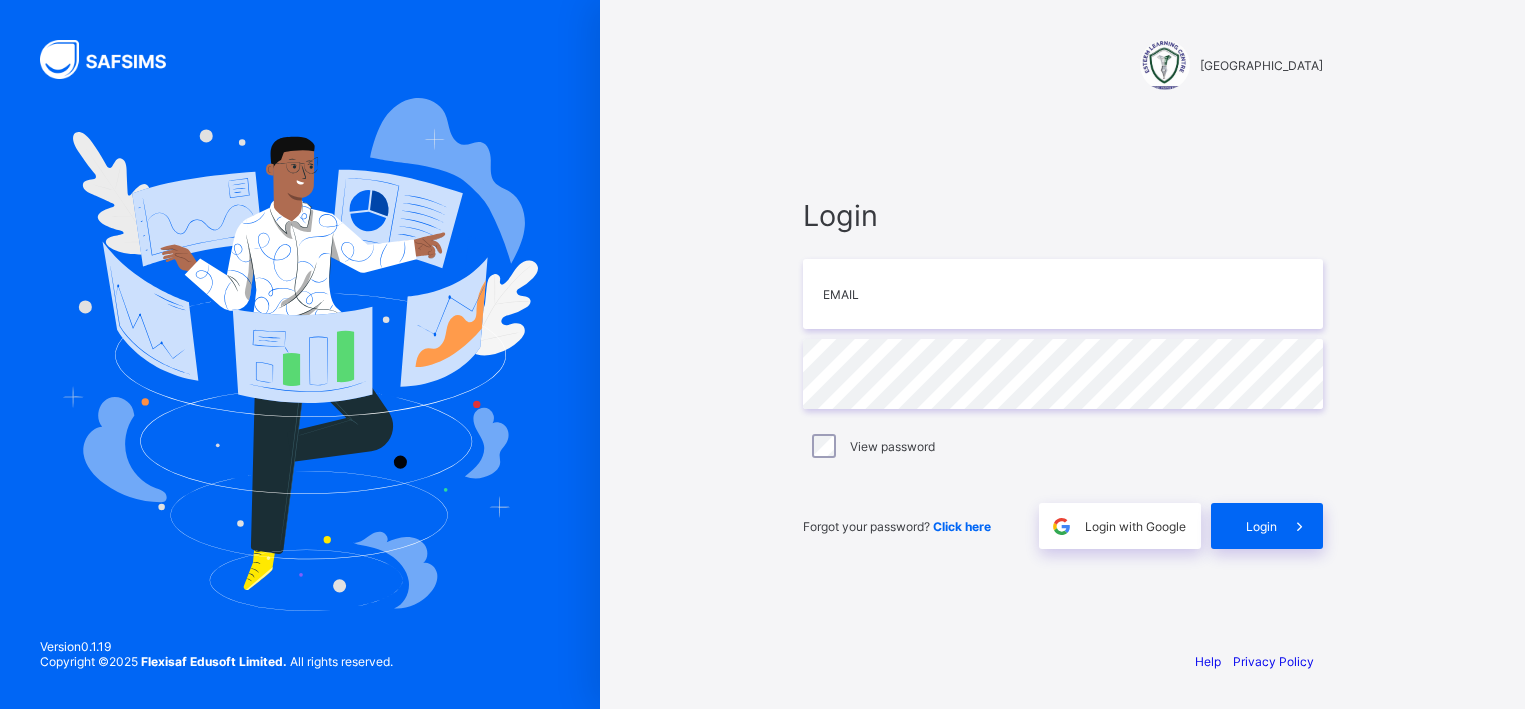 scroll, scrollTop: 0, scrollLeft: 0, axis: both 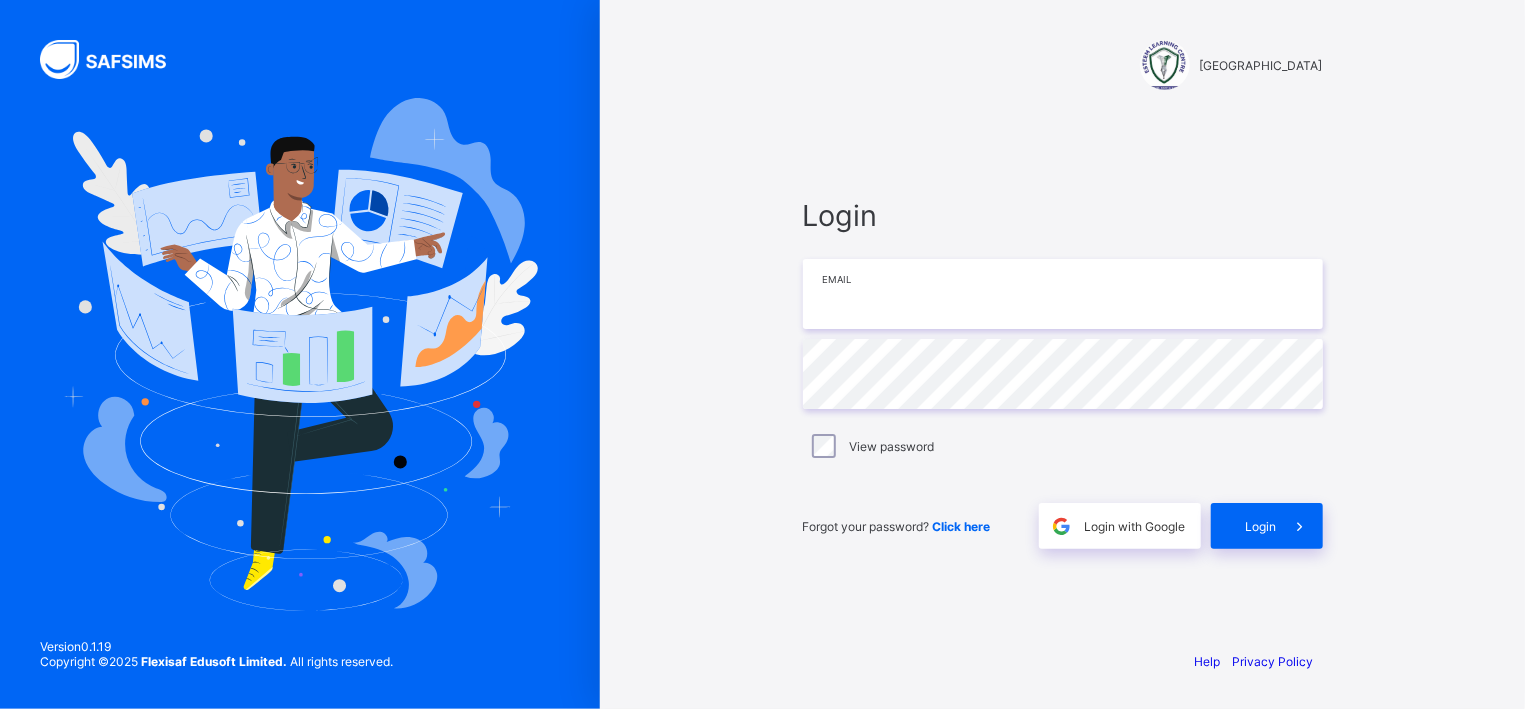 click at bounding box center (1063, 294) 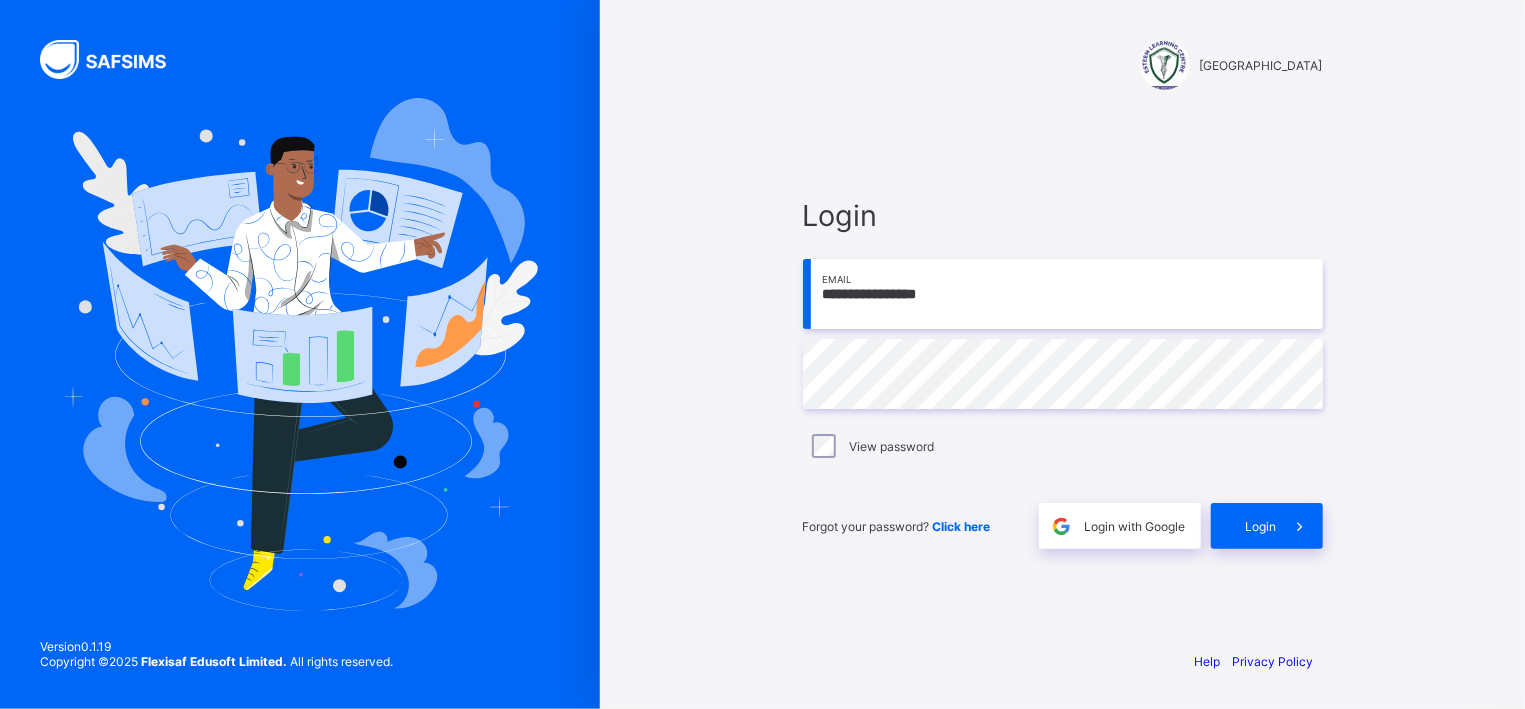 type on "**********" 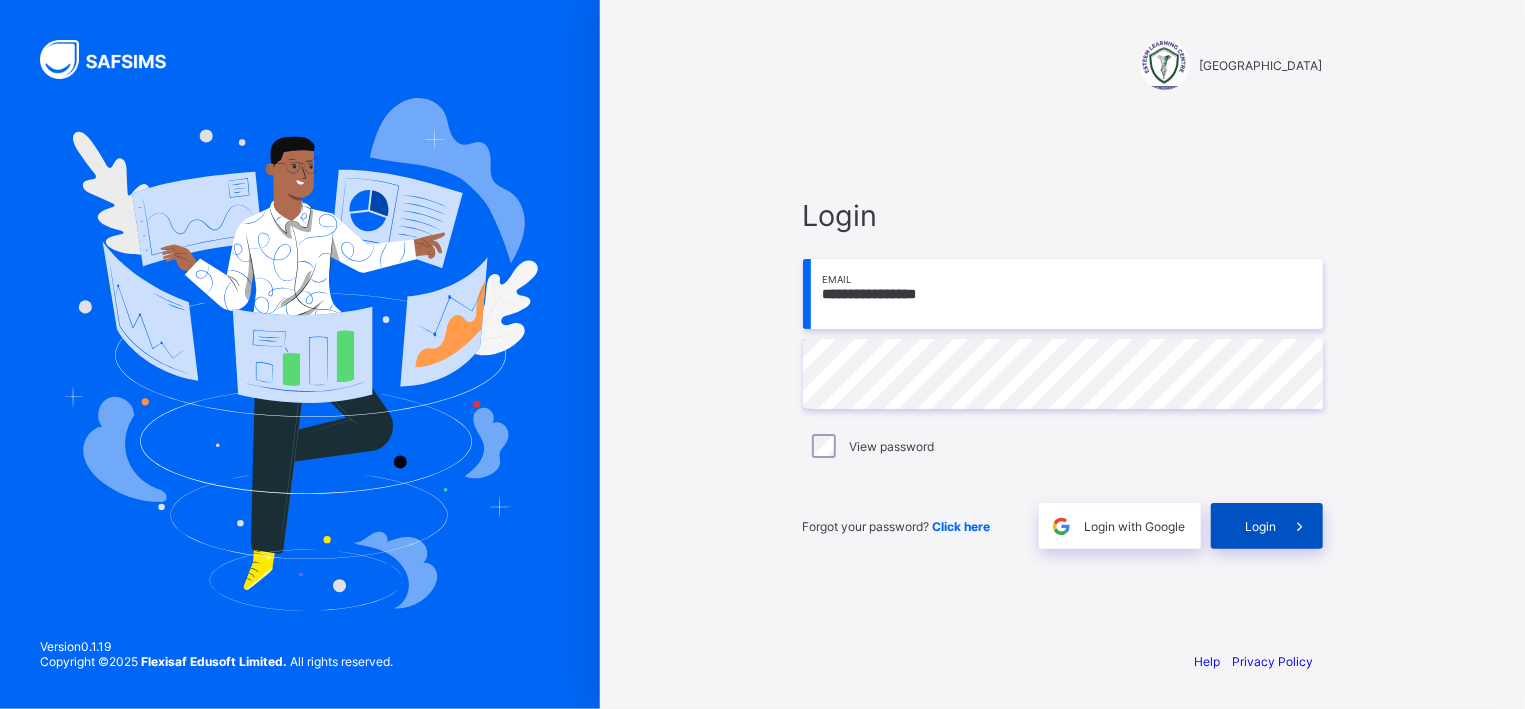 click on "Login" at bounding box center [1267, 526] 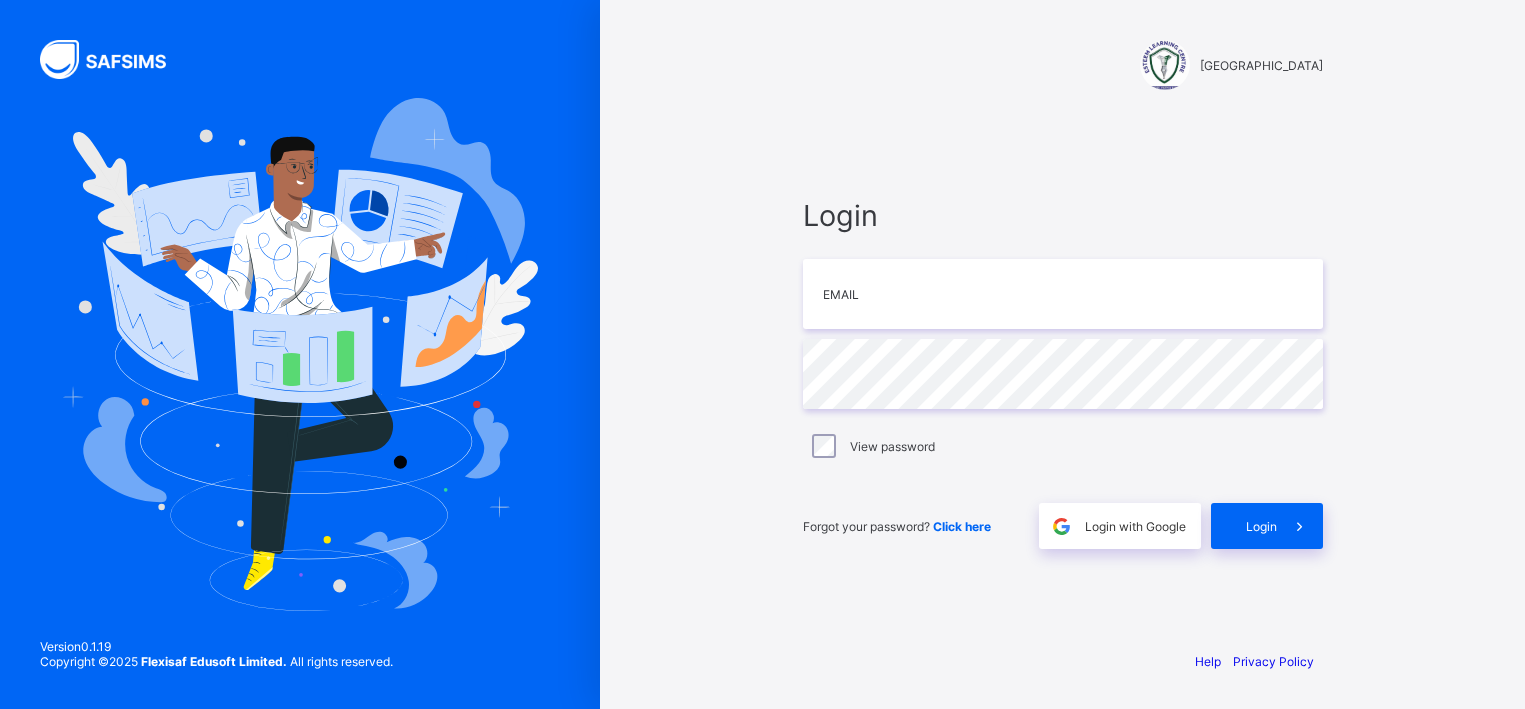 scroll, scrollTop: 0, scrollLeft: 0, axis: both 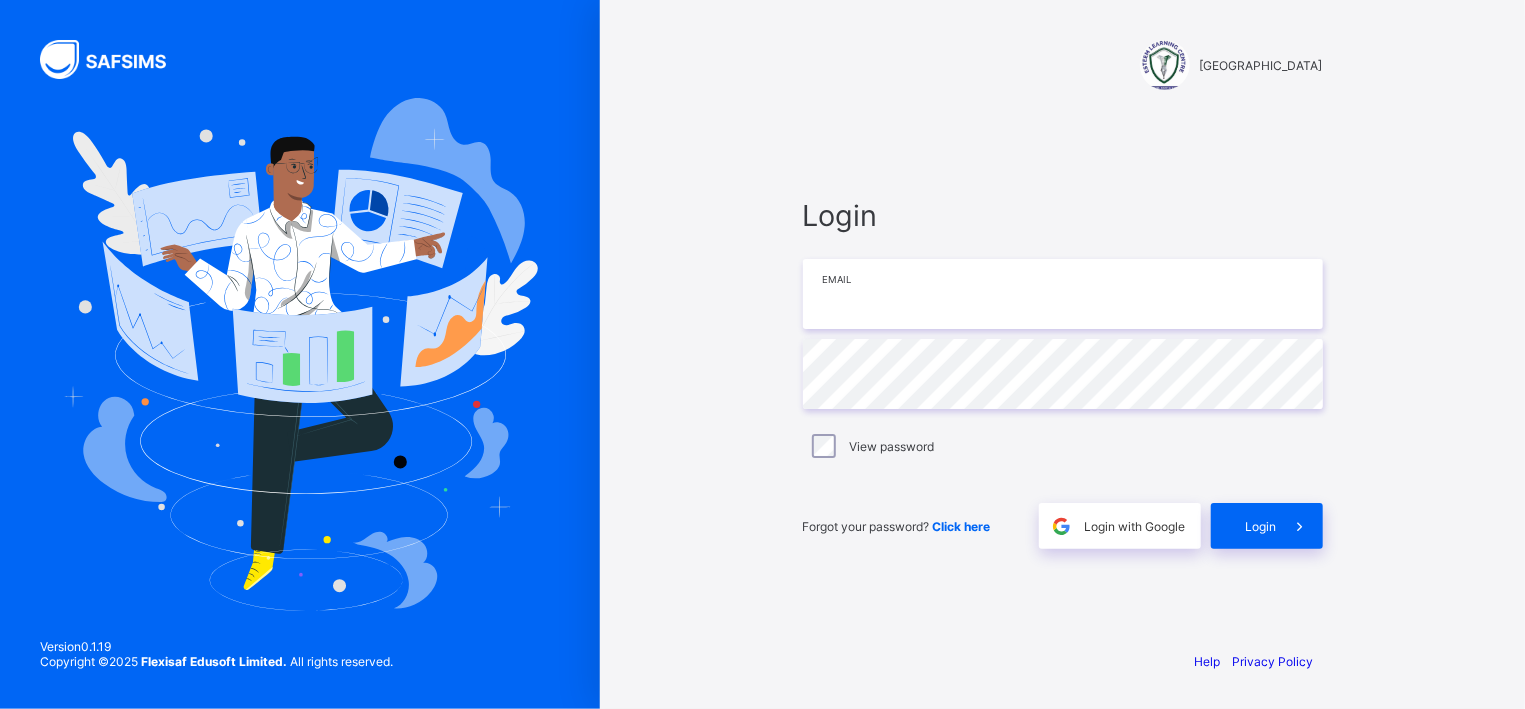 click at bounding box center (1063, 294) 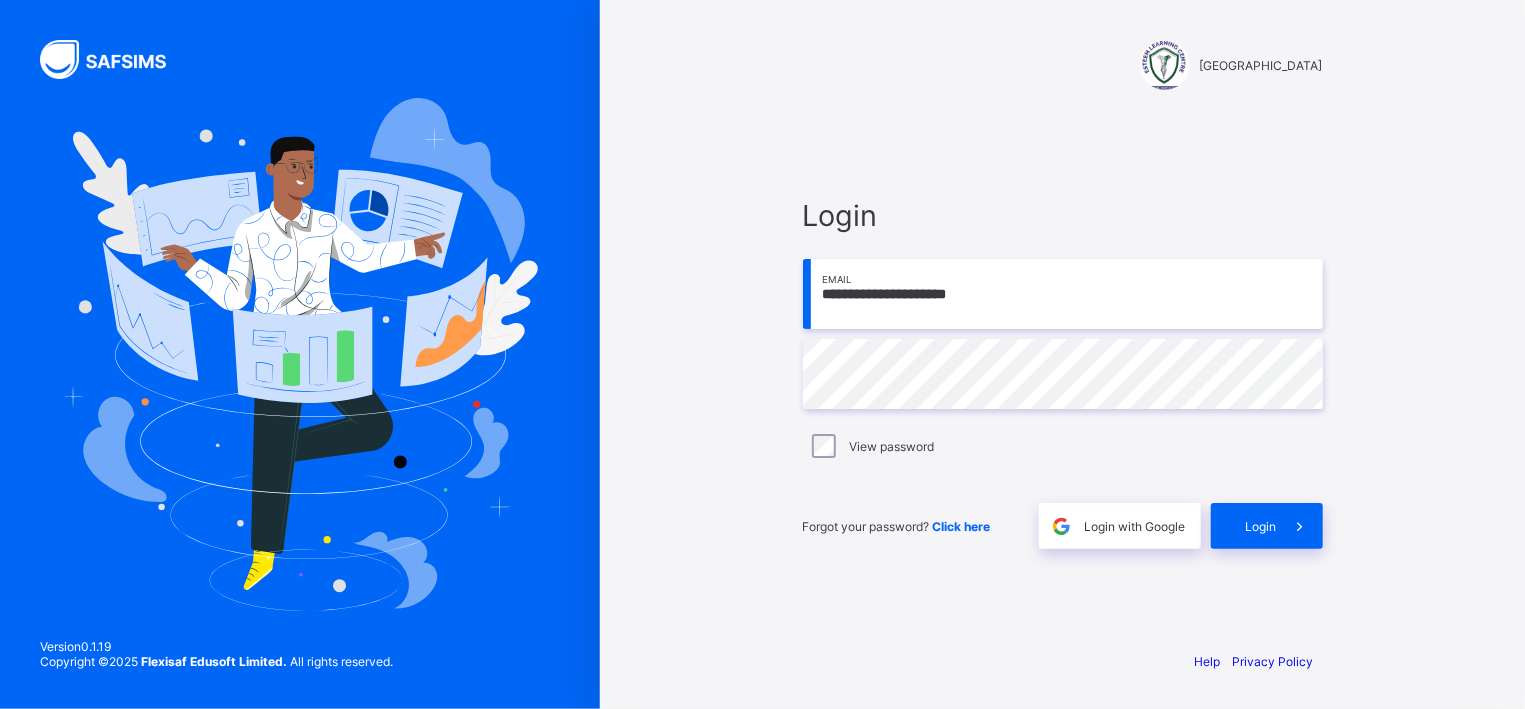 type on "**********" 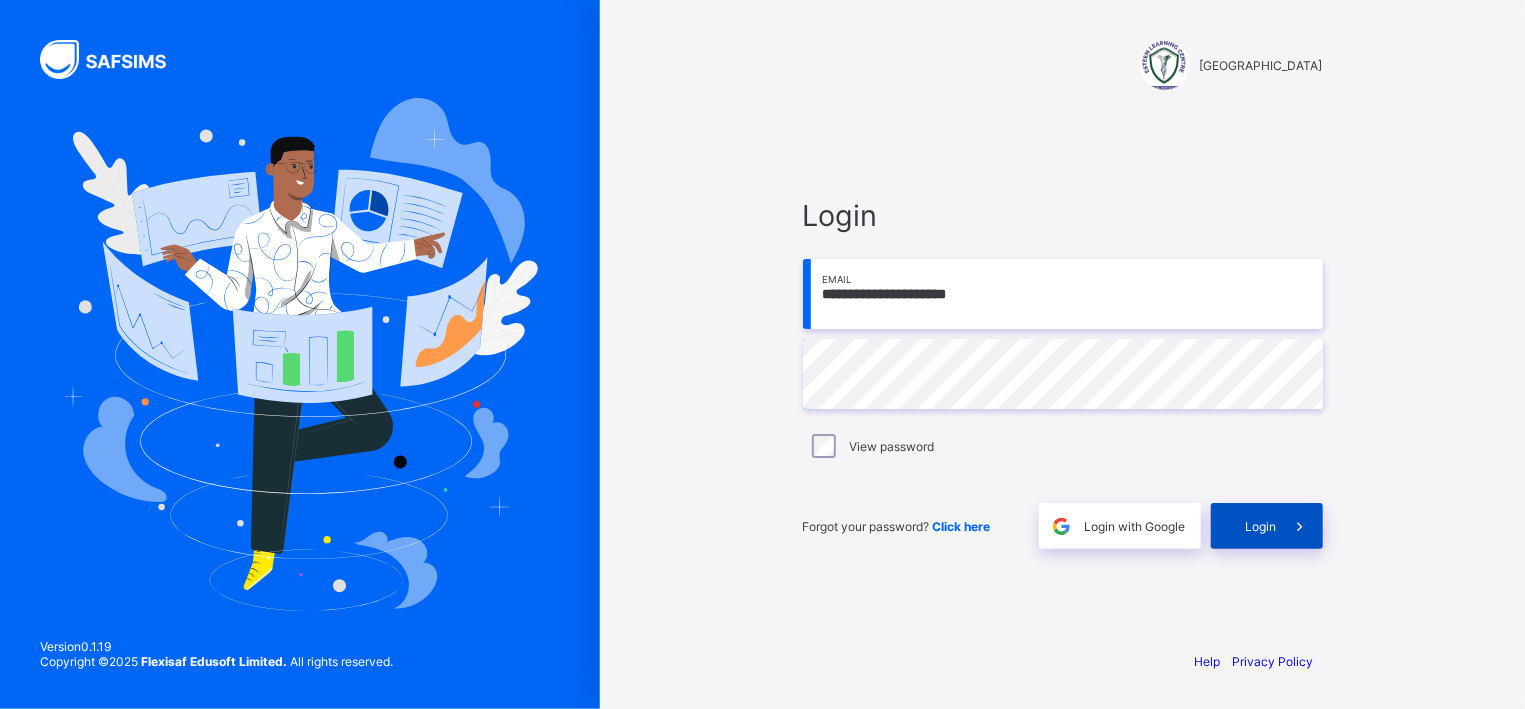 click on "Login" at bounding box center [1267, 526] 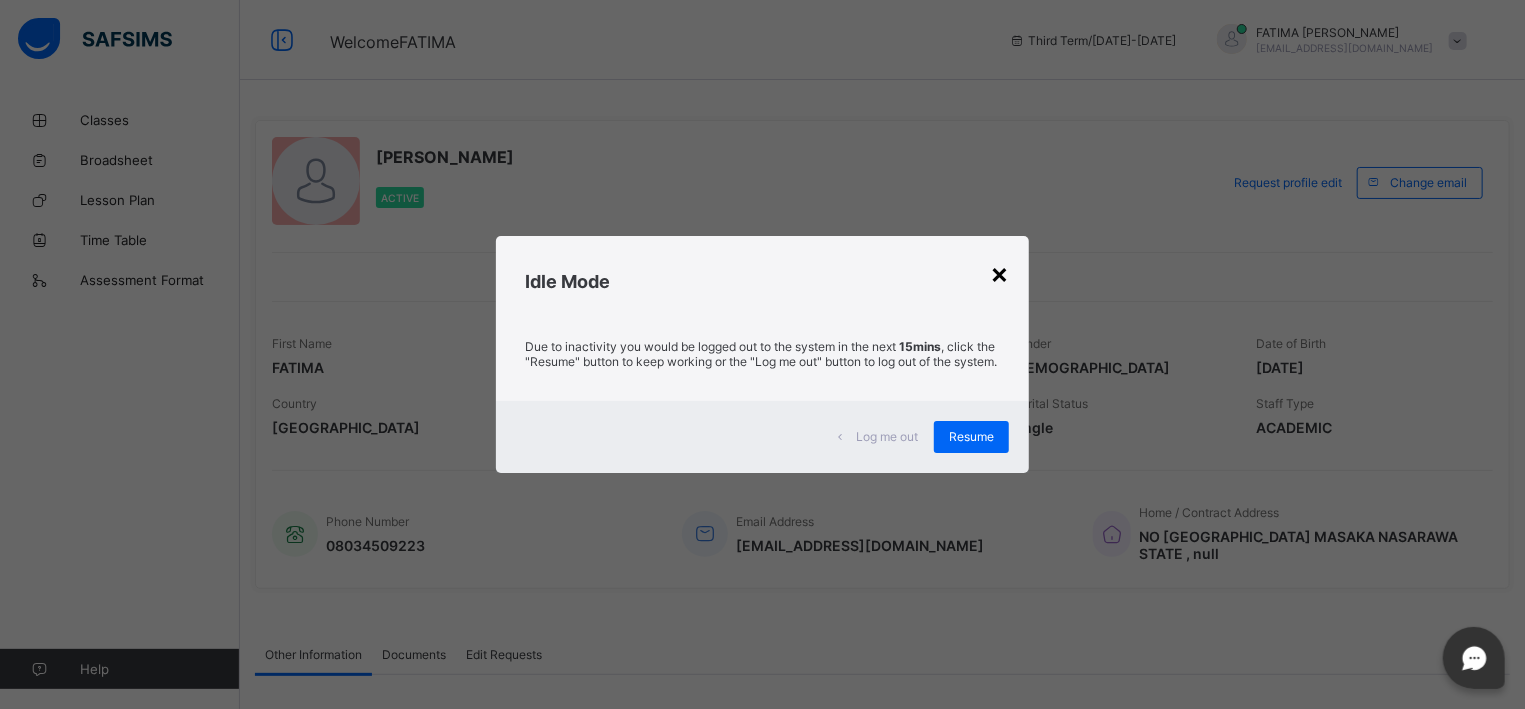 click on "×" at bounding box center (999, 273) 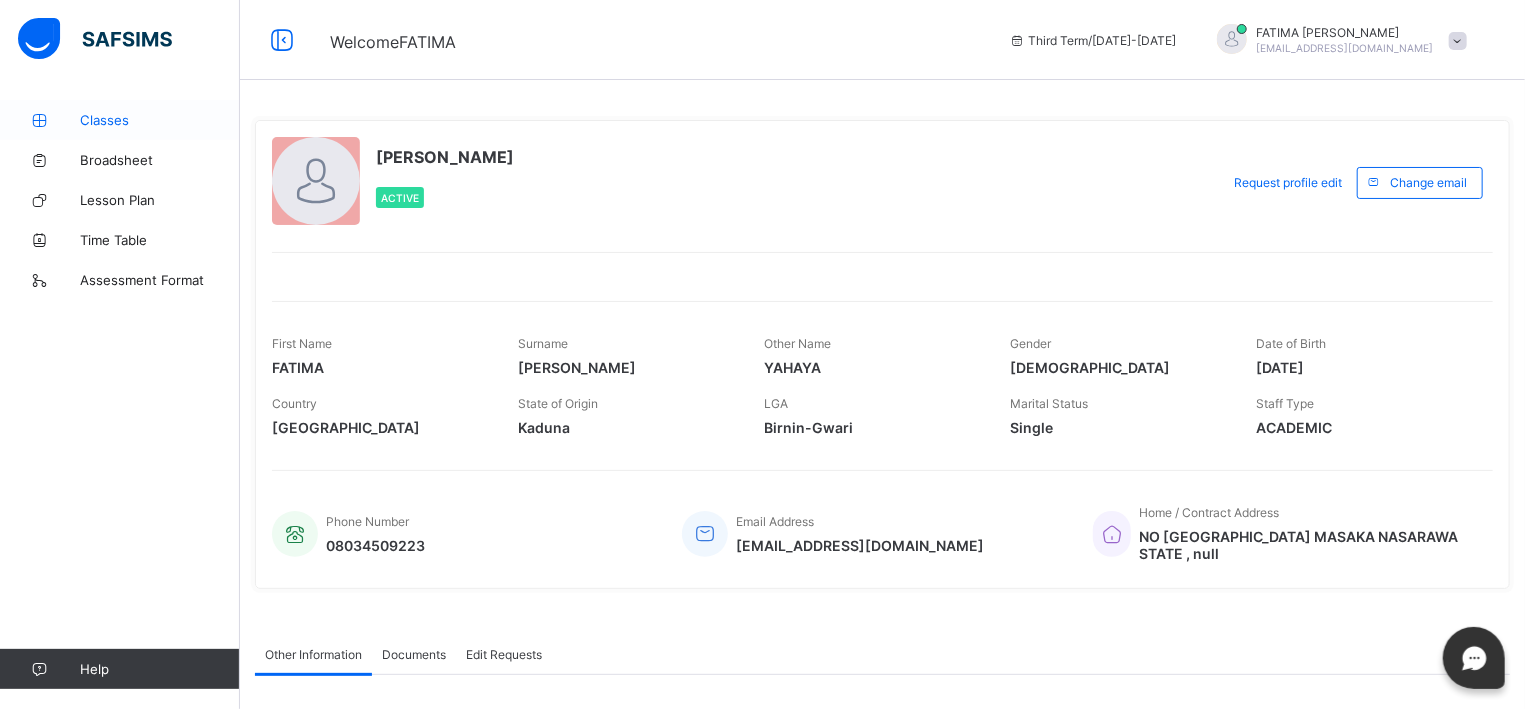 click on "Classes" at bounding box center [160, 120] 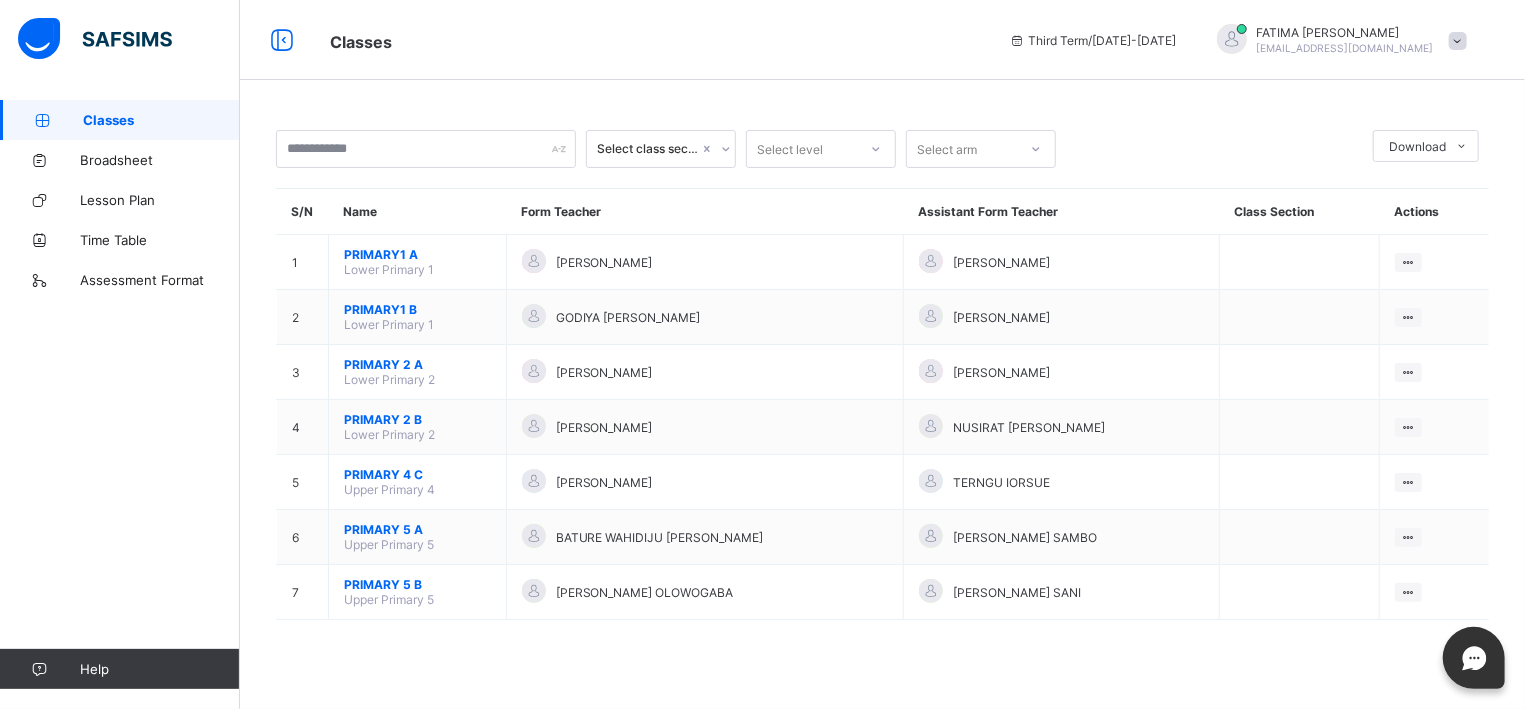 click on "Classes" at bounding box center (161, 120) 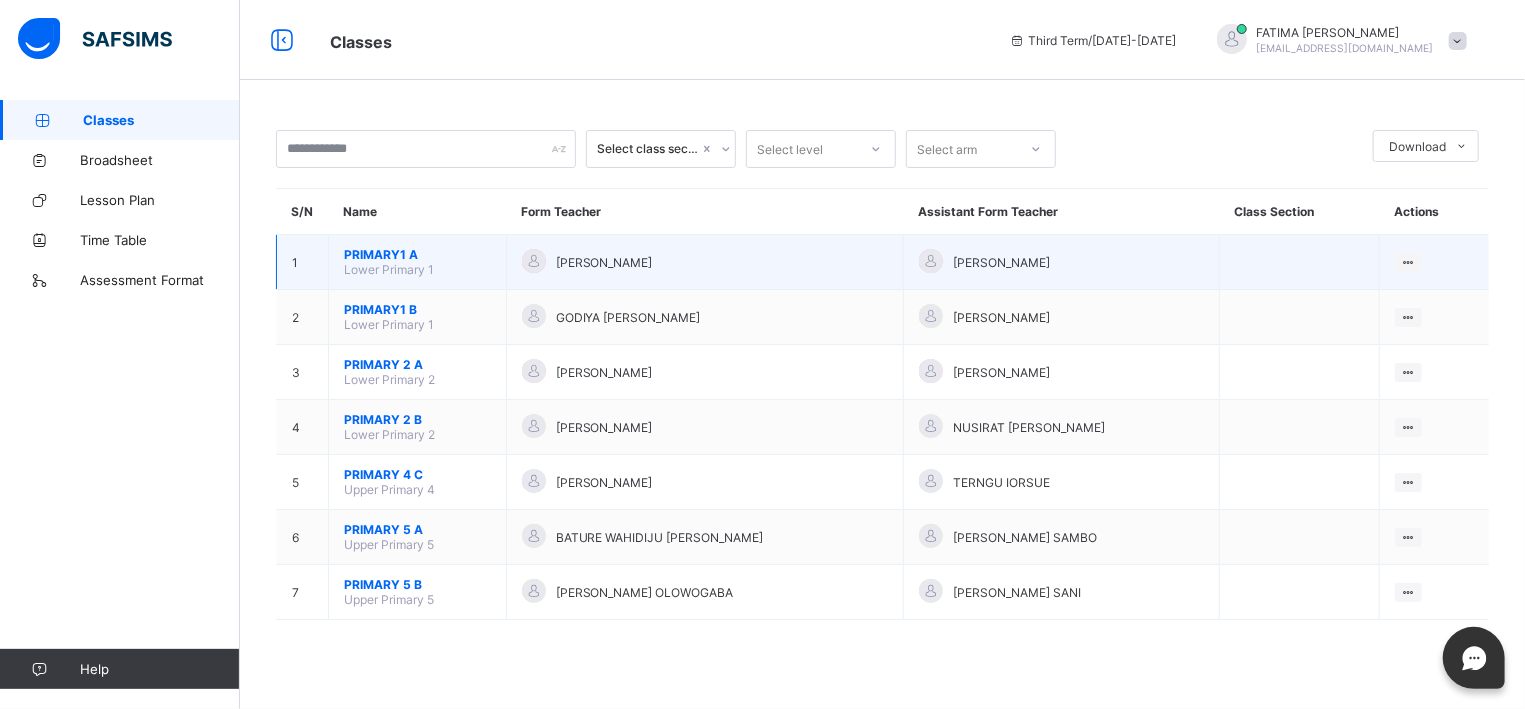 click on "Lower Primary 1" at bounding box center (389, 269) 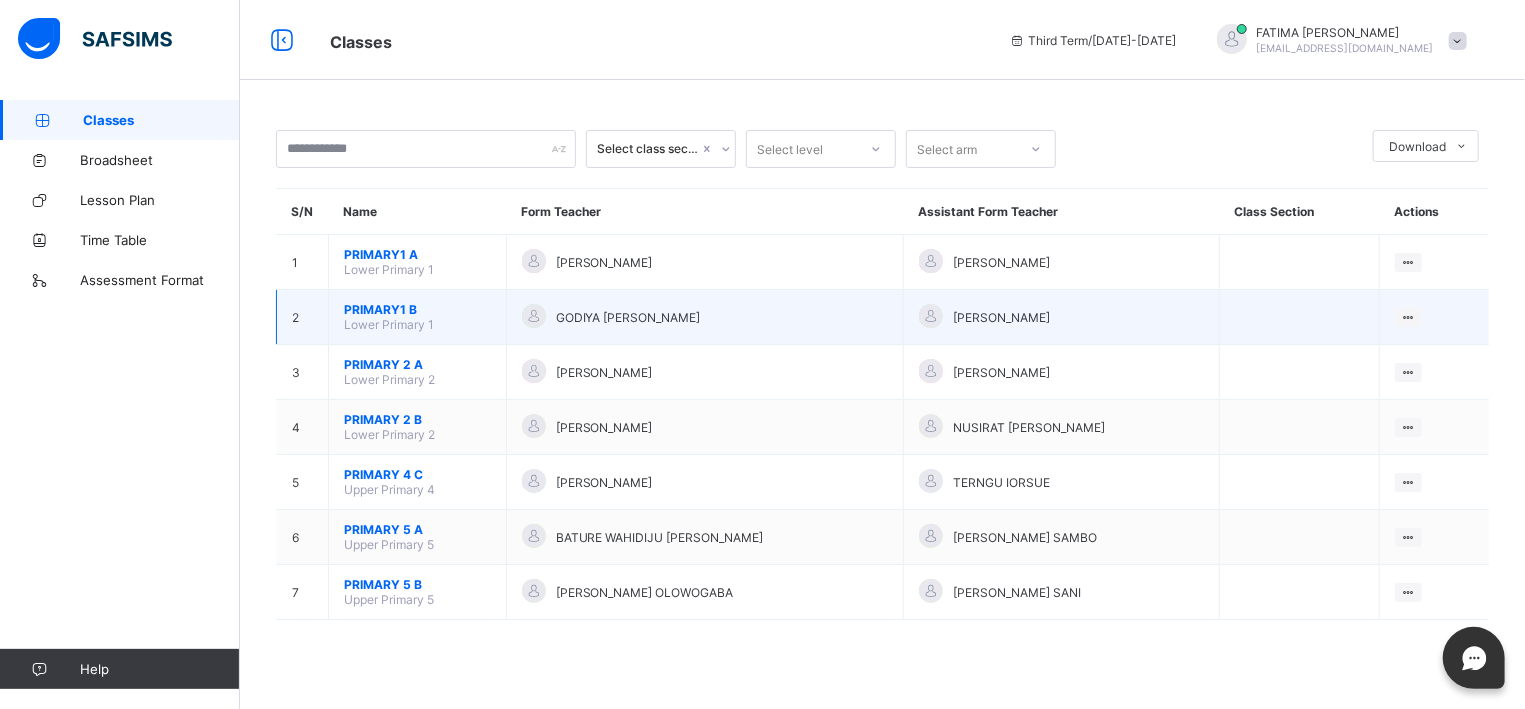 click on "PRIMARY1   B" at bounding box center [417, 309] 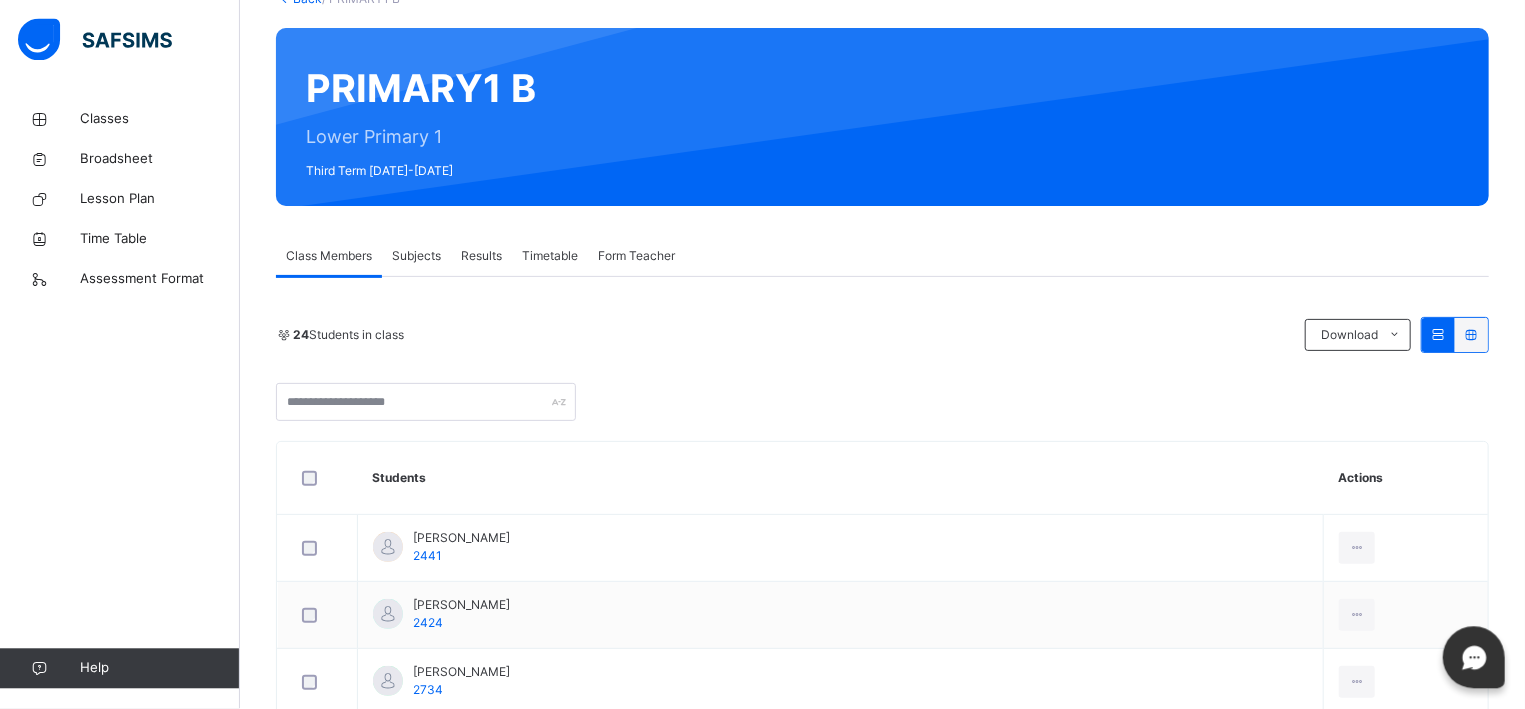 scroll, scrollTop: 107, scrollLeft: 0, axis: vertical 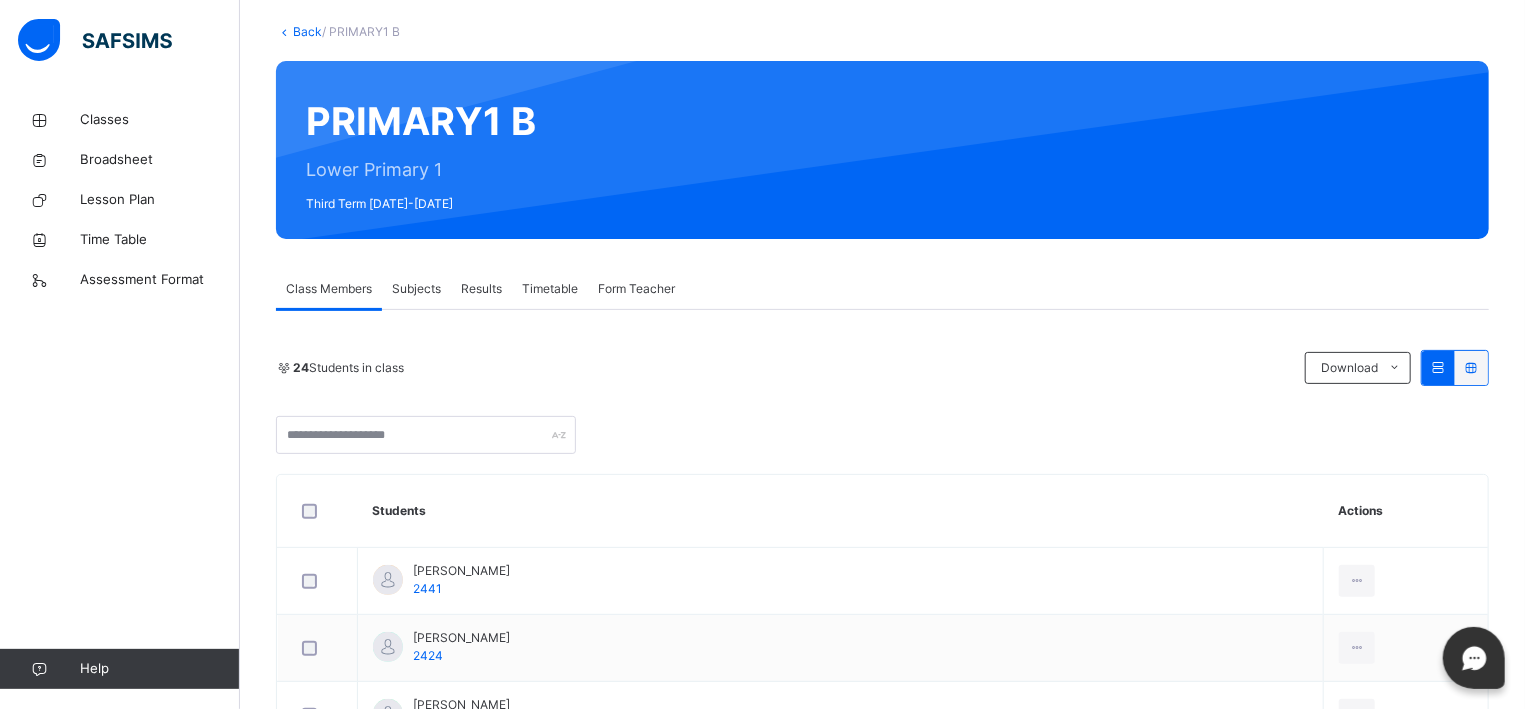 click on "Subjects" at bounding box center (416, 289) 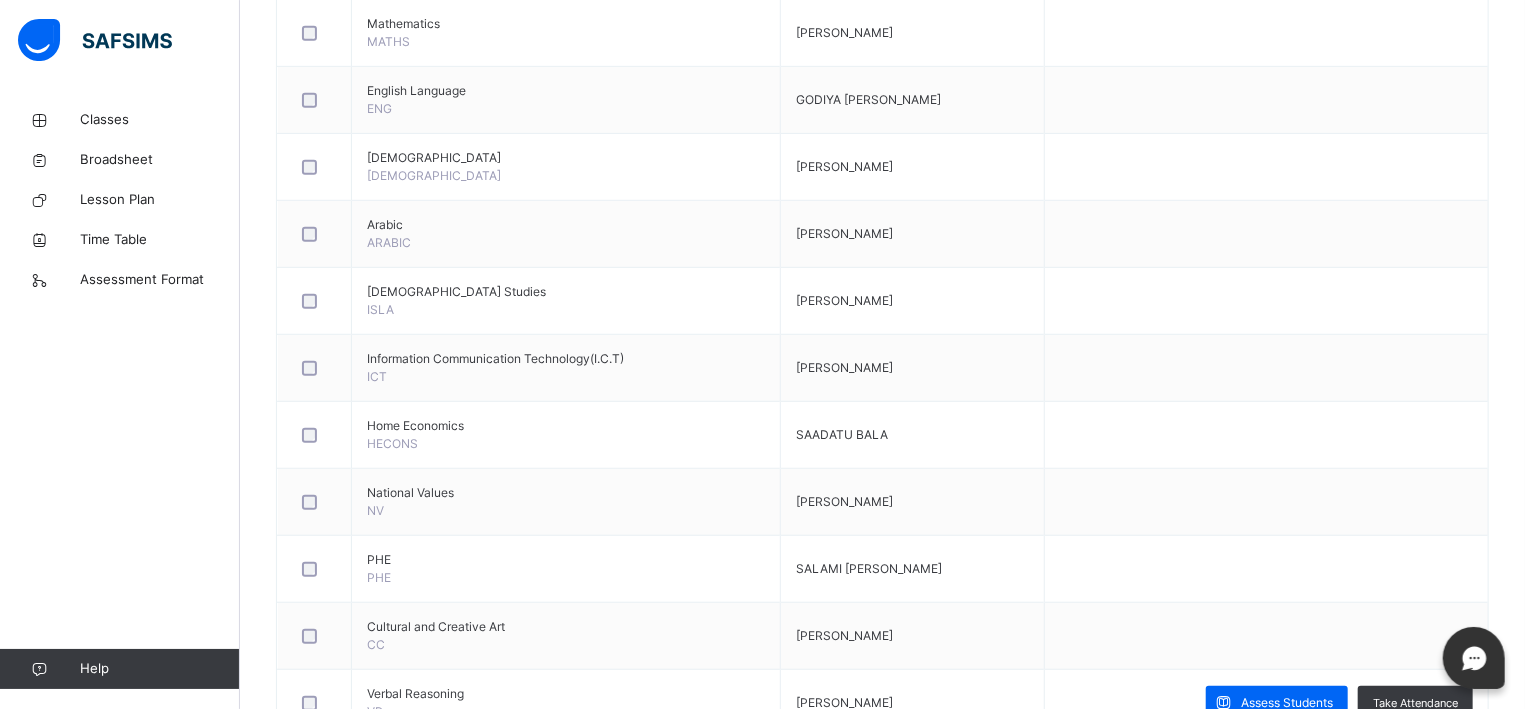 scroll, scrollTop: 719, scrollLeft: 0, axis: vertical 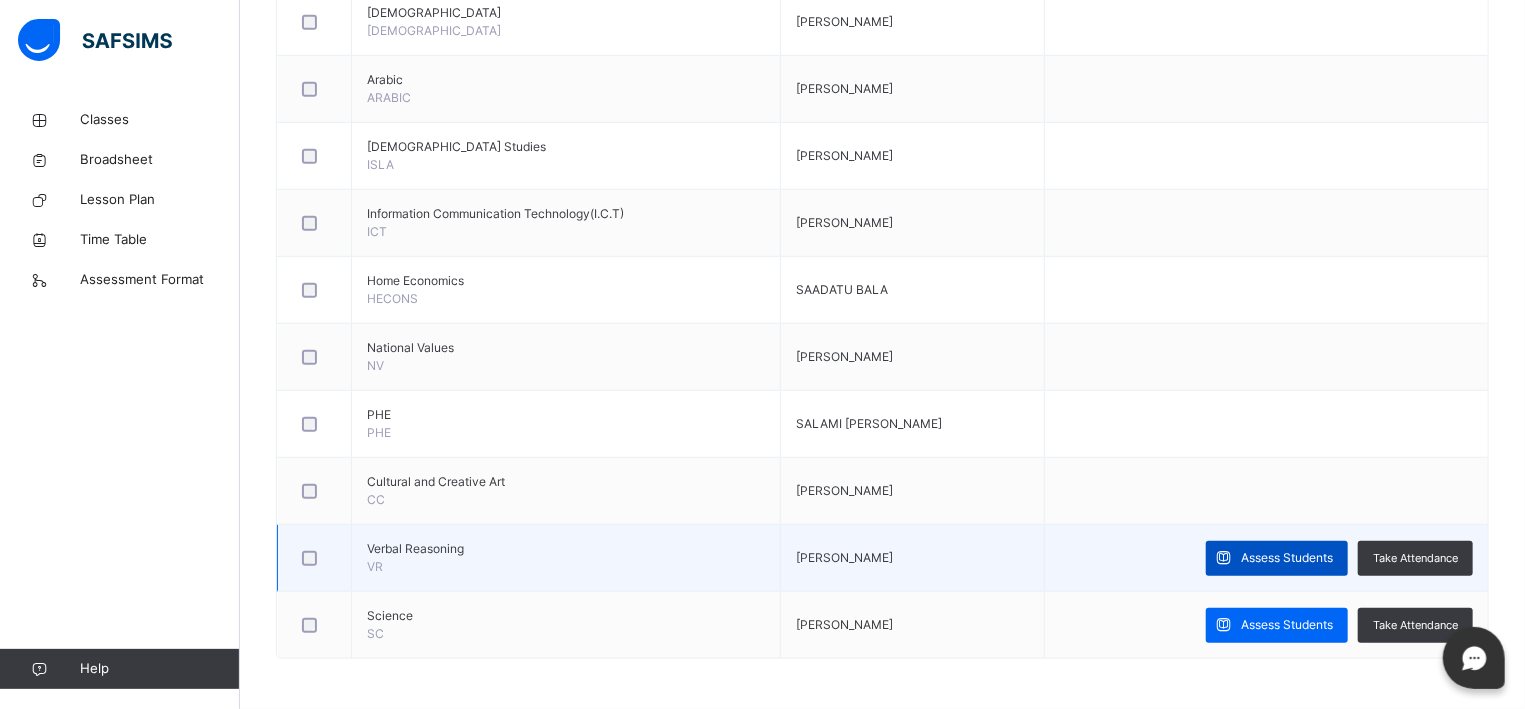 click on "Assess Students" at bounding box center [1287, 558] 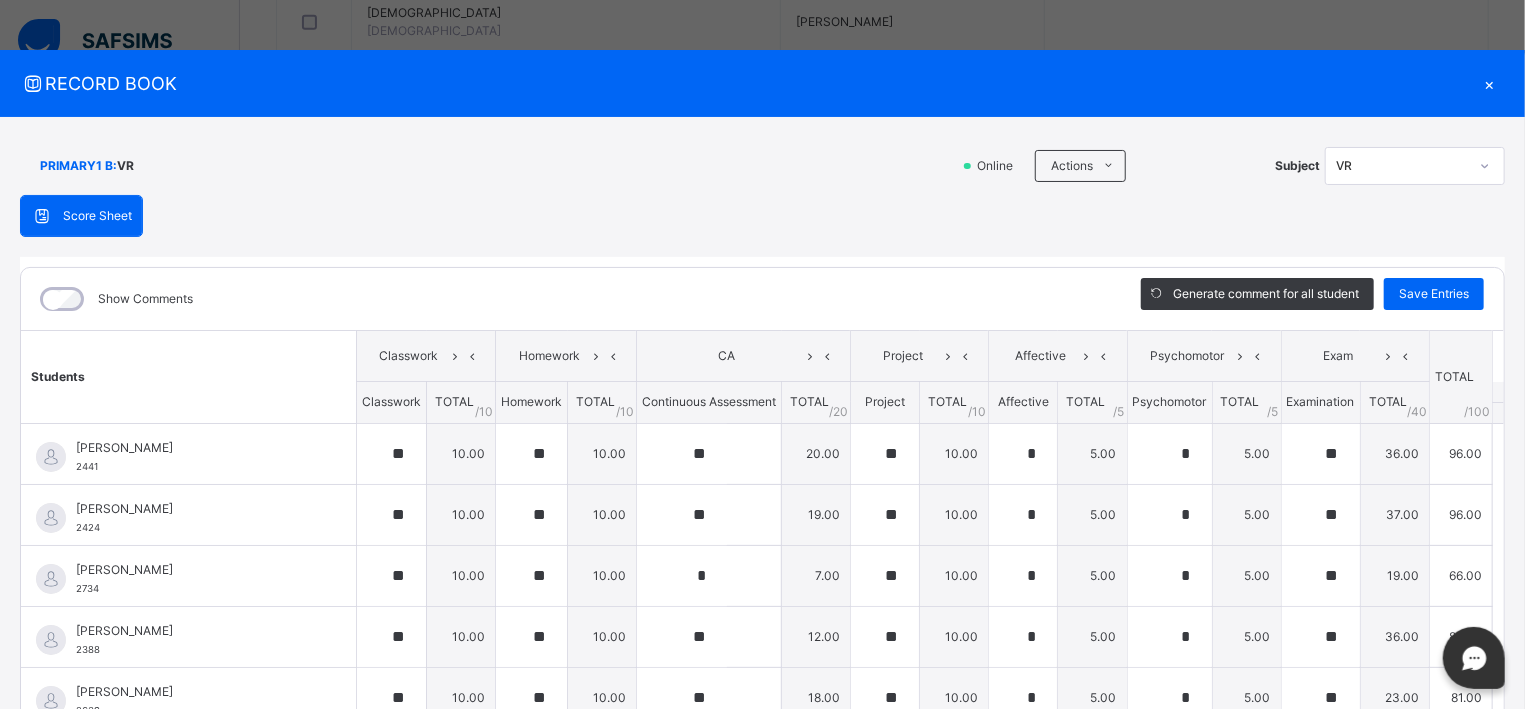 type on "**" 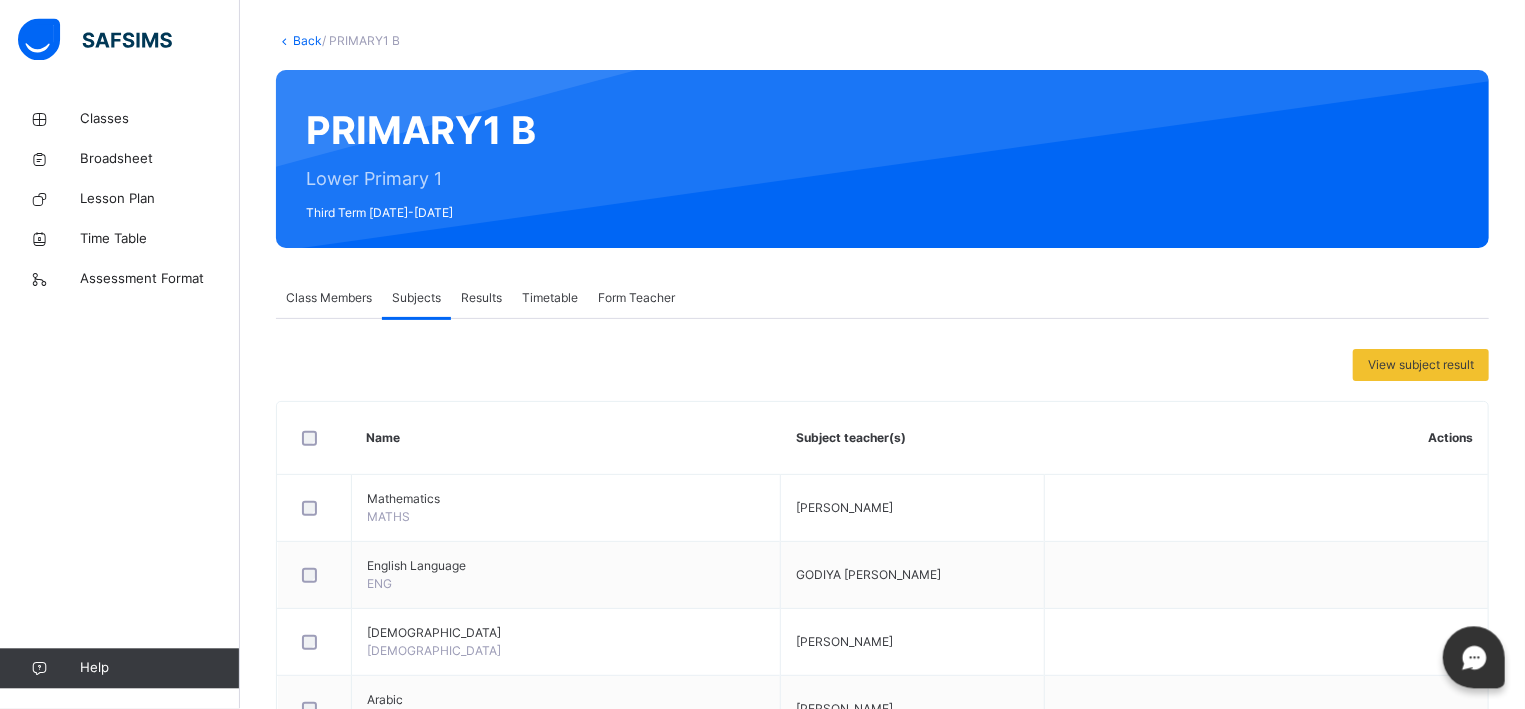 scroll, scrollTop: 0, scrollLeft: 0, axis: both 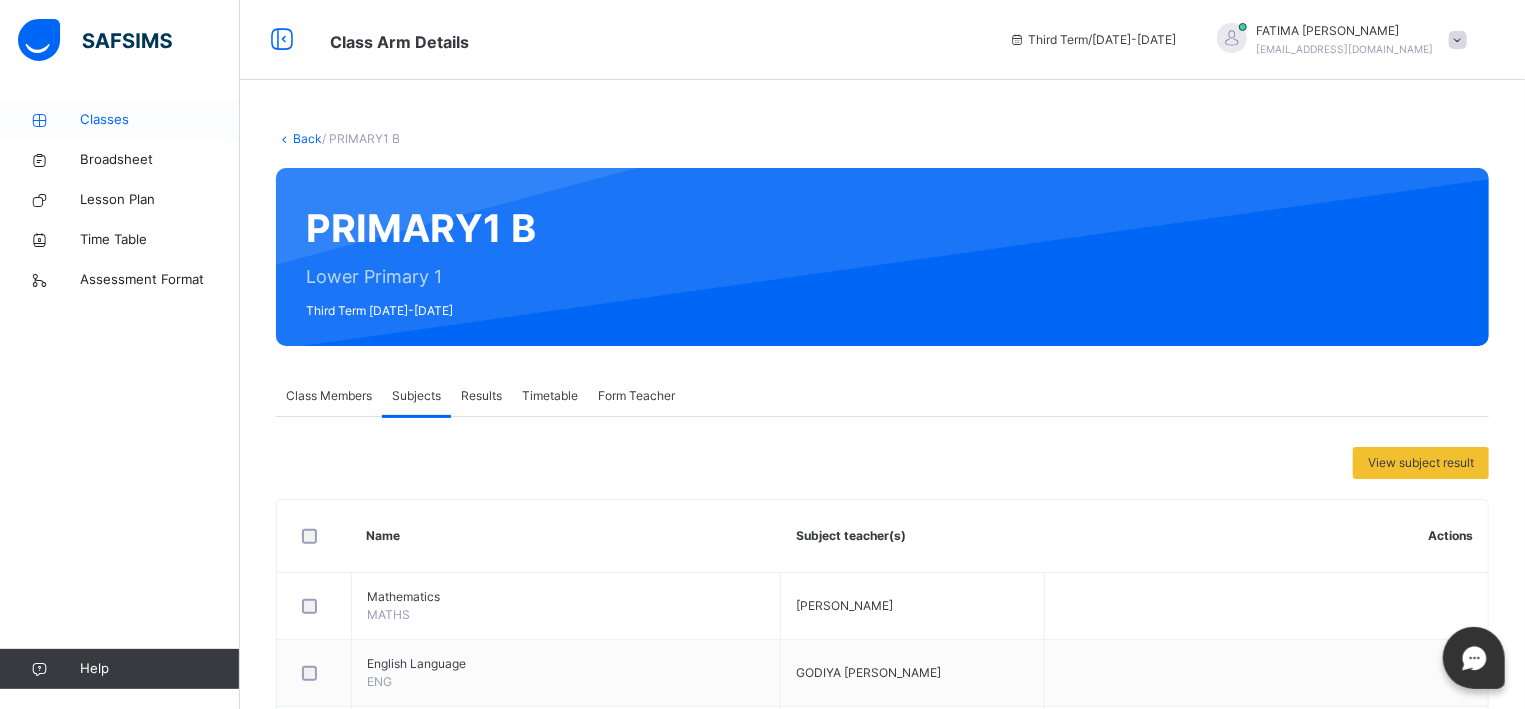 click on "Classes" at bounding box center [160, 120] 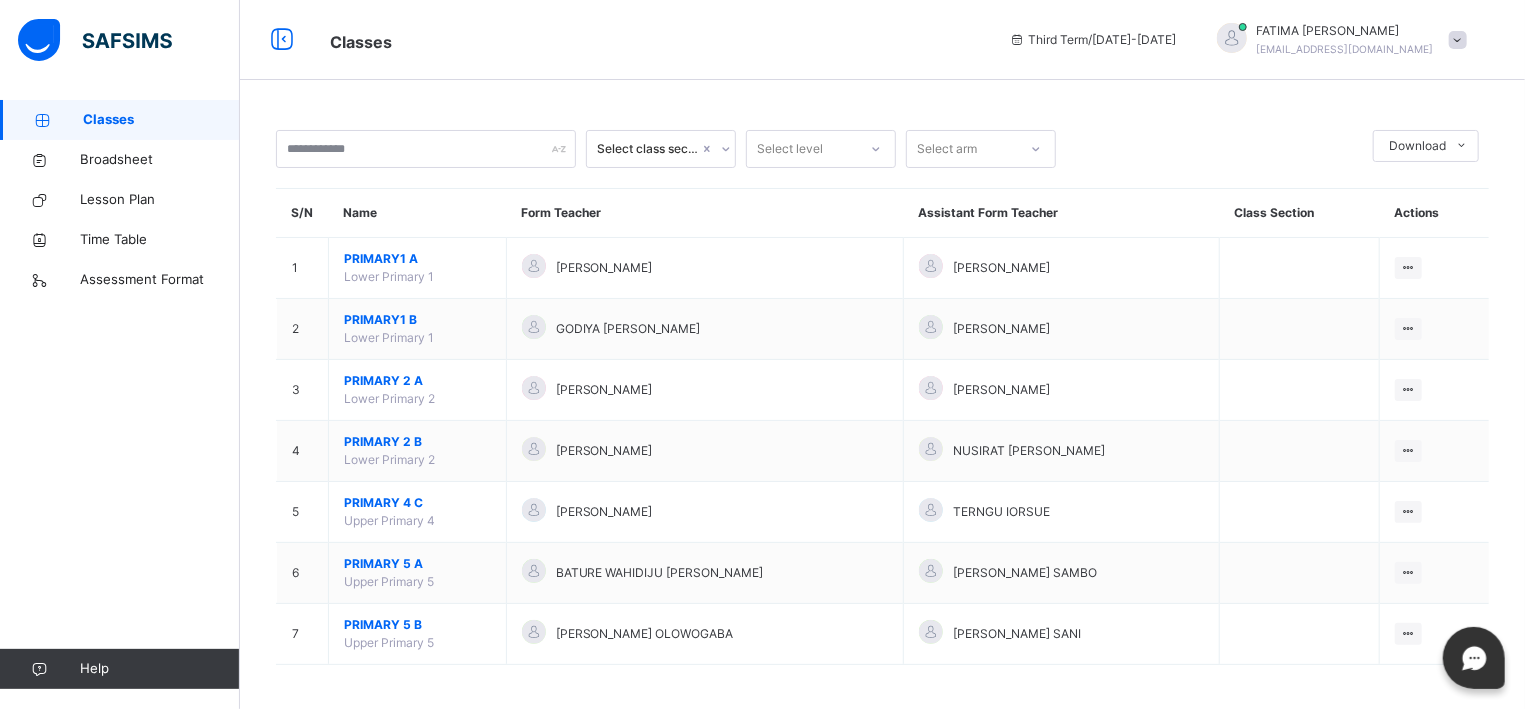 click on "Classes" at bounding box center [161, 120] 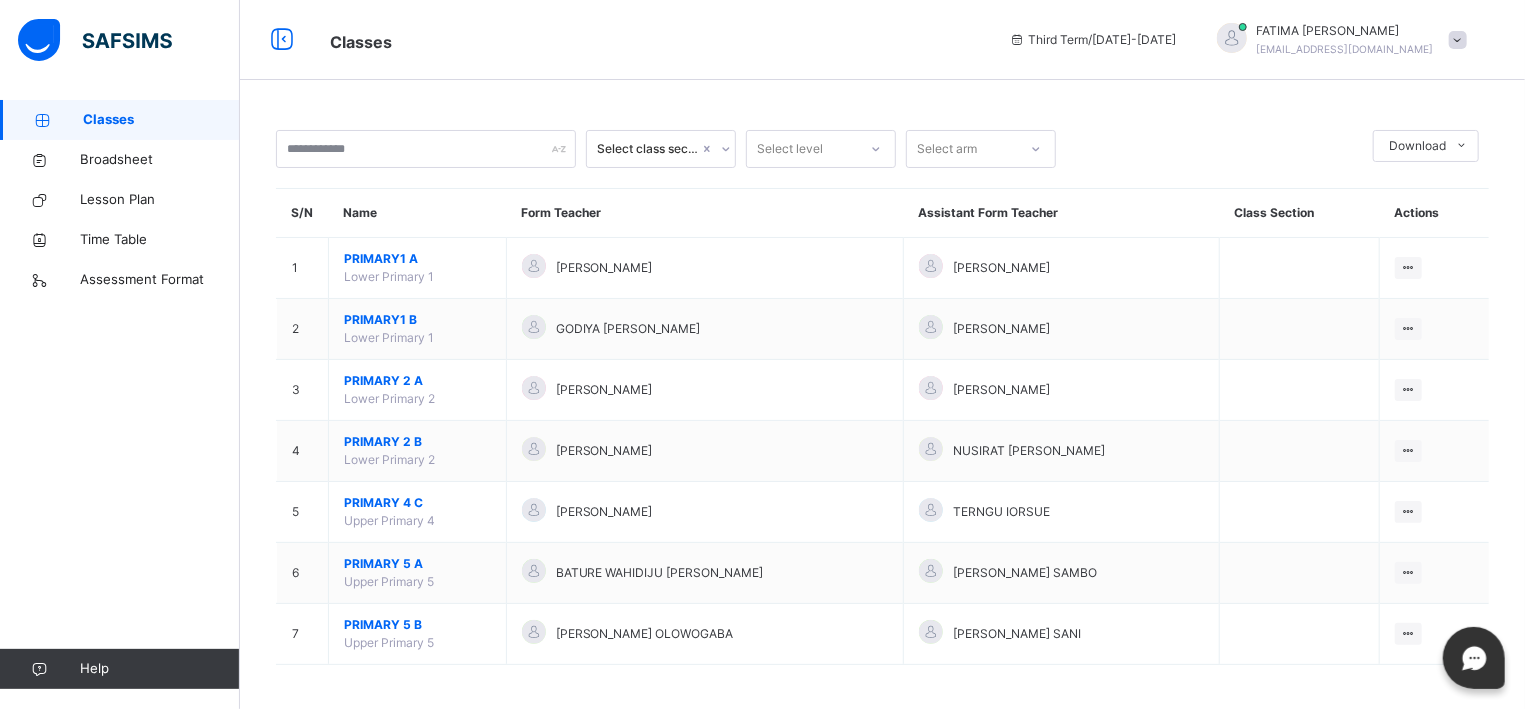 click on "Classes" at bounding box center (161, 120) 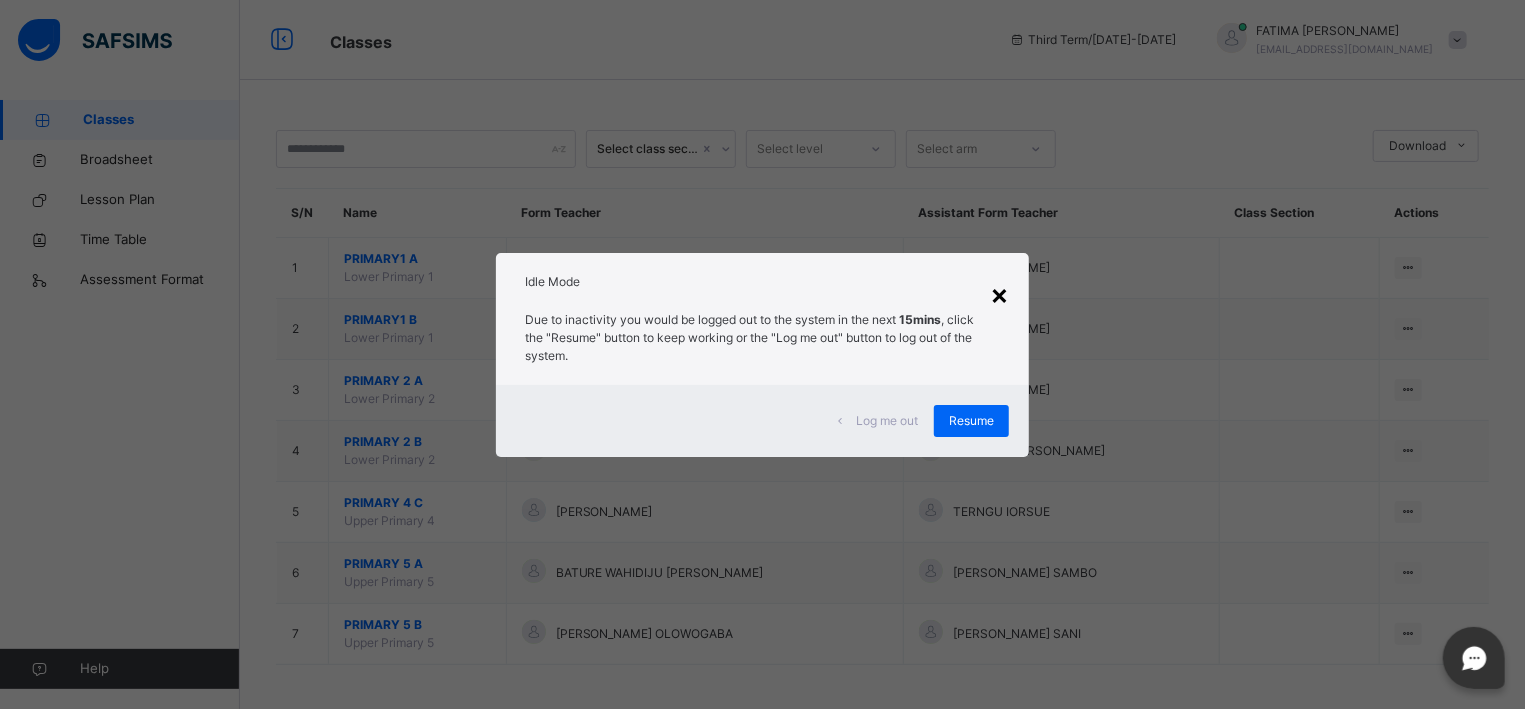 click on "×" at bounding box center [999, 294] 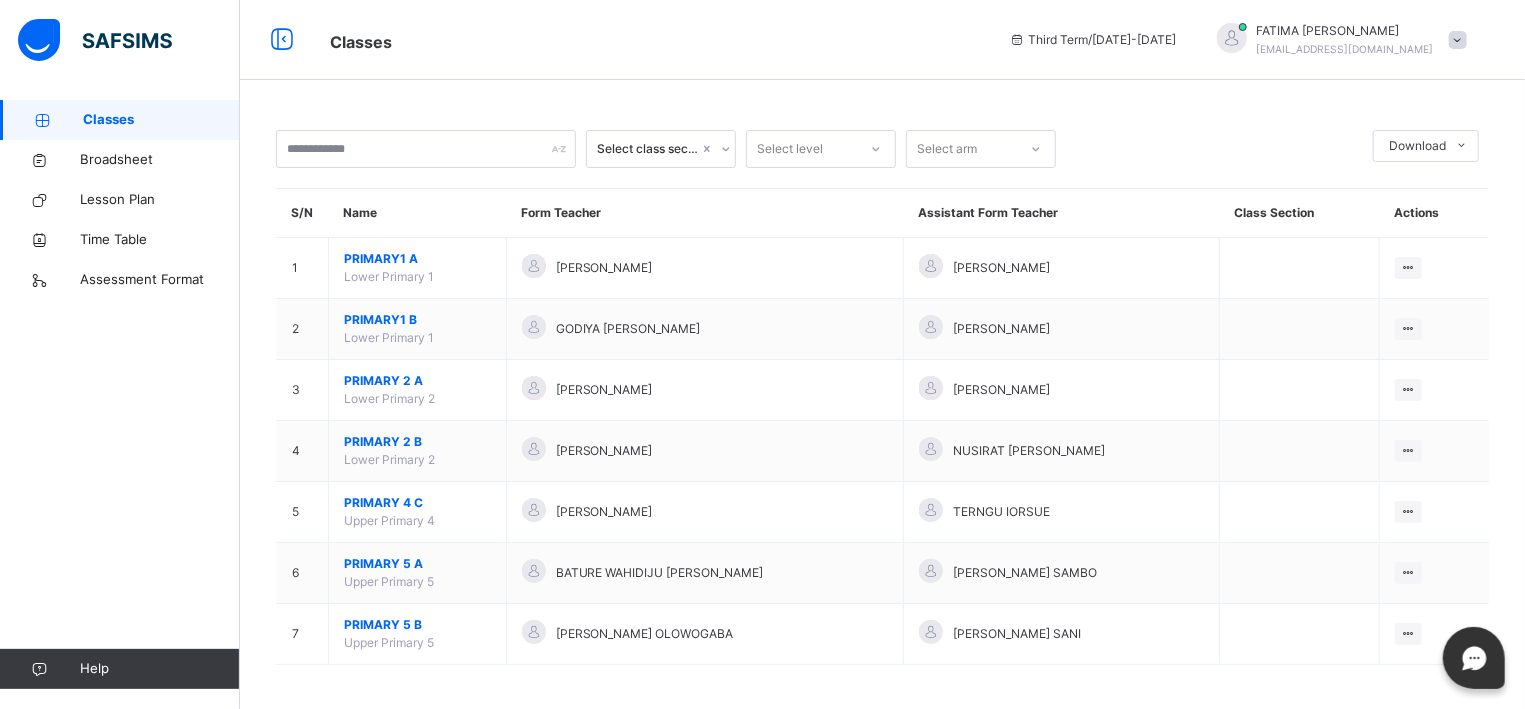 click on "Classes" at bounding box center [120, 120] 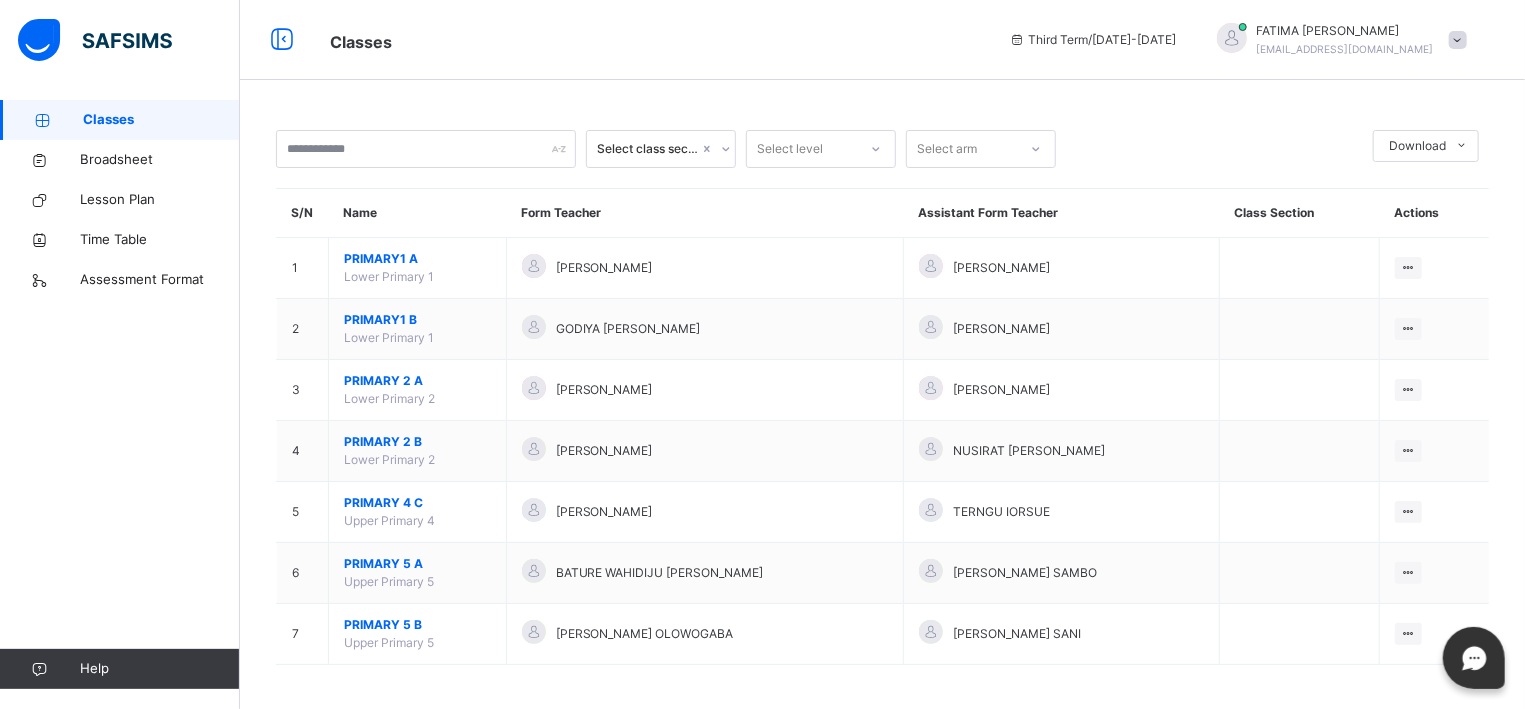 click on "Classes" at bounding box center [161, 120] 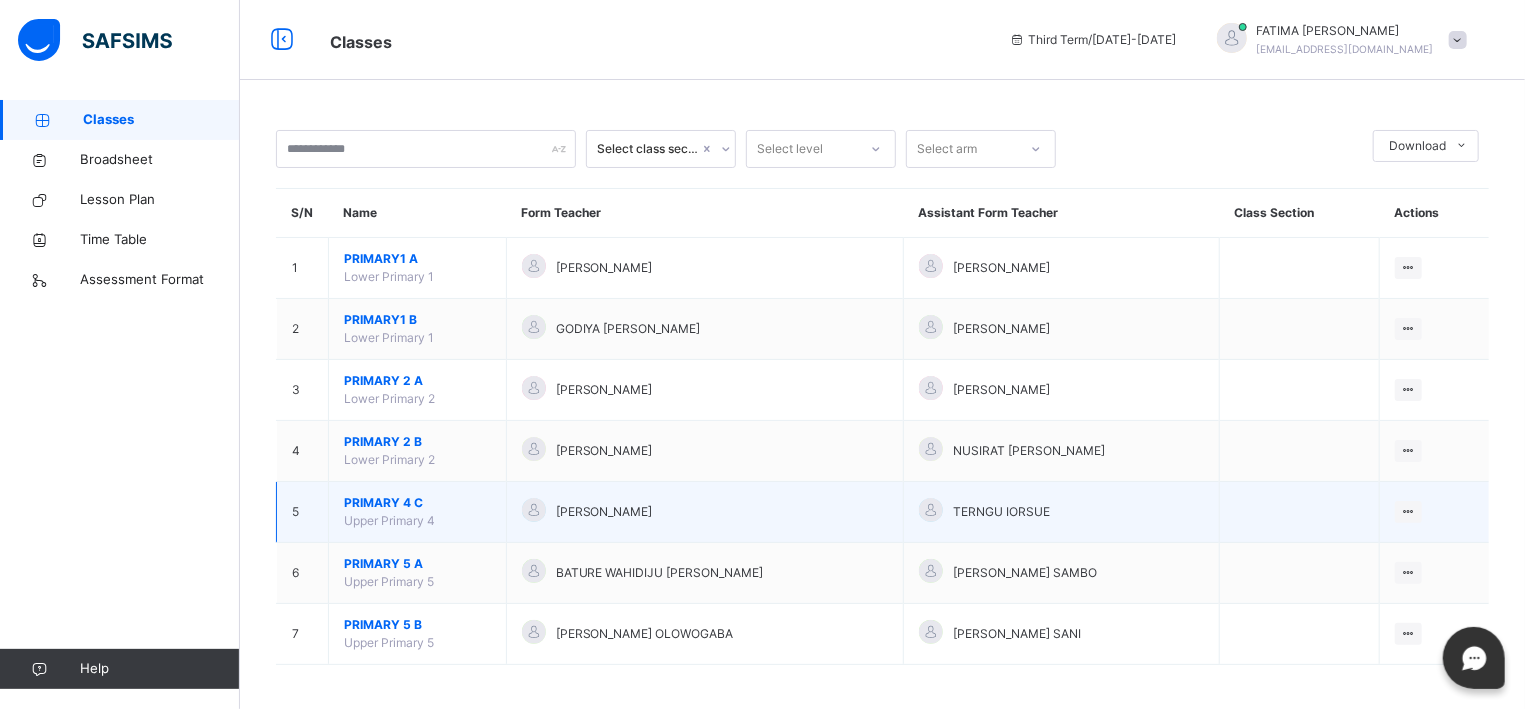 click on "PRIMARY 4   C" at bounding box center (417, 503) 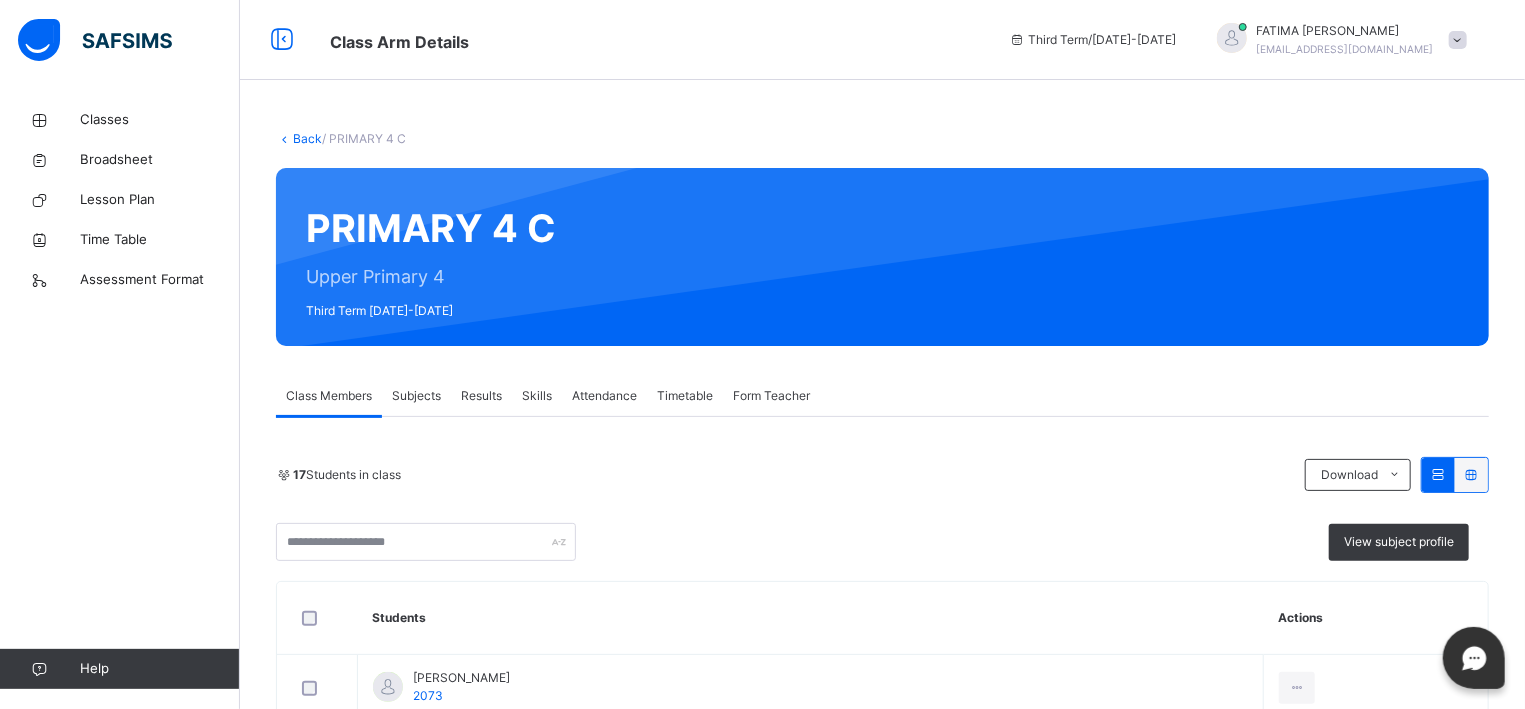 click on "Attendance" at bounding box center [604, 396] 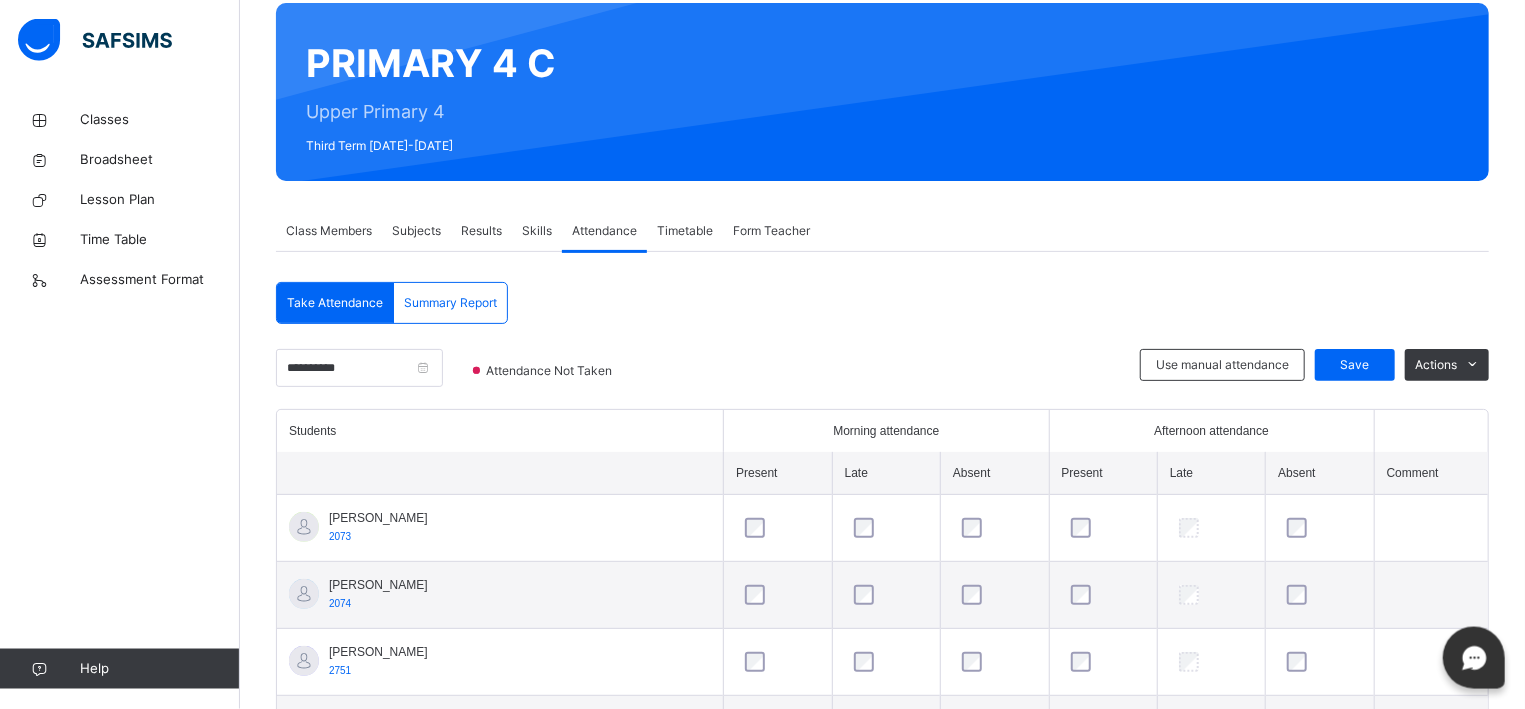 scroll, scrollTop: 214, scrollLeft: 0, axis: vertical 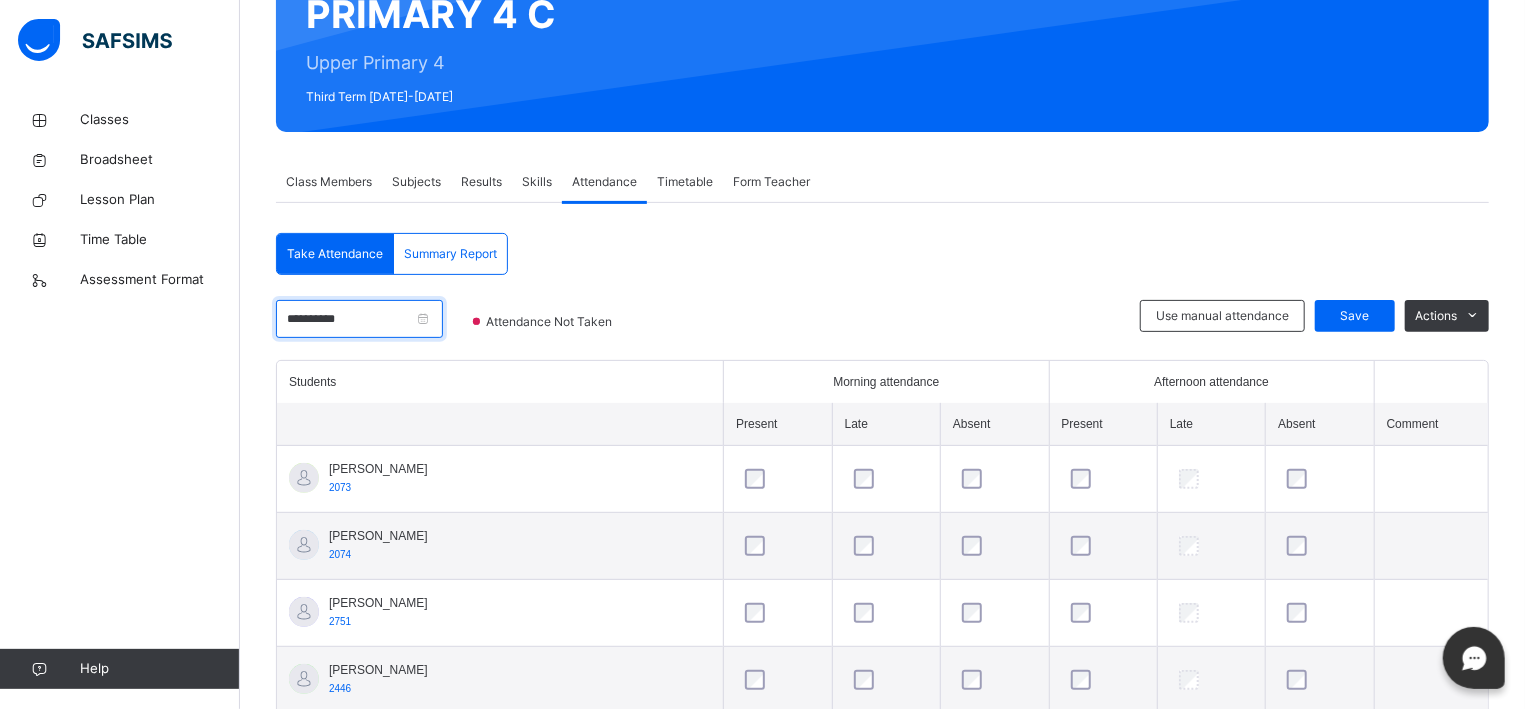 click on "**********" at bounding box center (359, 319) 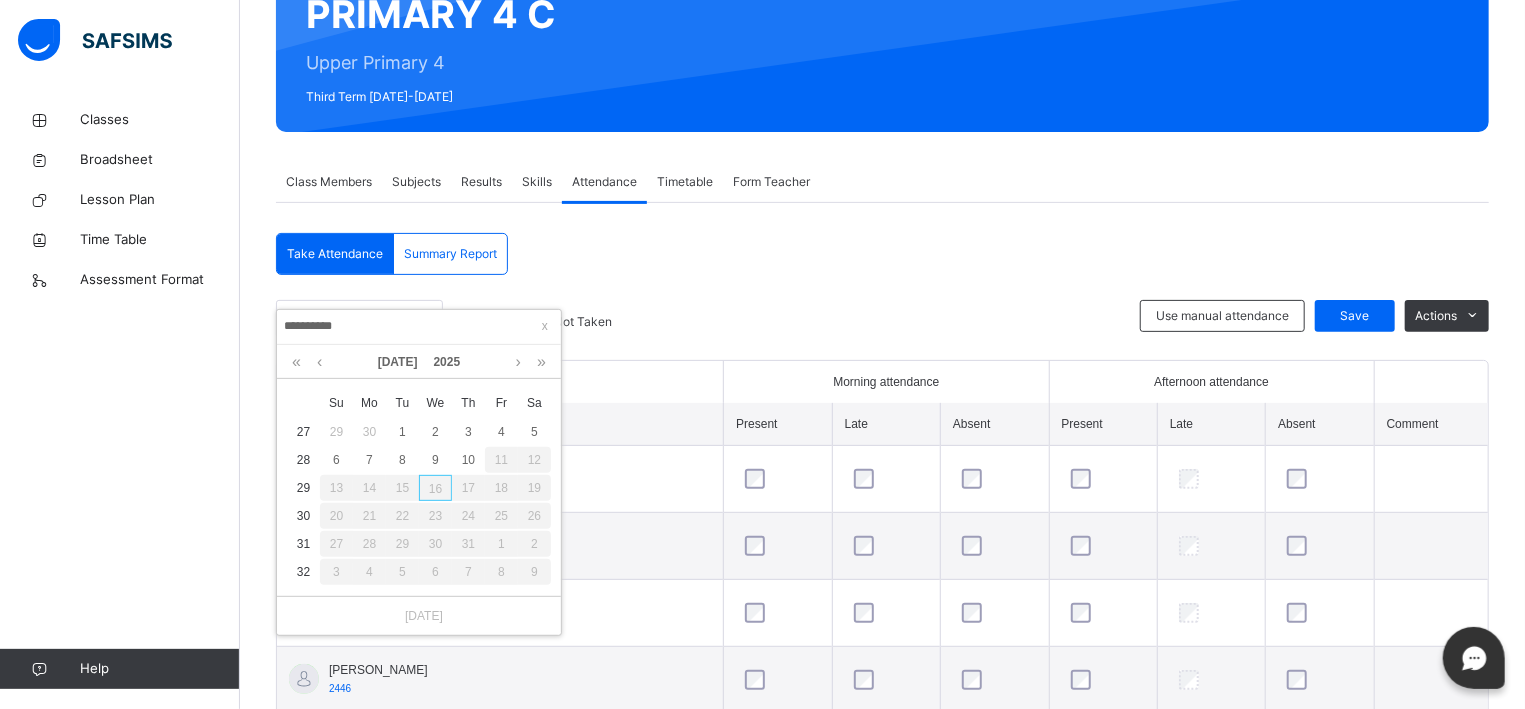 click on "11" at bounding box center (501, 460) 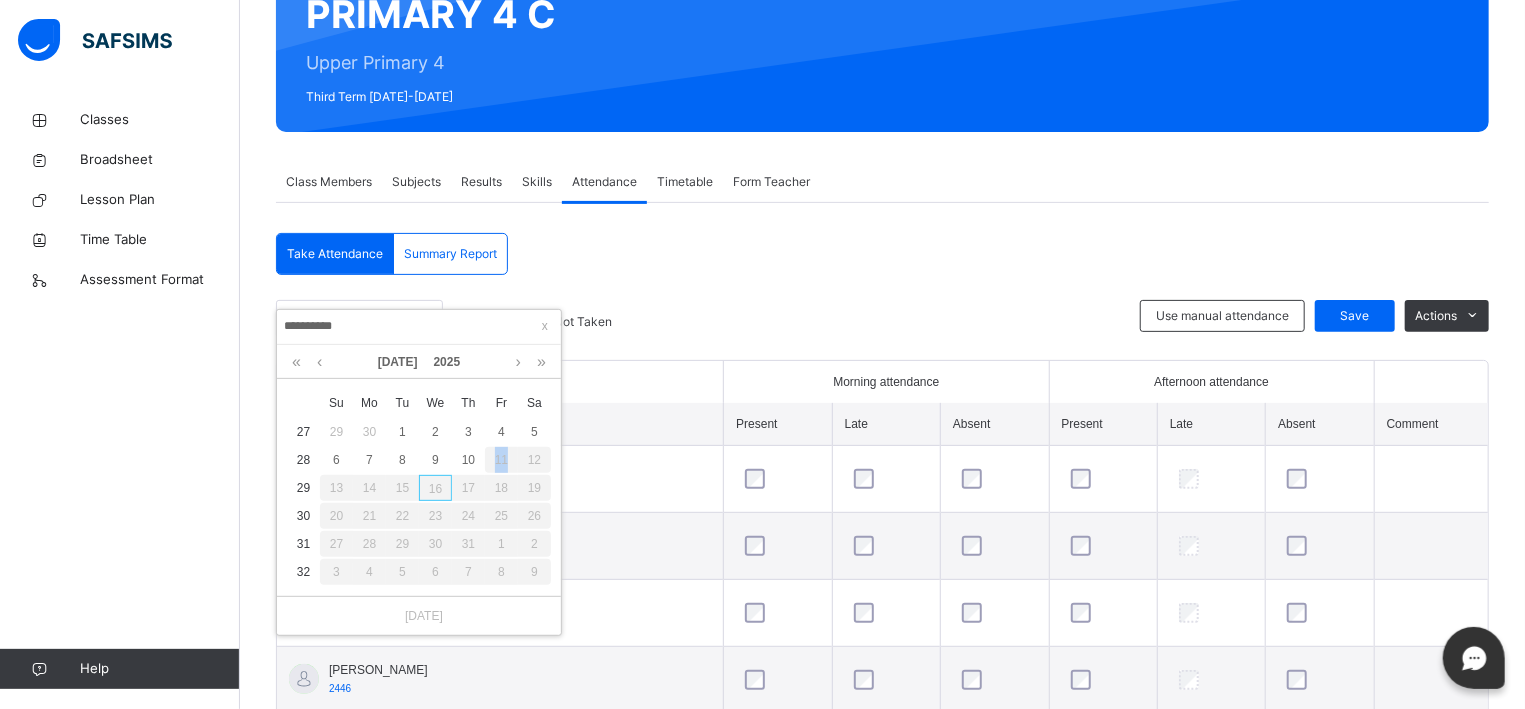 click on "11" at bounding box center (501, 460) 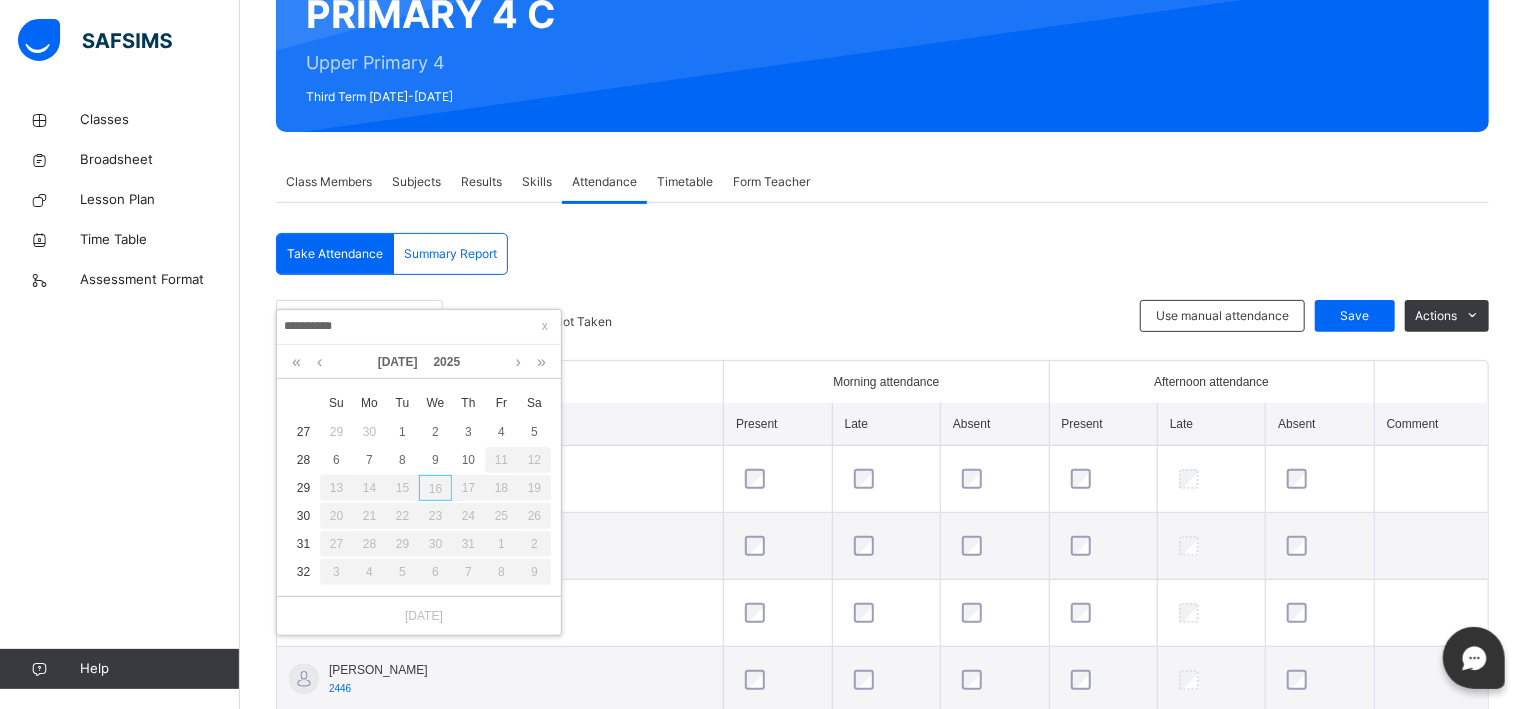 click on "11" at bounding box center (501, 460) 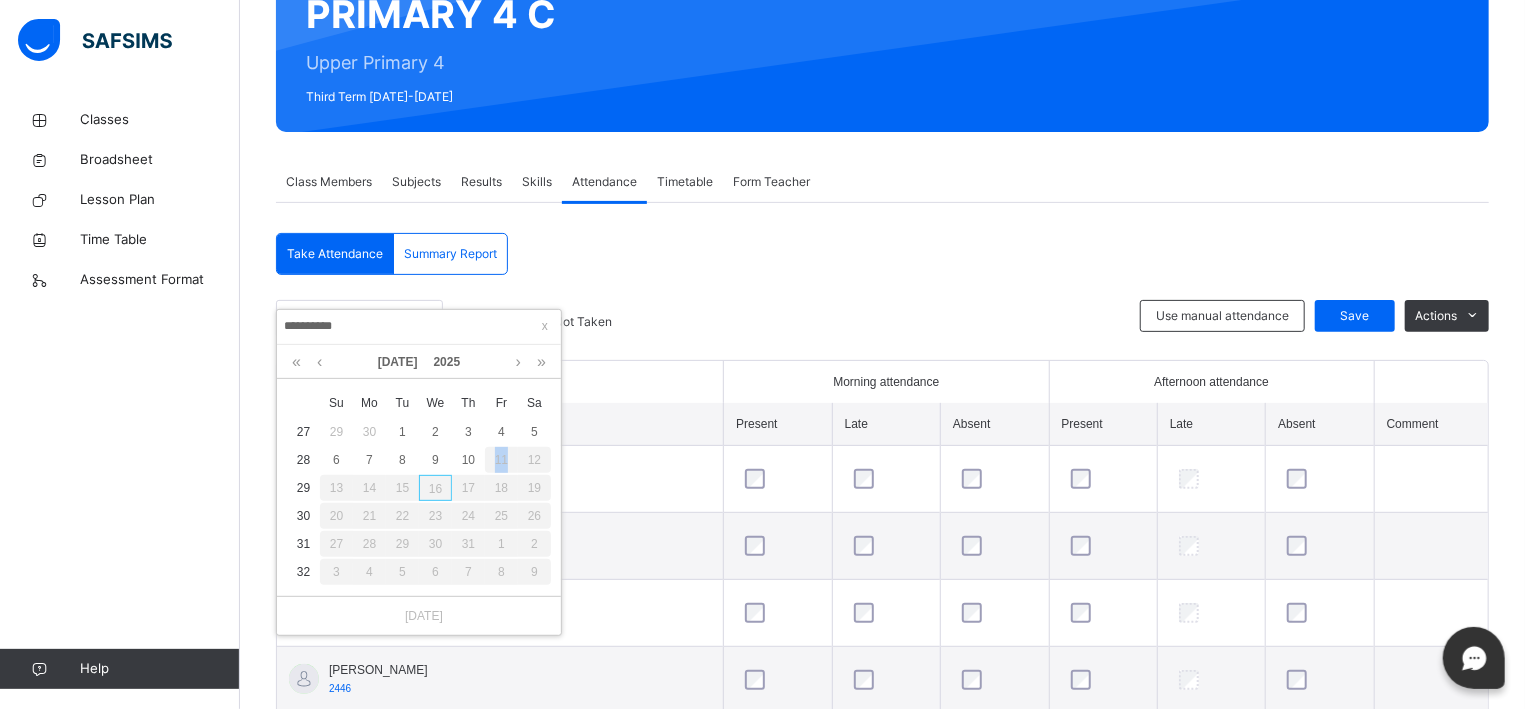click on "11" at bounding box center (501, 460) 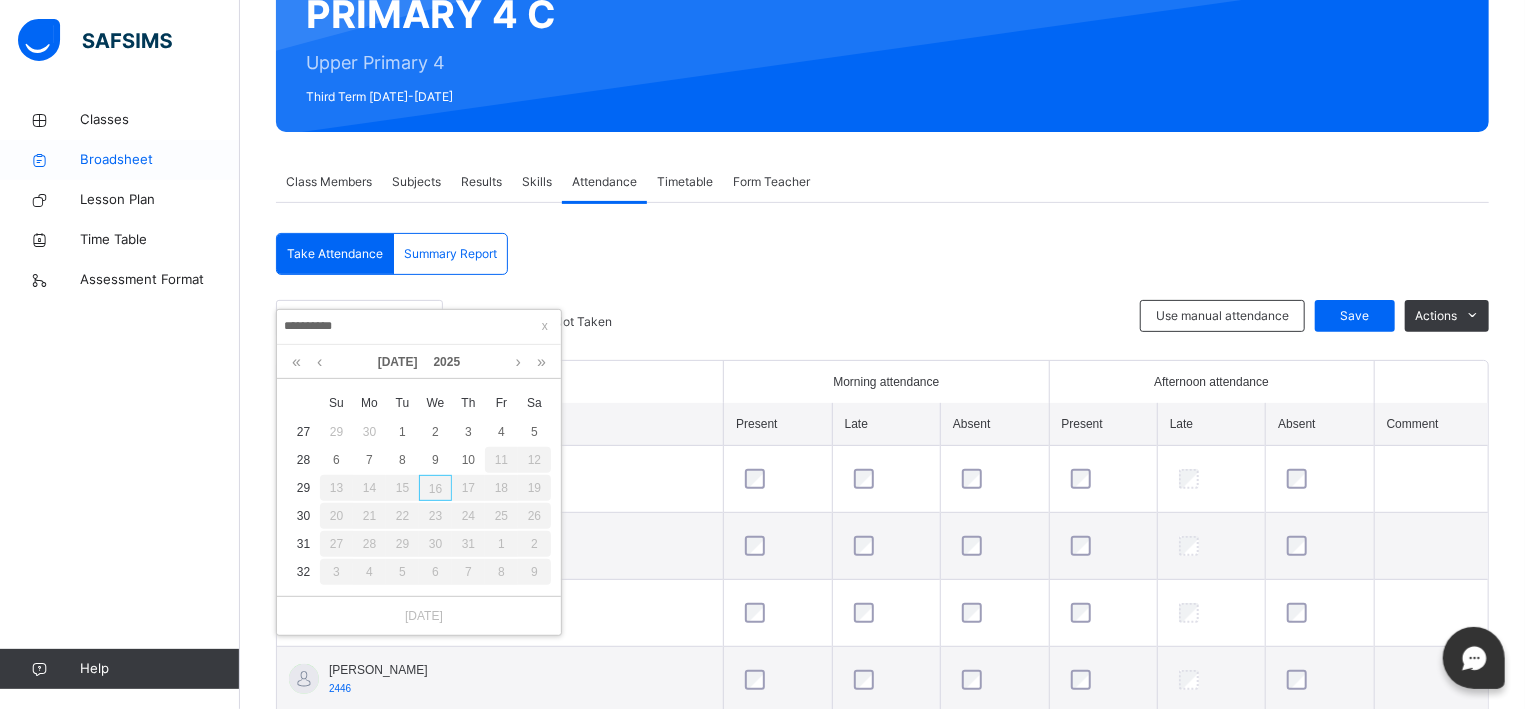 click on "Broadsheet" at bounding box center [160, 160] 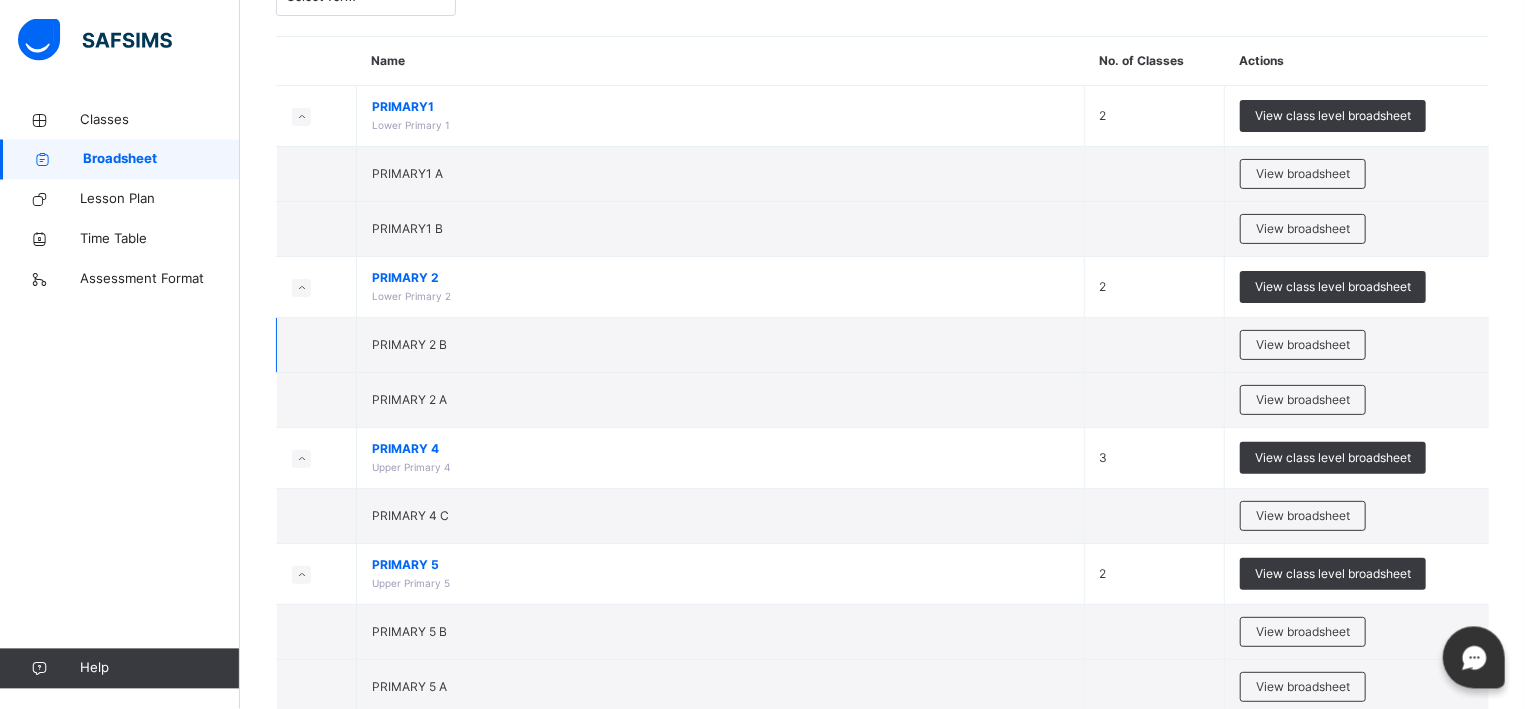 scroll, scrollTop: 160, scrollLeft: 0, axis: vertical 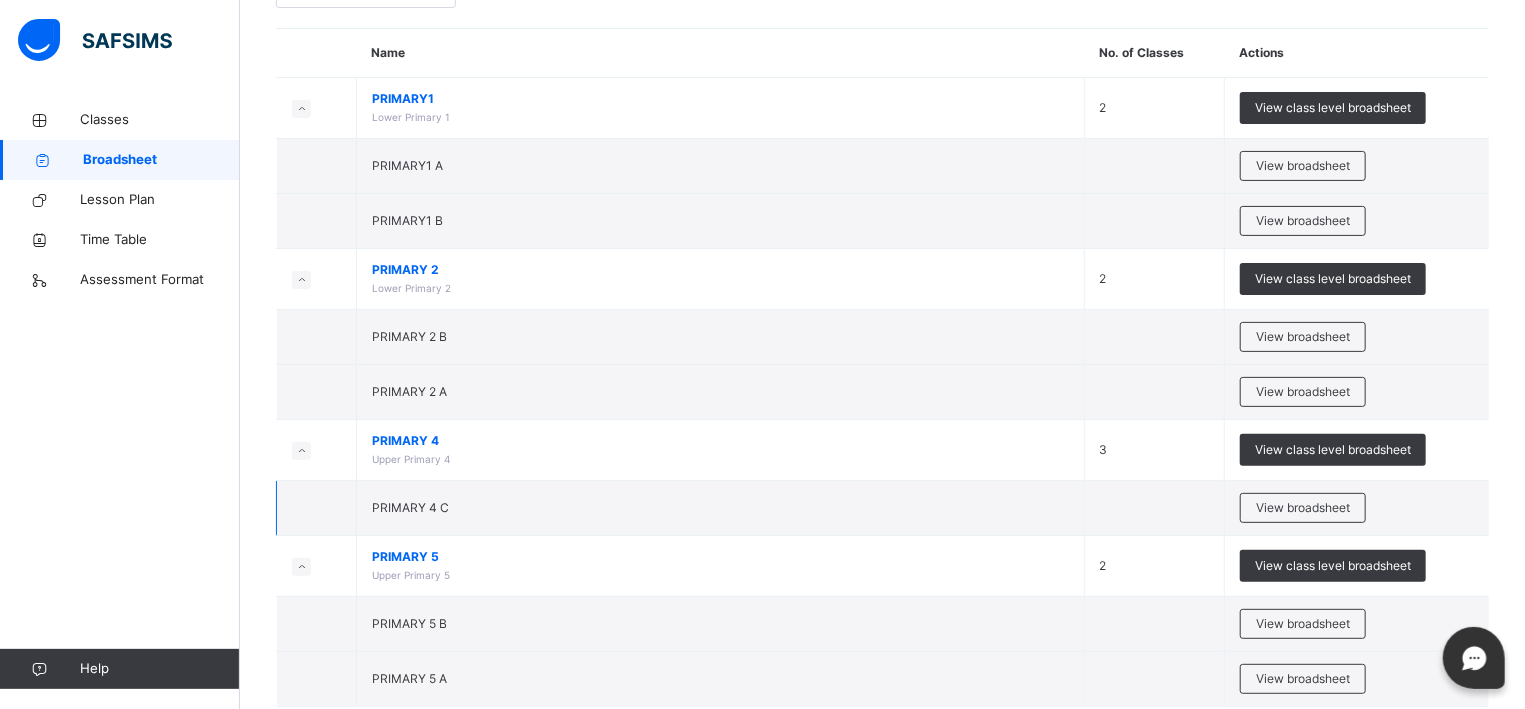 click on "PRIMARY 4 C" at bounding box center (721, 508) 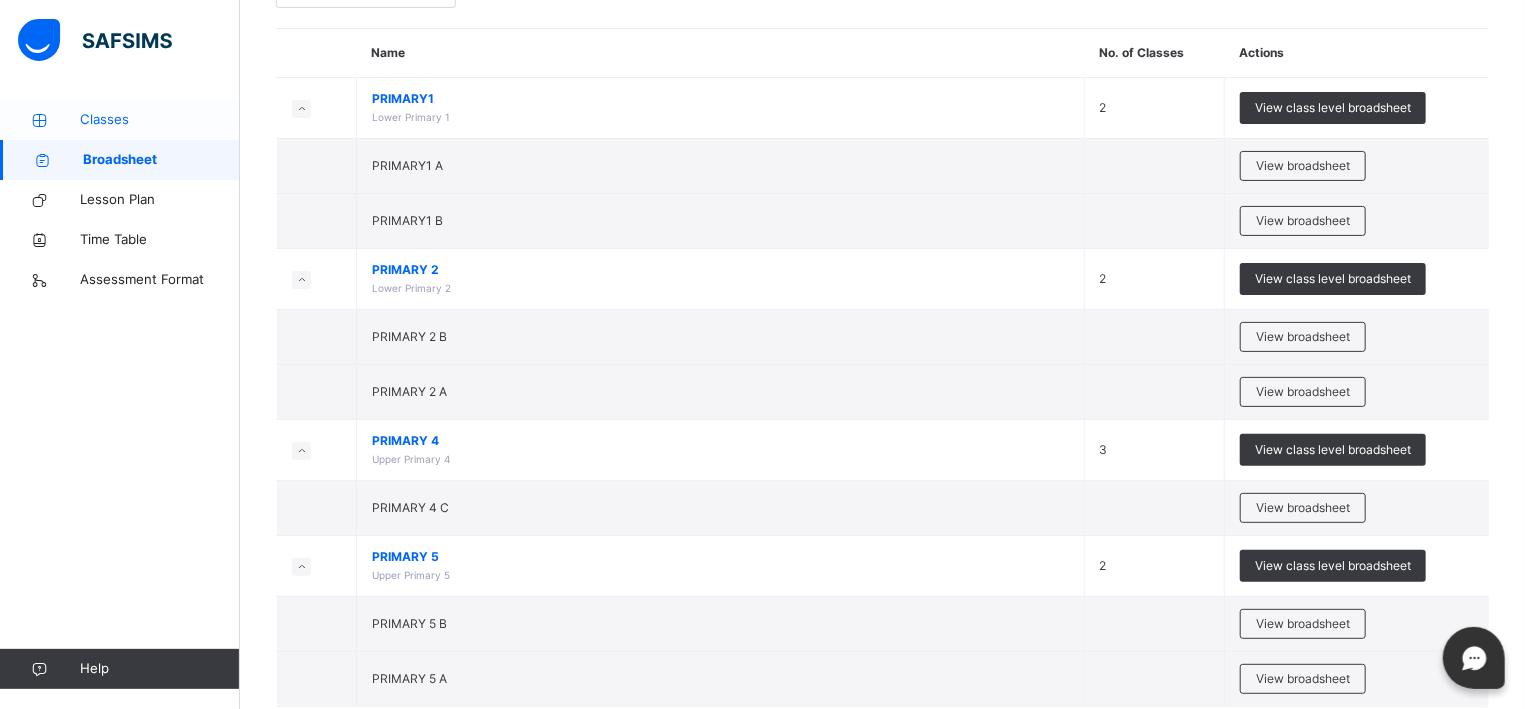 click on "Classes" at bounding box center (160, 120) 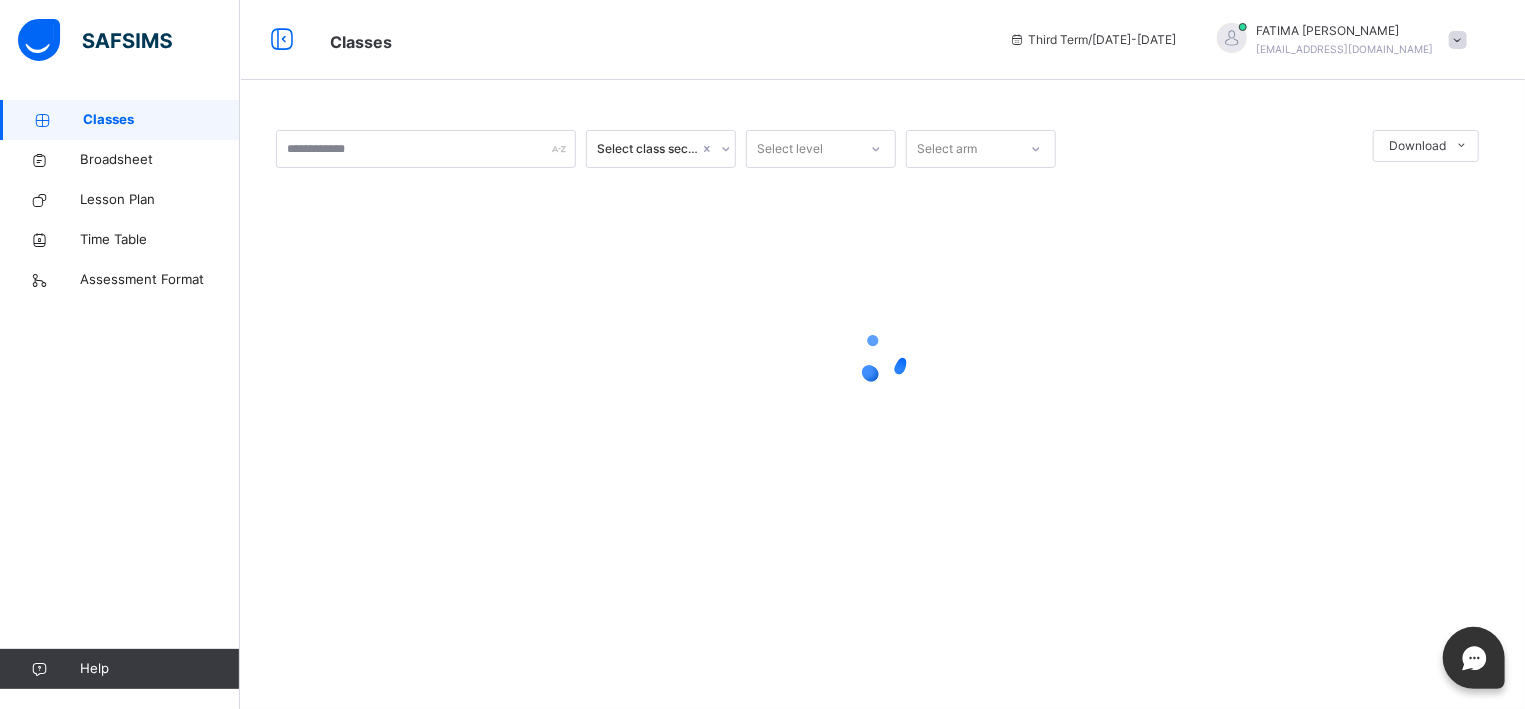 scroll, scrollTop: 0, scrollLeft: 0, axis: both 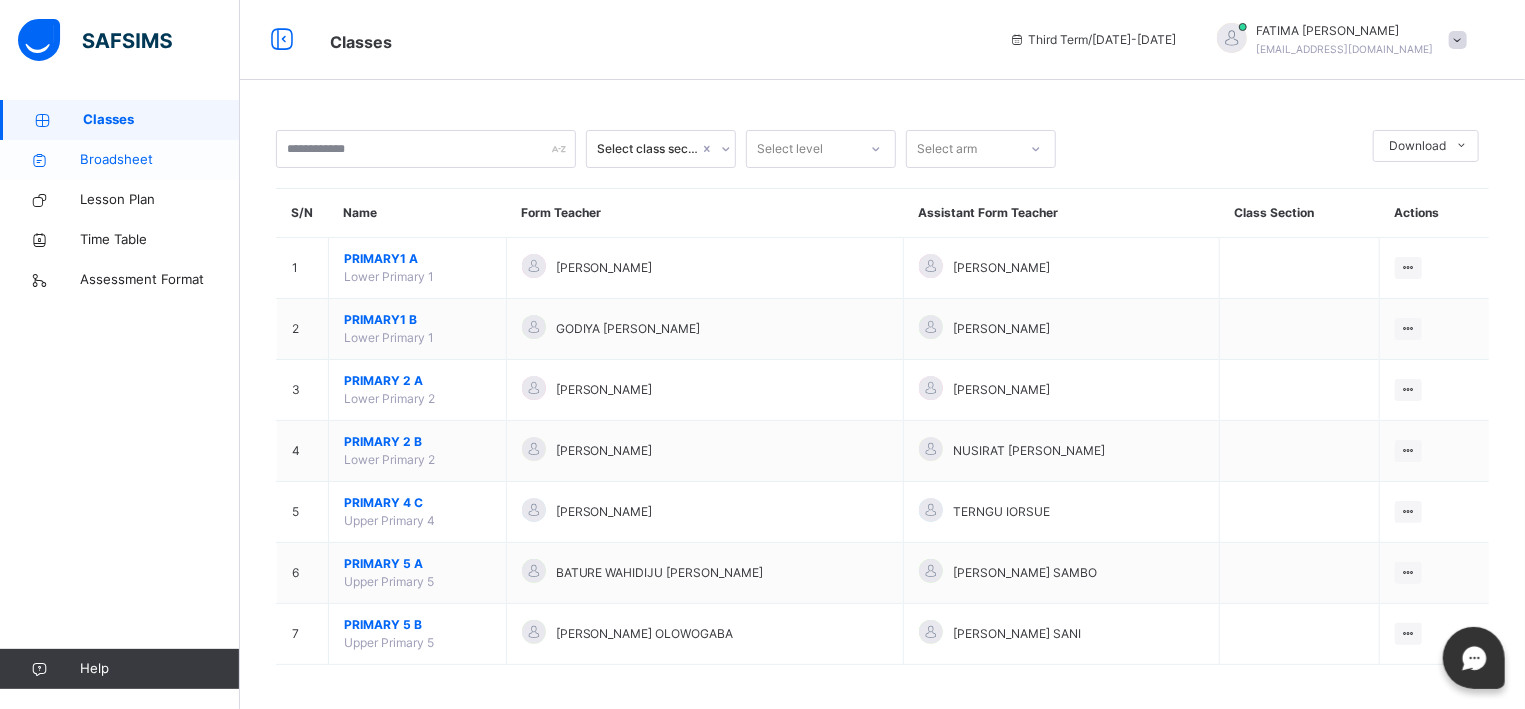 click on "Broadsheet" at bounding box center [160, 160] 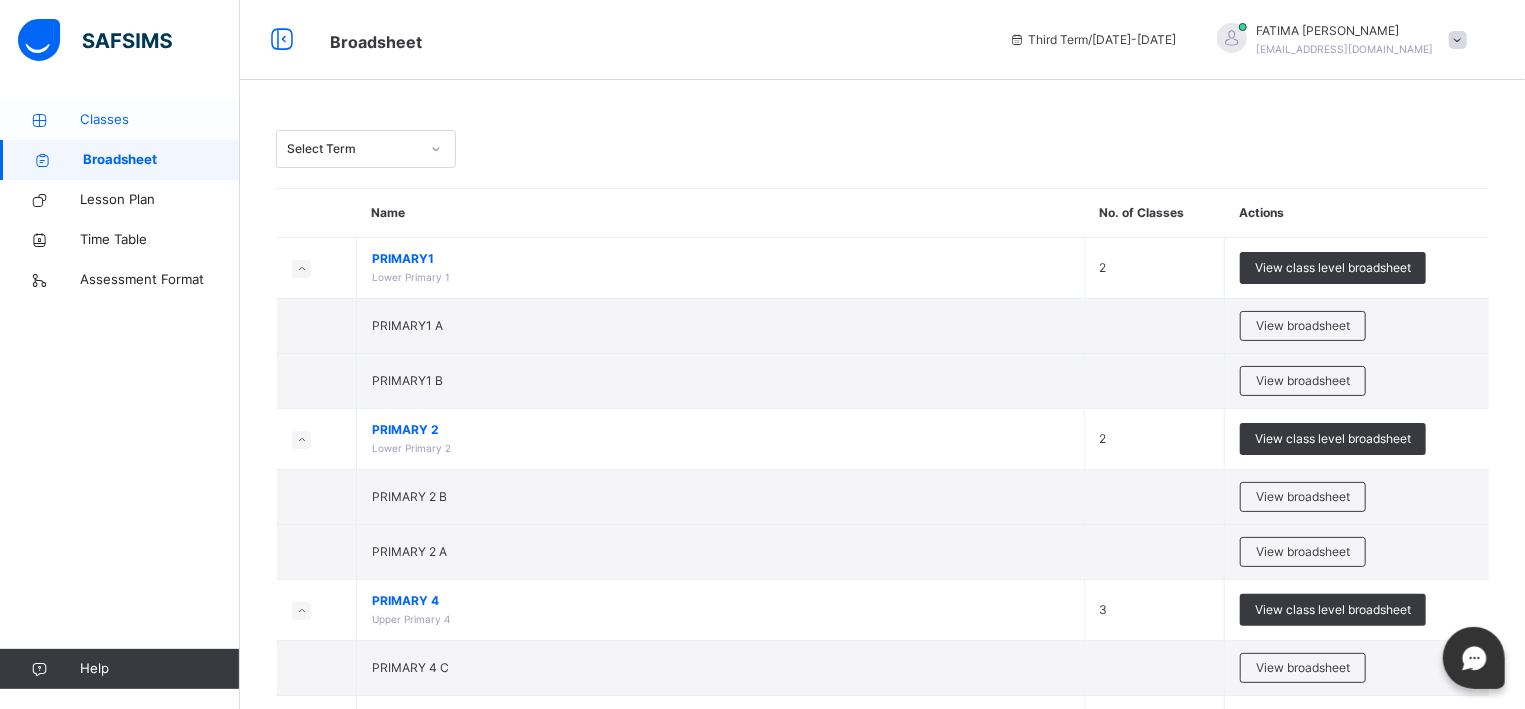 click on "Classes" at bounding box center (160, 120) 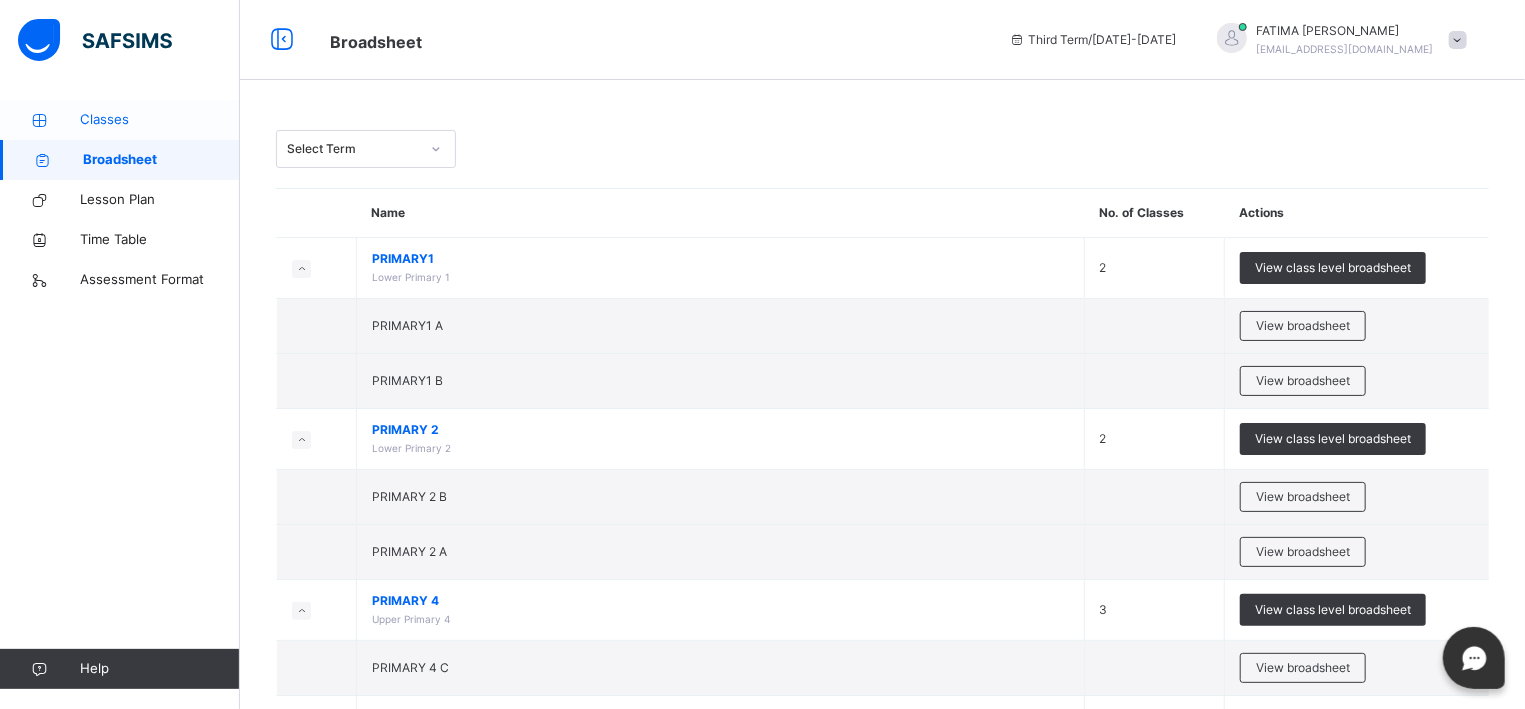 click on "Classes" at bounding box center (160, 120) 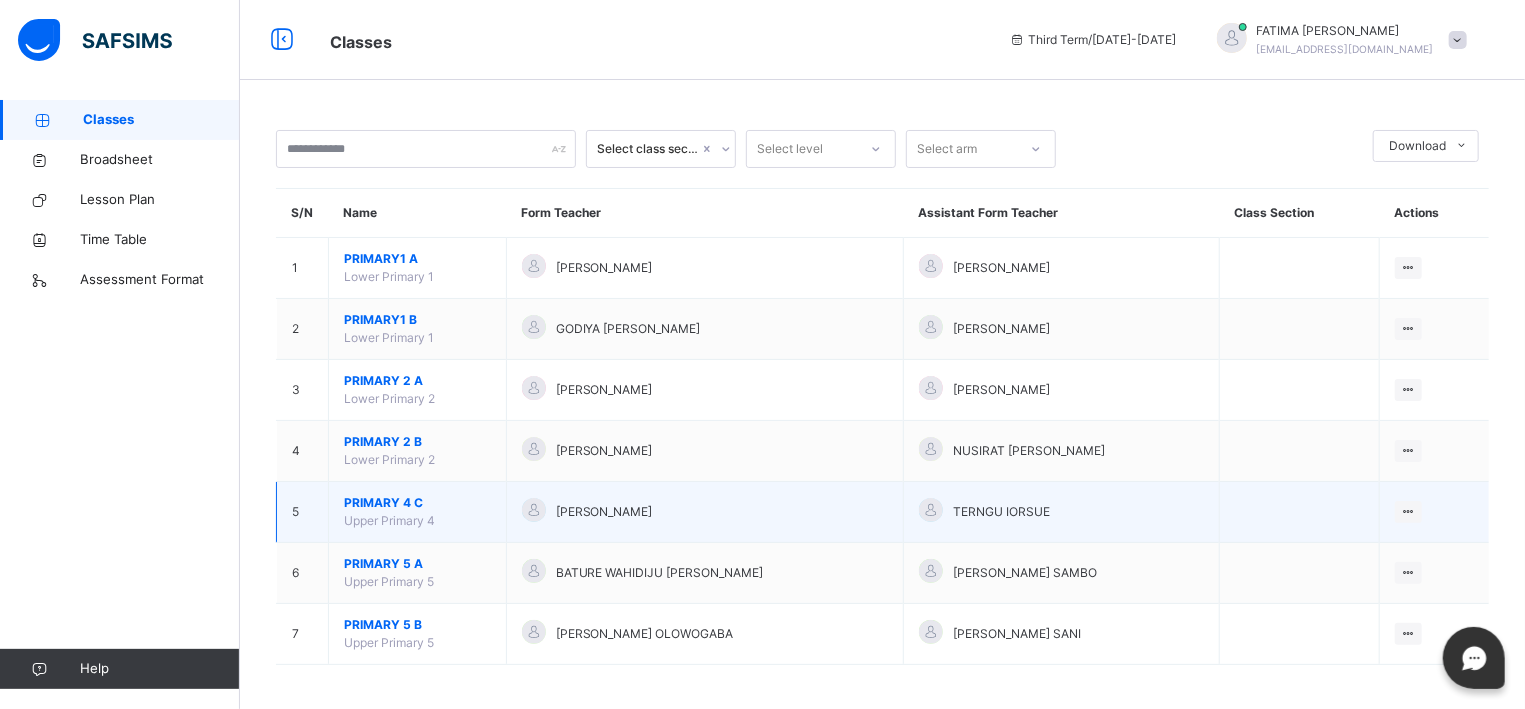 click on "[PERSON_NAME]" at bounding box center [705, 512] 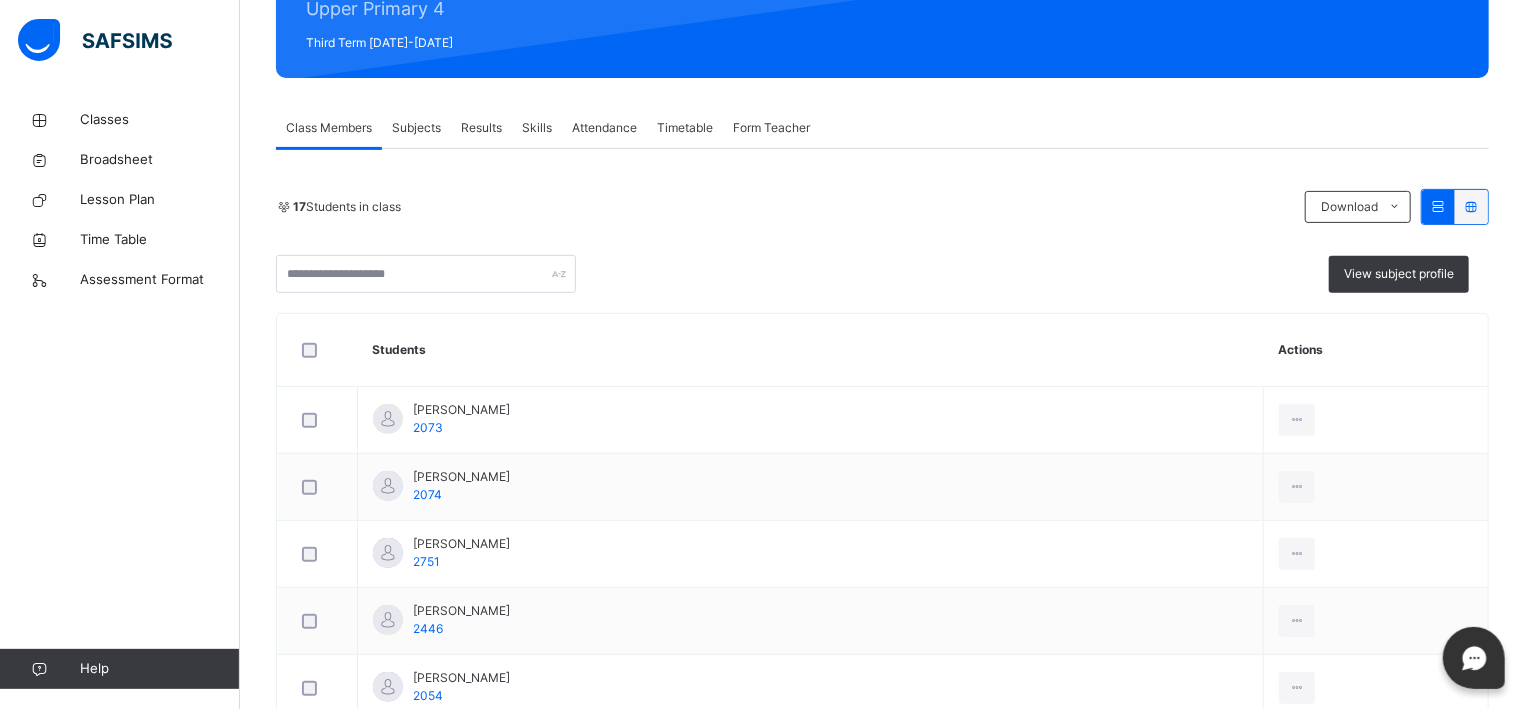 scroll, scrollTop: 214, scrollLeft: 0, axis: vertical 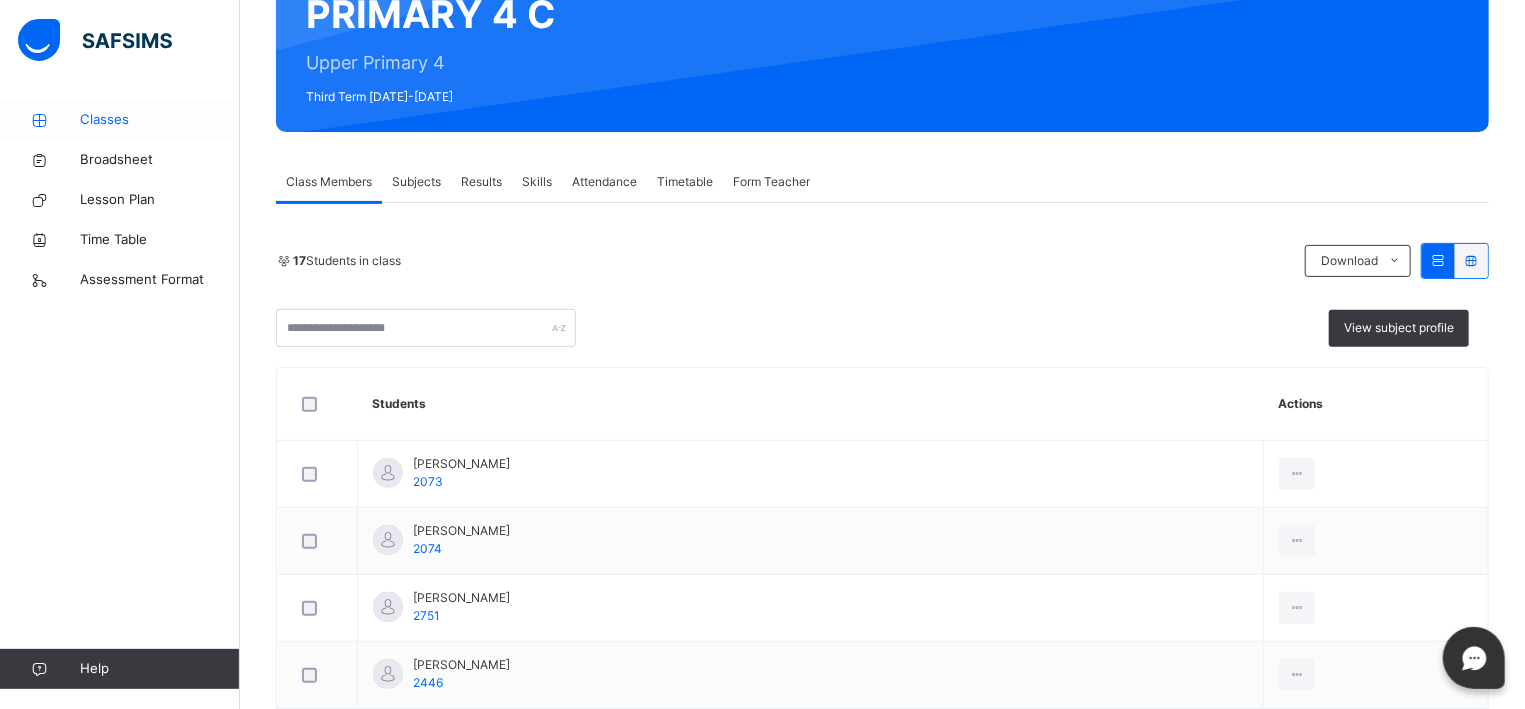 click on "Classes" at bounding box center [160, 120] 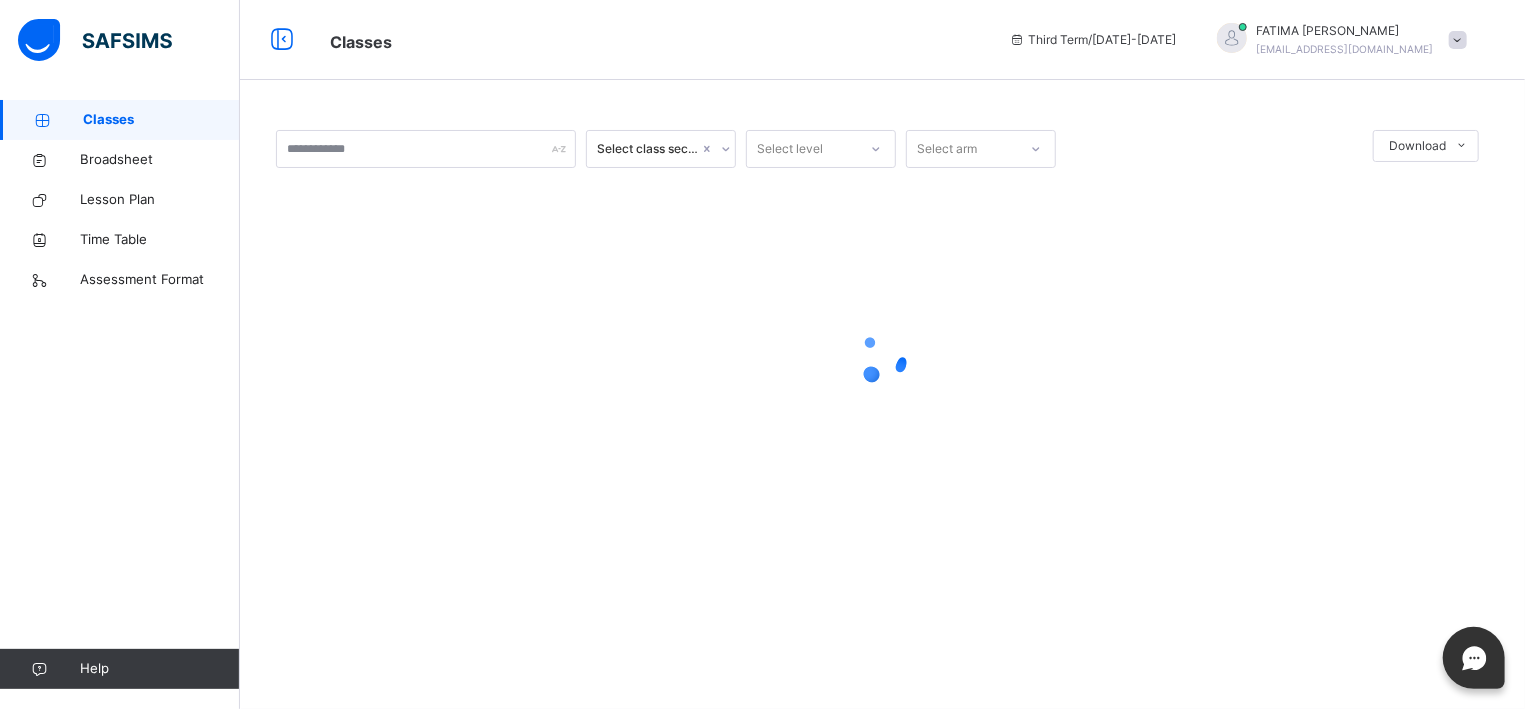 scroll, scrollTop: 0, scrollLeft: 0, axis: both 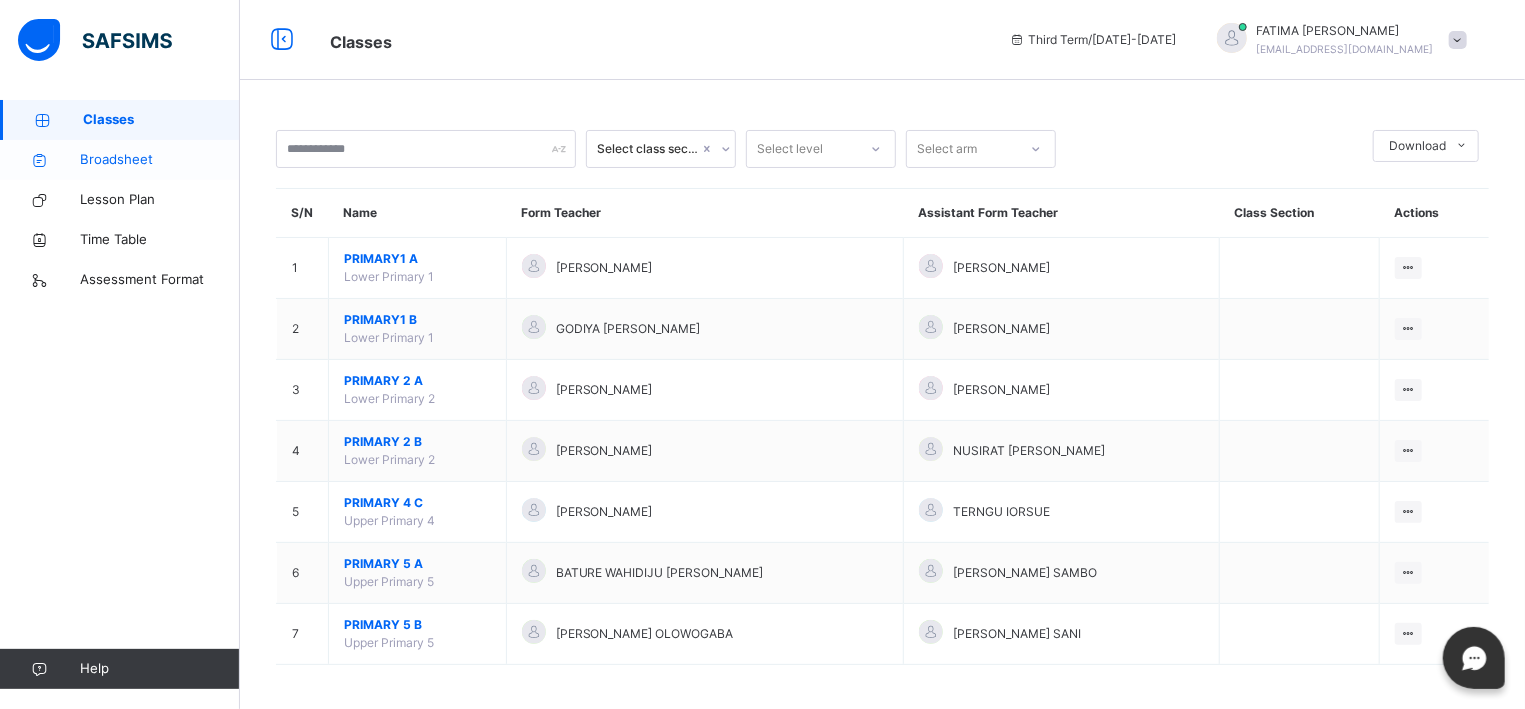 click on "Broadsheet" at bounding box center [160, 160] 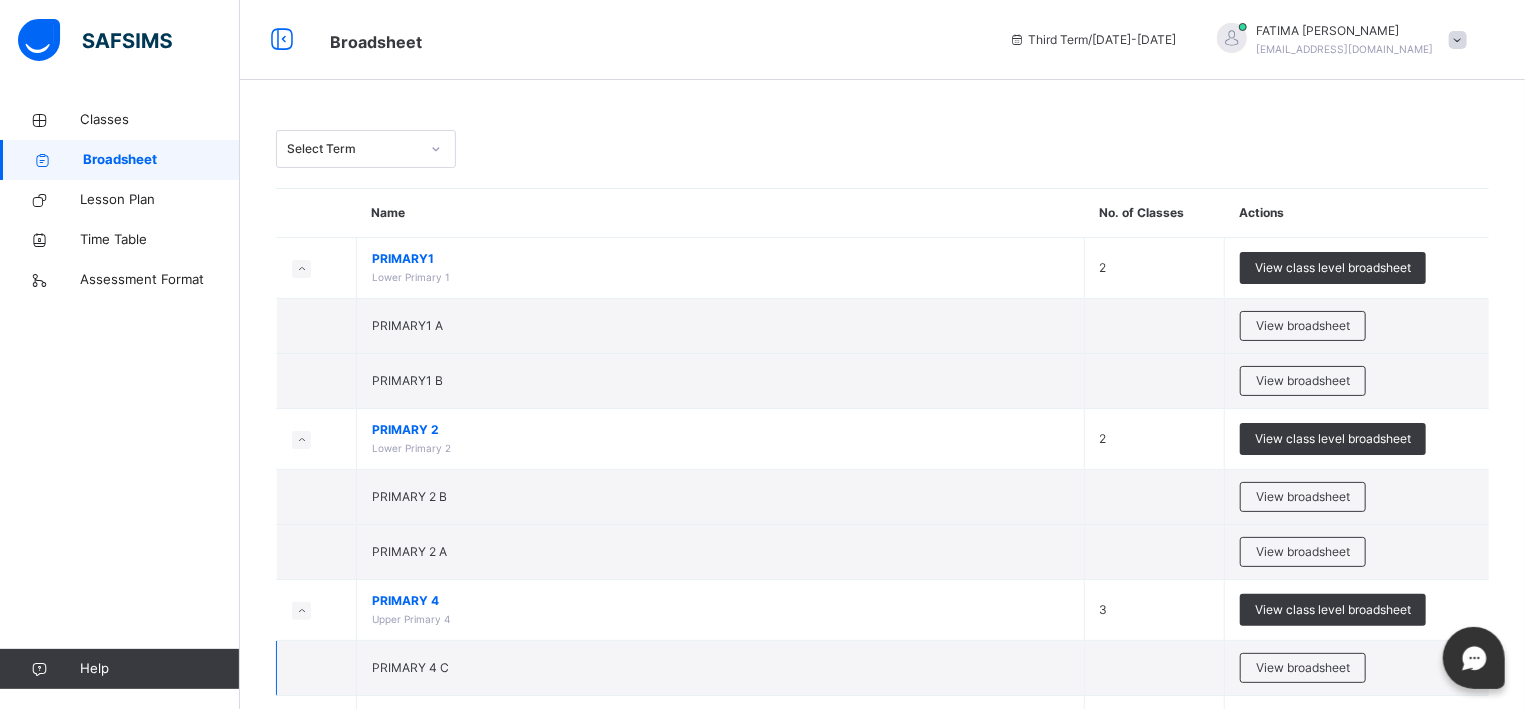 click on "PRIMARY 4 C" at bounding box center [410, 667] 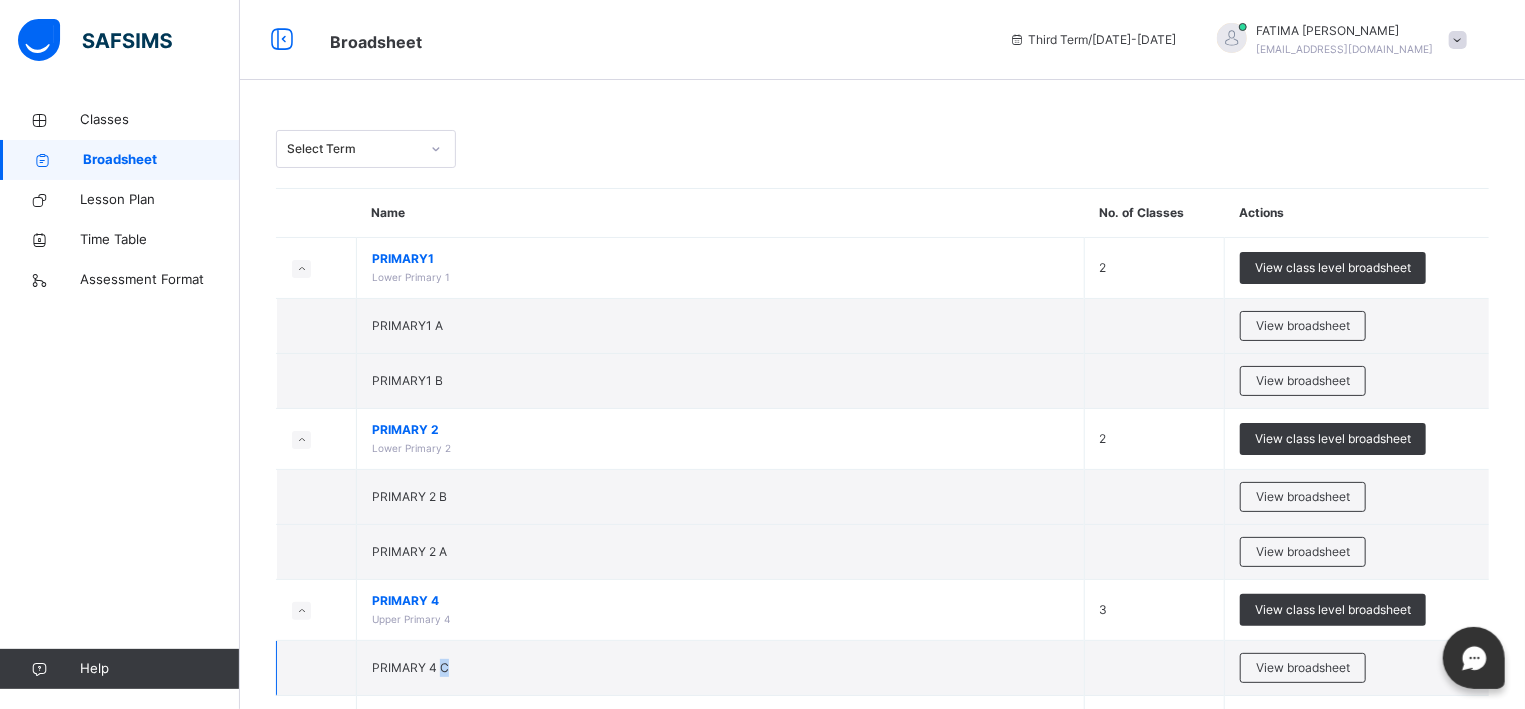 click on "PRIMARY 4 C" at bounding box center [410, 667] 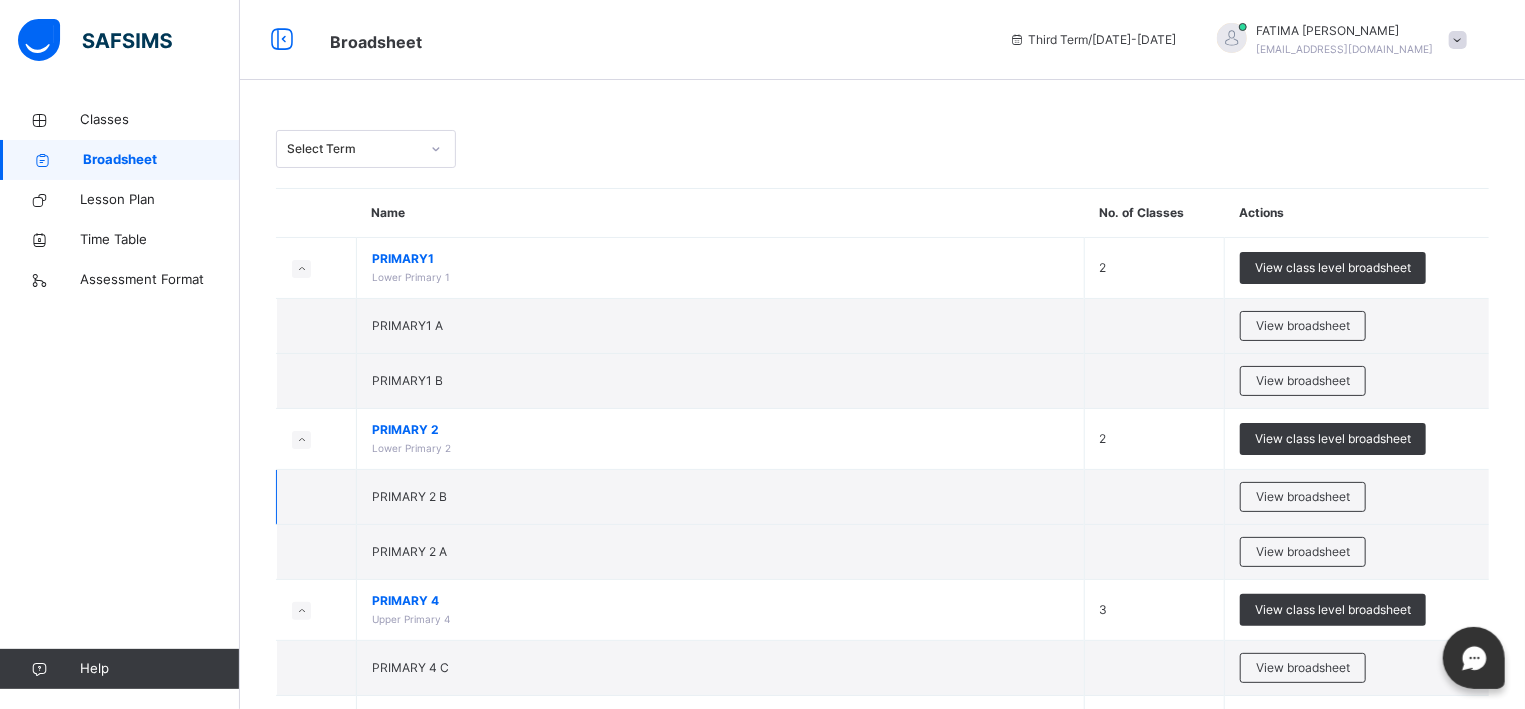 click on "PRIMARY 2 B" at bounding box center (721, 497) 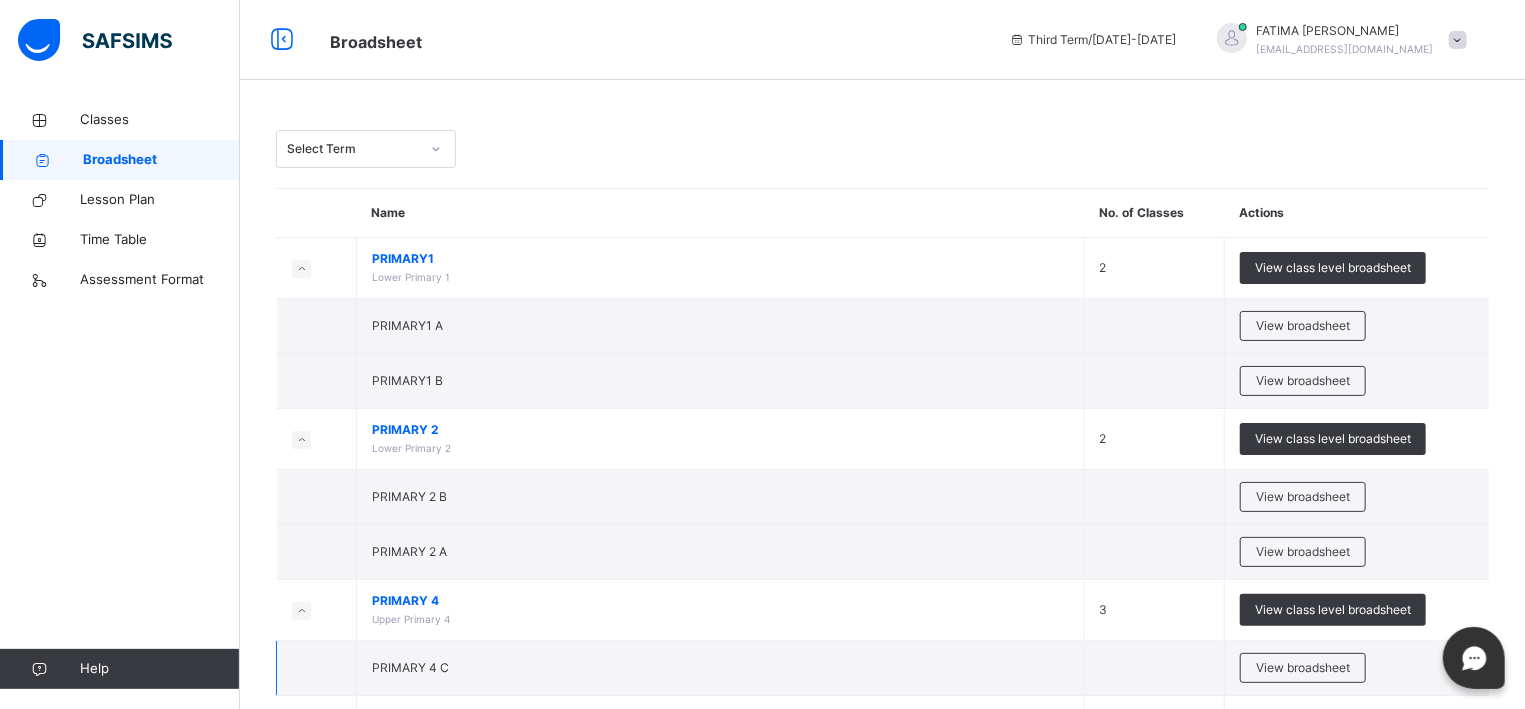 click on "PRIMARY 4 C" at bounding box center (721, 668) 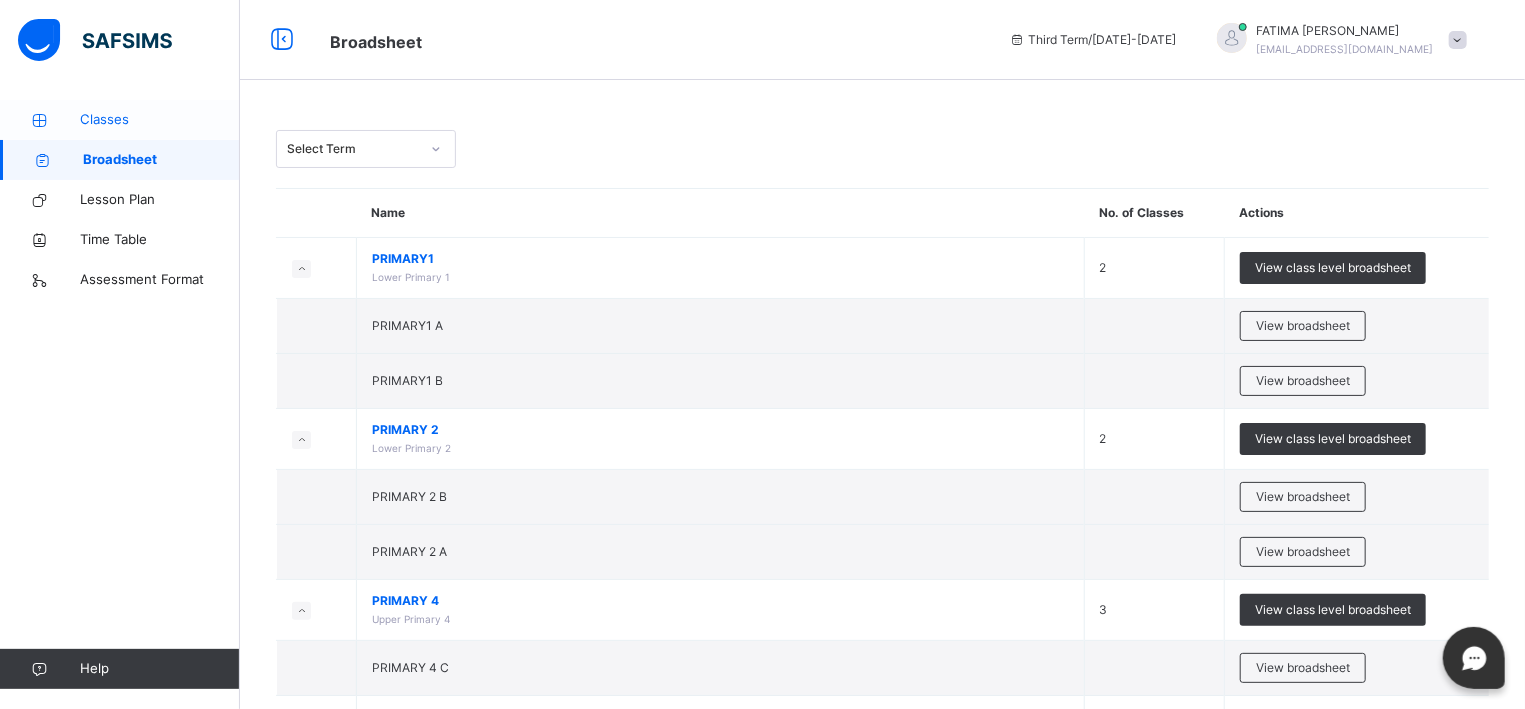 click on "Classes" at bounding box center [120, 120] 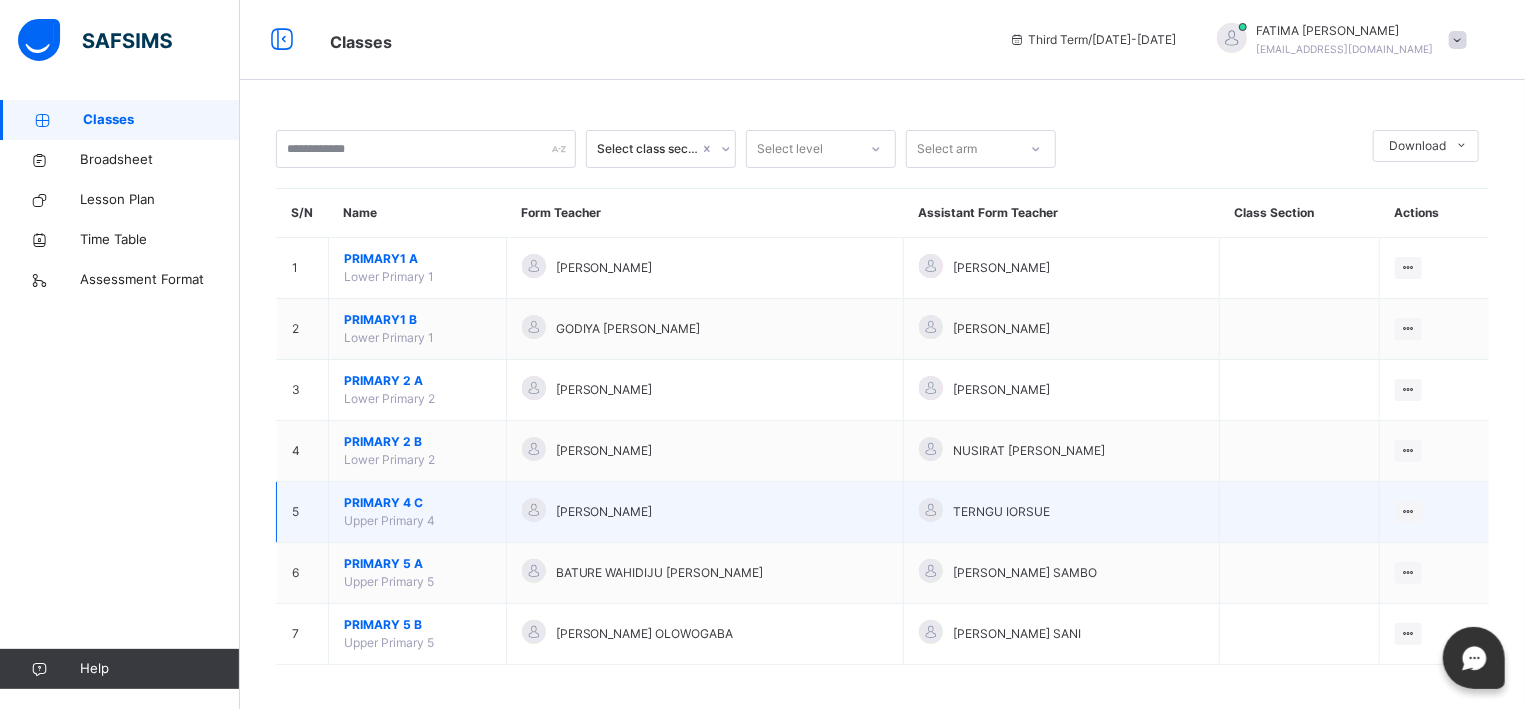 click on "PRIMARY 4   C" at bounding box center [417, 503] 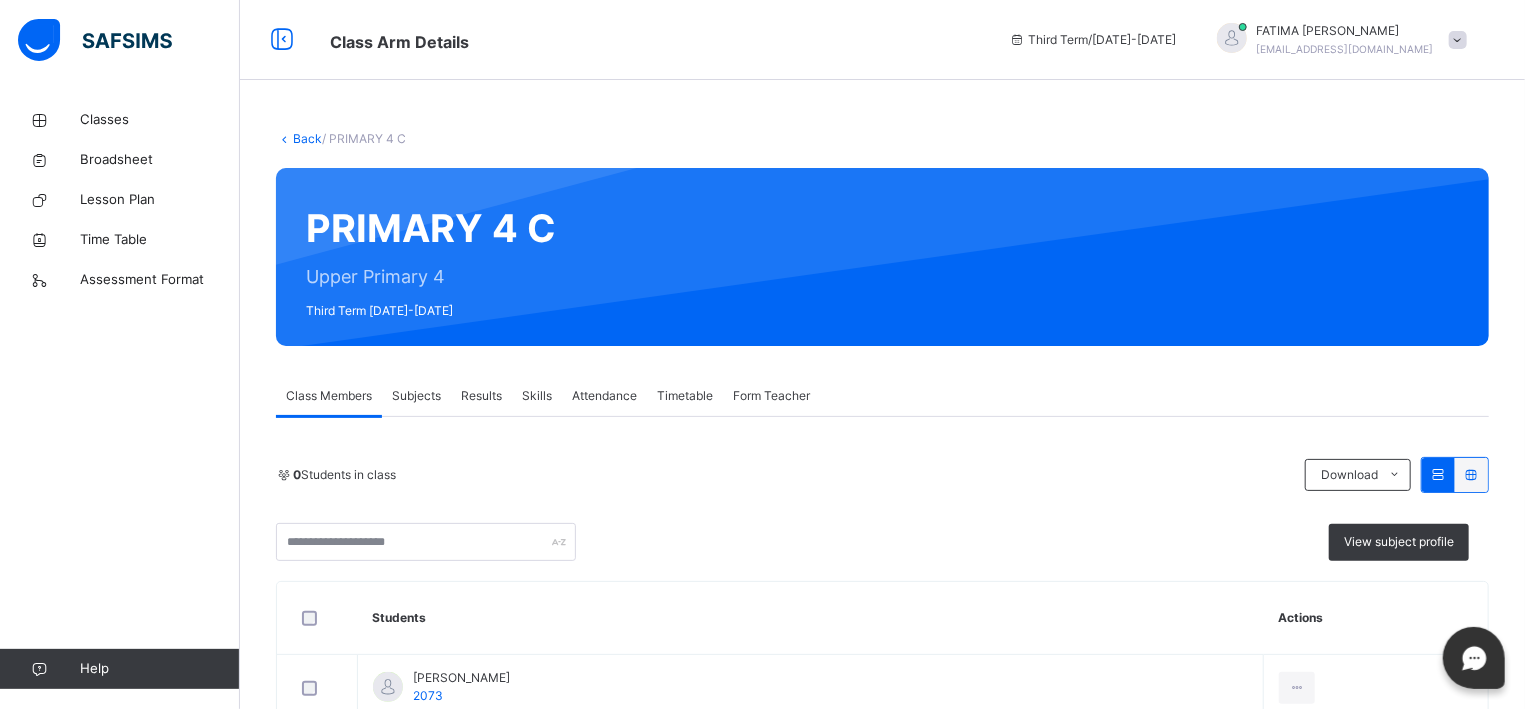 click on "Results" at bounding box center (481, 396) 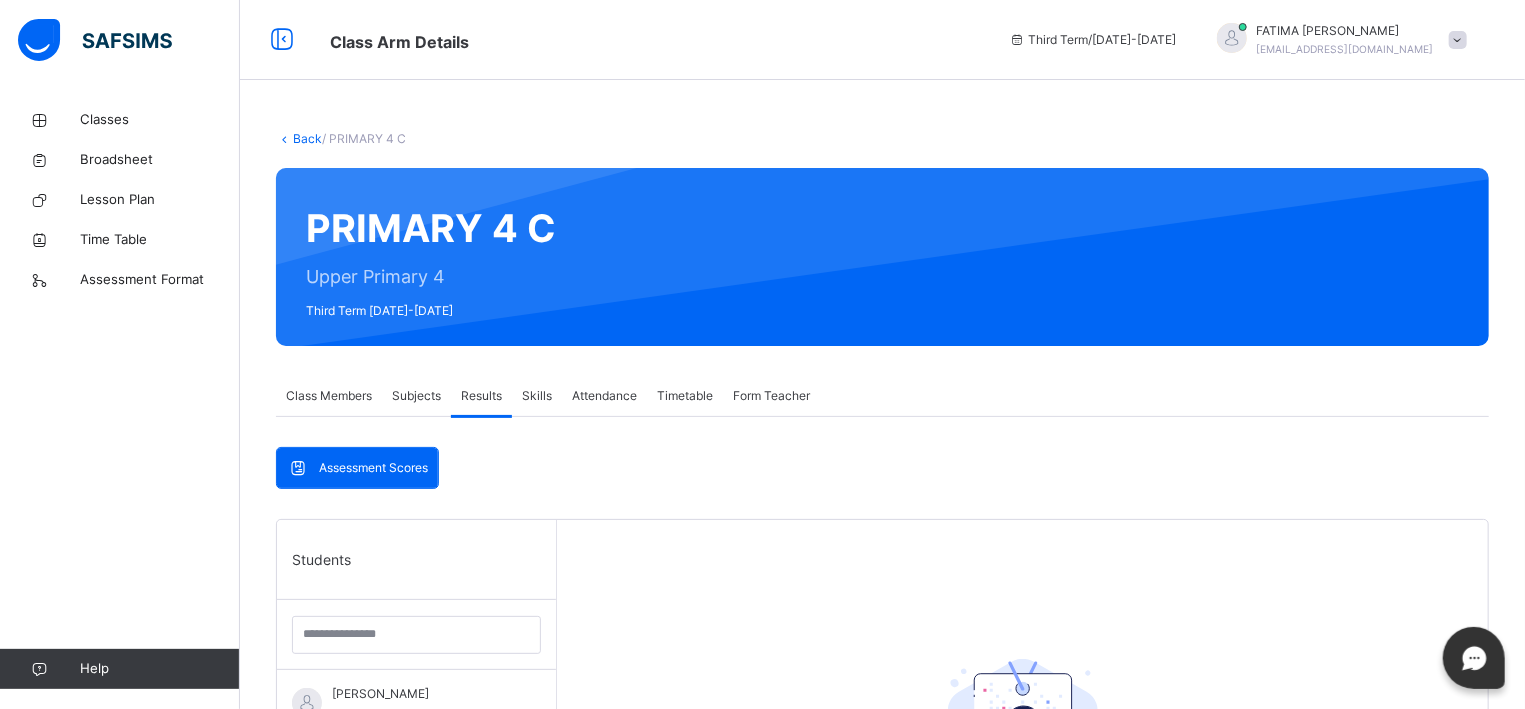 drag, startPoint x: 1514, startPoint y: 233, endPoint x: 1524, endPoint y: 307, distance: 74.672615 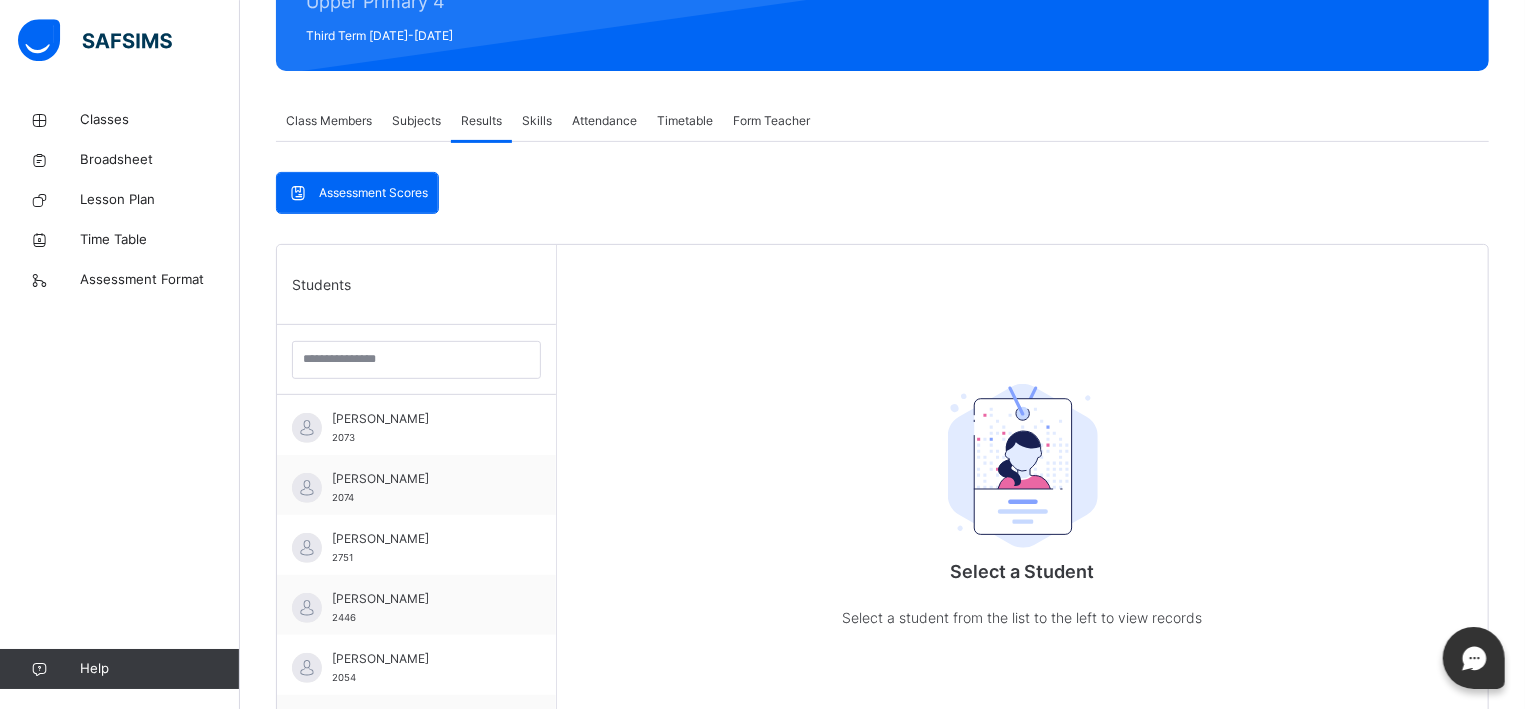 scroll, scrollTop: 285, scrollLeft: 0, axis: vertical 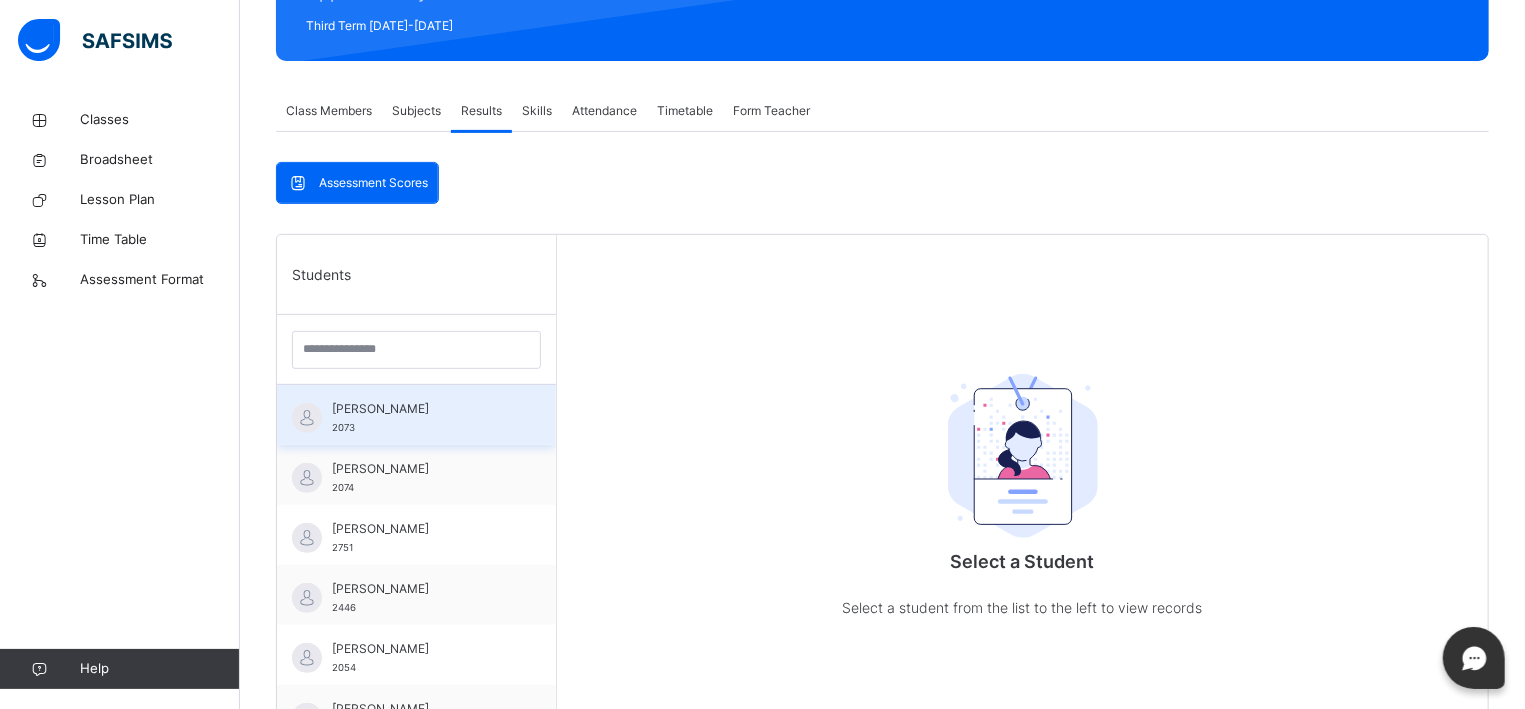 click on "[PERSON_NAME]" at bounding box center [421, 409] 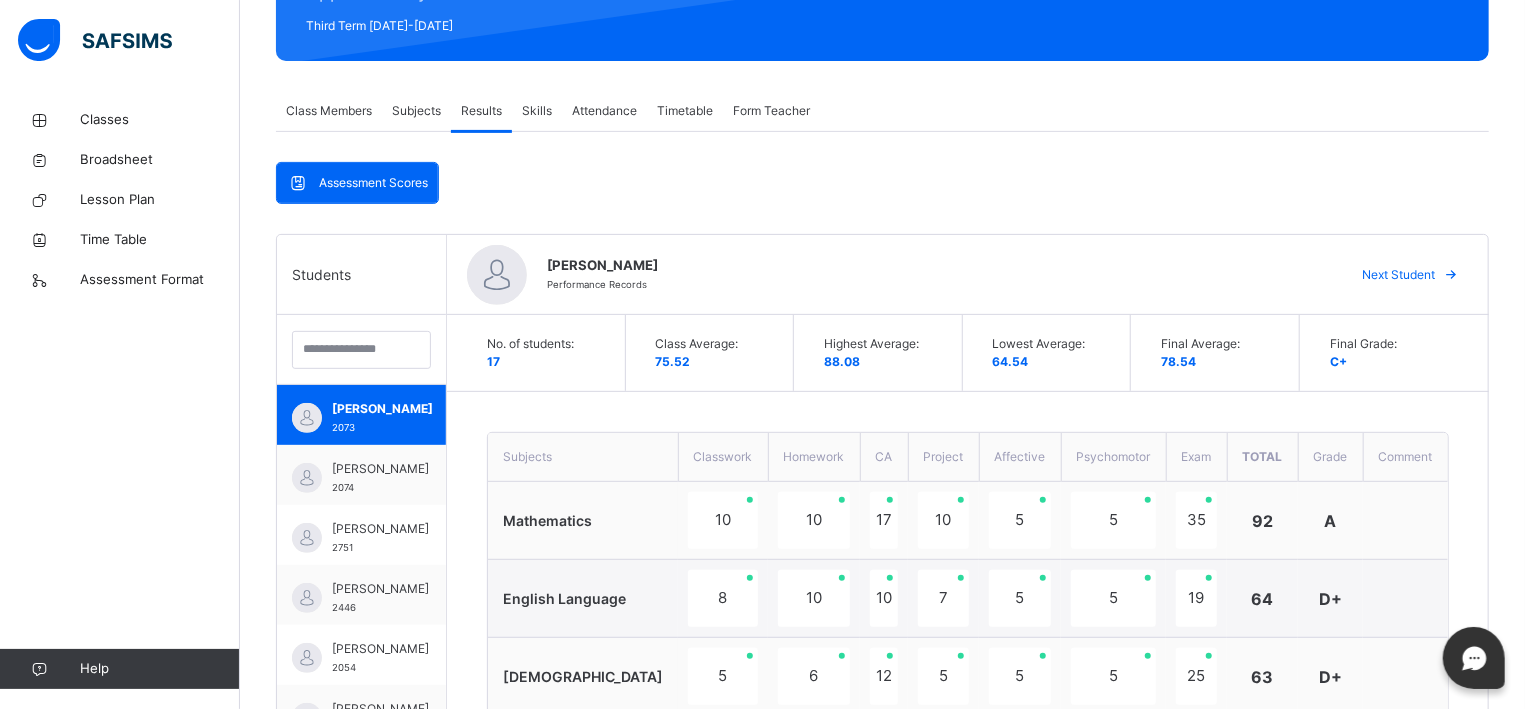 drag, startPoint x: 1514, startPoint y: 128, endPoint x: 1514, endPoint y: 443, distance: 315 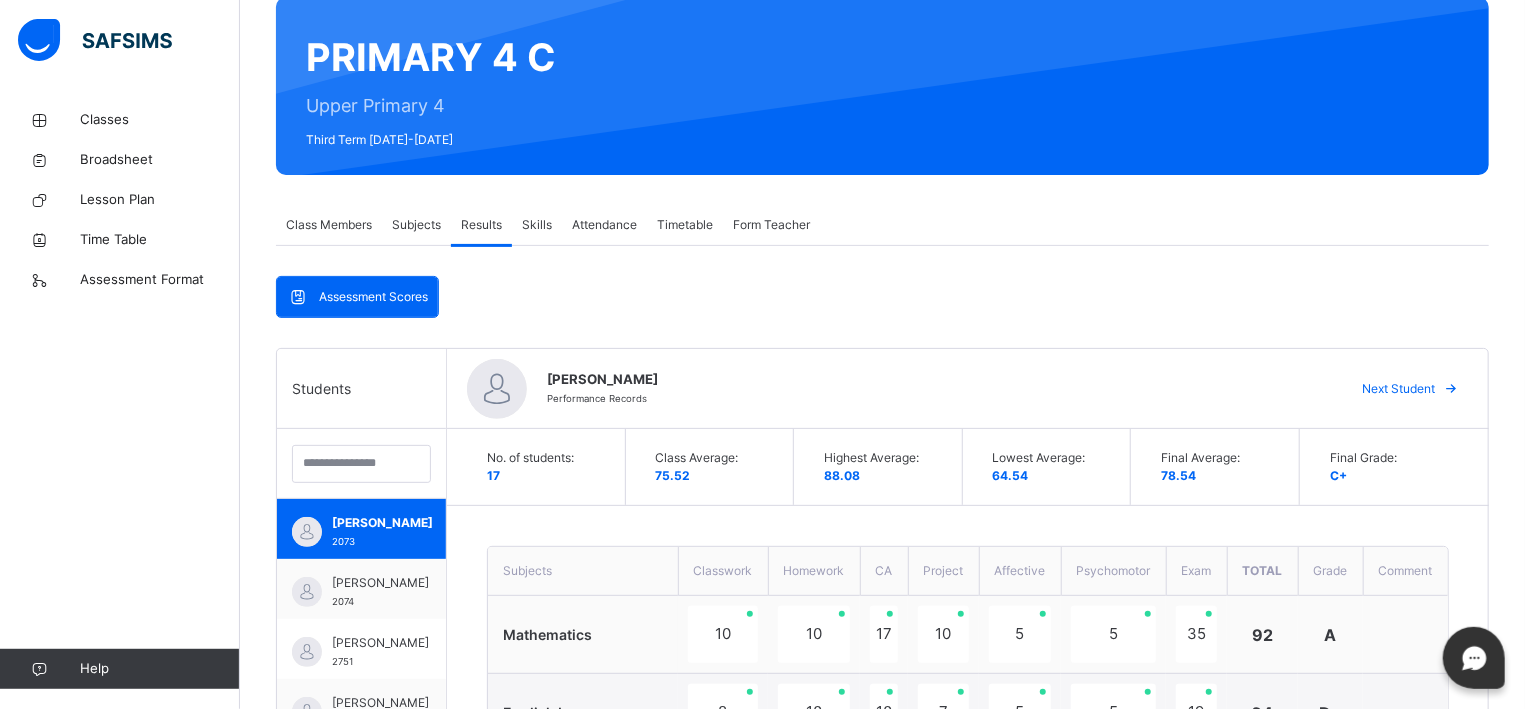 scroll, scrollTop: 175, scrollLeft: 0, axis: vertical 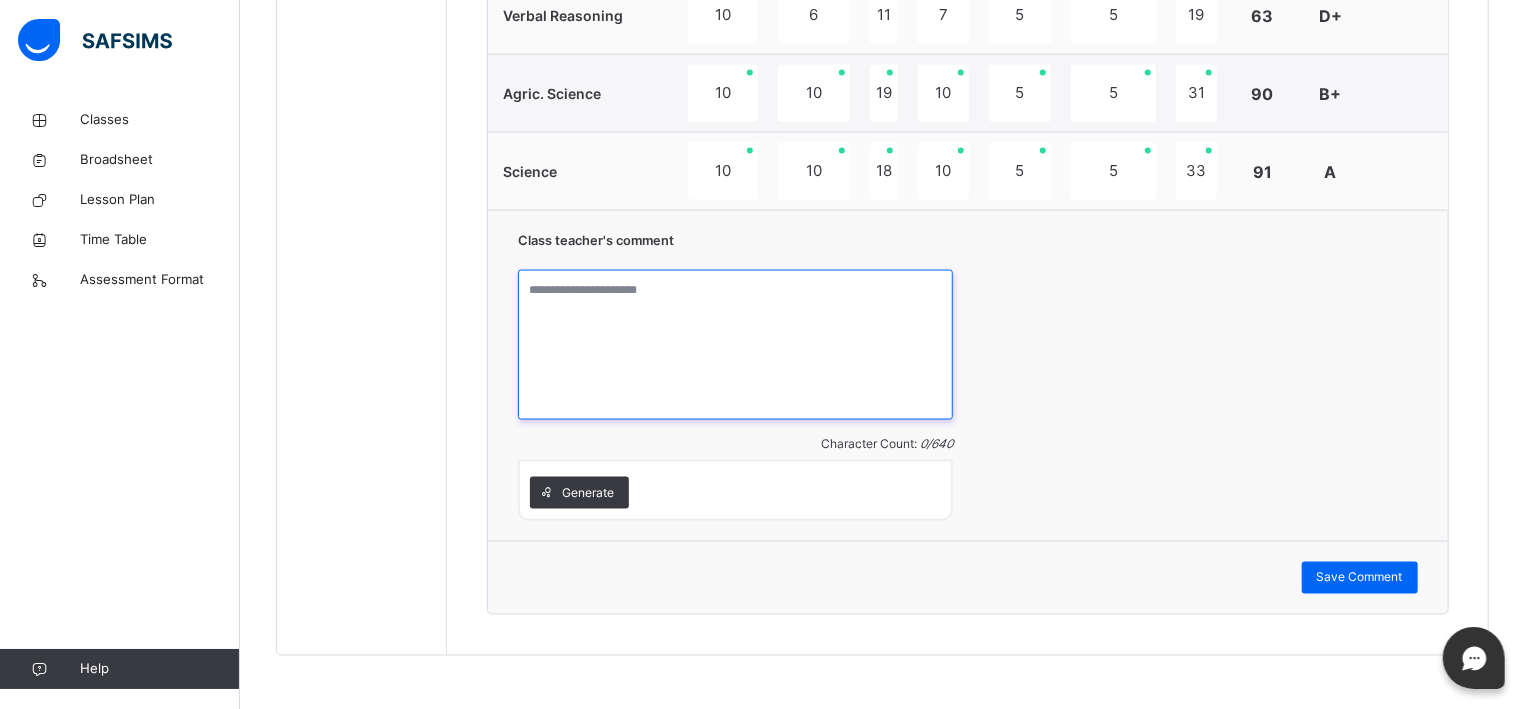 click at bounding box center (735, 345) 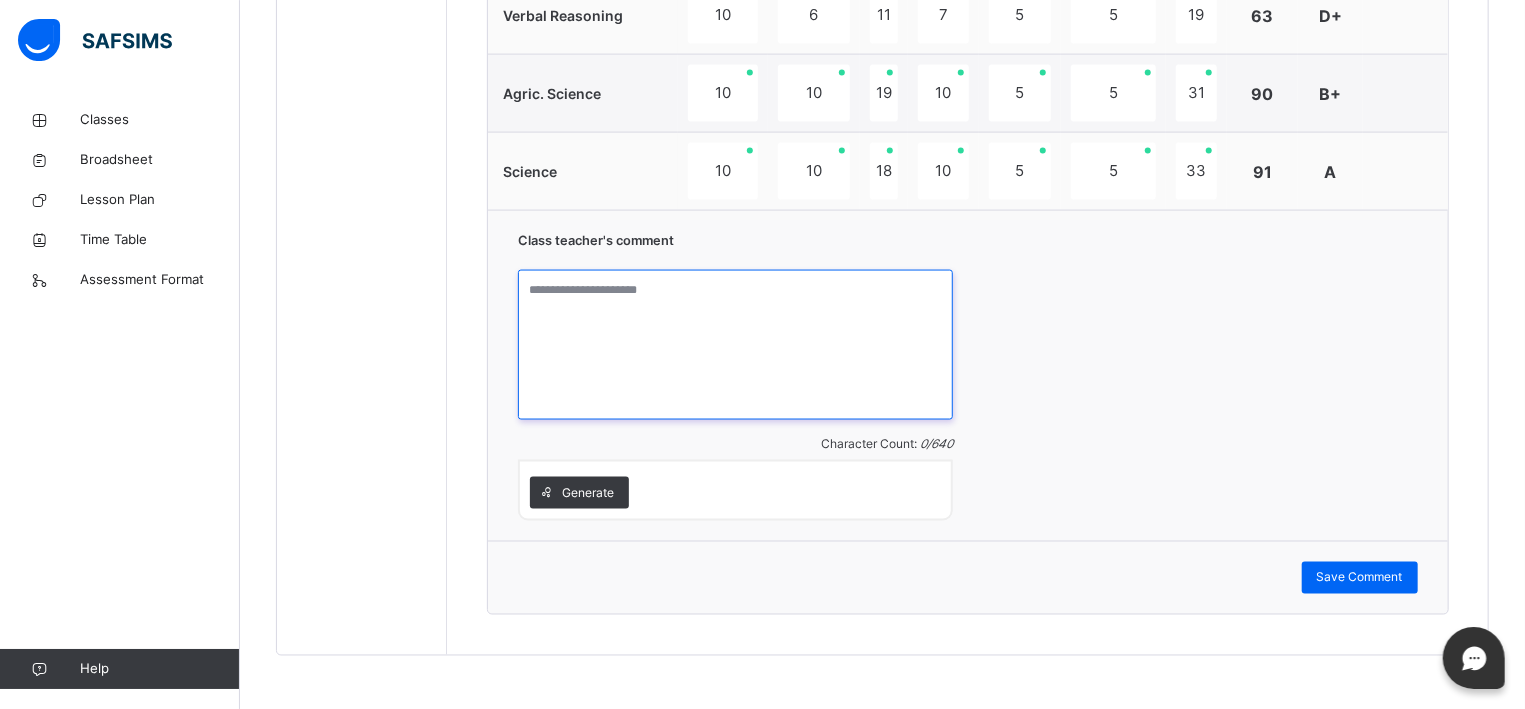 click at bounding box center (735, 345) 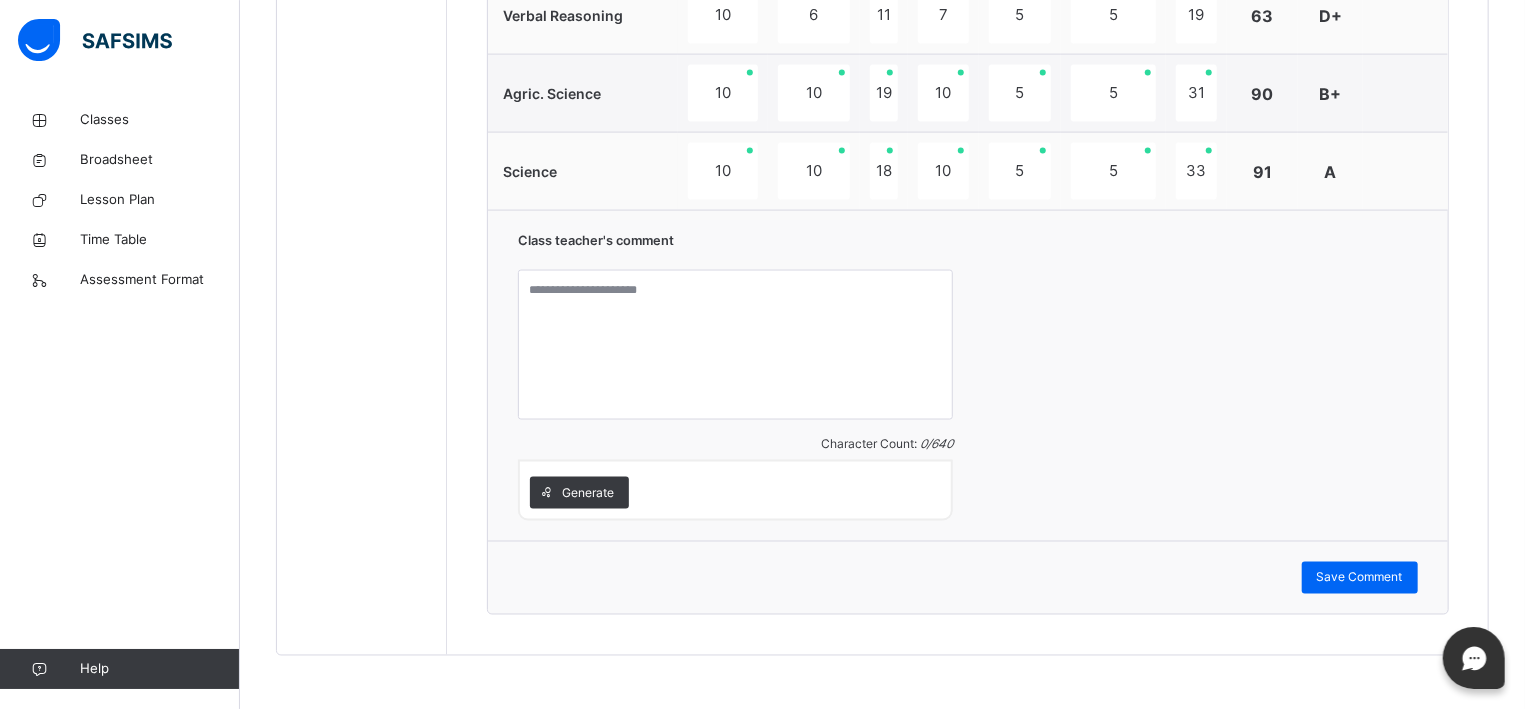click on "Class teacher's comment Character Count:   0 / 640   Generate" at bounding box center (968, 375) 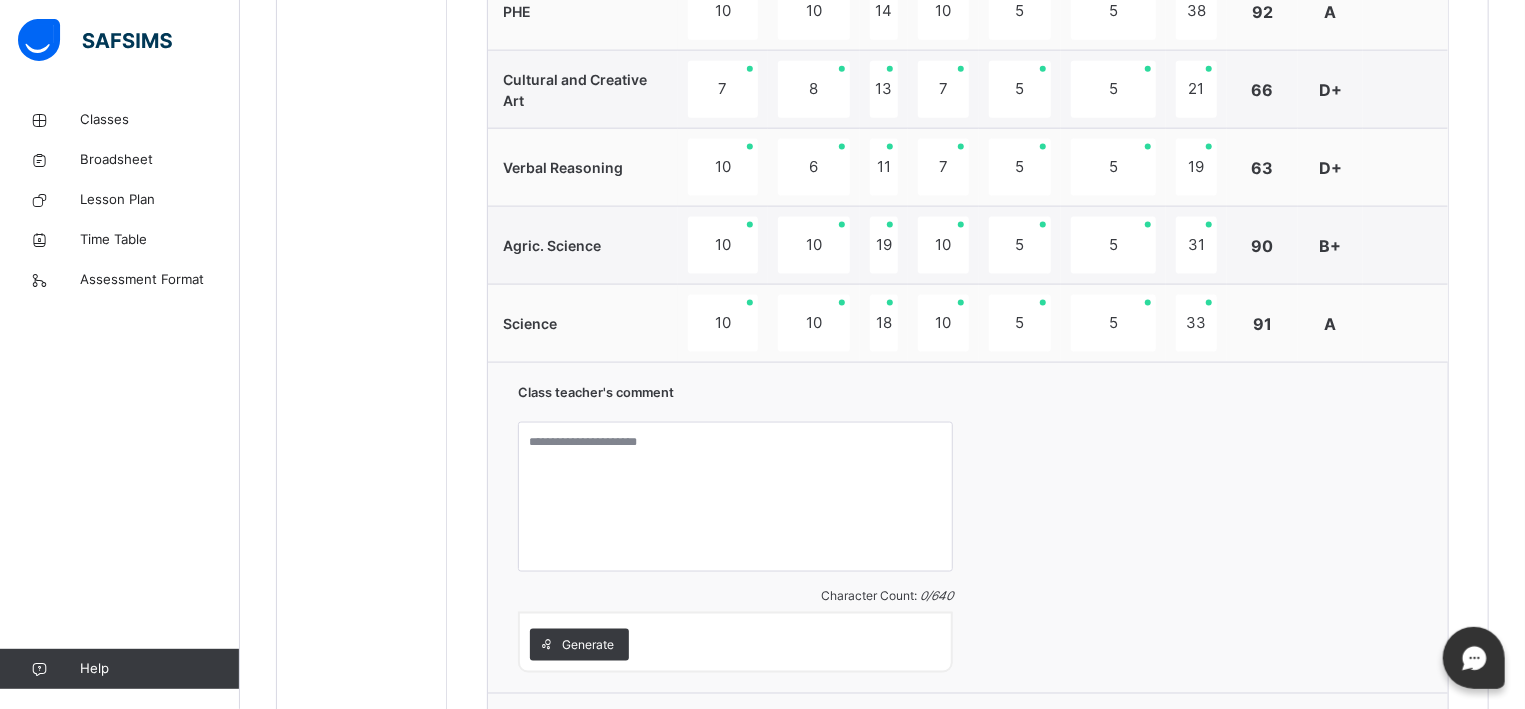 scroll, scrollTop: 1469, scrollLeft: 0, axis: vertical 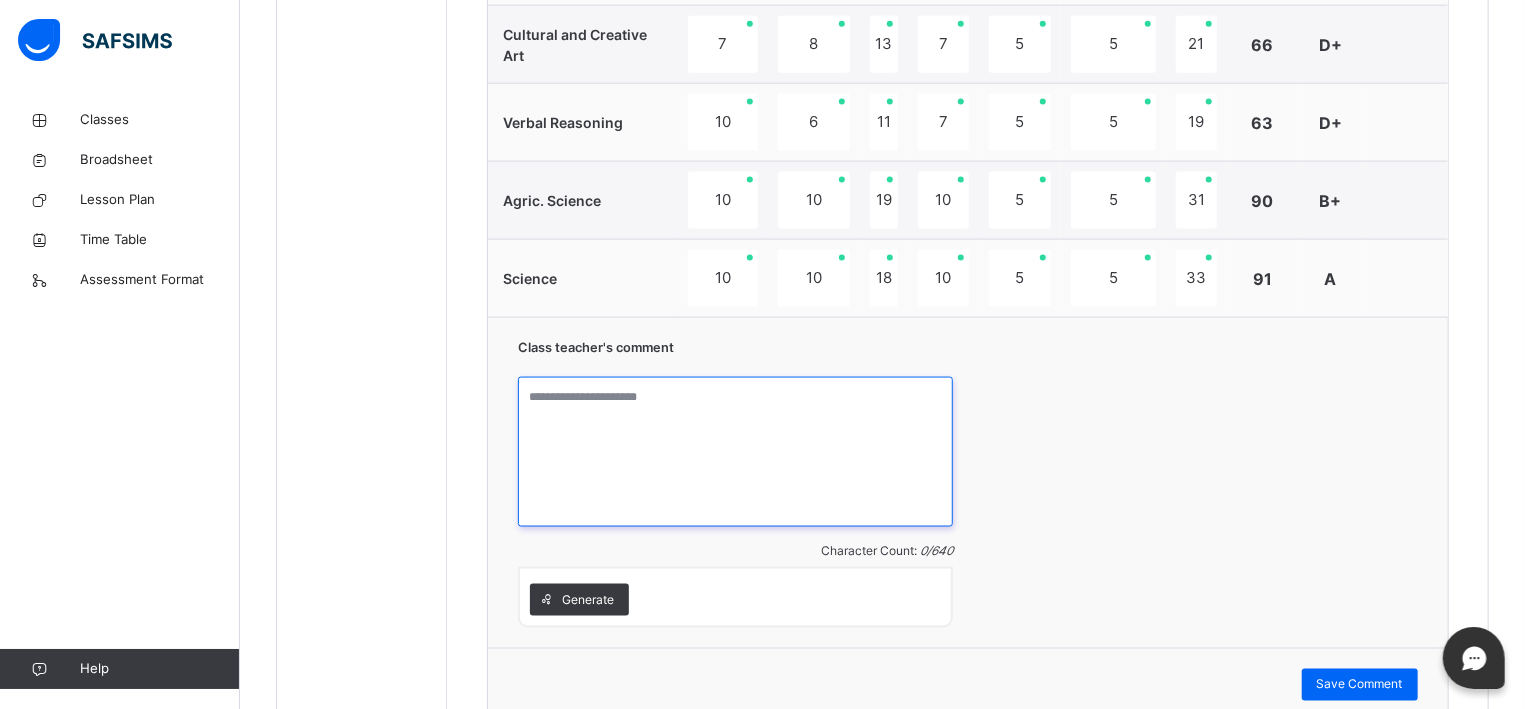 click at bounding box center (735, 452) 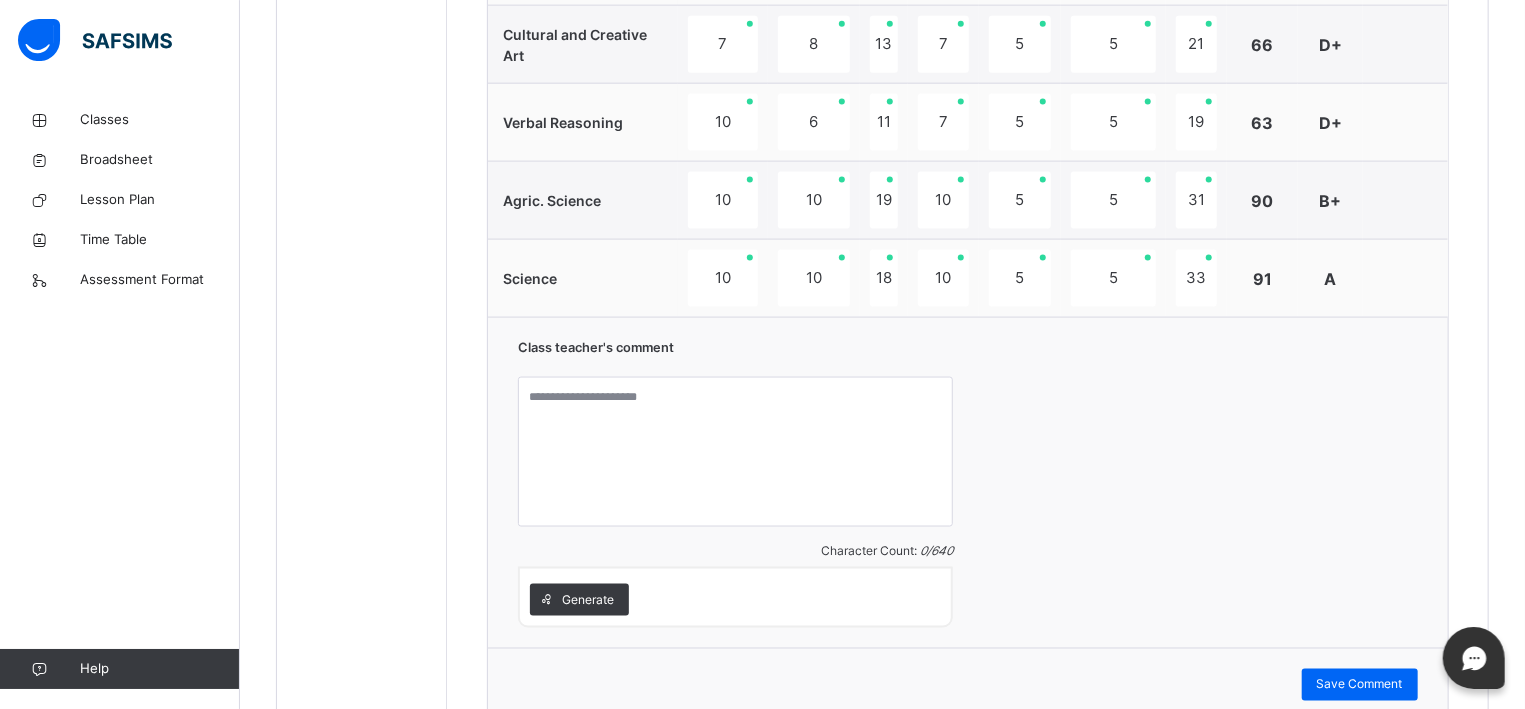 click on "Class teacher's comment Character Count:   0 / 640   Generate" at bounding box center (968, 482) 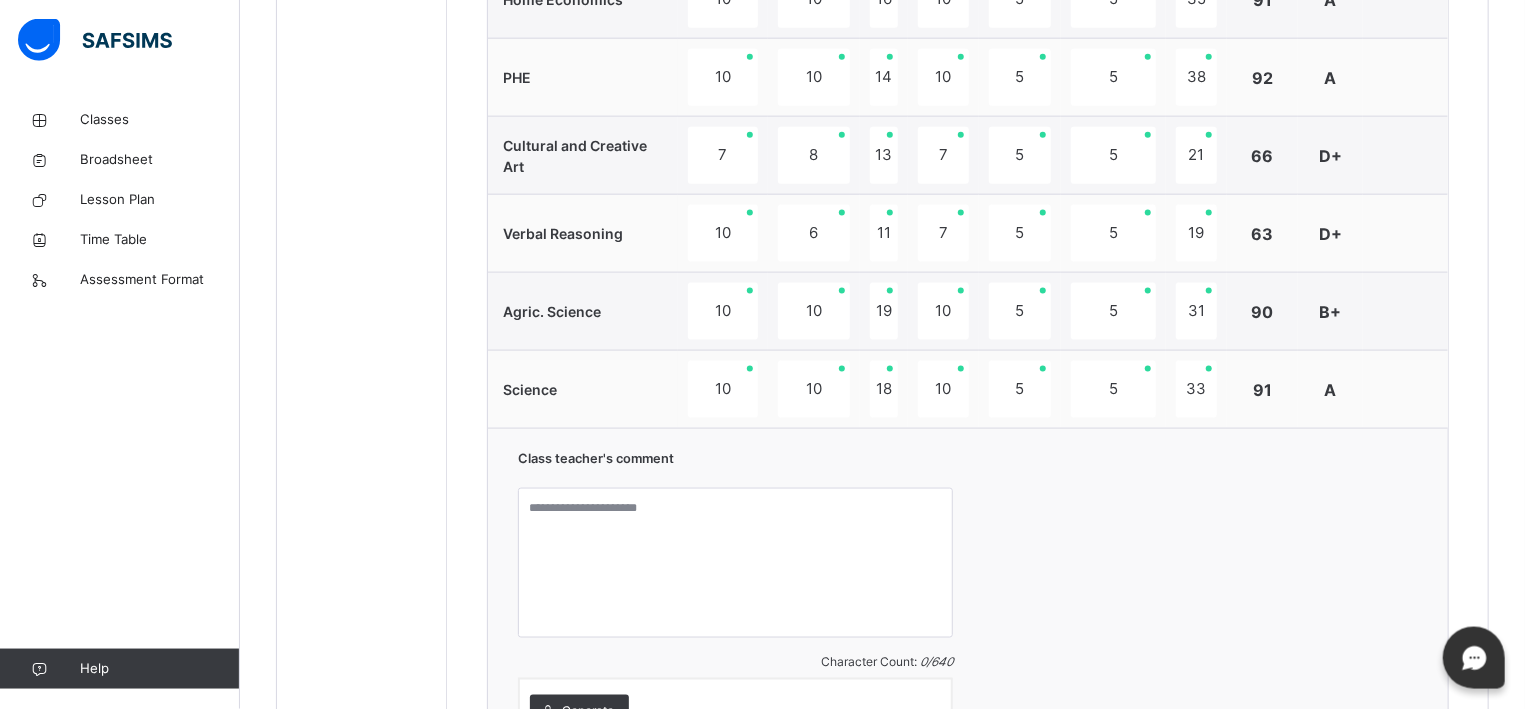 scroll, scrollTop: 1362, scrollLeft: 0, axis: vertical 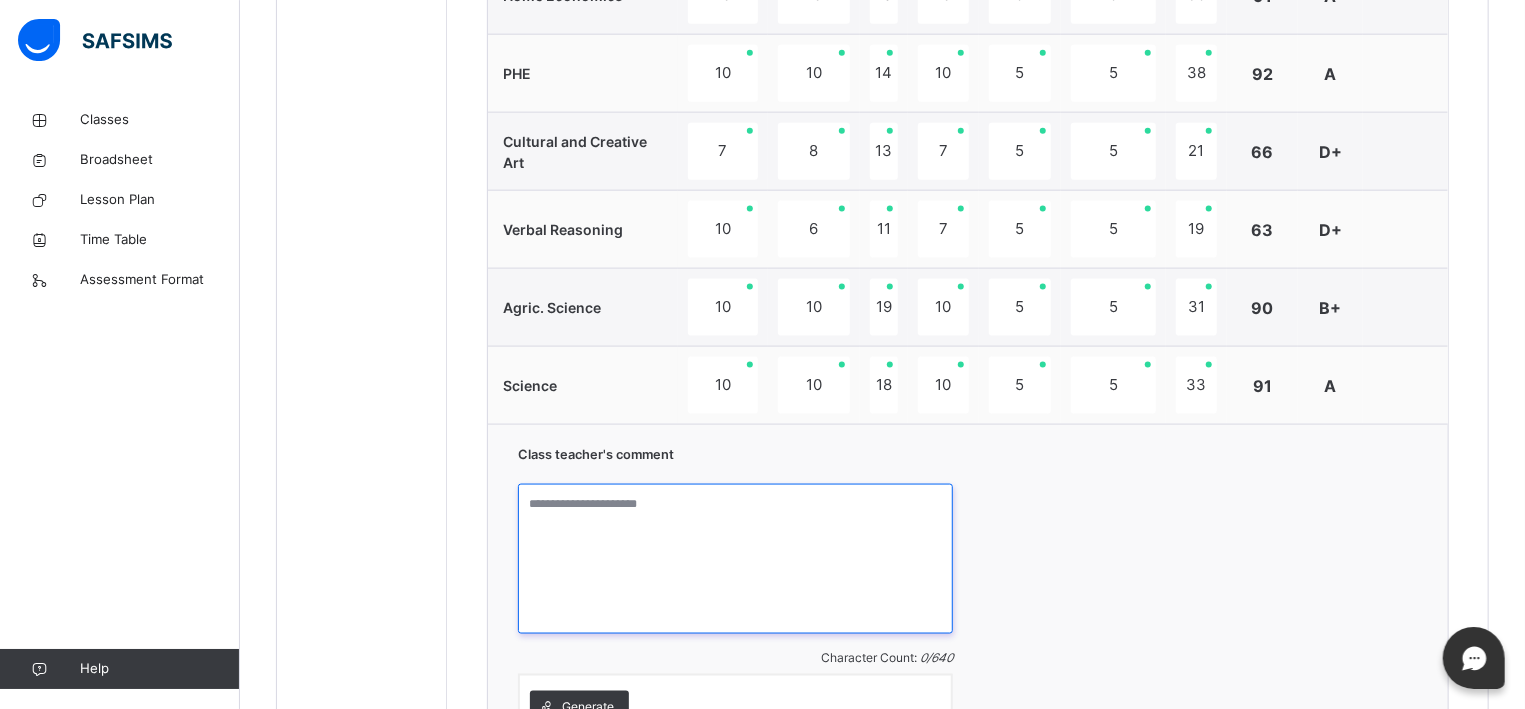 click at bounding box center (735, 559) 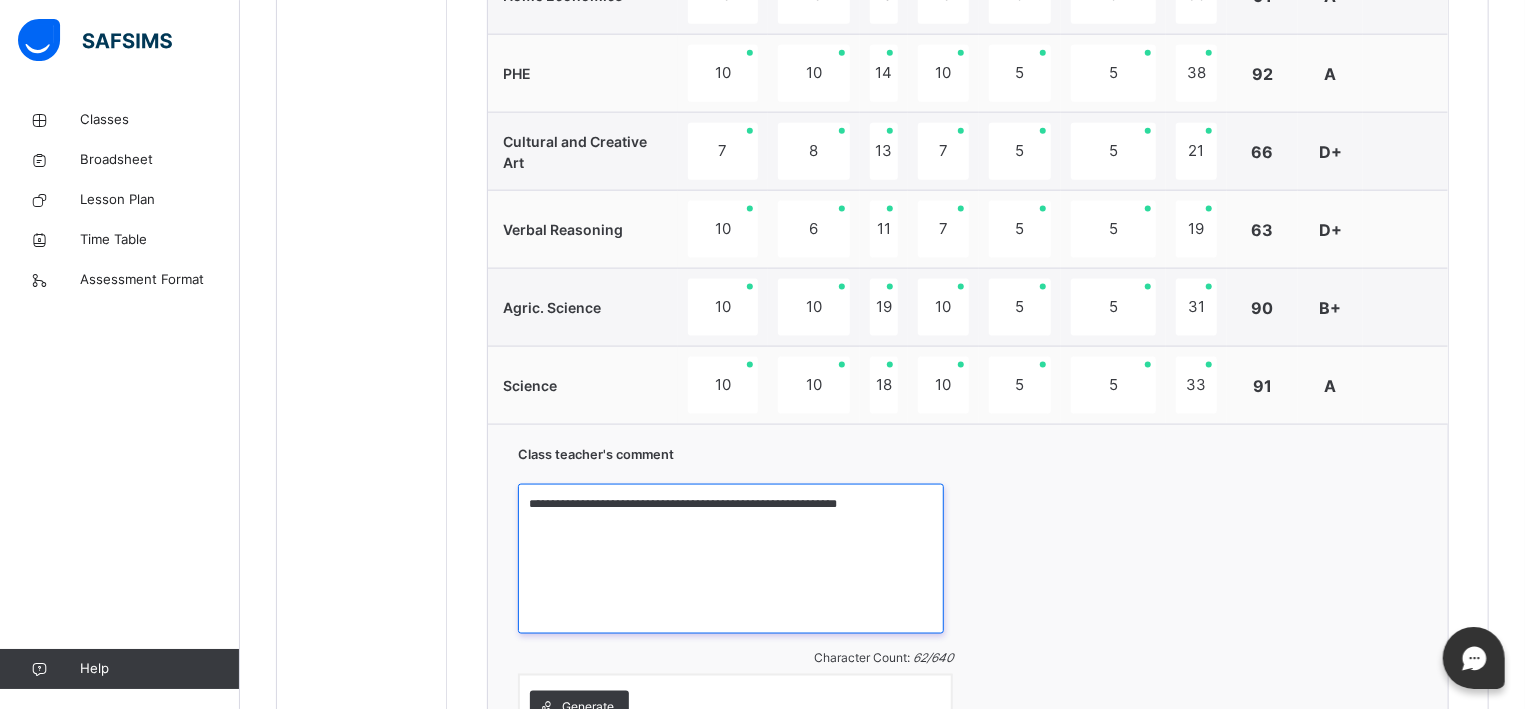 type on "**********" 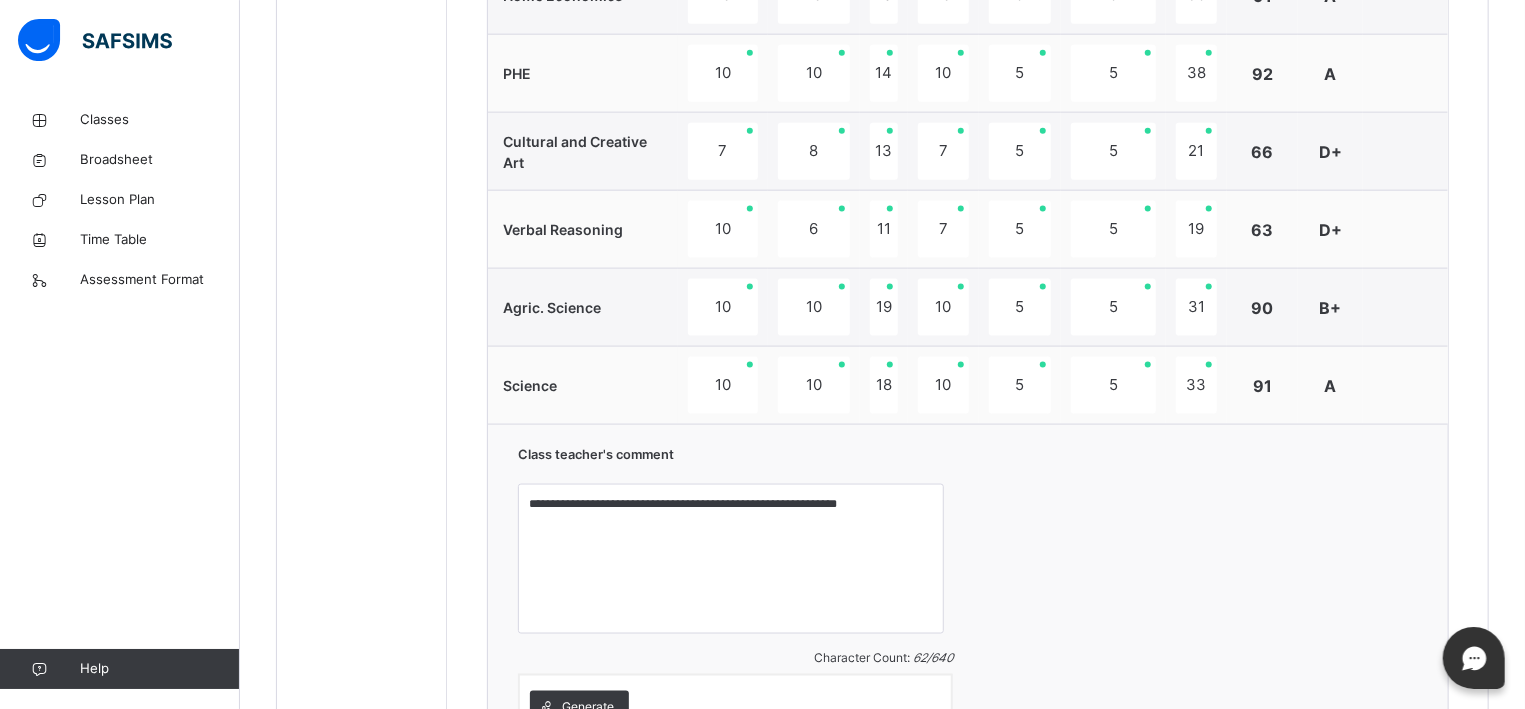 click on "**********" at bounding box center (968, 589) 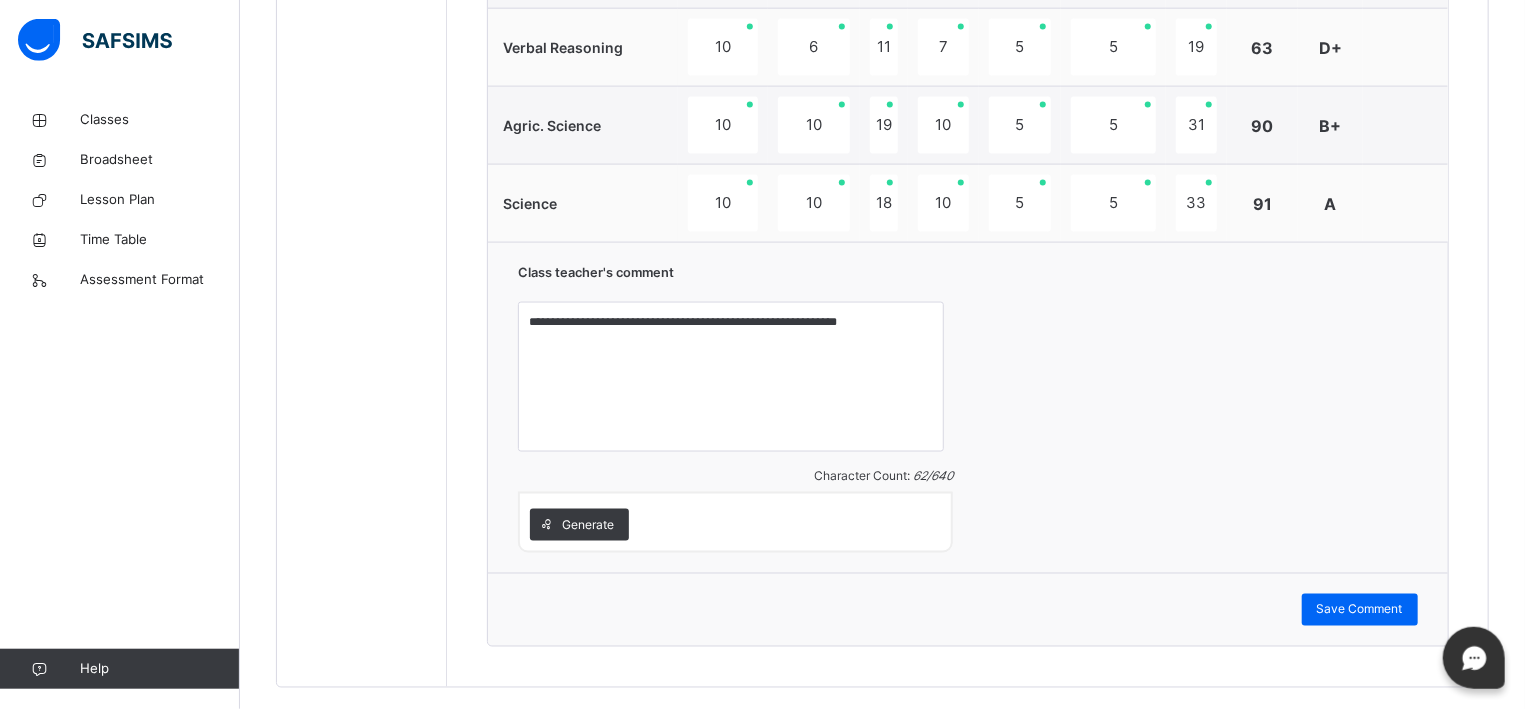 scroll, scrollTop: 1576, scrollLeft: 0, axis: vertical 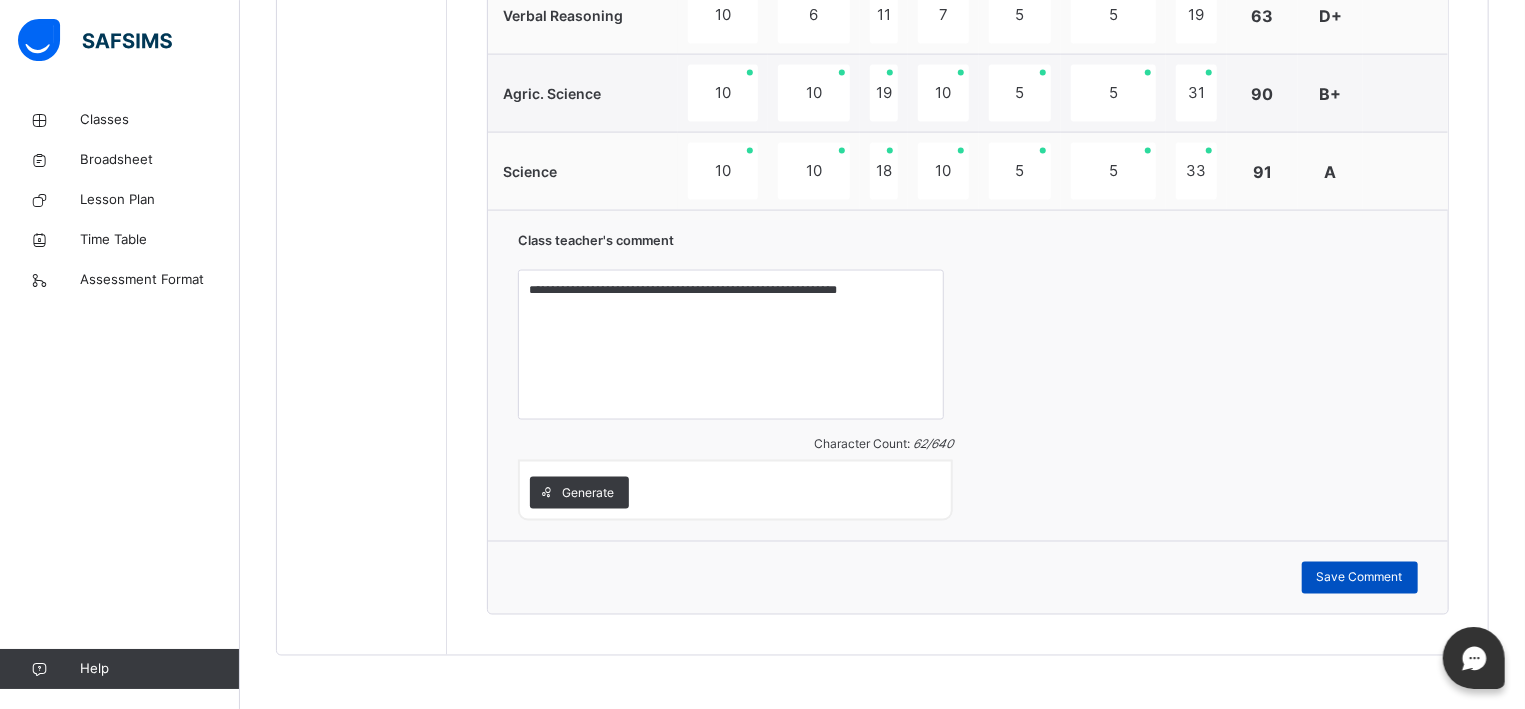 click on "Save Comment" at bounding box center [1360, 578] 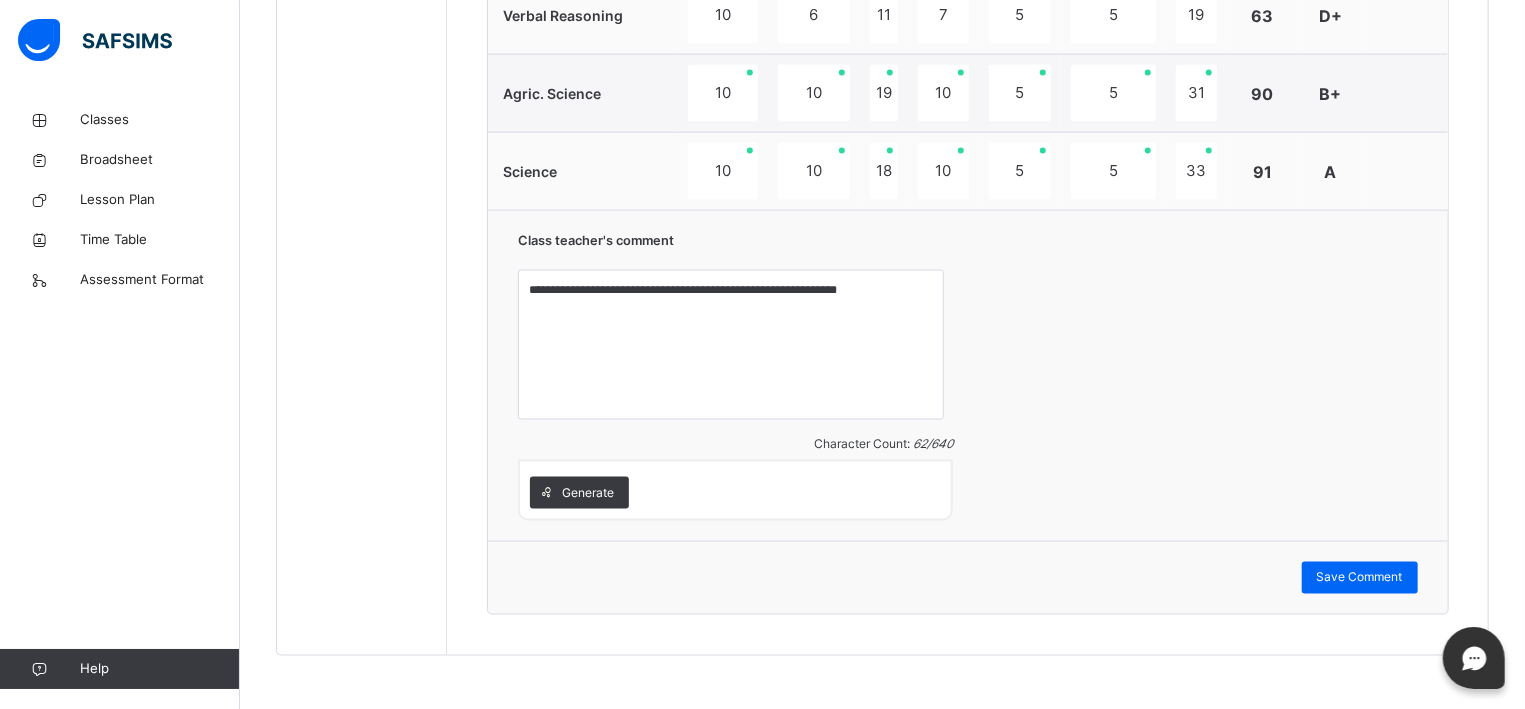 click on "**********" at bounding box center [968, 375] 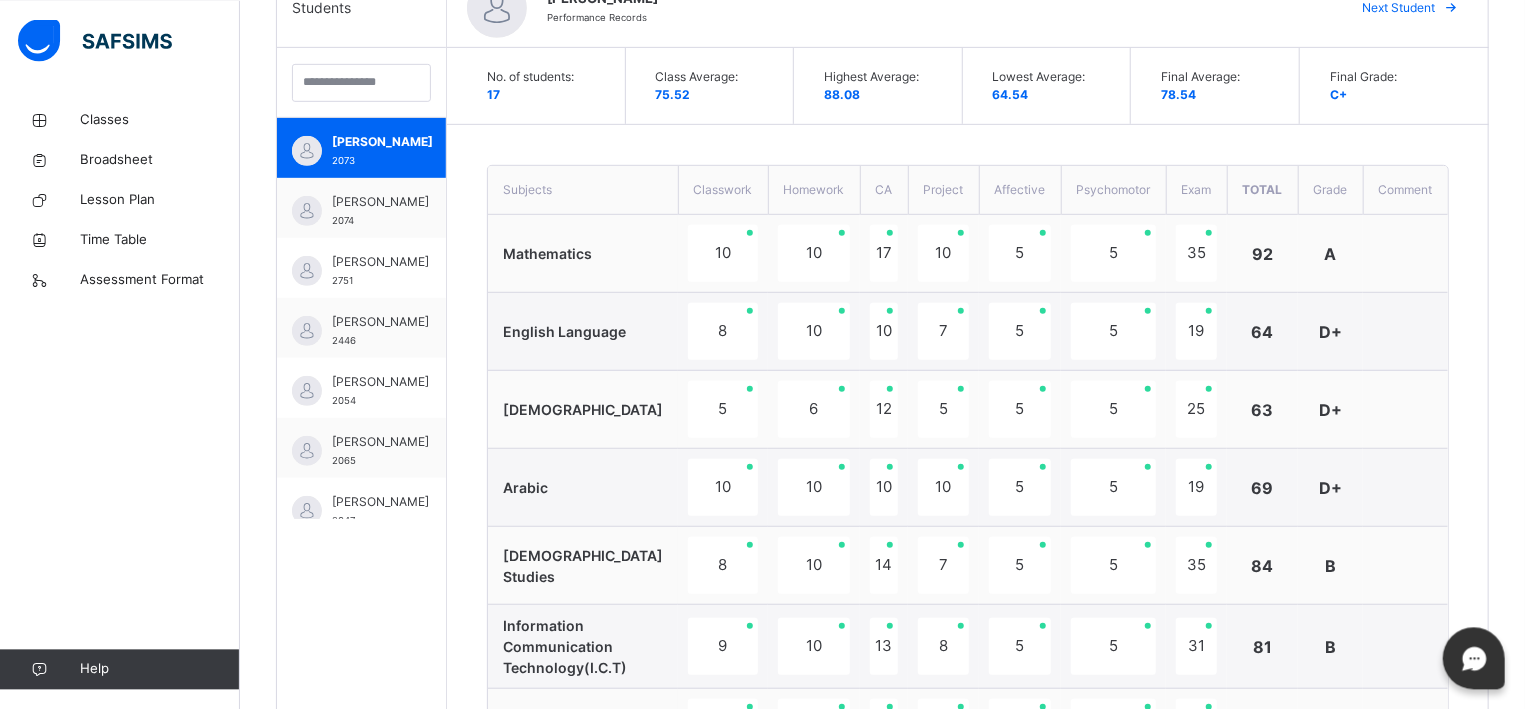 scroll, scrollTop: 558, scrollLeft: 0, axis: vertical 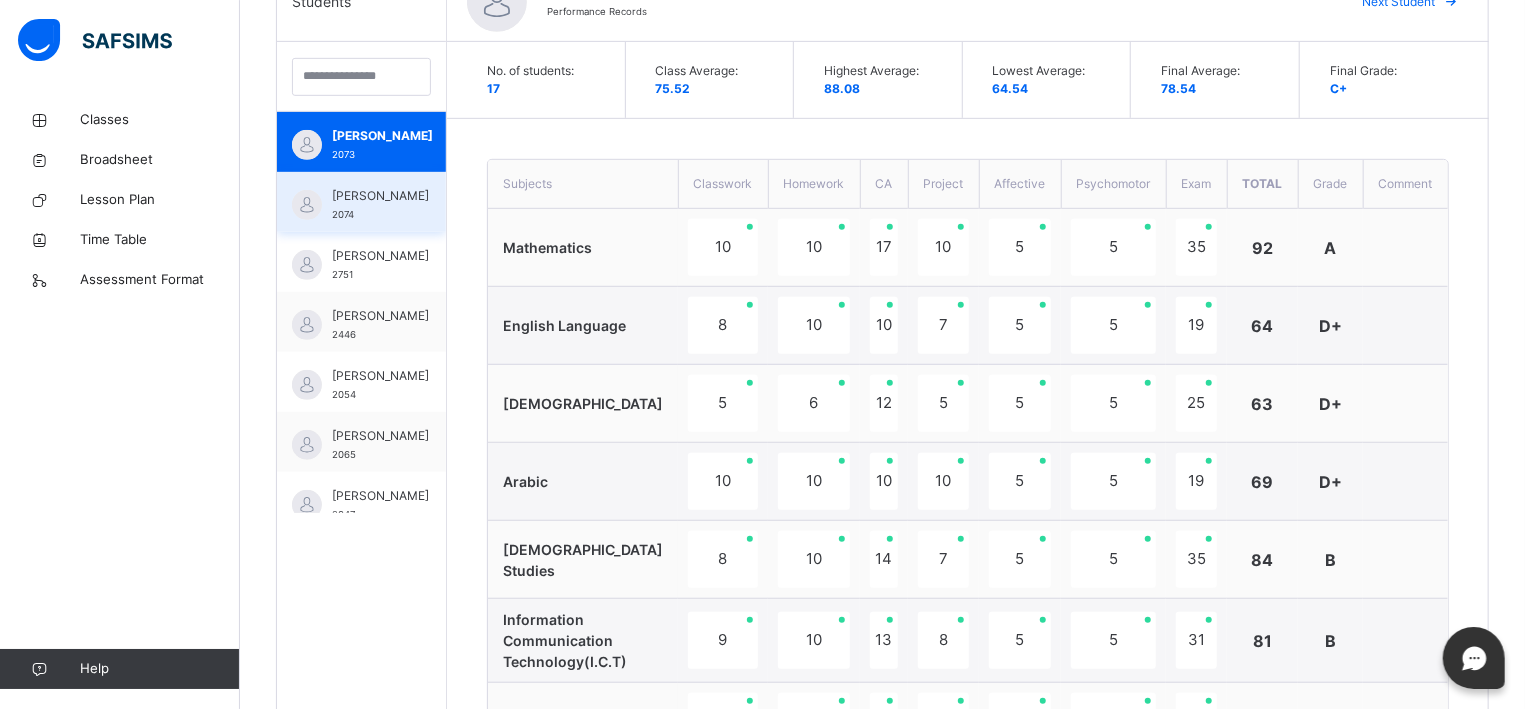 click on "[PERSON_NAME]" at bounding box center (380, 196) 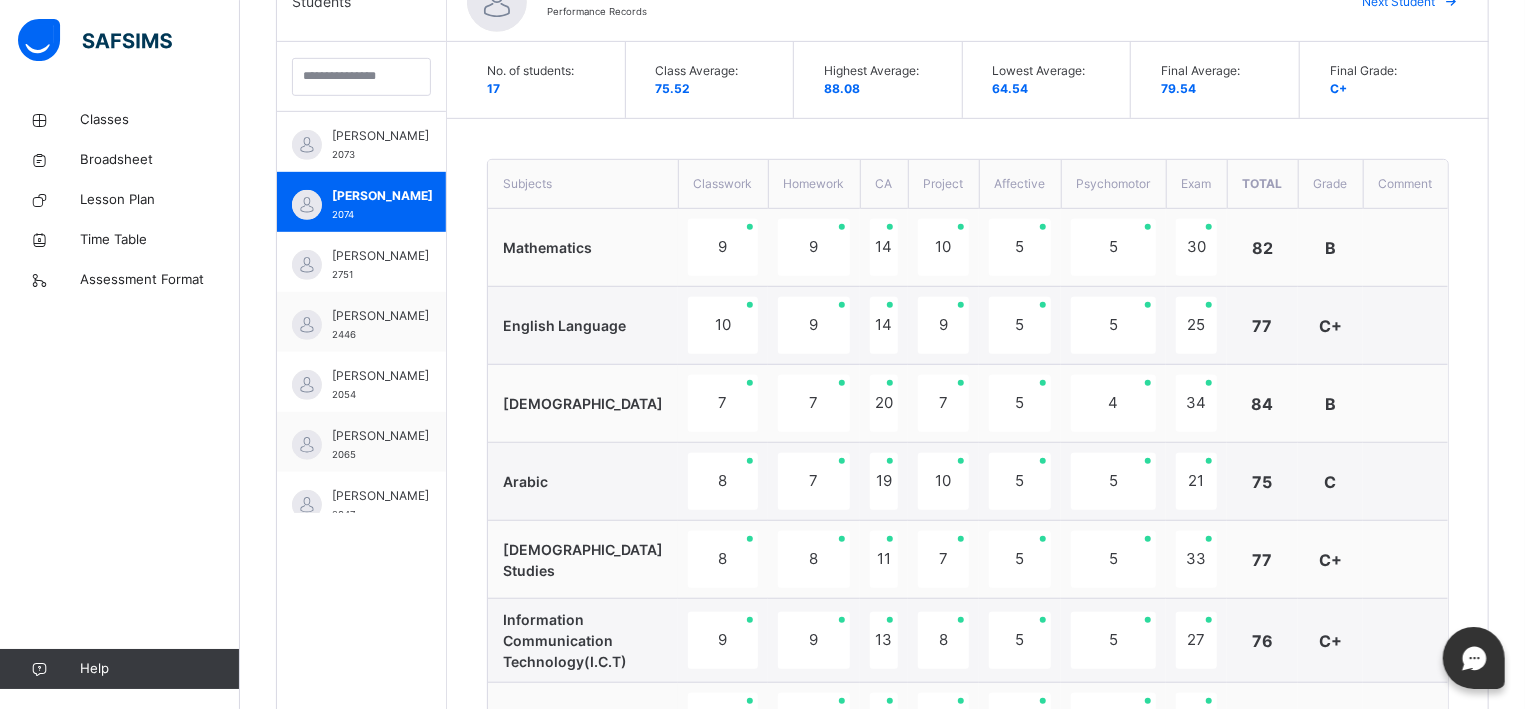 click on "No. of students:   17   Class Average:   75.52   Highest Average:   88.08   Lowest Average:   64.54   Final Average:   79.54   Final Grade:   C+ Subjects Classwork Homework CA Project Affective Psychomotor Exam Total Grade Comment Mathematics 9 9 14 10 5 5 30 82 B English Language  10 9 14 9 5 5 25 77 C+ Quran 7 7 20 7 5 4 34 84 B Arabic 8 7 19 10 5 5 21 75 C Islamic Studies 8 8 11 7 5 5 33 77 C+ Information Communication Technology(I.C.T) 9 9 13 8 5 5 27 76 C+ General Studies 10 10 12 10 4 5 31 82 B Home Economics 10 4 11 10 5 5 34 79 C+ PHE 8 7 18 10 5 5 35 88 B+ Cultural and Creative Art 7 6 12 8 5 5 27 70 D+ Verbal Reasoning 9 8 15 9 5 5 30 81 B Agric.  Science 10 10 18 10 5 5 26 84 B Science 10 10 13 10 5 5 26 79 C+ Class teacher's comment Character Count:   0 / 640   Generate   Save Comment" at bounding box center [968, 857] 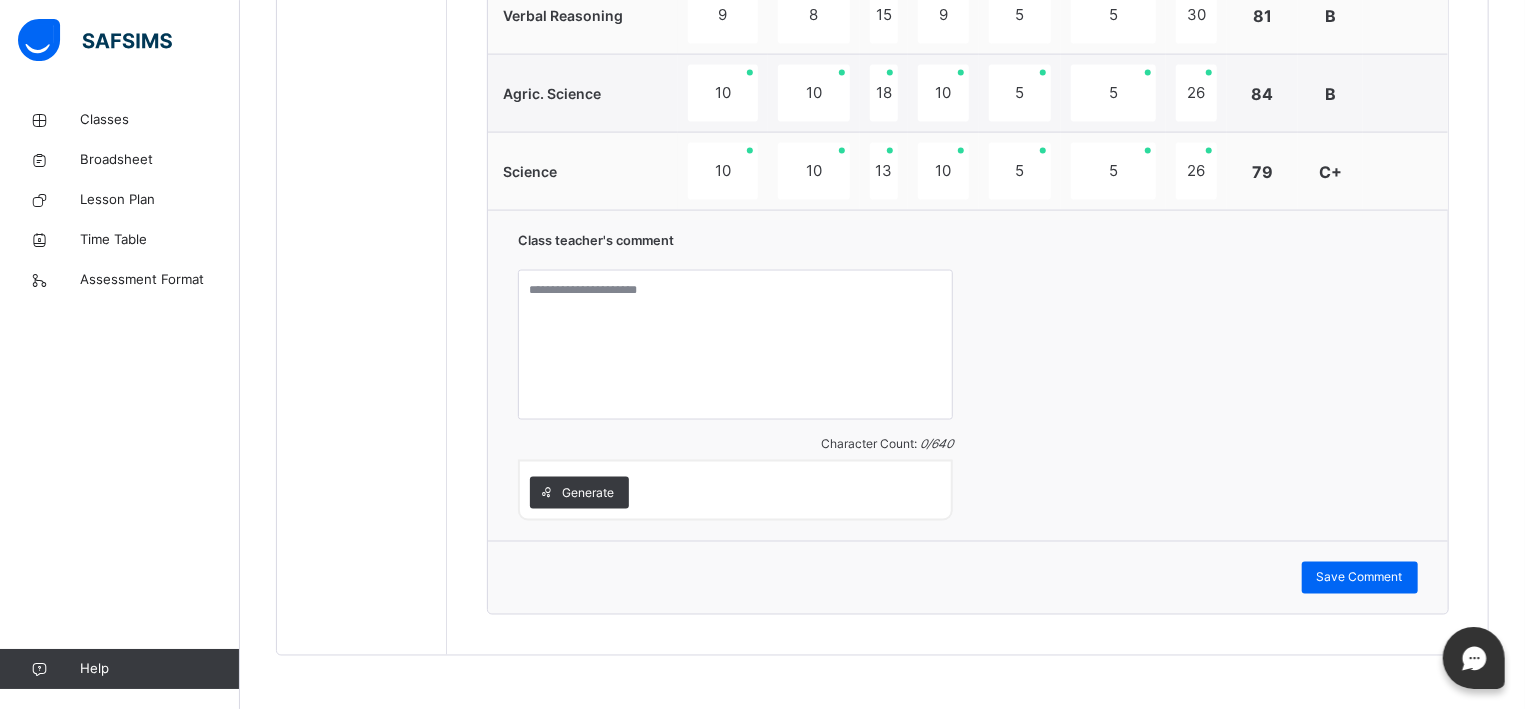 scroll, scrollTop: 1581, scrollLeft: 0, axis: vertical 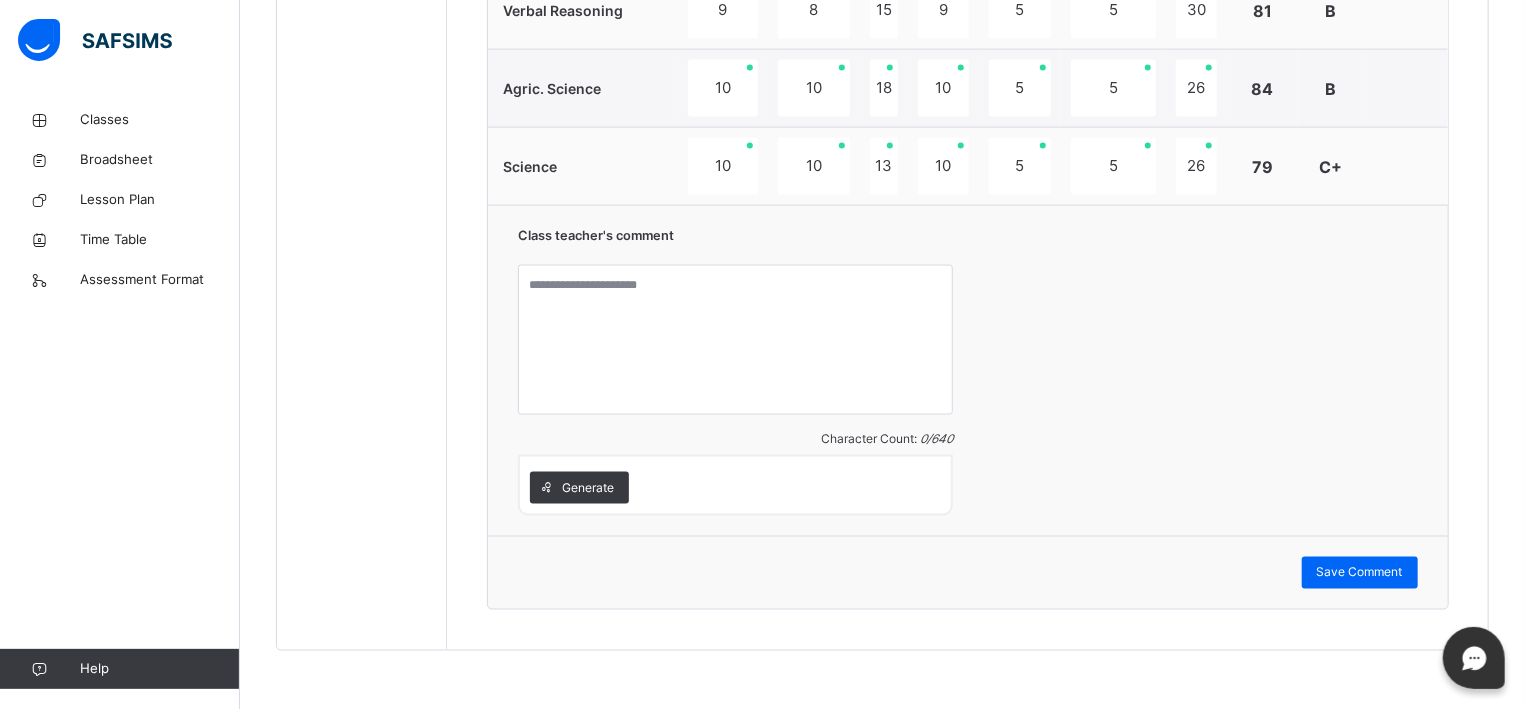 click on "Class teacher's comment" at bounding box center [596, 235] 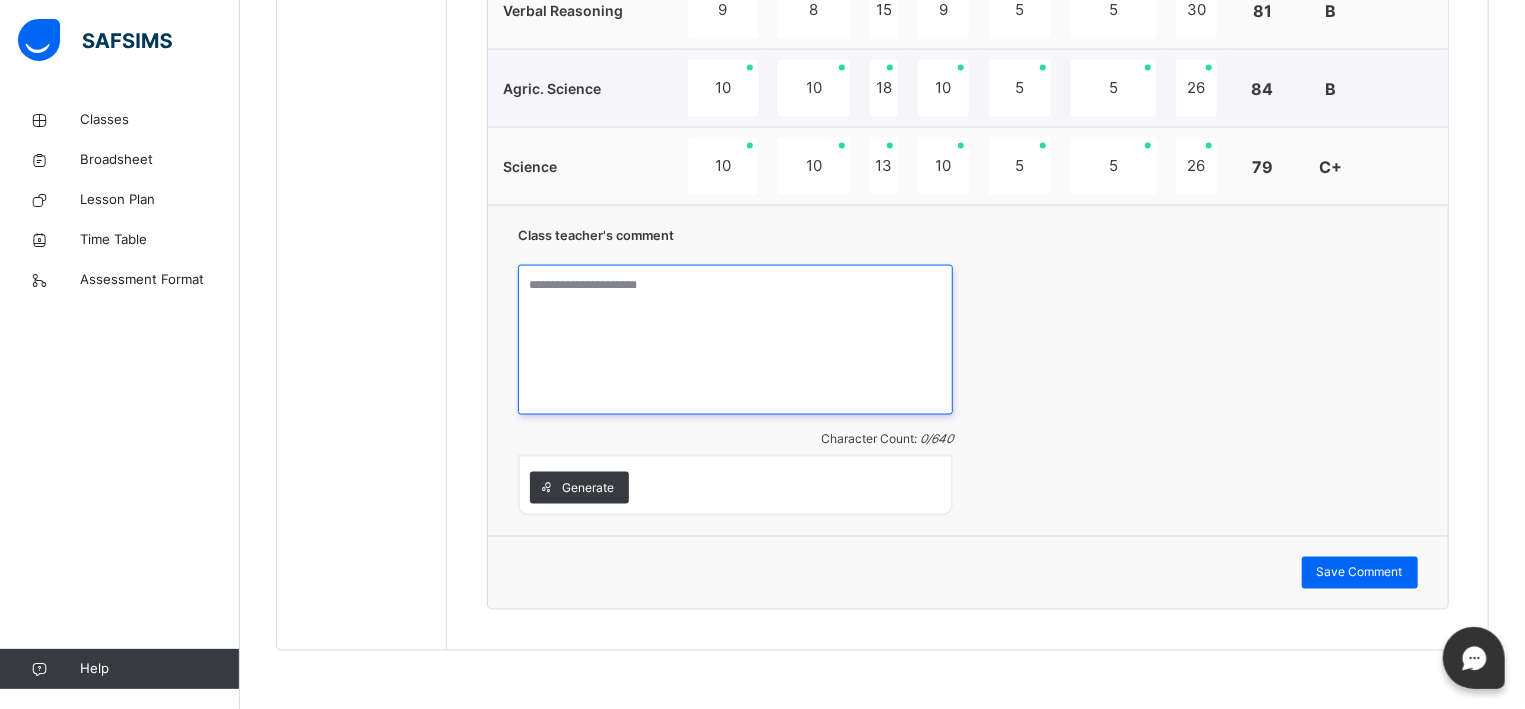 click at bounding box center (735, 340) 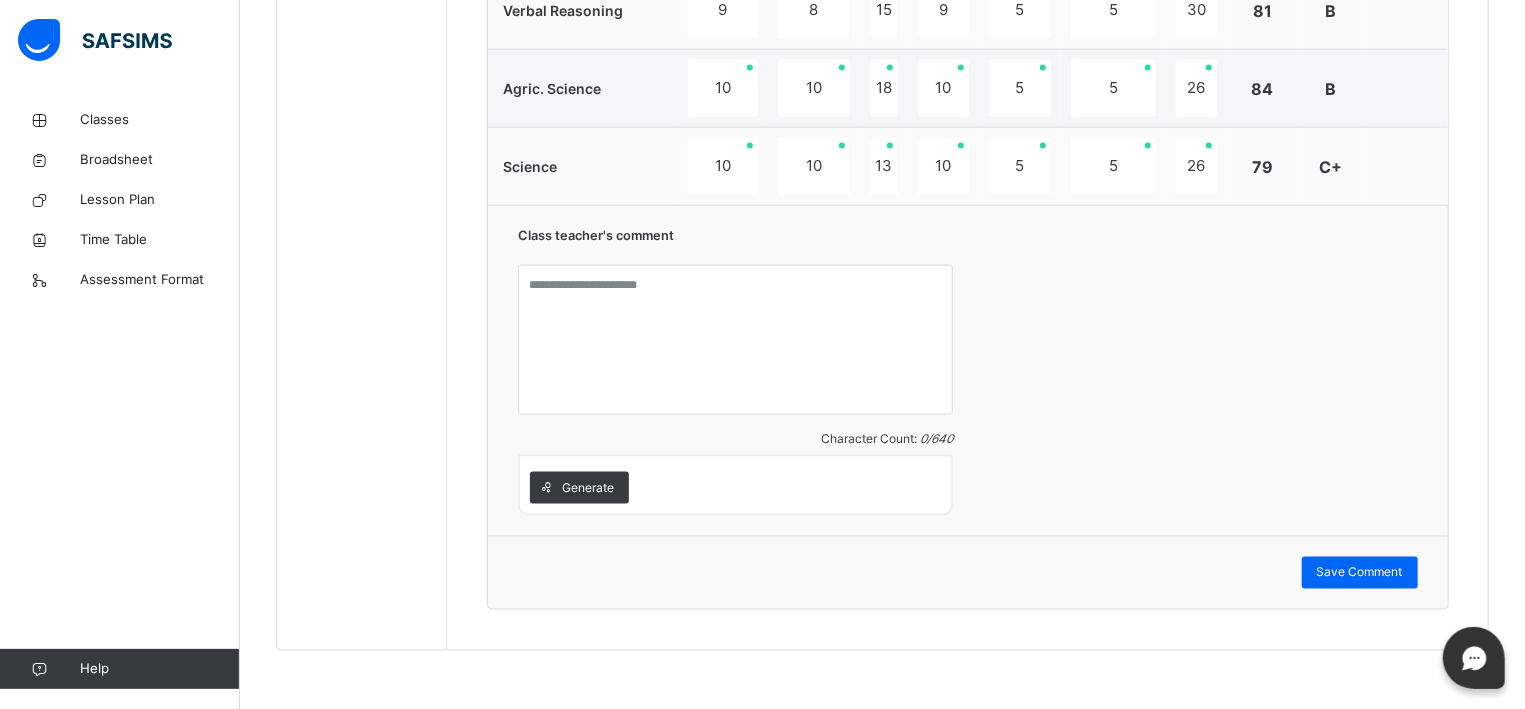 click on "Class teacher's comment Character Count:   0 / 640   Generate" at bounding box center (968, 370) 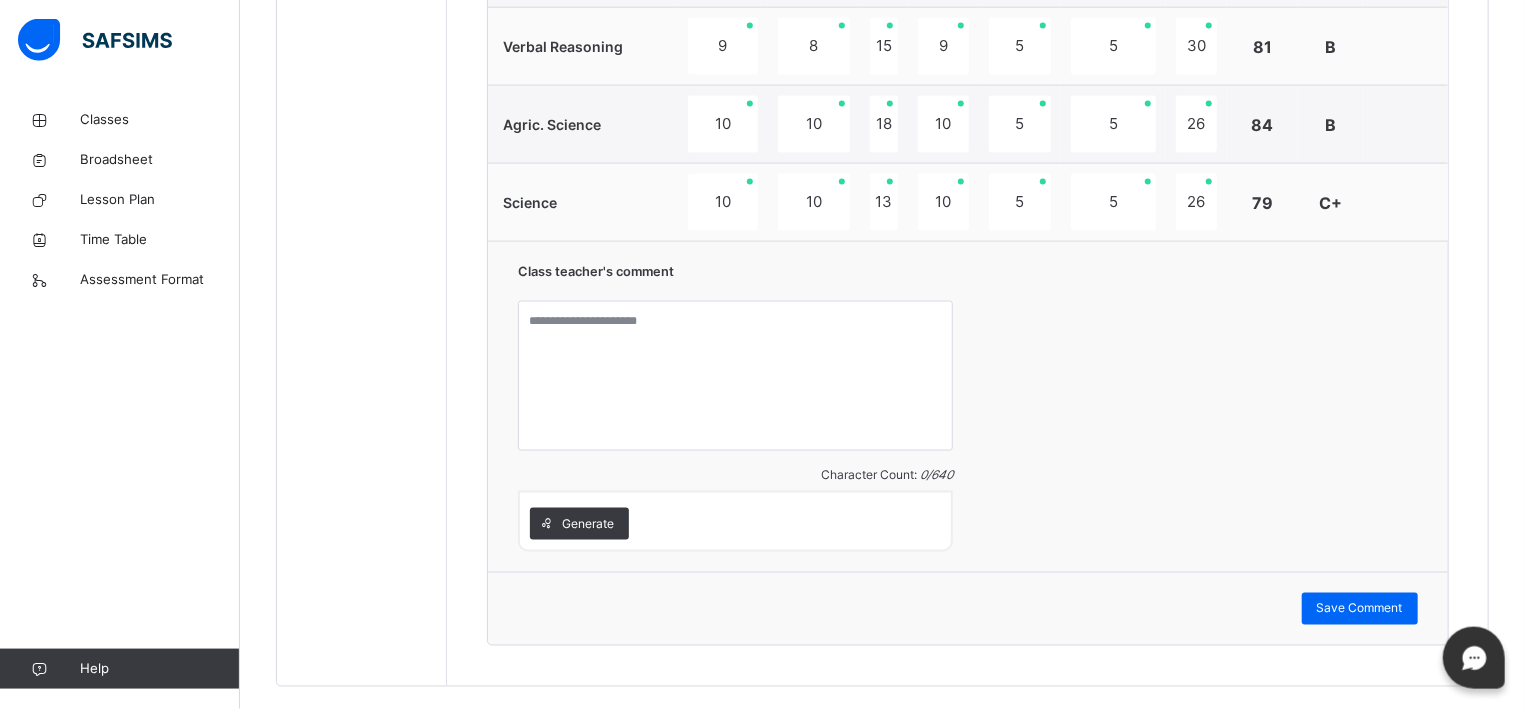 scroll, scrollTop: 1581, scrollLeft: 0, axis: vertical 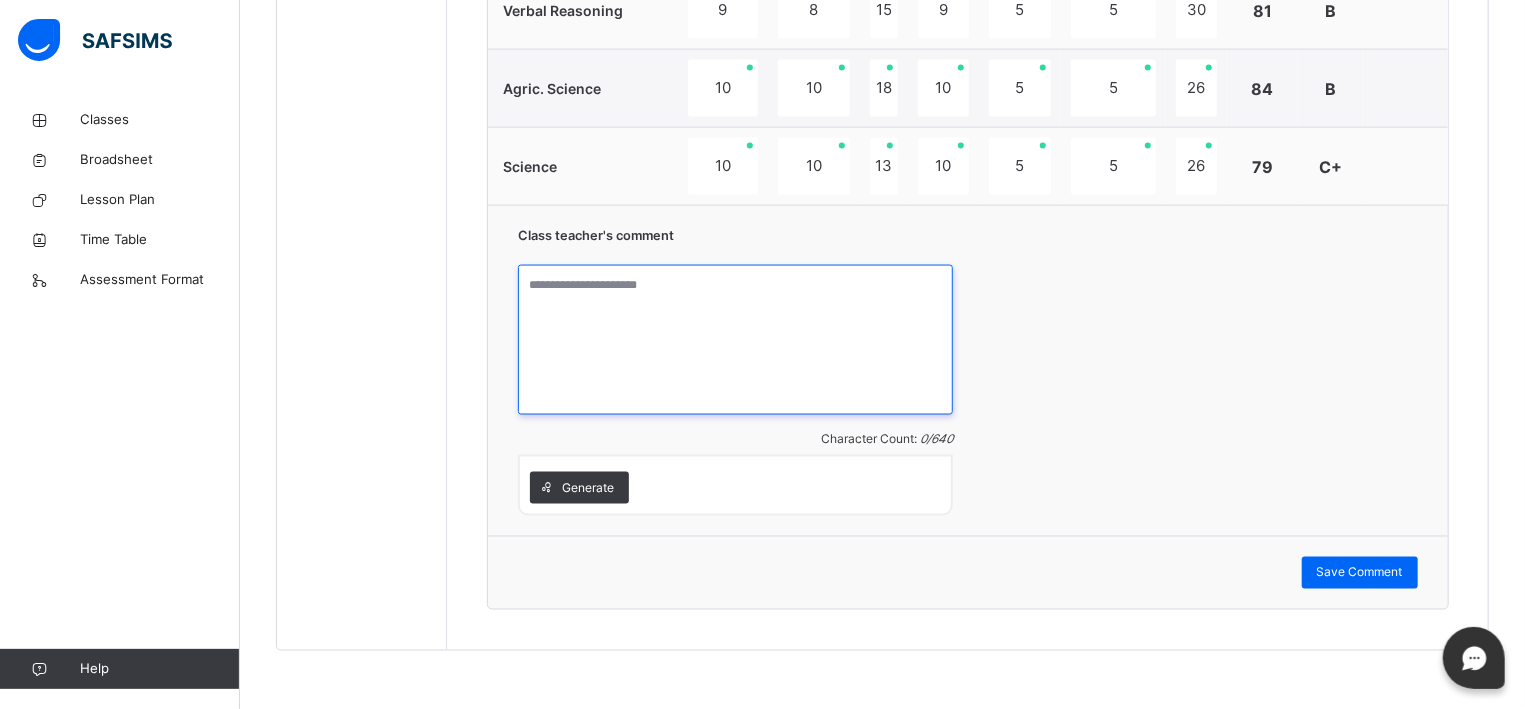 click at bounding box center [735, 340] 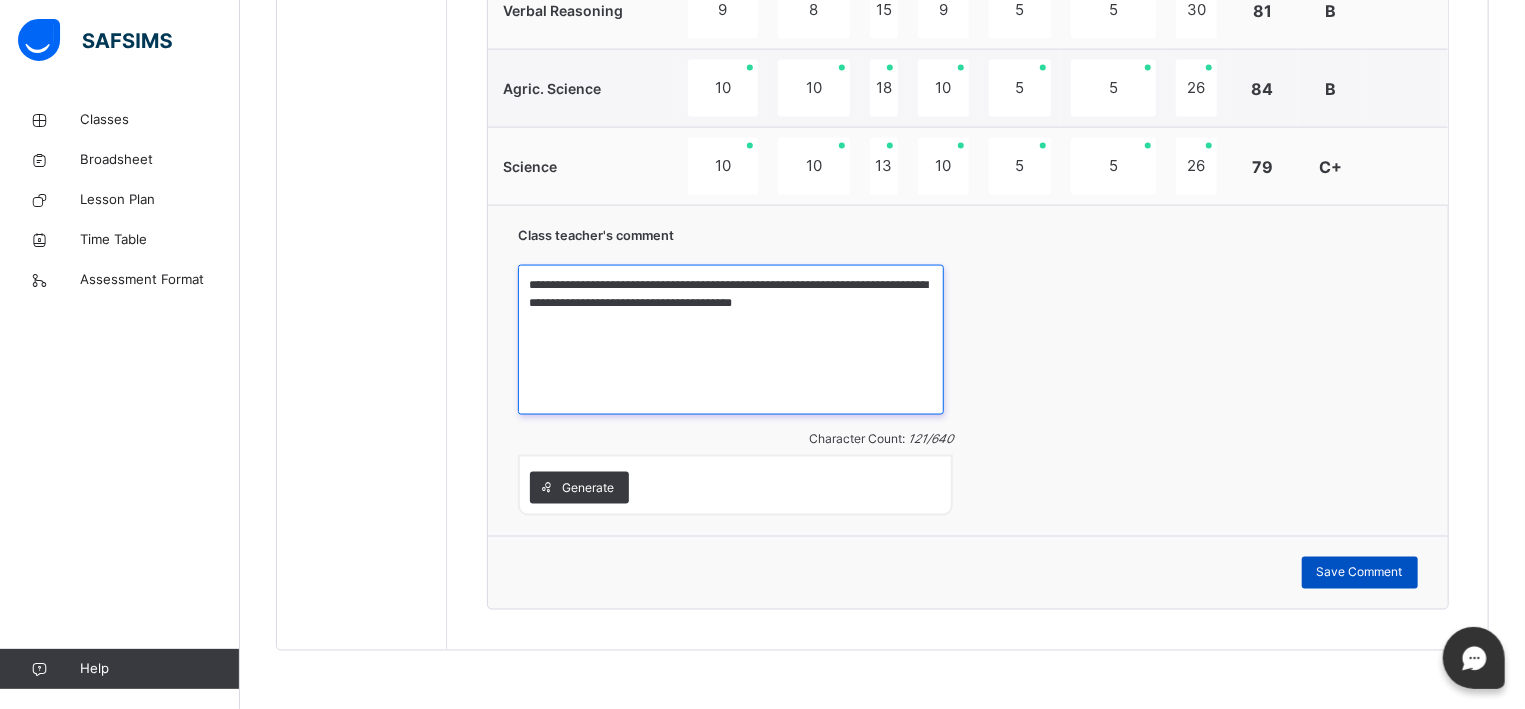 type on "**********" 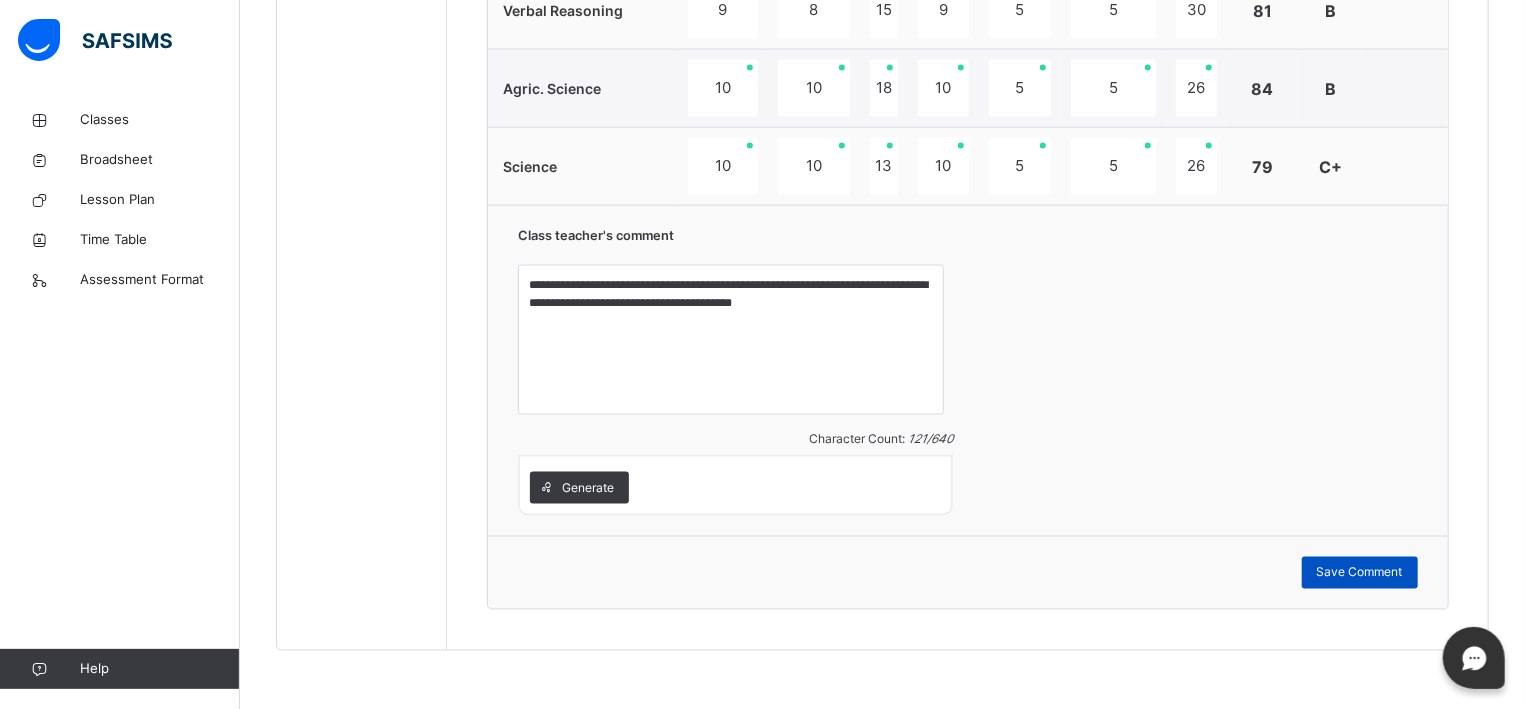click on "Save Comment" at bounding box center (1360, 573) 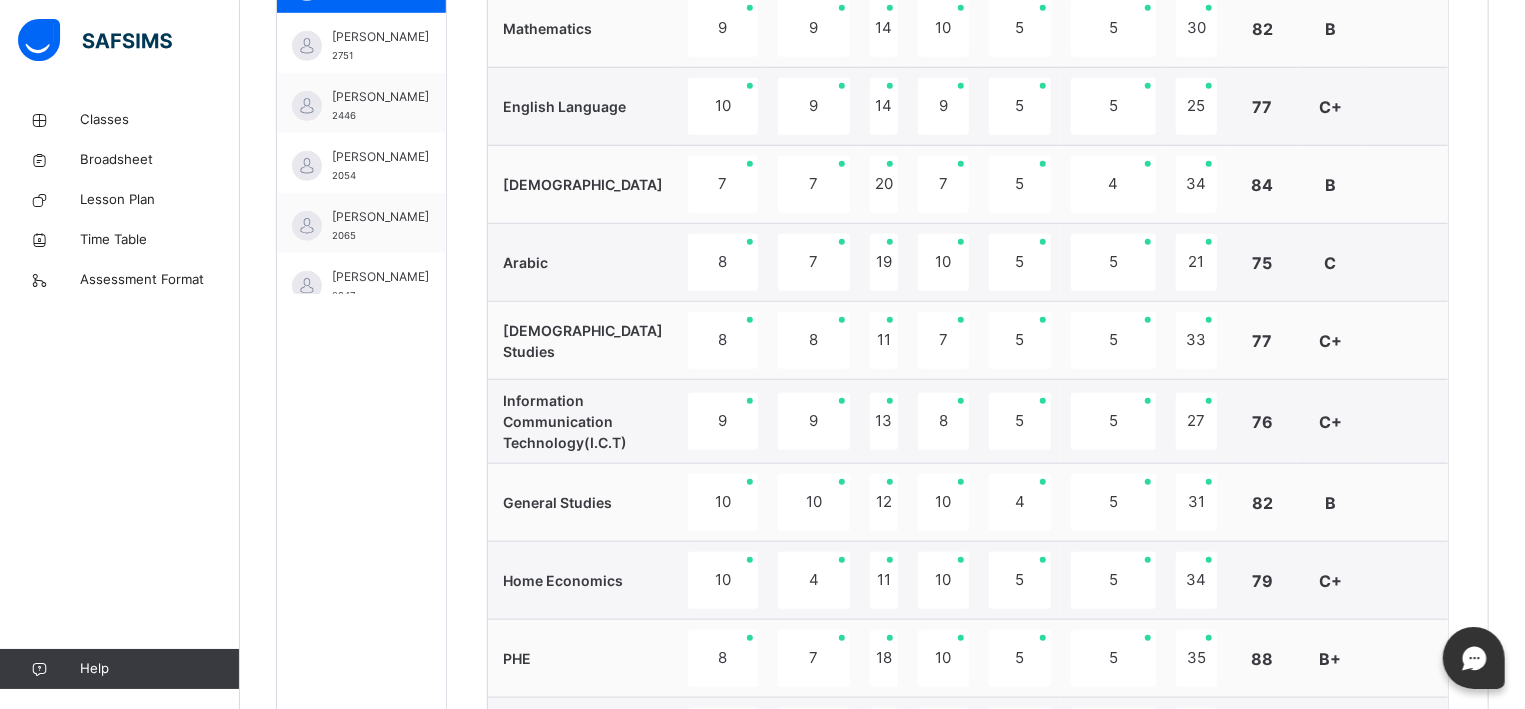 scroll, scrollTop: 723, scrollLeft: 0, axis: vertical 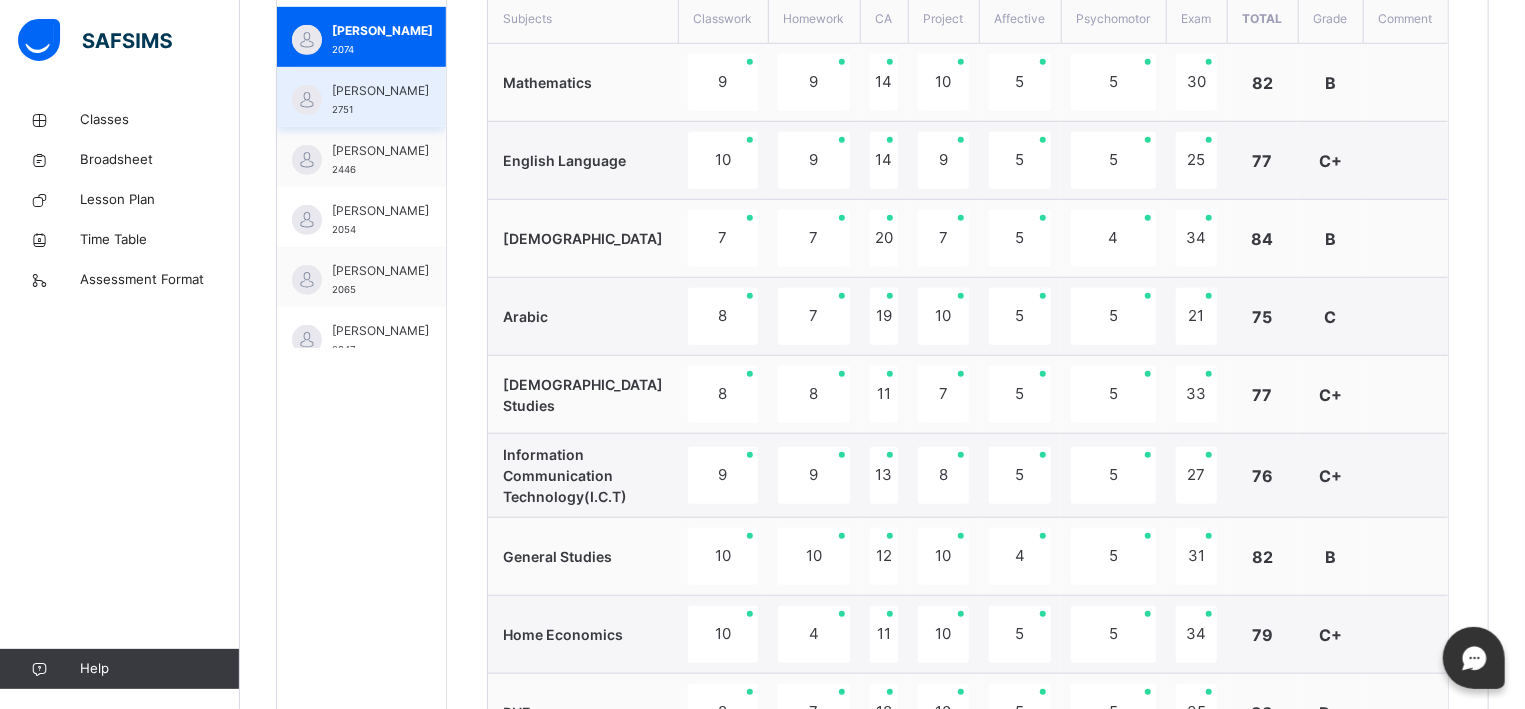 click on "ADAMU MUHAMMAD JIBIRILLA  2751" at bounding box center [361, 97] 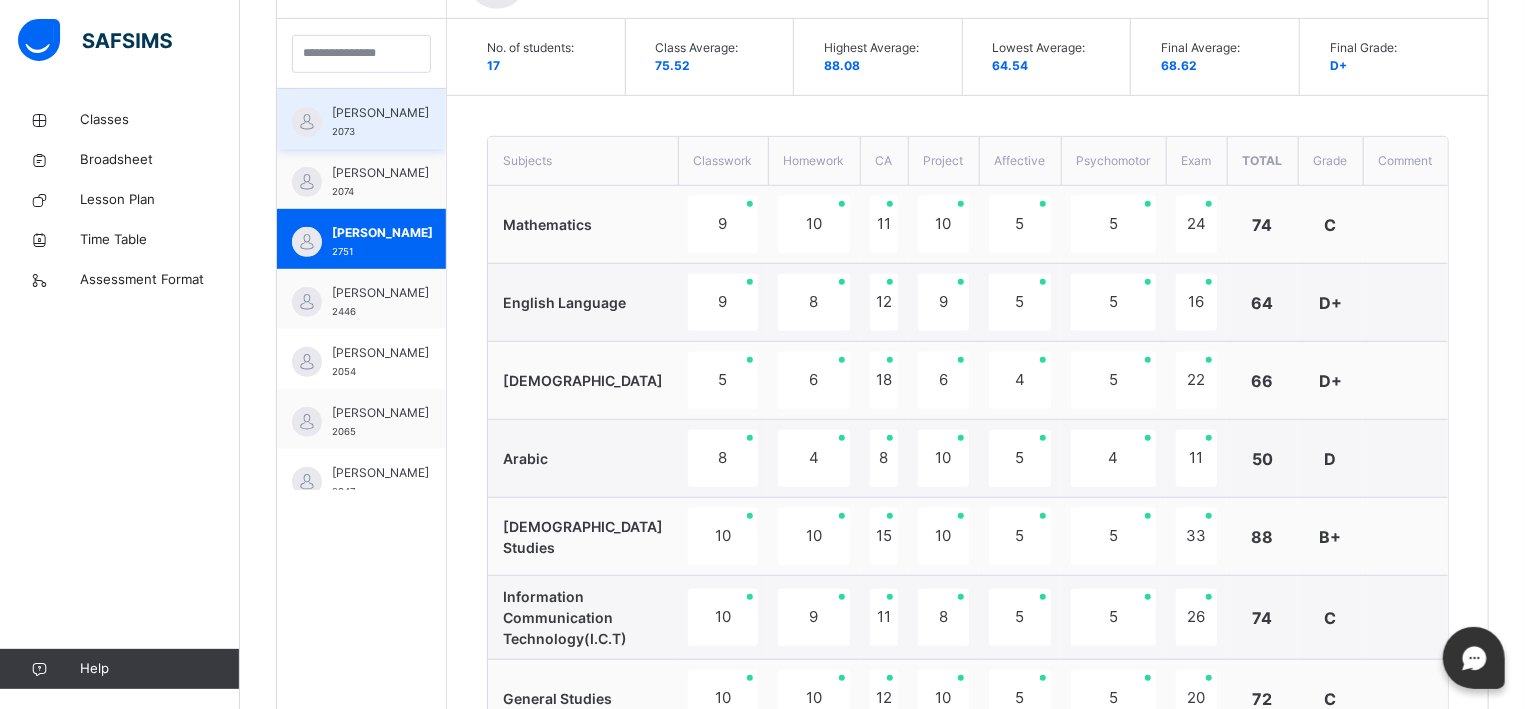 scroll, scrollTop: 590, scrollLeft: 0, axis: vertical 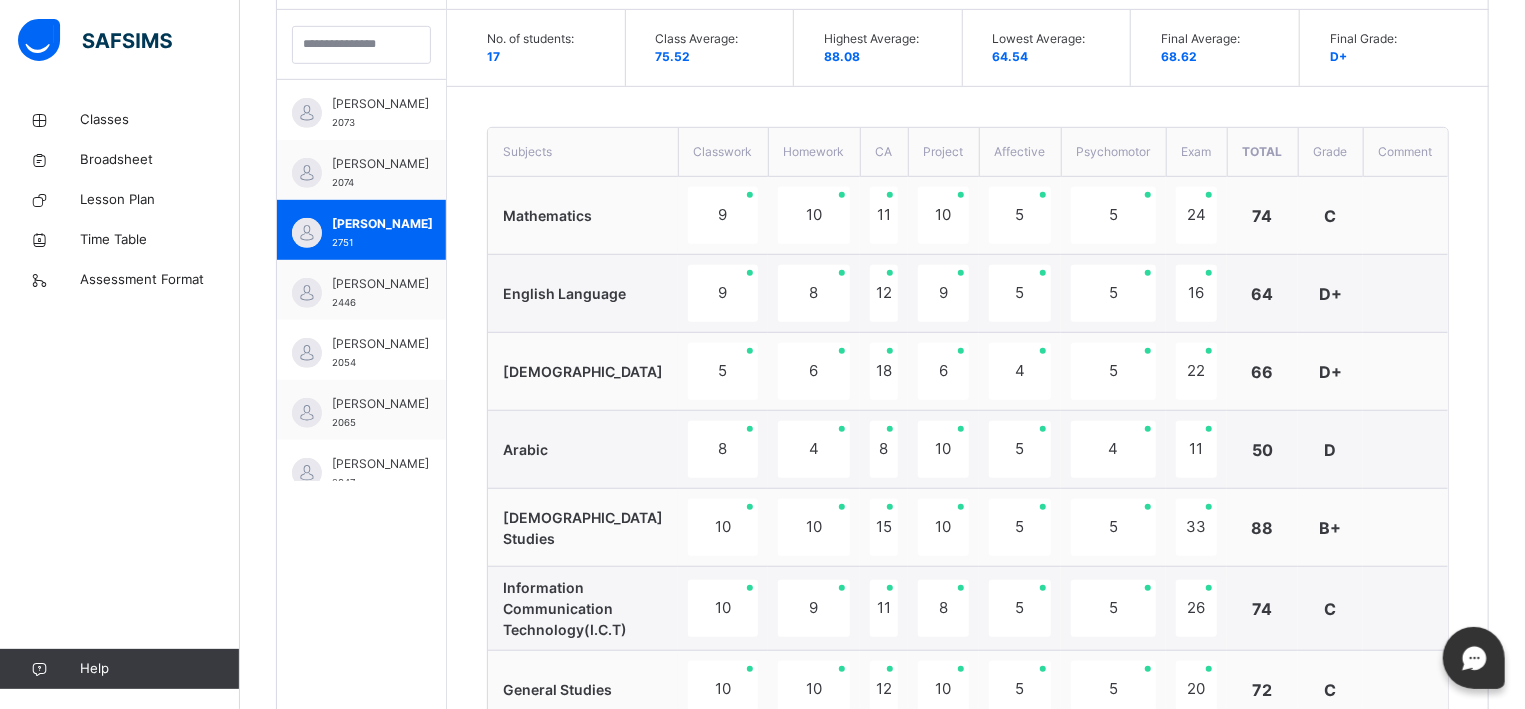 click on "No. of students:   17   Class Average:   75.52   Highest Average:   88.08   Lowest Average:   64.54   Final Average:   68.62   Final Grade:   D+ Subjects Classwork Homework CA Project Affective Psychomotor Exam Total Grade Comment Mathematics 9 10 11 10 5 5 24 74 C English Language  9 8 12 9 5 5 16 64 D+ Quran 5 6 18 6 4 5 22 66 D+ Arabic 8 4 8 10 5 4 11 50 D Islamic Studies 10 10 15 10 5 5 33 88 B+ Information Communication Technology(I.C.T) 10 9 11 8 5 5 26 74 C General Studies 10 10 12 10 5 5 20 72 C Home Economics 6 5 9 10 5 5 16 56 D PHE 9 7 10 10 5 5 38 84 B Cultural and Creative Art 7 7 13 6 5 5 20 63 D+ Verbal Reasoning 8 10 7 9 5 5 12 56 D Agric.  Science 8 5 12 10 5 5 25 70 D+ Science 10 8 16 10 5 5 21 75 C Class teacher's comment Character Count:   0 / 640   Generate   Save Comment" at bounding box center [968, 825] 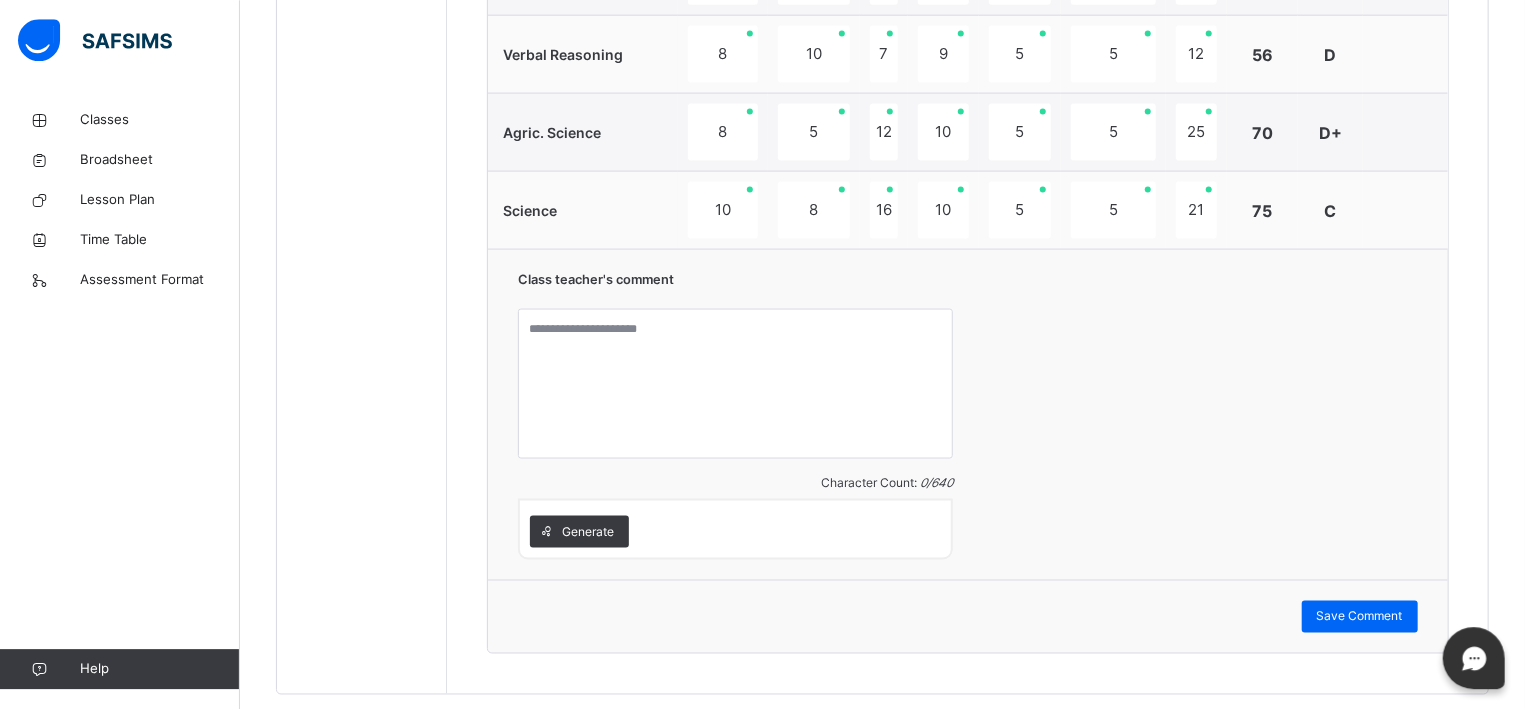 scroll, scrollTop: 1581, scrollLeft: 0, axis: vertical 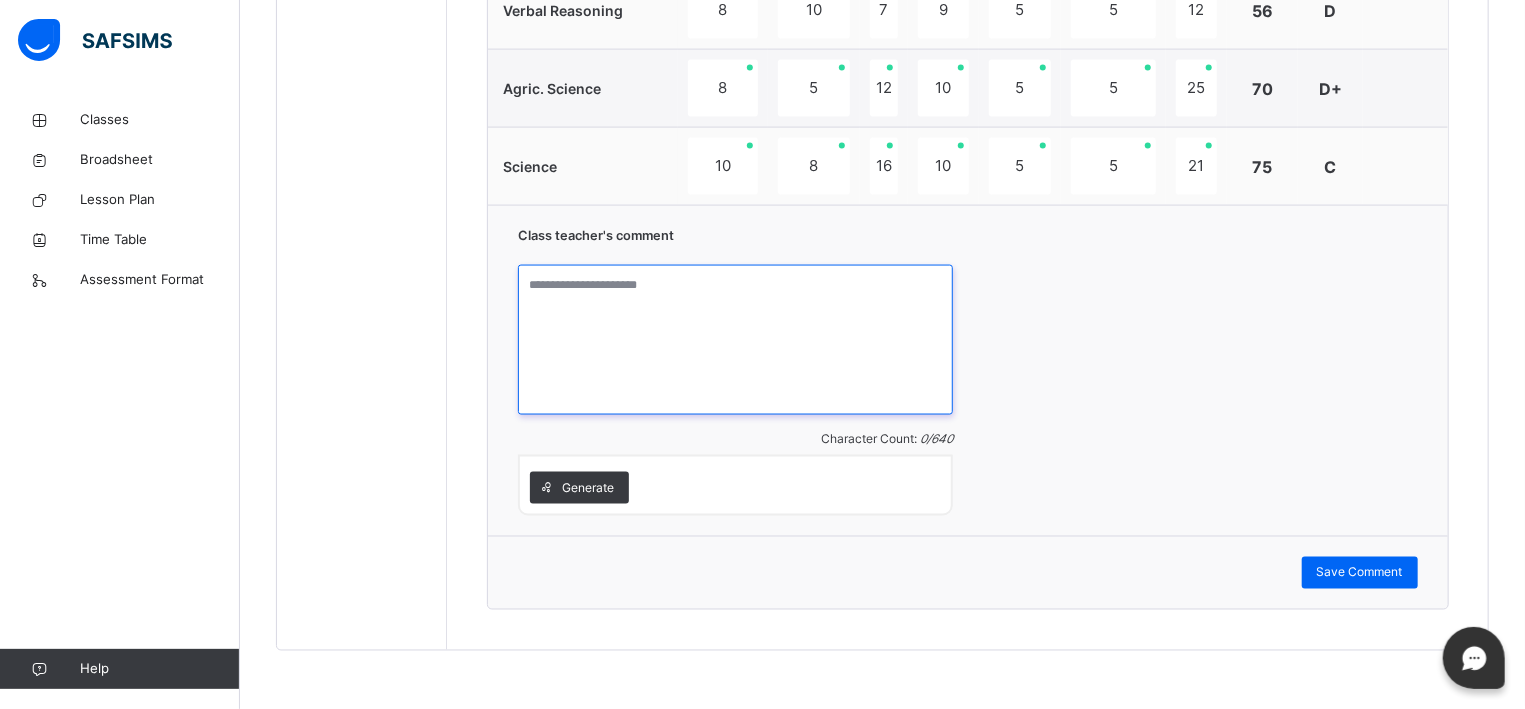 drag, startPoint x: 540, startPoint y: 355, endPoint x: 559, endPoint y: 336, distance: 26.870058 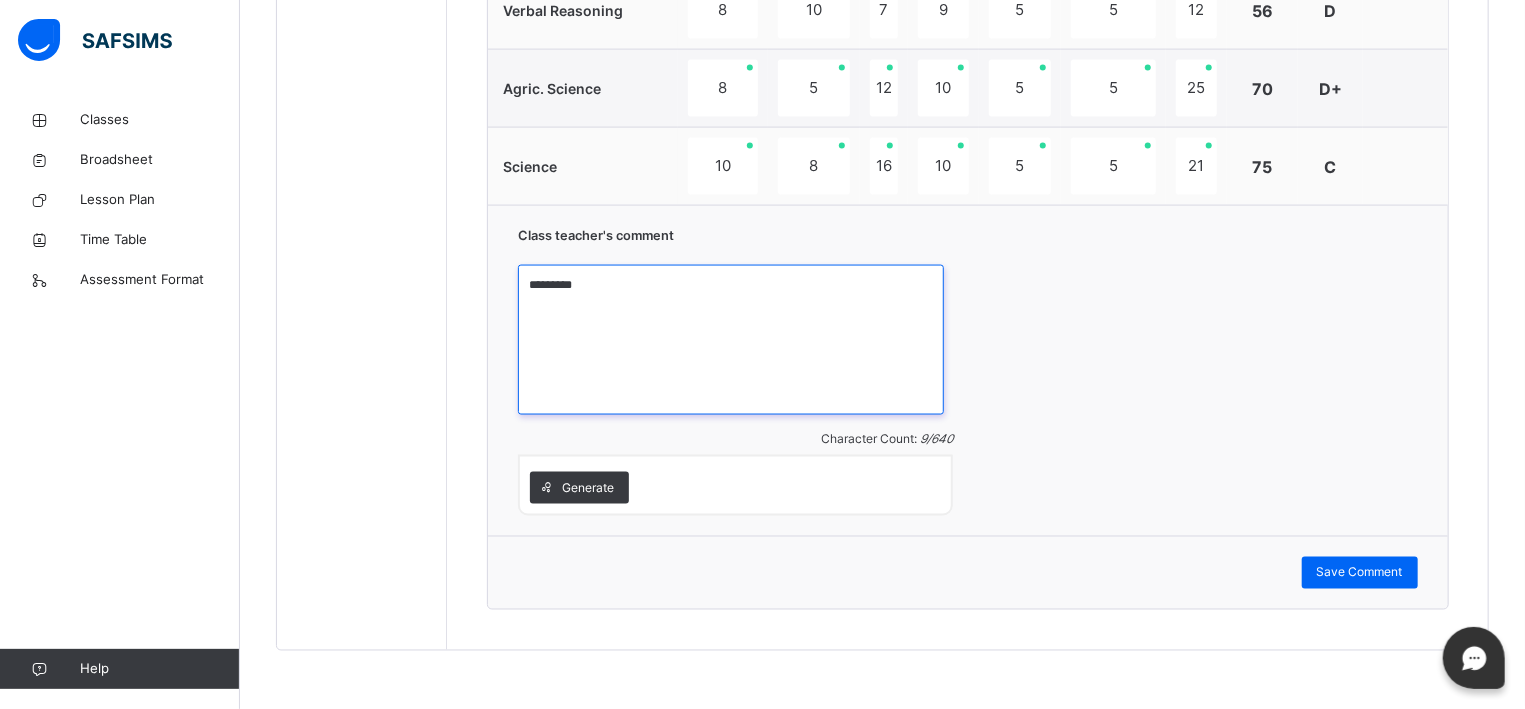 click on "********" at bounding box center [731, 340] 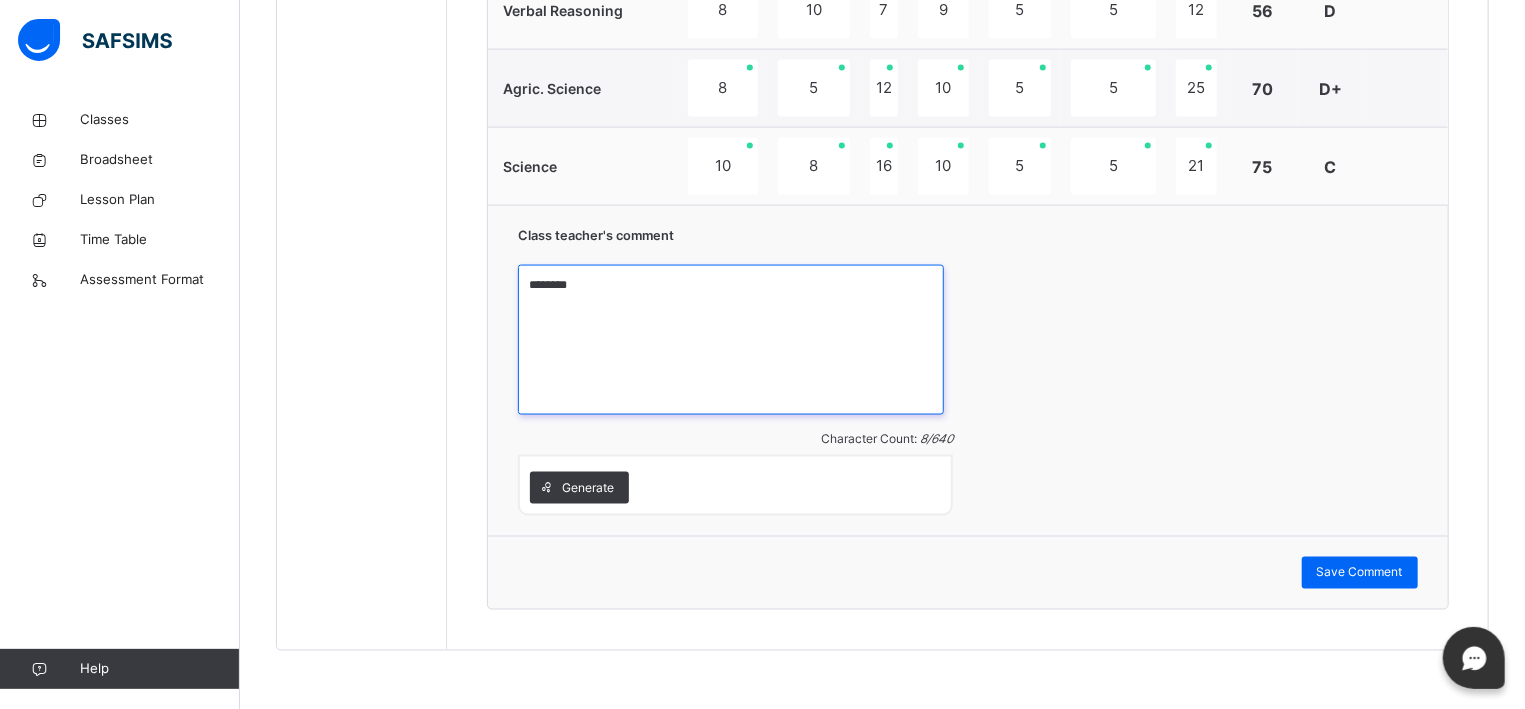 click on "*******" at bounding box center (731, 340) 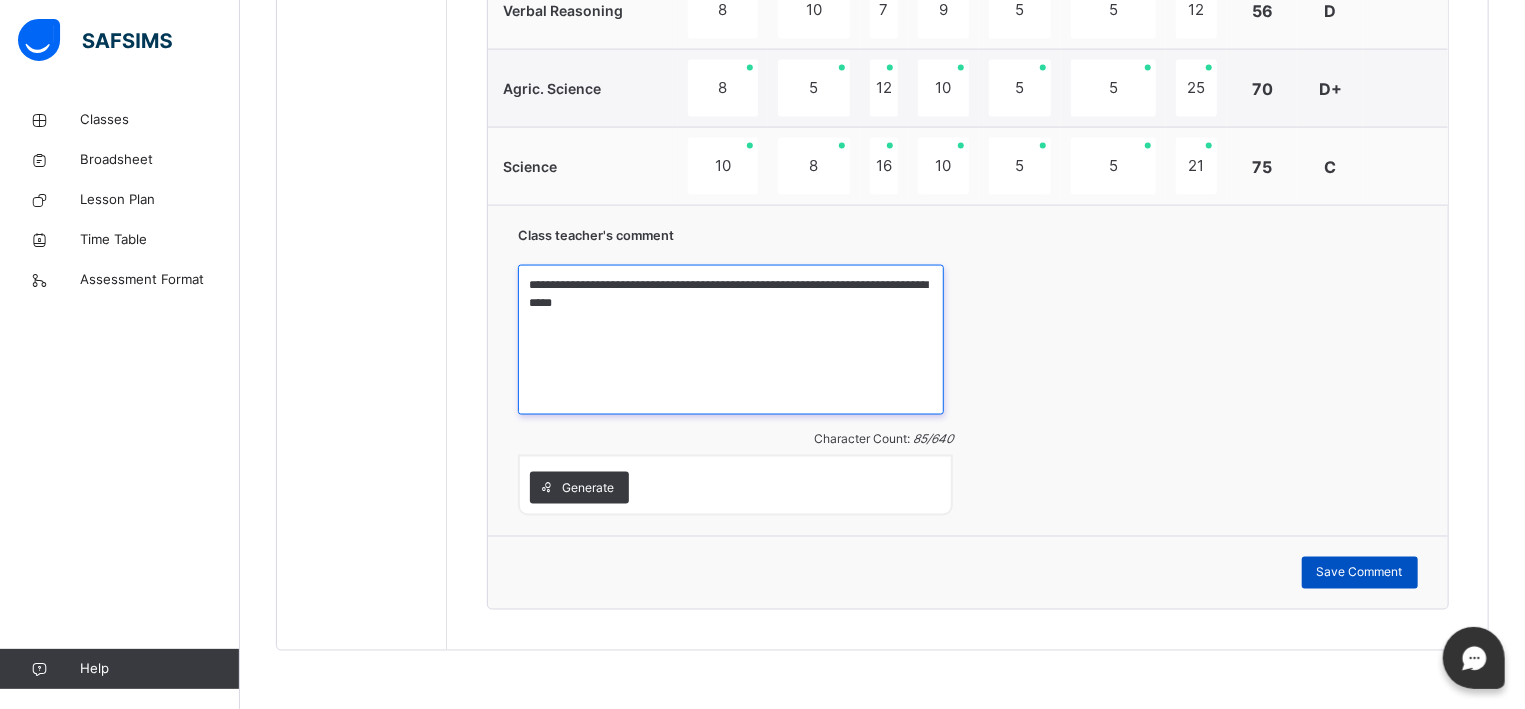 type on "**********" 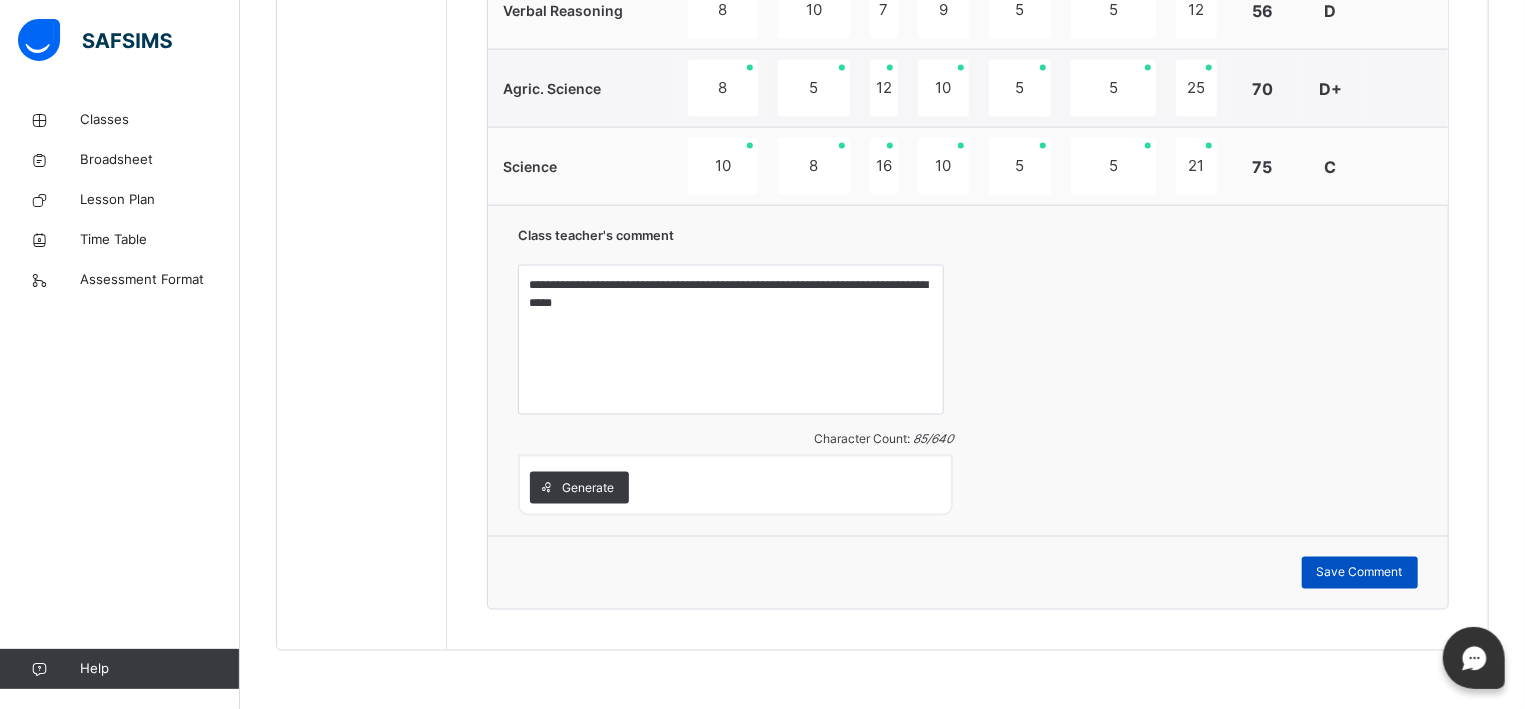 click on "Save Comment" at bounding box center [1360, 573] 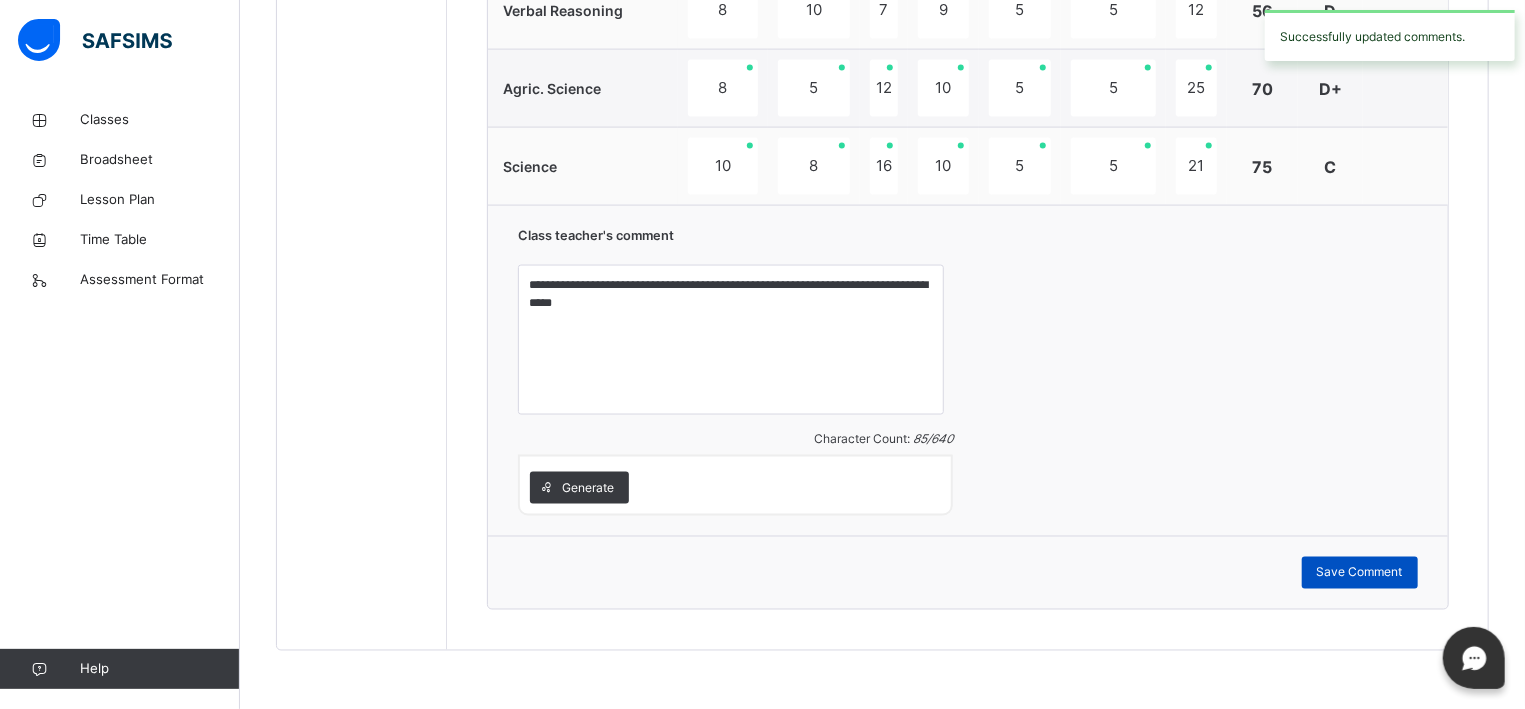 click on "Save Comment" at bounding box center (1360, 573) 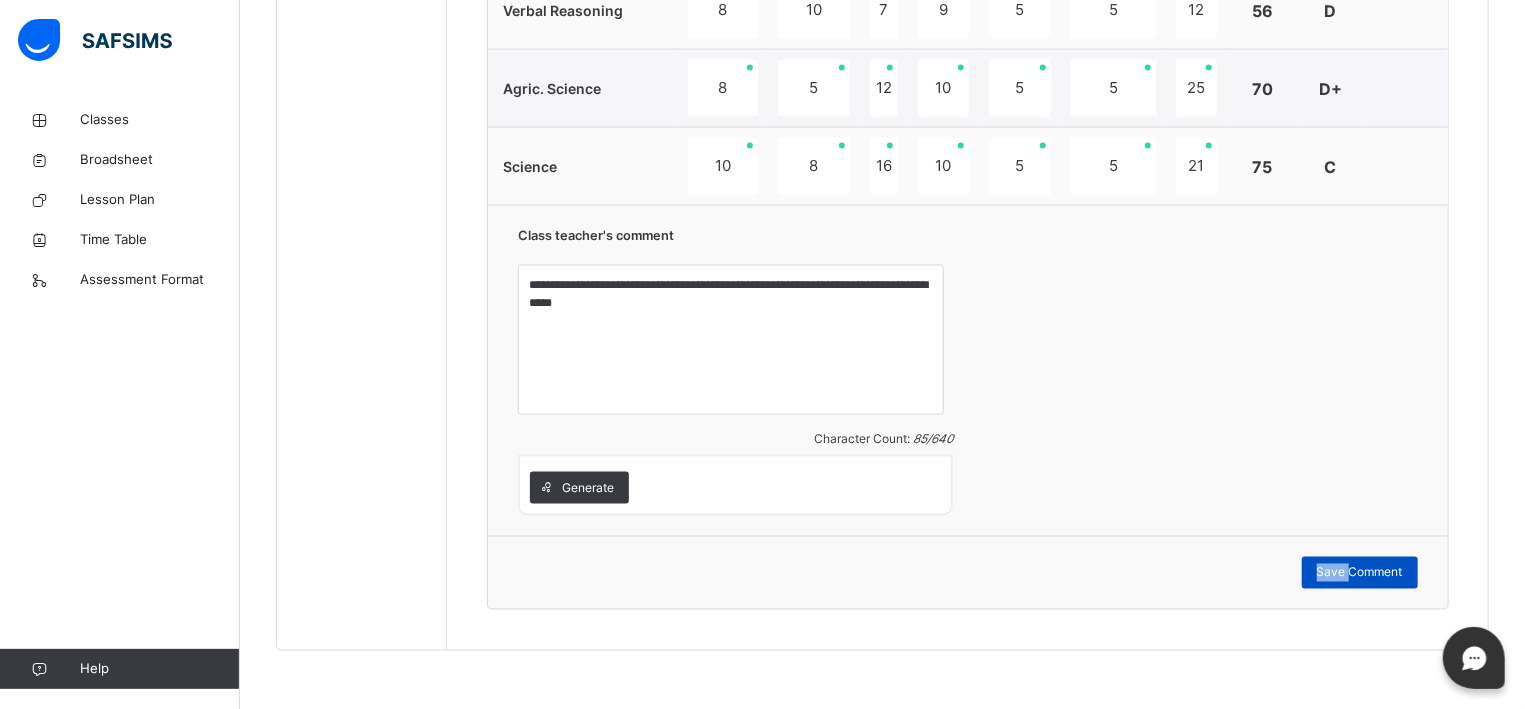 click on "Save Comment" at bounding box center [1360, 573] 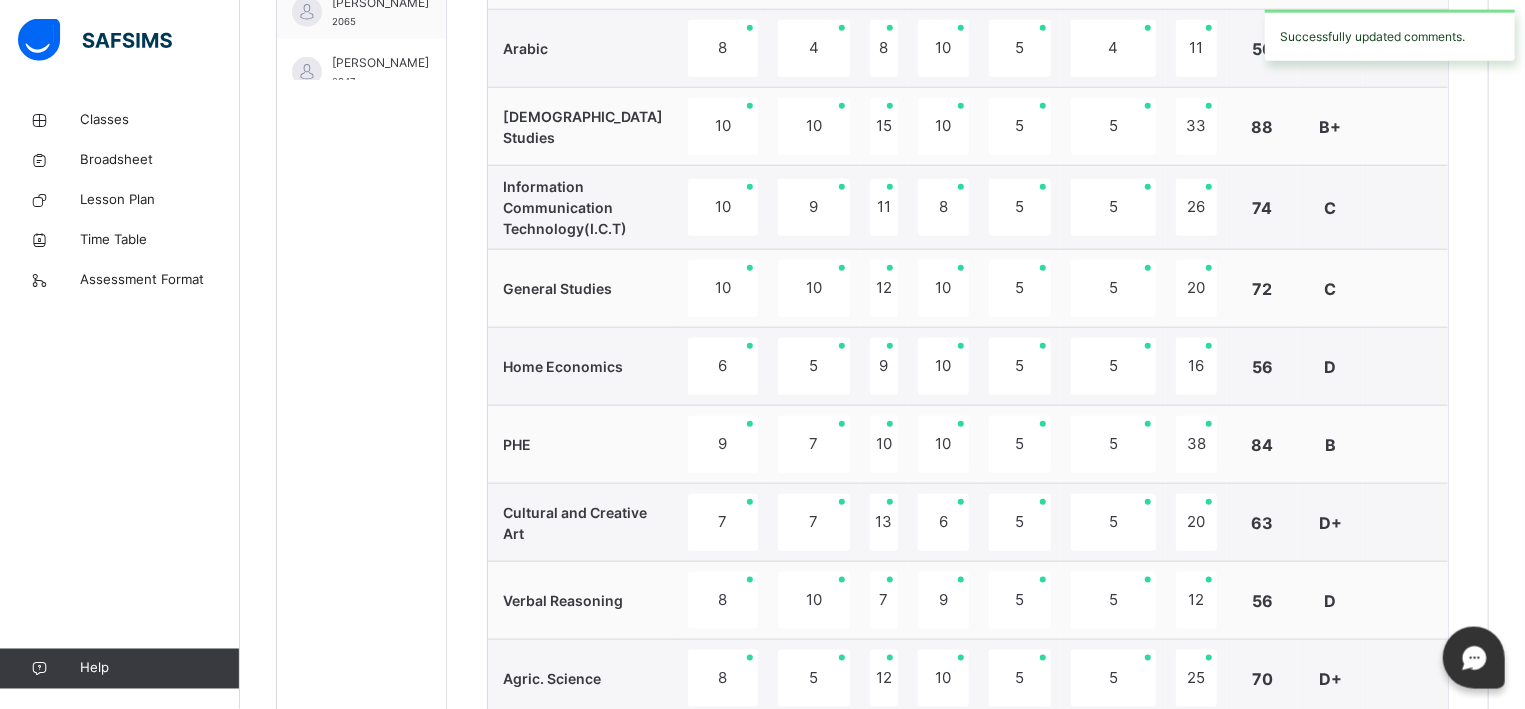 scroll, scrollTop: 830, scrollLeft: 0, axis: vertical 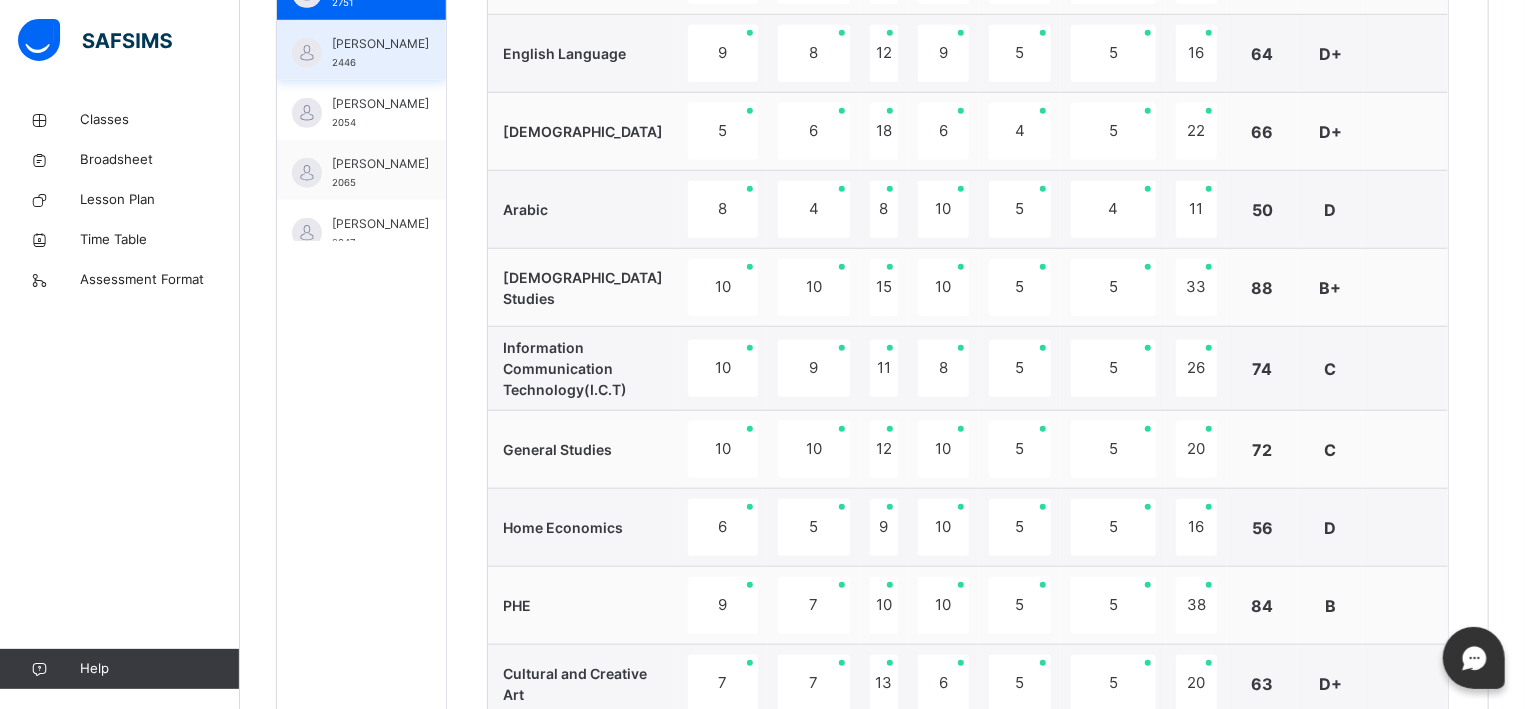 click on "[PERSON_NAME]" at bounding box center (380, 44) 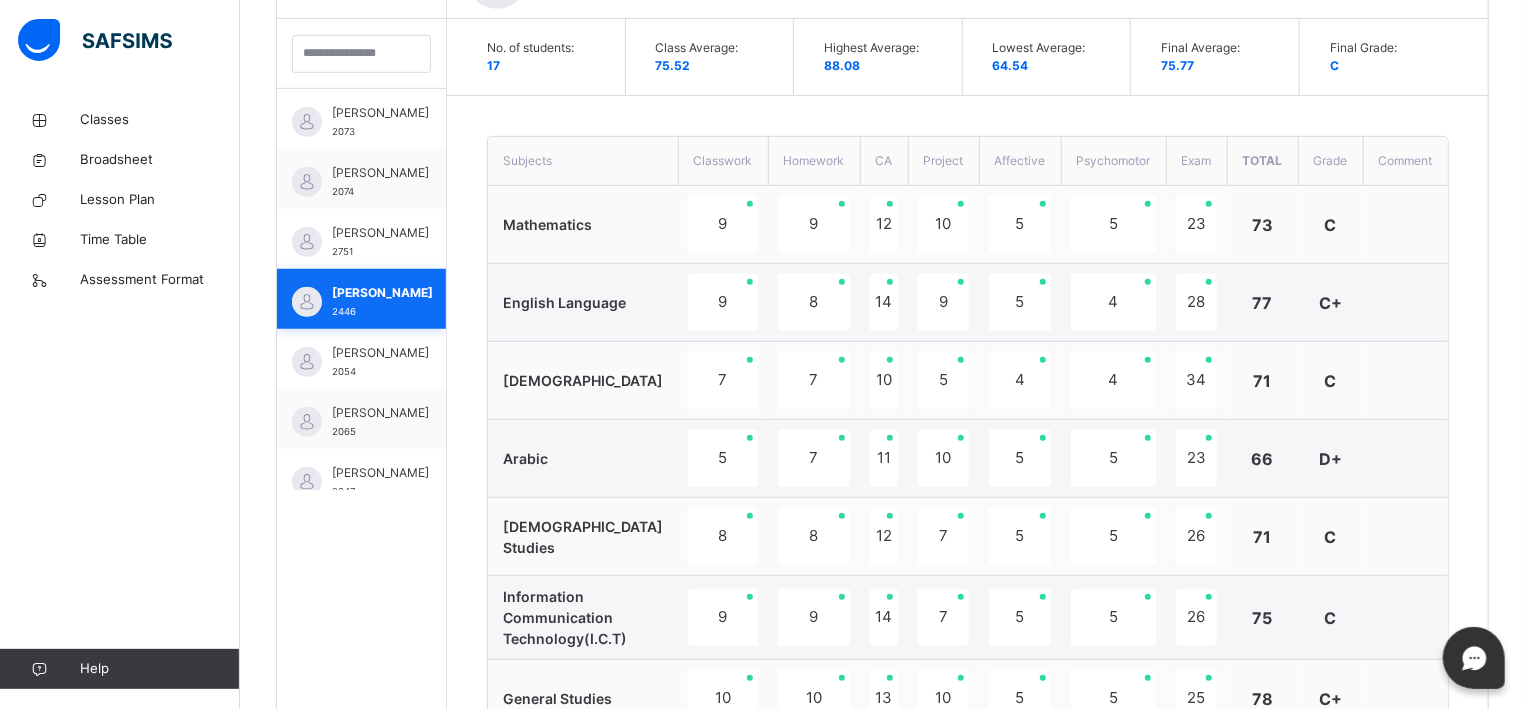 scroll, scrollTop: 590, scrollLeft: 0, axis: vertical 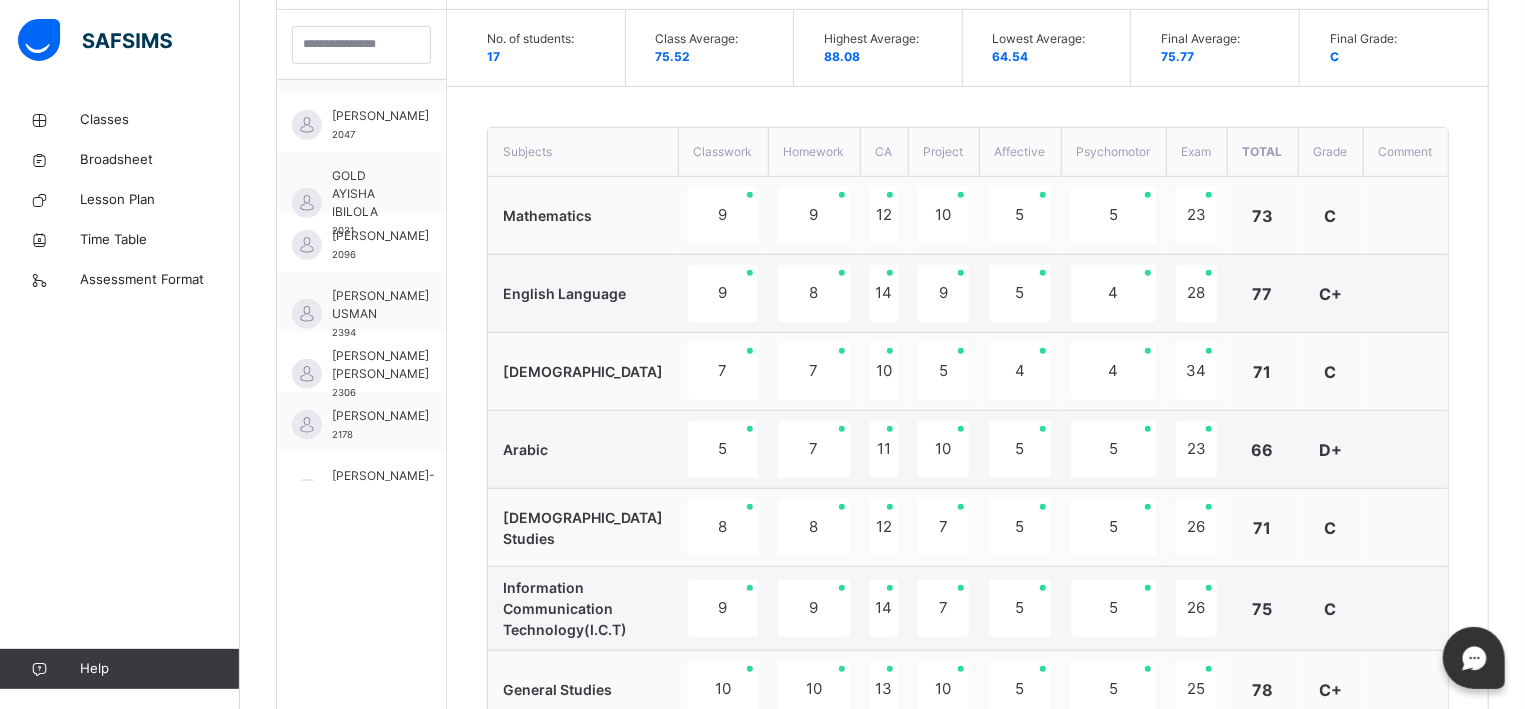 click on "No. of students:   17   Class Average:   75.52   Highest Average:   88.08   Lowest Average:   64.54   Final Average:   75.77   Final Grade:   C Subjects Classwork Homework CA Project Affective Psychomotor Exam Total Grade Comment Mathematics 9 9 12 10 5 5 23 73 C English Language  9 8 14 9 5 4 28 77 C+ Quran 7 7 10 5 4 4 34 71 C Arabic 5 7 11 10 5 5 23 66 D+ Islamic Studies 8 8 12 7 5 5 26 71 C Information Communication Technology(I.C.T) 9 9 14 7 5 5 26 75 C General Studies 10 10 13 10 5 5 25 78 C+ Home Economics 10 10 19 10 5 5 34 93 A PHE 9 9 16 10 5 5 34 88 B+ Cultural and Creative Art 6 6 15 8 5 5 29 74 C Verbal Reasoning 9 8 9 9 5 5 20 65 D+ Agric.  Science 10 10 19 10 5 5 20 79 C+ Science 10 8 14 10 5 5 23 75 C Class teacher's comment Character Count:   0 / 640   Generate   Save Comment" at bounding box center [968, 825] 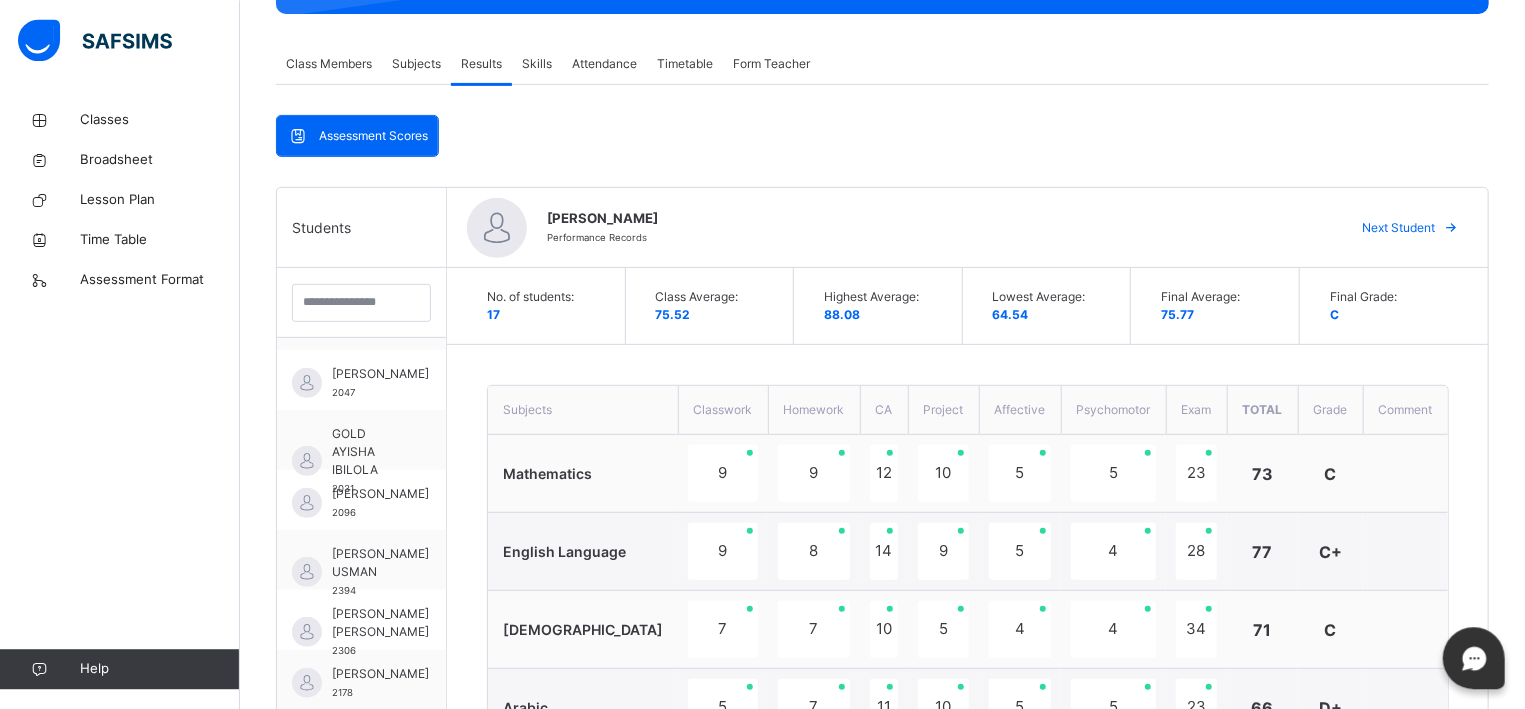 scroll, scrollTop: 322, scrollLeft: 0, axis: vertical 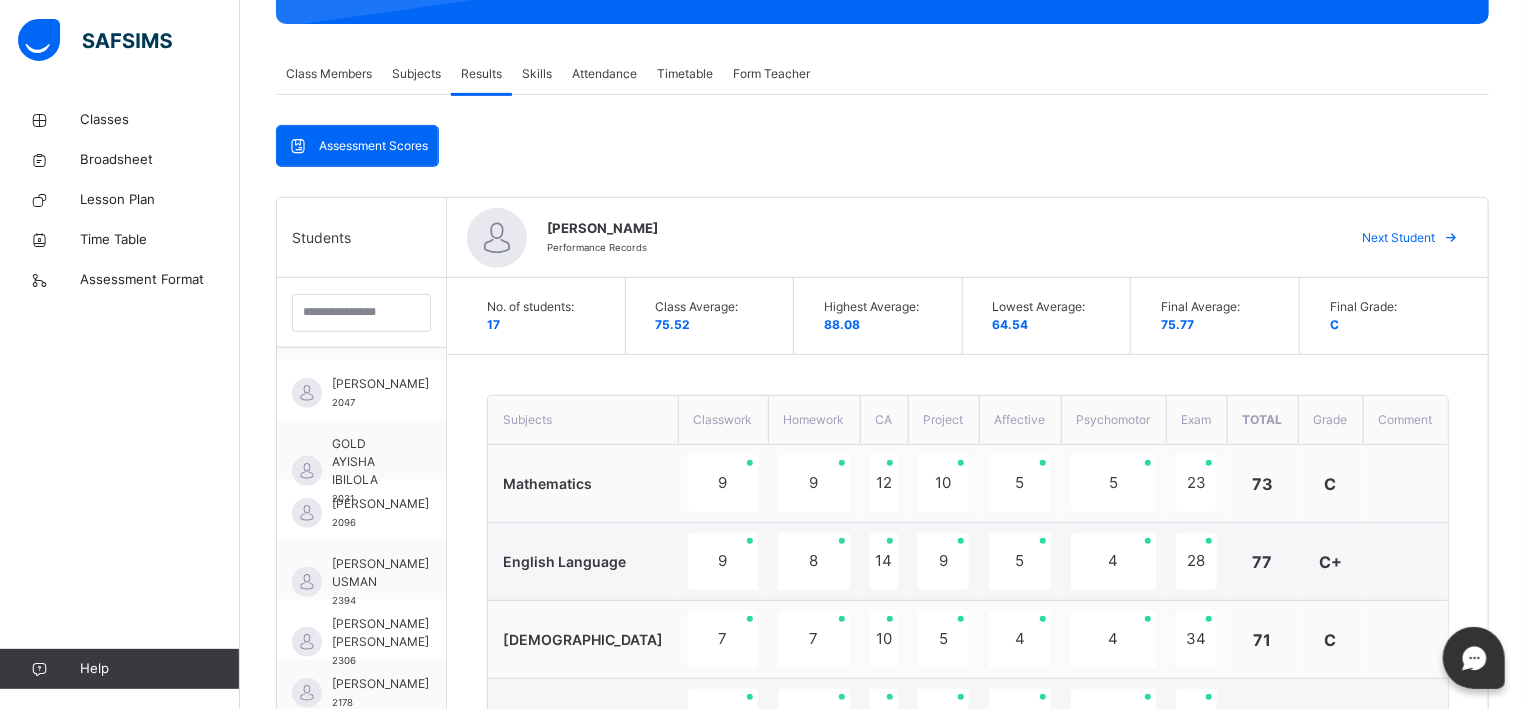 click at bounding box center (361, 313) 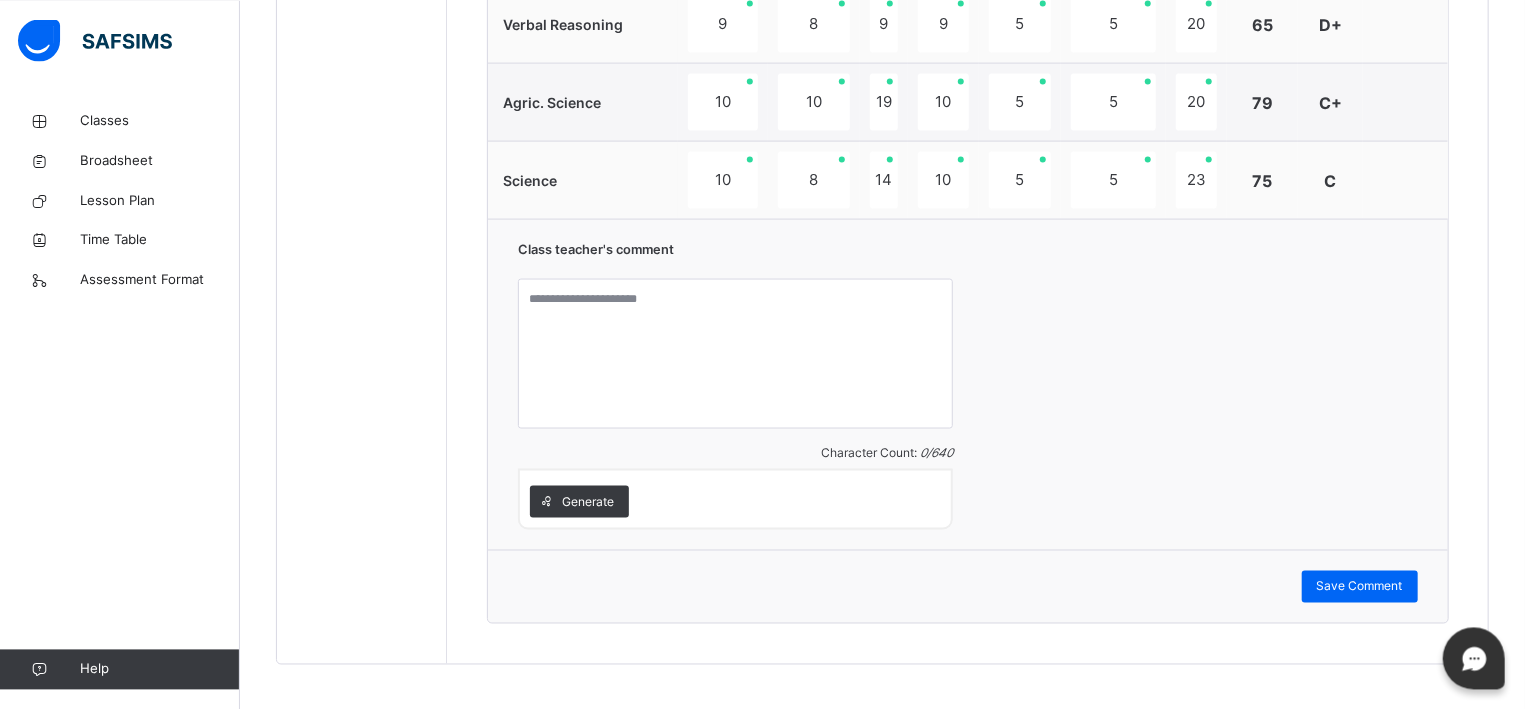 scroll, scrollTop: 1581, scrollLeft: 0, axis: vertical 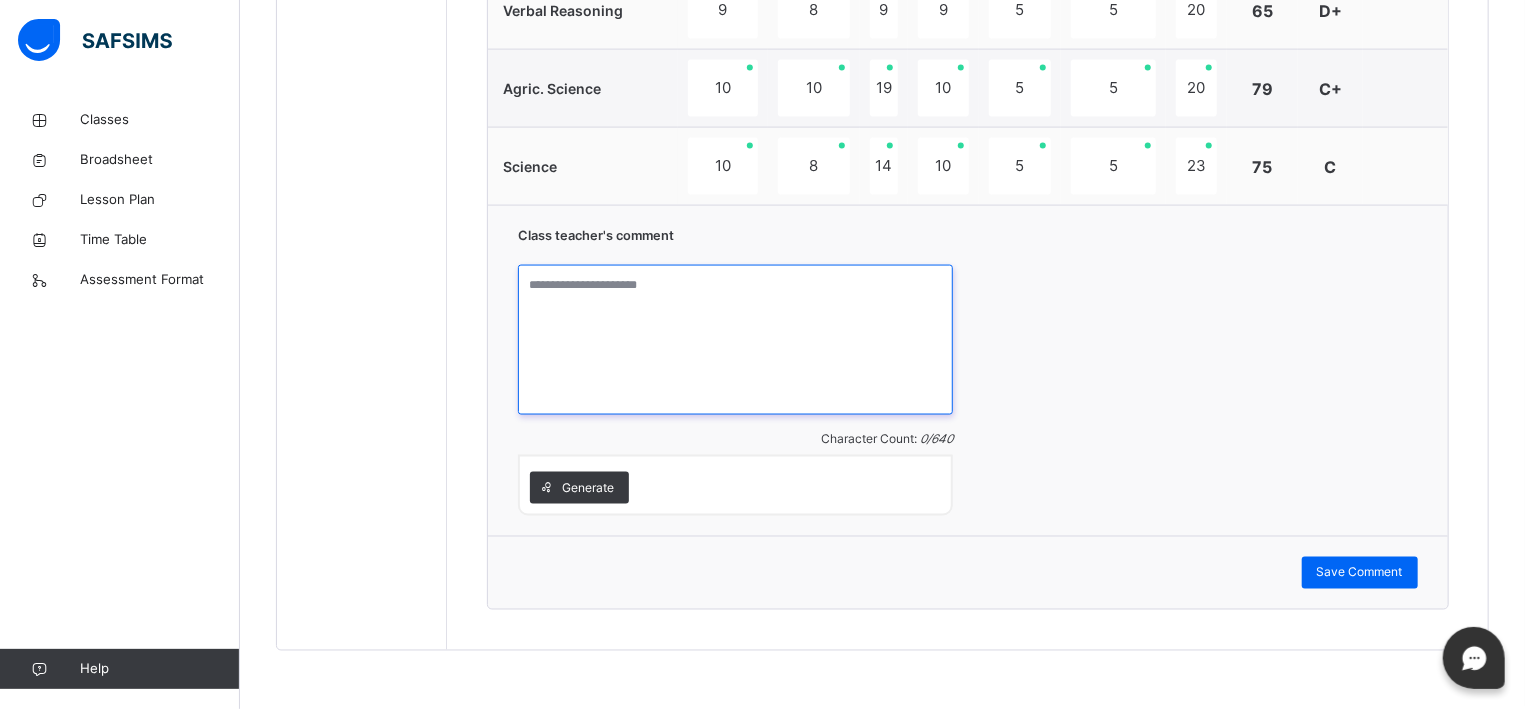 click at bounding box center (735, 340) 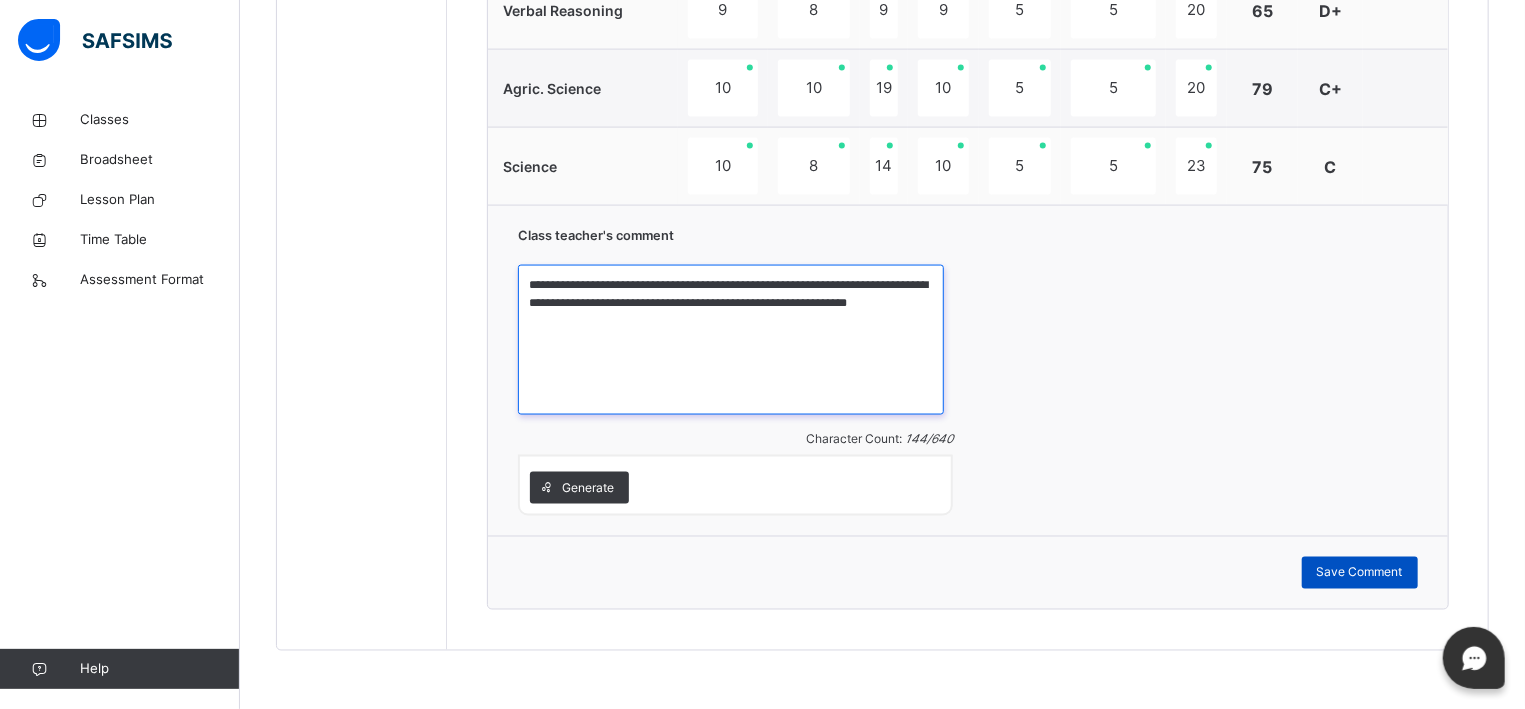 type on "**********" 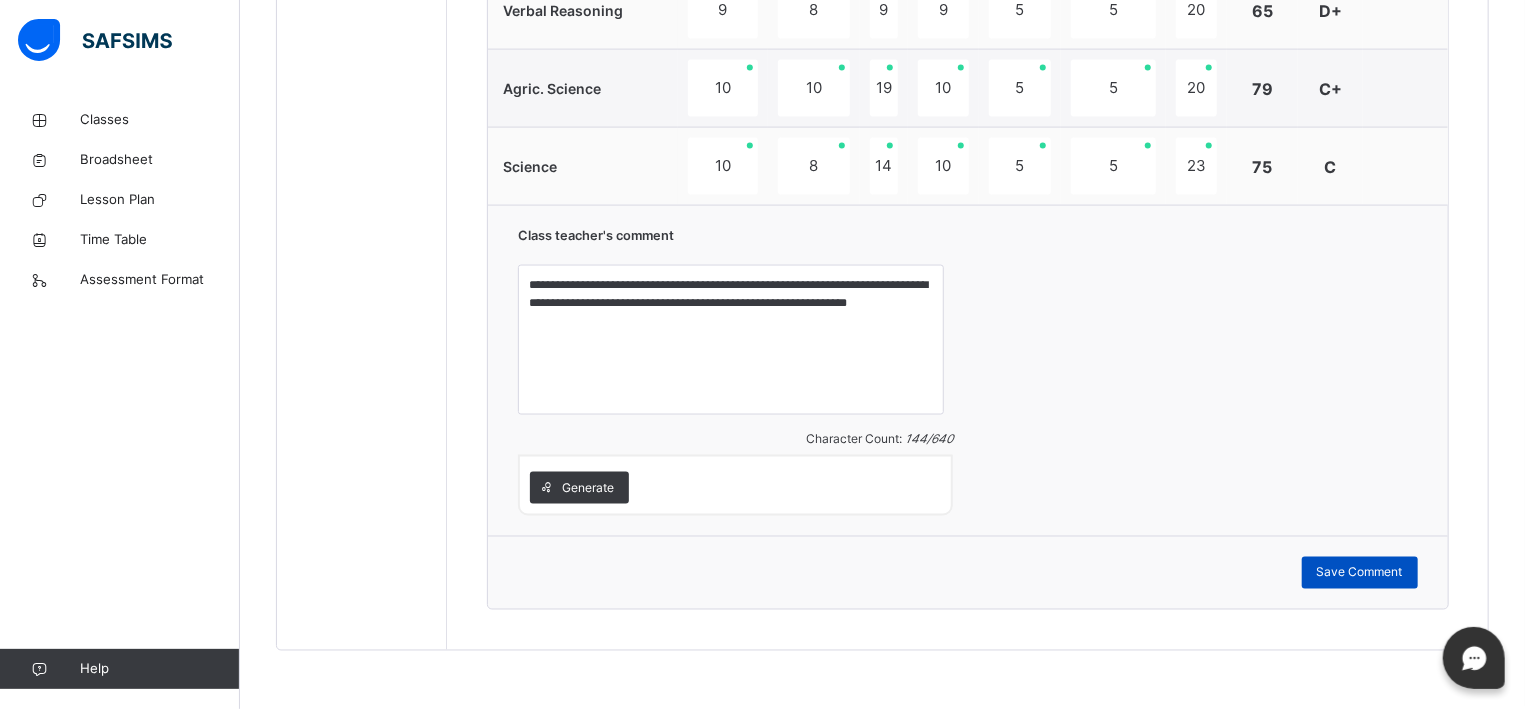 click on "Save Comment" at bounding box center (1360, 573) 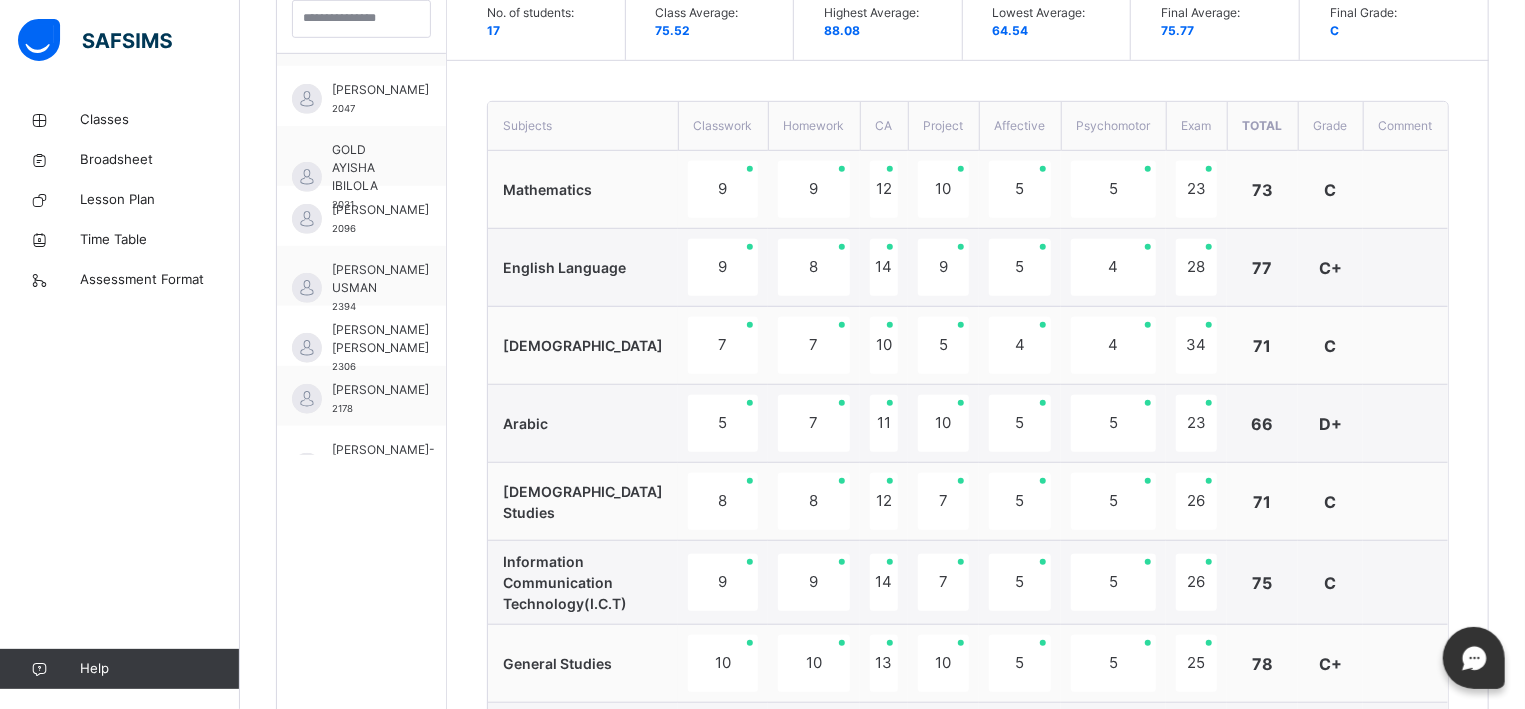 scroll, scrollTop: 562, scrollLeft: 0, axis: vertical 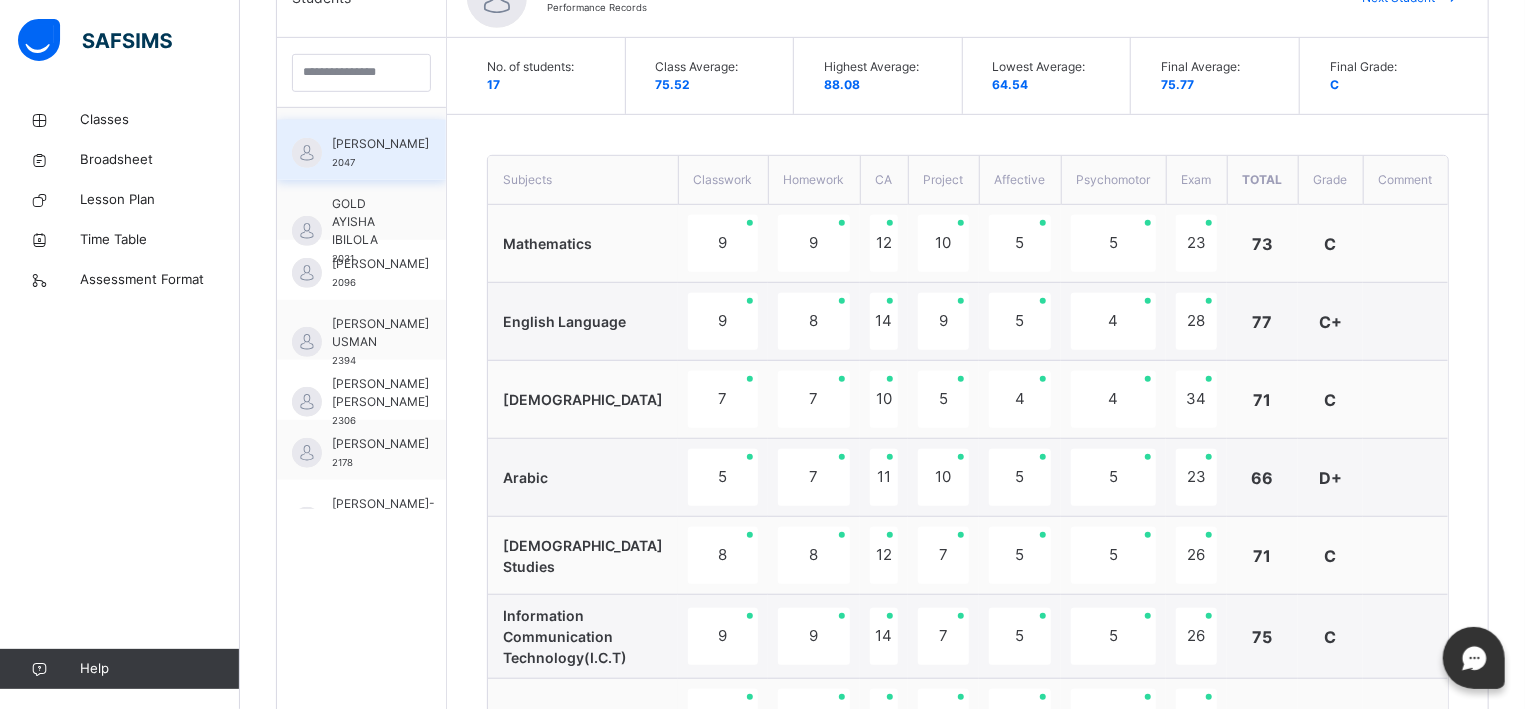click on "[PERSON_NAME]" at bounding box center (380, 144) 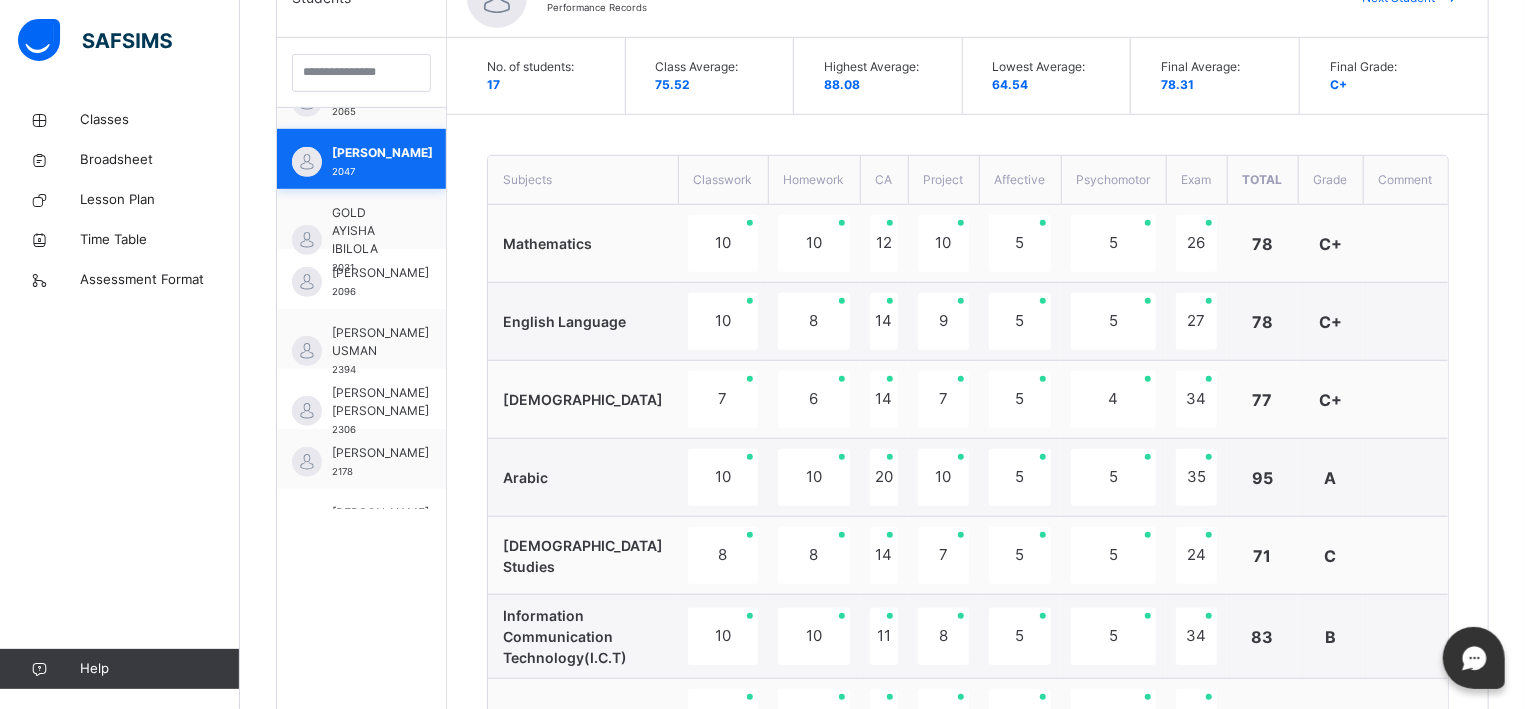 scroll, scrollTop: 348, scrollLeft: 0, axis: vertical 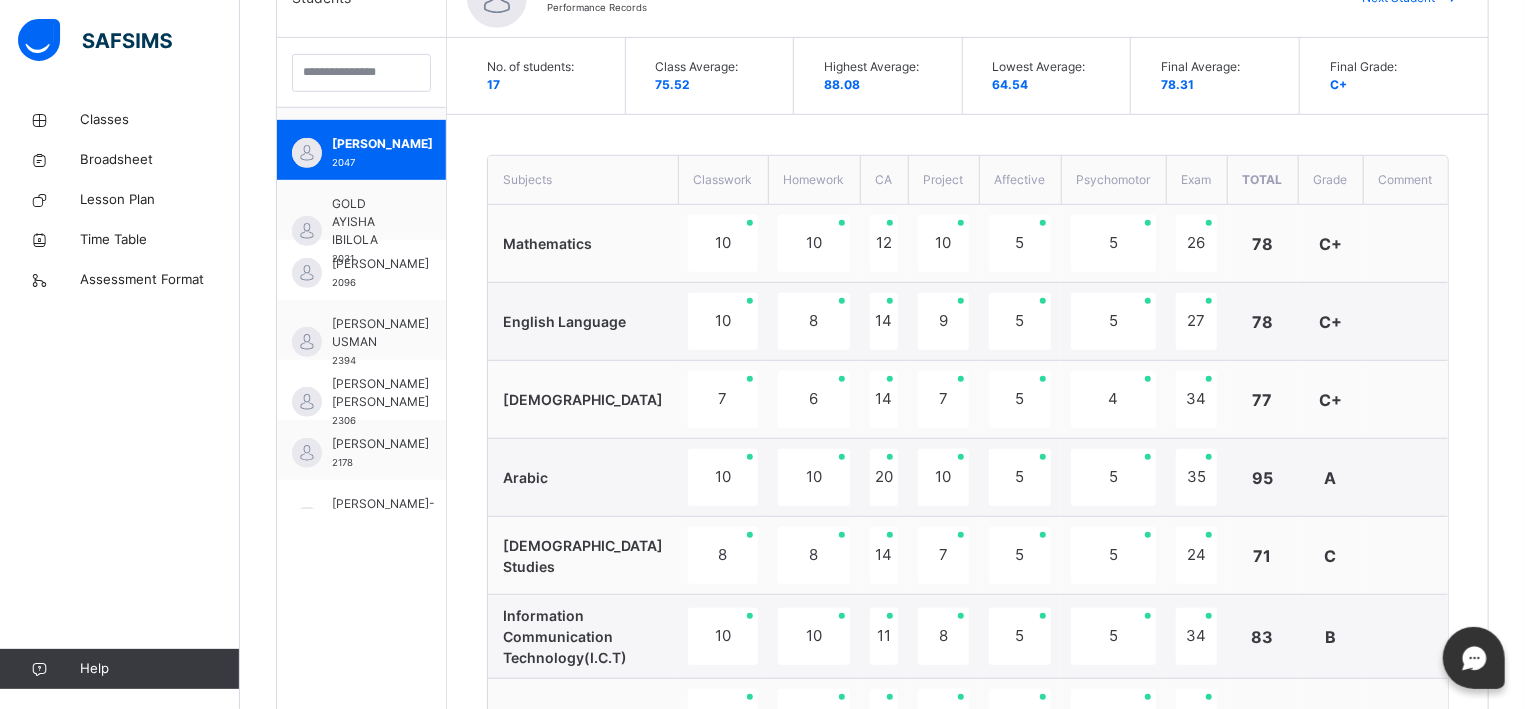 click at bounding box center [1405, 322] 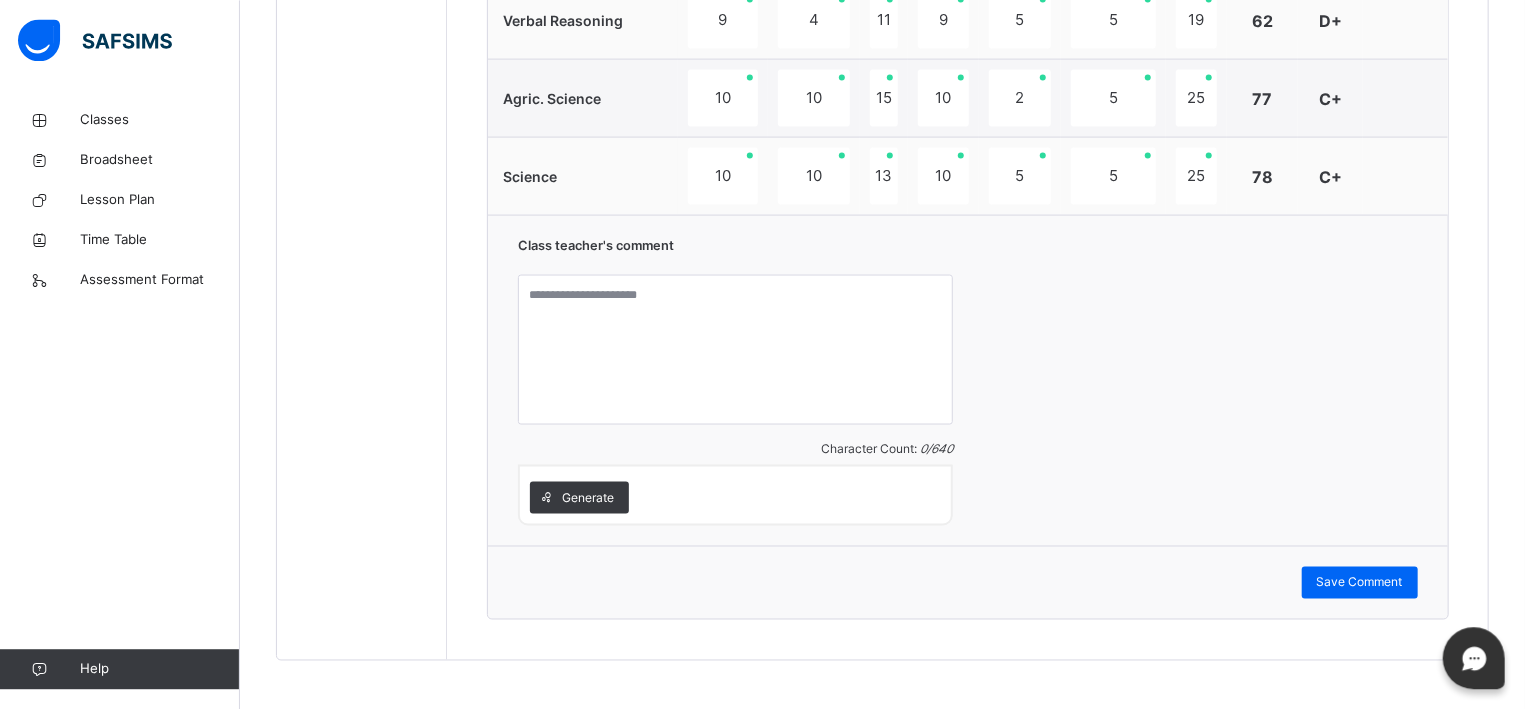 scroll, scrollTop: 1581, scrollLeft: 0, axis: vertical 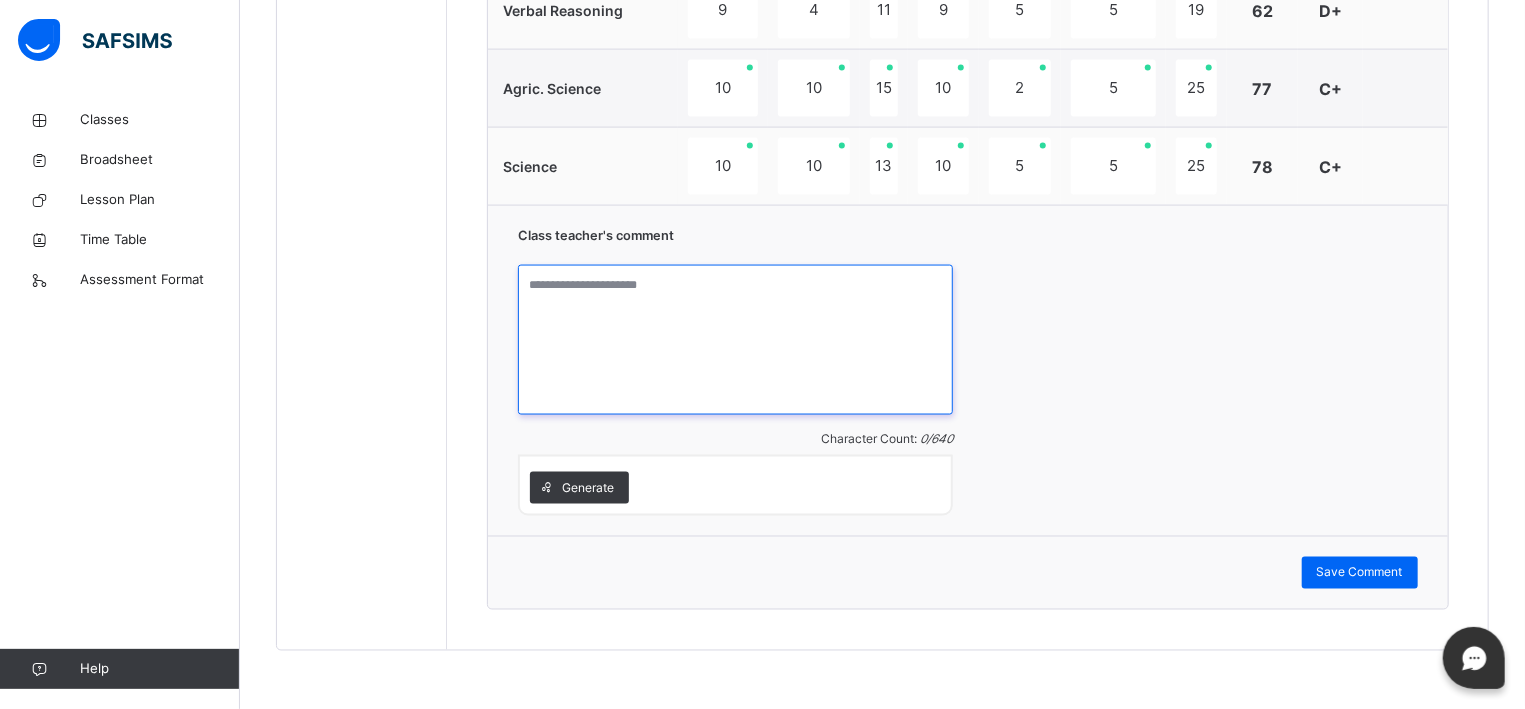 click at bounding box center [735, 340] 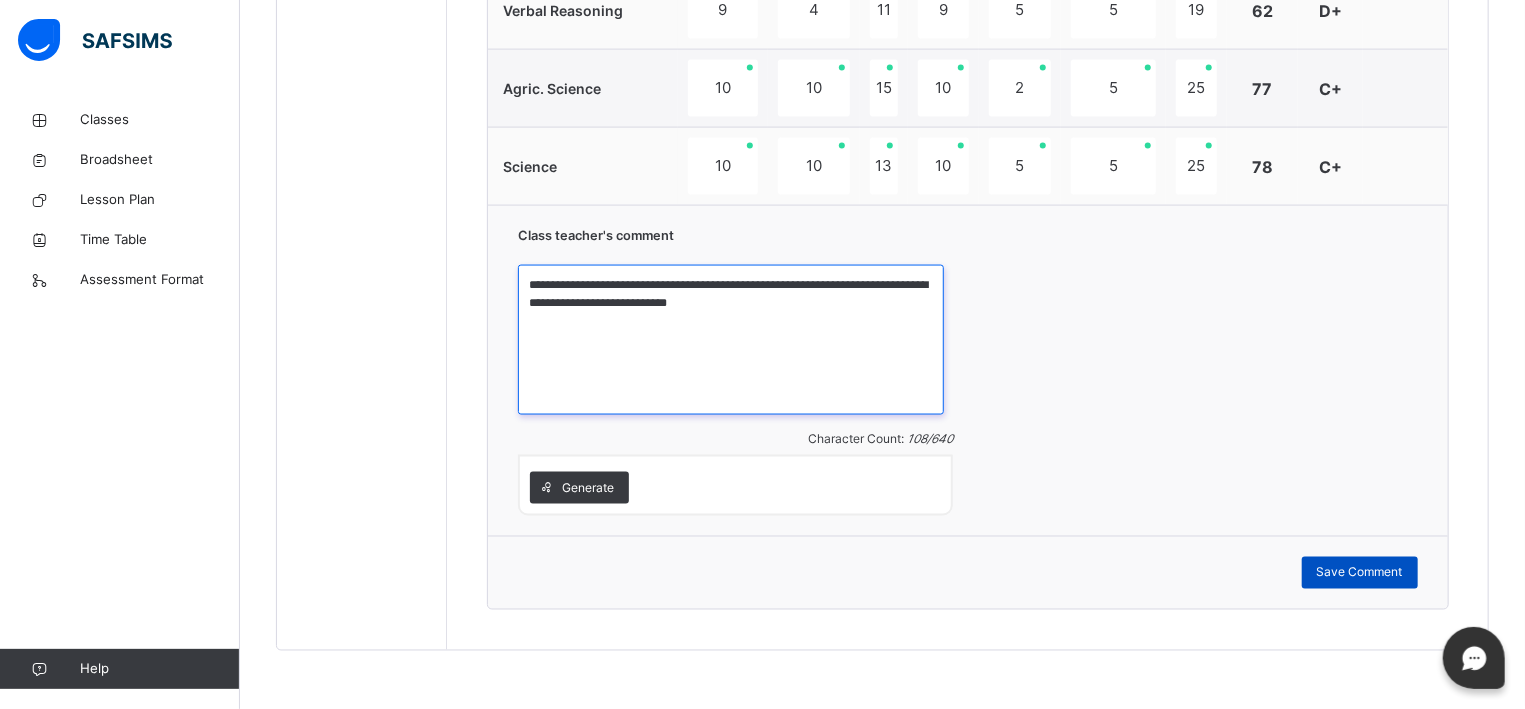 type on "**********" 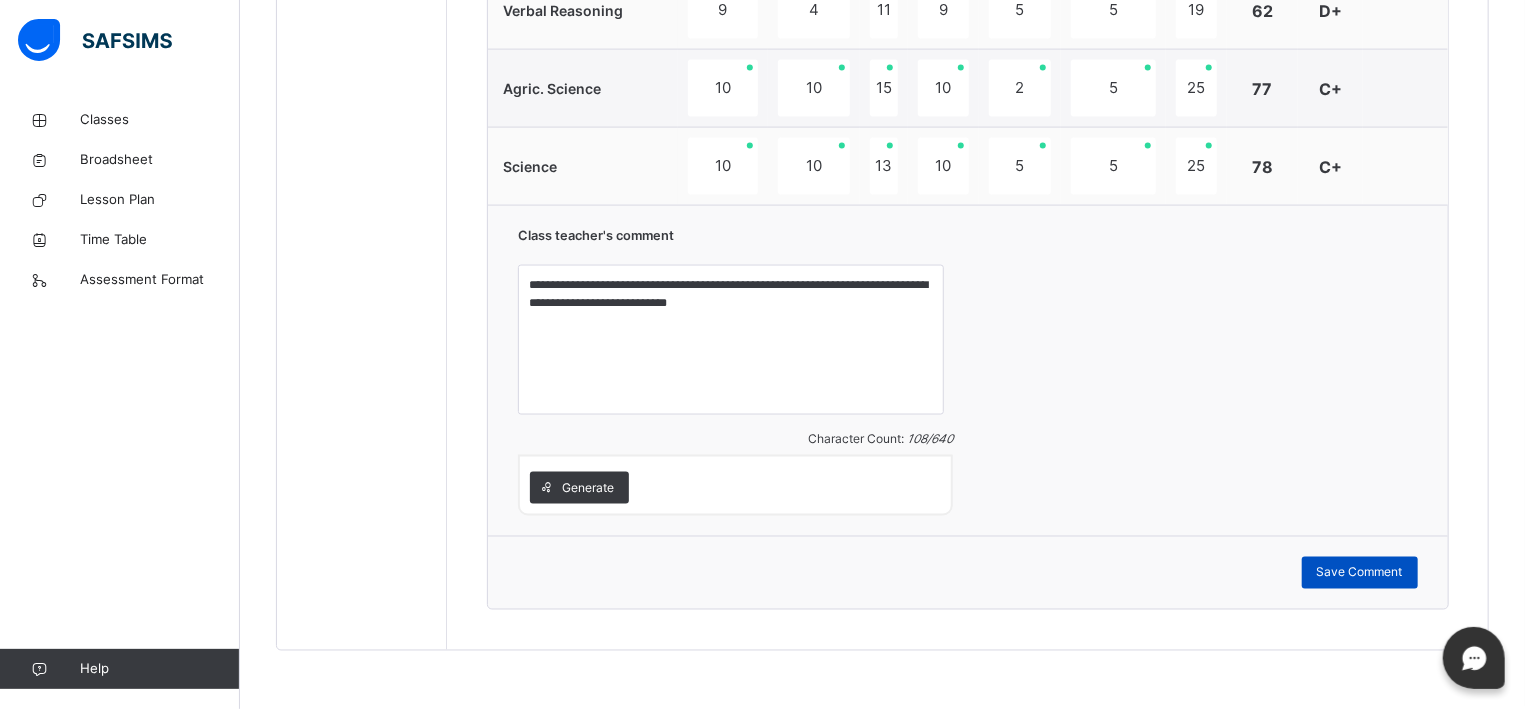 click on "Save Comment" at bounding box center (1360, 573) 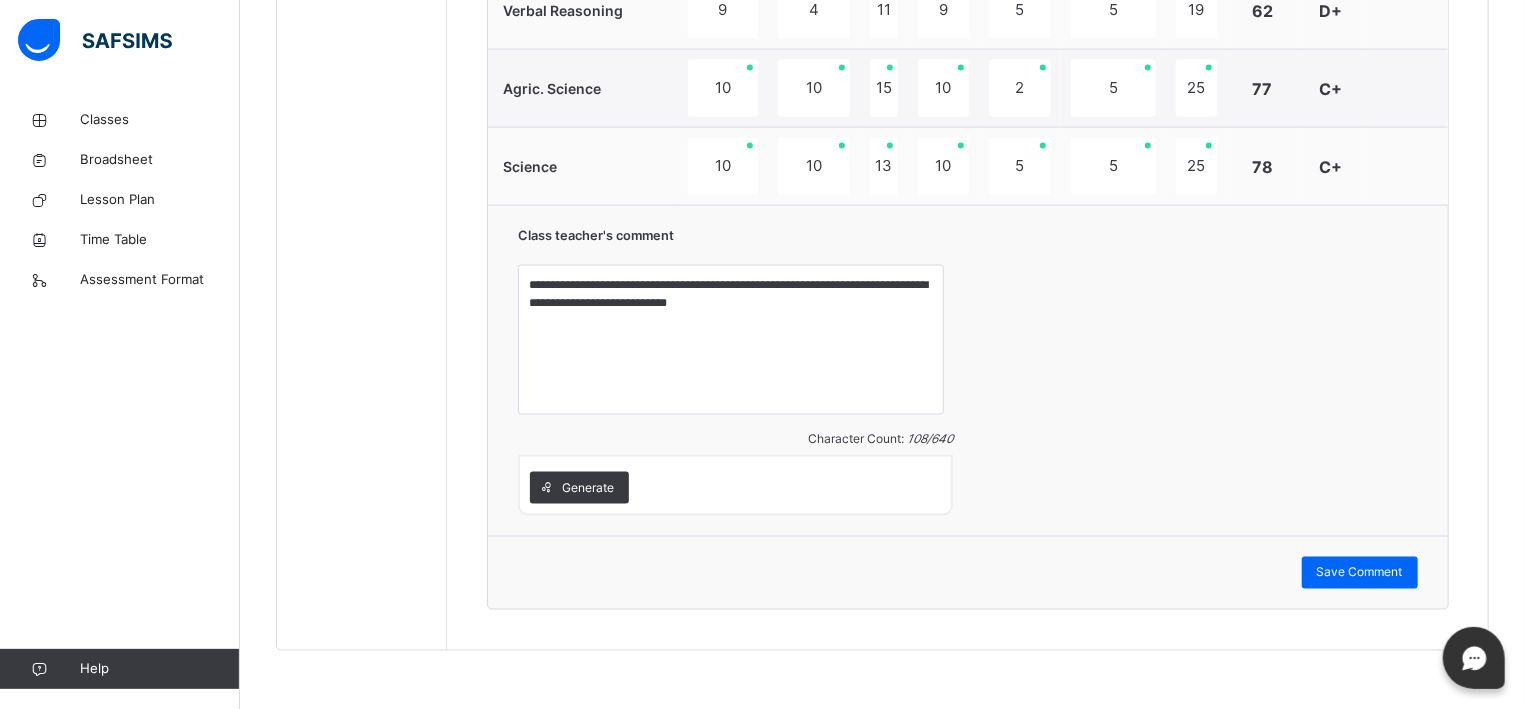 click on "**********" at bounding box center [968, 370] 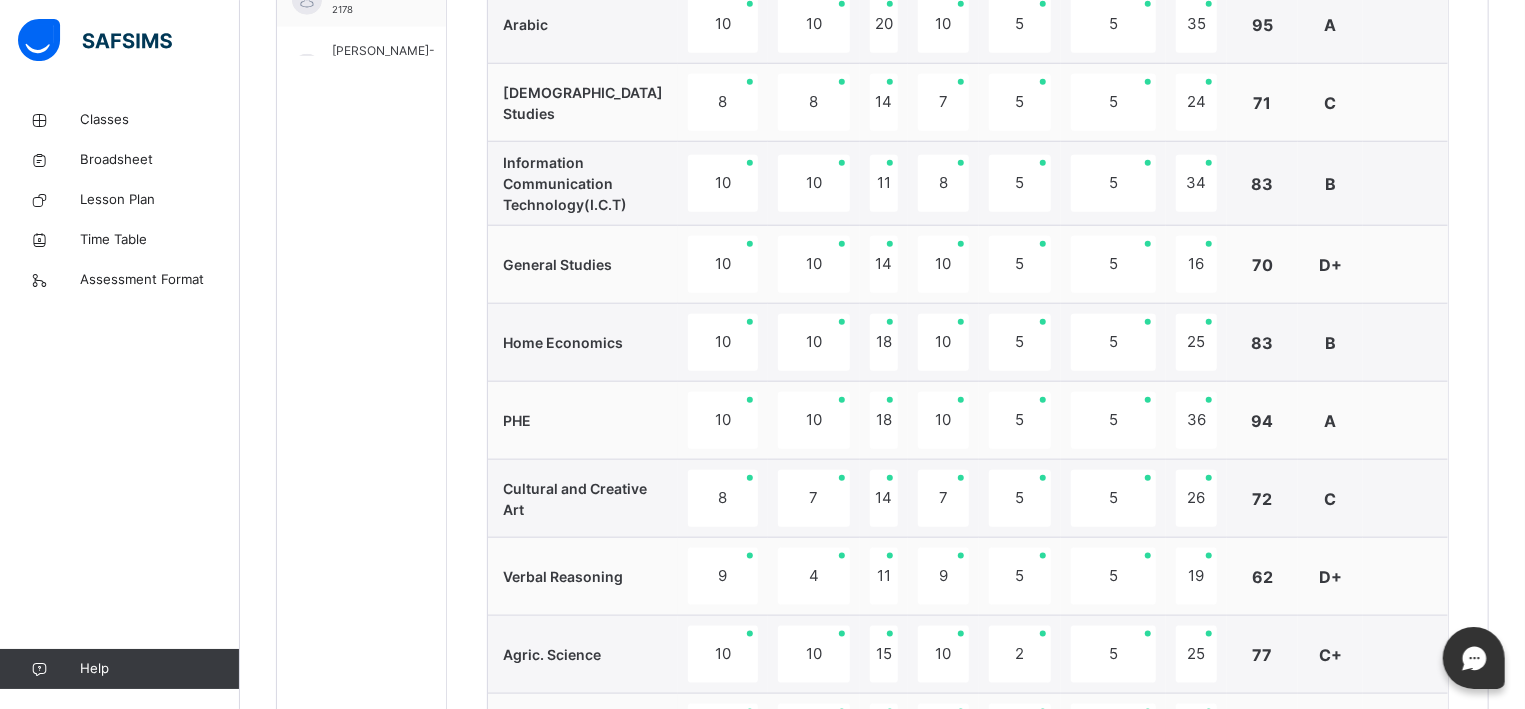 scroll, scrollTop: 670, scrollLeft: 0, axis: vertical 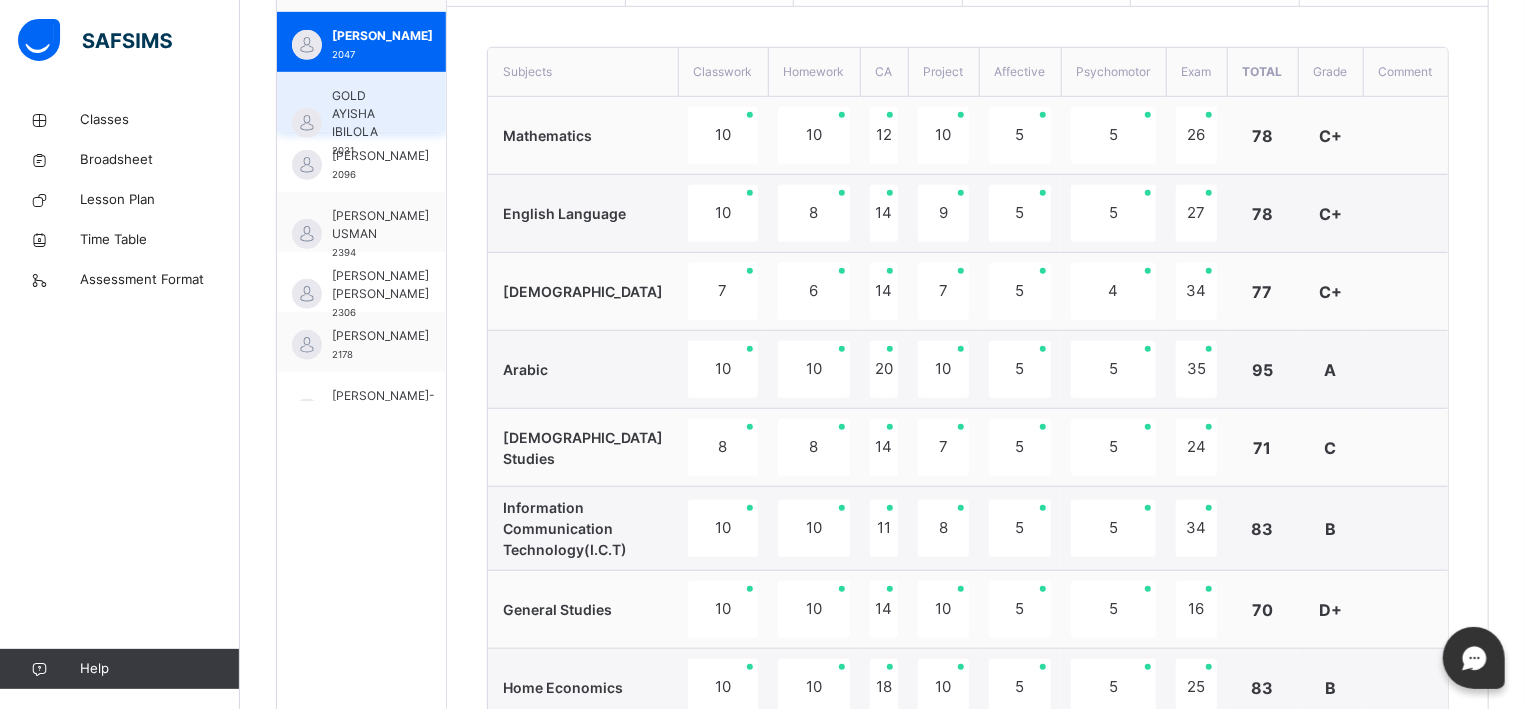 click on "GOLD AYISHA IBILOLA" at bounding box center [366, 114] 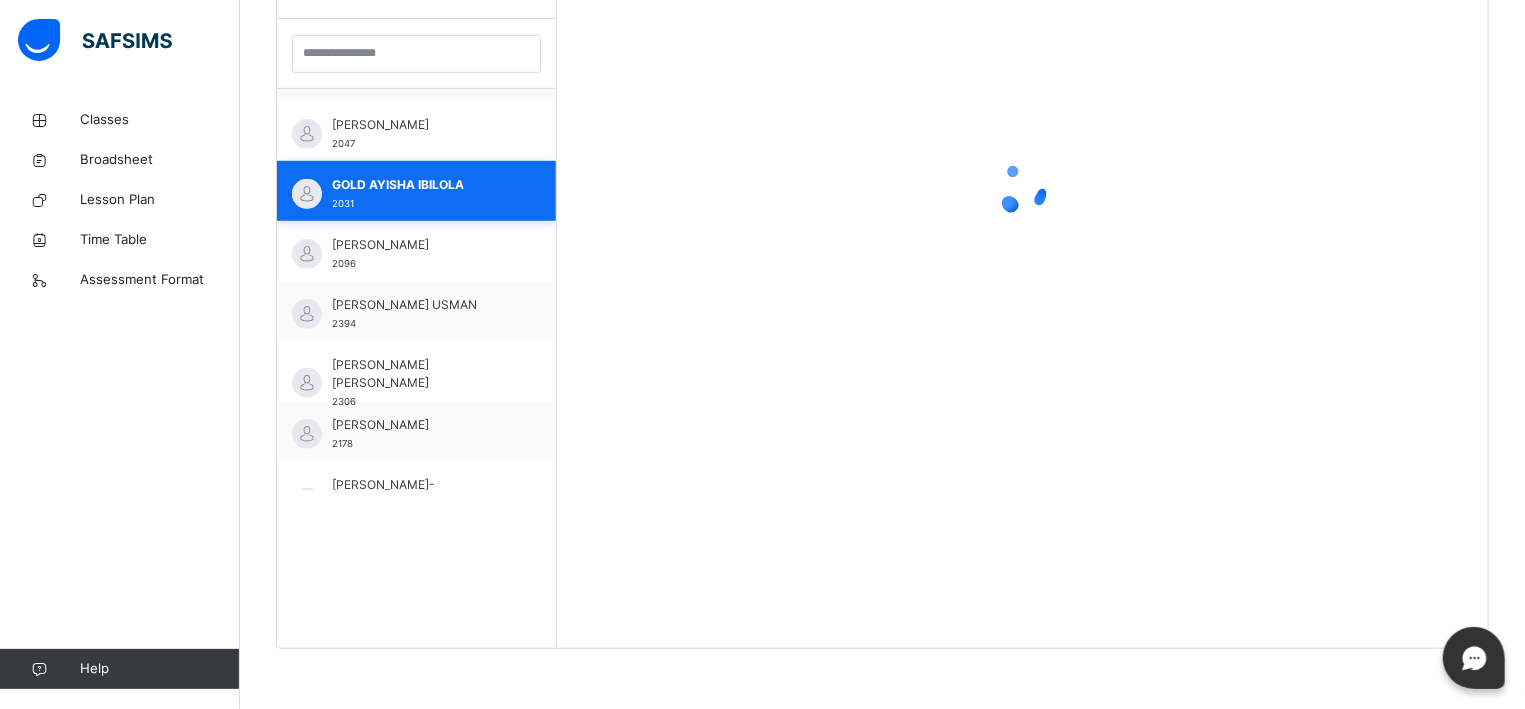 scroll, scrollTop: 581, scrollLeft: 0, axis: vertical 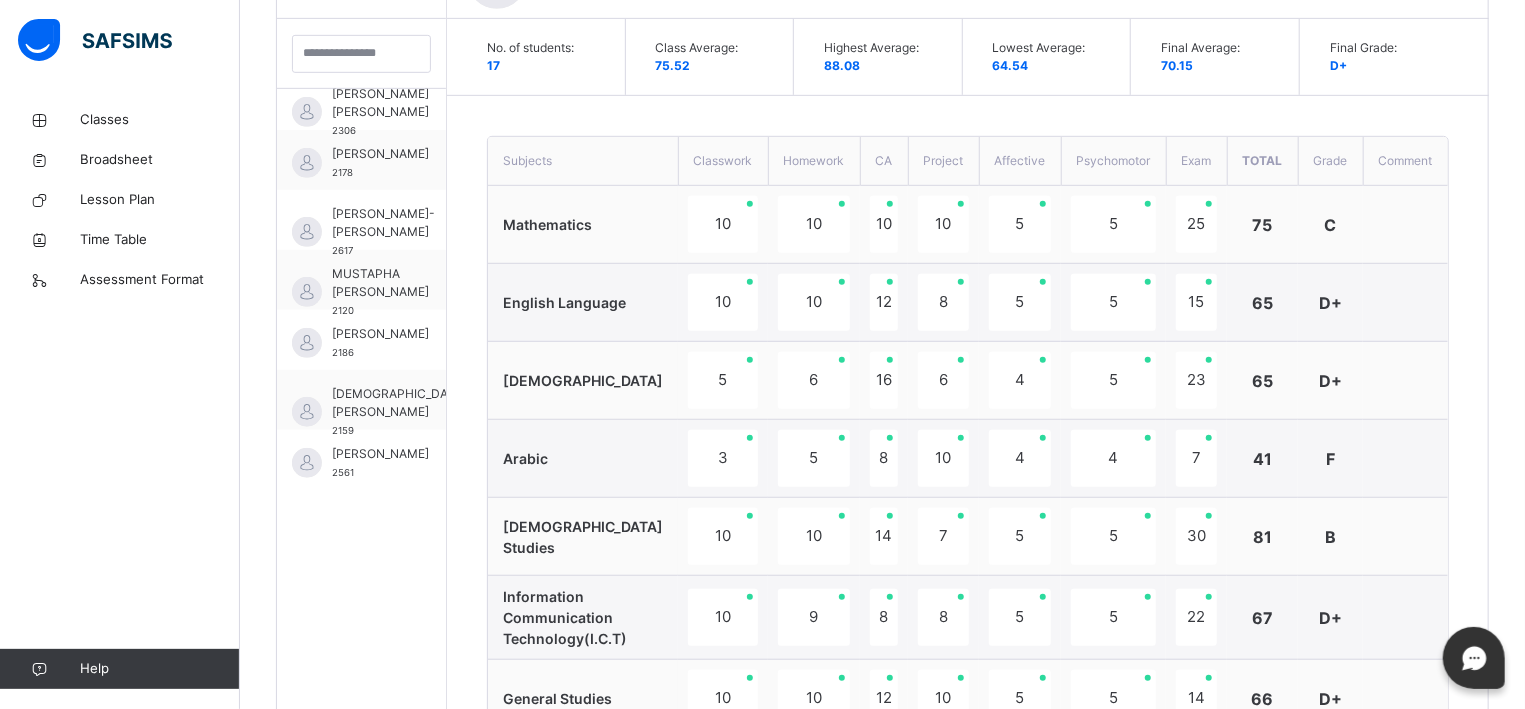 click on "No. of students:   17   Class Average:   75.52   Highest Average:   88.08   Lowest Average:   64.54   Final Average:   70.15   Final Grade:   D+ Subjects Classwork Homework CA Project Affective Psychomotor Exam Total Grade Comment Mathematics 10 10 10 10 5 5 25 75 C English Language  10 10 12 8 5 5 15 65 D+ Quran 5 6 16 6 4 5 23 65 D+ Arabic 3 5 8 10 4 4 7 41 F Islamic Studies 10 10 14 7 5 5 30 81 B Information Communication Technology(I.C.T) 10 9 8 8 5 5 22 67 D+ General Studies 10 10 12 10 5 5 14 66 D+ Home Economics 10 10 16 10 5 5 35 91 A PHE 10 10 10 10 5 5 39 89 B+ Cultural and Creative Art 7 8 12 8 5 5 30 75 C Verbal Reasoning 9 10 6 8 5 5 4 47 F Agric.  Science 10 10 17 10 5 5 23 80 C+ Science 8 7 15 10 5 5 20 70 D+ Class teacher's comment Character Count:   0 / 640   Generate   Save Comment" at bounding box center [968, 834] 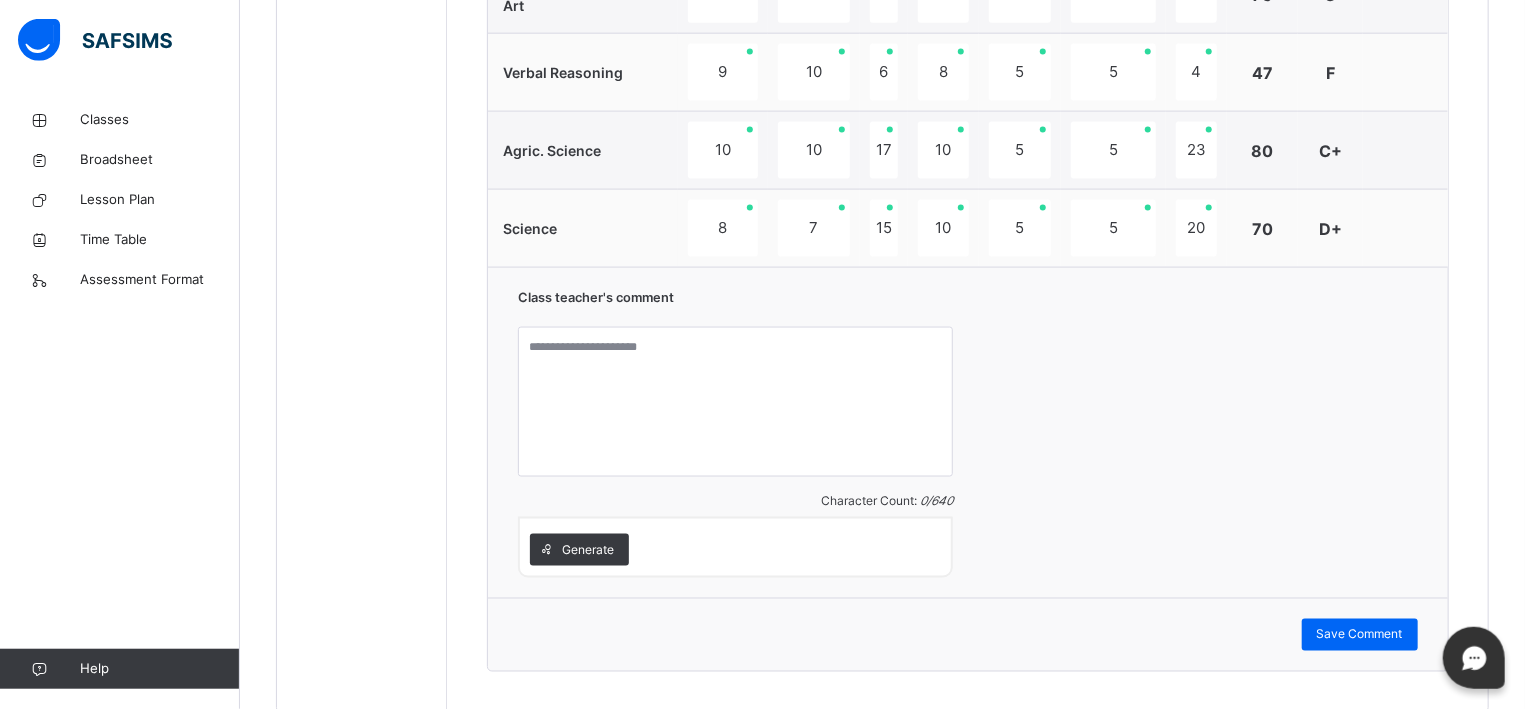scroll, scrollTop: 1581, scrollLeft: 0, axis: vertical 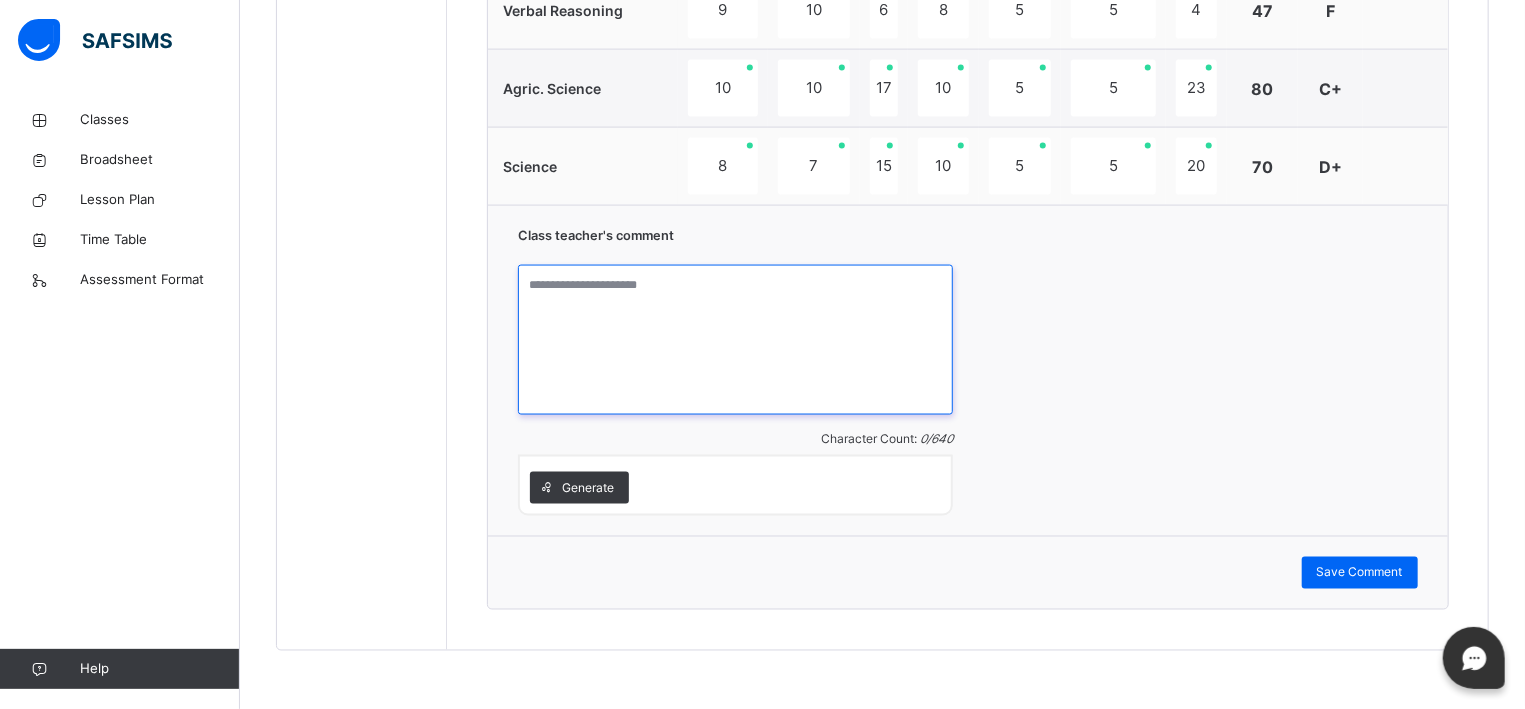 click at bounding box center (735, 340) 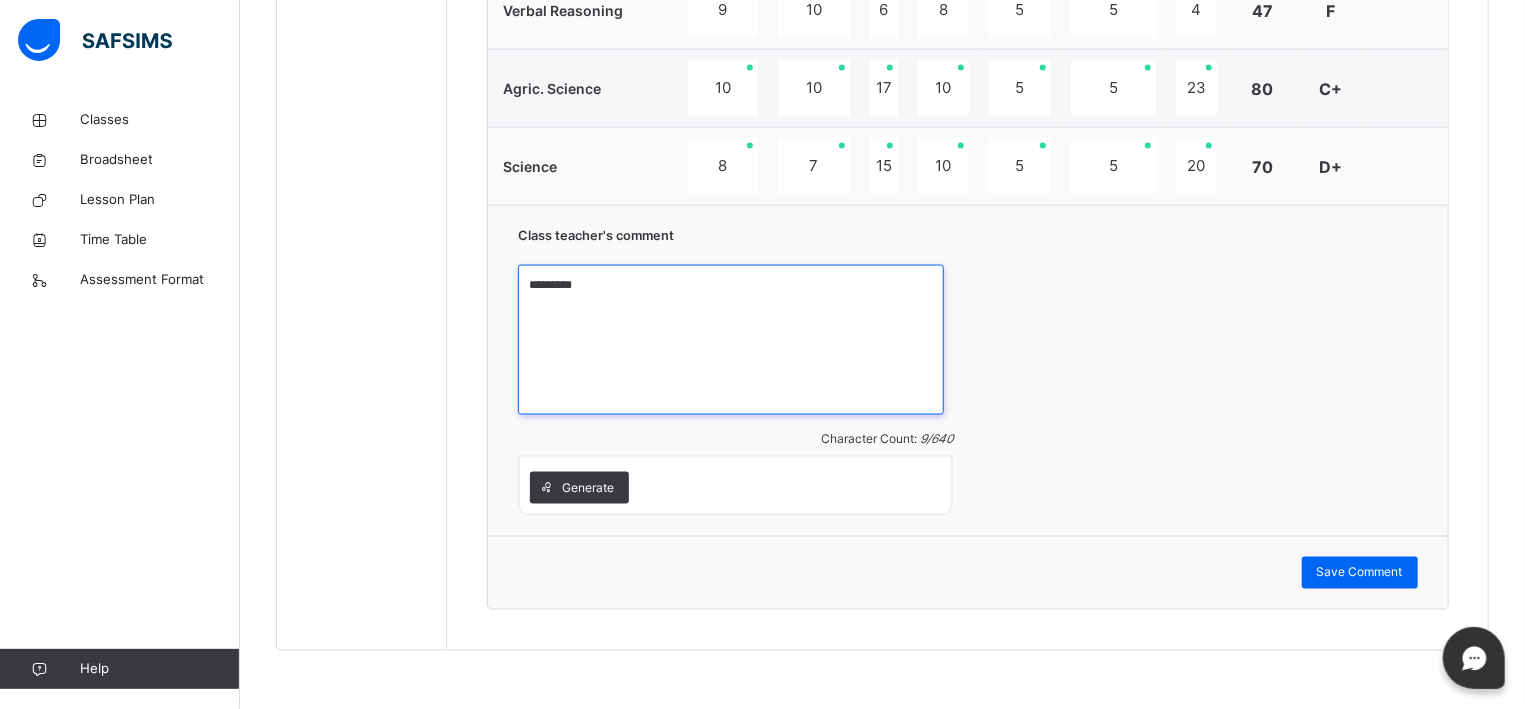click on "********" at bounding box center (731, 340) 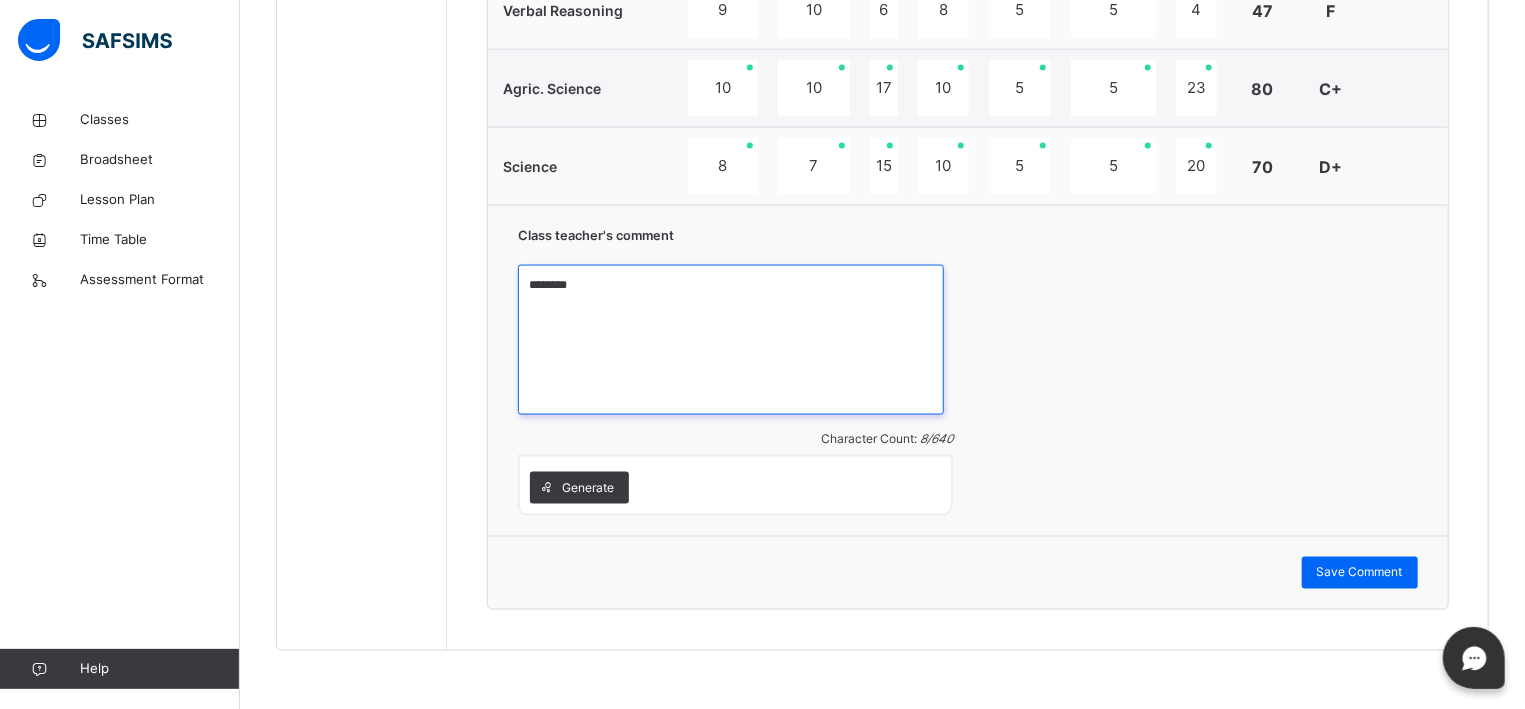 click on "*******" at bounding box center (731, 340) 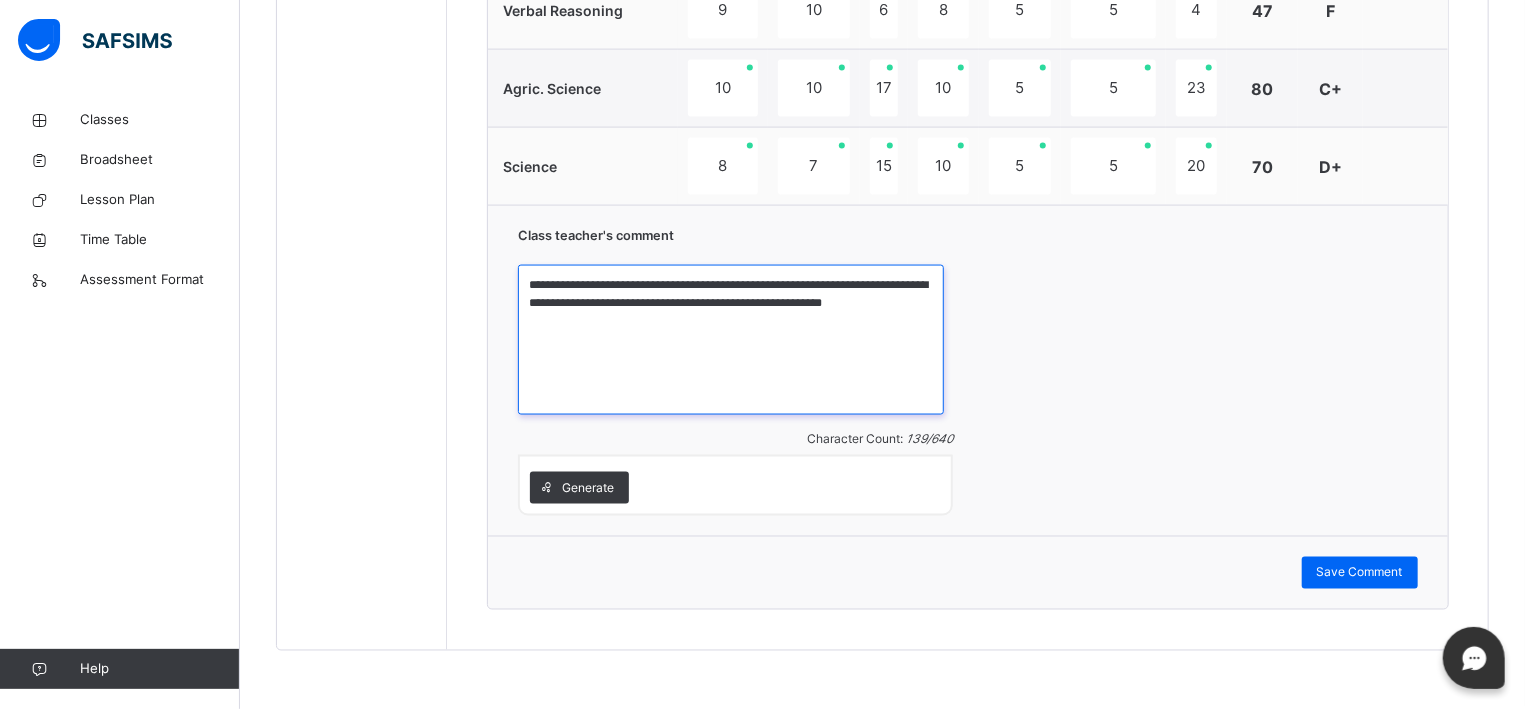 click on "**********" at bounding box center (731, 340) 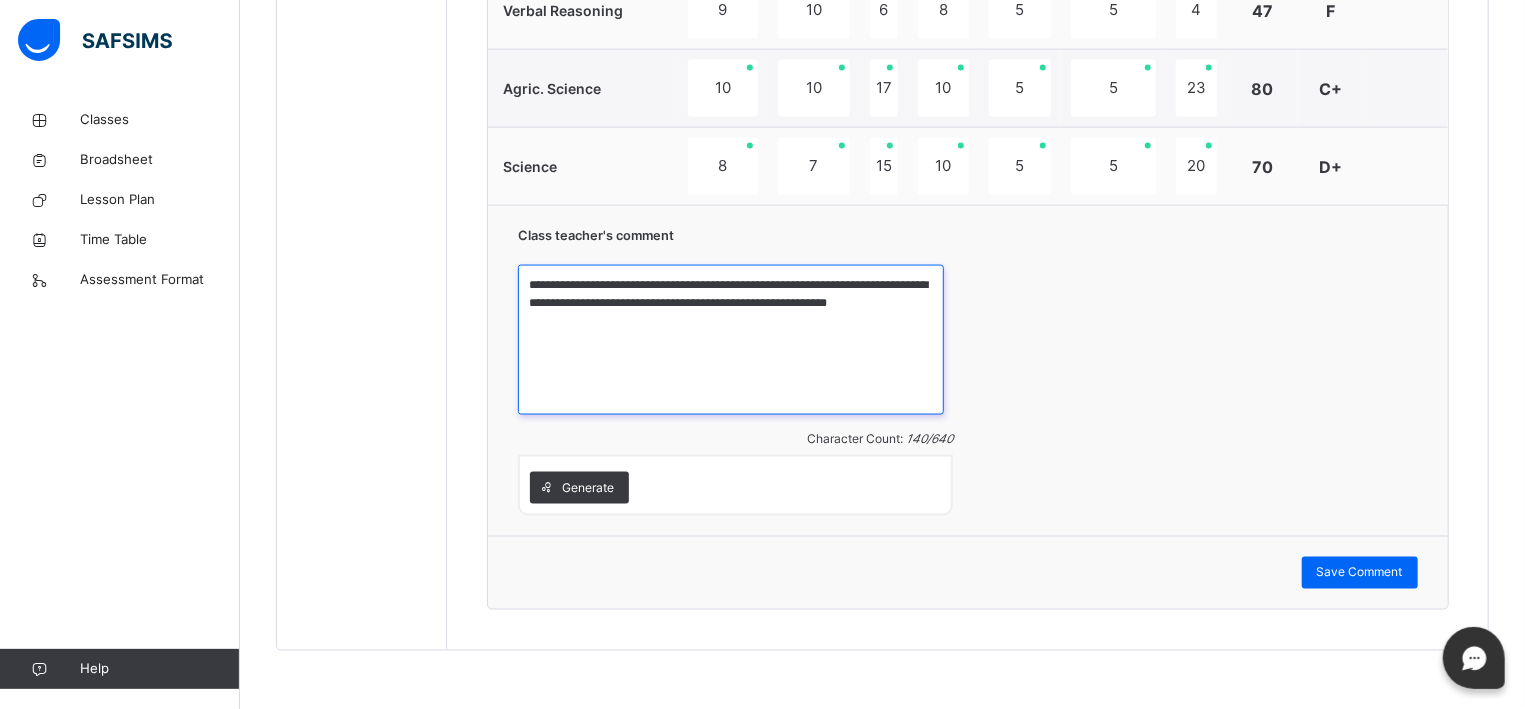 click on "**********" at bounding box center [731, 340] 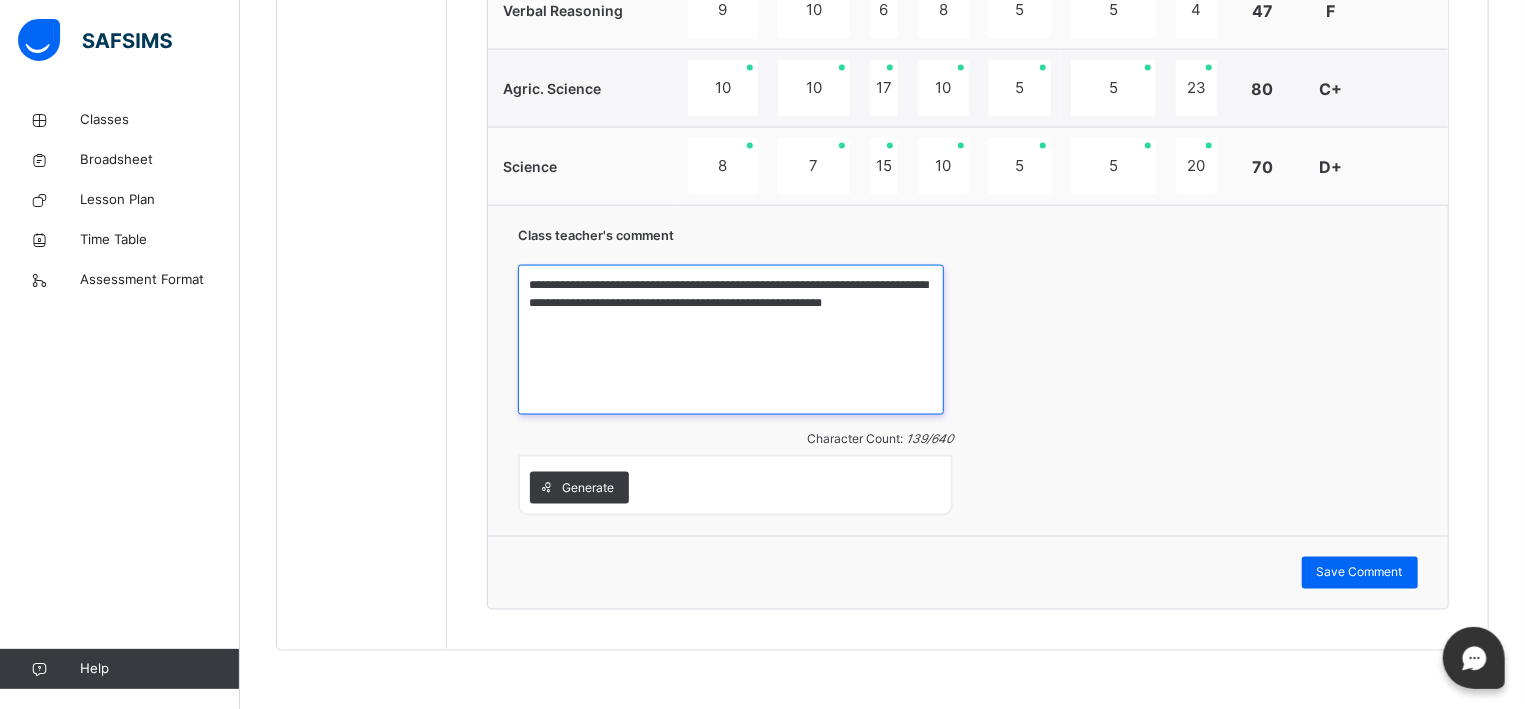 click on "**********" at bounding box center [731, 340] 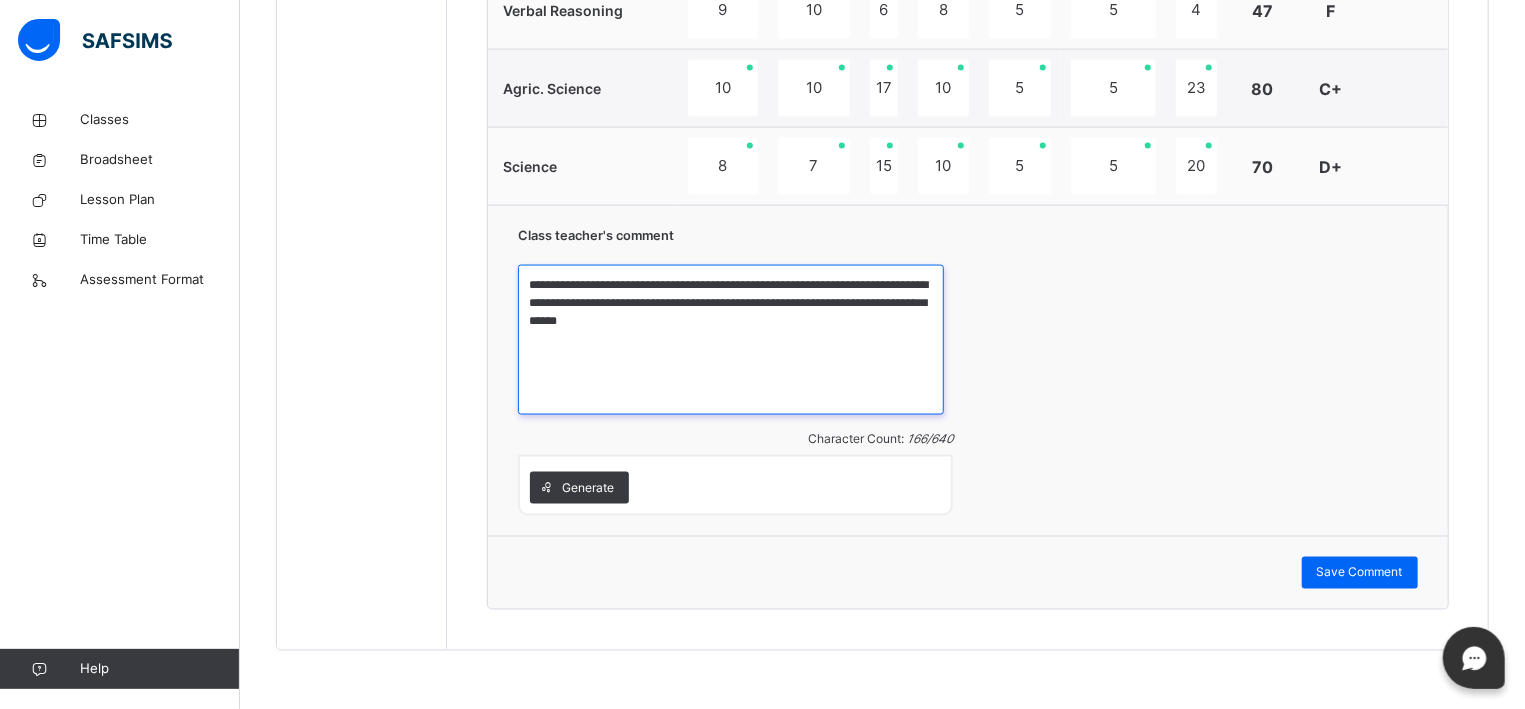 click on "**********" at bounding box center (731, 340) 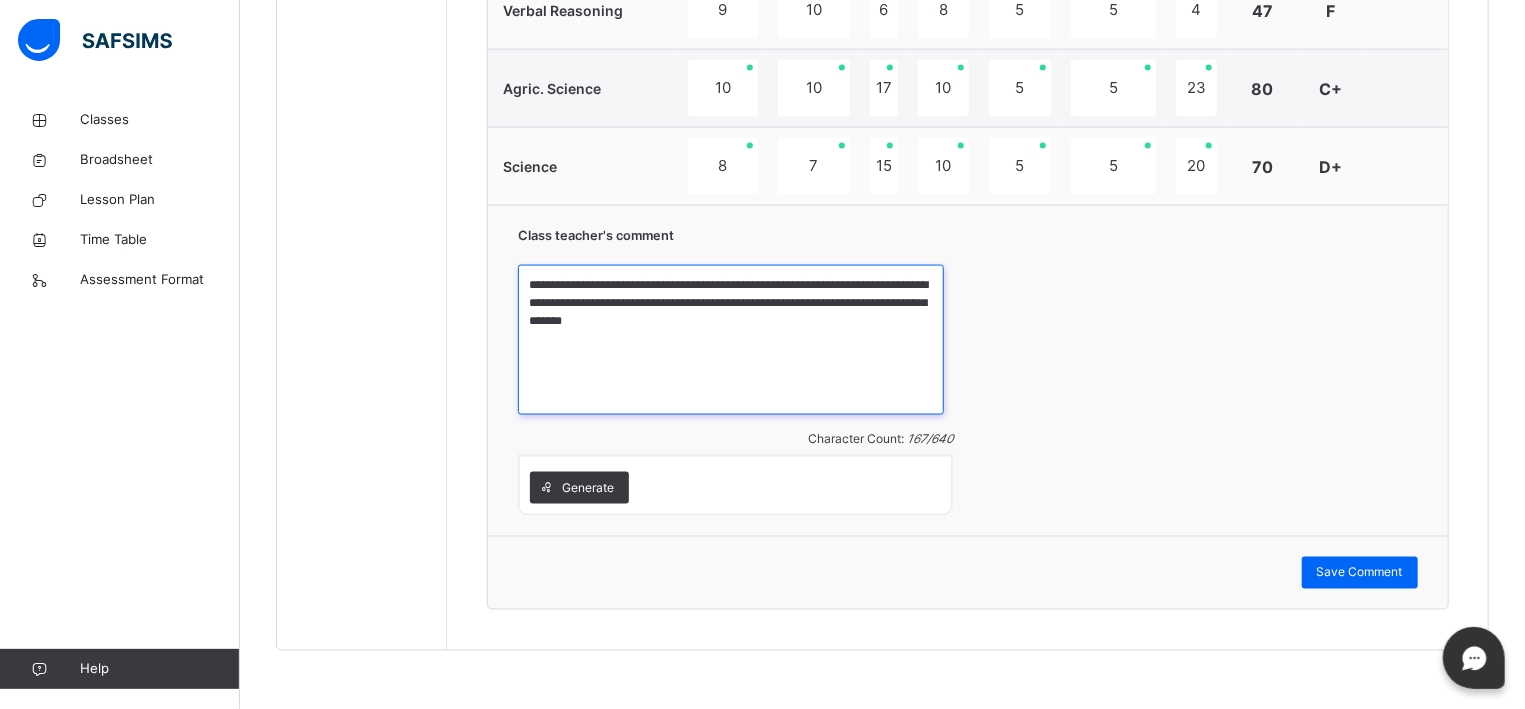 click on "**********" at bounding box center (731, 340) 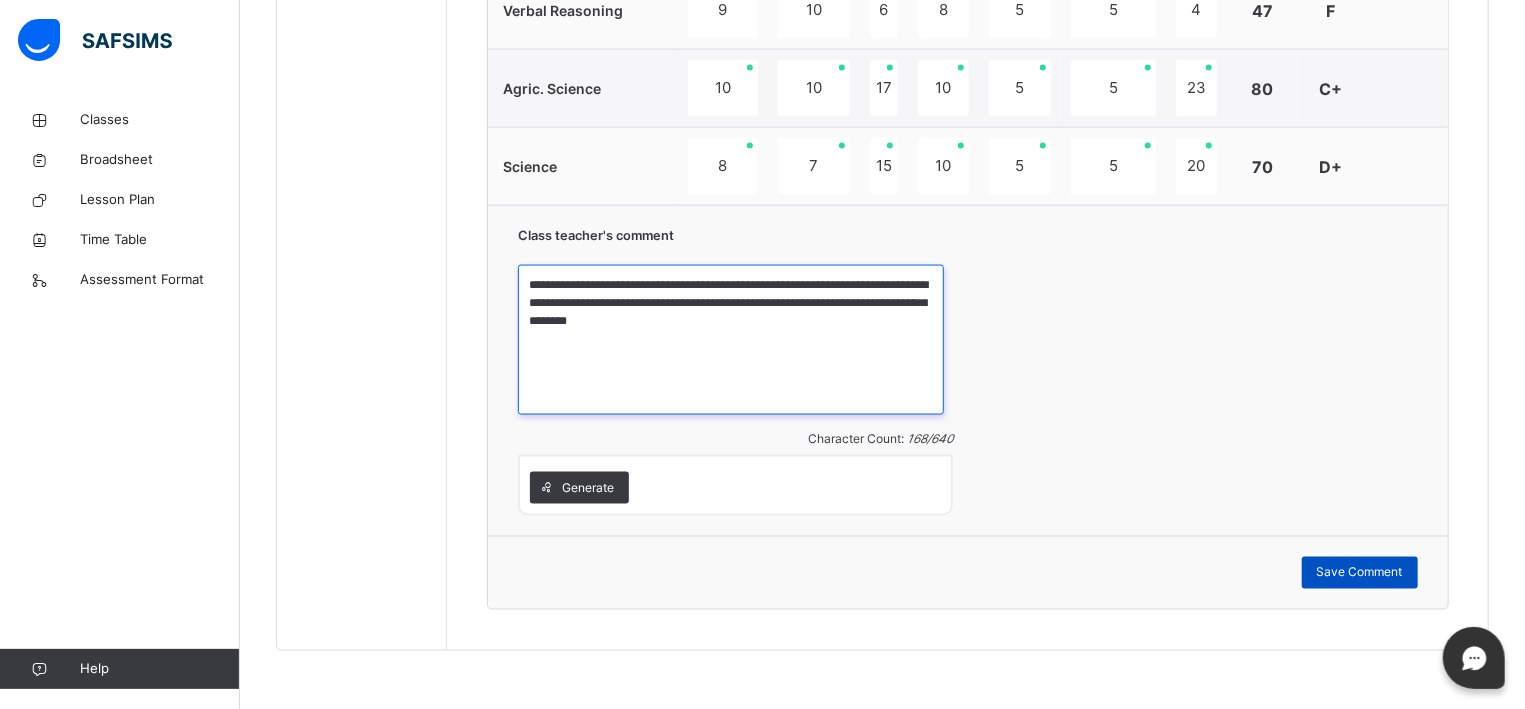type on "**********" 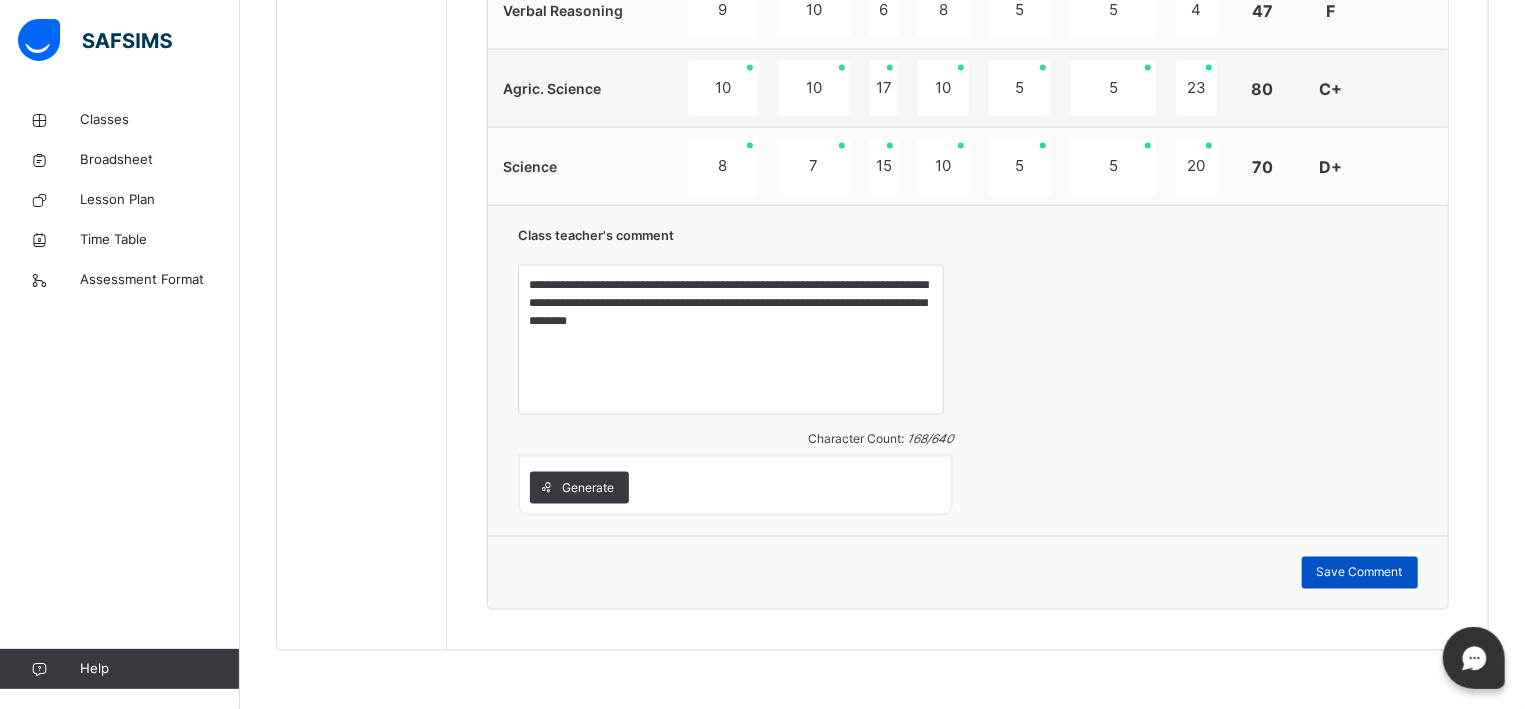 click on "Save Comment" at bounding box center [1360, 573] 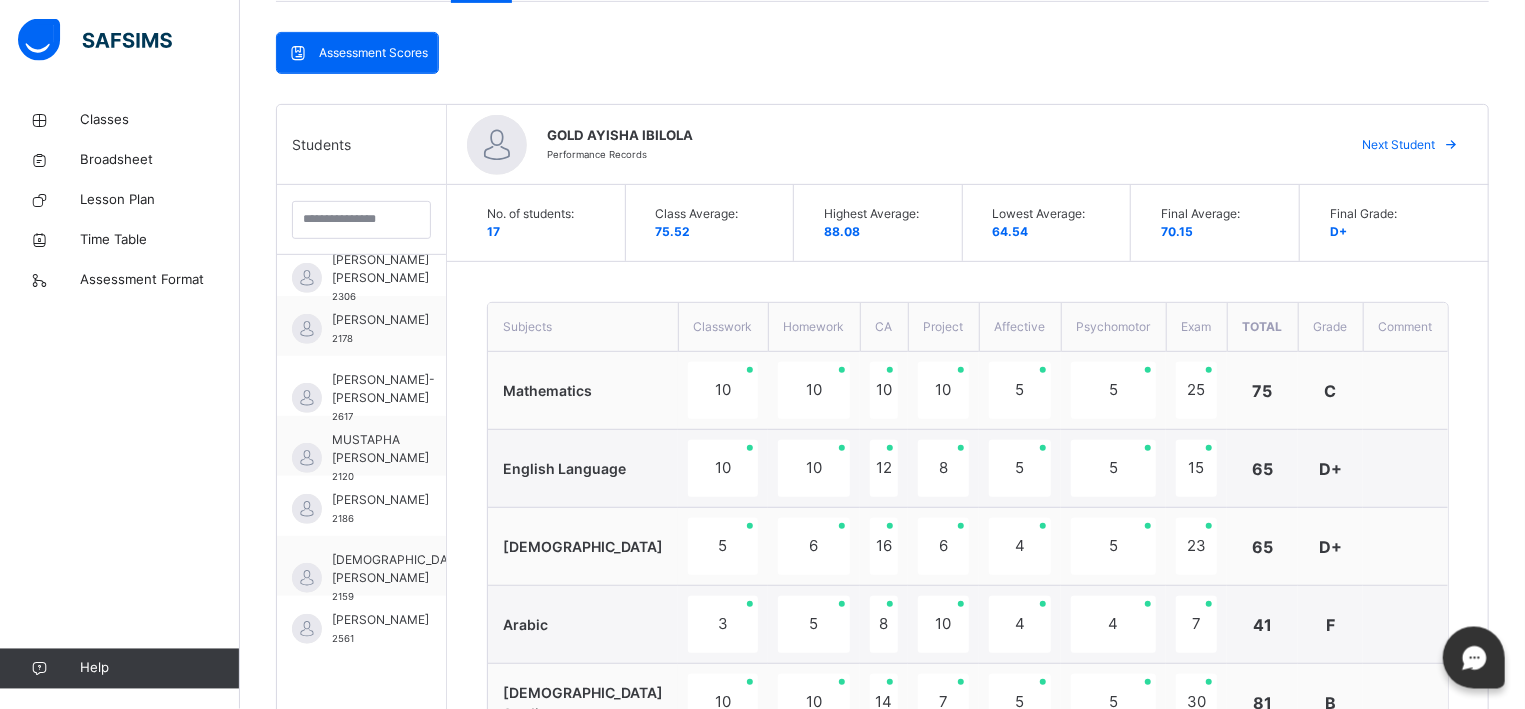 scroll, scrollTop: 348, scrollLeft: 0, axis: vertical 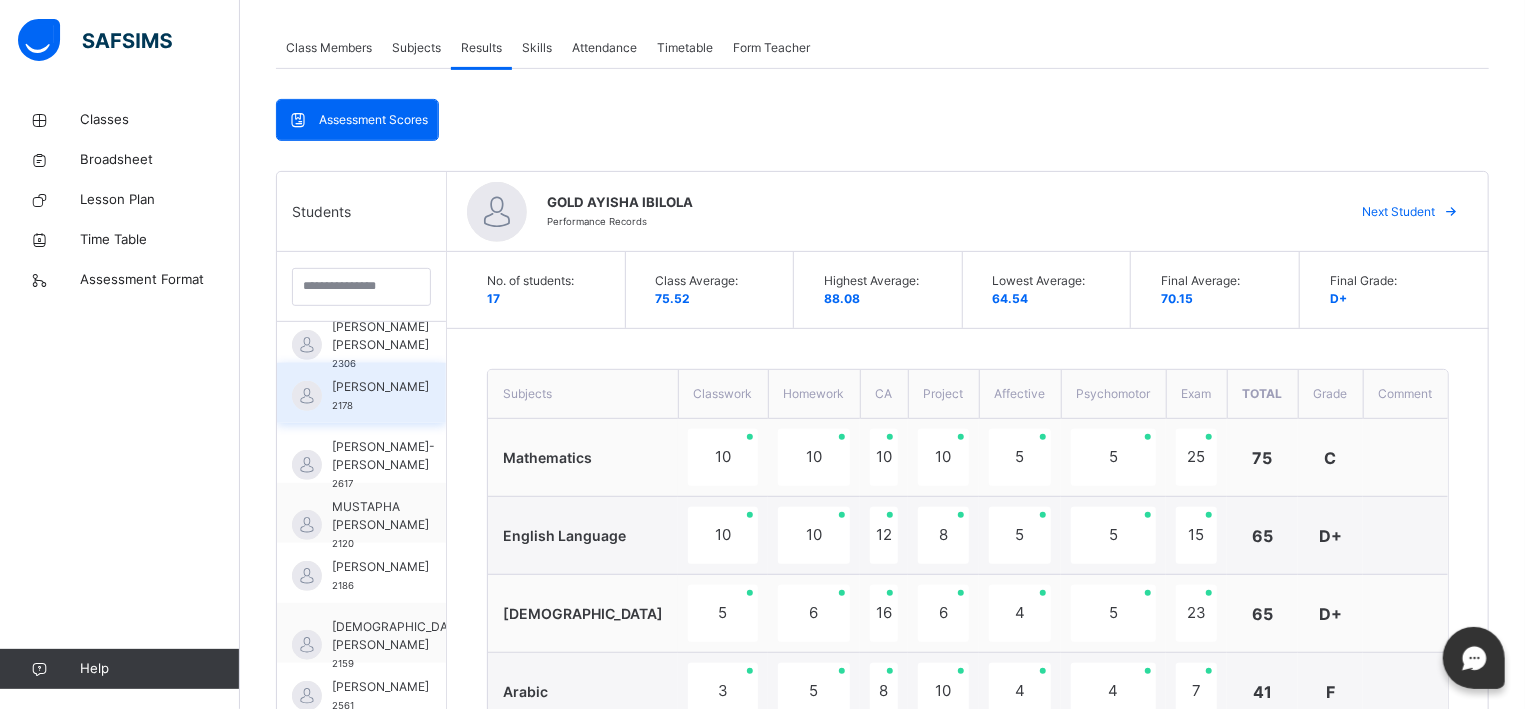 click on "MOHAMMED ABDULKARIM ALI 2178" at bounding box center [361, 393] 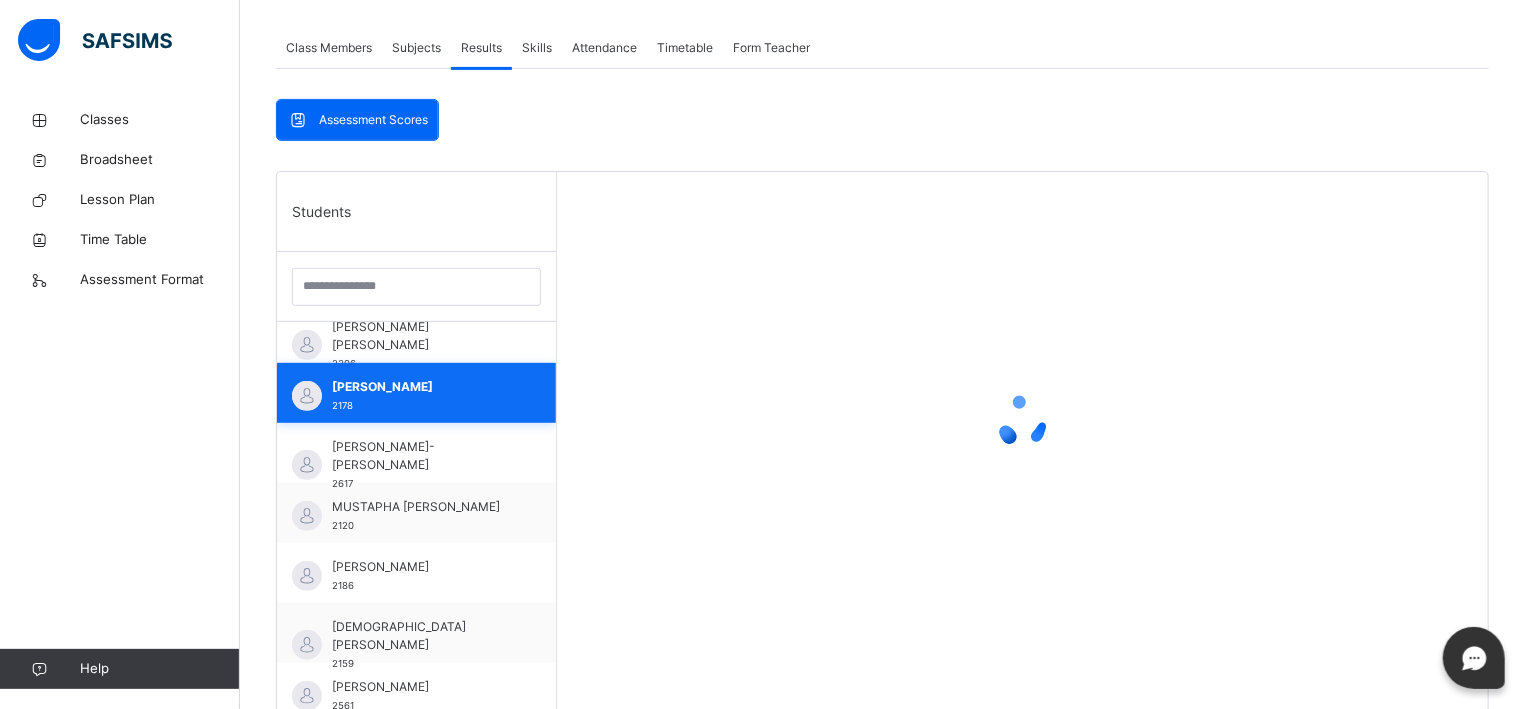 scroll, scrollTop: 611, scrollLeft: 0, axis: vertical 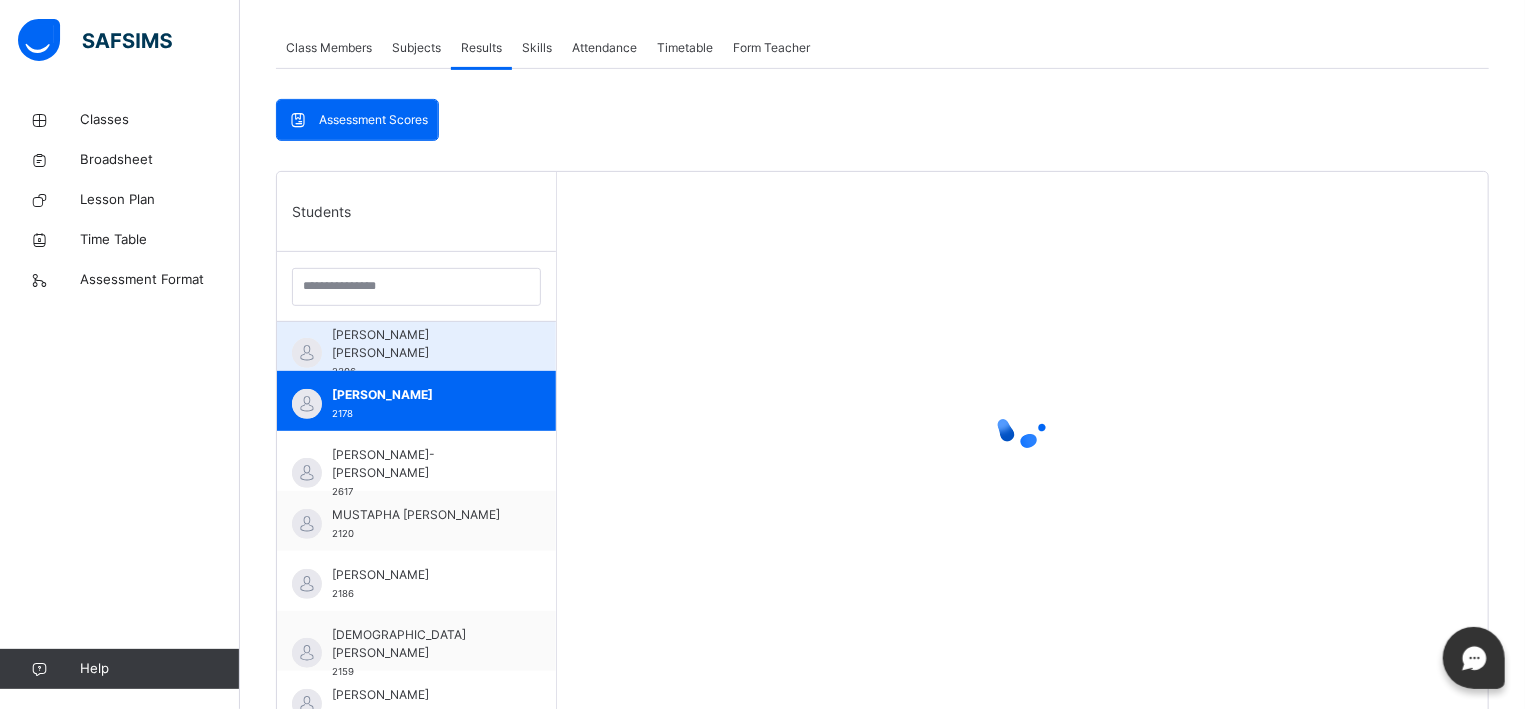 click on "[PERSON_NAME] [PERSON_NAME]" at bounding box center (421, 344) 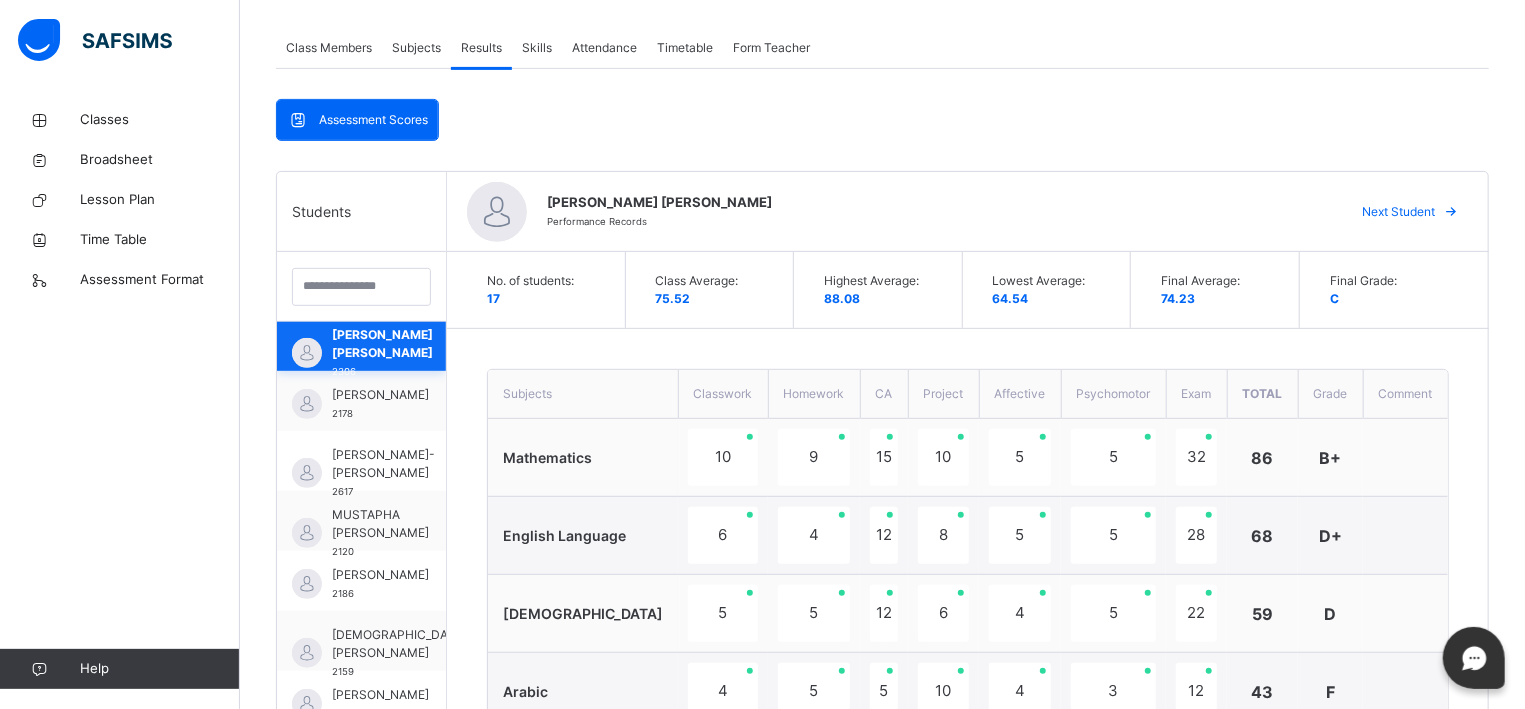 scroll, scrollTop: 629, scrollLeft: 0, axis: vertical 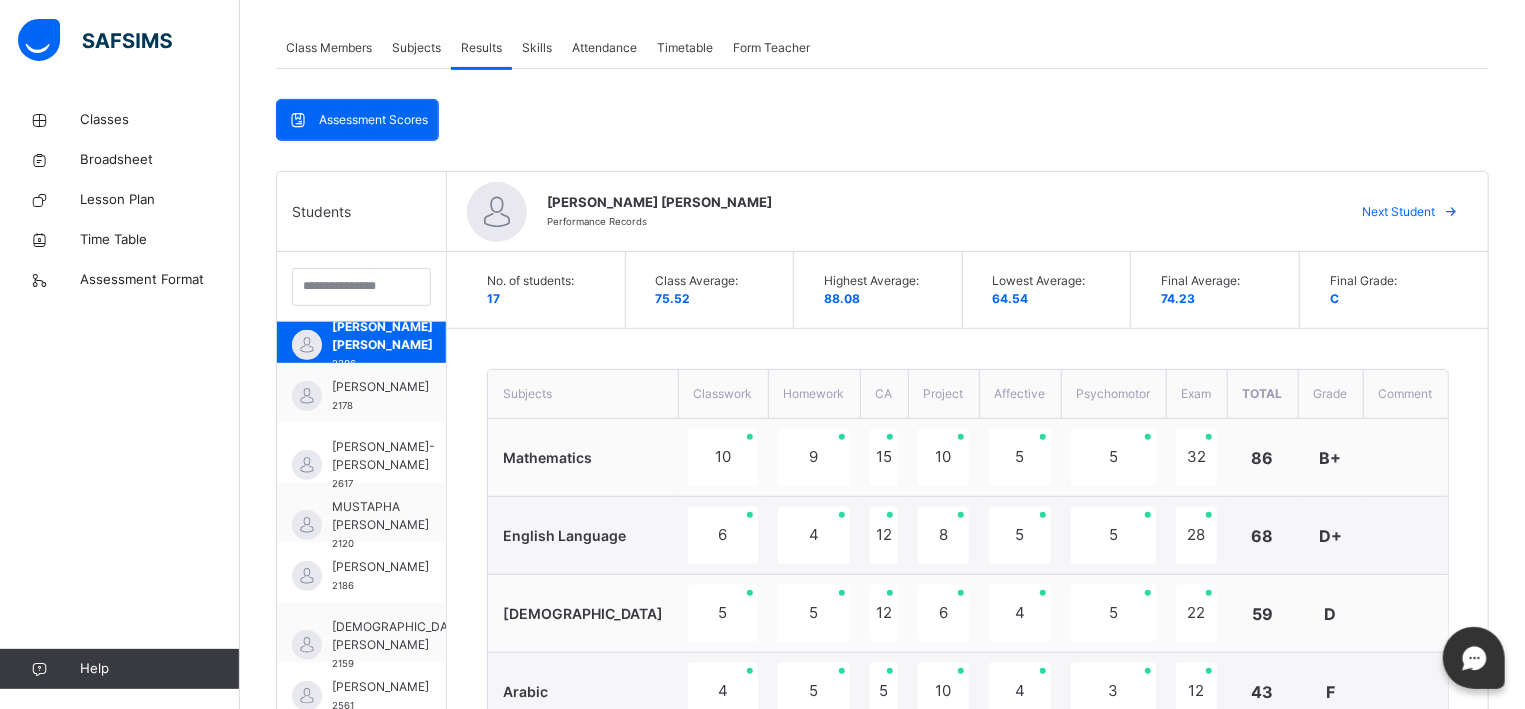 click on "No. of students:   17   Class Average:   75.52   Highest Average:   88.08   Lowest Average:   64.54   Final Average:   74.23   Final Grade:   C Subjects Classwork Homework CA Project Affective Psychomotor Exam Total Grade Comment Mathematics 10 9 15 10 5 5 32 86 B+ English Language  6 4 12 8 5 5 28 68 D+ Quran 5 5 12 6 4 5 22 59 D Arabic 4 5 5 10 4 3 12 43 F Islamic Studies 8 8 8 7 5 5 24 65 D+ Information Communication Technology(I.C.T) 1 10 17 10 5 5 30 78 C+ General Studies 10 10 14 10 5 5 30 84 B Home Economics 8 9 18 10 5 5 36 91 A PHE 10 10 14 10 5 5 39 93 A Cultural and Creative Art 6 6 16 10 5 5 36 84 B Verbal Reasoning 9 6 13 8 5 5 9 55 D Agric.  Science 9 5 19 10 5 5 30 83 B Science 5 8 17 10 5 5 26 76 C+ Class teacher's comment Character Count:   0 / 640   Generate   Save Comment" at bounding box center [968, 1067] 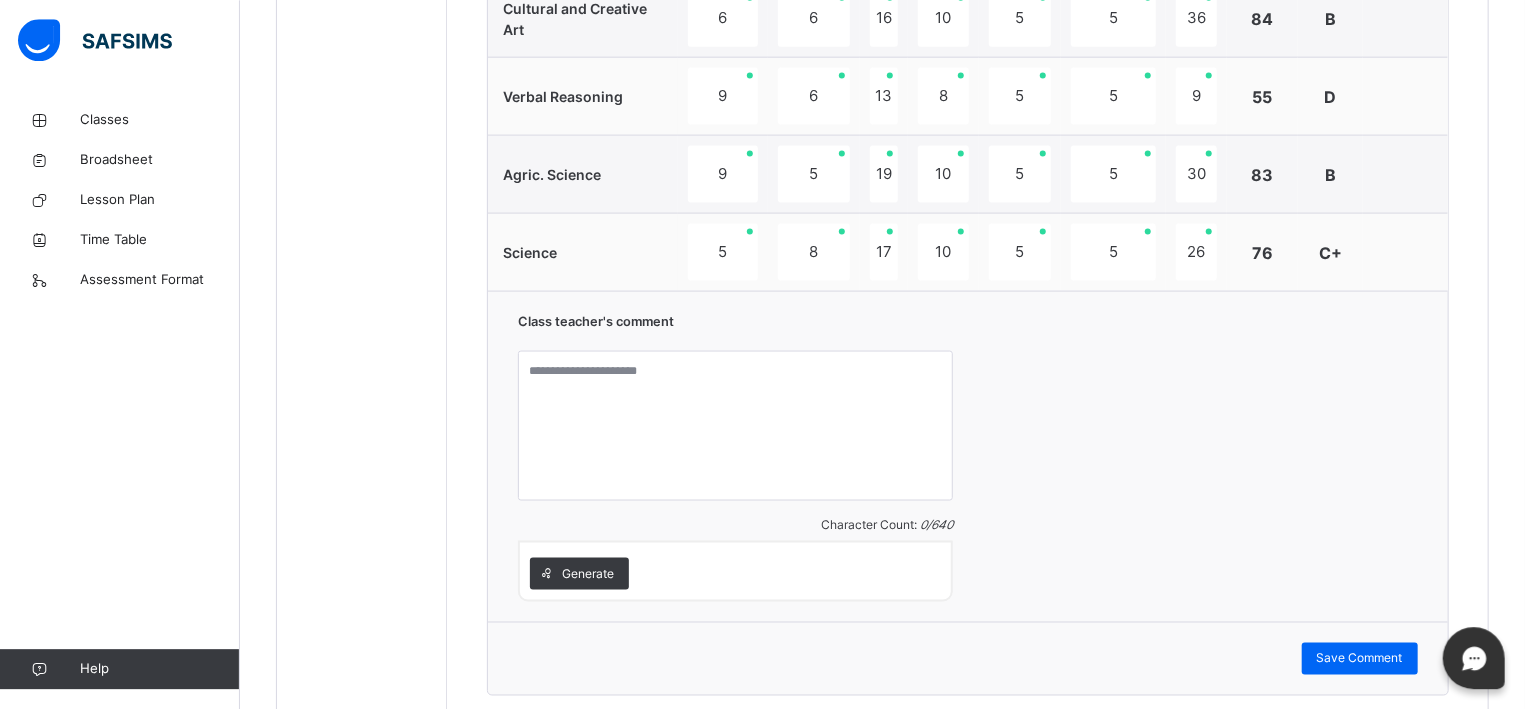 scroll, scrollTop: 1581, scrollLeft: 0, axis: vertical 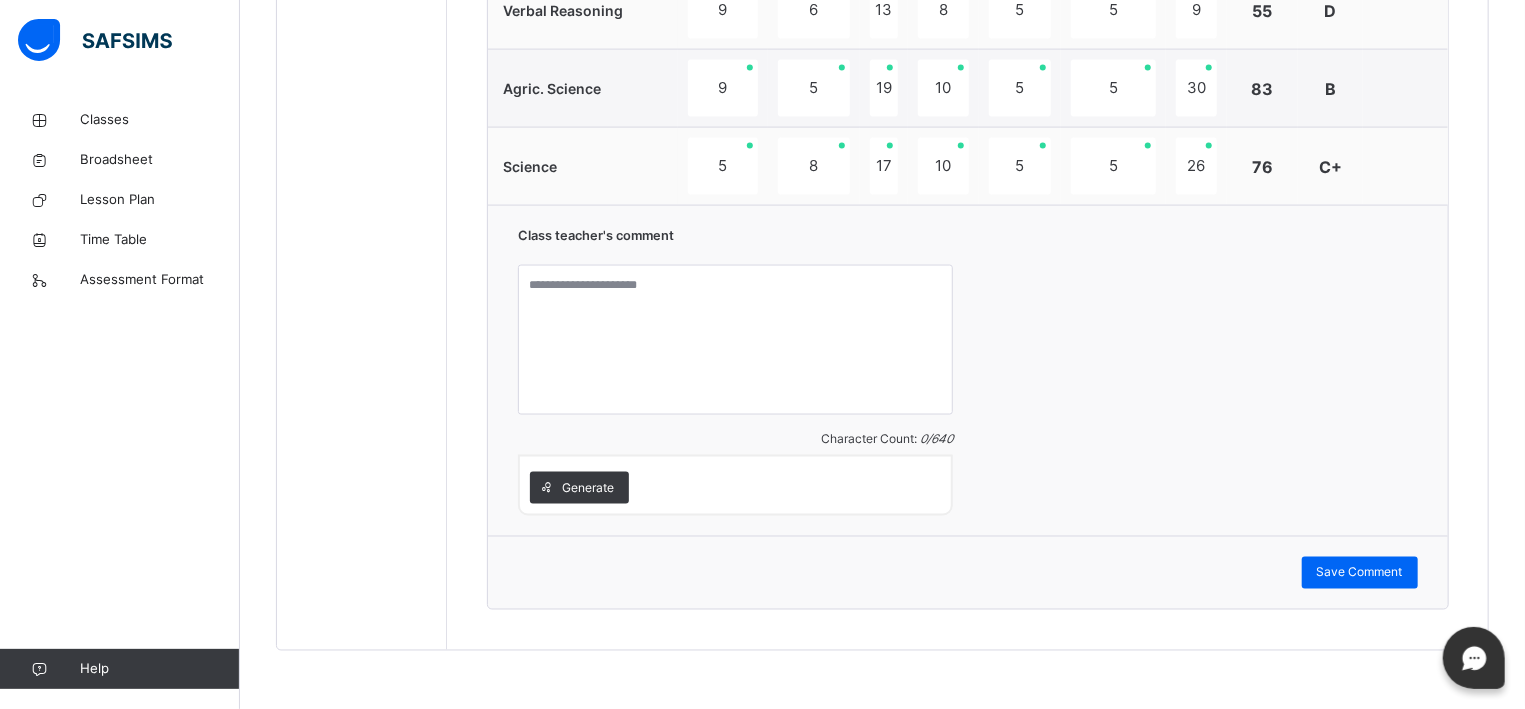 click on "Class teacher's comment Character Count:   0 / 640   Generate" at bounding box center [968, 370] 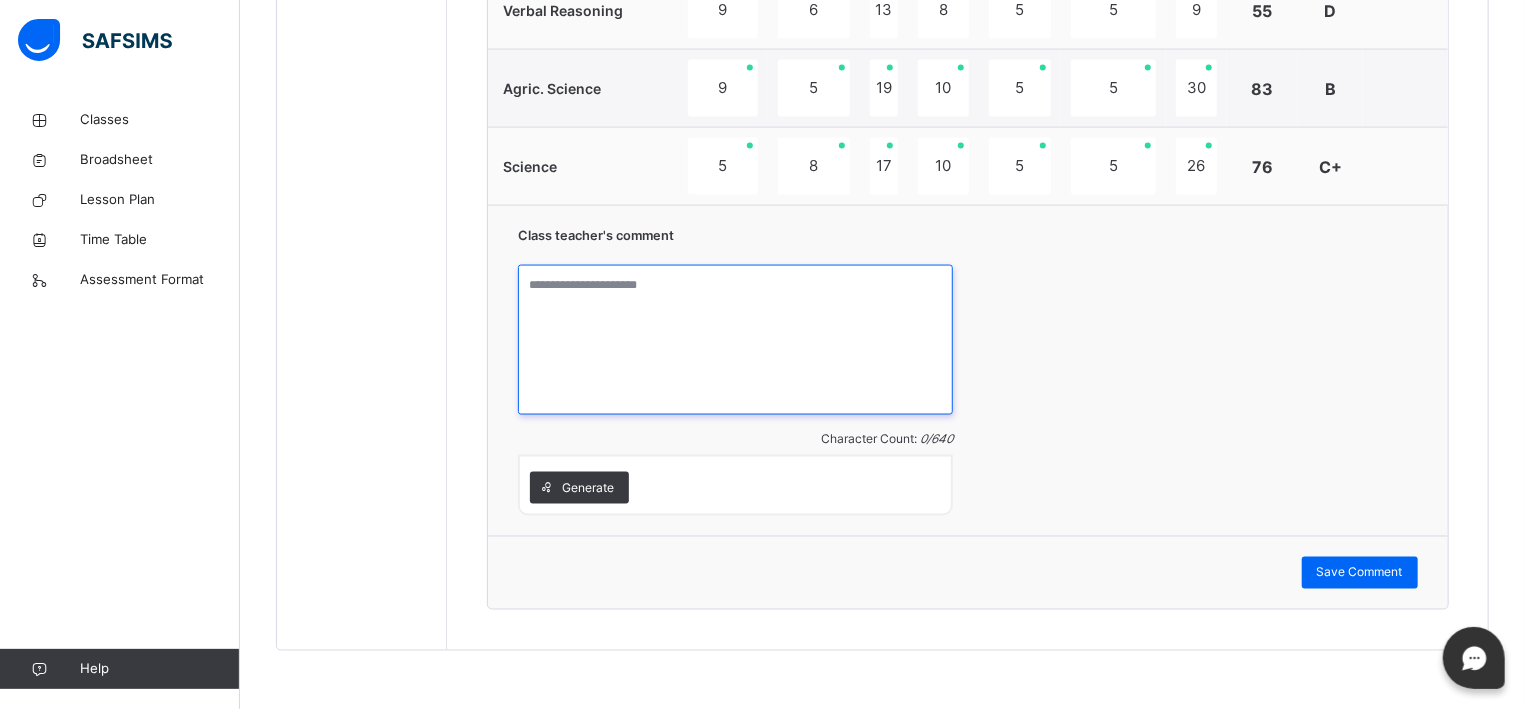 click at bounding box center (735, 340) 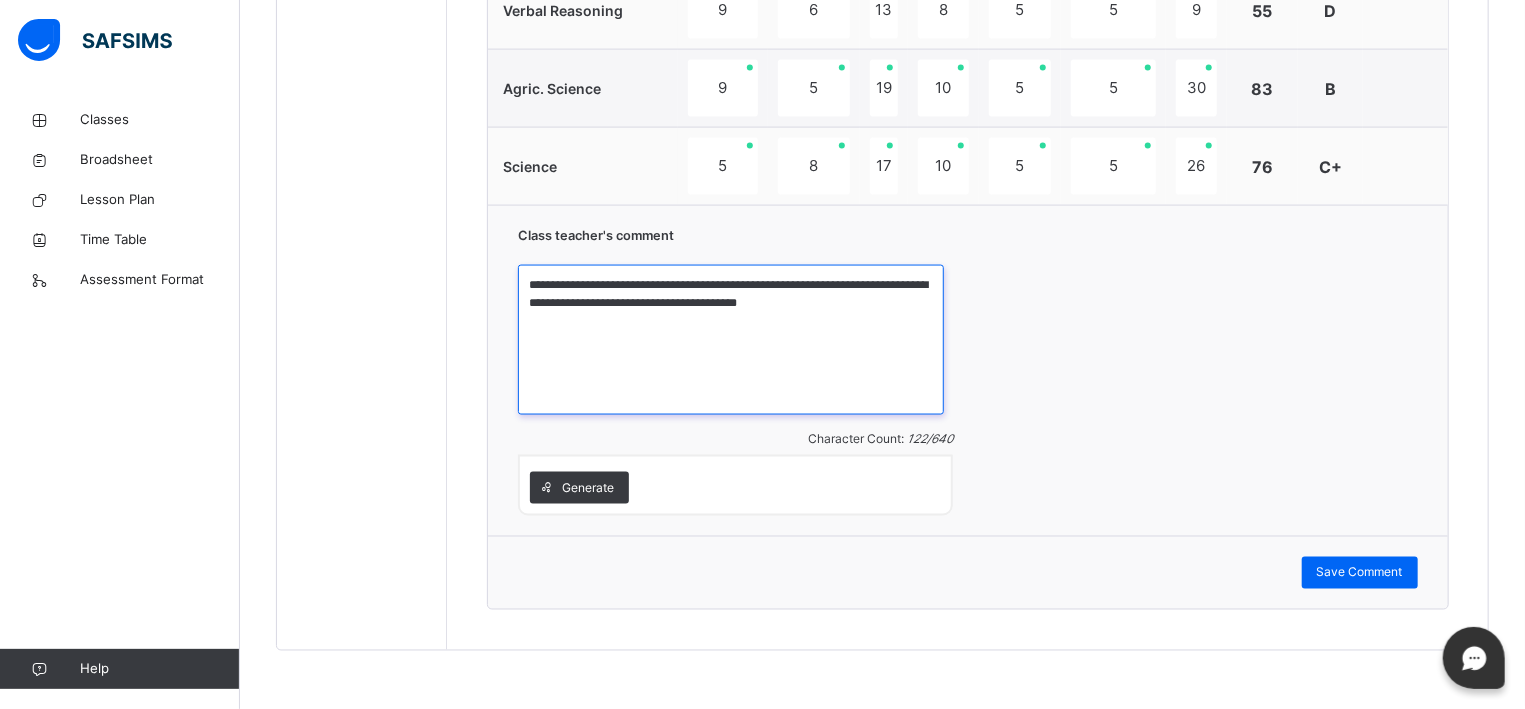 click on "**********" at bounding box center (731, 340) 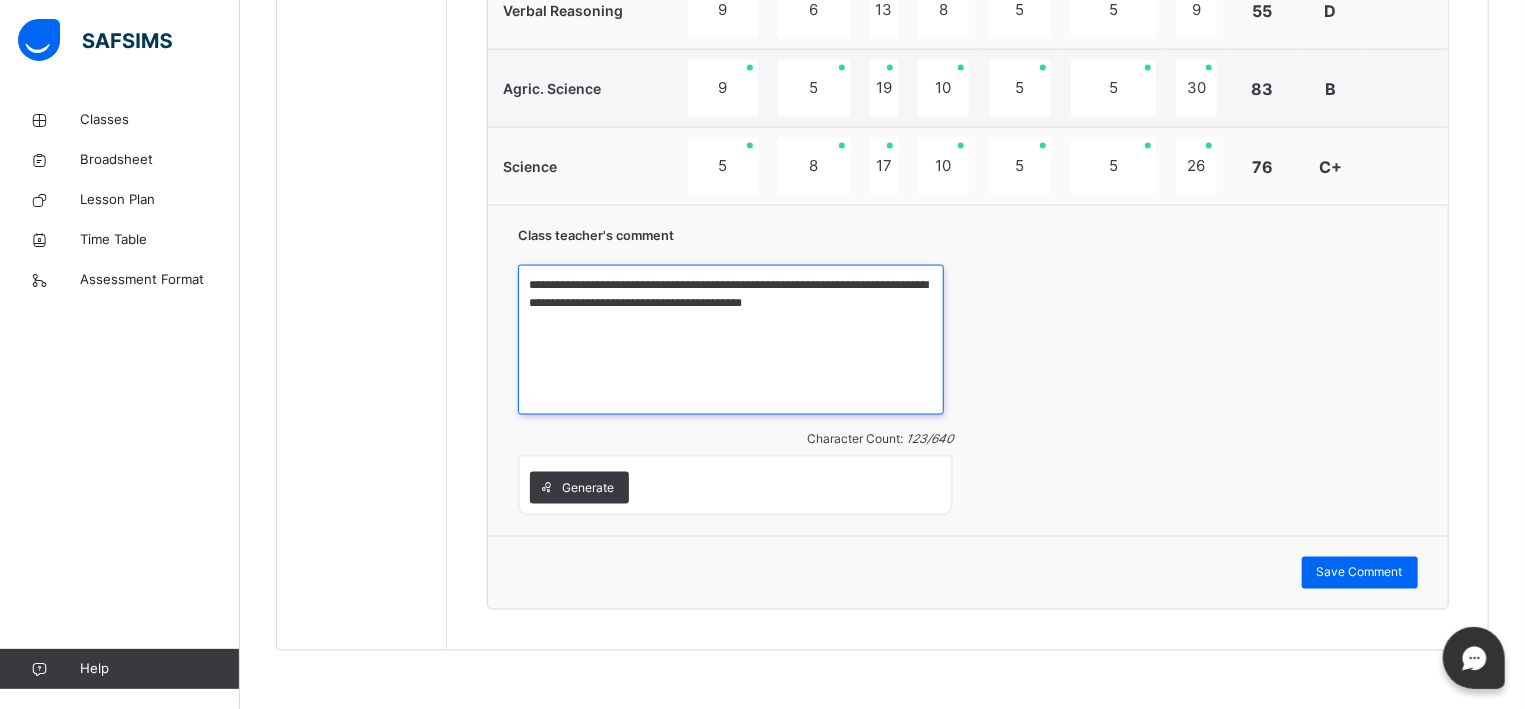 click on "**********" at bounding box center [731, 340] 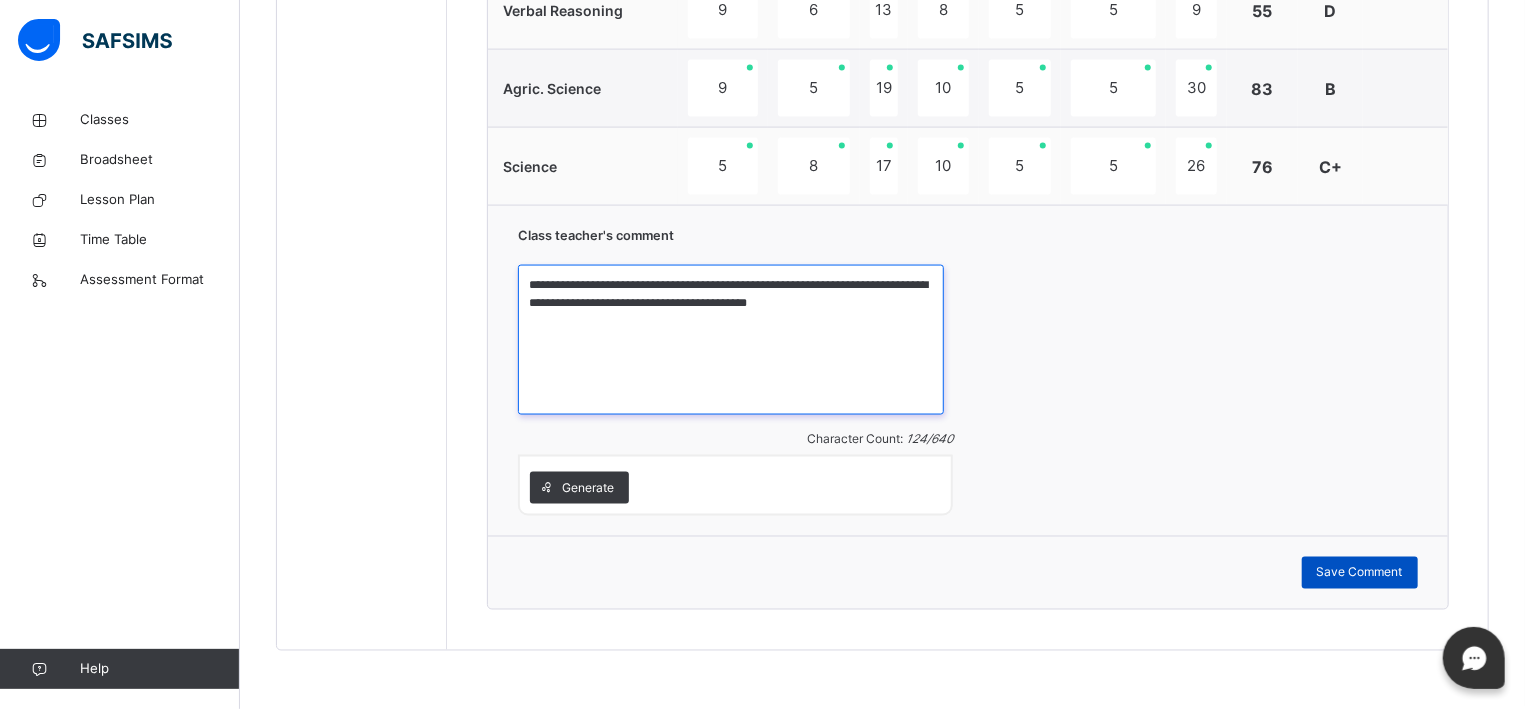 type on "**********" 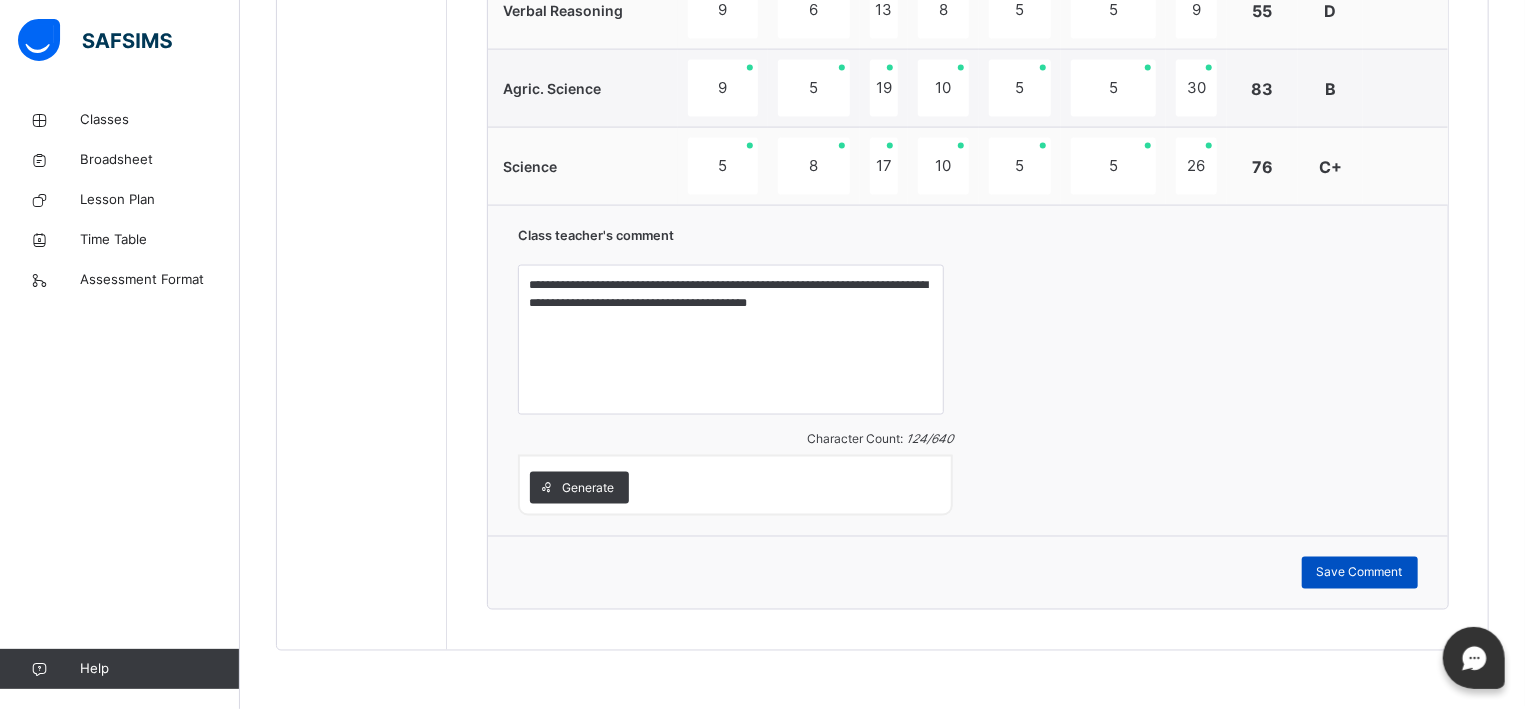 click on "Save Comment" at bounding box center [1360, 573] 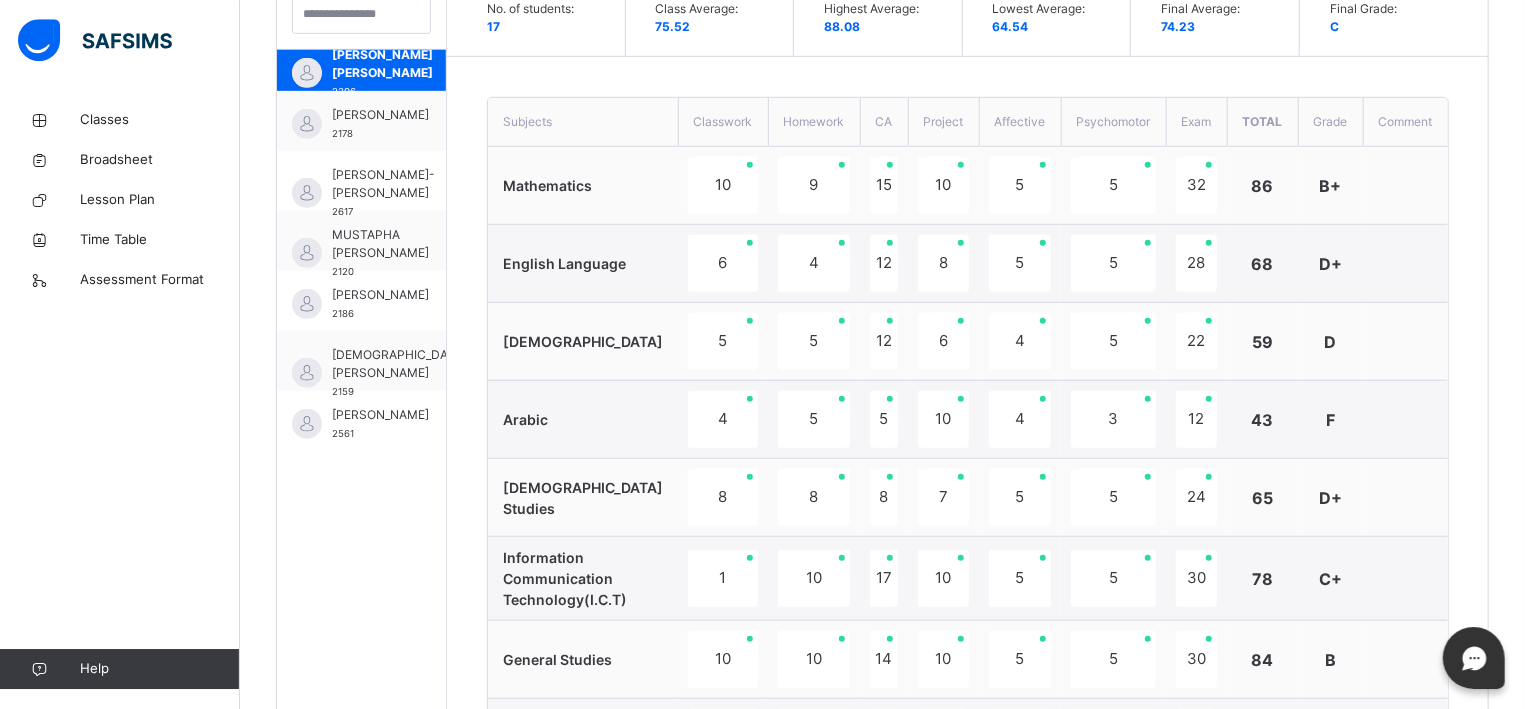 scroll, scrollTop: 616, scrollLeft: 0, axis: vertical 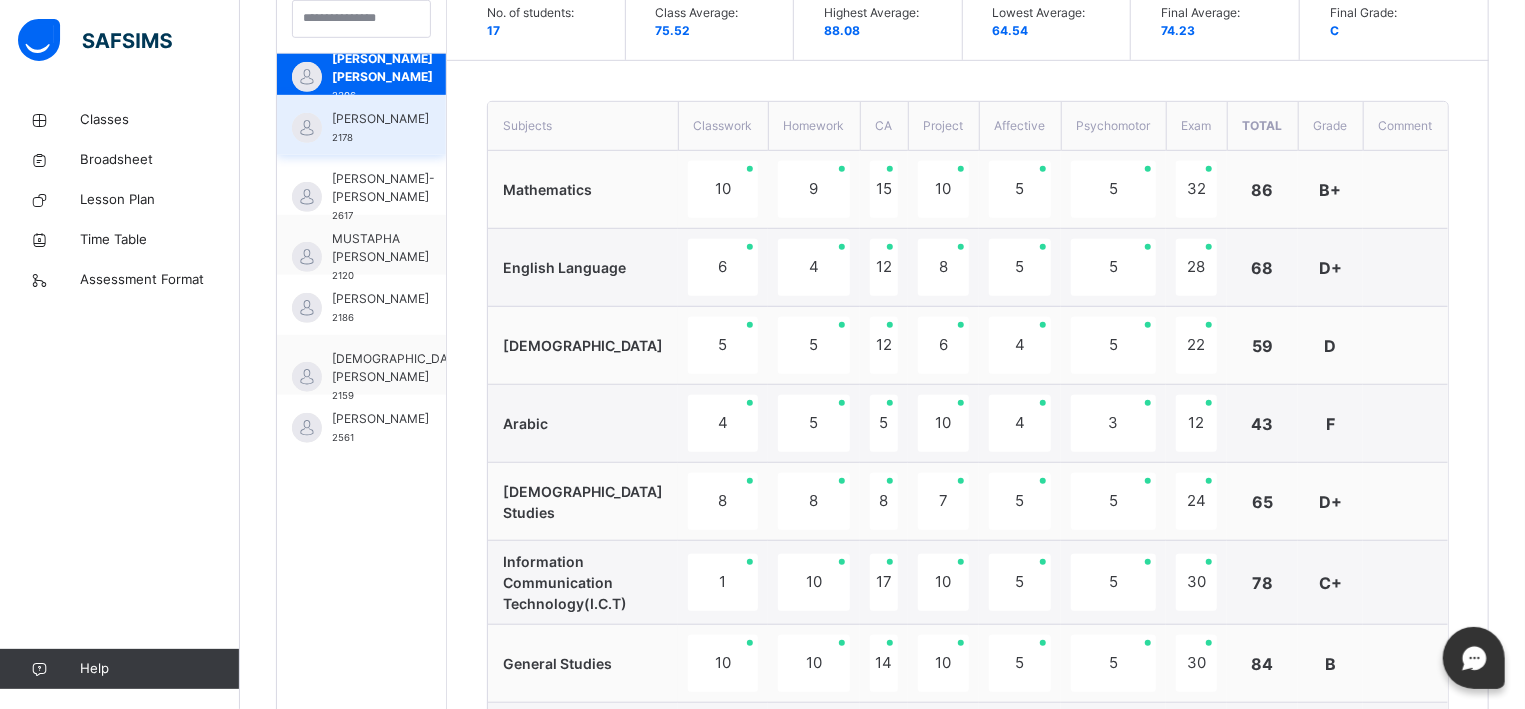 click on "[PERSON_NAME]" at bounding box center [380, 119] 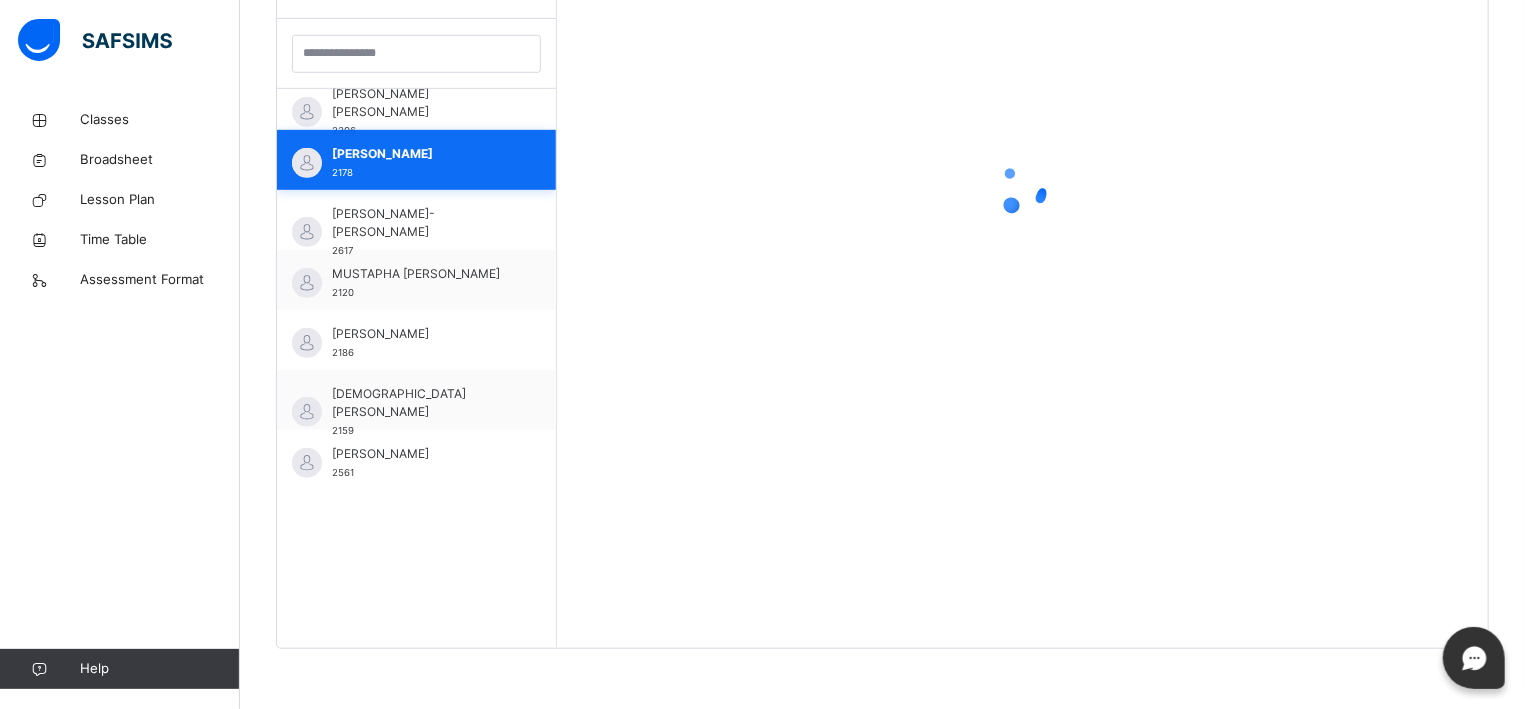 scroll, scrollTop: 581, scrollLeft: 0, axis: vertical 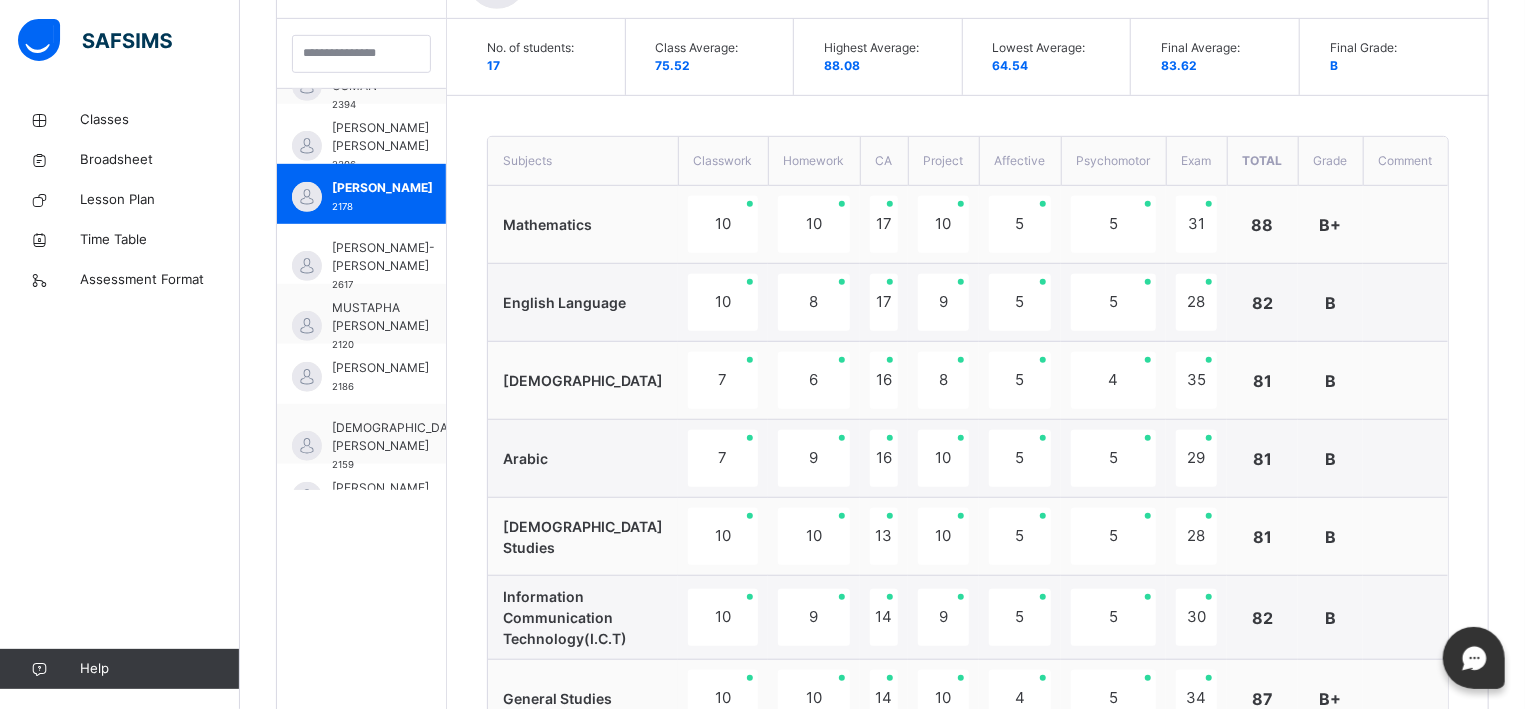 click at bounding box center [1405, 303] 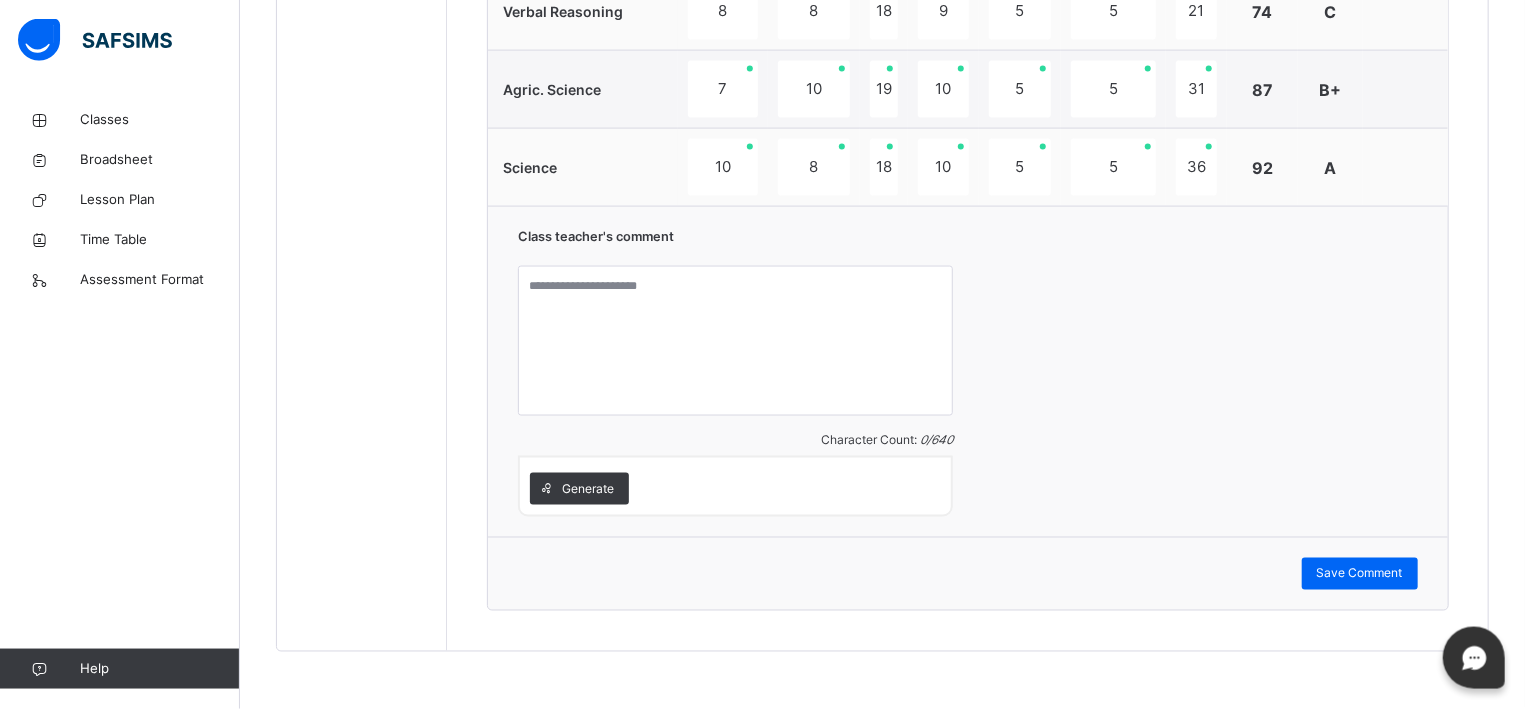 scroll, scrollTop: 1581, scrollLeft: 0, axis: vertical 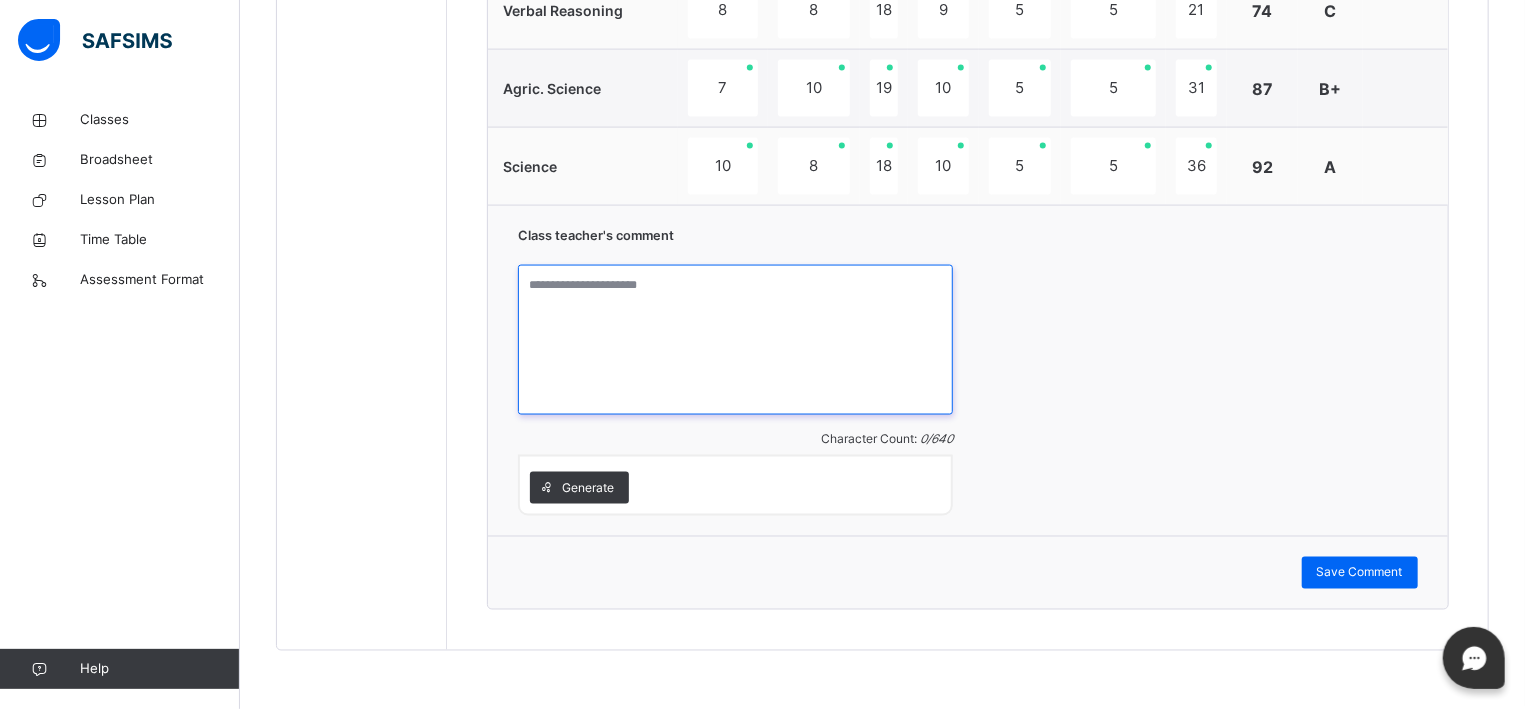 click at bounding box center (735, 340) 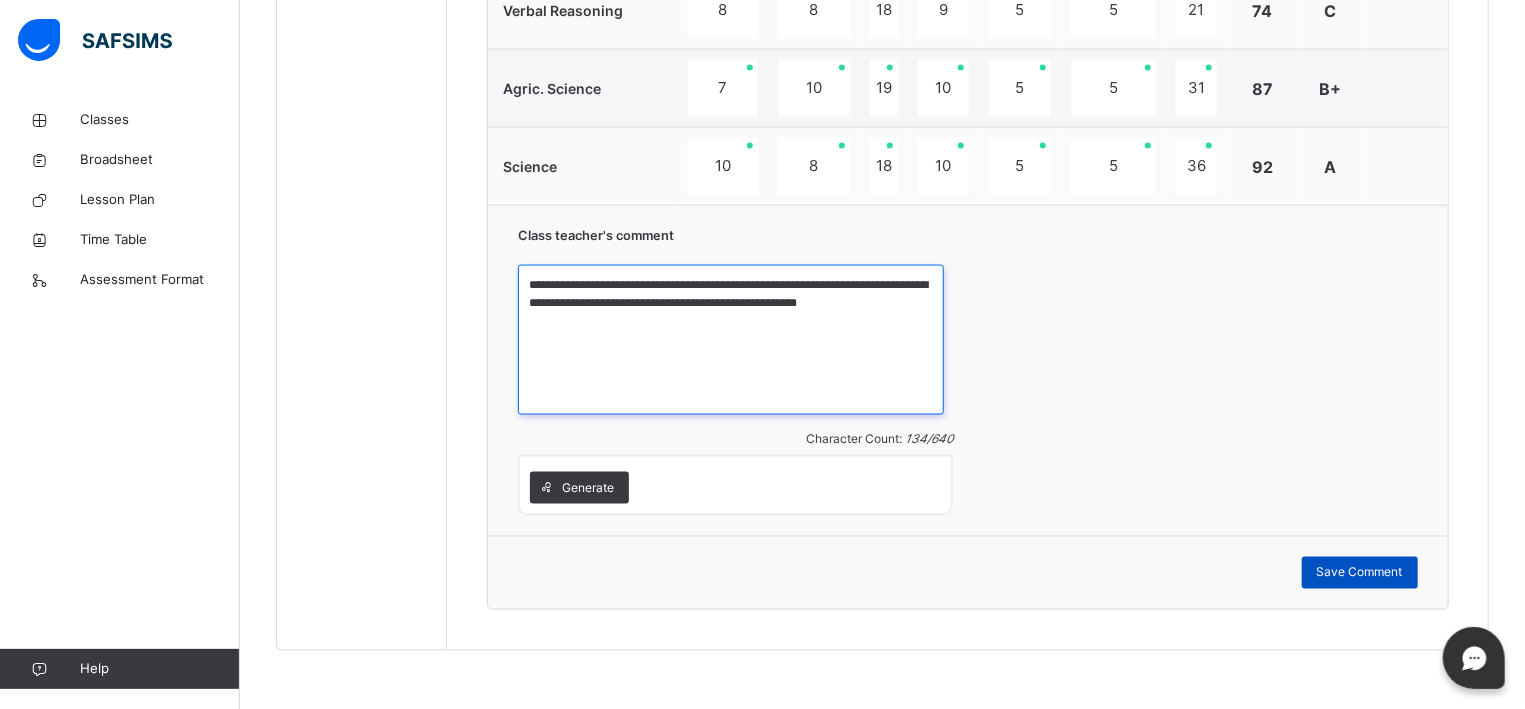 type on "**********" 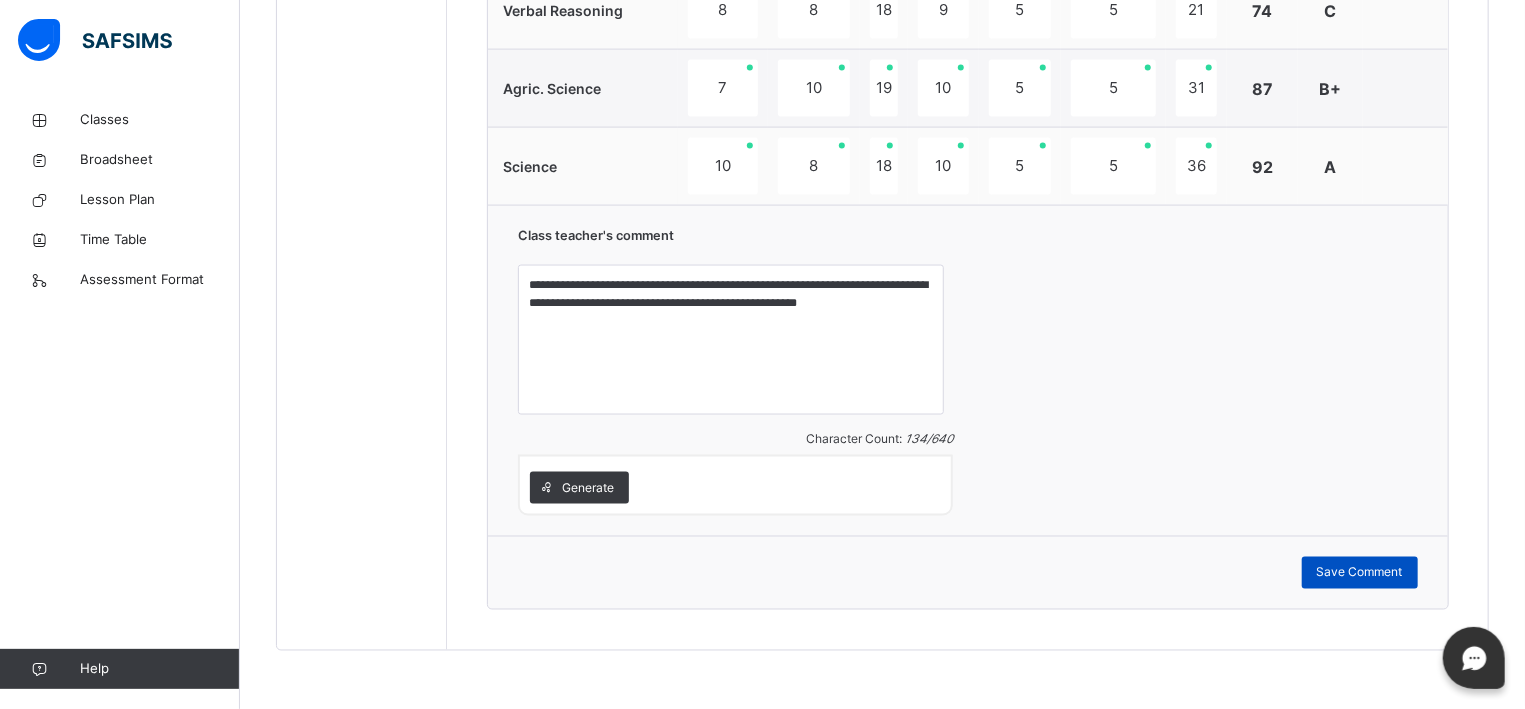 click on "Save Comment" at bounding box center (1360, 573) 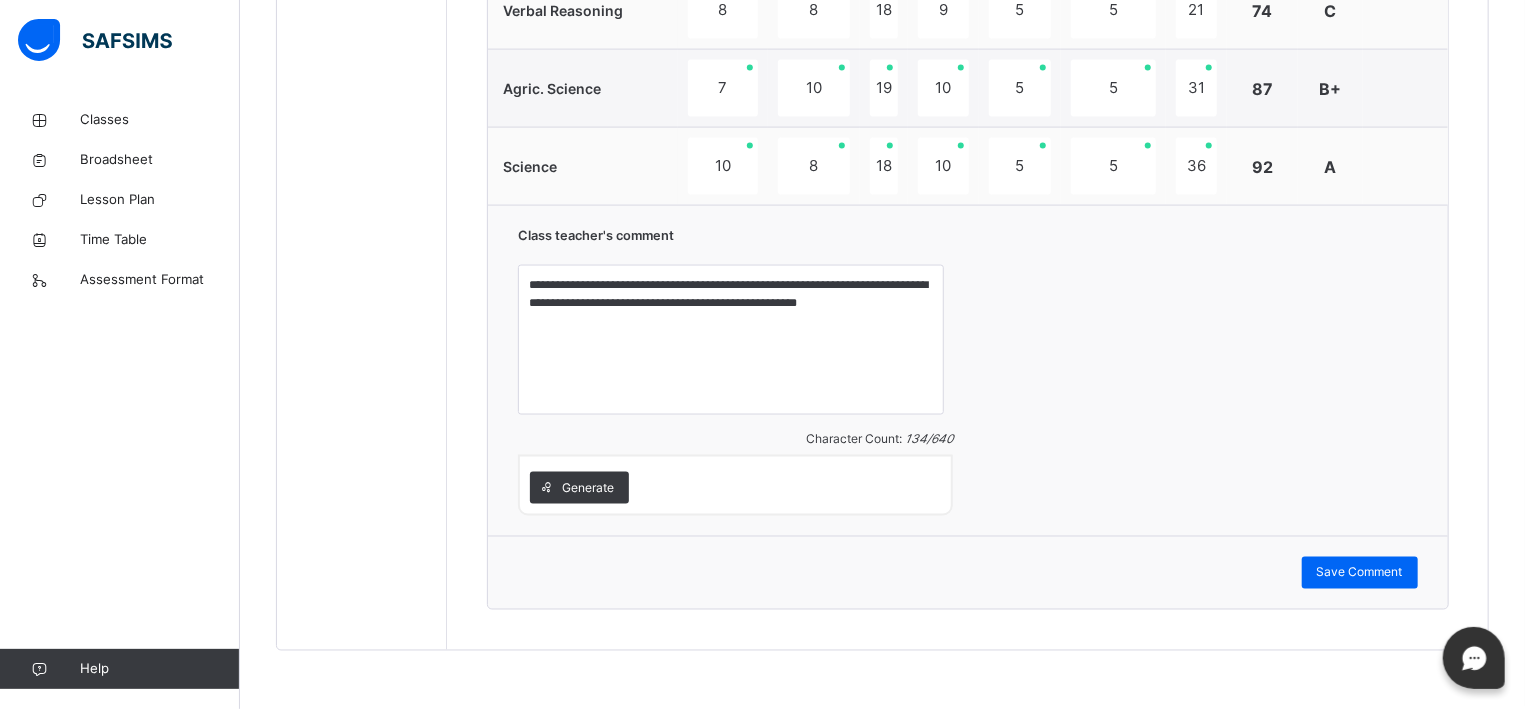 click on "**********" at bounding box center [968, 370] 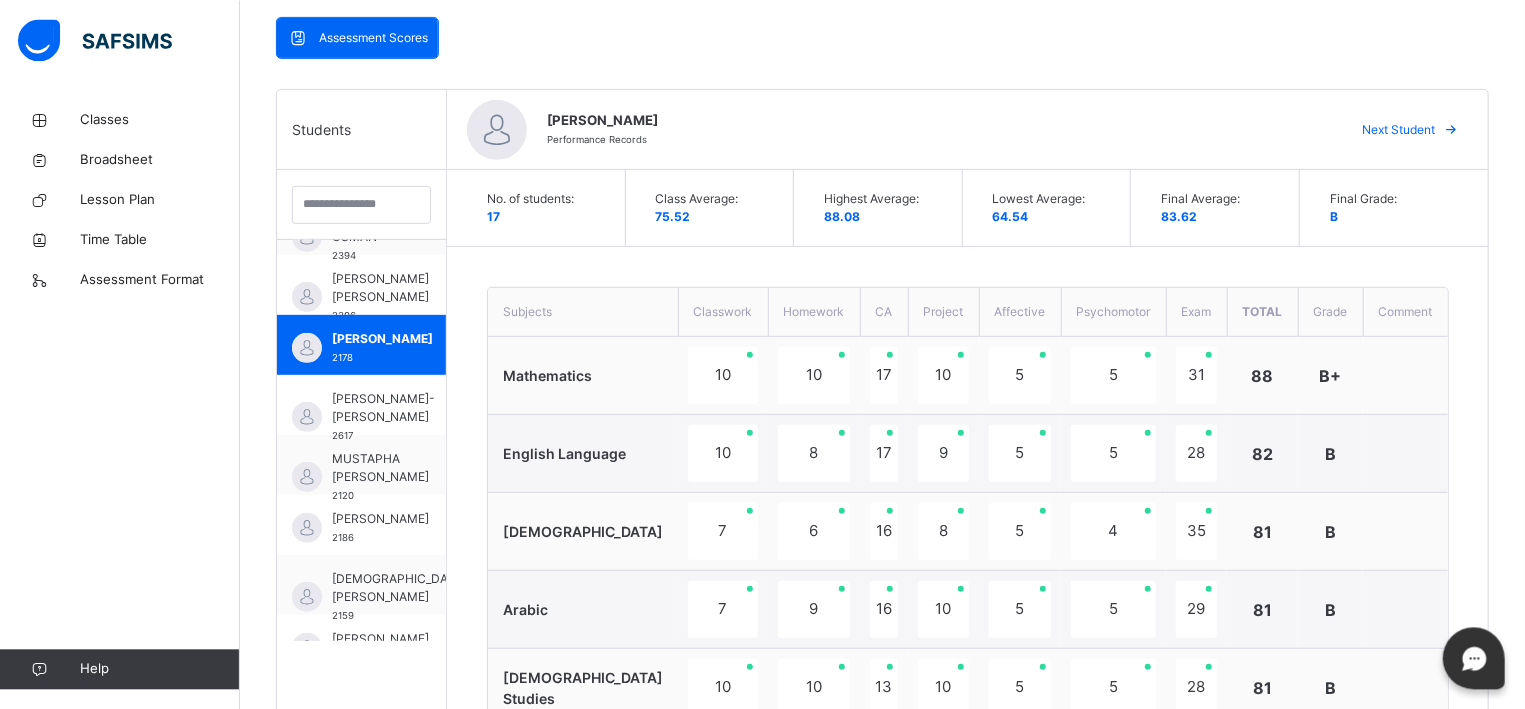 scroll, scrollTop: 348, scrollLeft: 0, axis: vertical 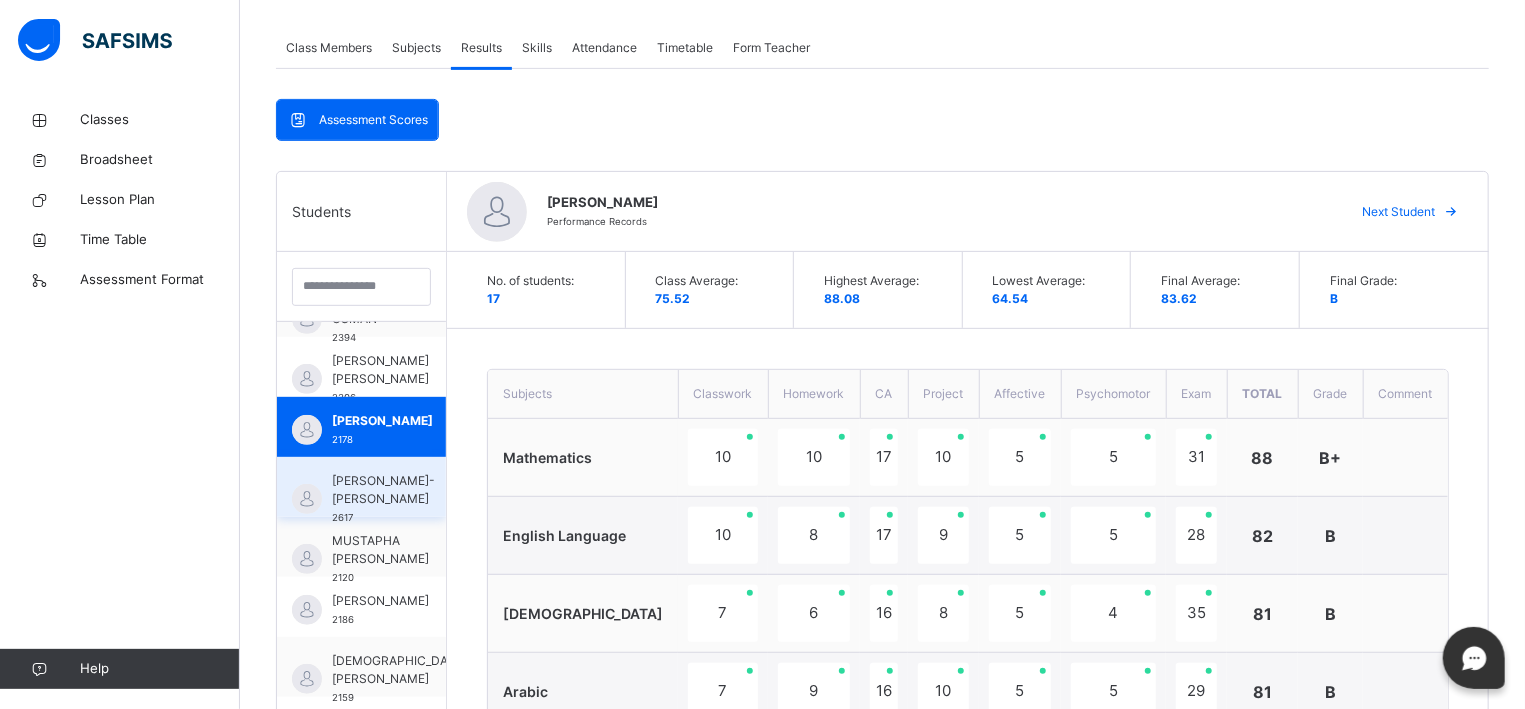click on "[PERSON_NAME]-[PERSON_NAME]" at bounding box center (383, 490) 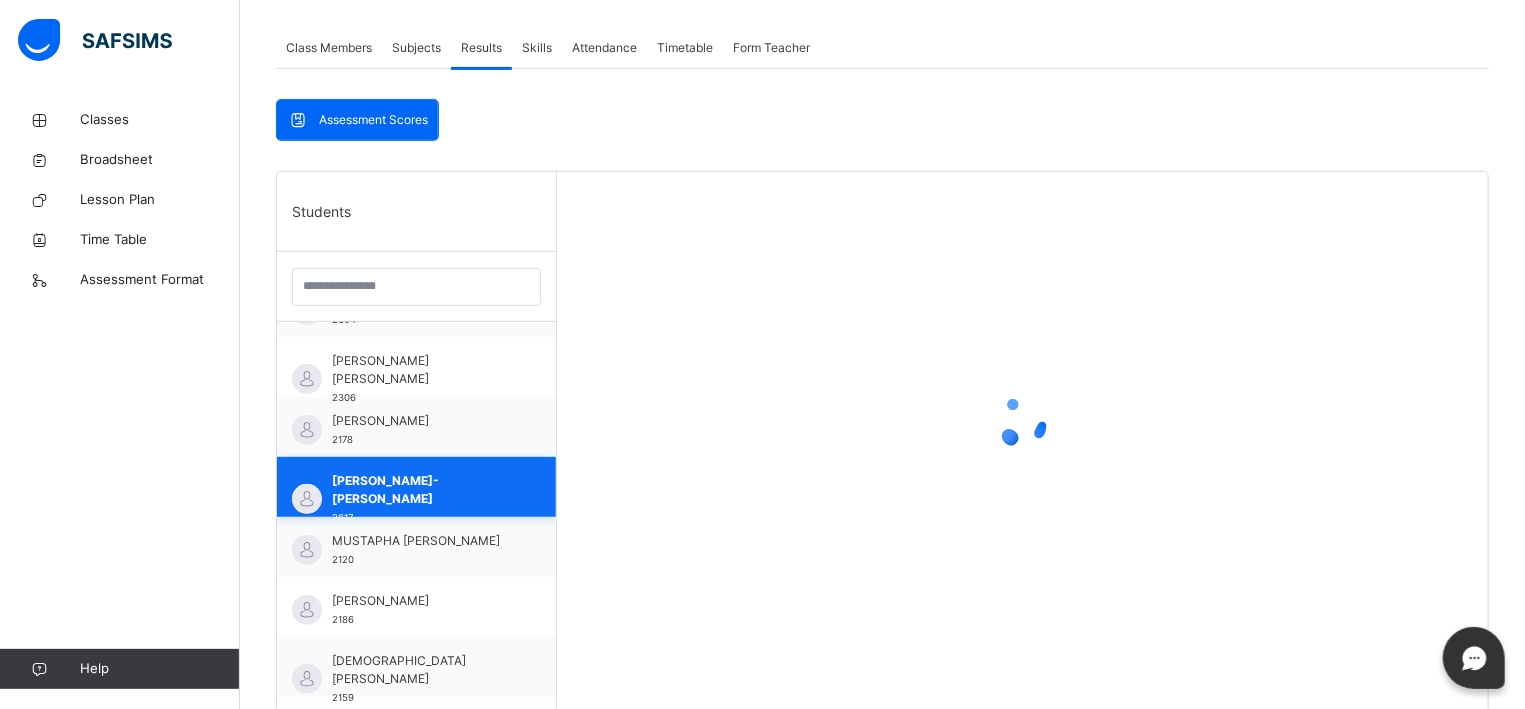 scroll, scrollTop: 567, scrollLeft: 0, axis: vertical 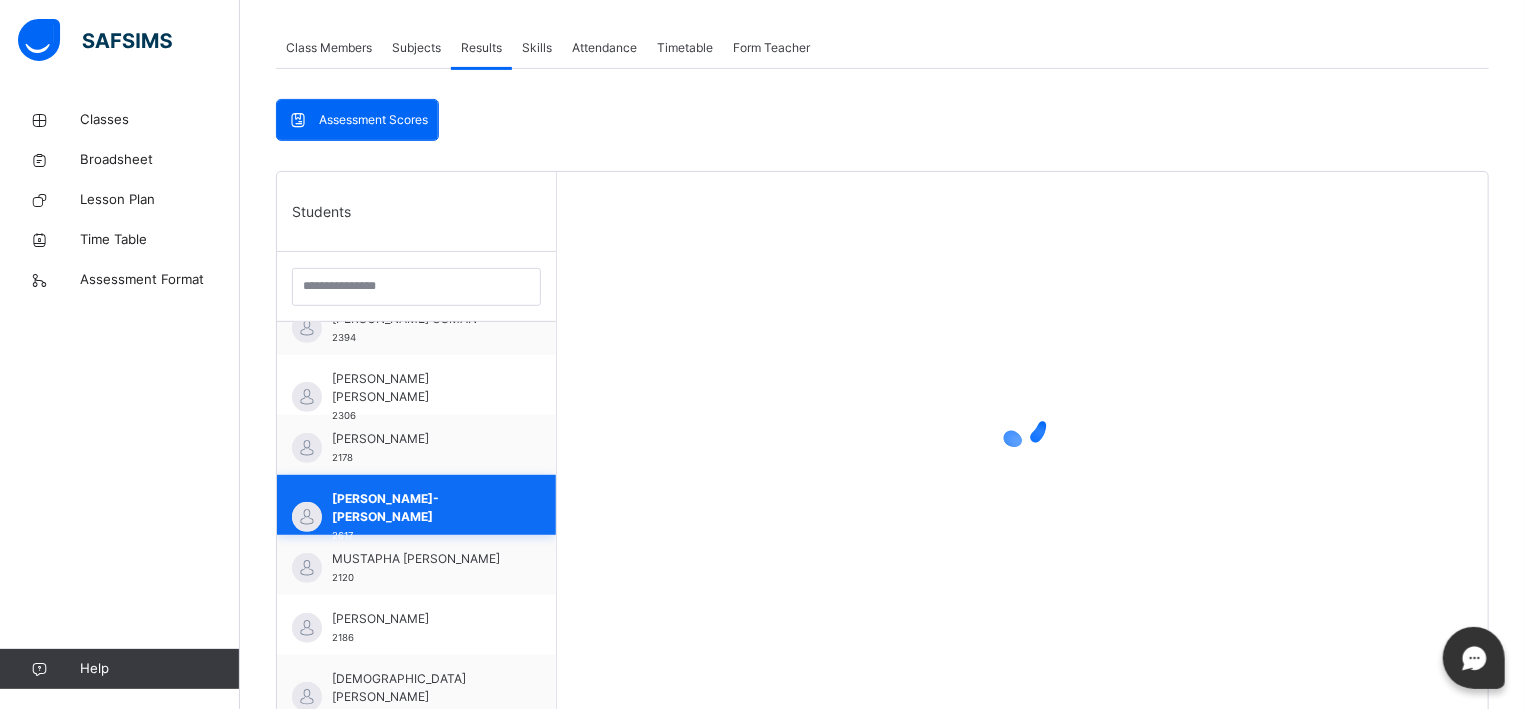click on "[PERSON_NAME]-[PERSON_NAME]" at bounding box center (421, 508) 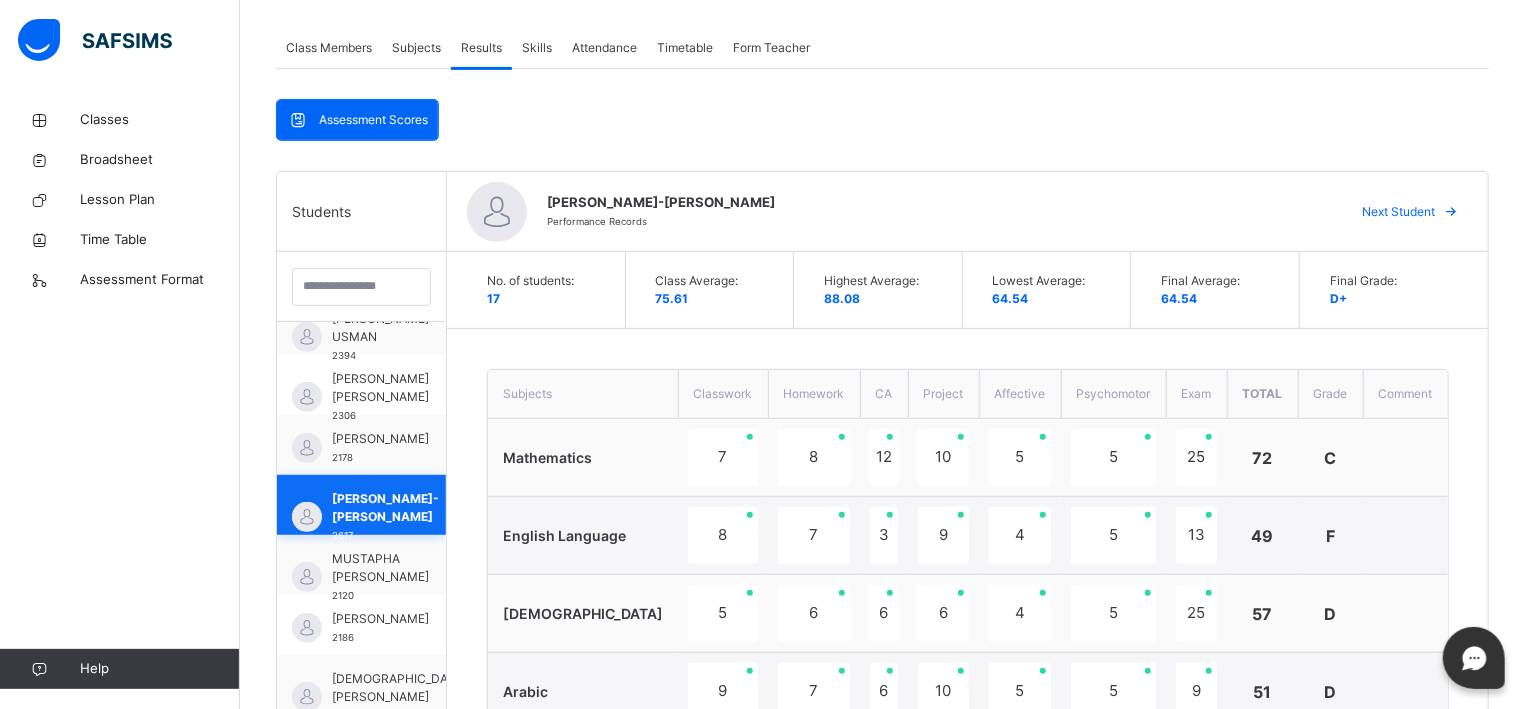 scroll, scrollTop: 585, scrollLeft: 0, axis: vertical 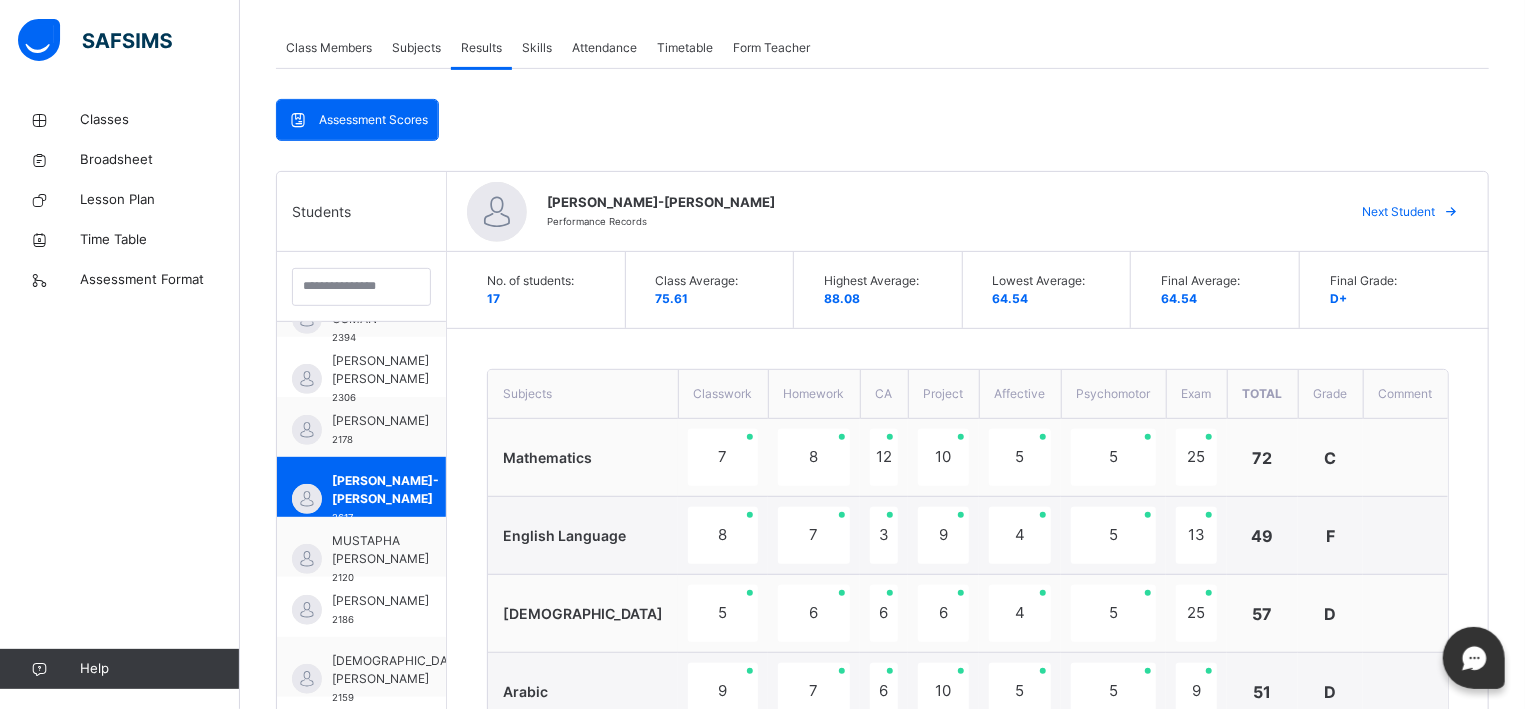click on "Back  / PRIMARY 4 C PRIMARY 4 C Upper Primary 4 Third Term 2024-2025 Class Members Subjects Results Skills Attendance Timetable Form Teacher Results More Options   17  Students in class Download Pdf Report Excel Report View subject profile ESTEEM LEARNING CENTRE Date: 16th Jul 2025, 9:15:23 am Class Members Class:  PRIMARY 4 C Total no. of Students:  17 Term:  Third Term Session:  2024-2025 S/NO Admission No. Last Name First Name Other Name 1 2073 ABDULWAHAB MUHAMMAD USMAN 2 2074 ABUBAKAR MUHAMMAD NAZIR 3 2751 ADAMU MUHAMMAD JIBIRILLA 4 2446 AHMAD MARYAM INUWA 5 2054 AHMED AISHA AMINU 6 2065 ALIYU NASIR ALIYU 7 2047 BABANGIDA MUHAMMAD BALA 8 2031 GOLD AYISHA IBILOLA 9 2096 IBRAHIM AISHA 10 2394 IBRAHIM KHALEEL USMAN 11 2306 ISMAIL NEEMAT KASSIM 12 2178 MOHAMMED ABDULKARIM ALI 13 2617 MUSA MUHAMMAD-SANI OGAH 14 2120 MUSTAPHA ISAH JAMIL 15 2186 SHAMSUDDEN MUHAMMAD 16 2159 USMAN KHALIFA ALIYU 17 2561 YUSUF AISHA ISHAQ Students Actions Abdulwahab Muhammad Usman 2073 Abubakar Muhammad Nazir 2074 2751 2446 2054 ×" at bounding box center [882, 848] 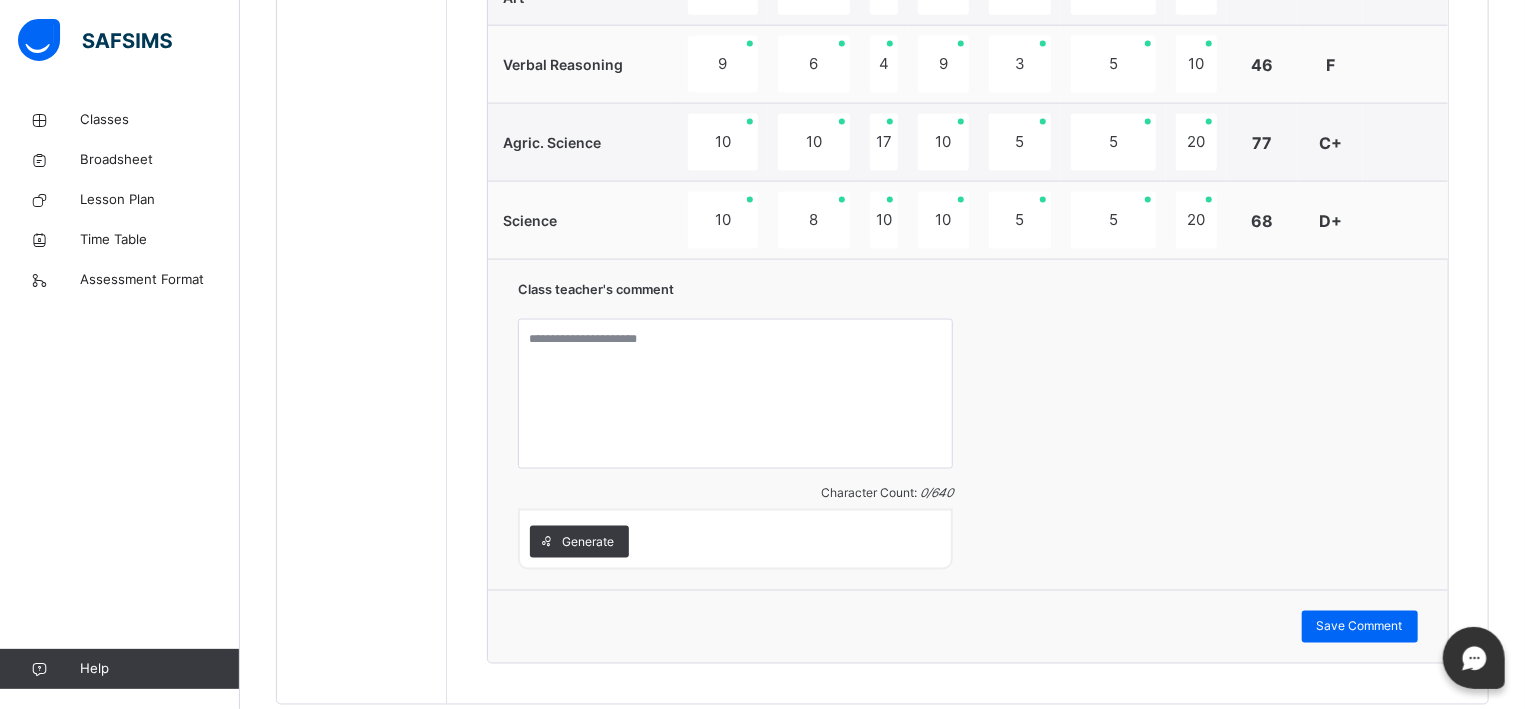 scroll, scrollTop: 1581, scrollLeft: 0, axis: vertical 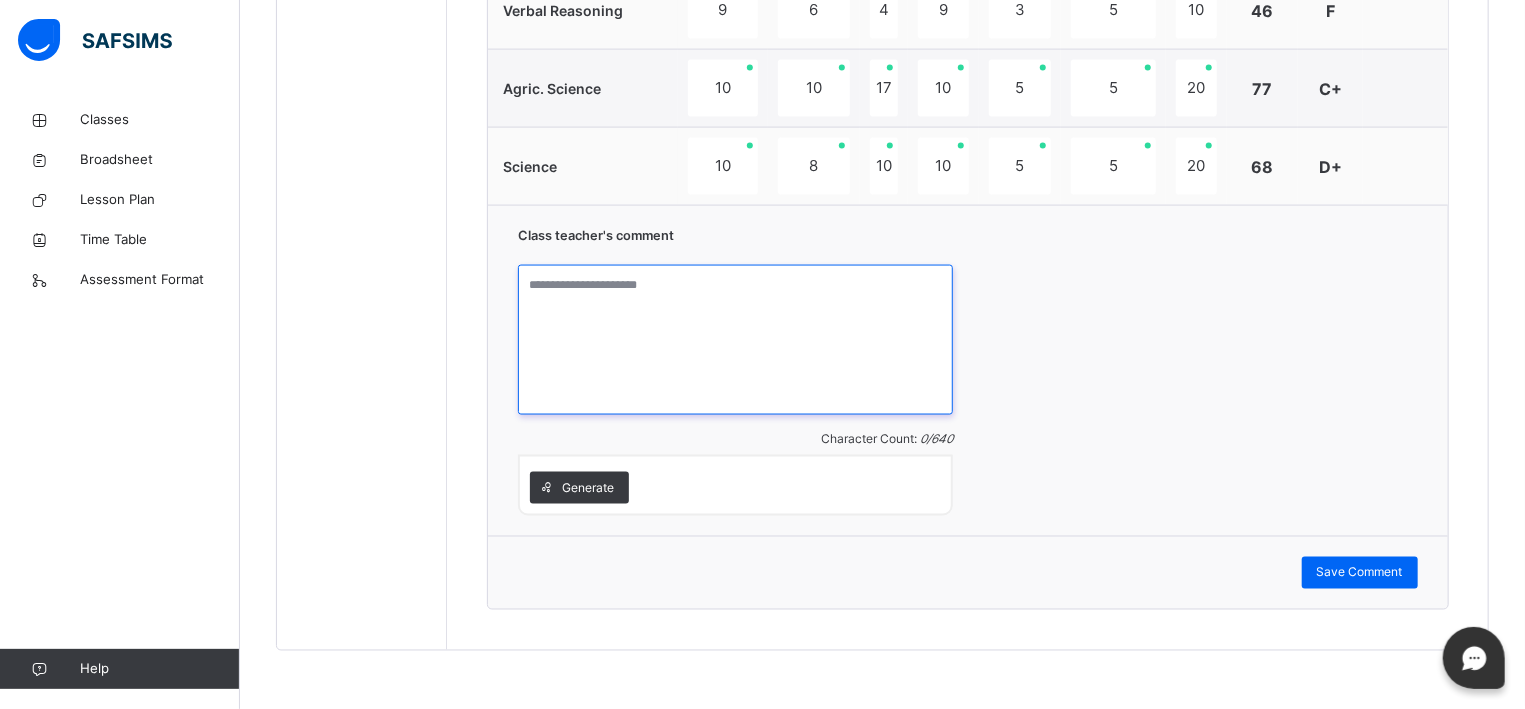 click at bounding box center (735, 340) 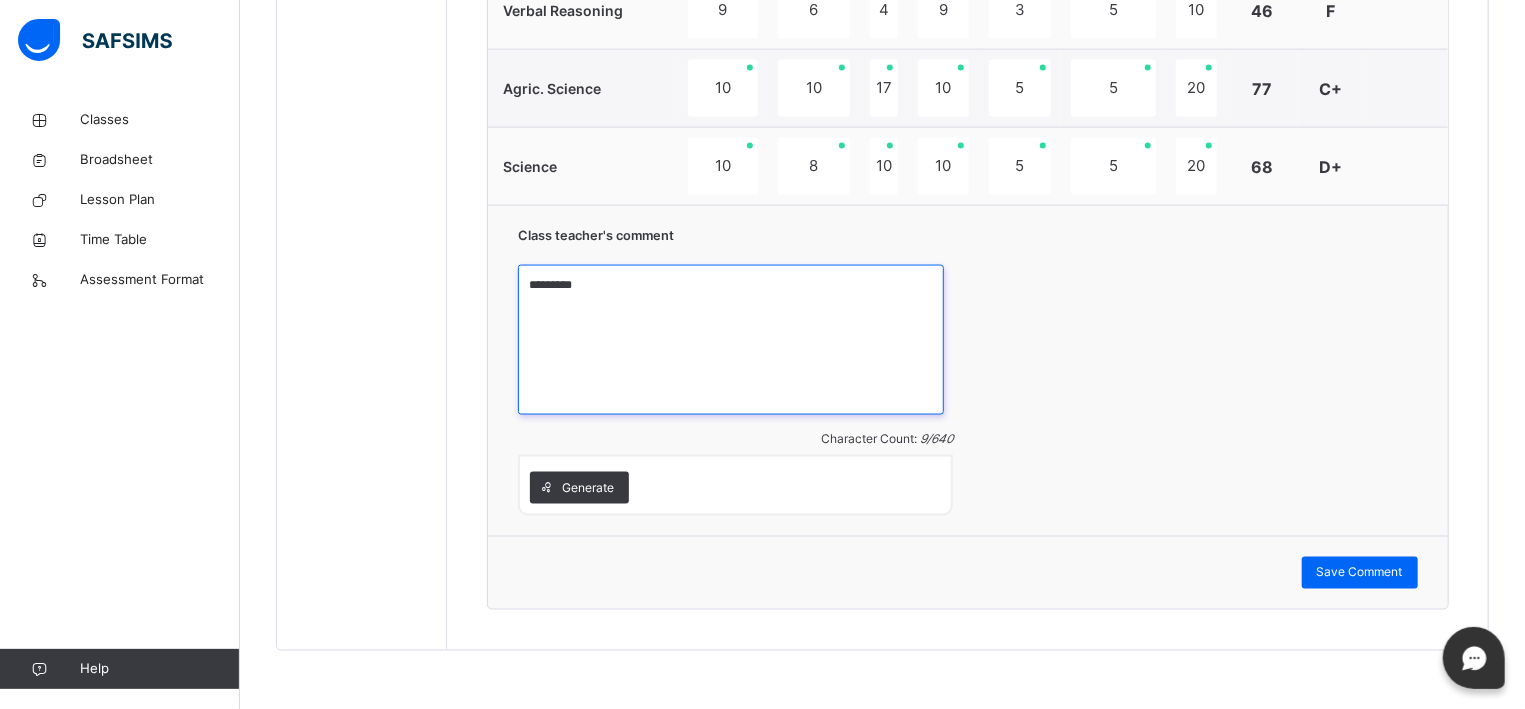 click on "********" at bounding box center [731, 340] 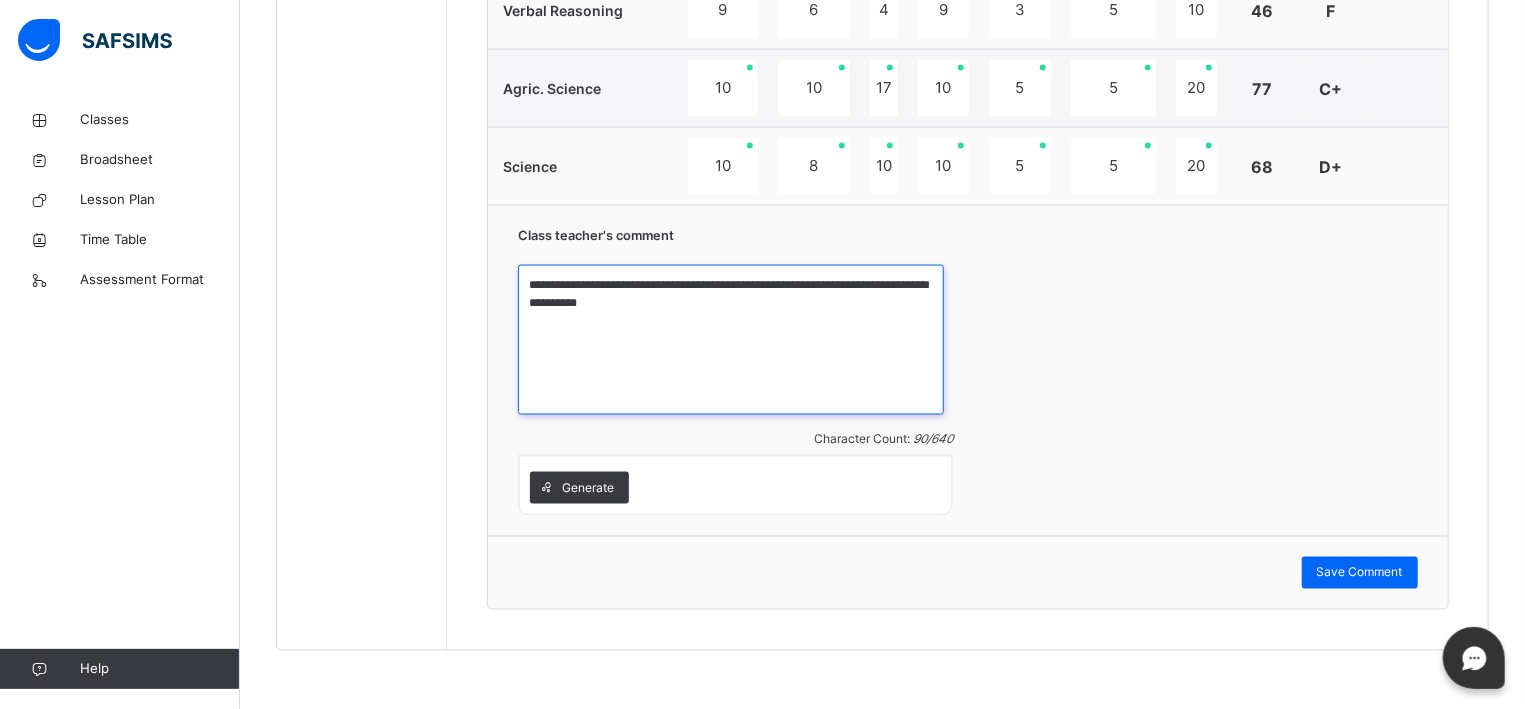 click on "**********" at bounding box center [731, 340] 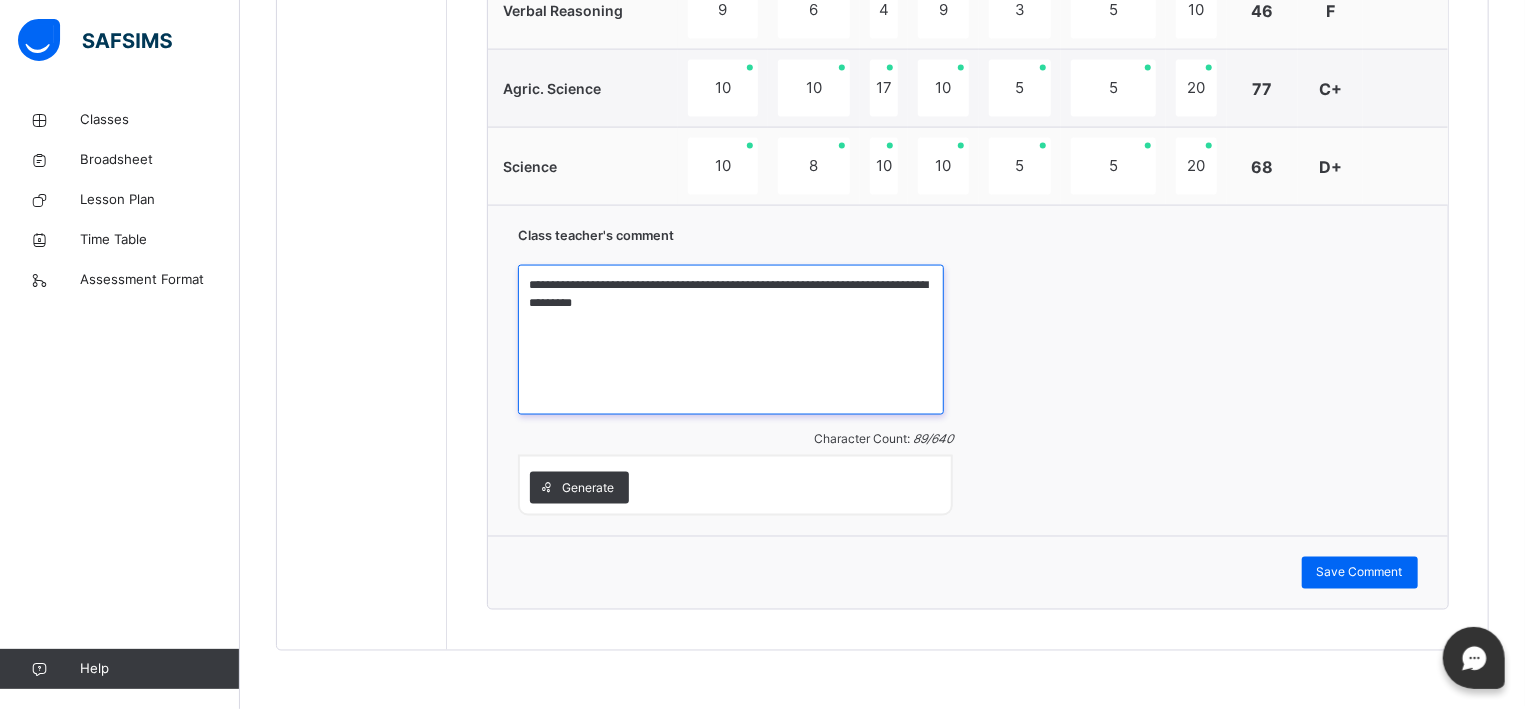 click on "**********" at bounding box center [731, 340] 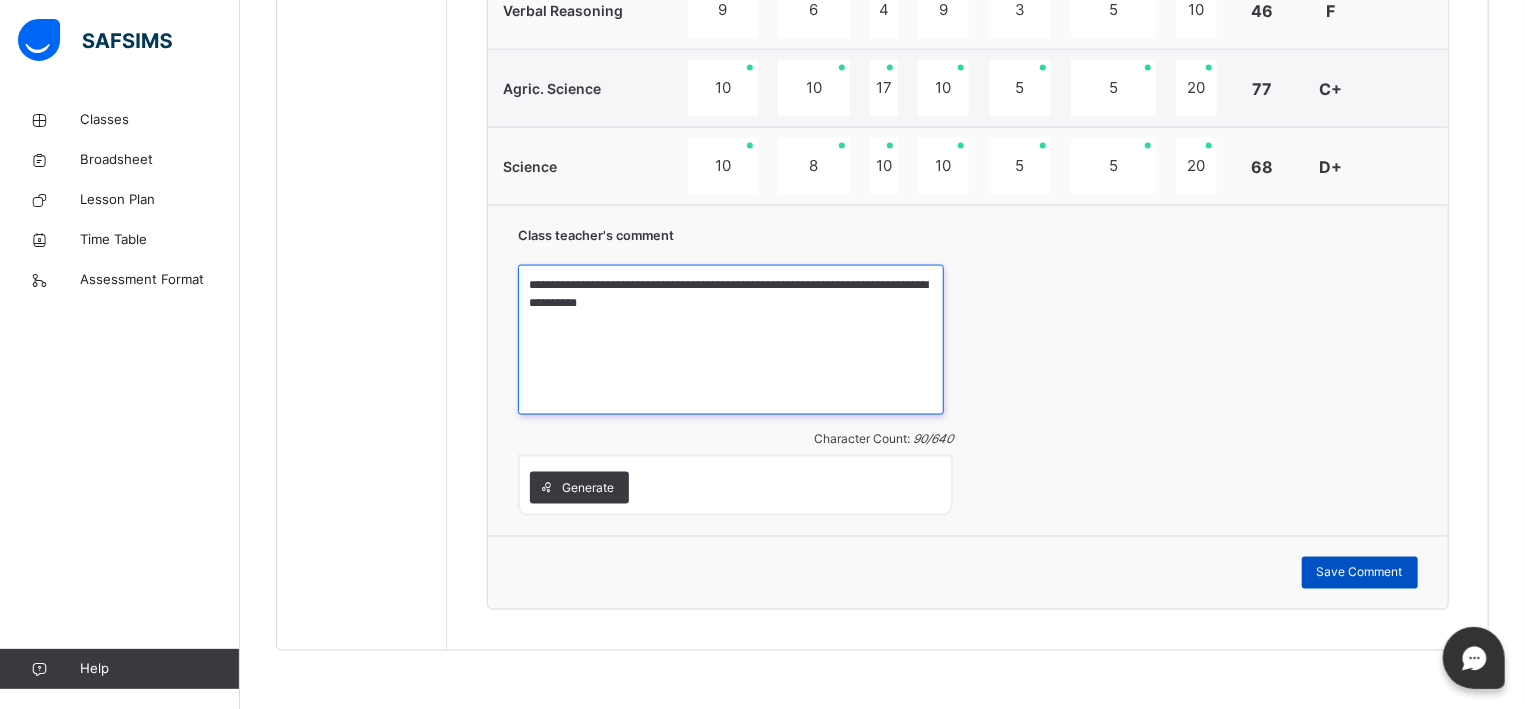 type on "**********" 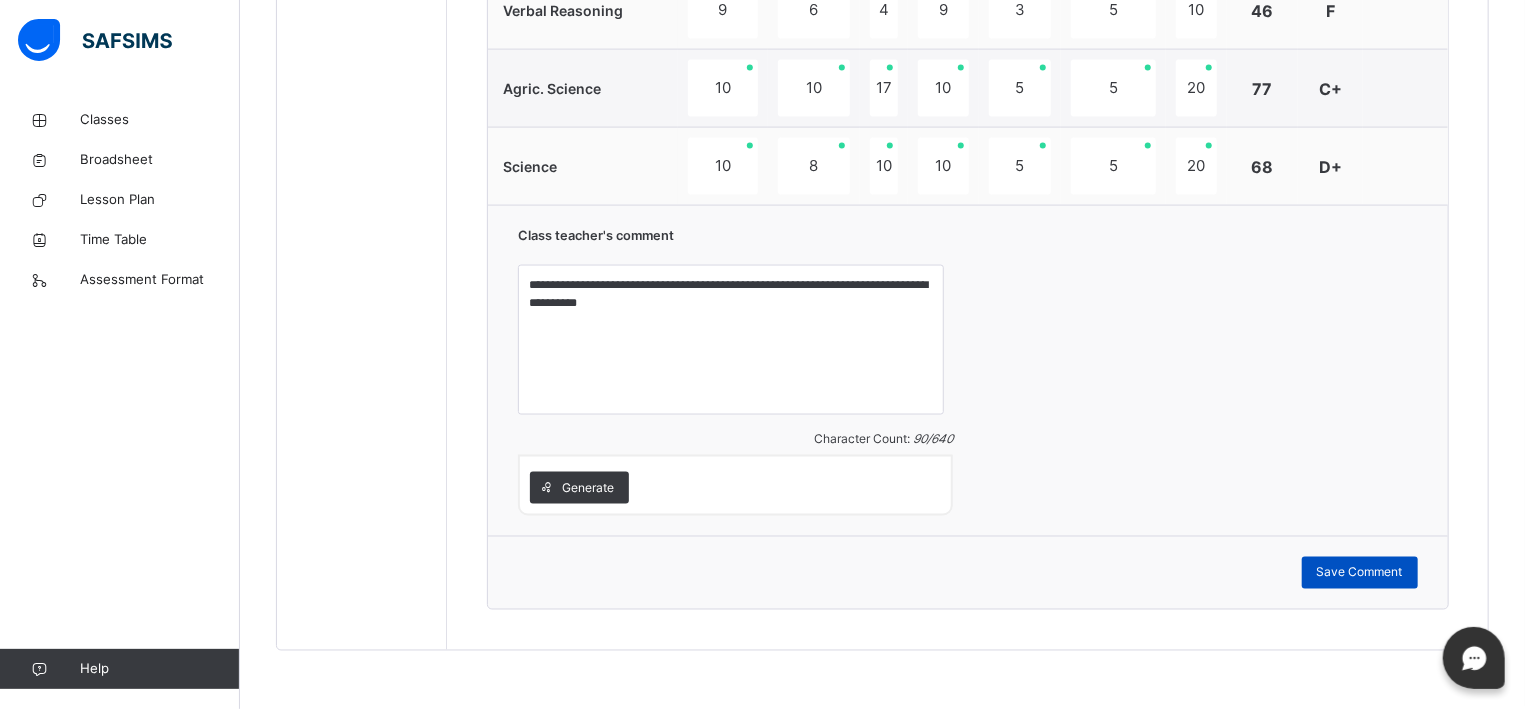 click on "Save Comment" at bounding box center (1360, 573) 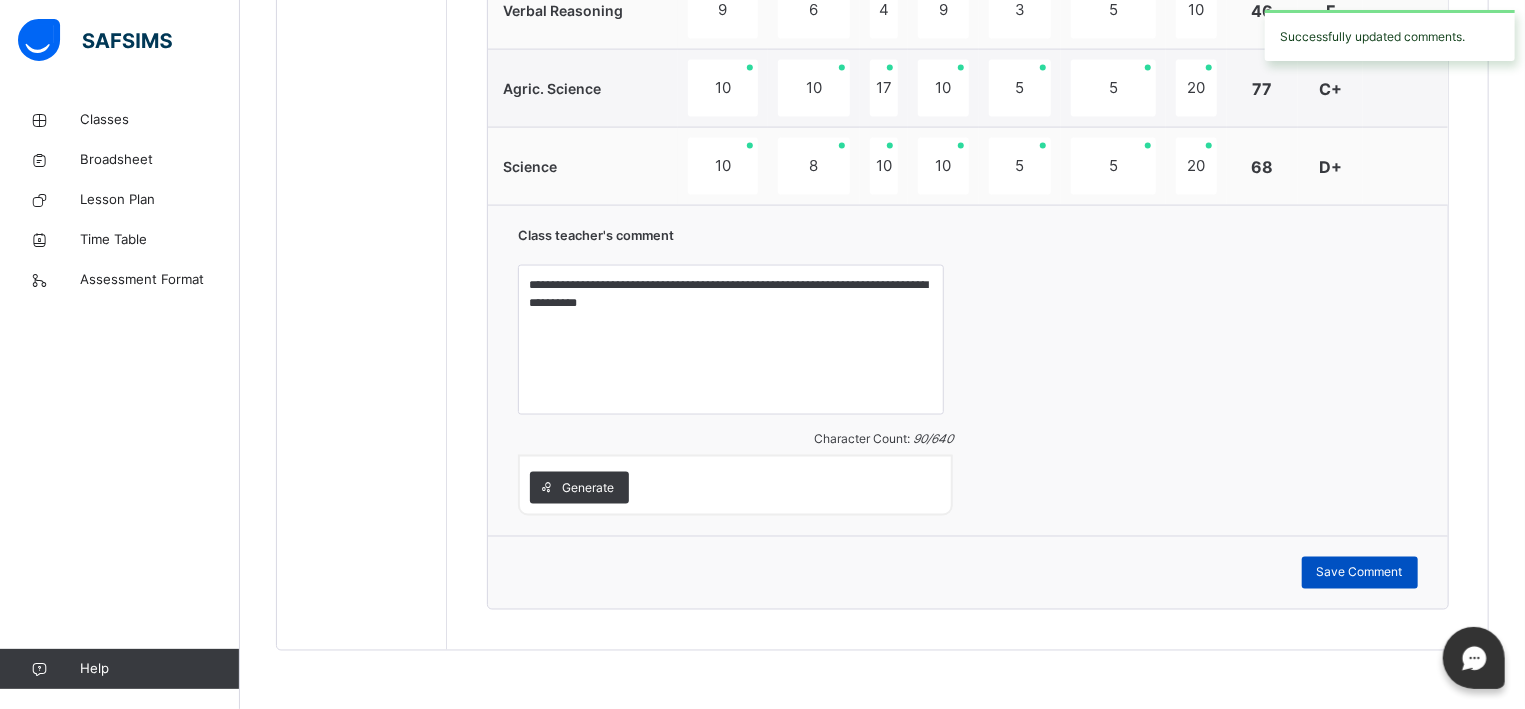 click on "Save Comment" at bounding box center (1360, 573) 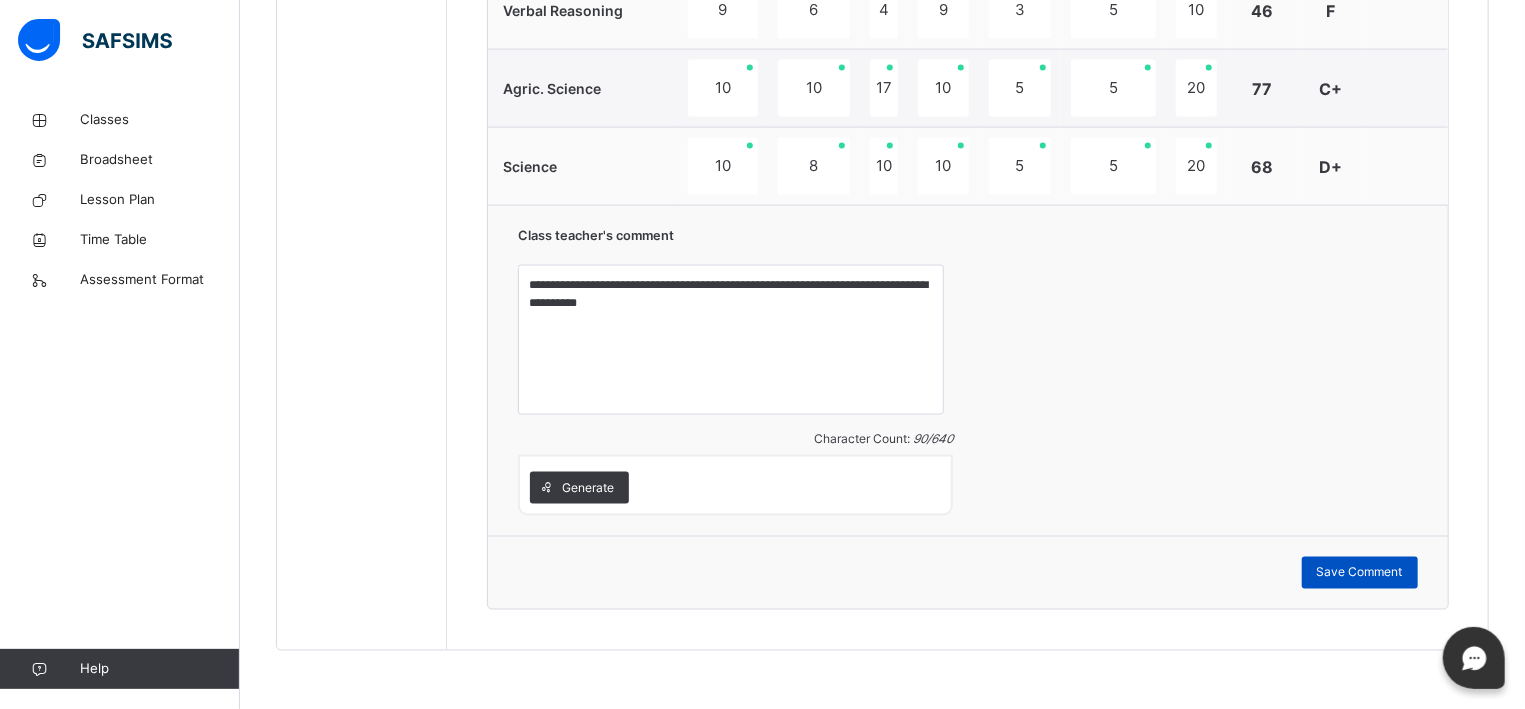 click on "Save Comment" at bounding box center (1360, 573) 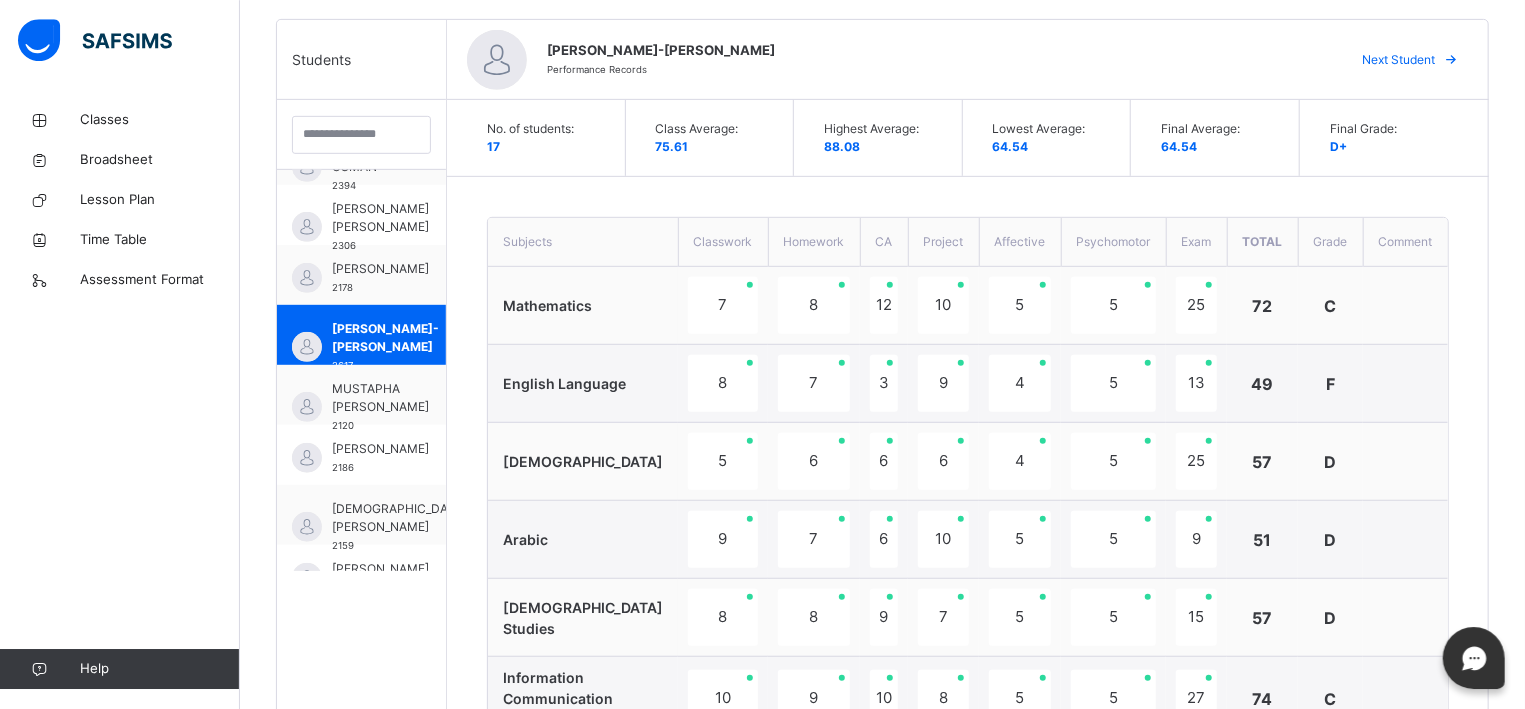 scroll, scrollTop: 509, scrollLeft: 0, axis: vertical 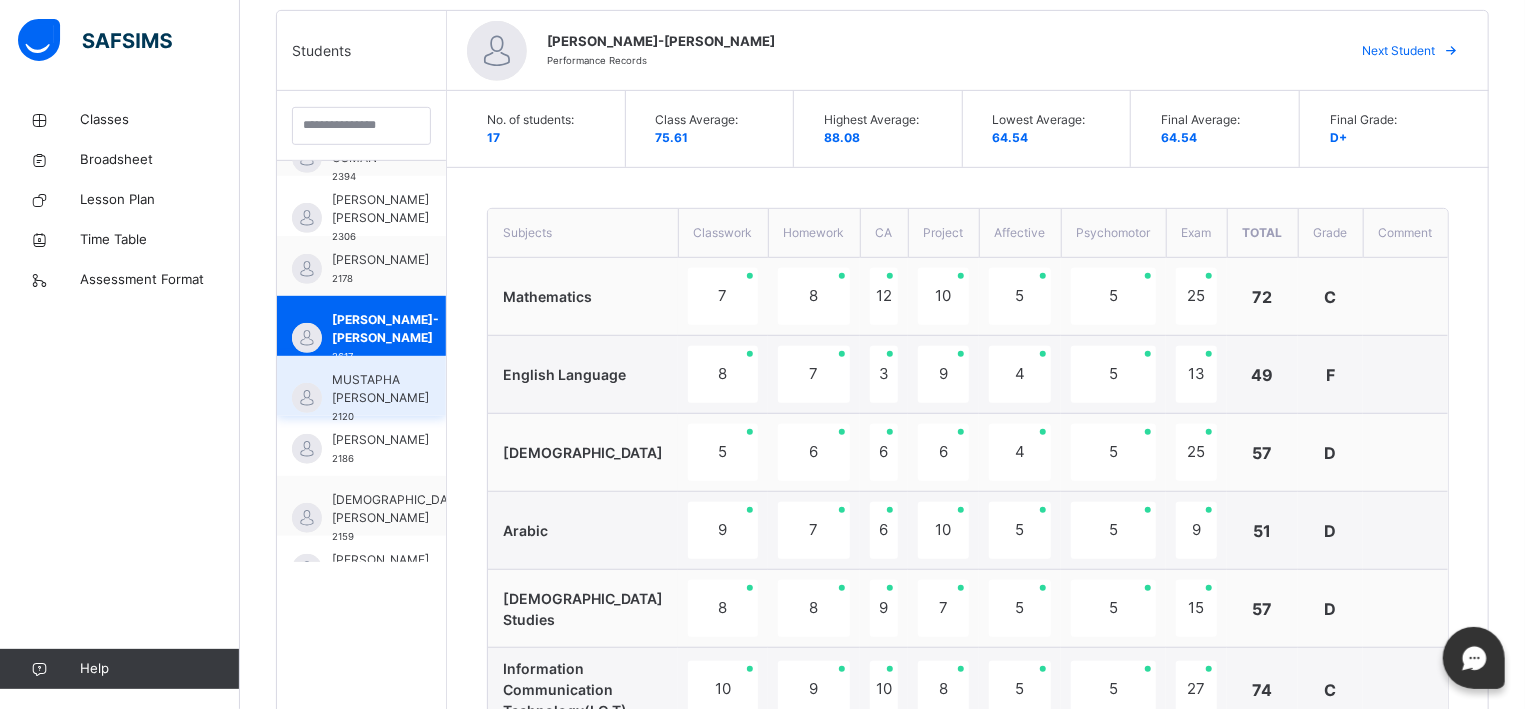 click on "MUSTAPHA ISAH JAMIL 2120" at bounding box center (361, 386) 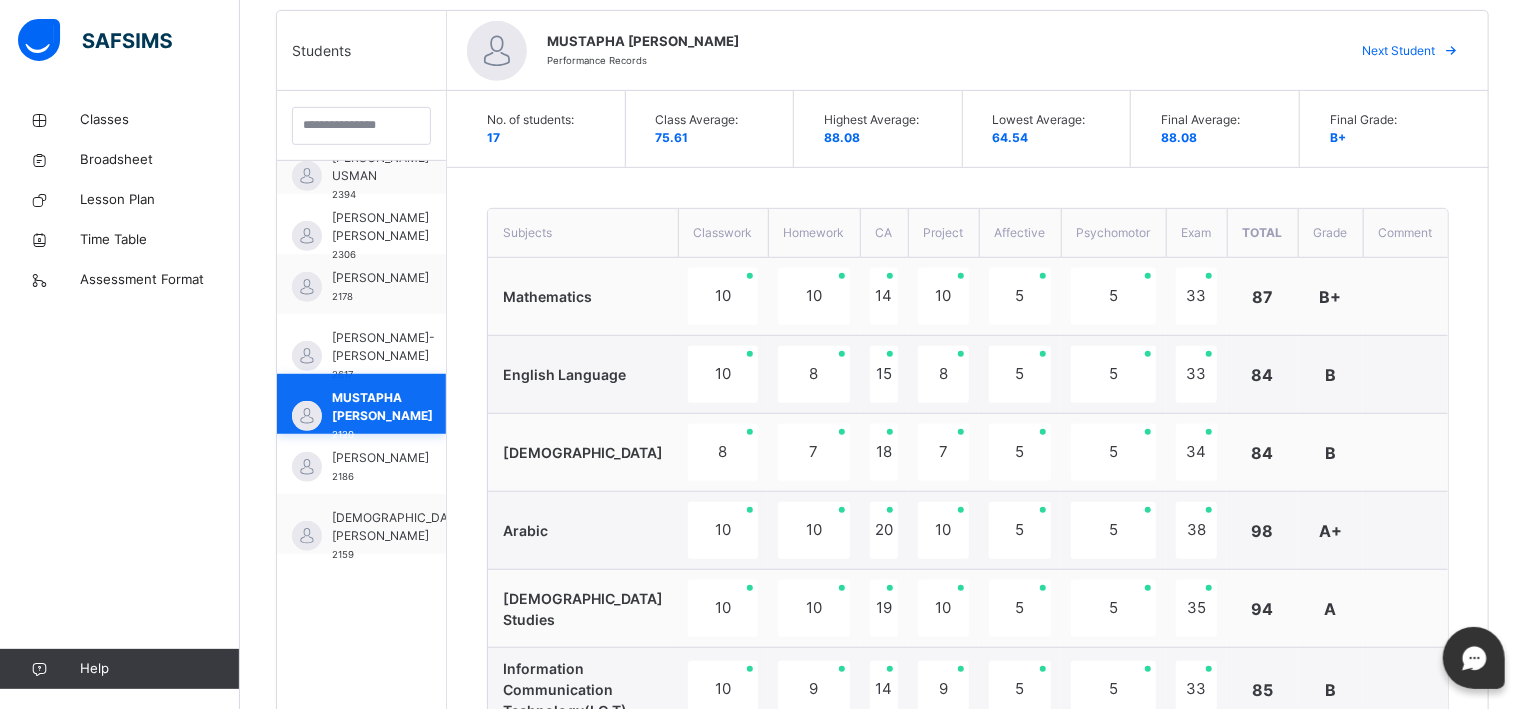 scroll, scrollTop: 585, scrollLeft: 0, axis: vertical 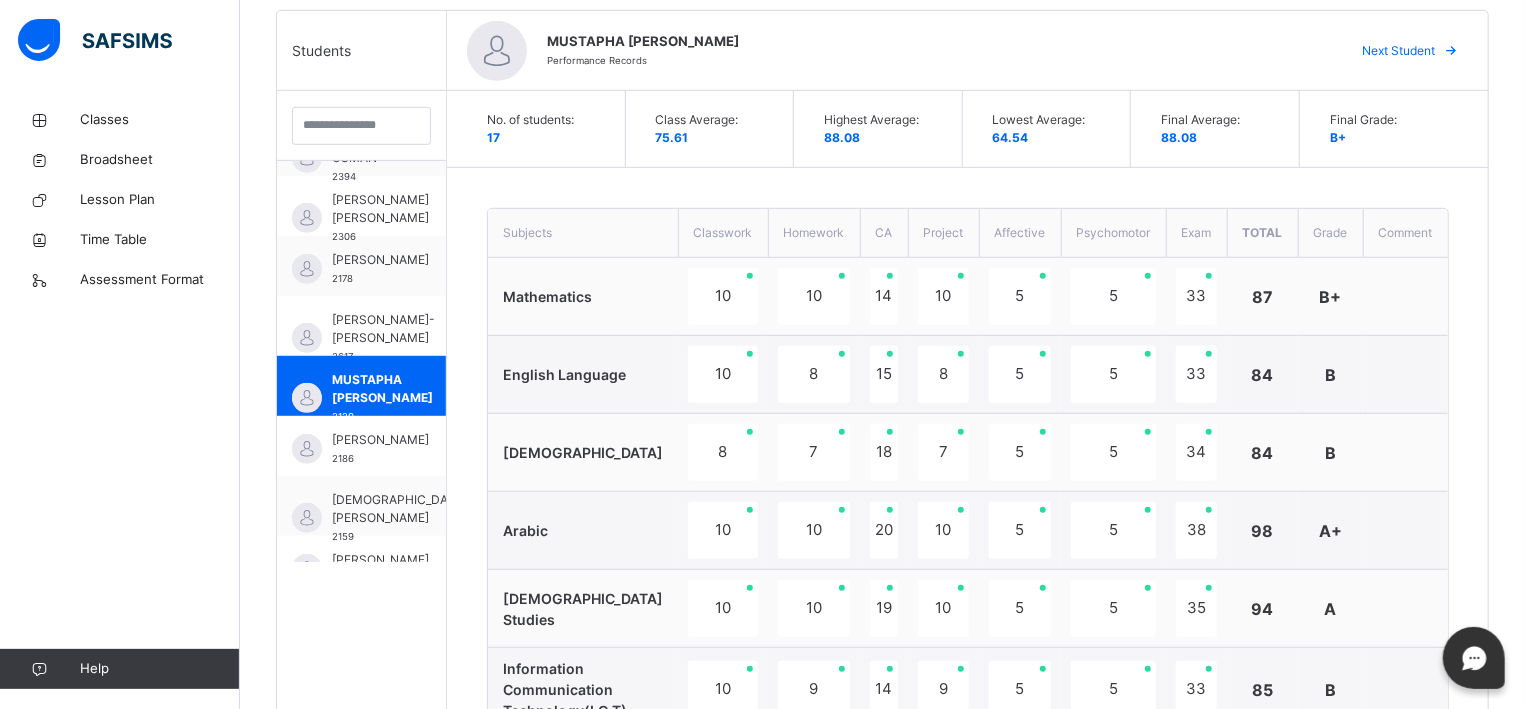 click on "**********" at bounding box center (968, 906) 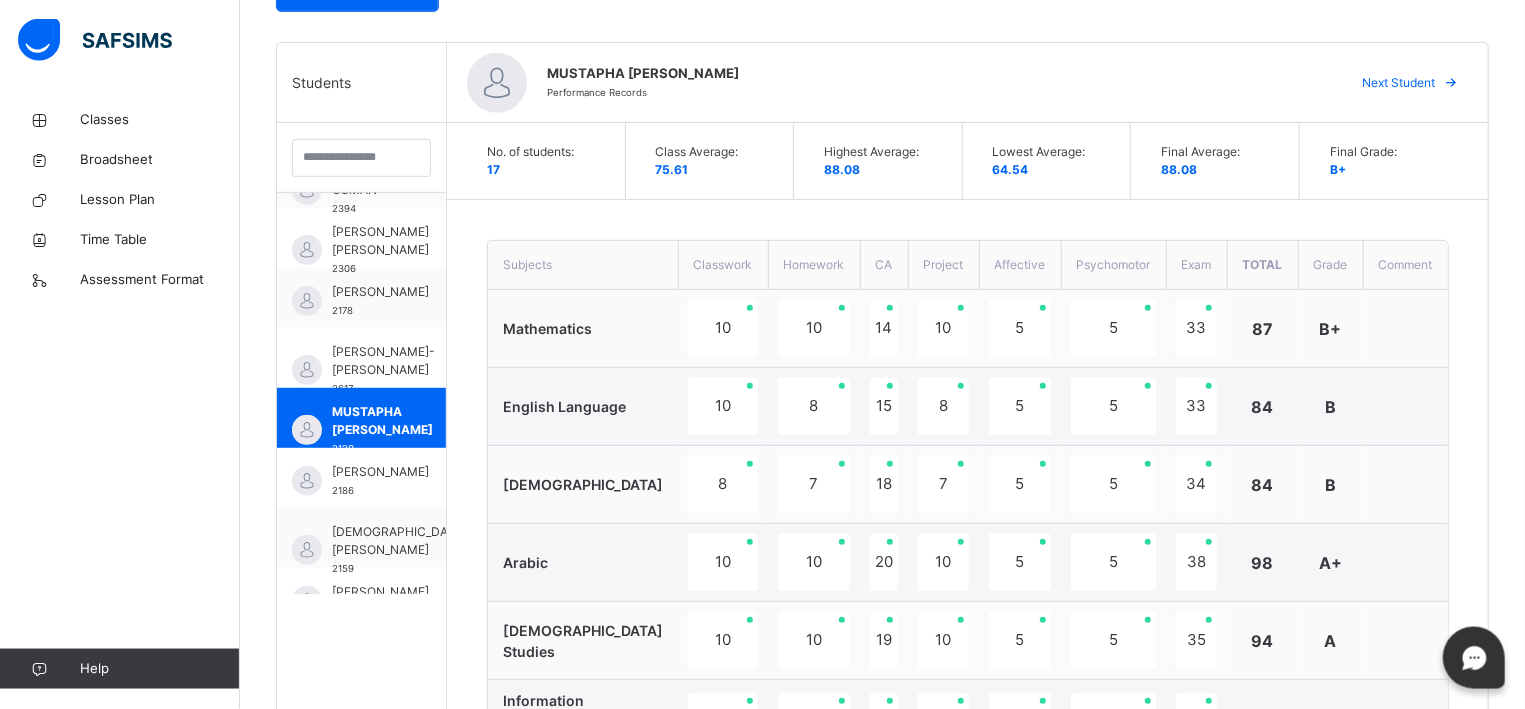 scroll, scrollTop: 455, scrollLeft: 0, axis: vertical 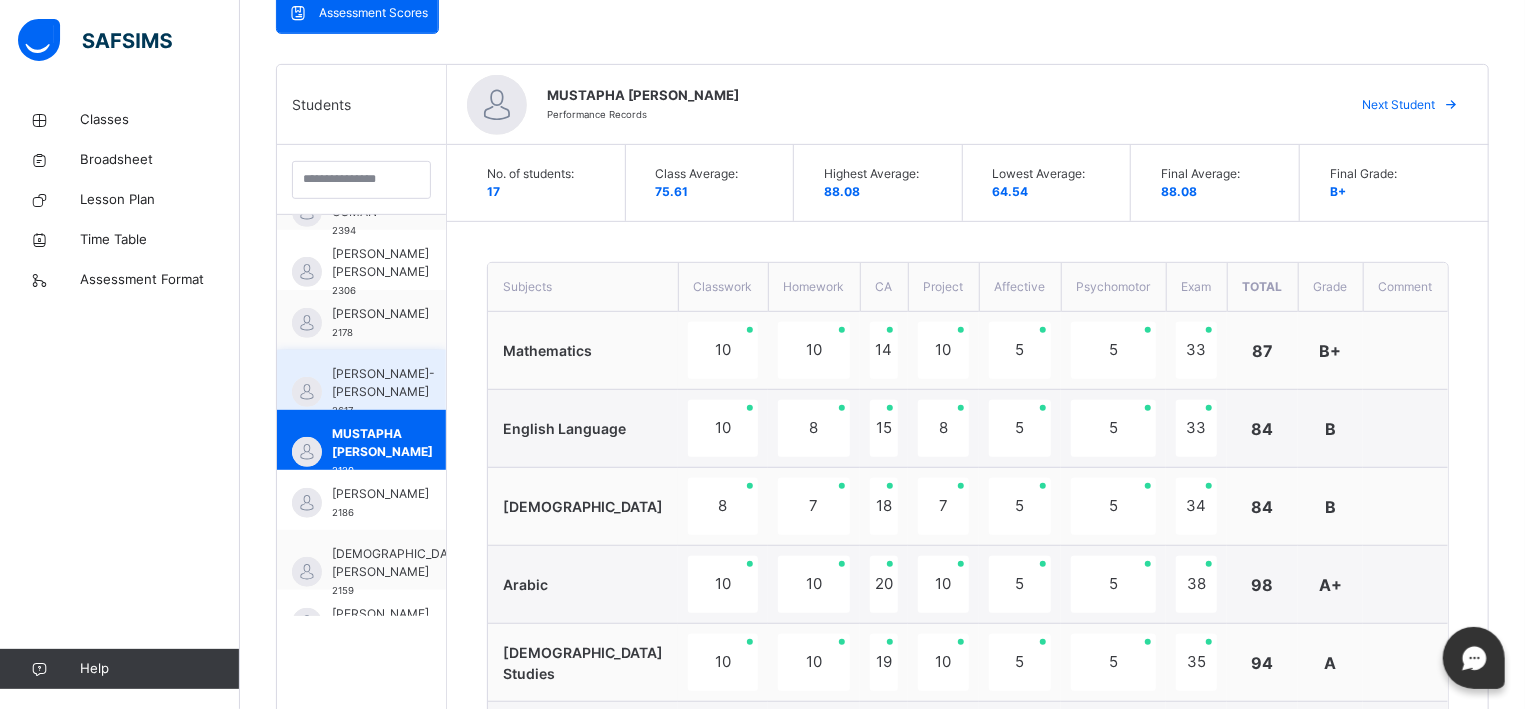 click on "MUSA MUHAMMAD-SANI OGAH 2617" at bounding box center (361, 380) 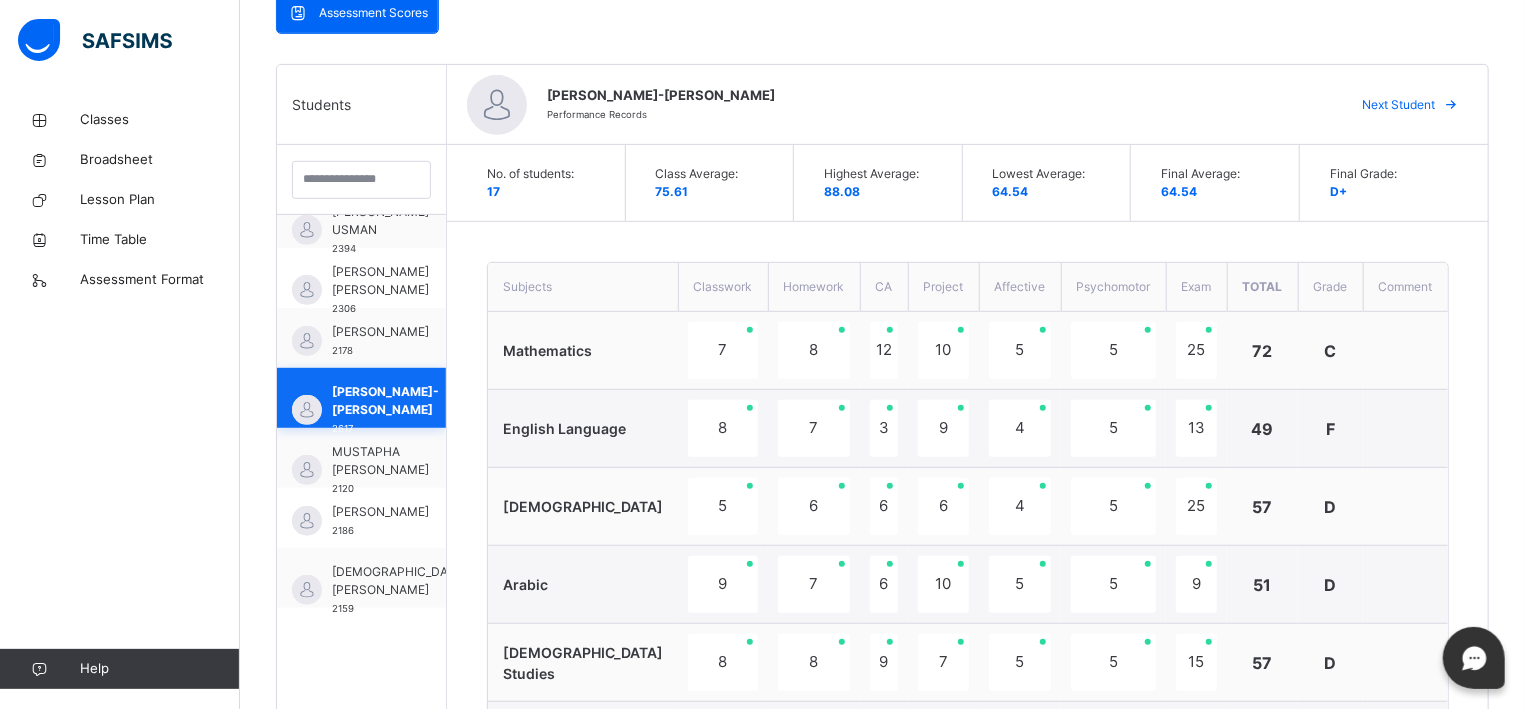 scroll, scrollTop: 585, scrollLeft: 0, axis: vertical 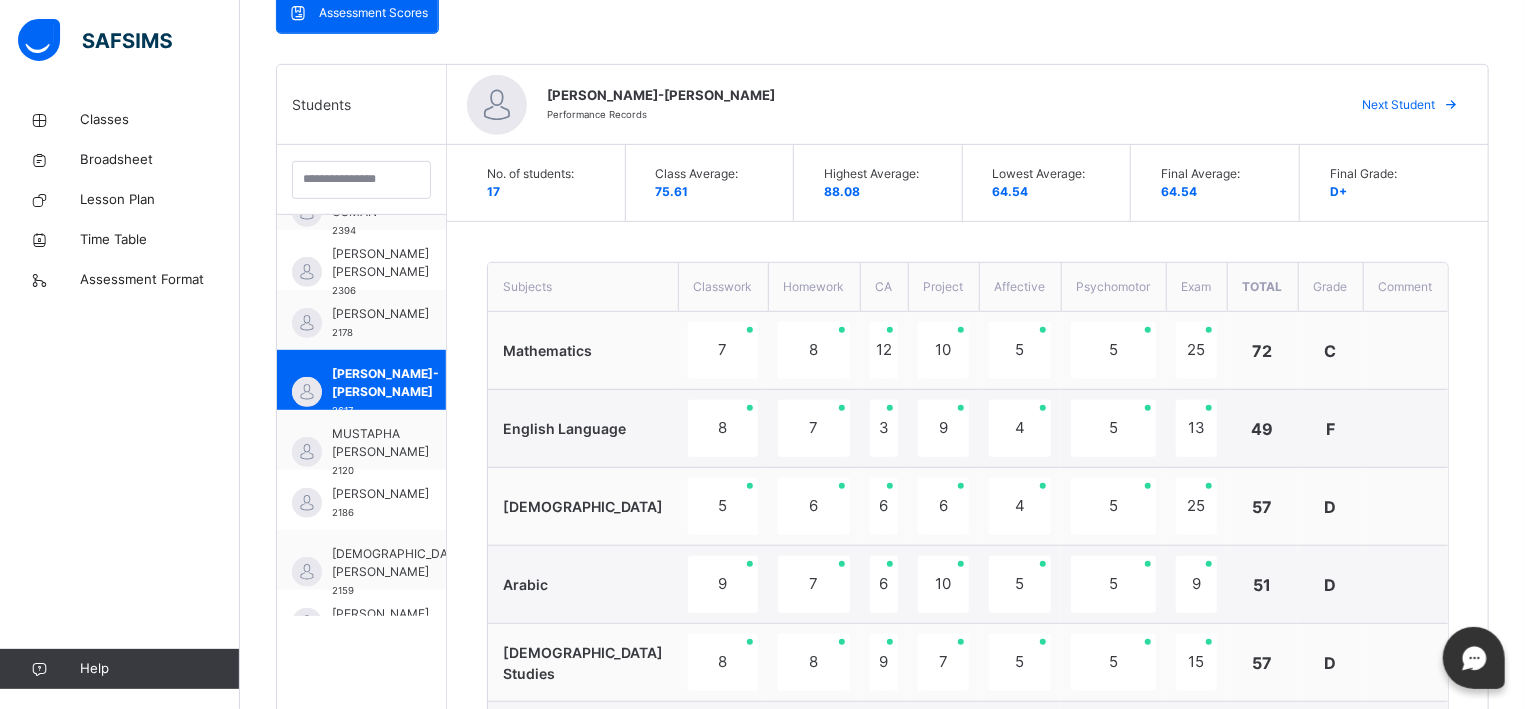click at bounding box center (1405, 351) 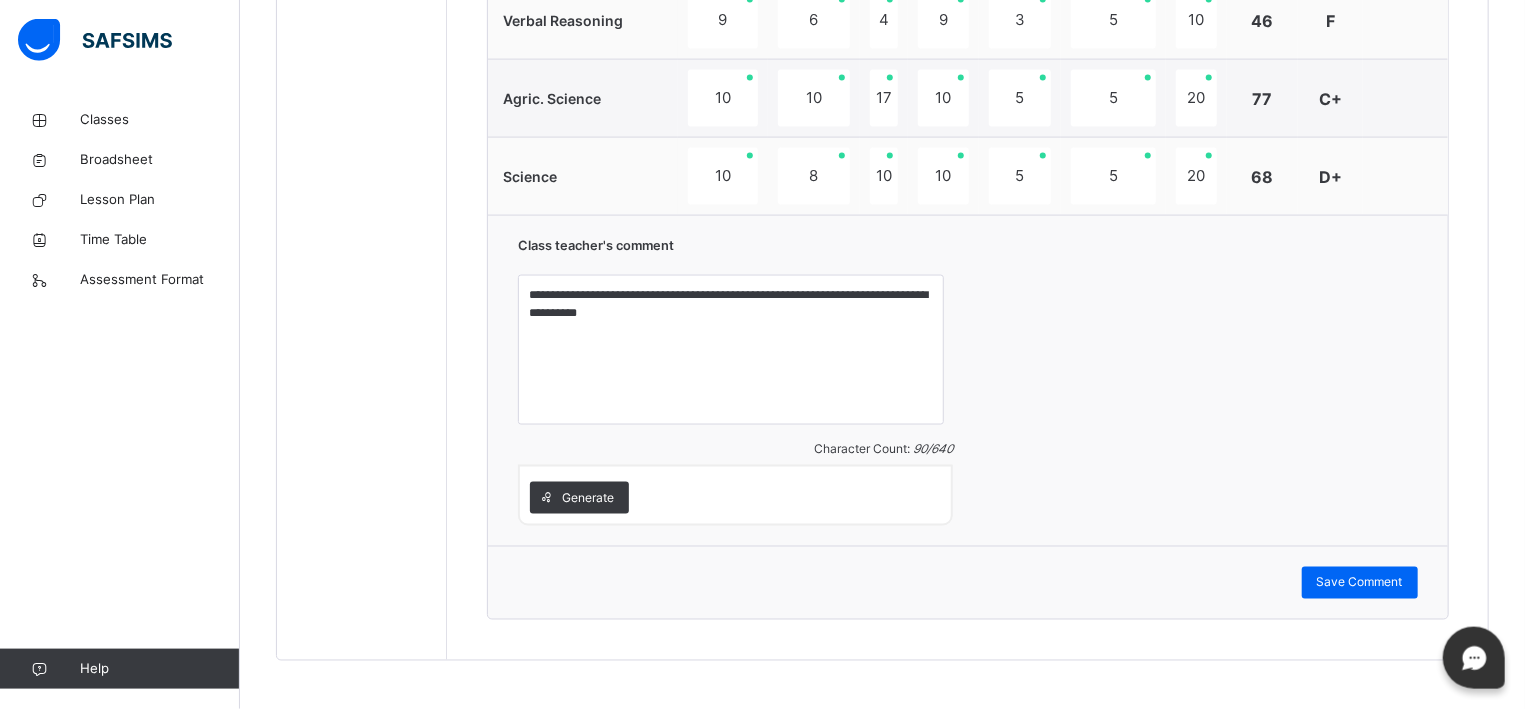 scroll, scrollTop: 1581, scrollLeft: 0, axis: vertical 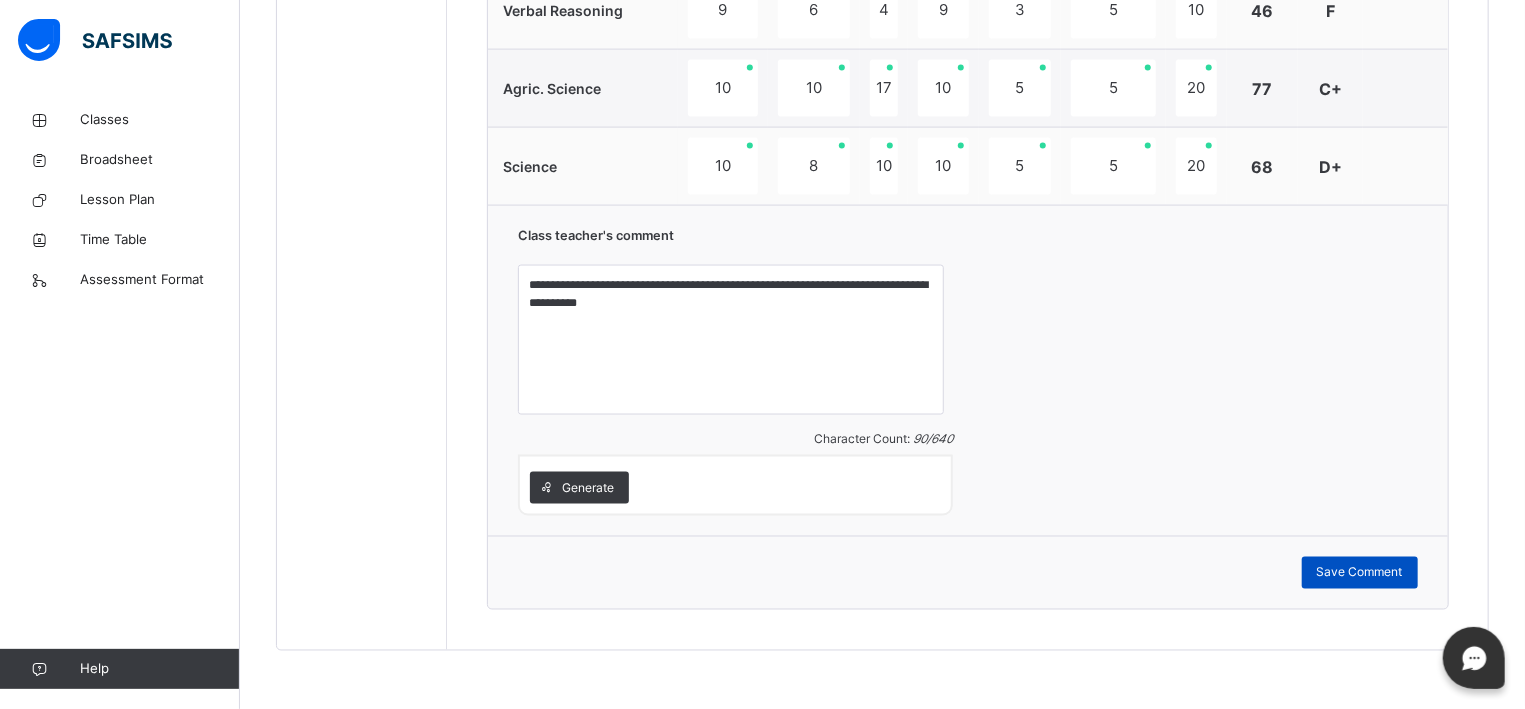 click on "Save Comment" at bounding box center [1360, 573] 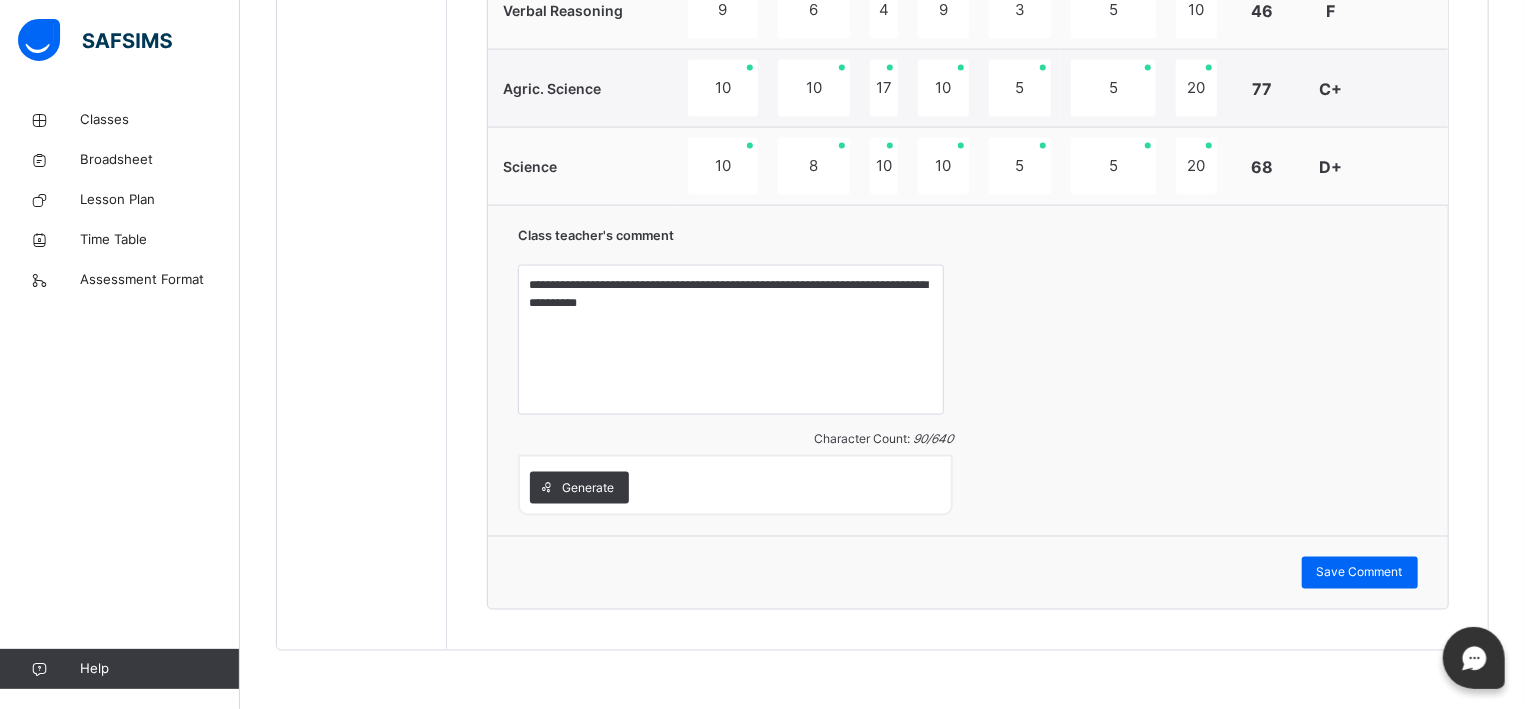 click on "Back  / PRIMARY 4 C PRIMARY 4 C Upper Primary 4 Third Term 2024-2025 Class Members Subjects Results Skills Attendance Timetable Form Teacher Results More Options   17  Students in class Download Pdf Report Excel Report View subject profile ESTEEM LEARNING CENTRE Date: 16th Jul 2025, 9:19:40 am Class Members Class:  PRIMARY 4 C Total no. of Students:  17 Term:  Third Term Session:  2024-2025 S/NO Admission No. Last Name First Name Other Name 1 2073 ABDULWAHAB MUHAMMAD USMAN 2 2074 ABUBAKAR MUHAMMAD NAZIR 3 2751 ADAMU MUHAMMAD JIBIRILLA 4 2446 AHMAD MARYAM INUWA 5 2054 AHMED AISHA AMINU 6 2065 ALIYU NASIR ALIYU 7 2047 BABANGIDA MUHAMMAD BALA 8 2031 GOLD AYISHA IBILOLA 9 2096 IBRAHIM AISHA 10 2394 IBRAHIM KHALEEL USMAN 11 2306 ISMAIL NEEMAT KASSIM 12 2178 MOHAMMED ABDULKARIM ALI 13 2617 MUSA MUHAMMAD-SANI OGAH 14 2120 MUSTAPHA ISAH JAMIL 15 2186 SHAMSUDDEN MUHAMMAD 16 2159 USMAN KHALIFA ALIYU 17 2561 YUSUF AISHA ISHAQ Students Actions Abdulwahab Muhammad Usman 2073 Abubakar Muhammad Nazir 2074 2751 2446 2054 ×" at bounding box center [882, -385] 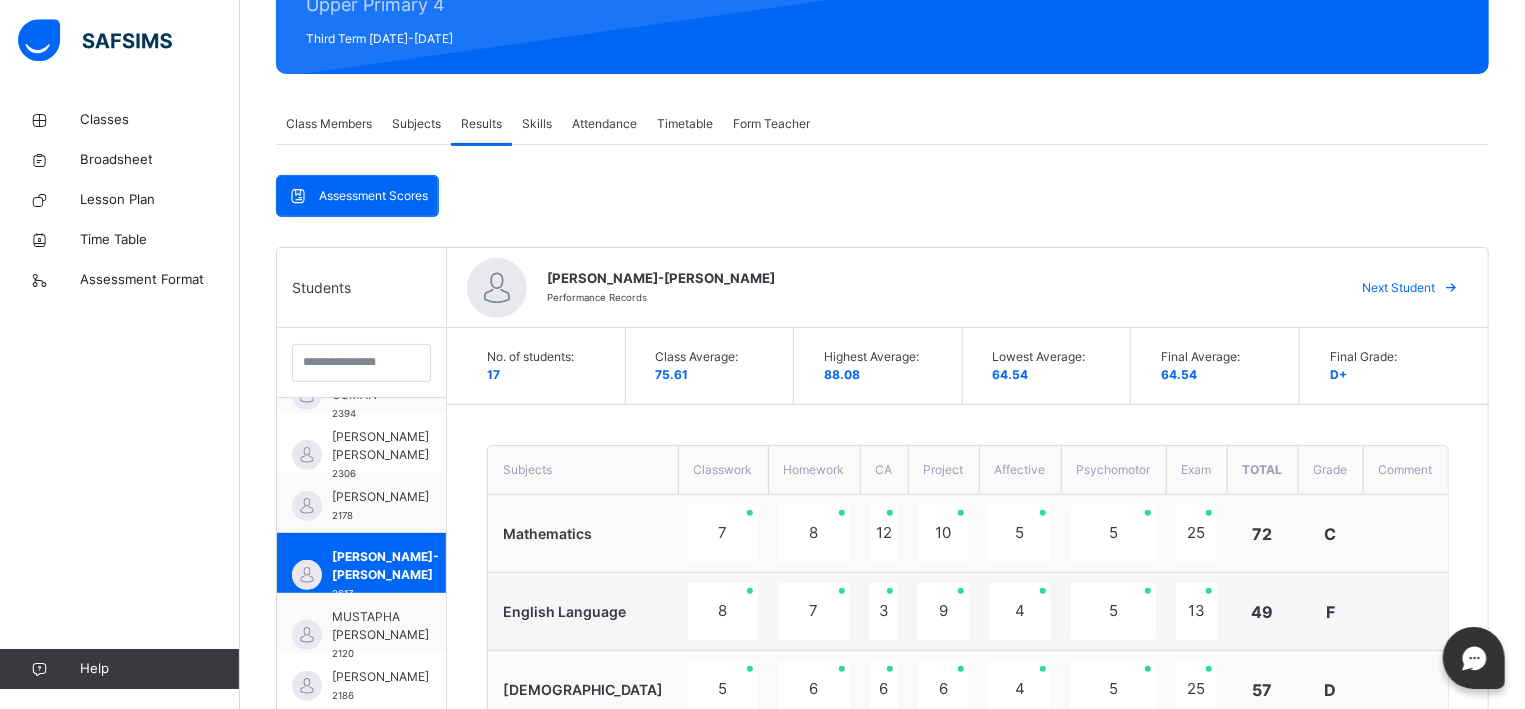 scroll, scrollTop: 455, scrollLeft: 0, axis: vertical 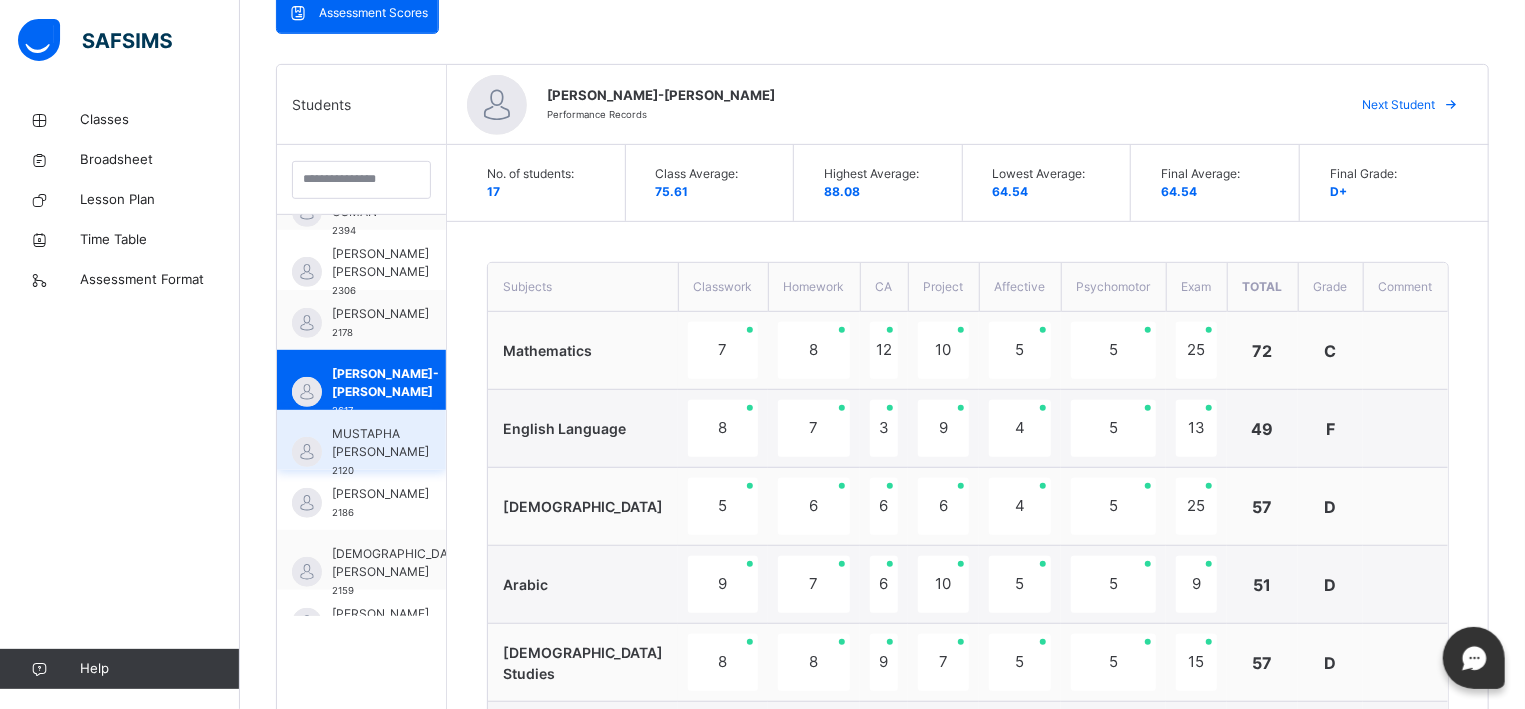 click on "MUSTAPHA [PERSON_NAME]" at bounding box center (380, 443) 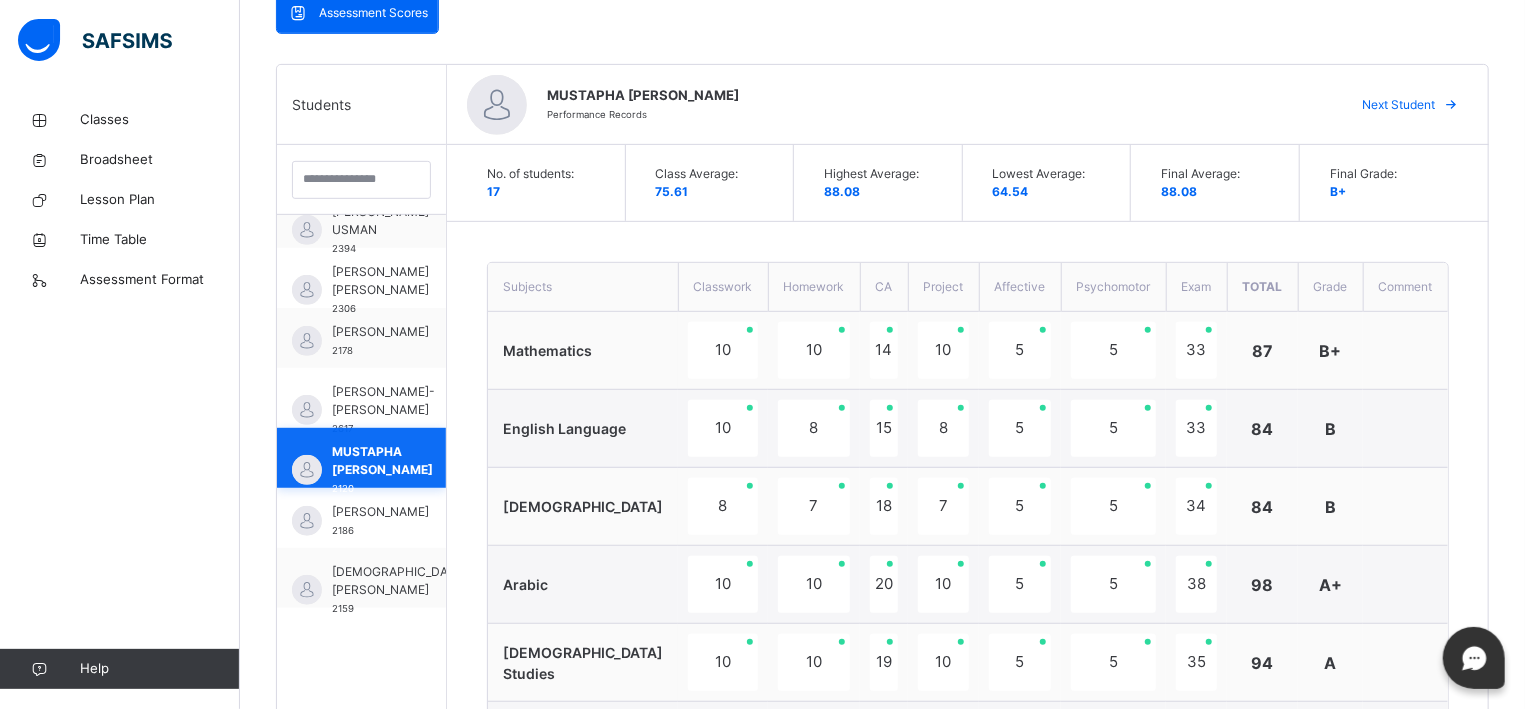 scroll, scrollTop: 585, scrollLeft: 0, axis: vertical 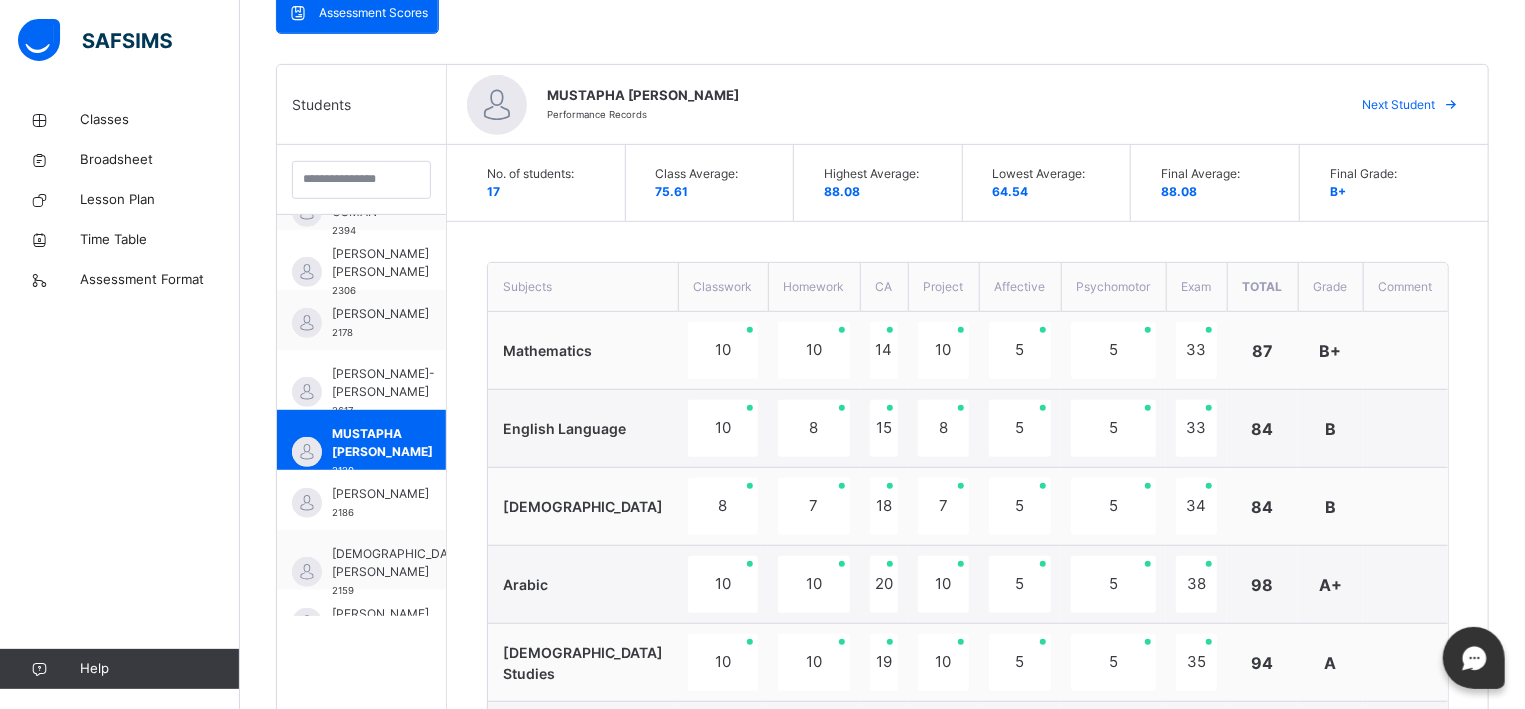 click at bounding box center [1405, 429] 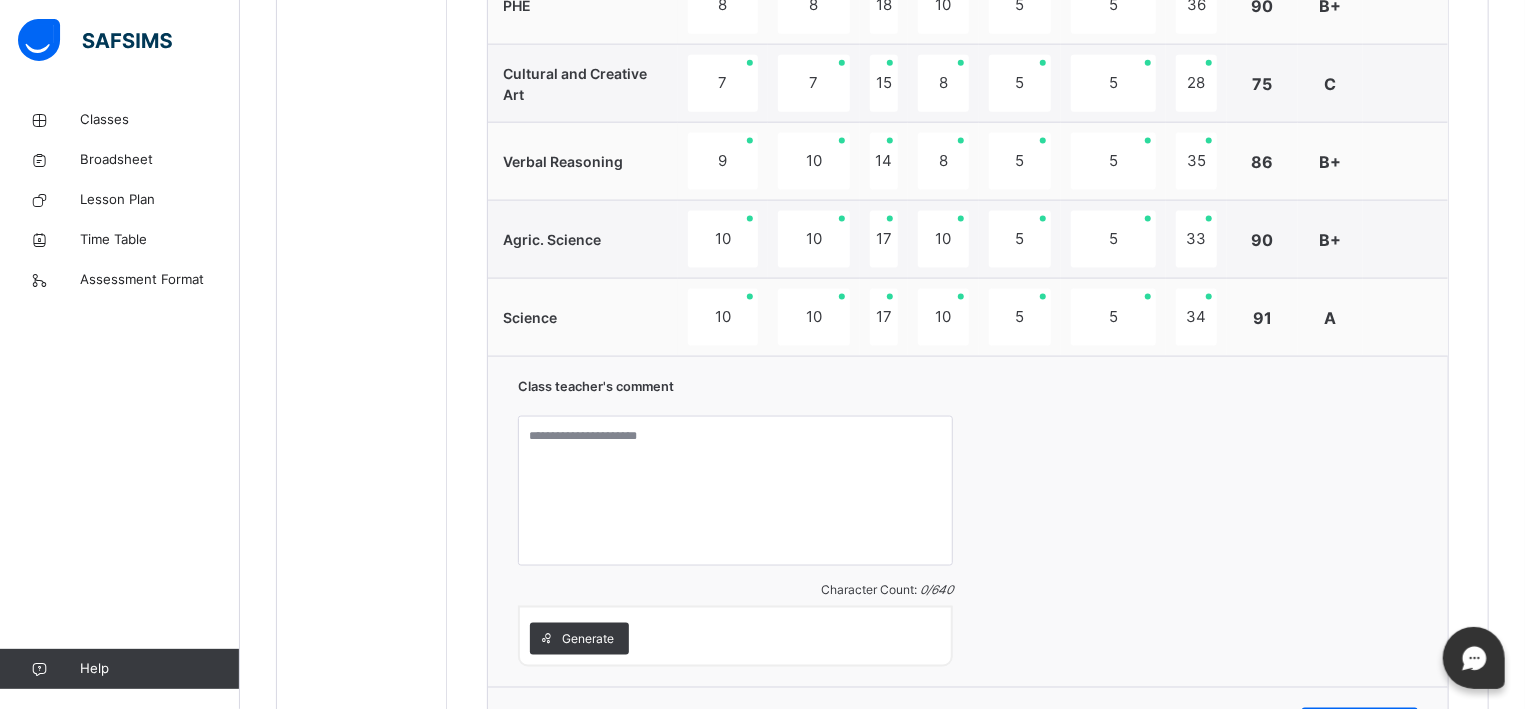 scroll, scrollTop: 1474, scrollLeft: 0, axis: vertical 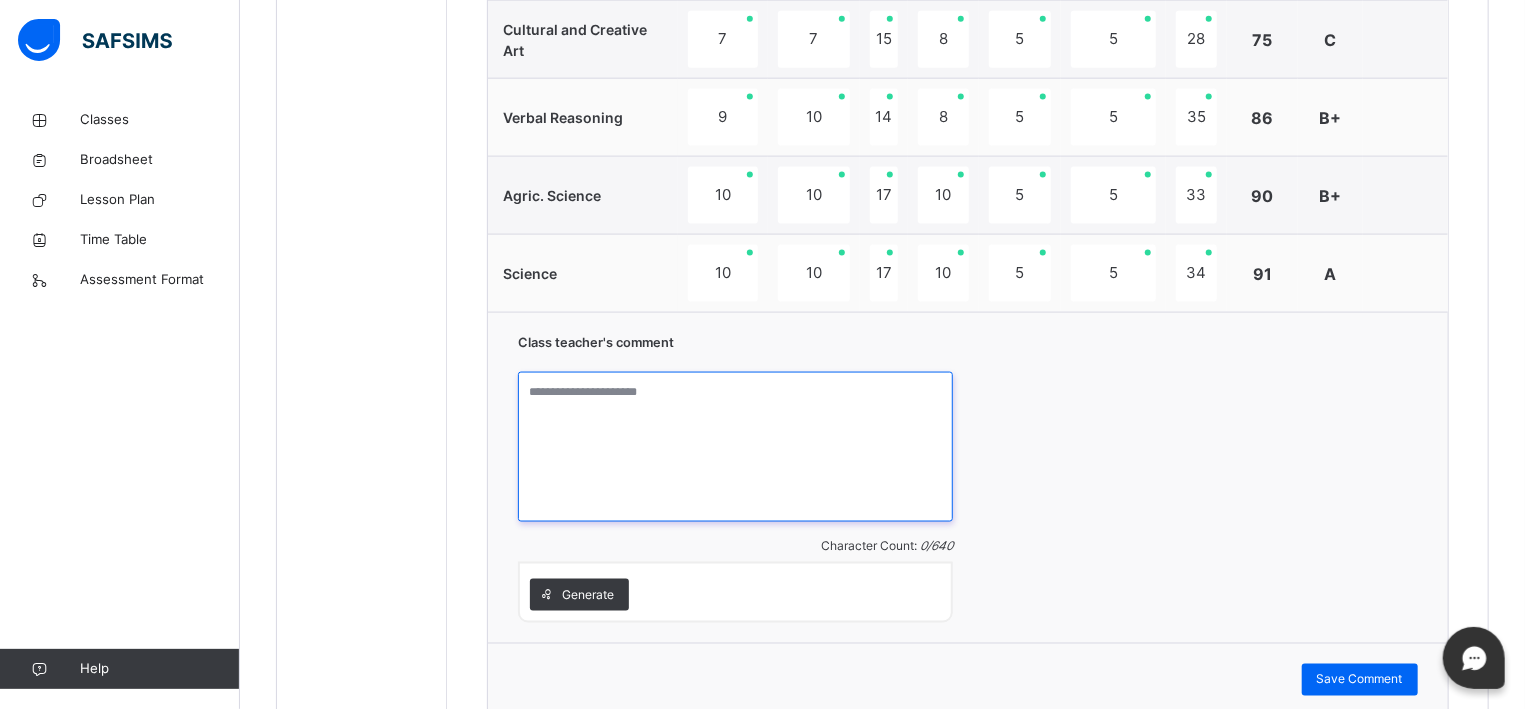 click at bounding box center (735, 447) 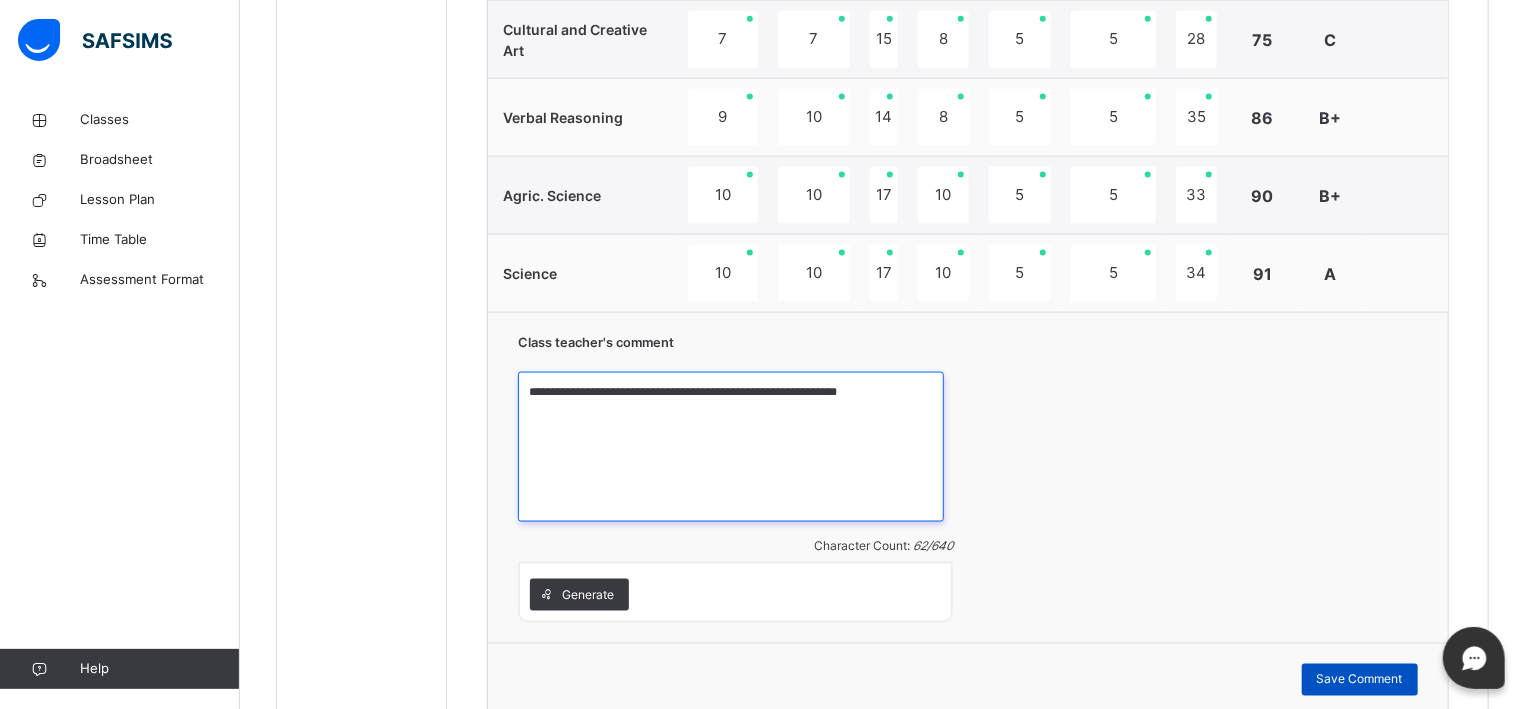 type on "**********" 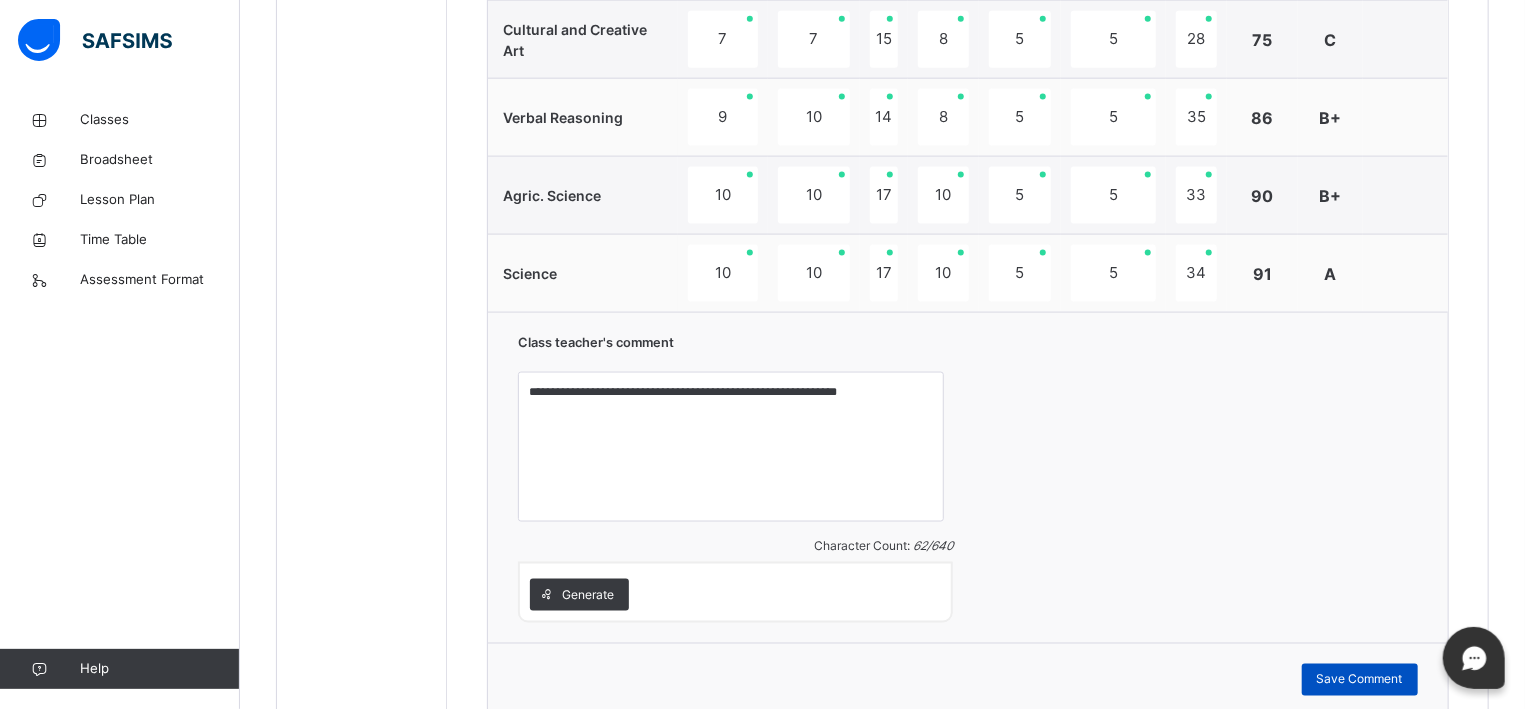 click on "Save Comment" at bounding box center (1360, 680) 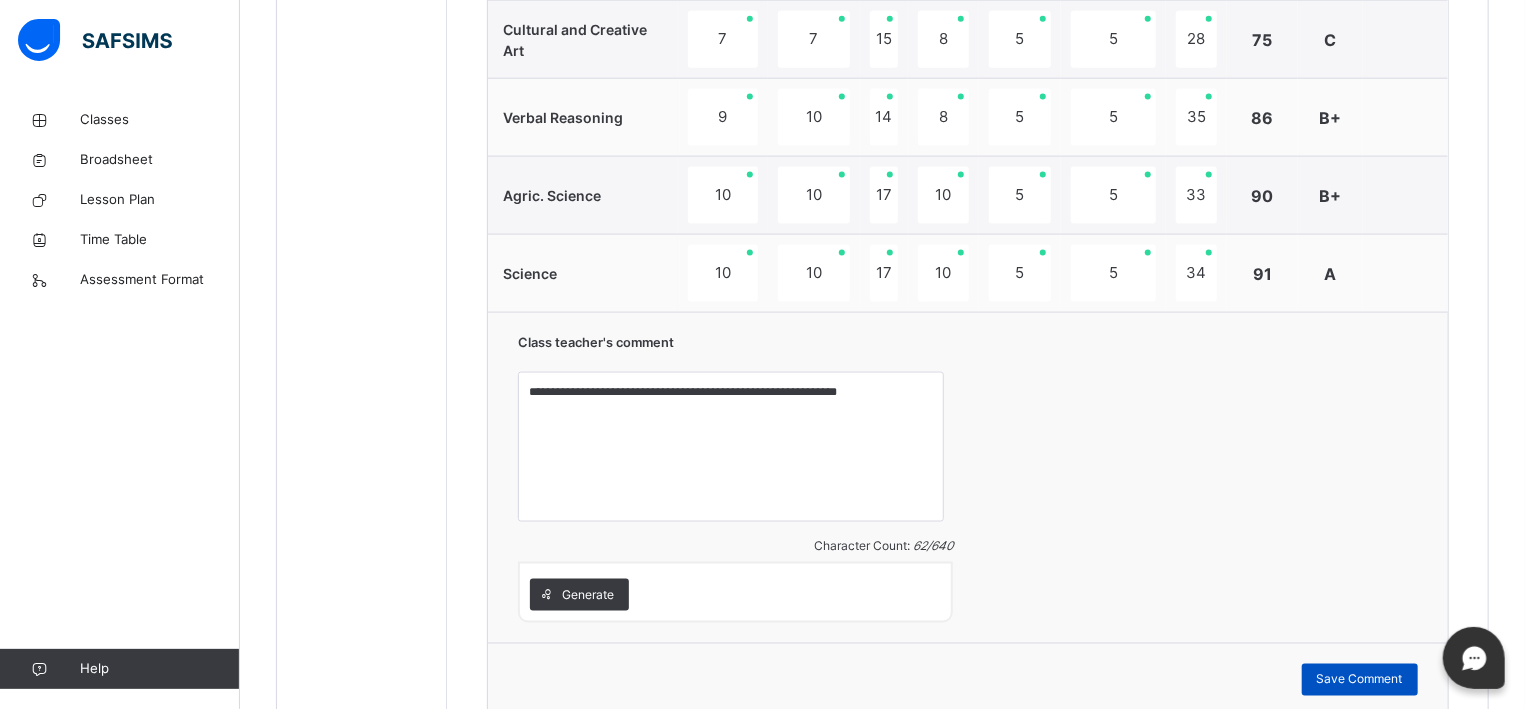 click on "Save Comment" at bounding box center [1360, 680] 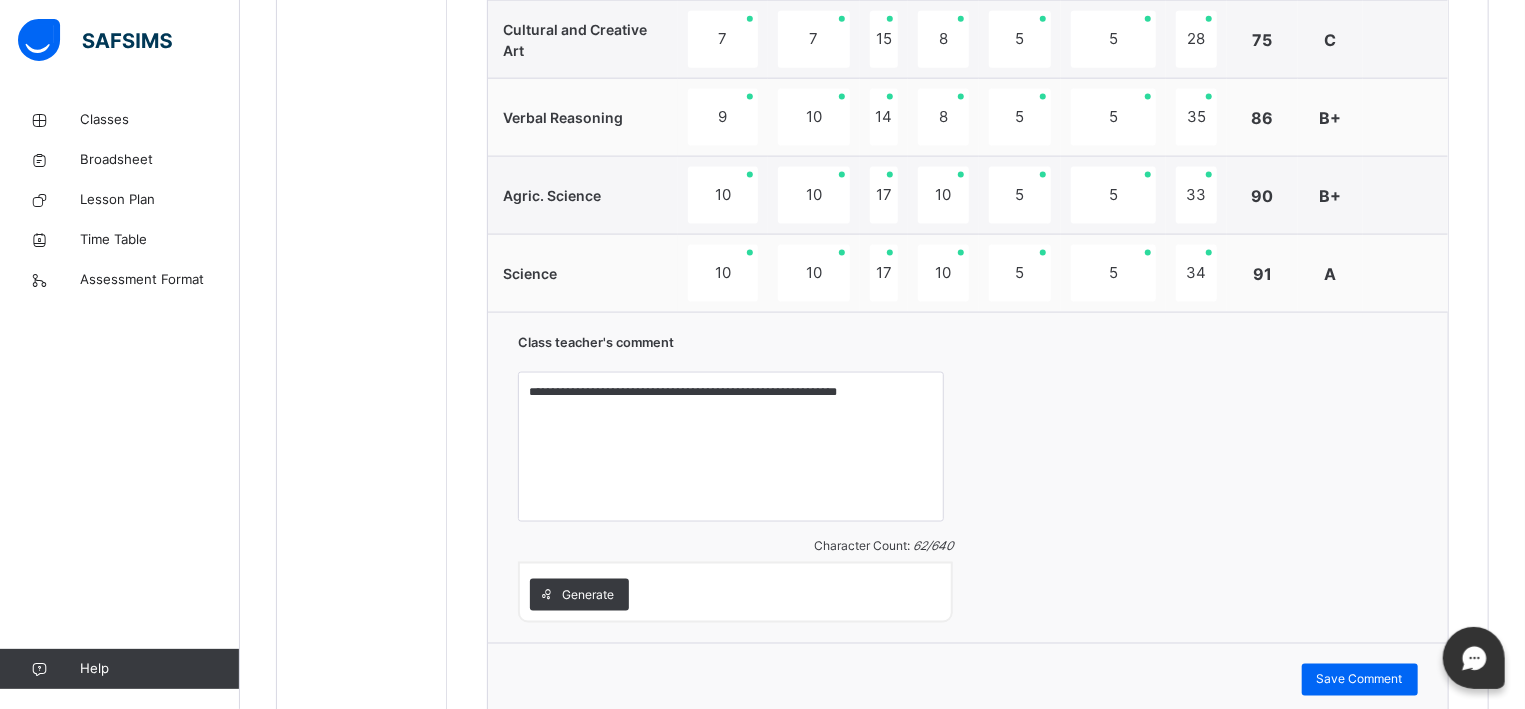 click on "**********" at bounding box center (968, -59) 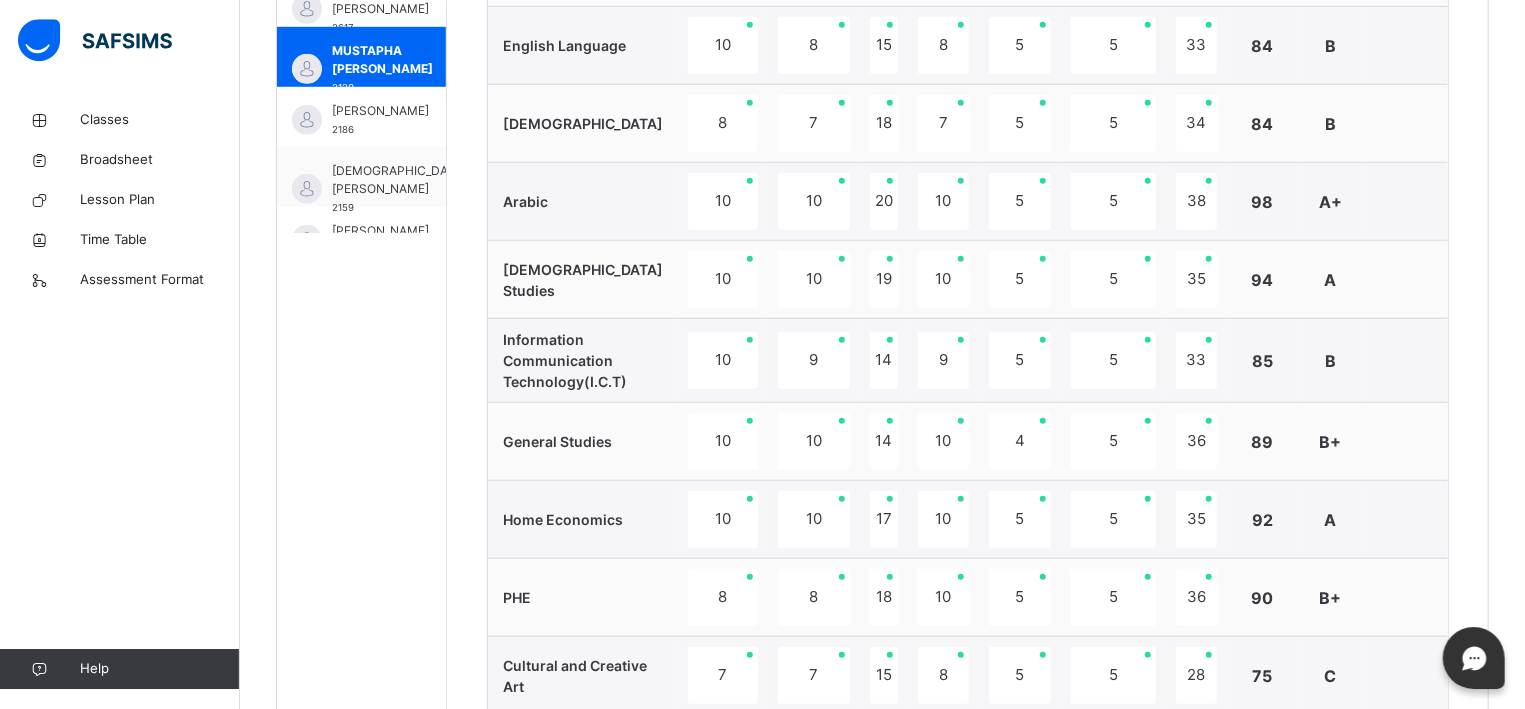 scroll, scrollTop: 830, scrollLeft: 0, axis: vertical 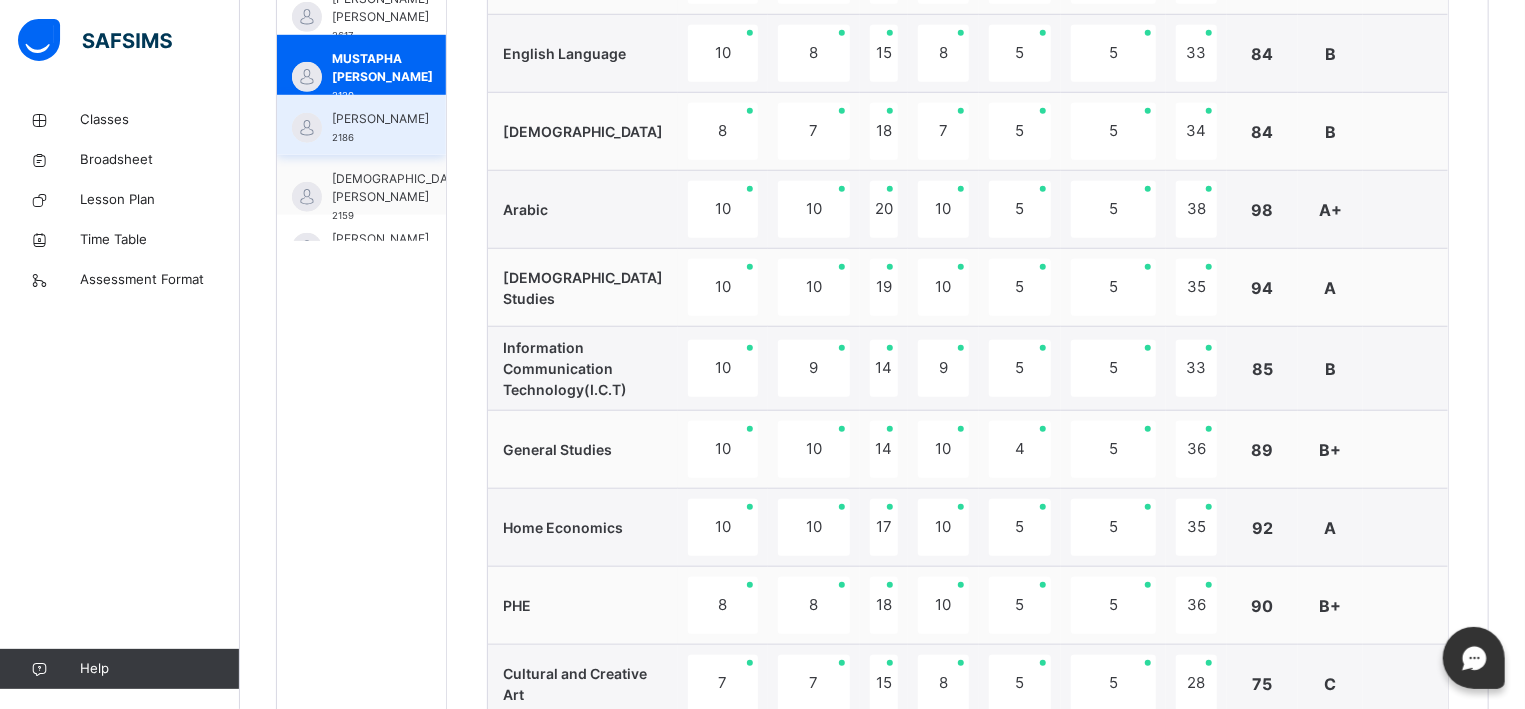click on "[PERSON_NAME]" at bounding box center [380, 119] 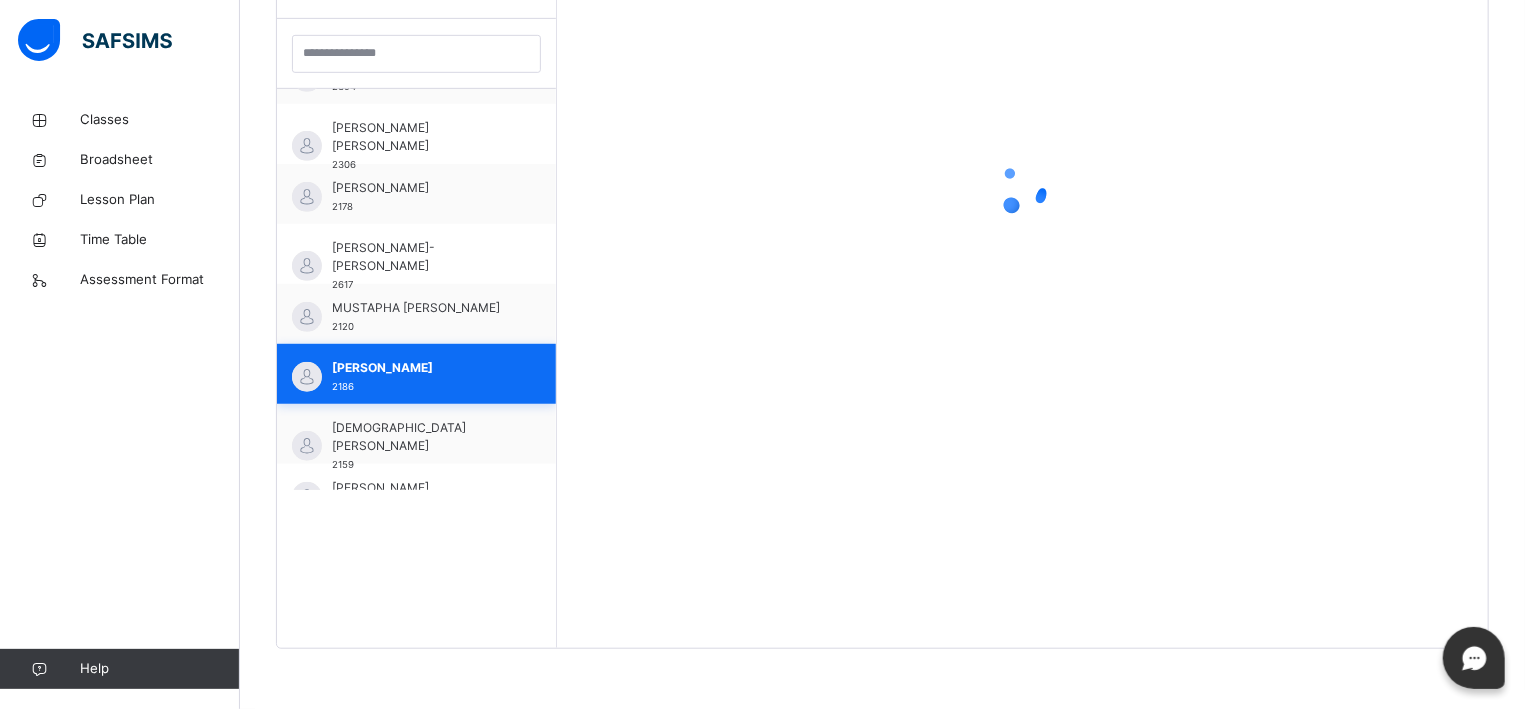 scroll, scrollTop: 581, scrollLeft: 0, axis: vertical 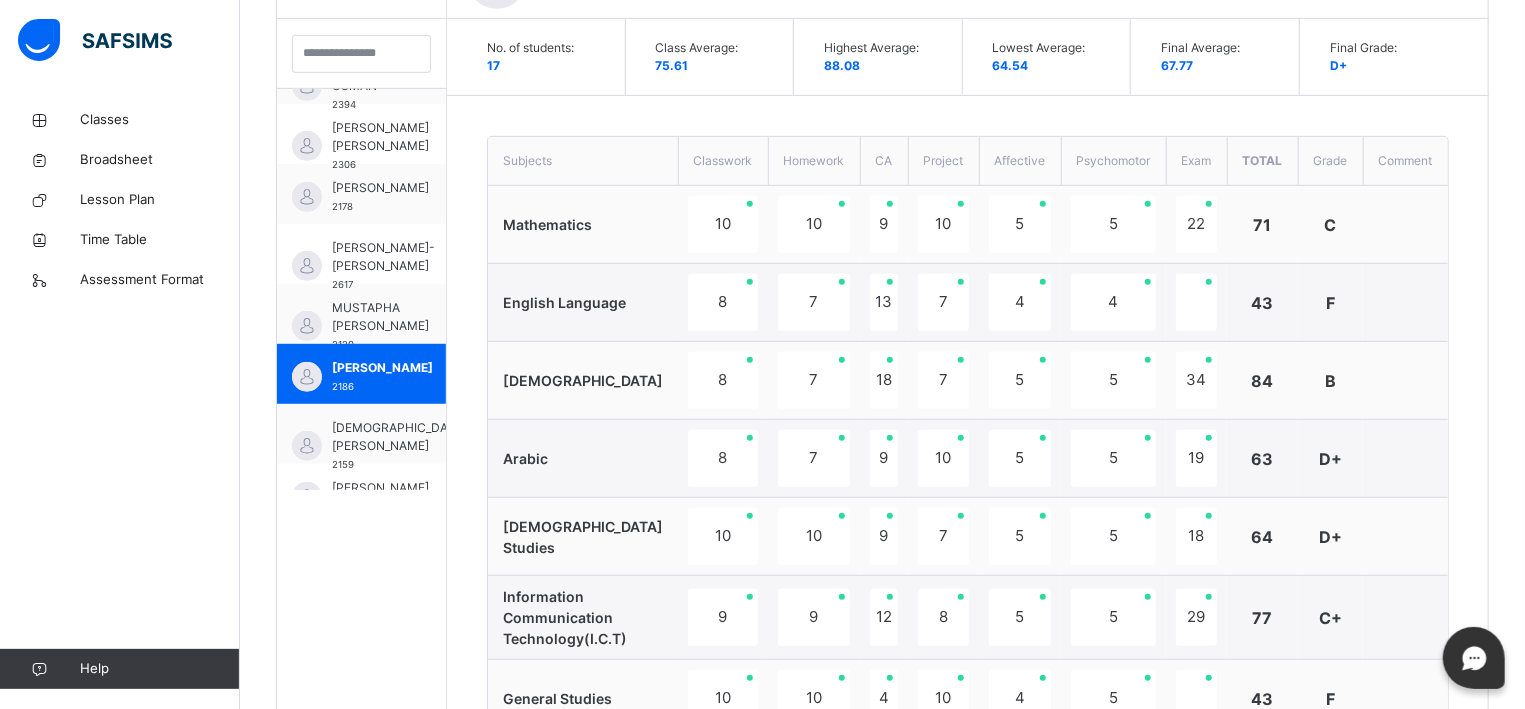 click on "No. of students:   17   Class Average:   75.61   Highest Average:   88.08   Lowest Average:   64.54   Final Average:   67.77   Final Grade:   D+ Subjects Classwork Homework CA Project Affective Psychomotor Exam Total Grade Comment Mathematics 10 10 9 10 5 5 22 71 C English Language  8 7 13 7 4 4 43 F Quran 8 7 18 7 5 5 34 84 B Arabic 8 7 9 10 5 5 19 63 D+ Islamic Studies 10 10 9 7 5 5 18 64 D+ Information Communication Technology(I.C.T) 9 9 12 8 5 5 29 77 C+ General Studies 10 10 4 10 4 5 43 F Home Economics 10 10 18 10 5 5 25 83 B PHE 10 9 14 10 5 5 38 91 A Cultural and Creative Art 6 7 11 6 5 5 19 59 D Verbal Reasoning 10 10 10 7 5 5 12 59 D Agric.  Science 10 5 16 10 5 5 22 73 C Science 10 10 12 10 5 5 19 71 C Class teacher's comment Character Count:   0 / 640   Generate   Save Comment" at bounding box center [968, 834] 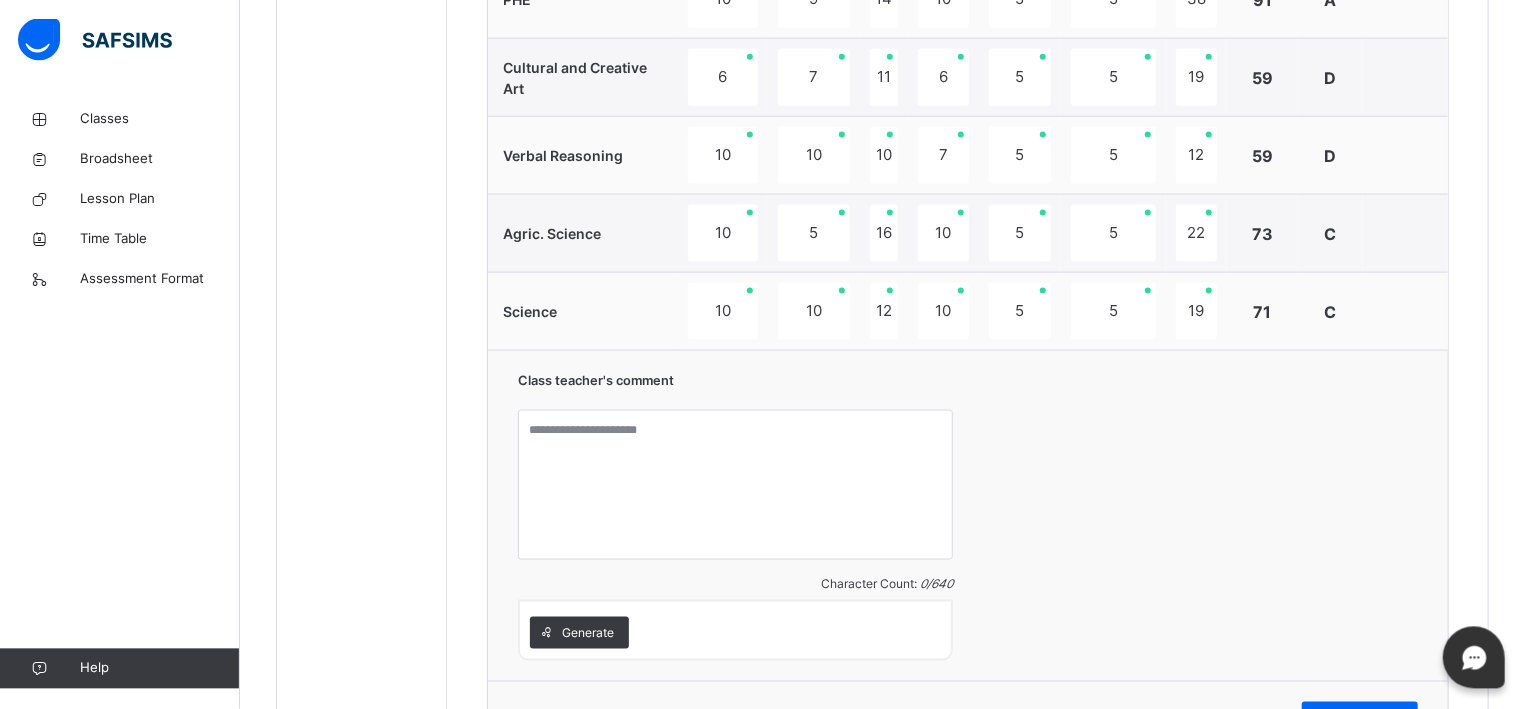 scroll, scrollTop: 1492, scrollLeft: 0, axis: vertical 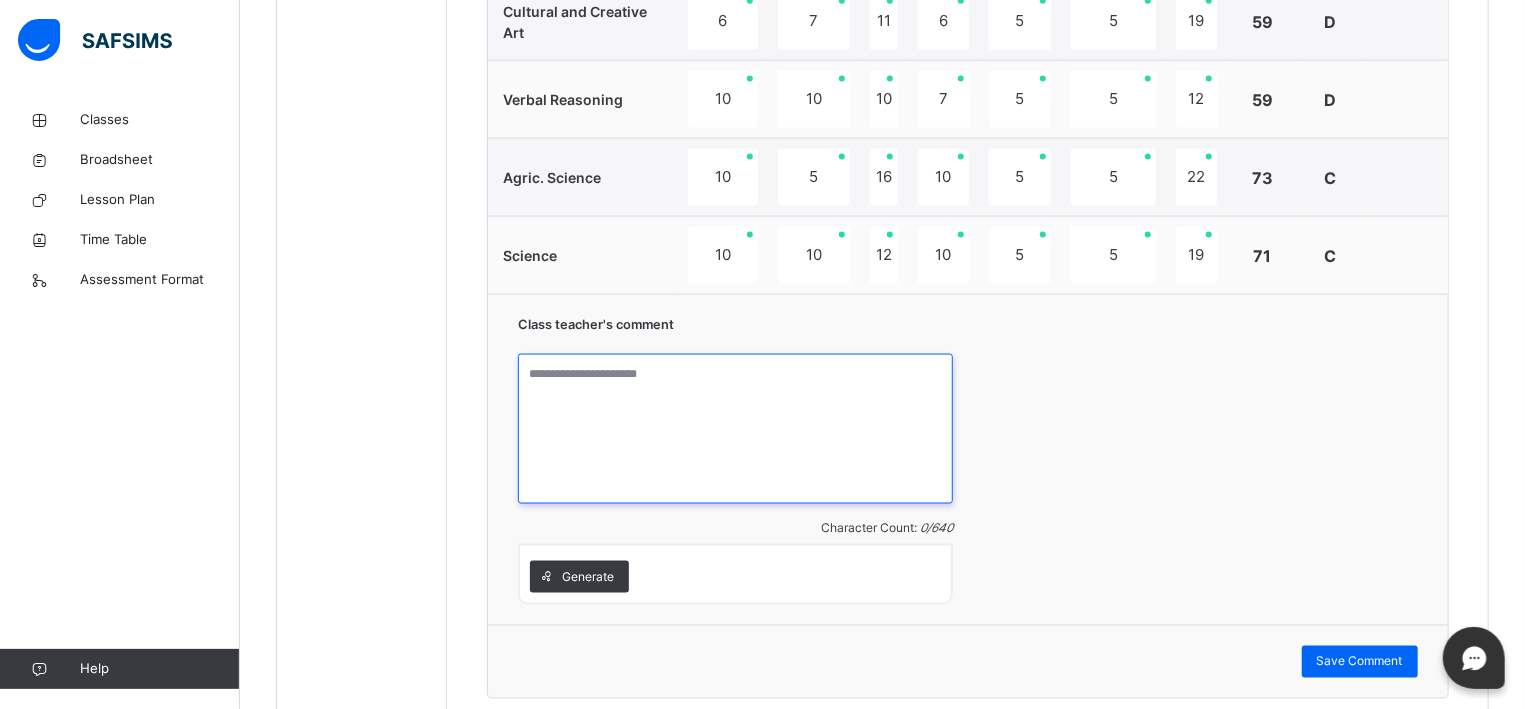 click at bounding box center [735, 429] 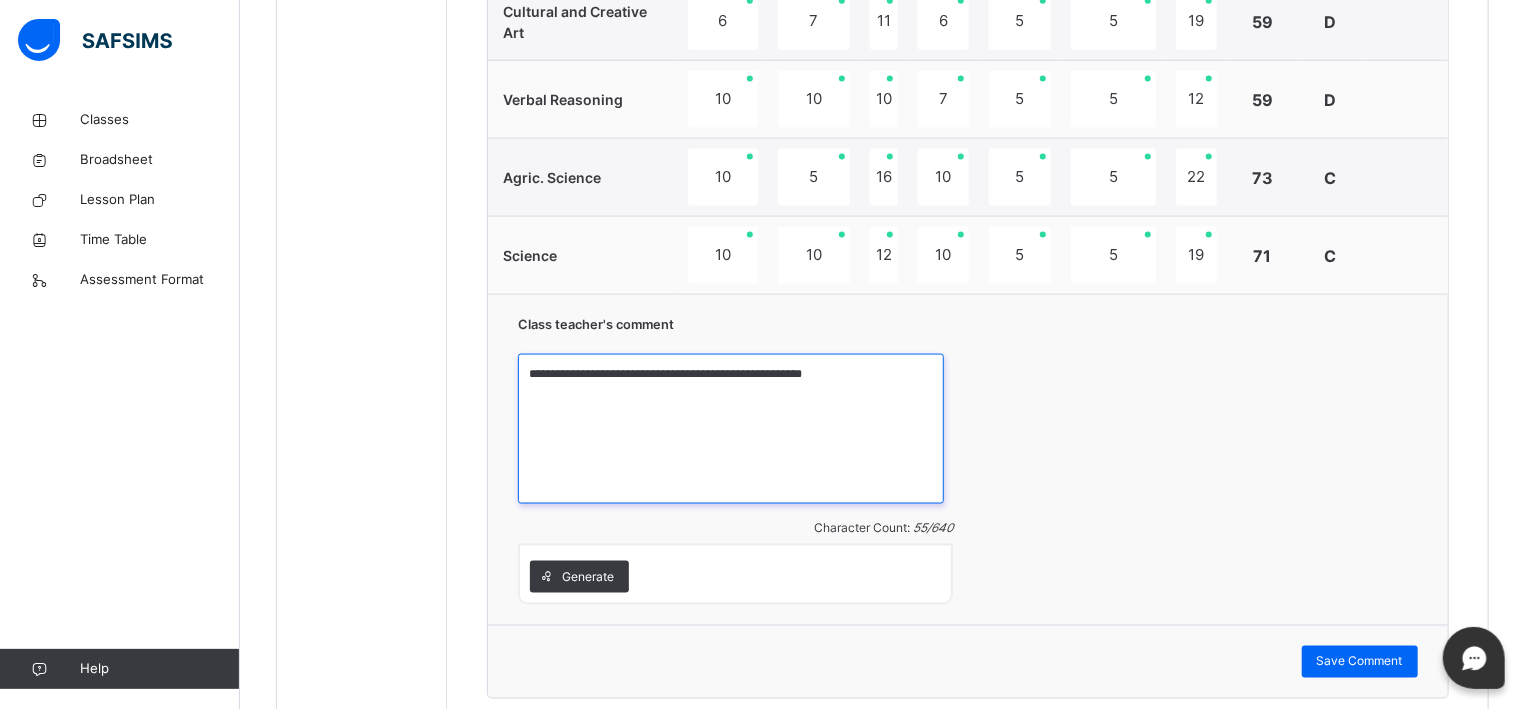 click on "**********" at bounding box center (731, 429) 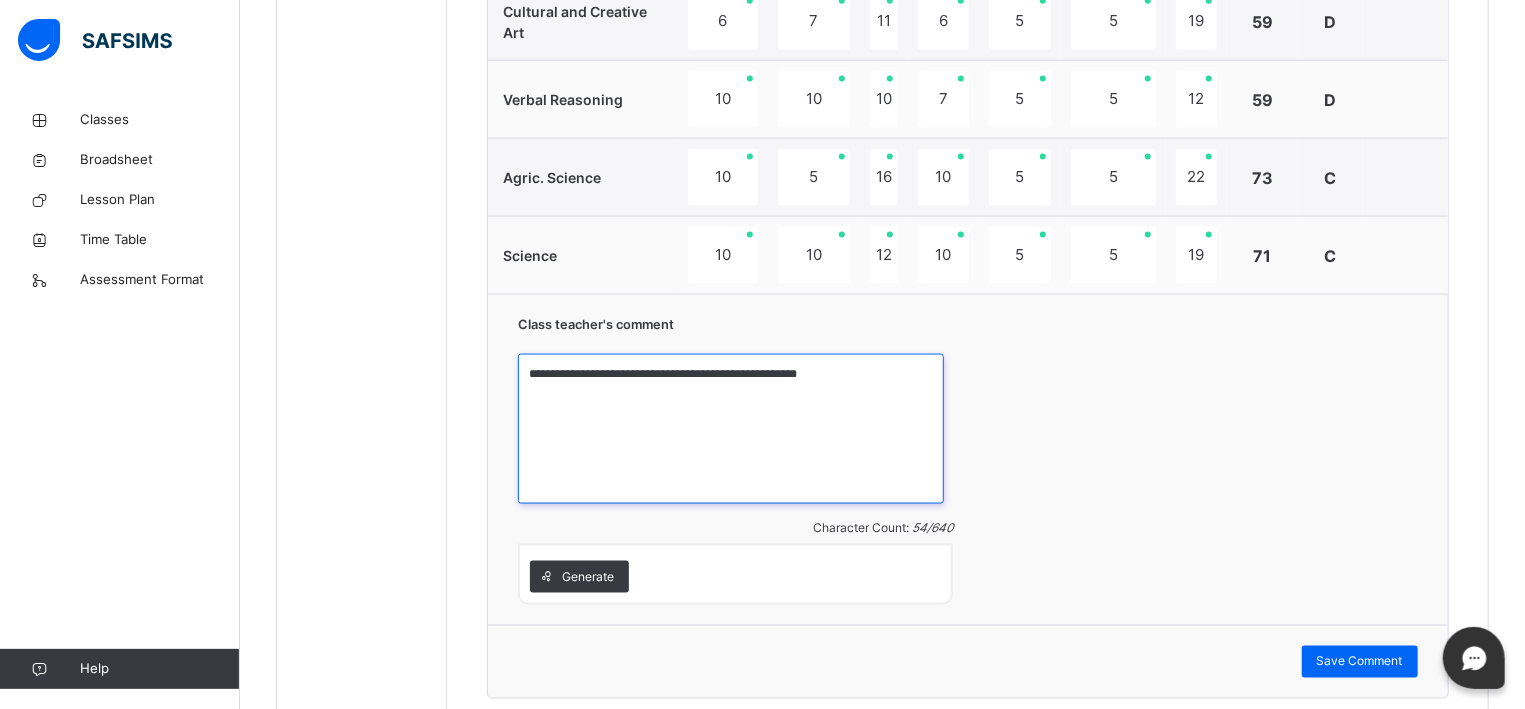type on "**********" 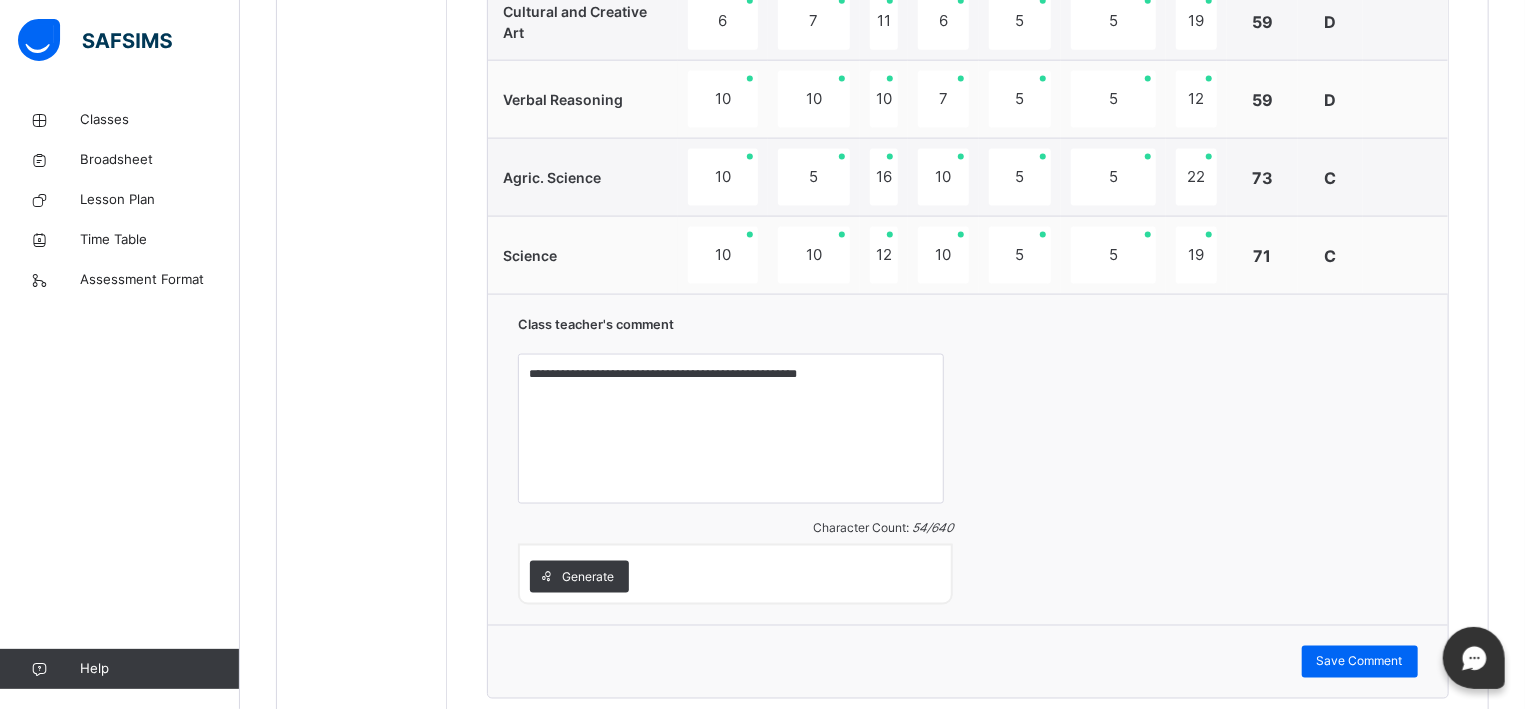 click on "Save Comment" at bounding box center (968, 661) 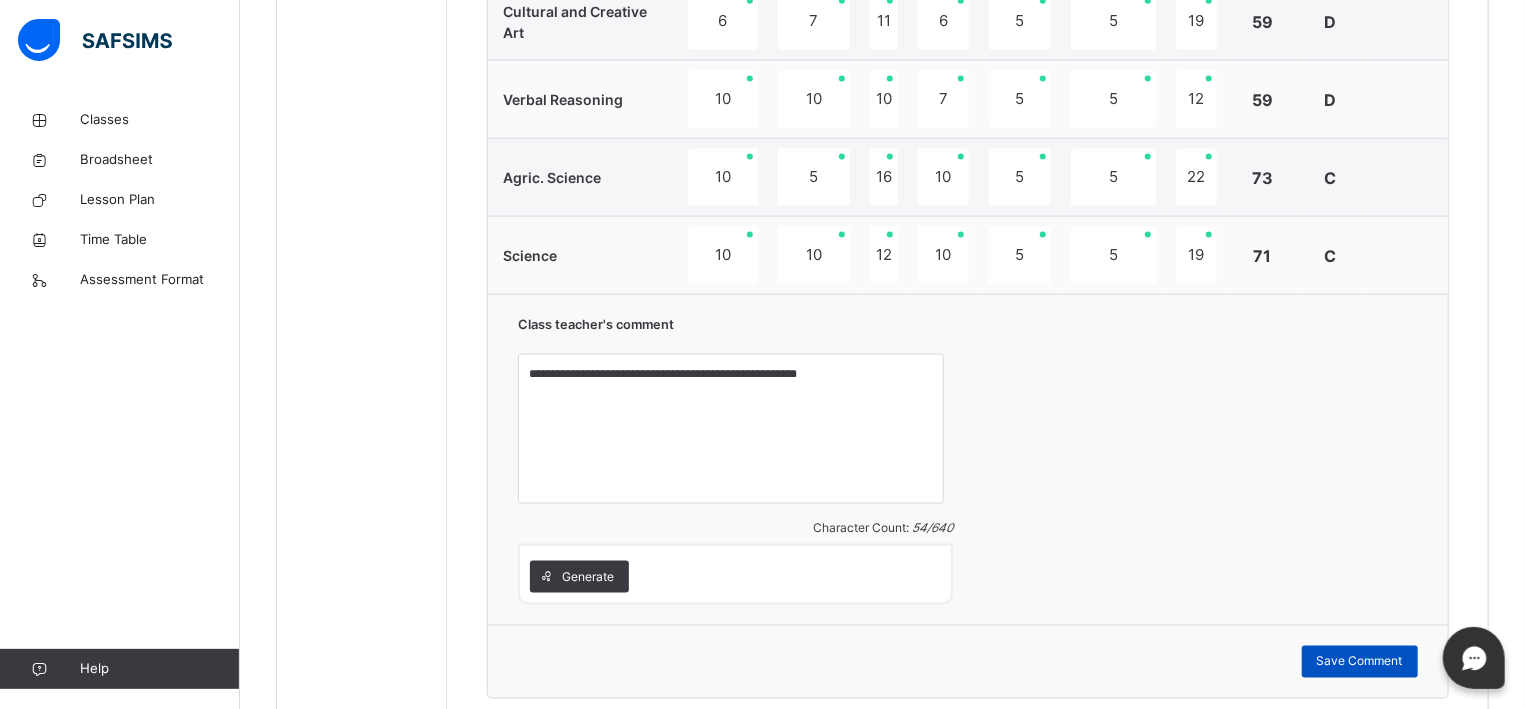 click on "Save Comment" at bounding box center (1360, 662) 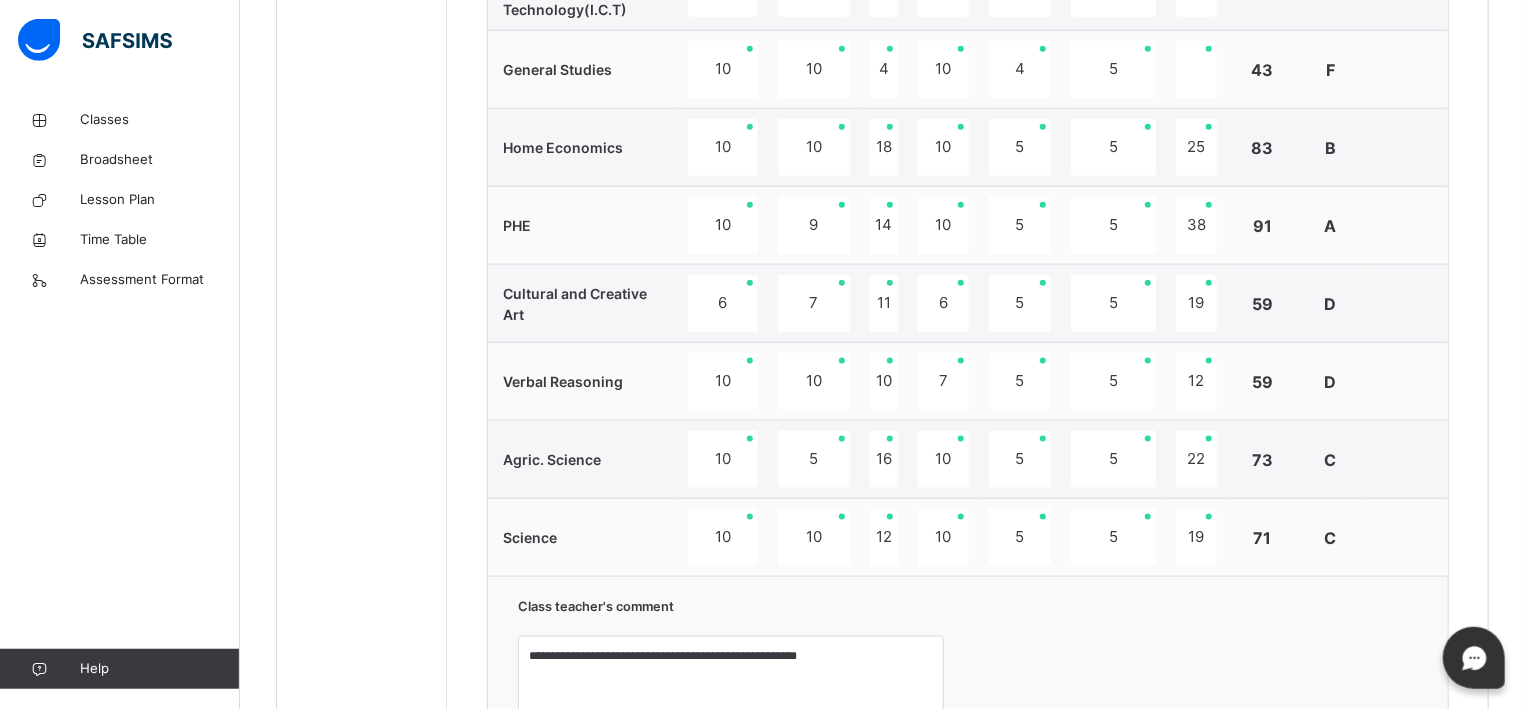 scroll, scrollTop: 903, scrollLeft: 0, axis: vertical 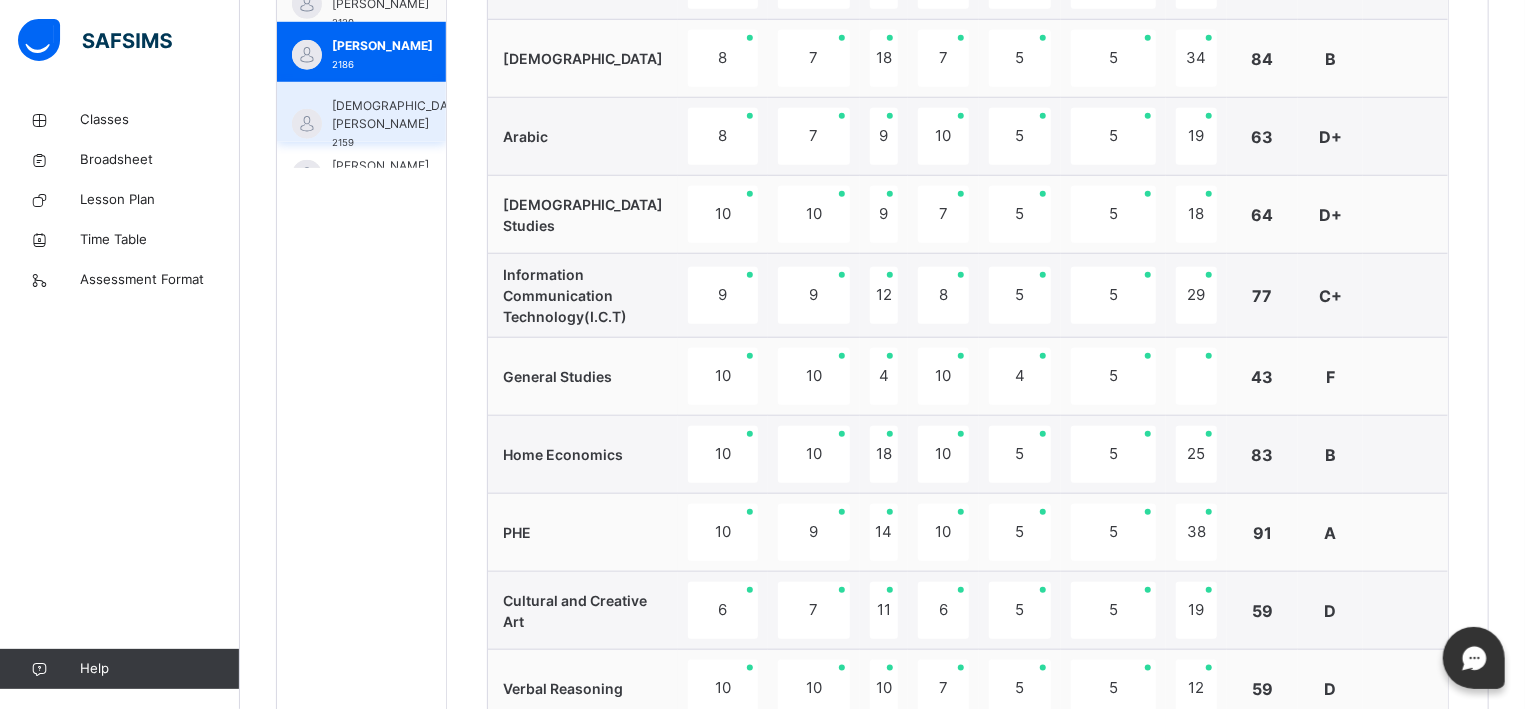 click on "[DEMOGRAPHIC_DATA] [PERSON_NAME]" at bounding box center (399, 115) 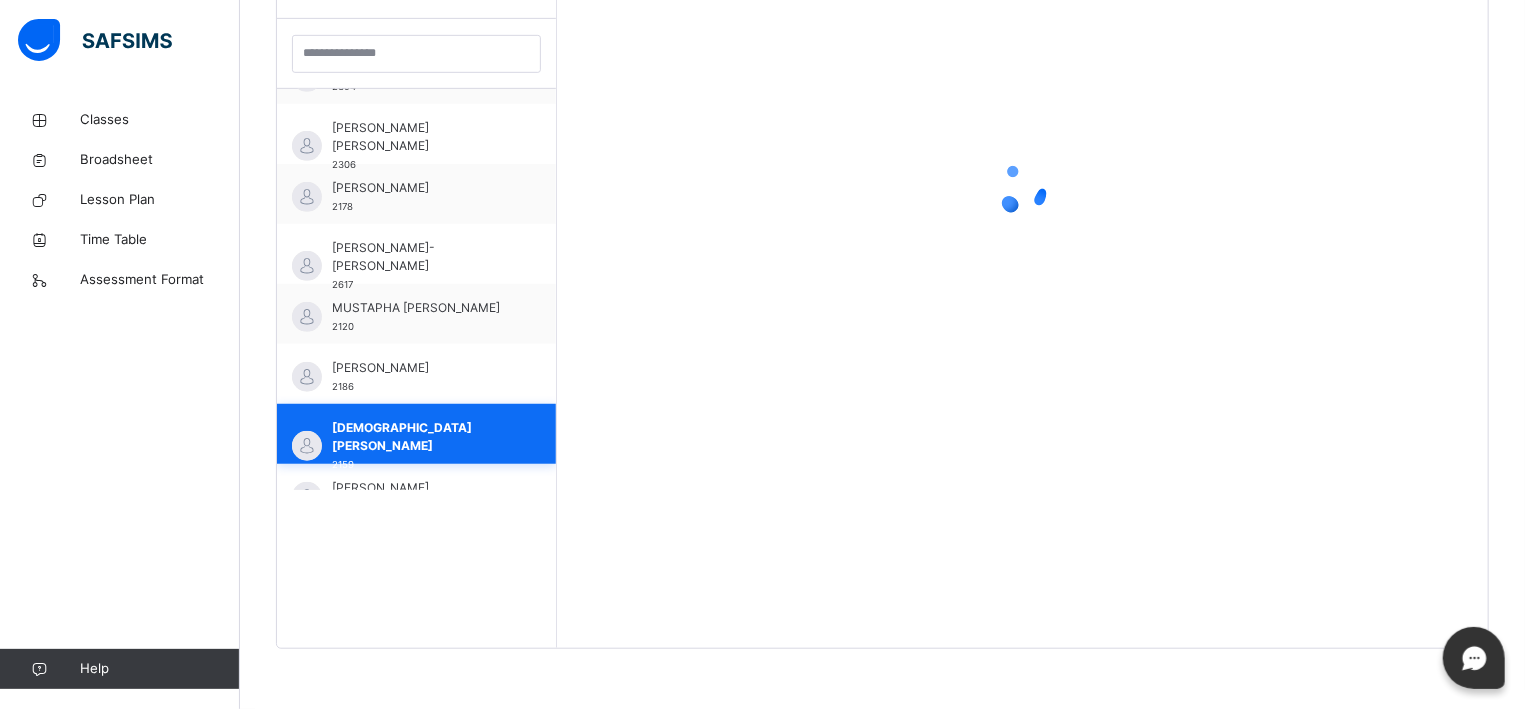 scroll, scrollTop: 581, scrollLeft: 0, axis: vertical 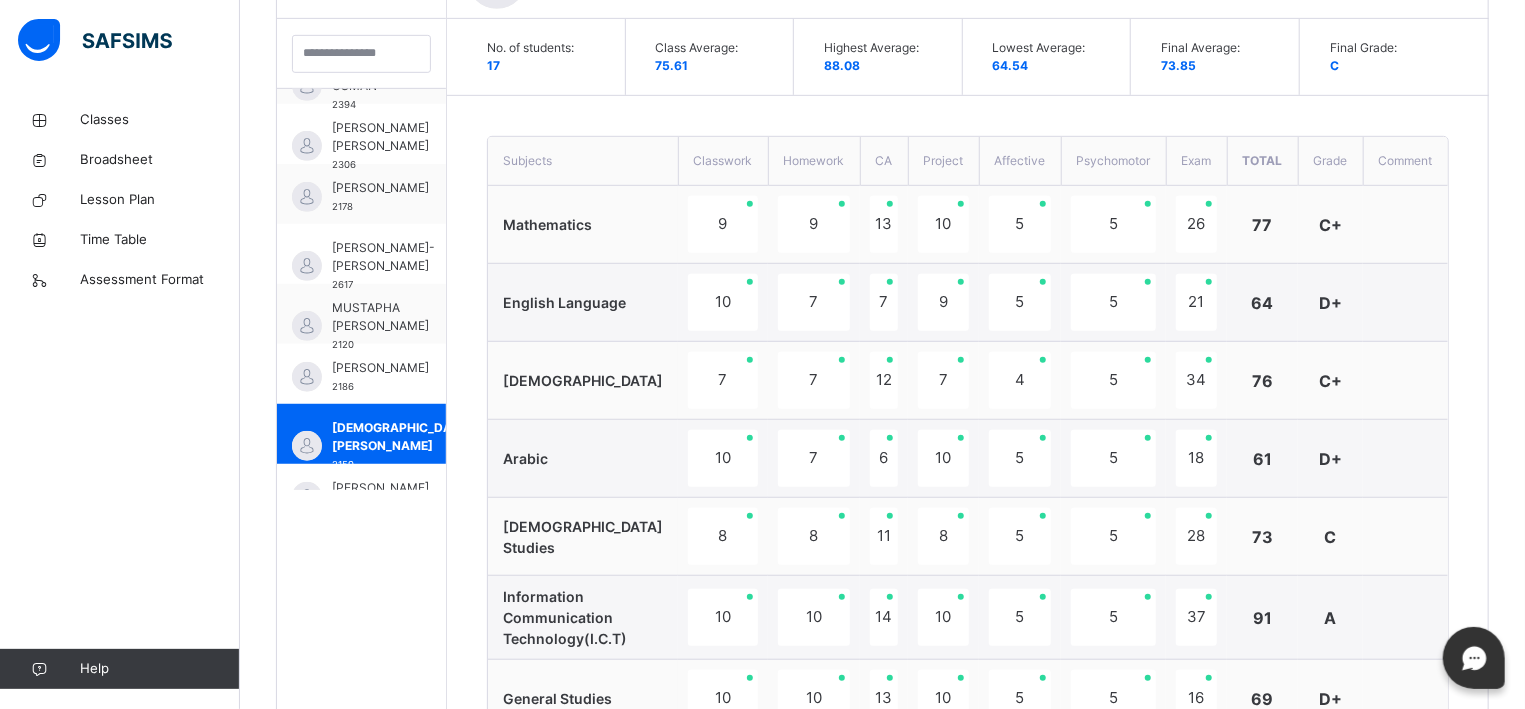 click on "**********" at bounding box center (968, 834) 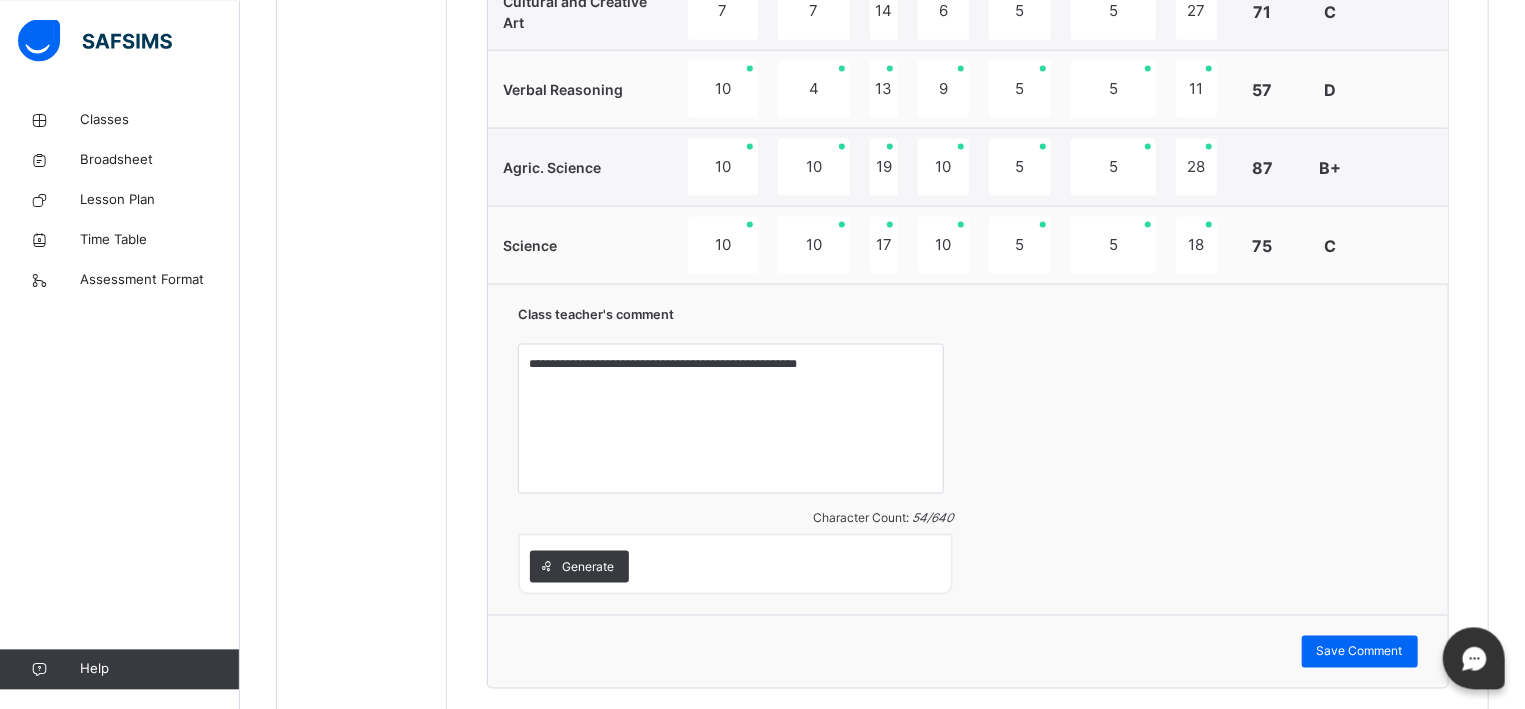 scroll, scrollTop: 1581, scrollLeft: 0, axis: vertical 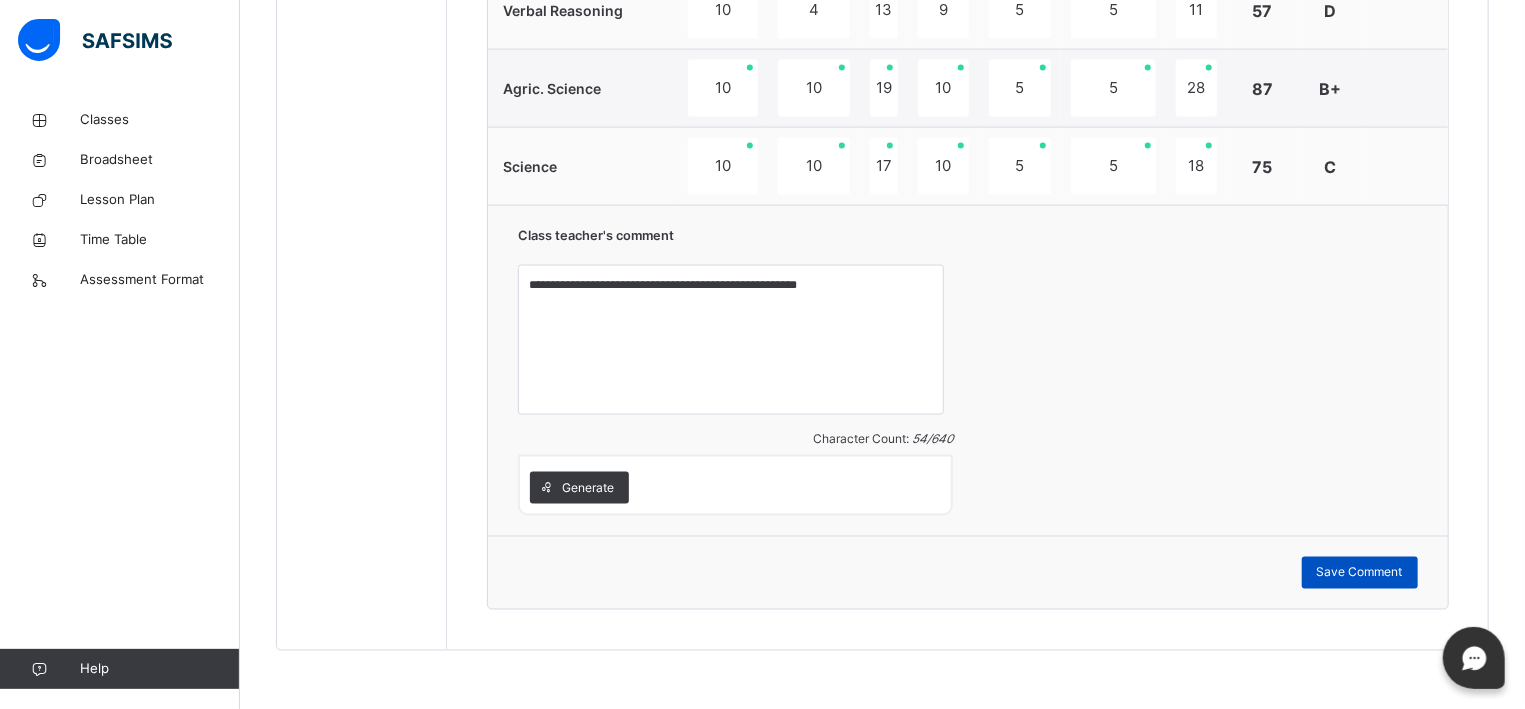click on "Save Comment" at bounding box center [1360, 573] 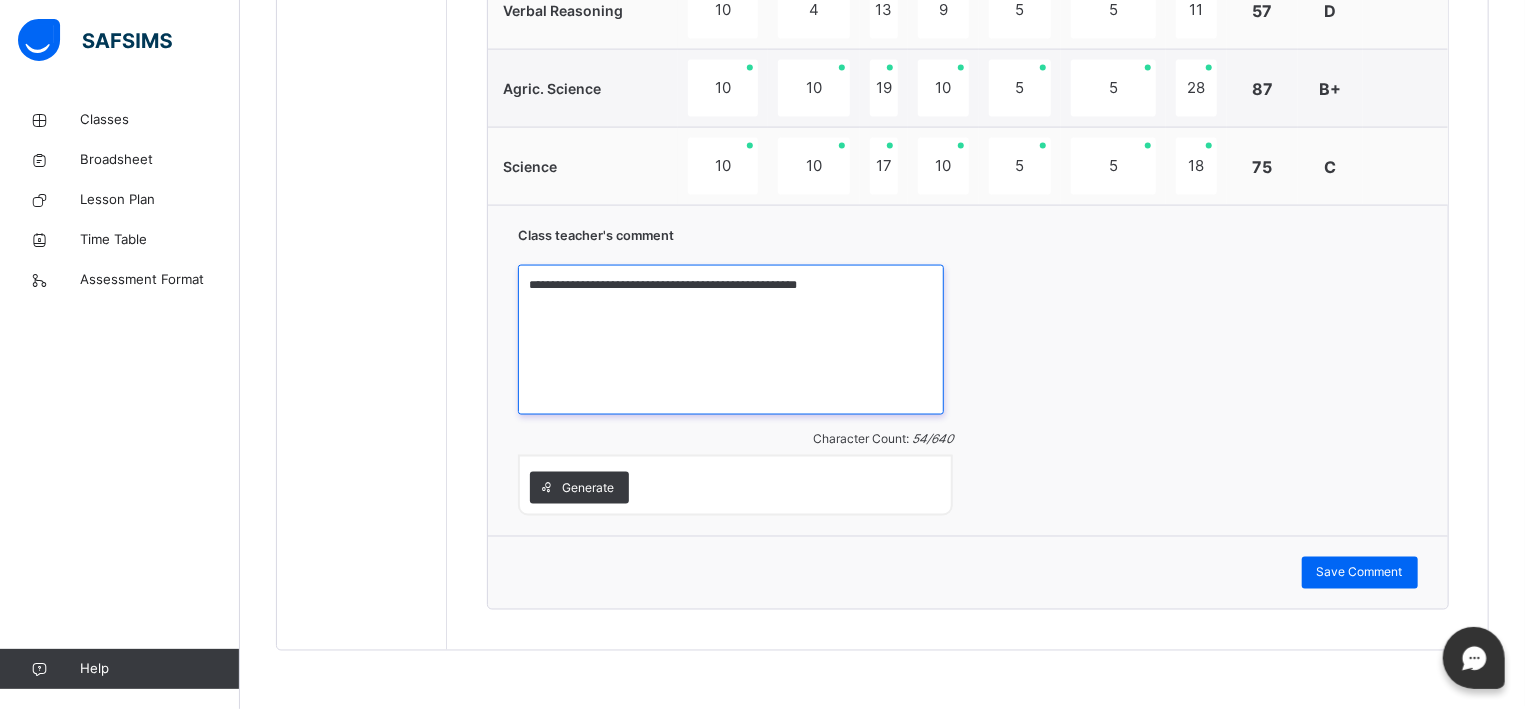 click on "**********" at bounding box center [731, 340] 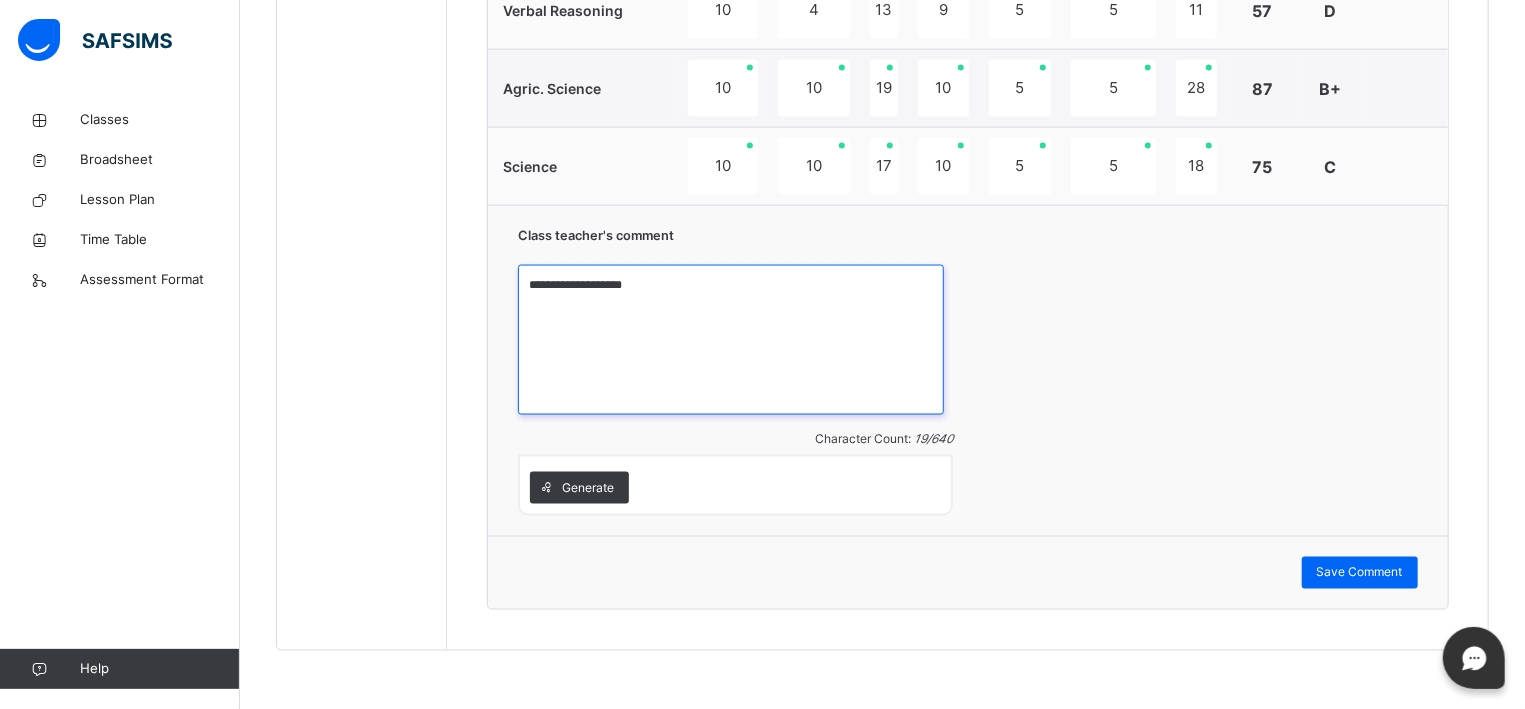 click on "**********" at bounding box center [731, 340] 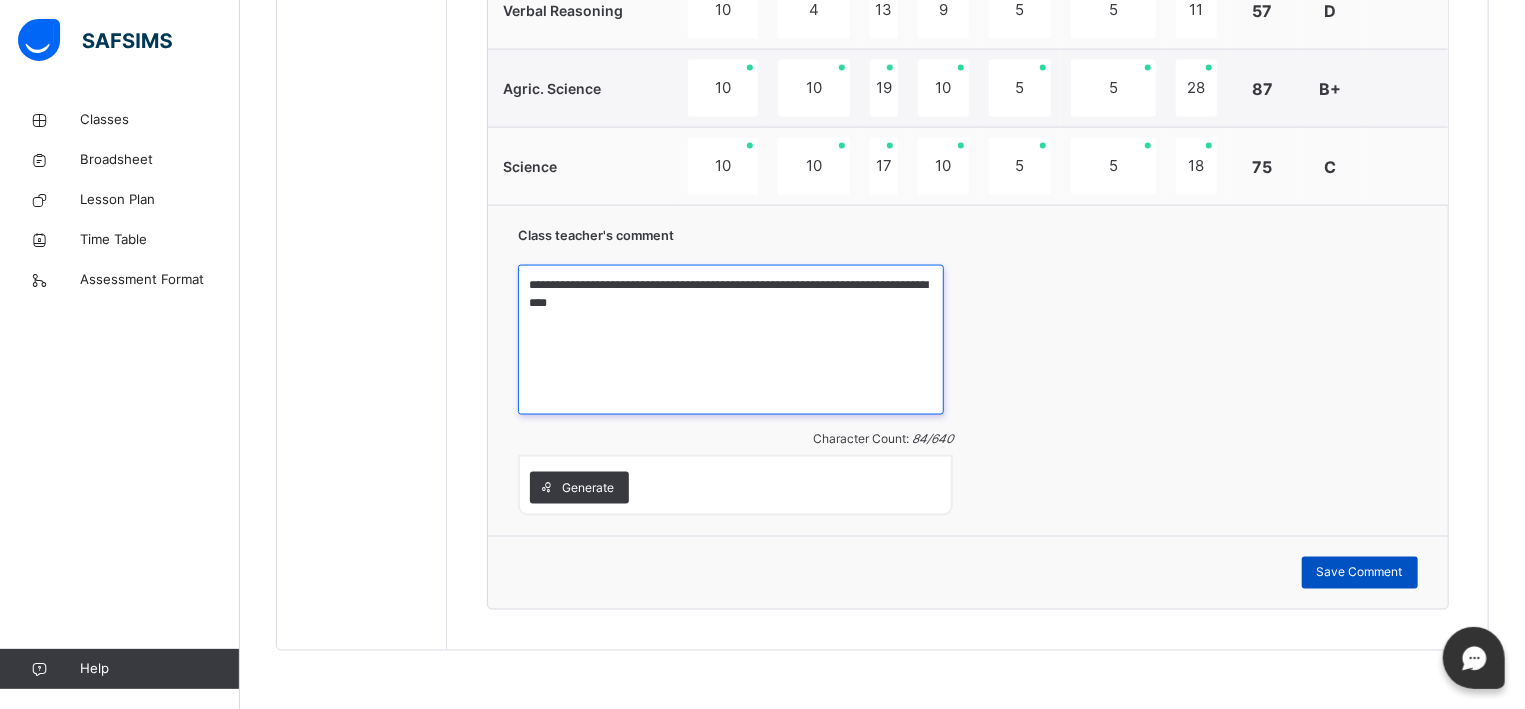 type on "**********" 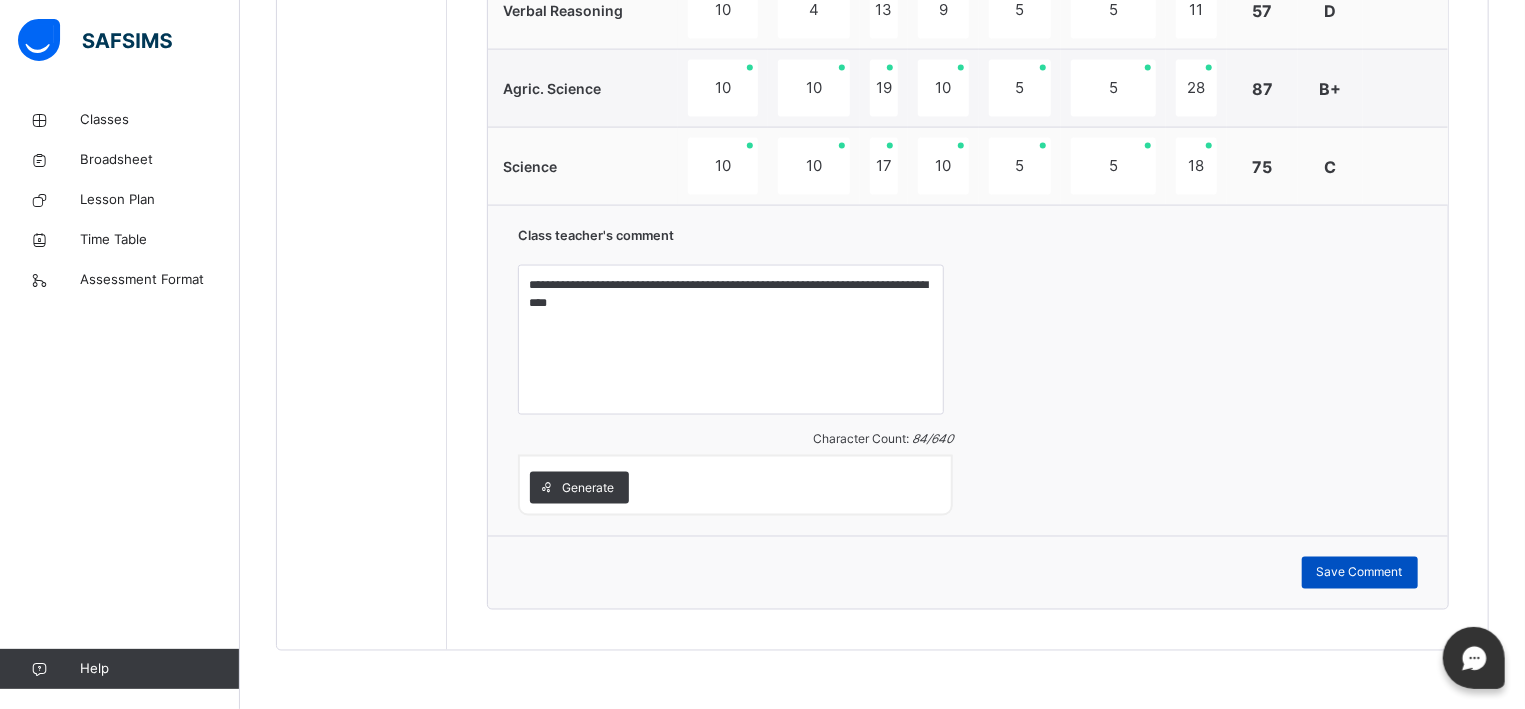 click on "Save Comment" at bounding box center [1360, 573] 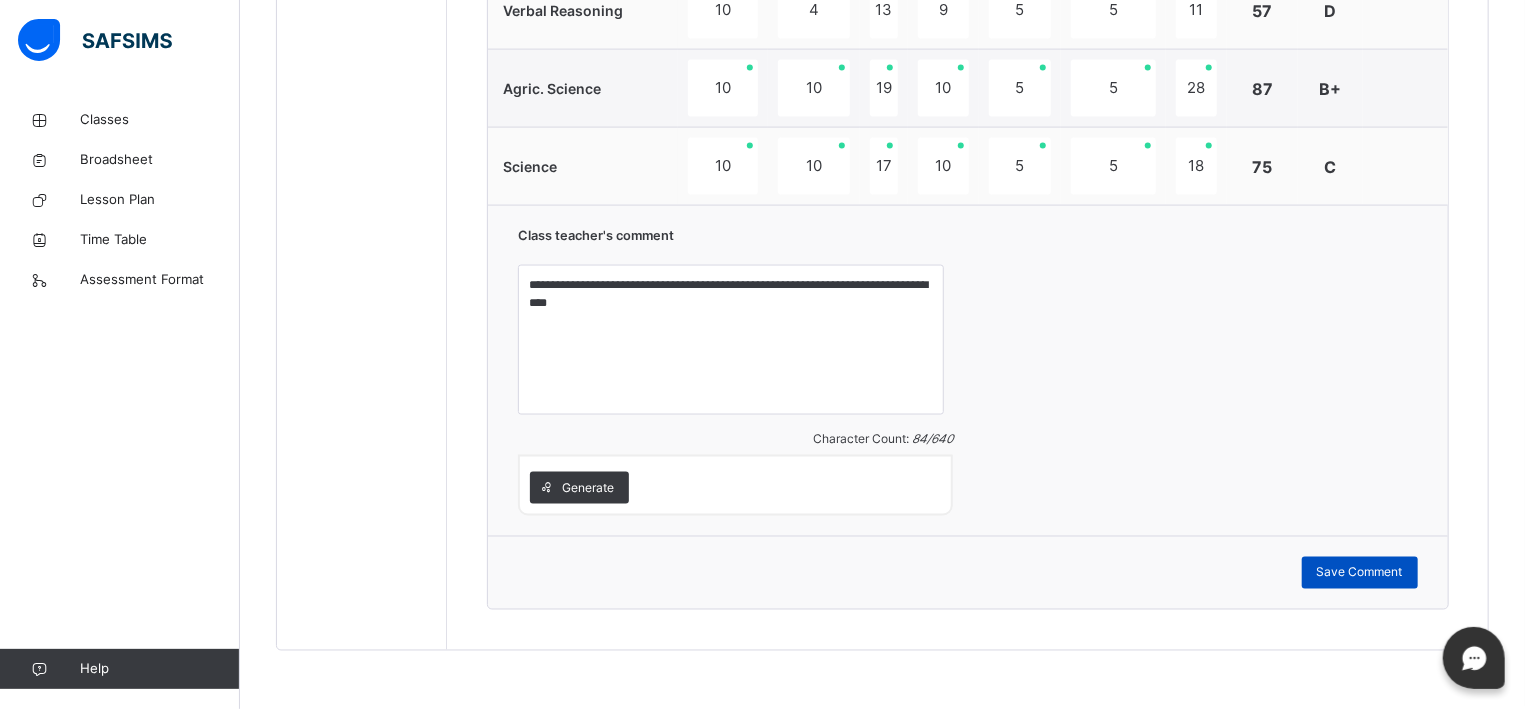 click on "Save Comment" at bounding box center [1360, 573] 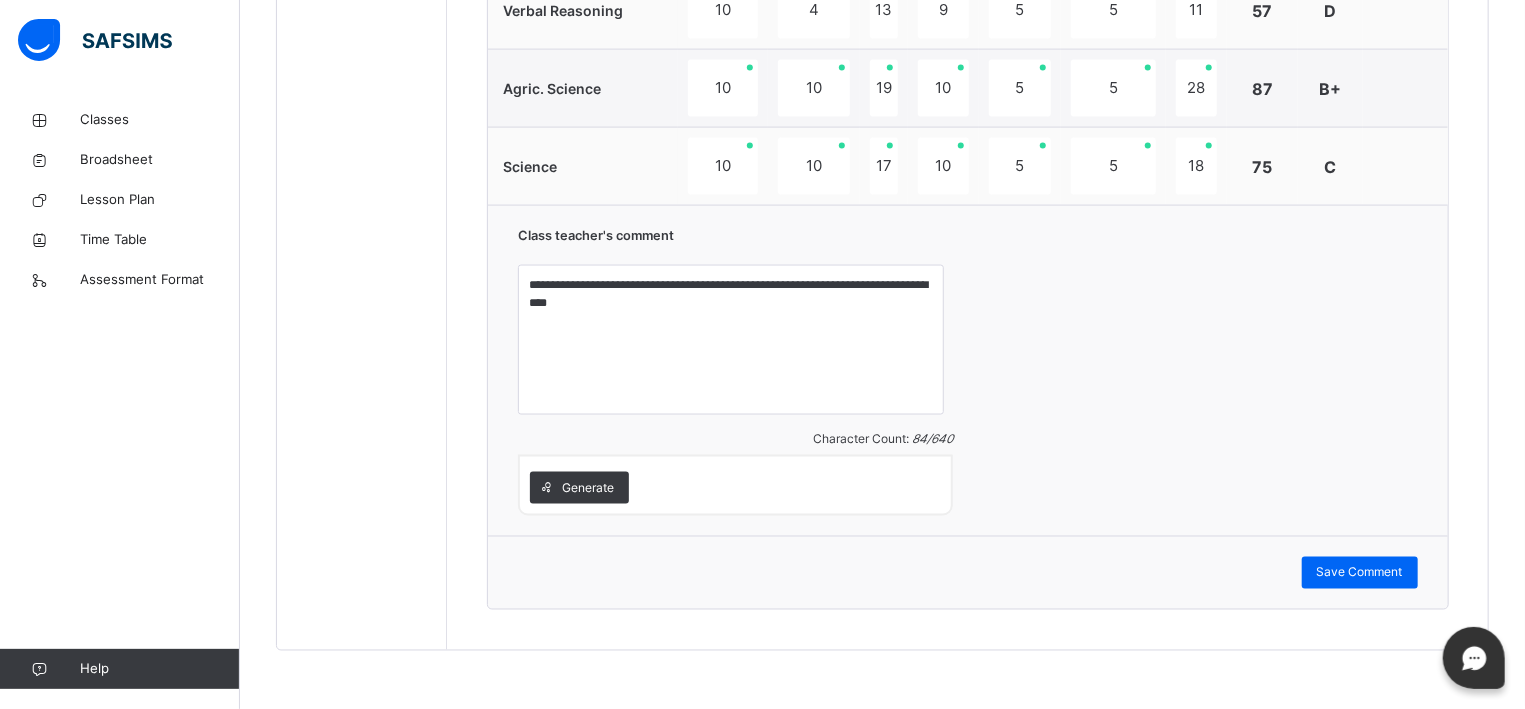 click on "**********" at bounding box center (968, 370) 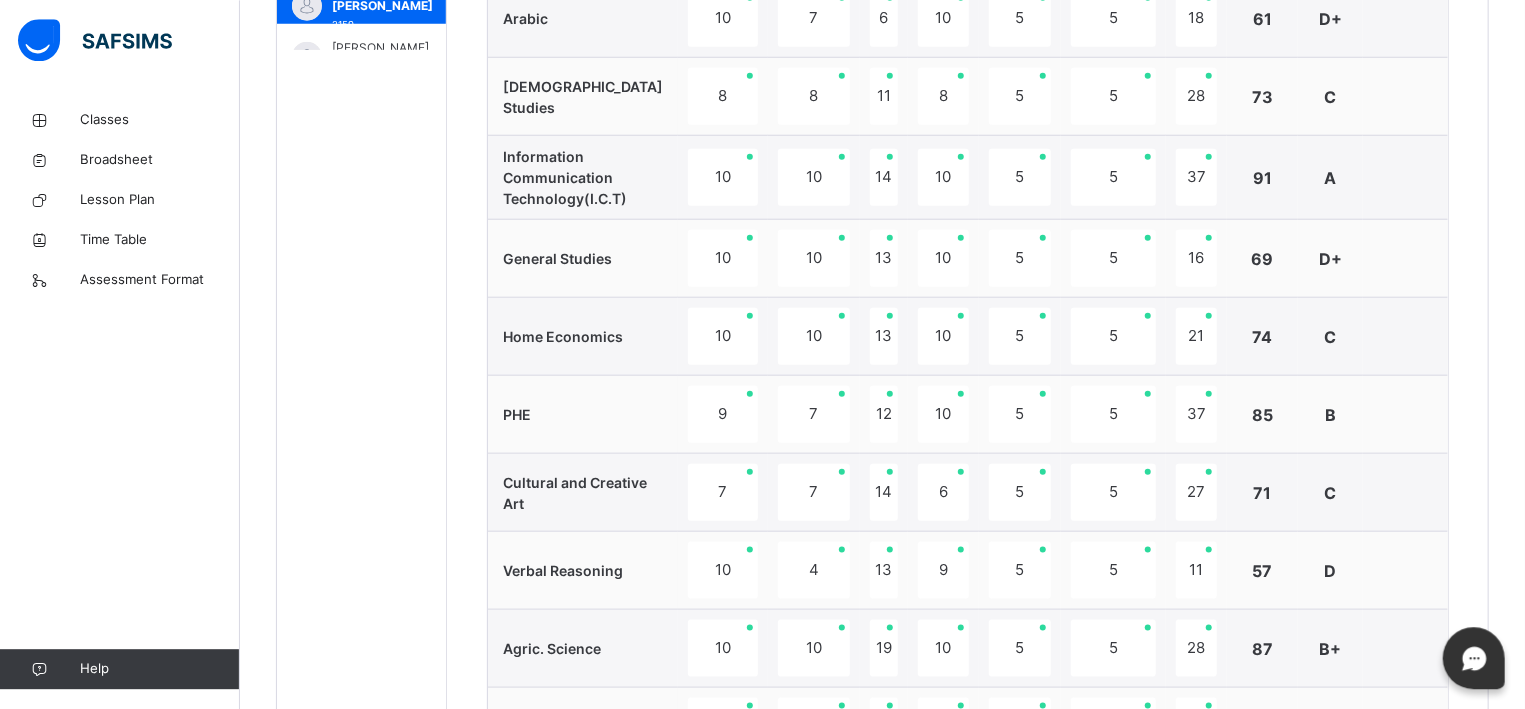 scroll, scrollTop: 991, scrollLeft: 0, axis: vertical 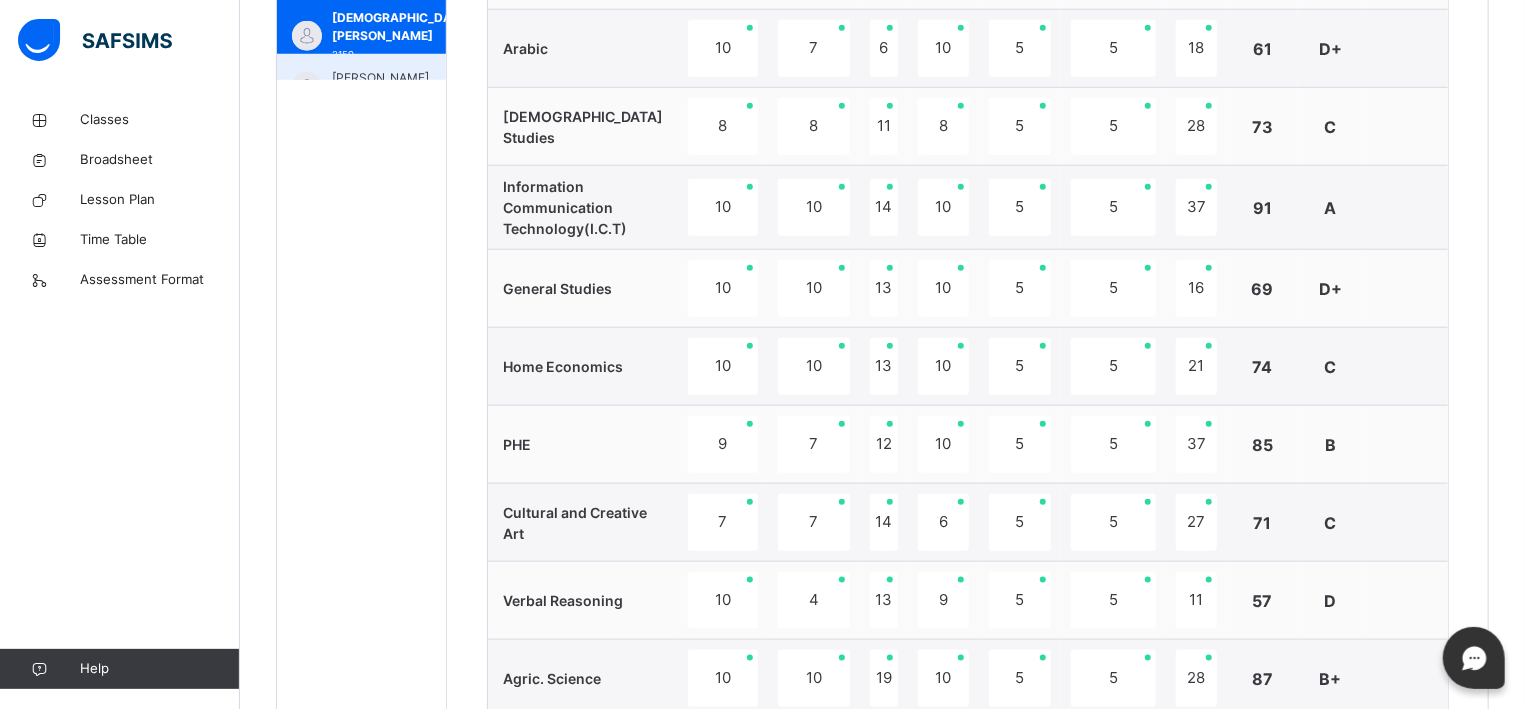click on "[PERSON_NAME]" at bounding box center [380, 78] 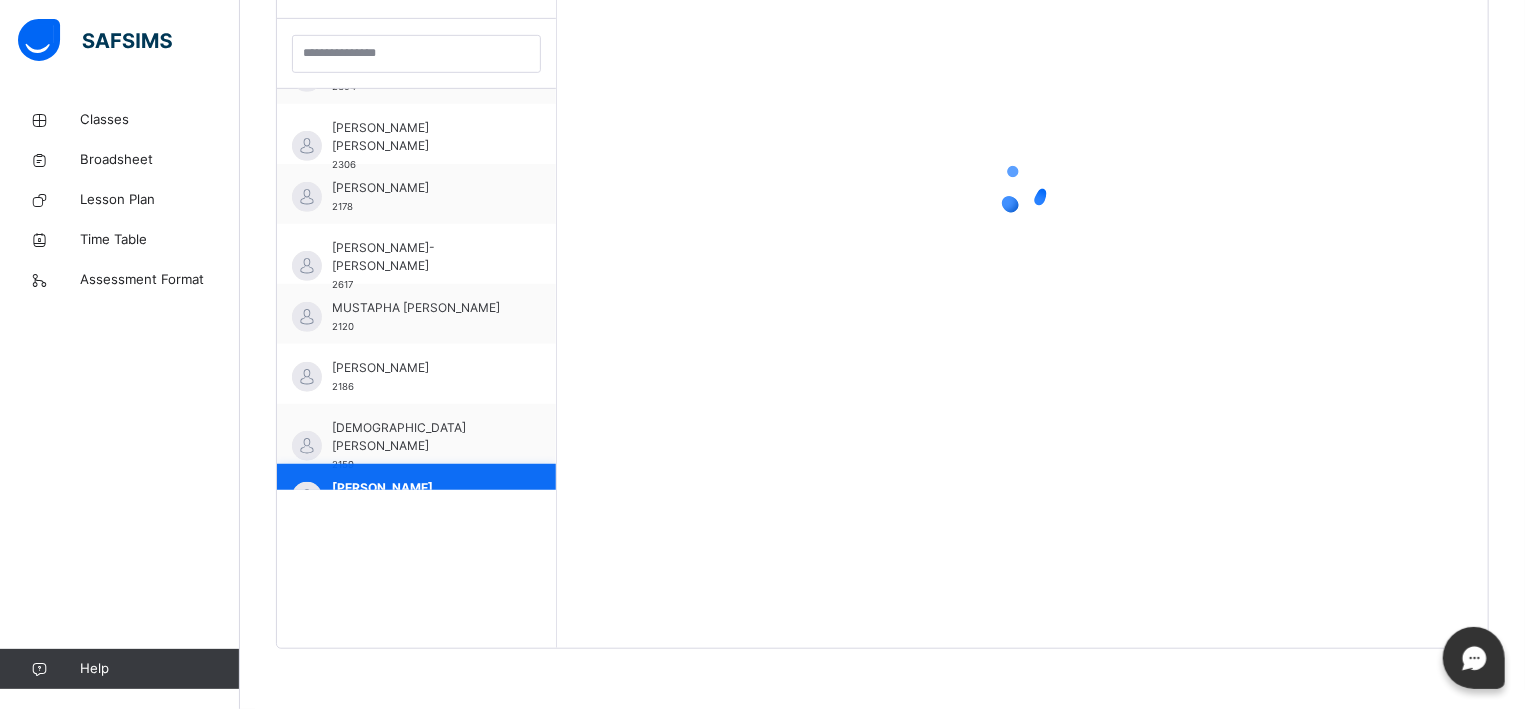 scroll, scrollTop: 581, scrollLeft: 0, axis: vertical 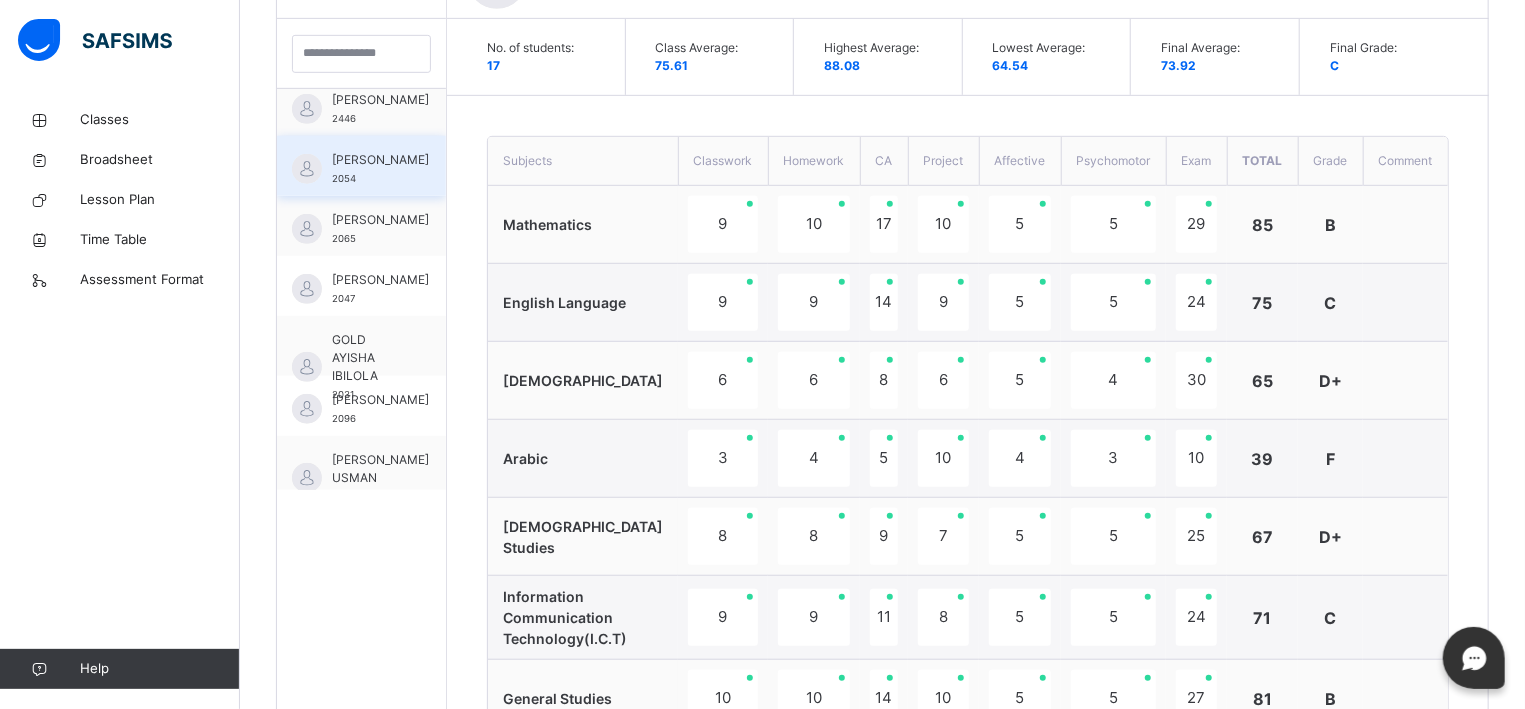 click on "AHMED AISHA AMINU 2054" at bounding box center [361, 166] 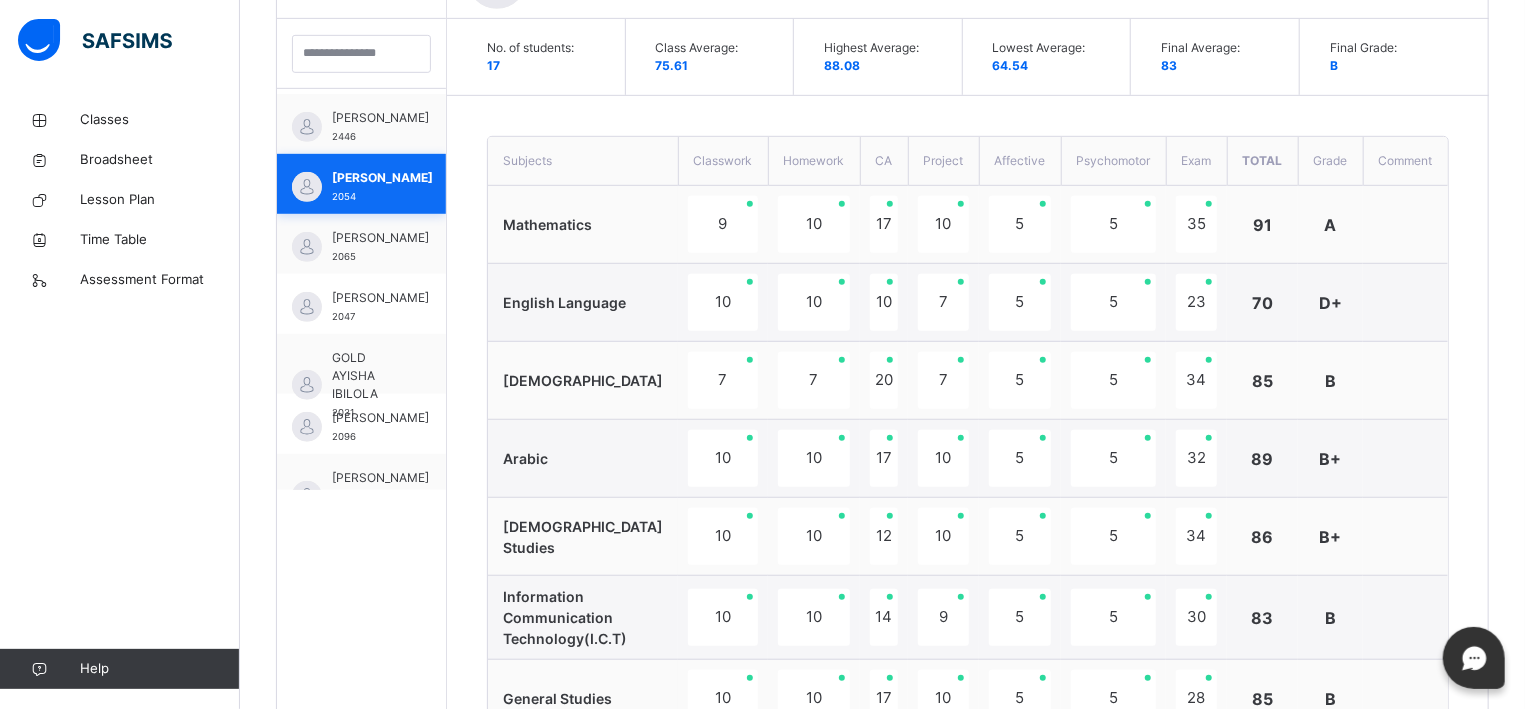 scroll, scrollTop: 193, scrollLeft: 0, axis: vertical 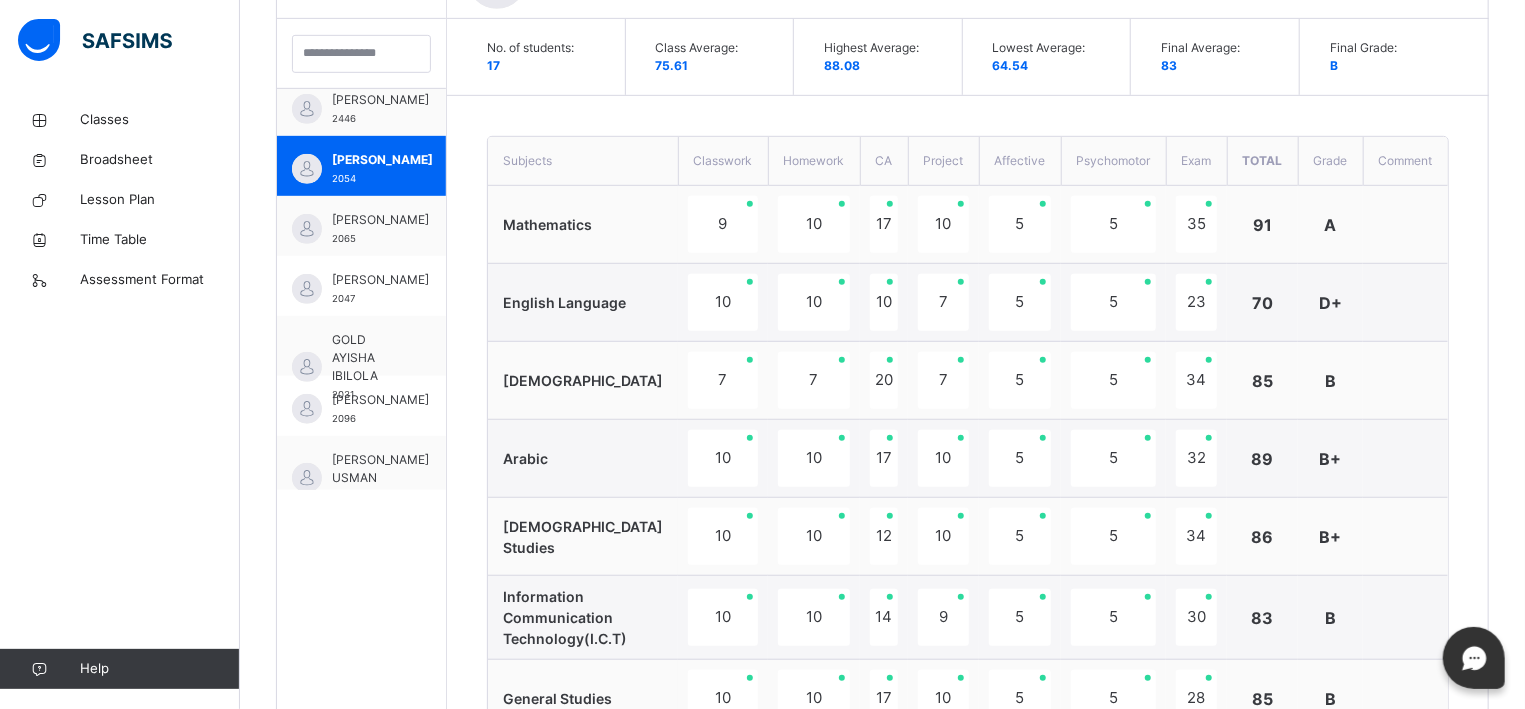 click on "No. of students:   17   Class Average:   75.61   Highest Average:   88.08   Lowest Average:   64.54   Final Average:   83   Final Grade:   B Subjects Classwork Homework CA Project Affective Psychomotor Exam Total Grade Comment Mathematics 9 10 17 10 5 5 35 91 A English Language  10 10 10 7 5 5 23 70 D+ Quran 7 7 20 7 5 5 34 85 B Arabic 10 10 17 10 5 5 32 89 B+ Islamic Studies 10 10 12 10 5 5 34 86 B+ Information Communication Technology(I.C.T) 10 10 14 9 5 5 30 83 B General Studies 10 10 17 10 5 5 28 85 B Home Economics 10 10 18 10 5 5 34 92 A PHE 9 10 10 10 5 5 35 84 B Cultural and Creative Art 9 8 15 7 5 5 29 78 C+ Verbal Reasoning 8 8 16 7 5 5 16 65 D+ Agric.  Science 10 10 13 10 5 5 23 76 C+ Science 10 10 16 10 5 5 39 95 A Class teacher's comment Character Count:   0 / 640   Generate   Save Comment" at bounding box center [968, 834] 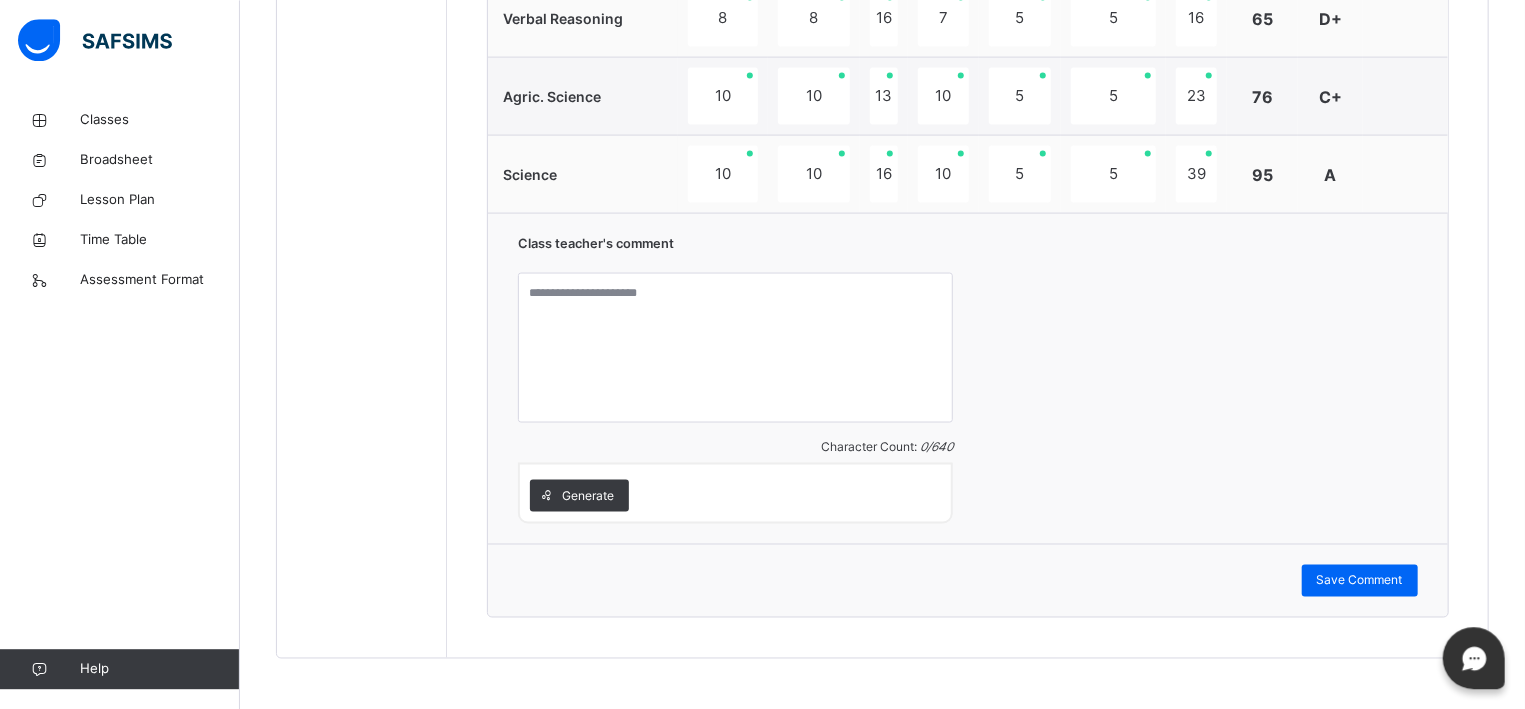 scroll, scrollTop: 1581, scrollLeft: 0, axis: vertical 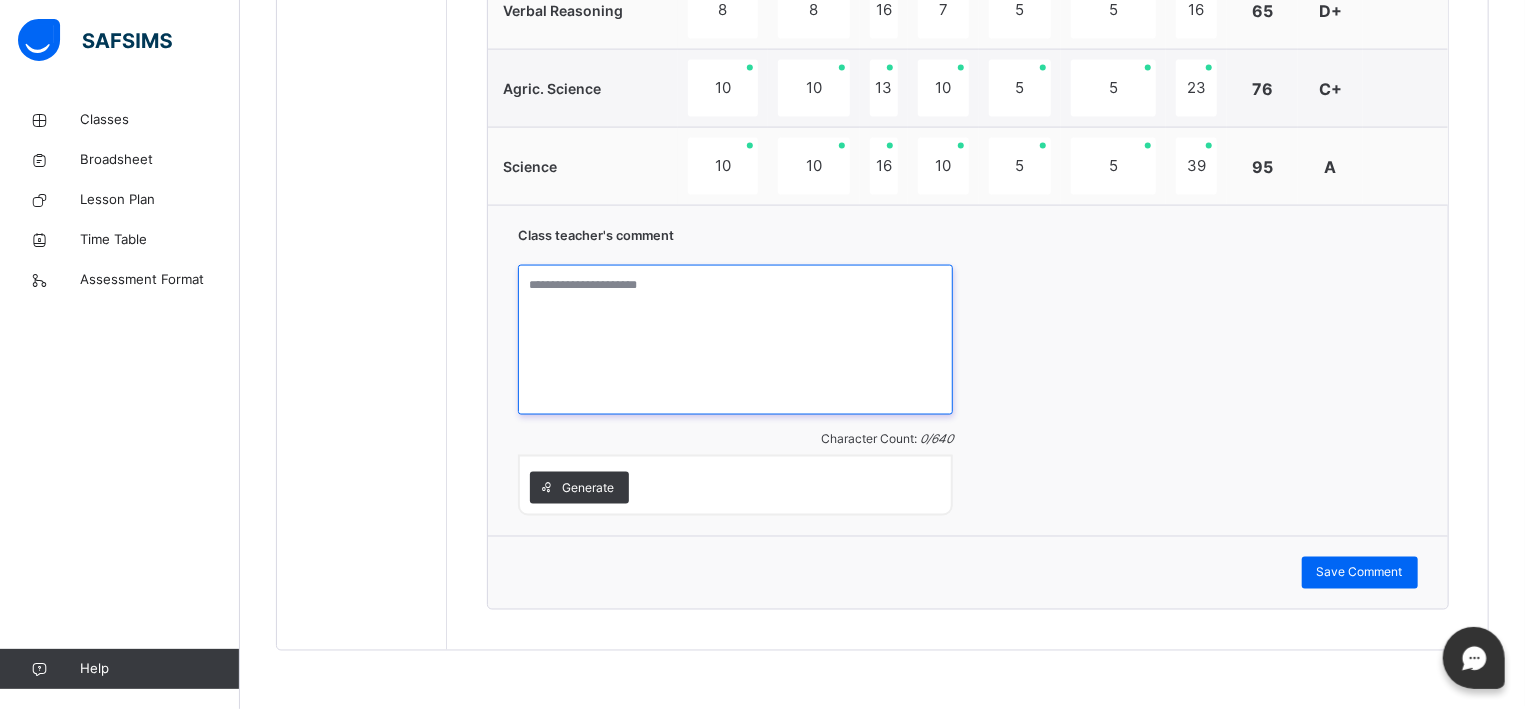 click at bounding box center [735, 340] 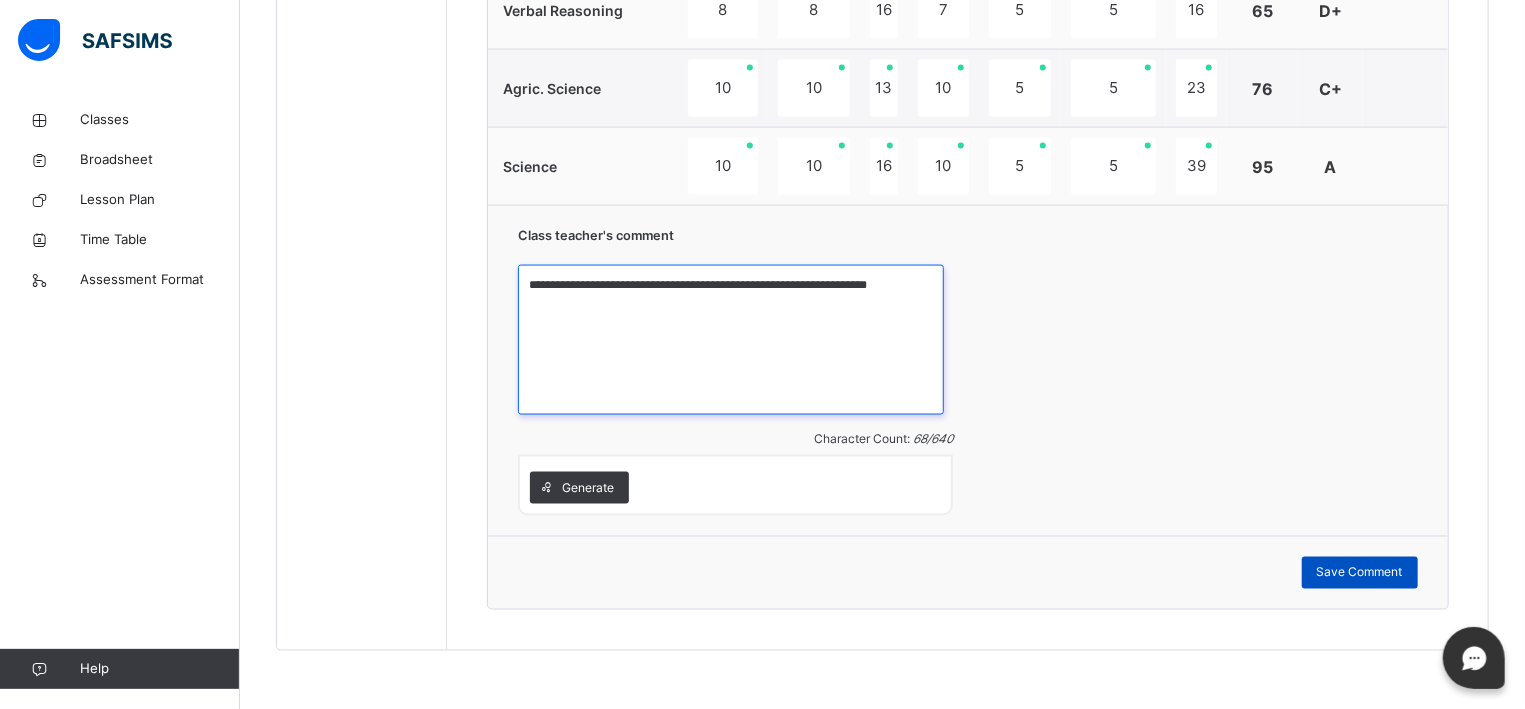 type on "**********" 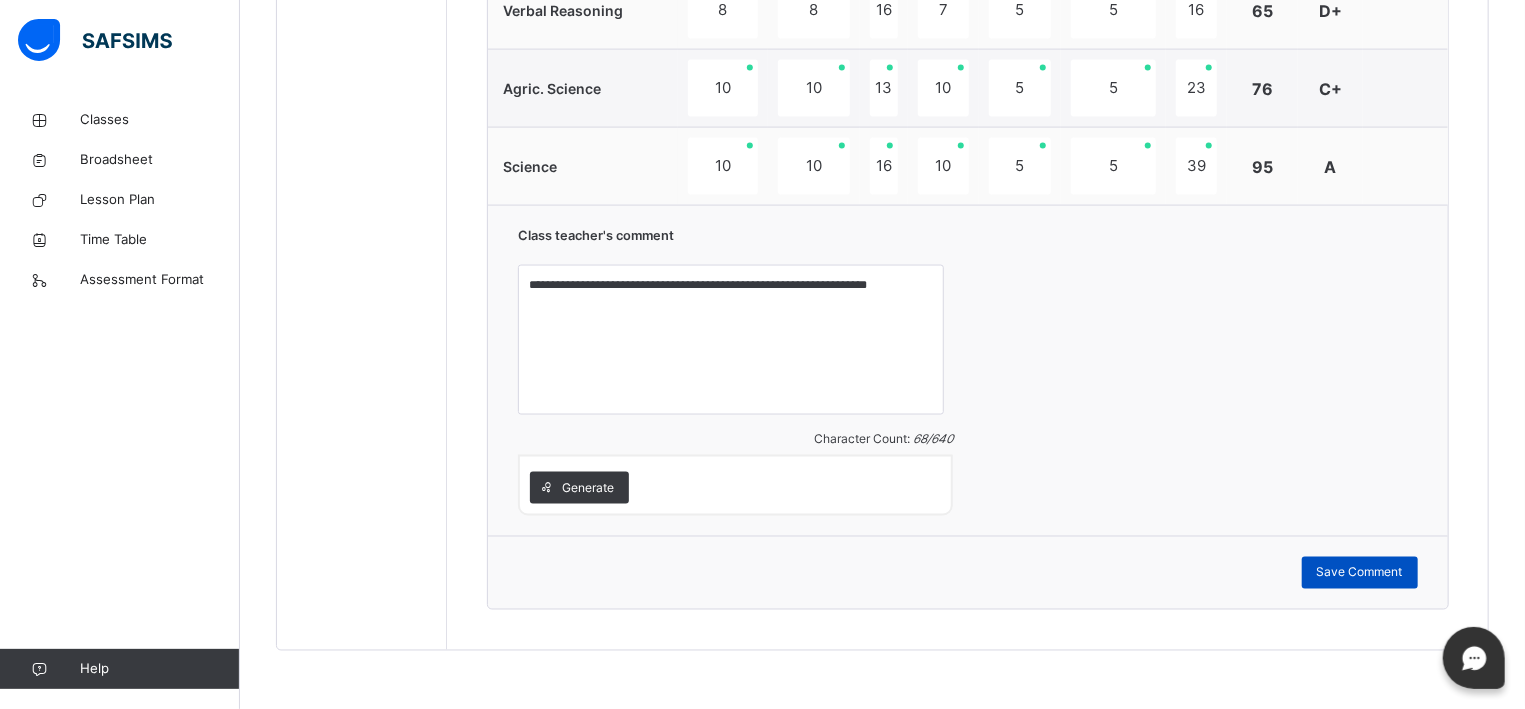 click on "Save Comment" at bounding box center [1360, 573] 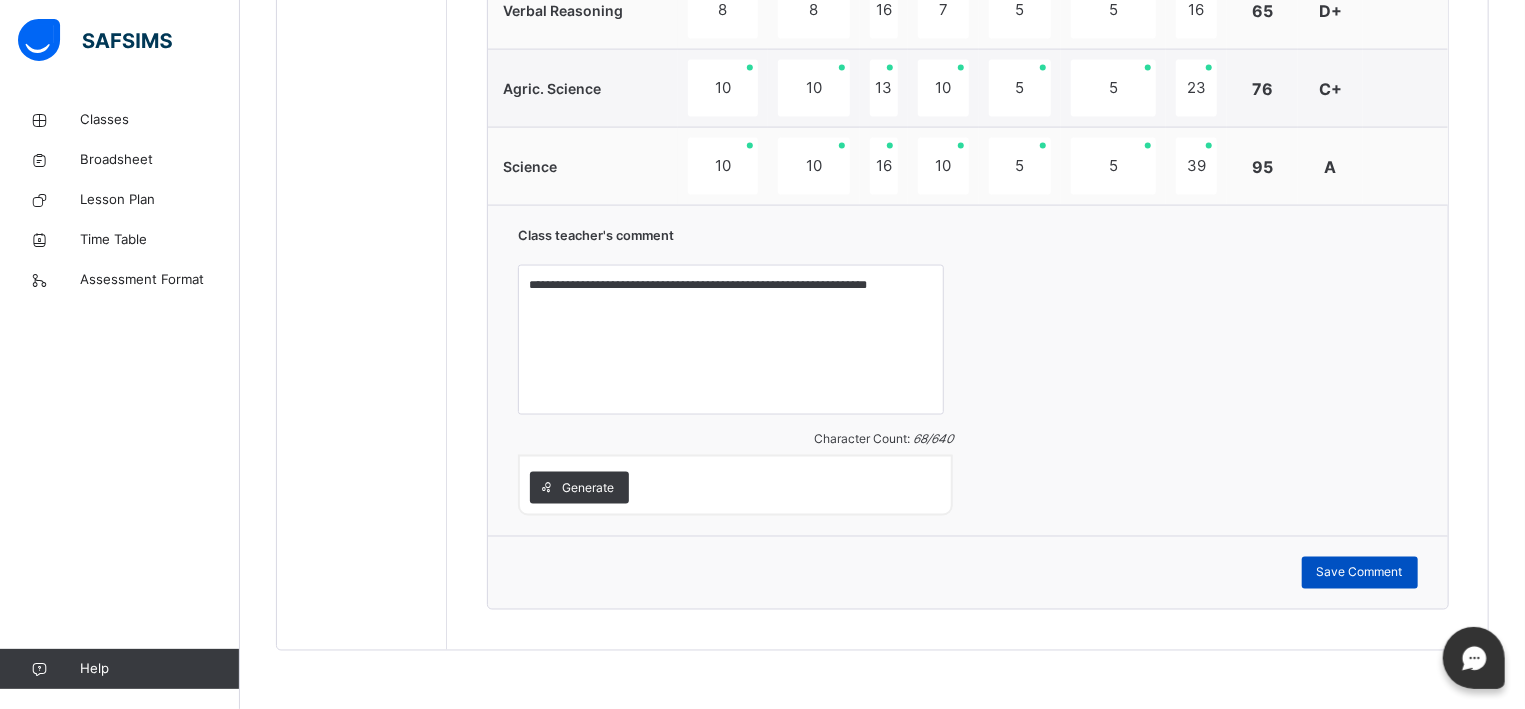 click on "Save Comment" at bounding box center (1360, 573) 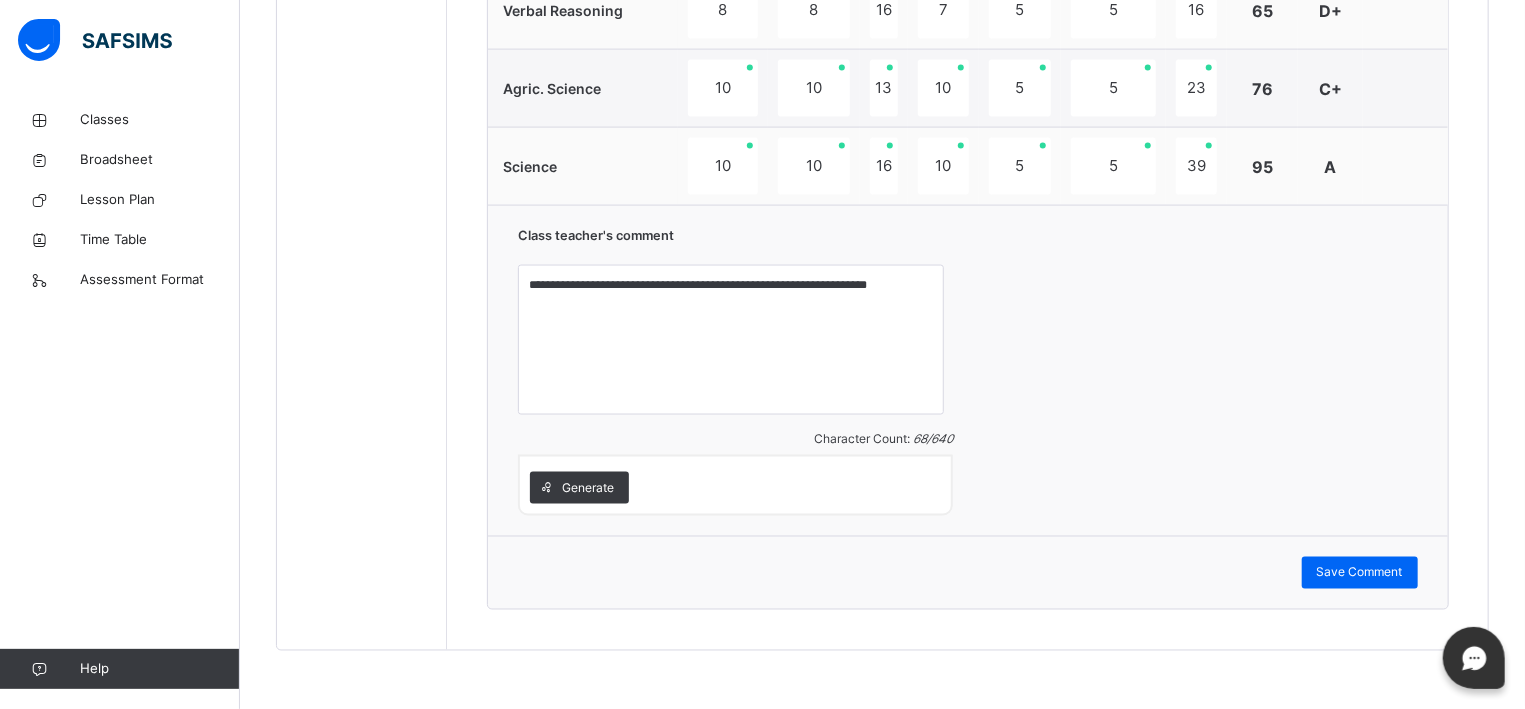 click on "**********" at bounding box center (968, 370) 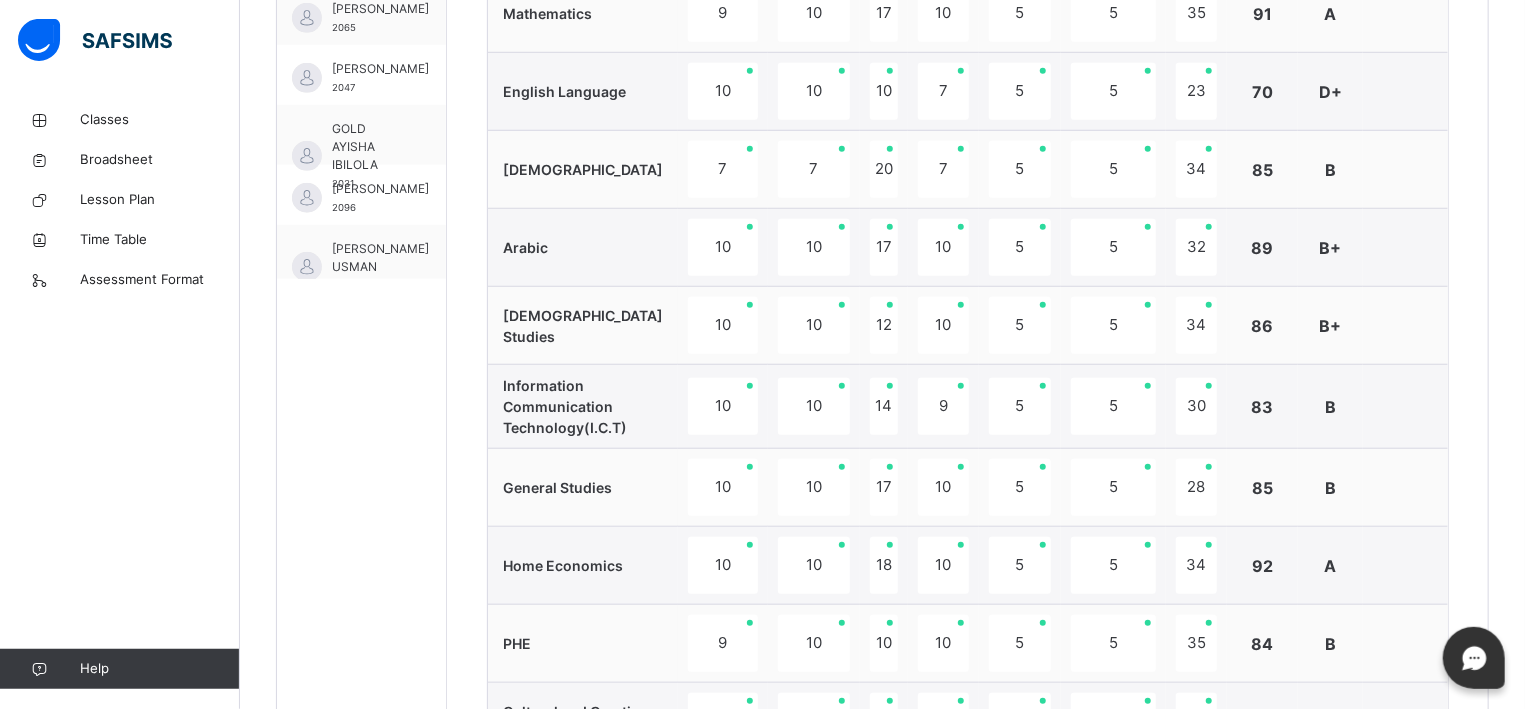 scroll, scrollTop: 777, scrollLeft: 0, axis: vertical 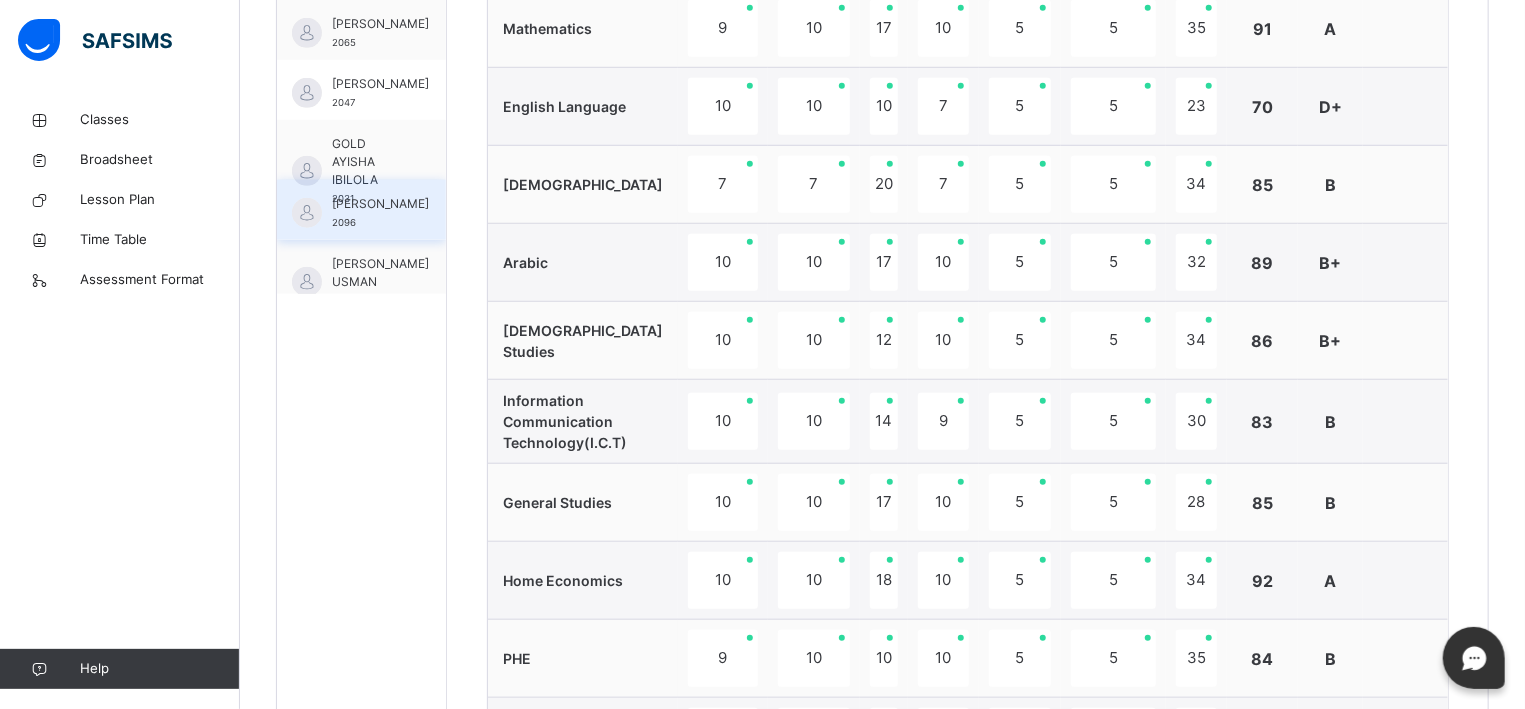 click on "[PERSON_NAME]" at bounding box center (380, 204) 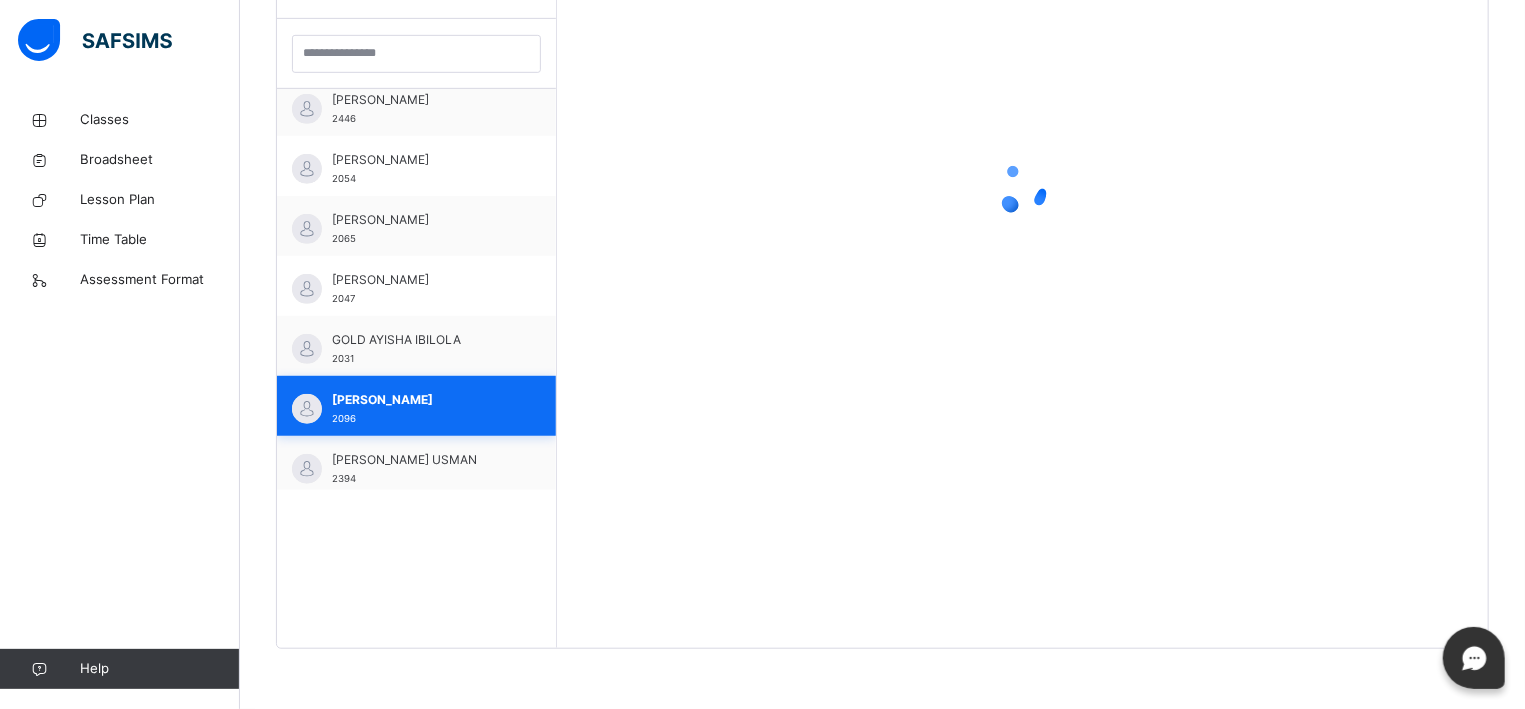 scroll, scrollTop: 581, scrollLeft: 0, axis: vertical 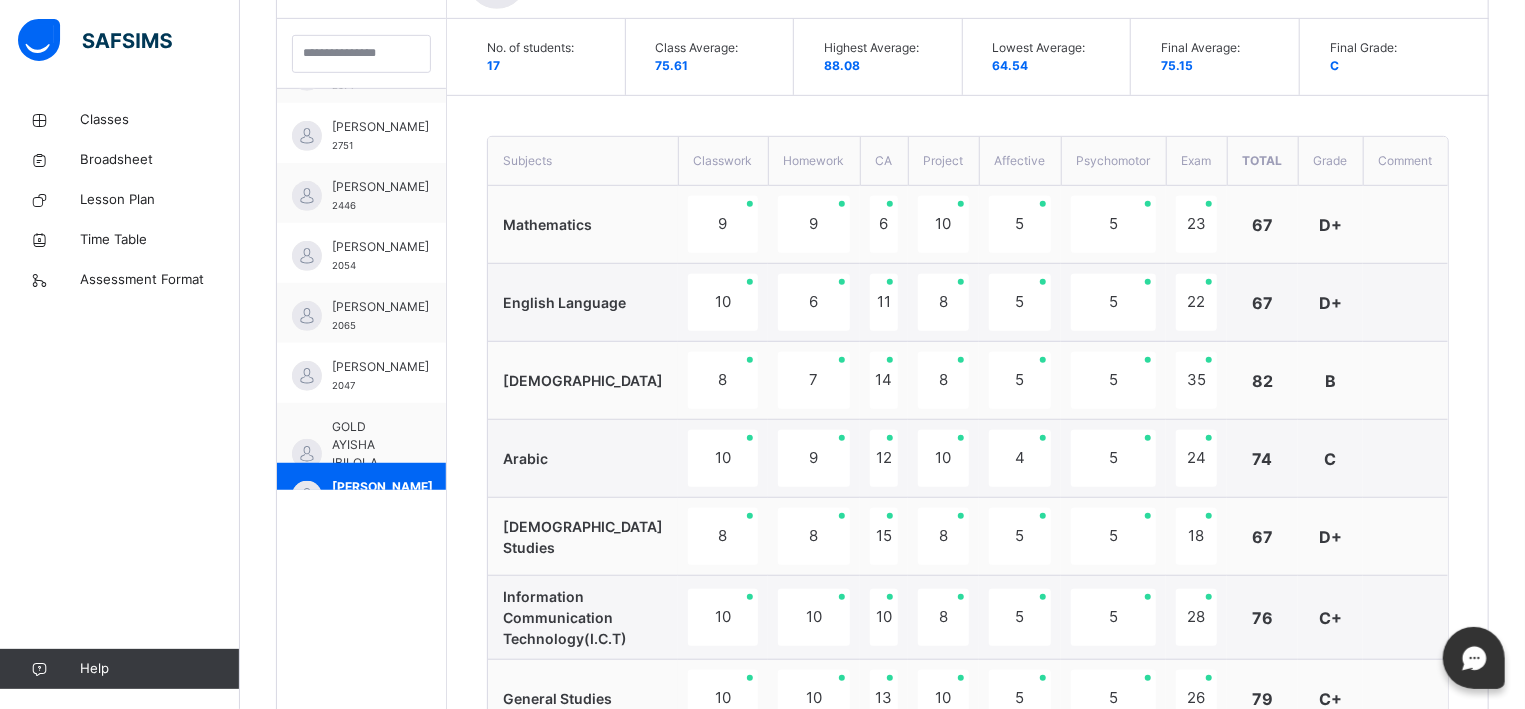 click at bounding box center [1405, 381] 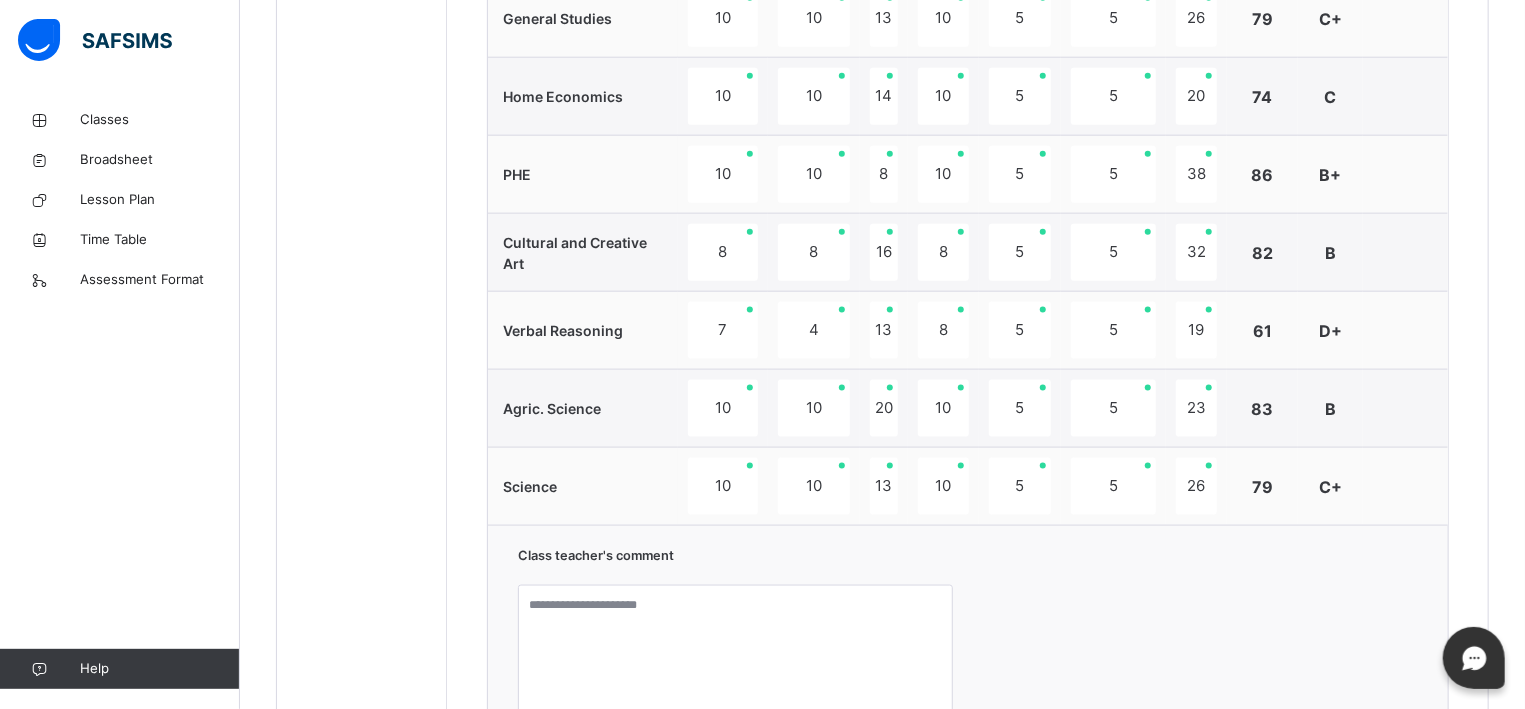 scroll, scrollTop: 1546, scrollLeft: 0, axis: vertical 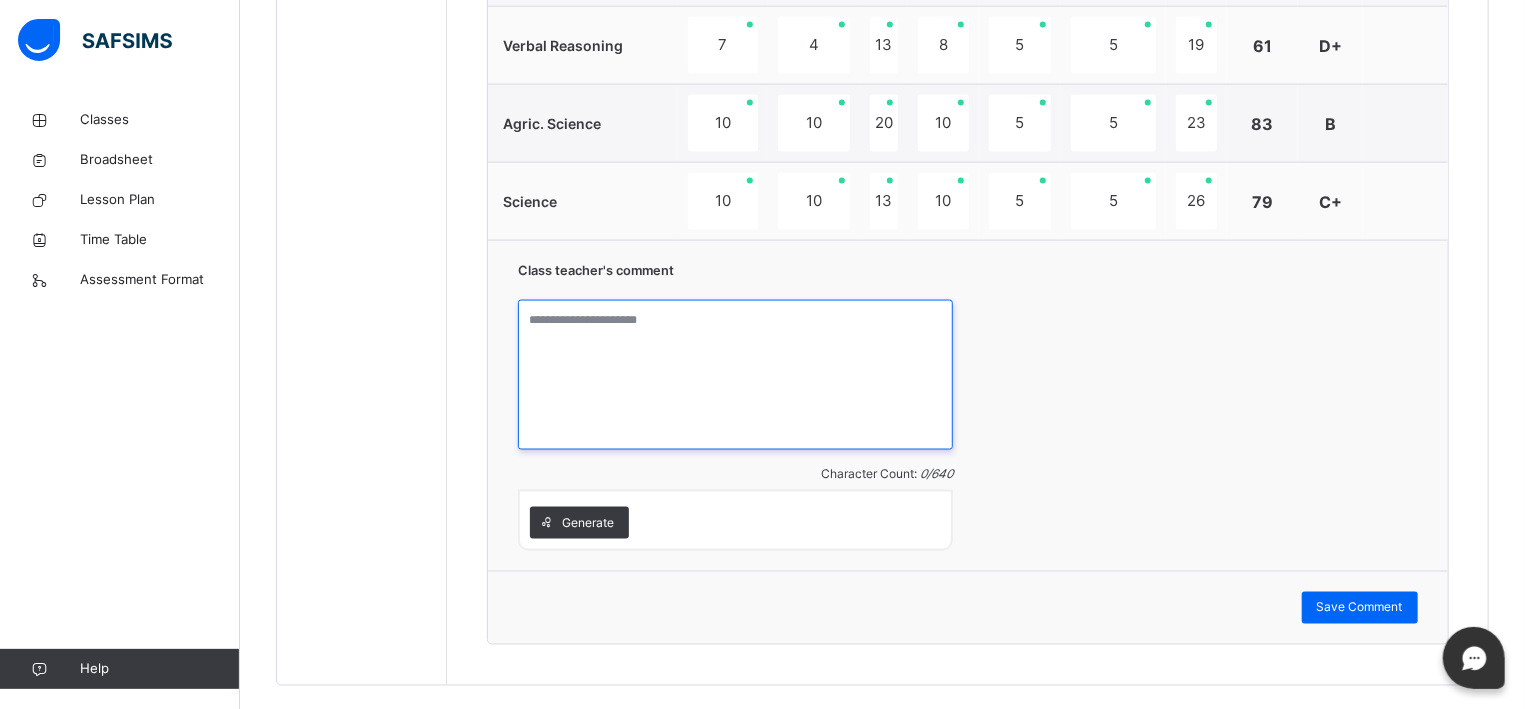 click at bounding box center [735, 375] 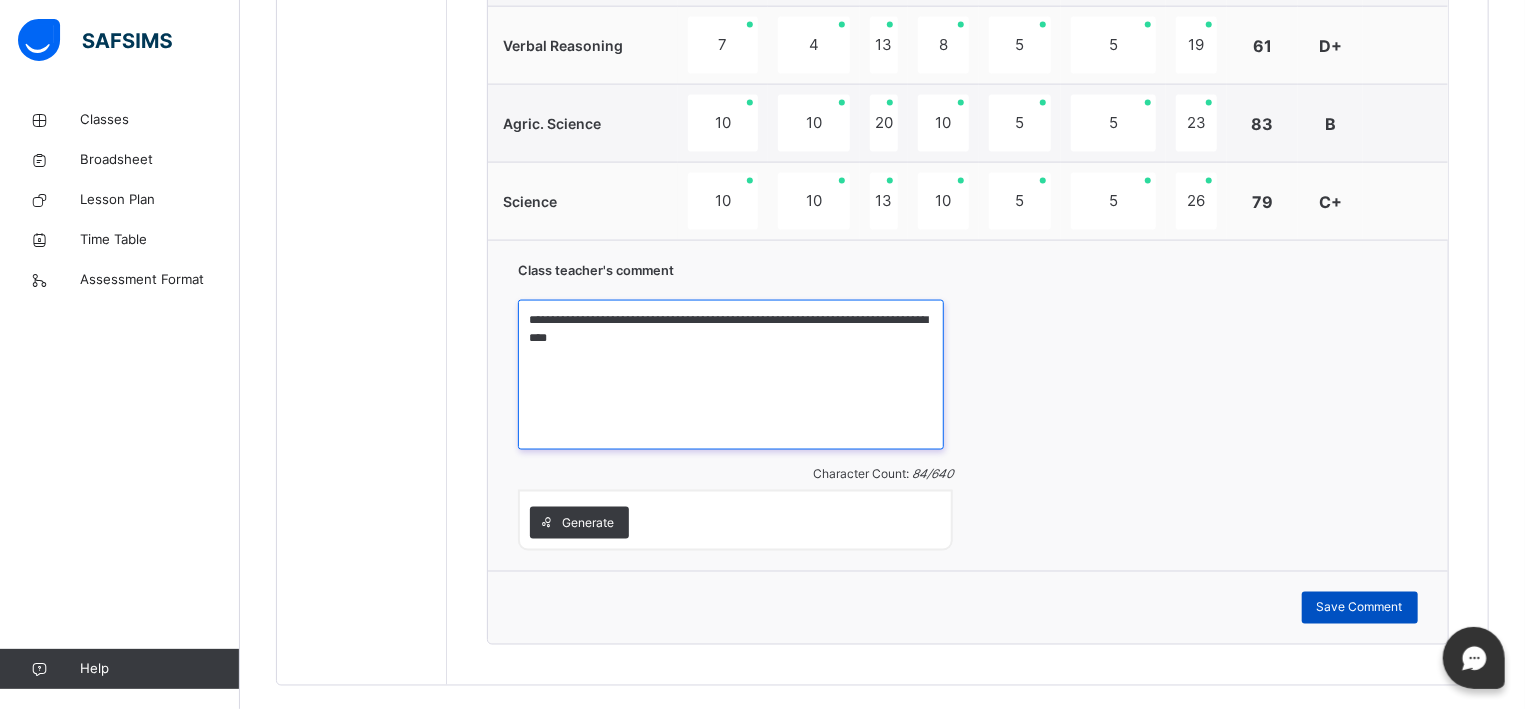 type on "**********" 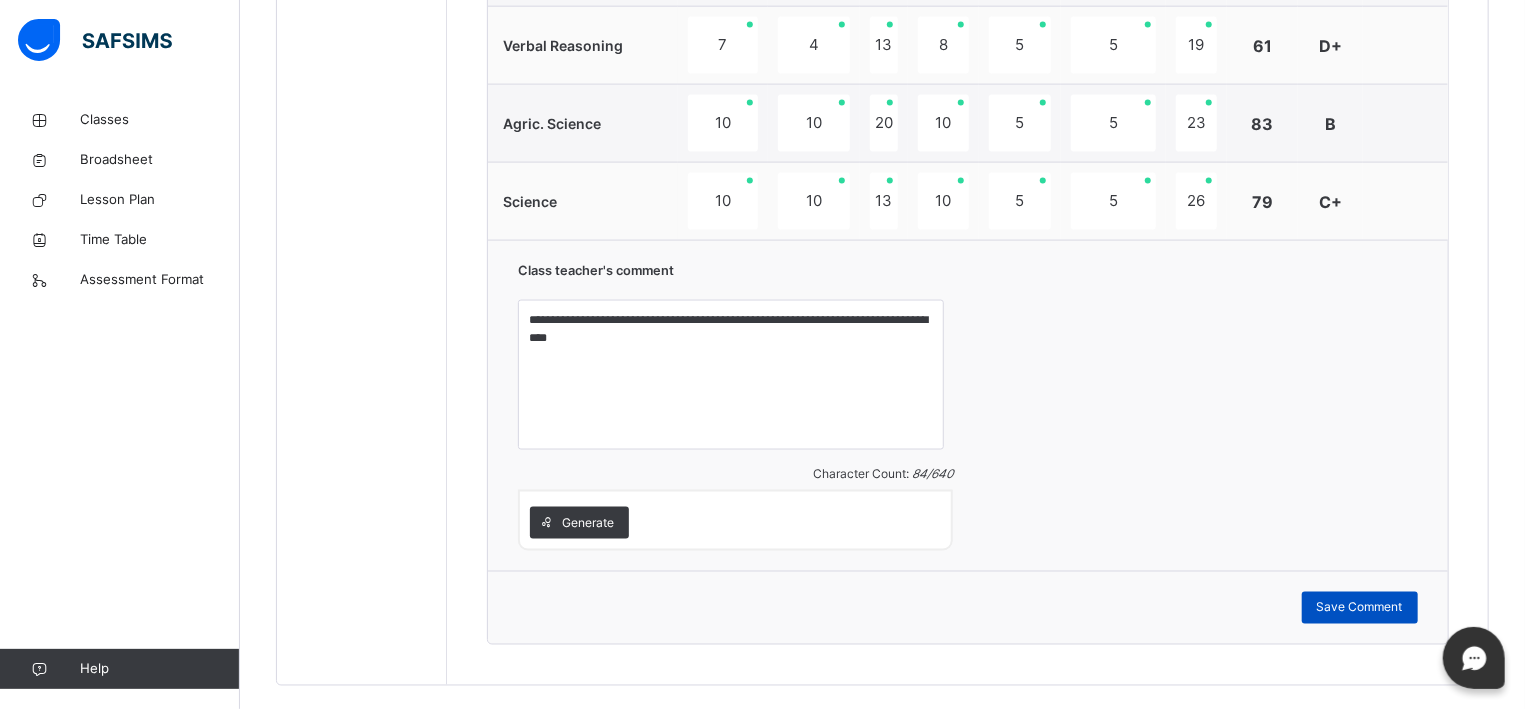 click on "Save Comment" at bounding box center (1360, 608) 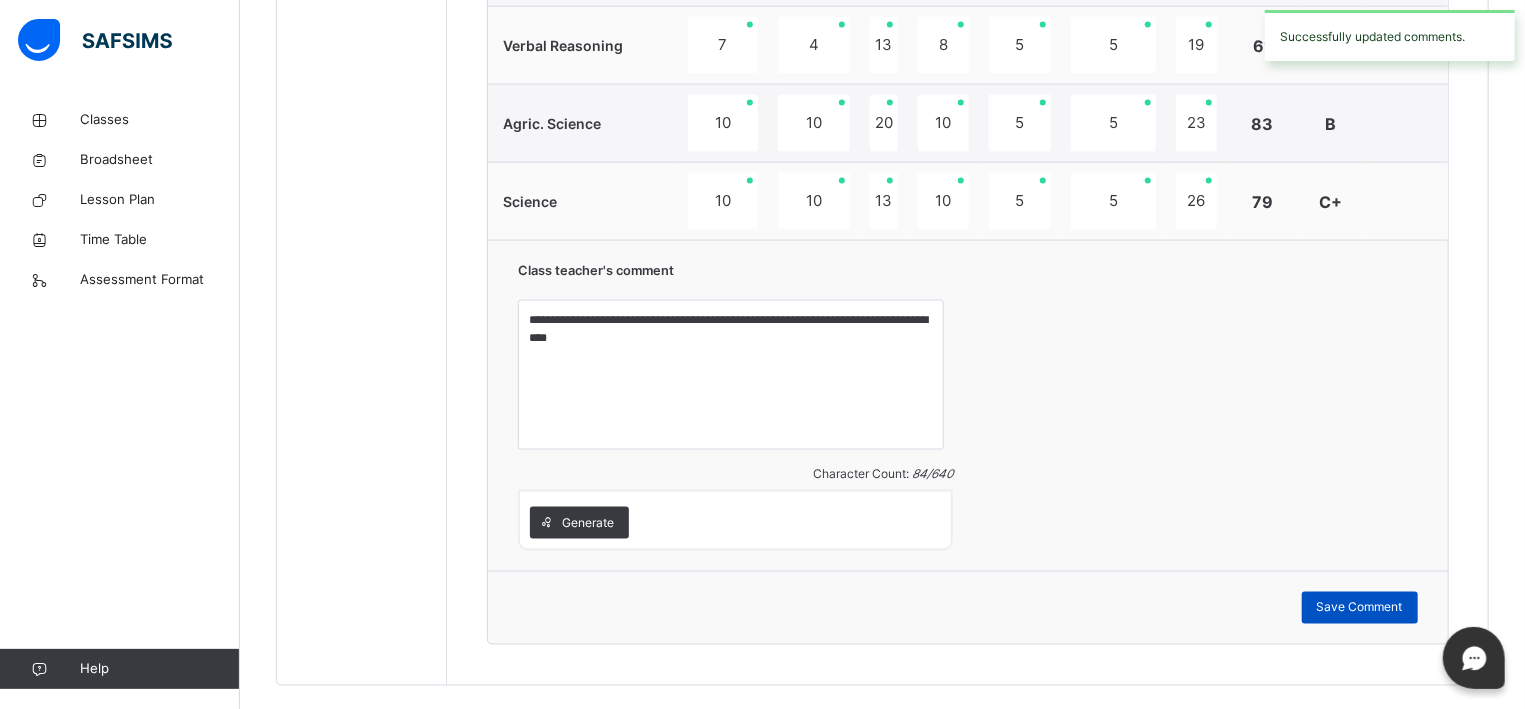 click on "Save Comment" at bounding box center [1360, 608] 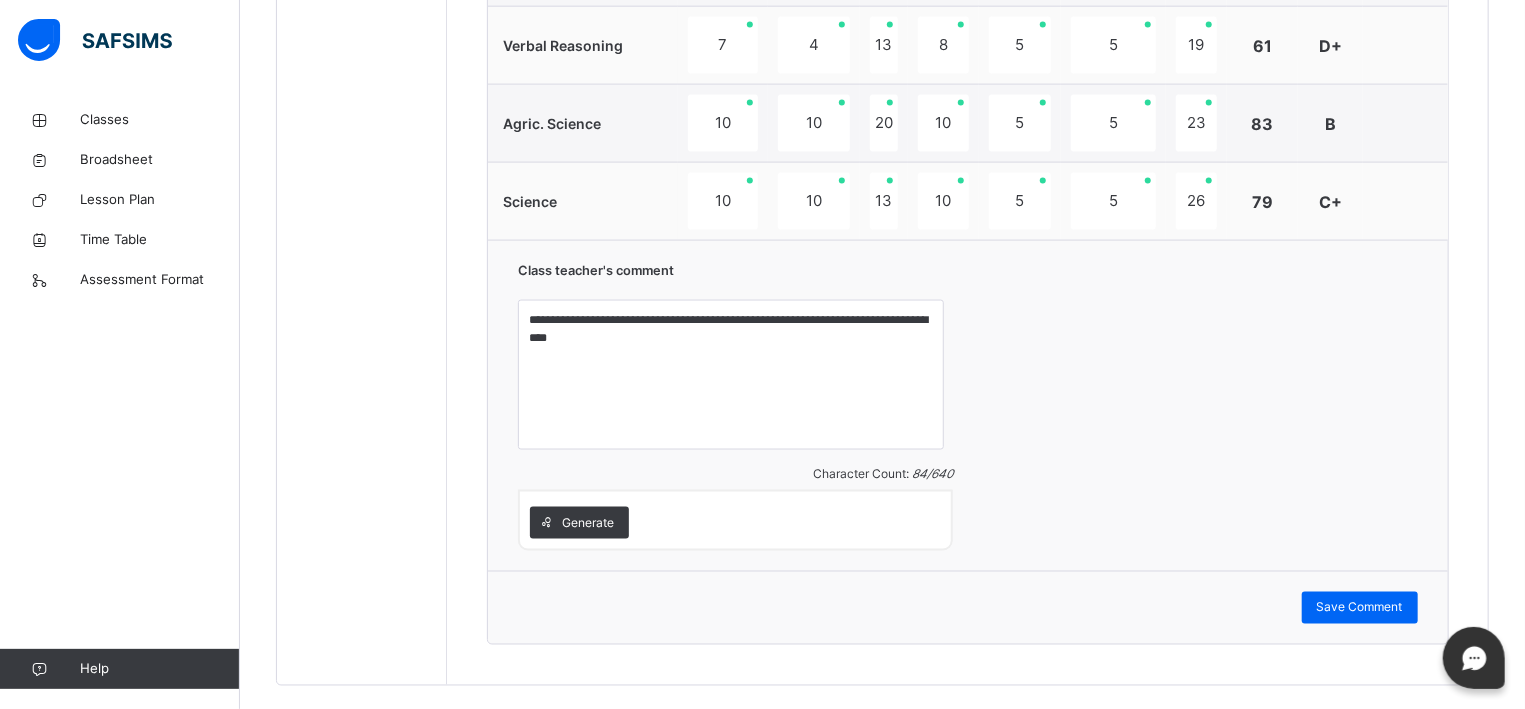 click on "**********" at bounding box center (968, -131) 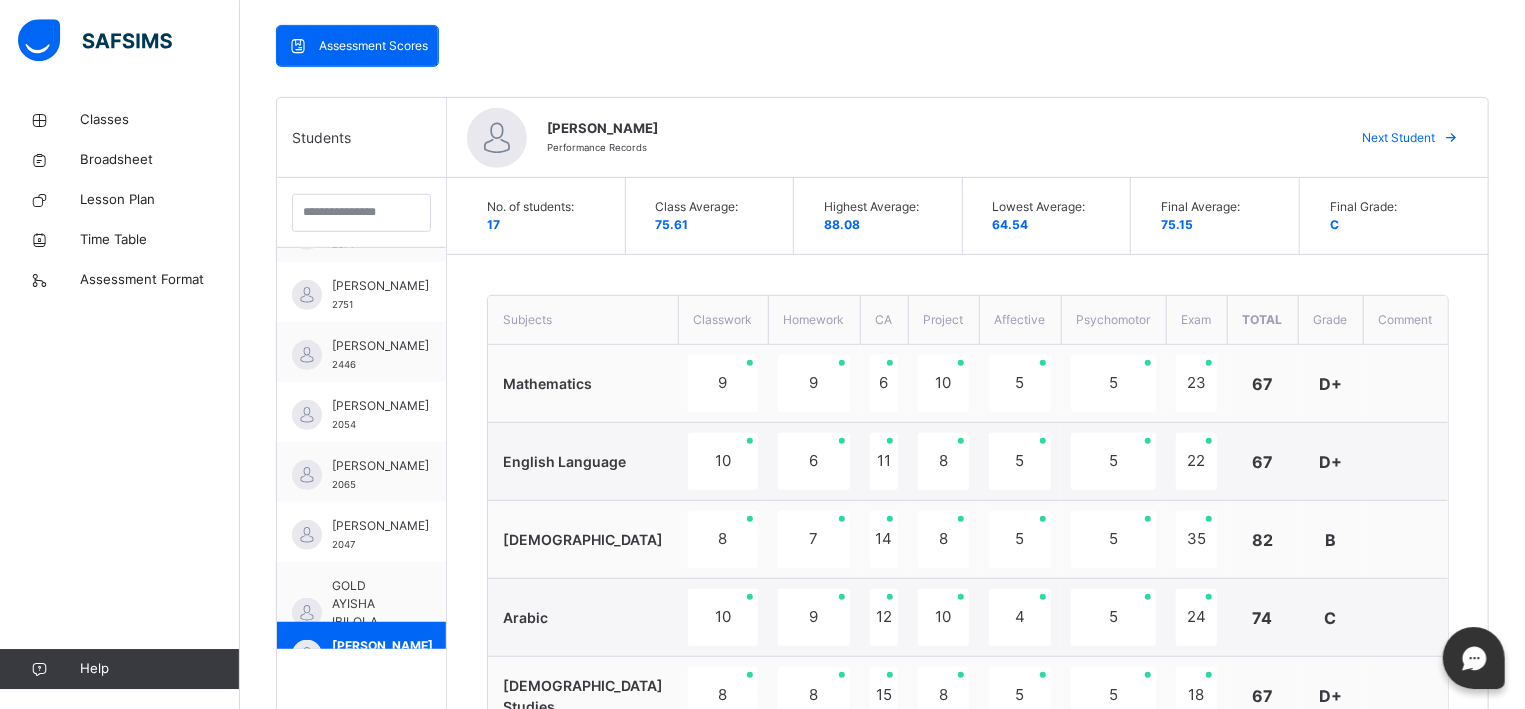 scroll, scrollTop: 474, scrollLeft: 0, axis: vertical 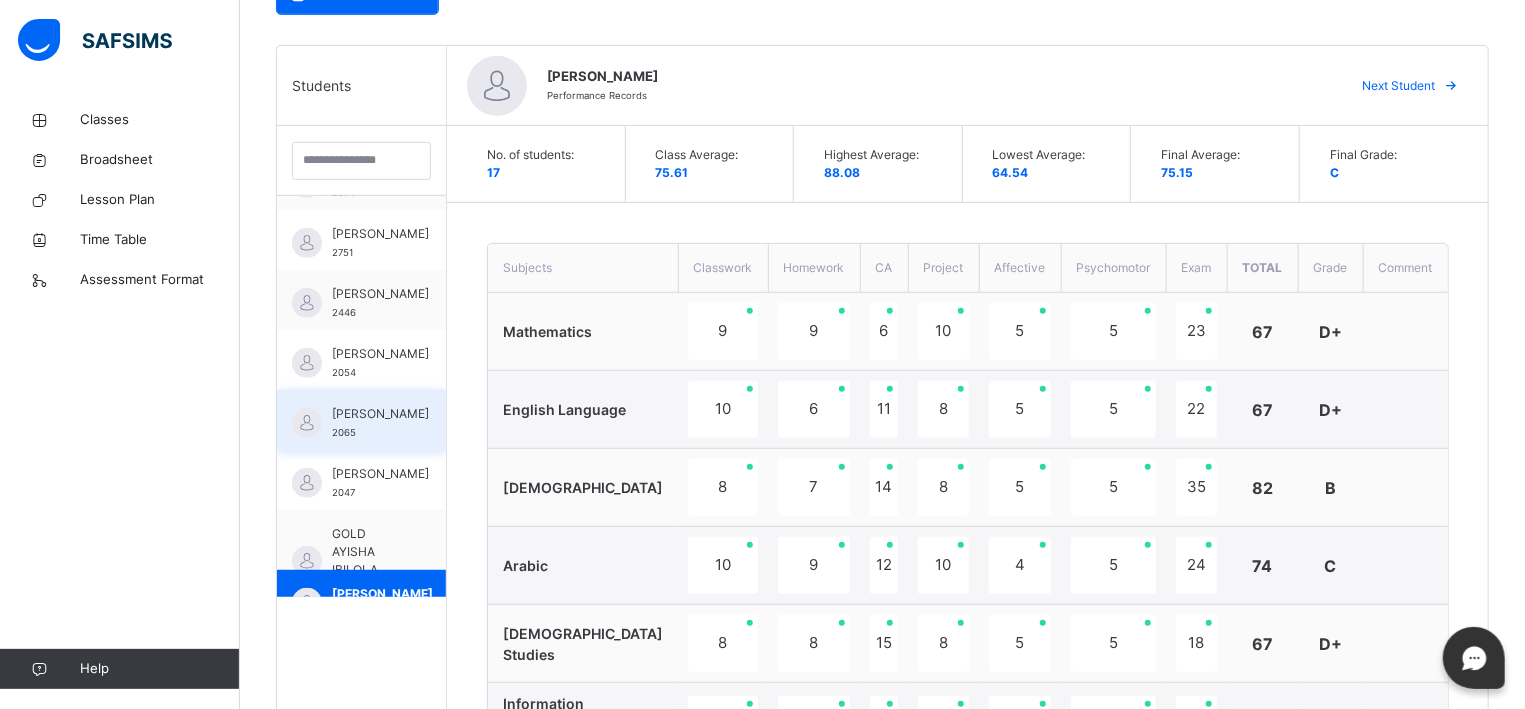 click on "[PERSON_NAME]" at bounding box center (380, 414) 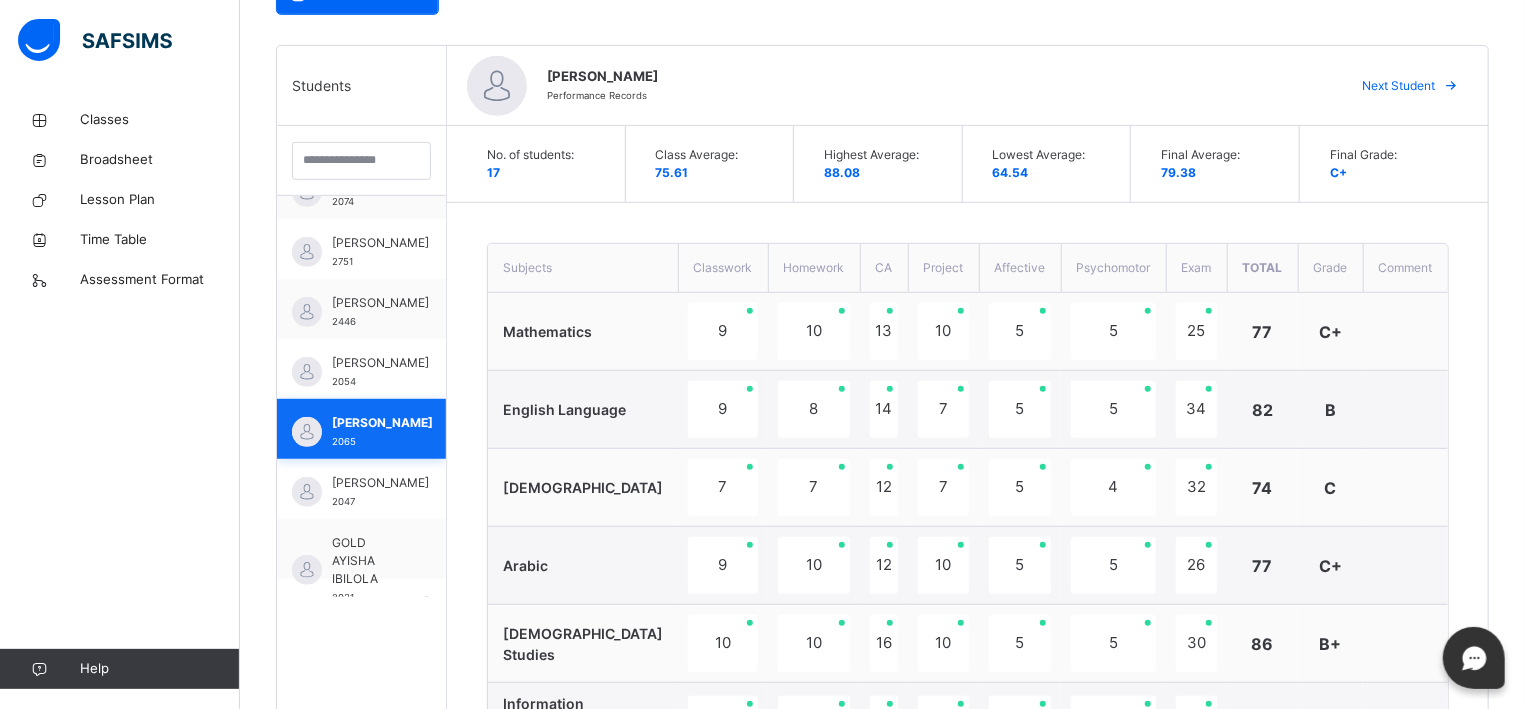scroll, scrollTop: 106, scrollLeft: 0, axis: vertical 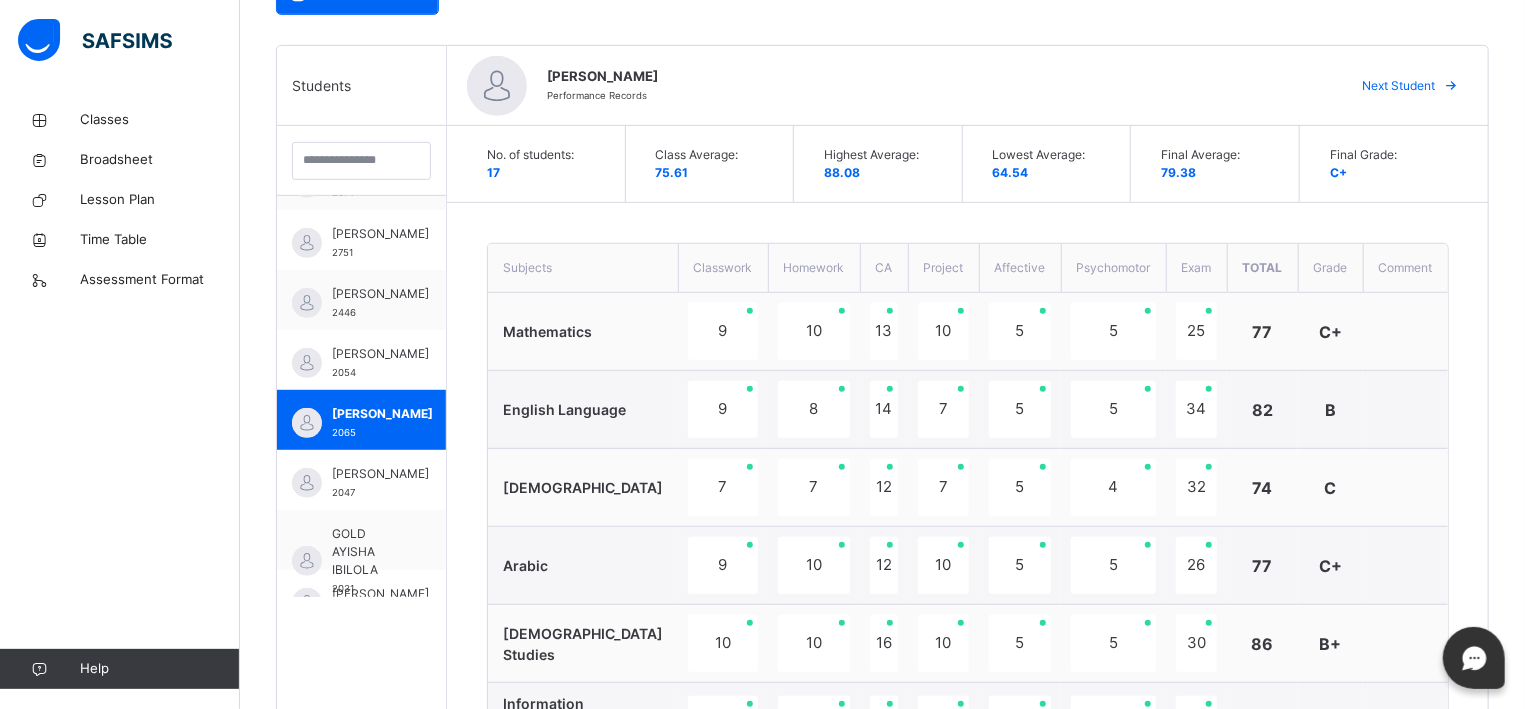 click on "No. of students:   17   Class Average:   75.61   Highest Average:   88.08   Lowest Average:   64.54   Final Average:   79.38   Final Grade:   C+ Subjects Classwork Homework CA Project Affective Psychomotor Exam Total Grade Comment Mathematics 9 10 13 10 5 5 25 77 C+ English Language  9 8 14 7 5 5 34 82 B Quran 7 7 12 7 5 4 32 74 C Arabic 9 10 12 10 5 5 26 77 C+ Islamic Studies 10 10 16 10 5 5 30 86 B+ Information Communication Technology(I.C.T) 10 9 15 8 5 5 26 78 C+ General Studies 10 10 15 10 5 5 29 84 B Home Economics 8 10 14 10 5 0 31 78 C+ PHE 9 8 12 10 5 5 37 86 B+ Cultural and Creative Art 8 10 16 6 5 5 27 77 C+ Verbal Reasoning 9 8 10 7 5 5 18 62 D+ Agric.  Science 10 10 19 10 5 5 32 91 A Science 10 10 14 10 5 5 26 80 C+ Class teacher's comment Character Count:   0 / 640   Generate   Save Comment" at bounding box center (968, 941) 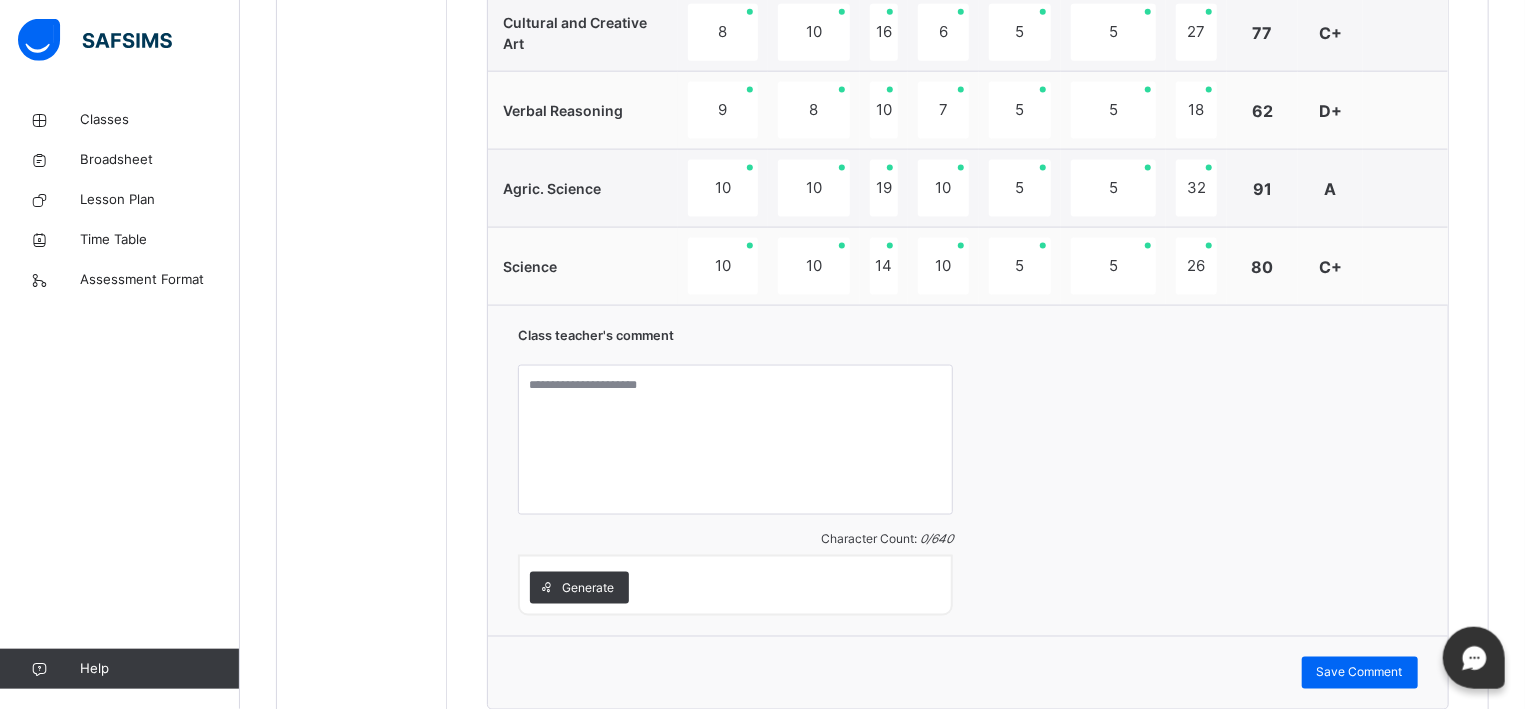 scroll, scrollTop: 1492, scrollLeft: 0, axis: vertical 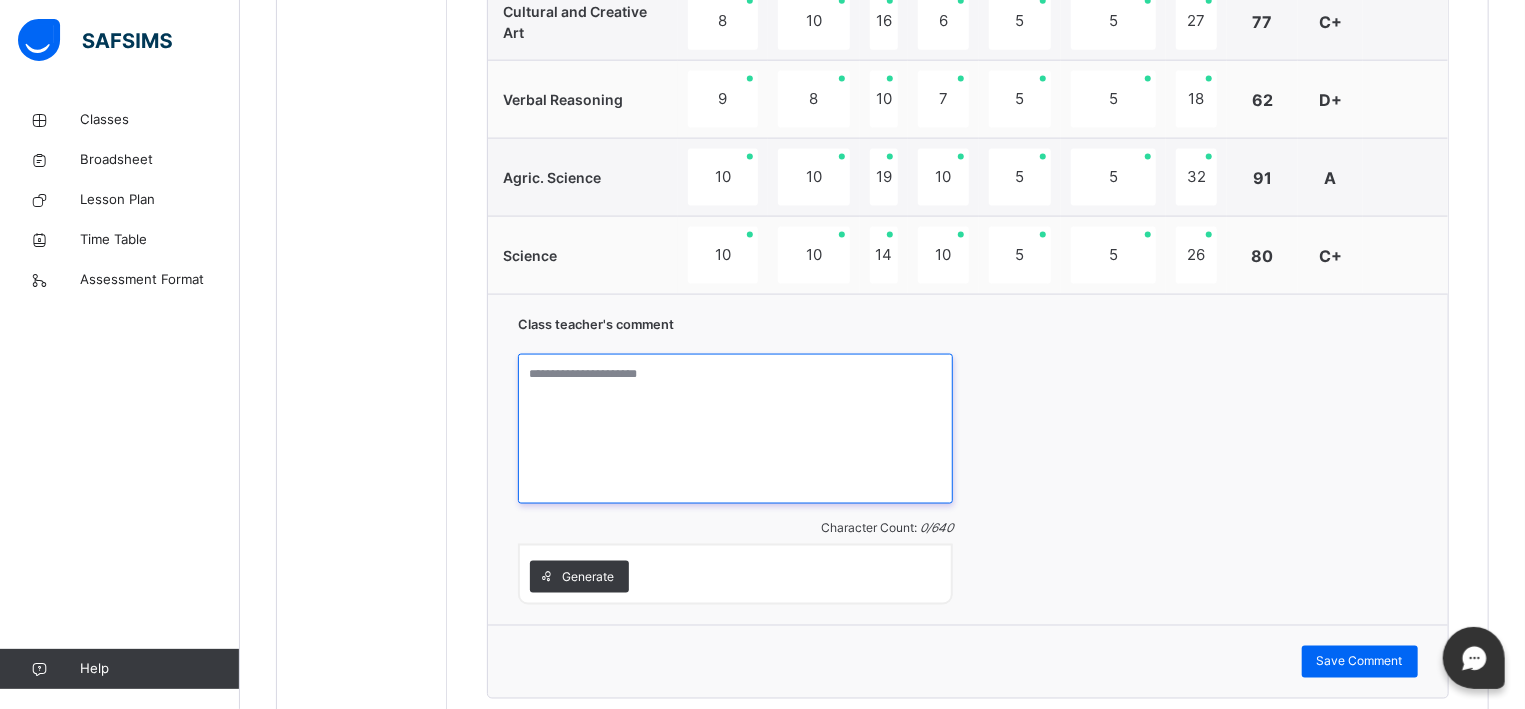 click at bounding box center (735, 429) 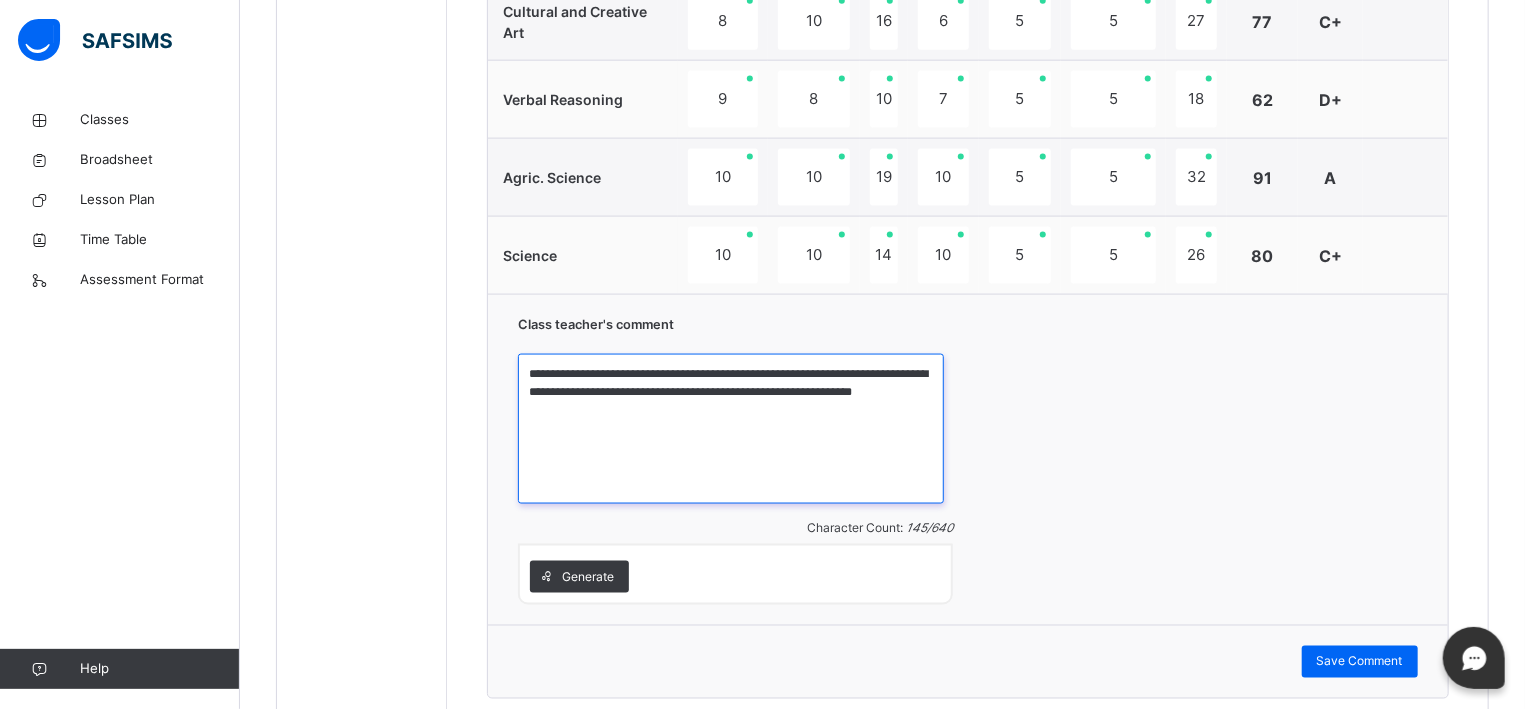 click on "**********" at bounding box center [731, 429] 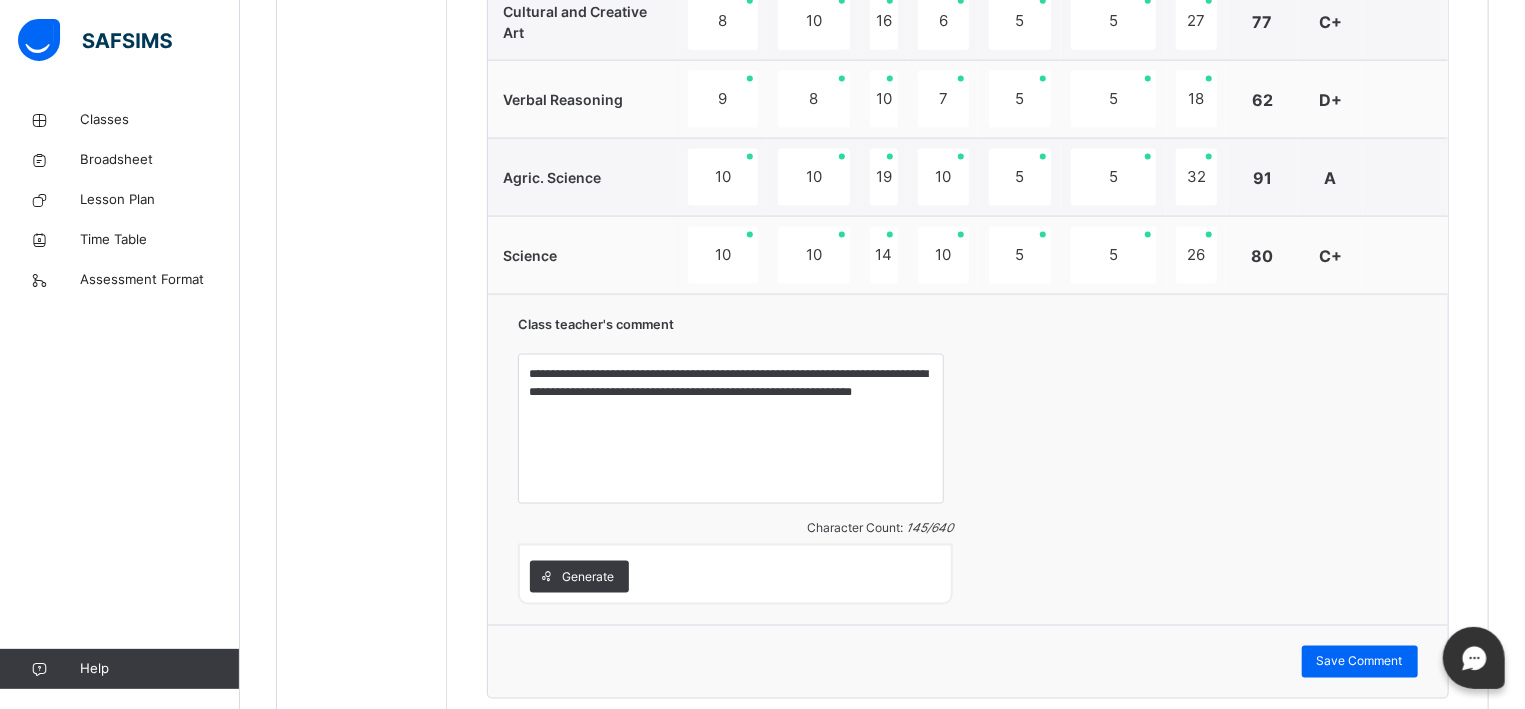 click on "Students ABDULWAHAB MUHAMMAD USMAN 2073 ABUBAKAR MUHAMMAD NAZIR 2074 ADAMU MUHAMMAD JIBIRILLA  2751 AHMAD MARYAM INUWA 2446 AHMED AISHA AMINU 2054 ALIYU NASIR ALIYU  2065 BABANGIDA MUHAMMAD BALA 2047 GOLD AYISHA IBILOLA 2031 IBRAHIM AISHA  2096 IBRAHIM KHALEEL USMAN 2394 ISMAIL NEEMAT KASSIM 2306 MOHAMMED ABDULKARIM ALI 2178 MUSA MUHAMMAD-SANI OGAH 2617 MUSTAPHA ISAH JAMIL 2120 SHAMSUDDEN MUHAMMAD  2186 USMAN KHALIFA ALIYU 2159 YUSUF AISHA ISHAQ 2561" at bounding box center (362, -117) 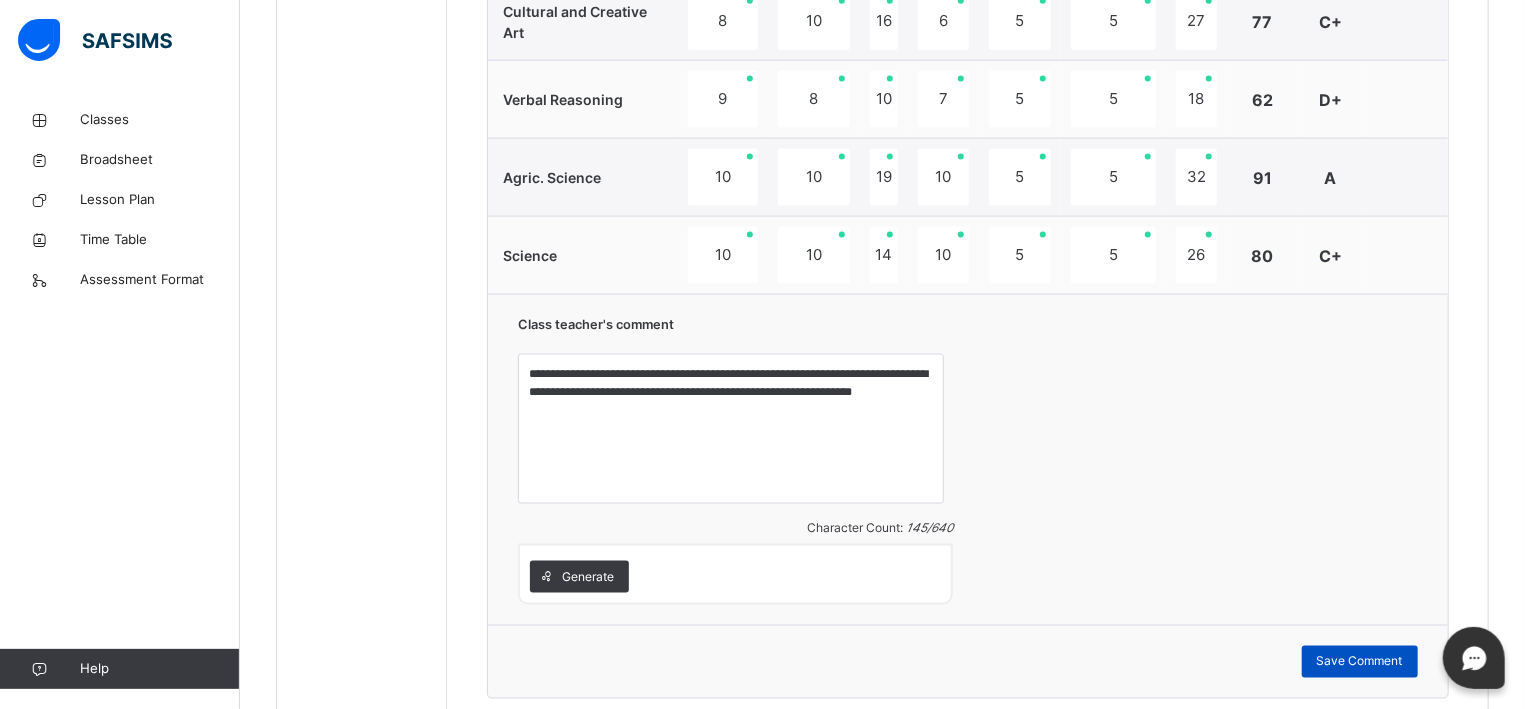 click on "Save Comment" at bounding box center [1360, 662] 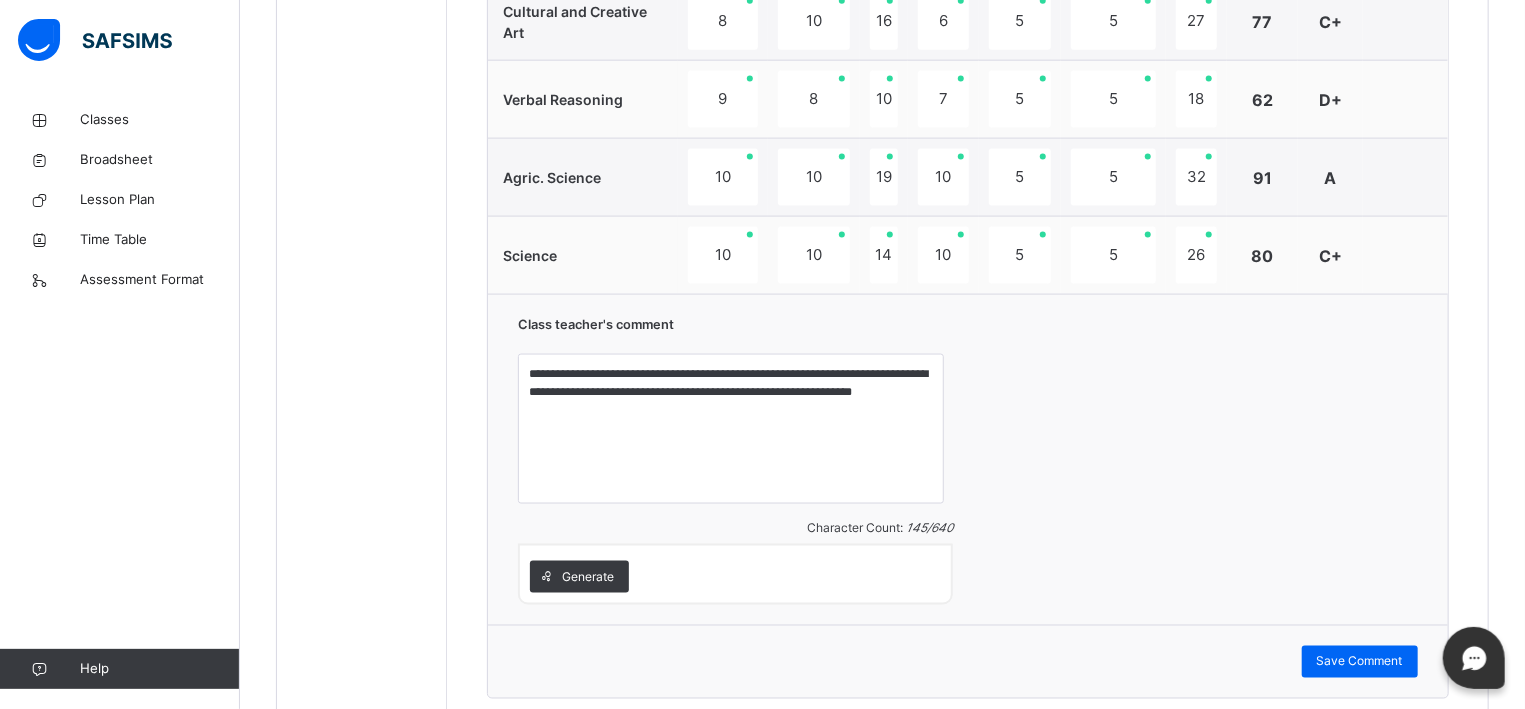 click on "**********" at bounding box center (968, 459) 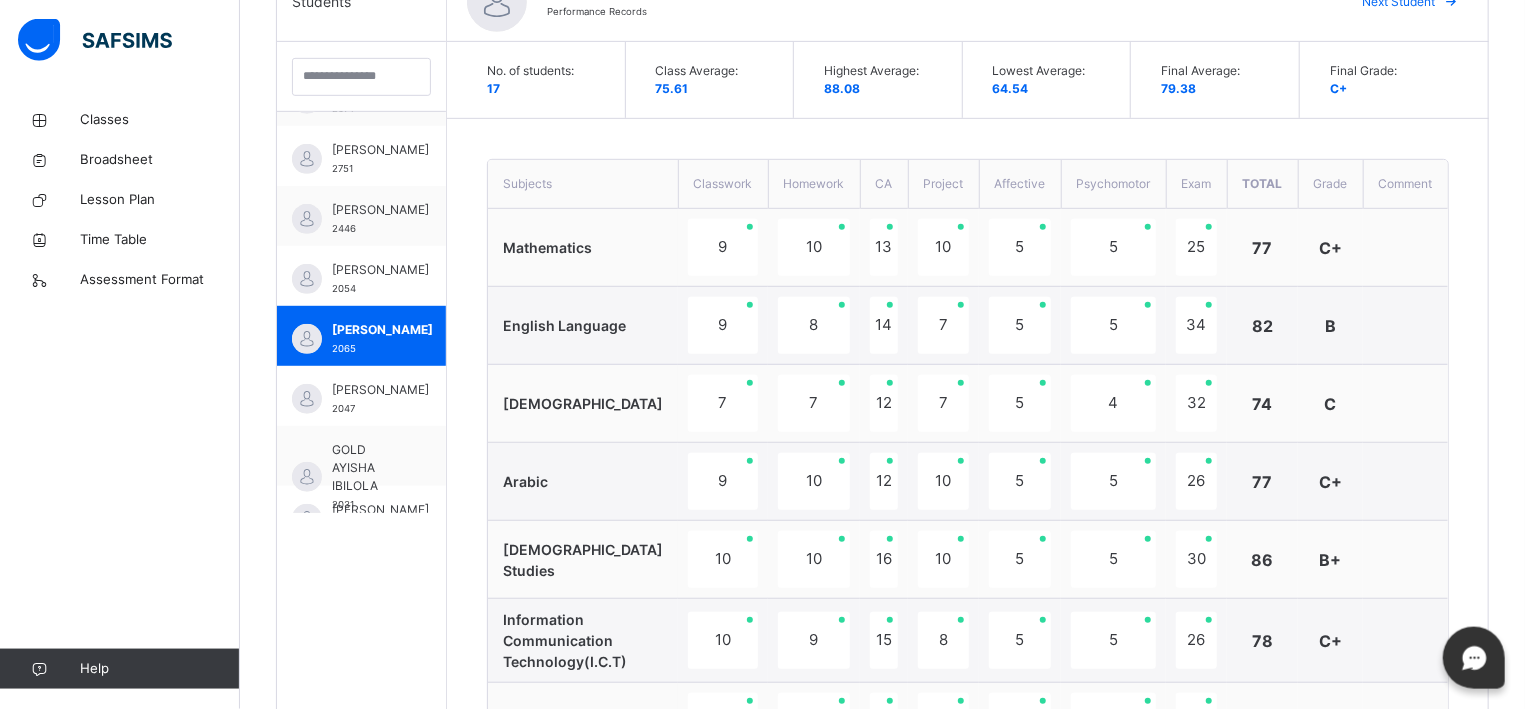 scroll, scrollTop: 528, scrollLeft: 0, axis: vertical 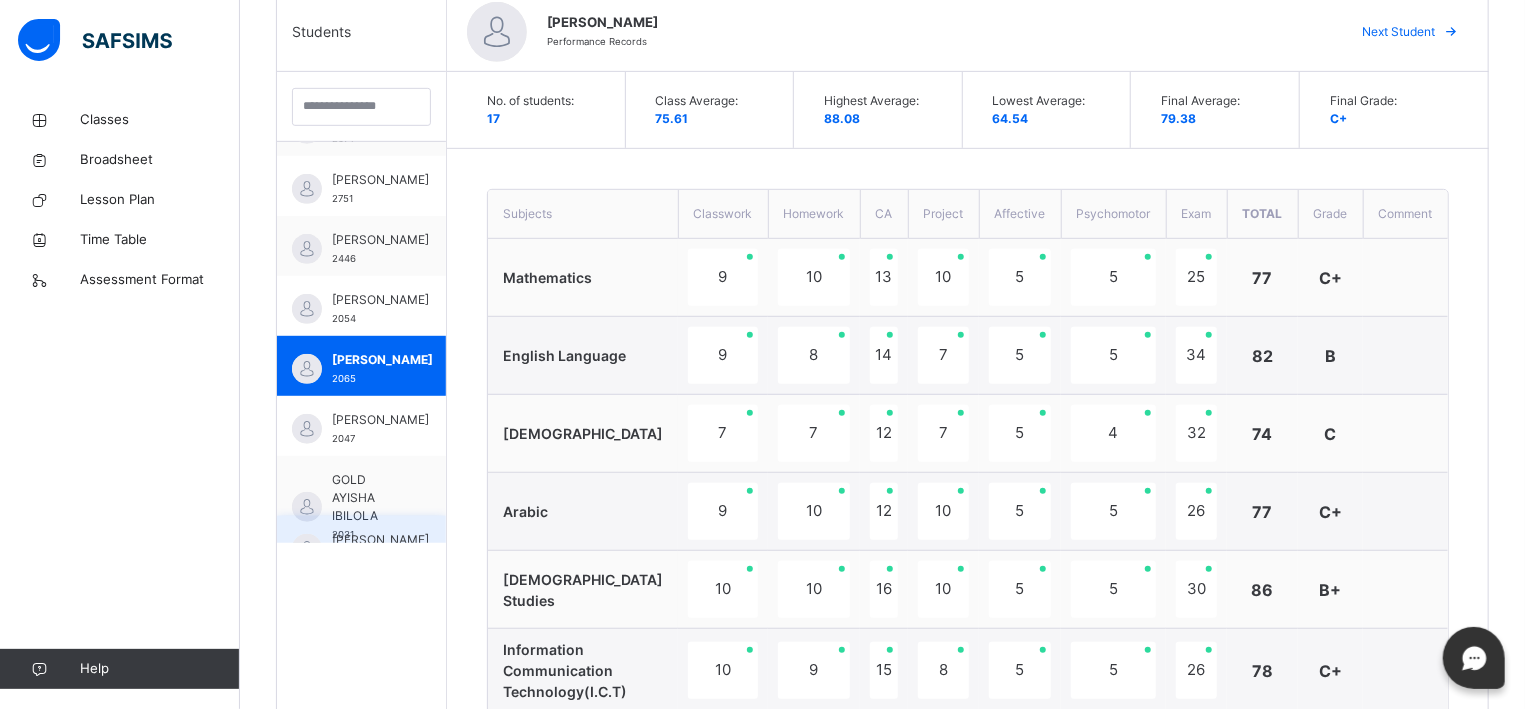click on "[PERSON_NAME]" at bounding box center (380, 540) 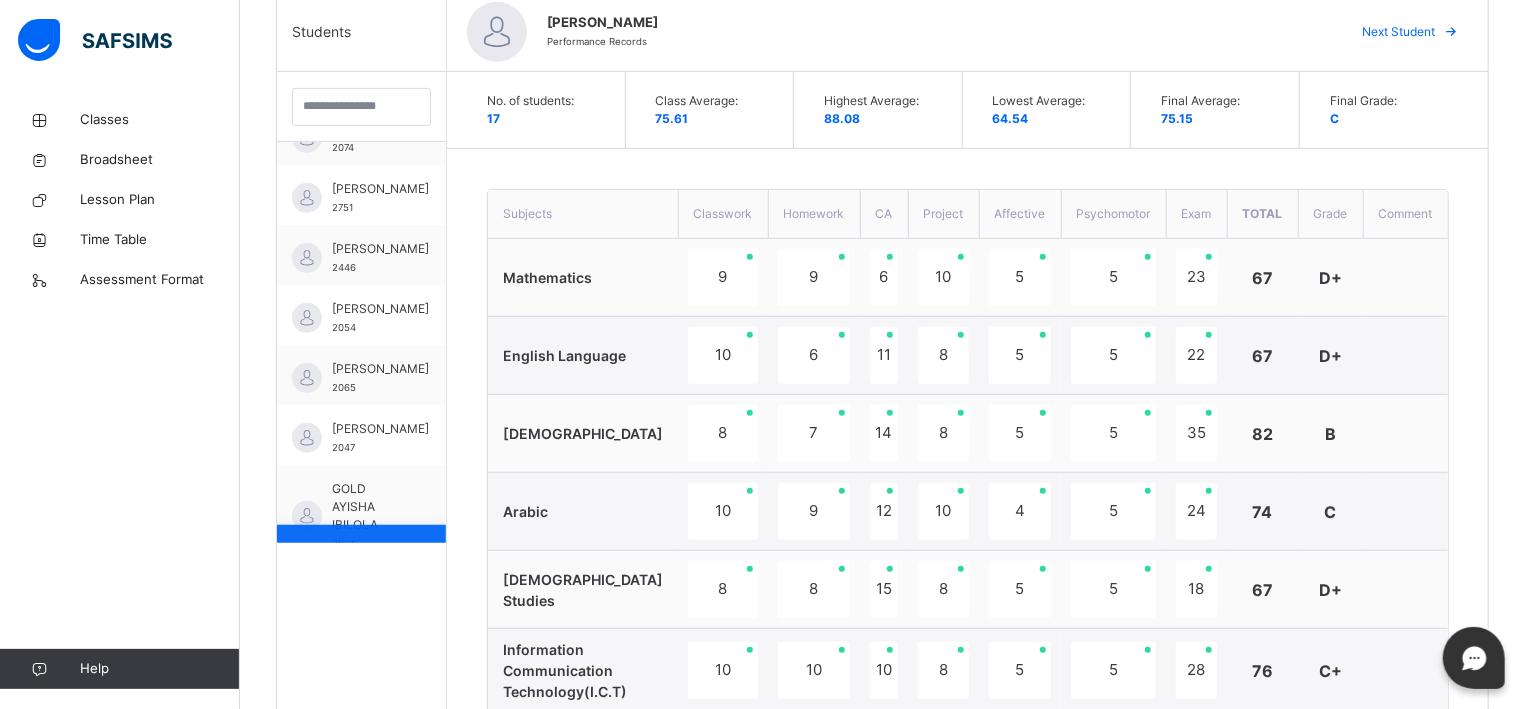 scroll, scrollTop: 106, scrollLeft: 0, axis: vertical 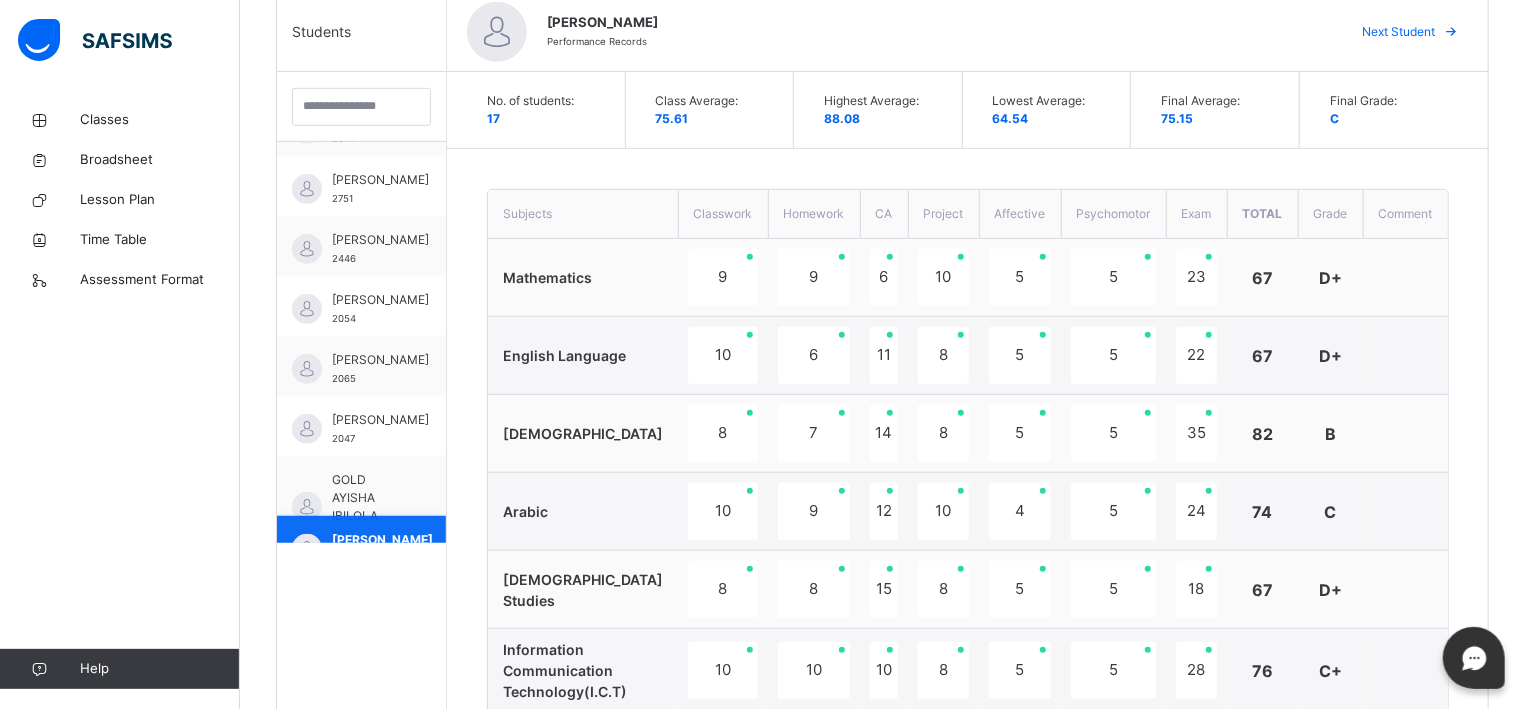 click on "IBRAHIM AISHA  2096" at bounding box center (361, 546) 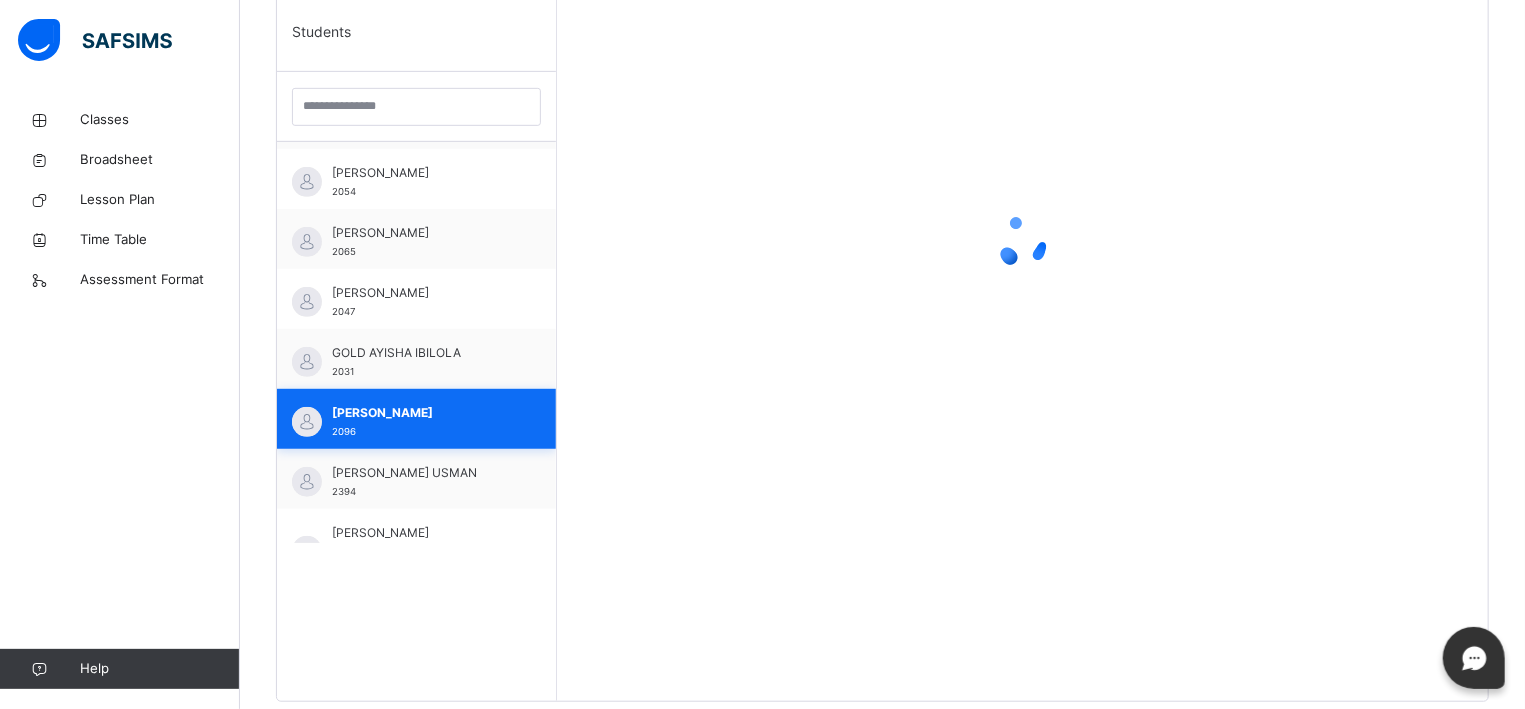 scroll, scrollTop: 271, scrollLeft: 0, axis: vertical 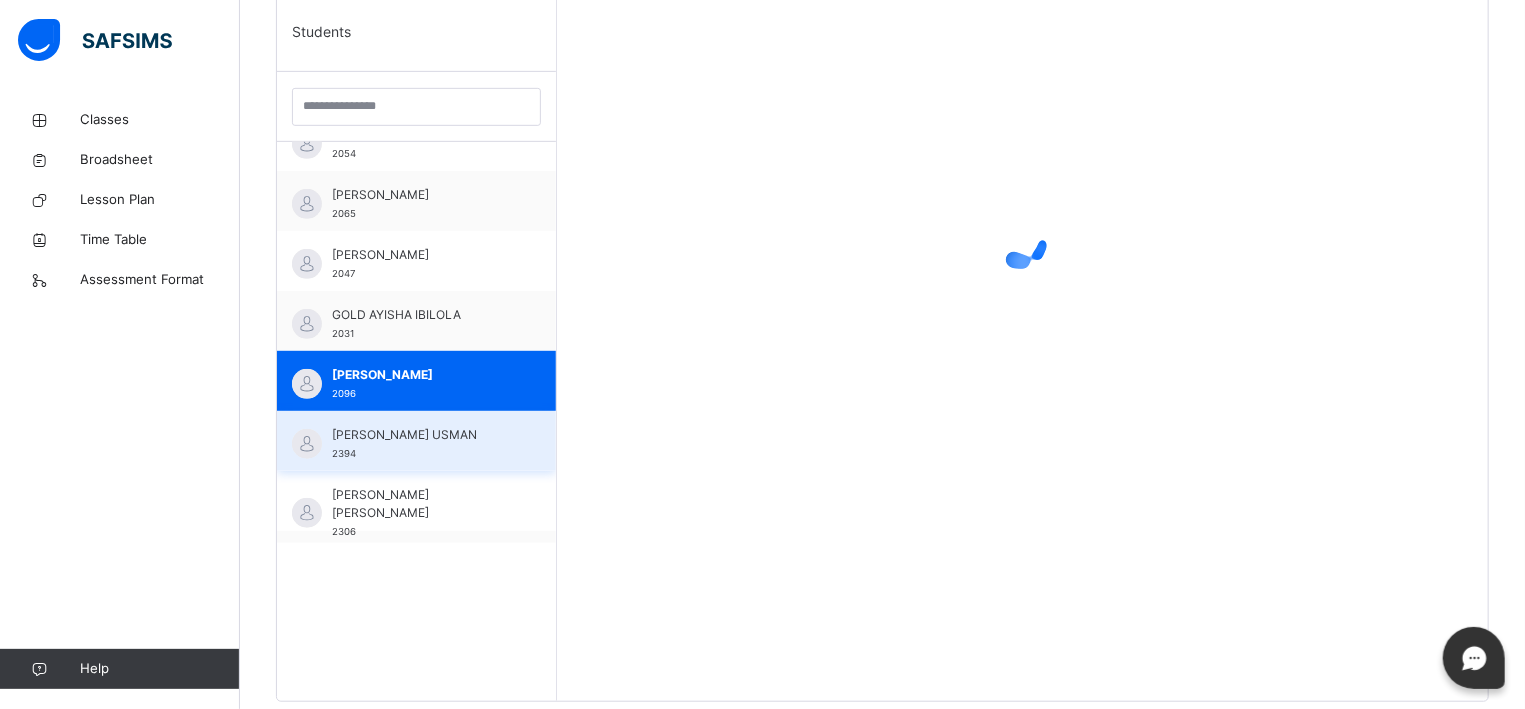 click on "[PERSON_NAME] USMAN" at bounding box center [421, 435] 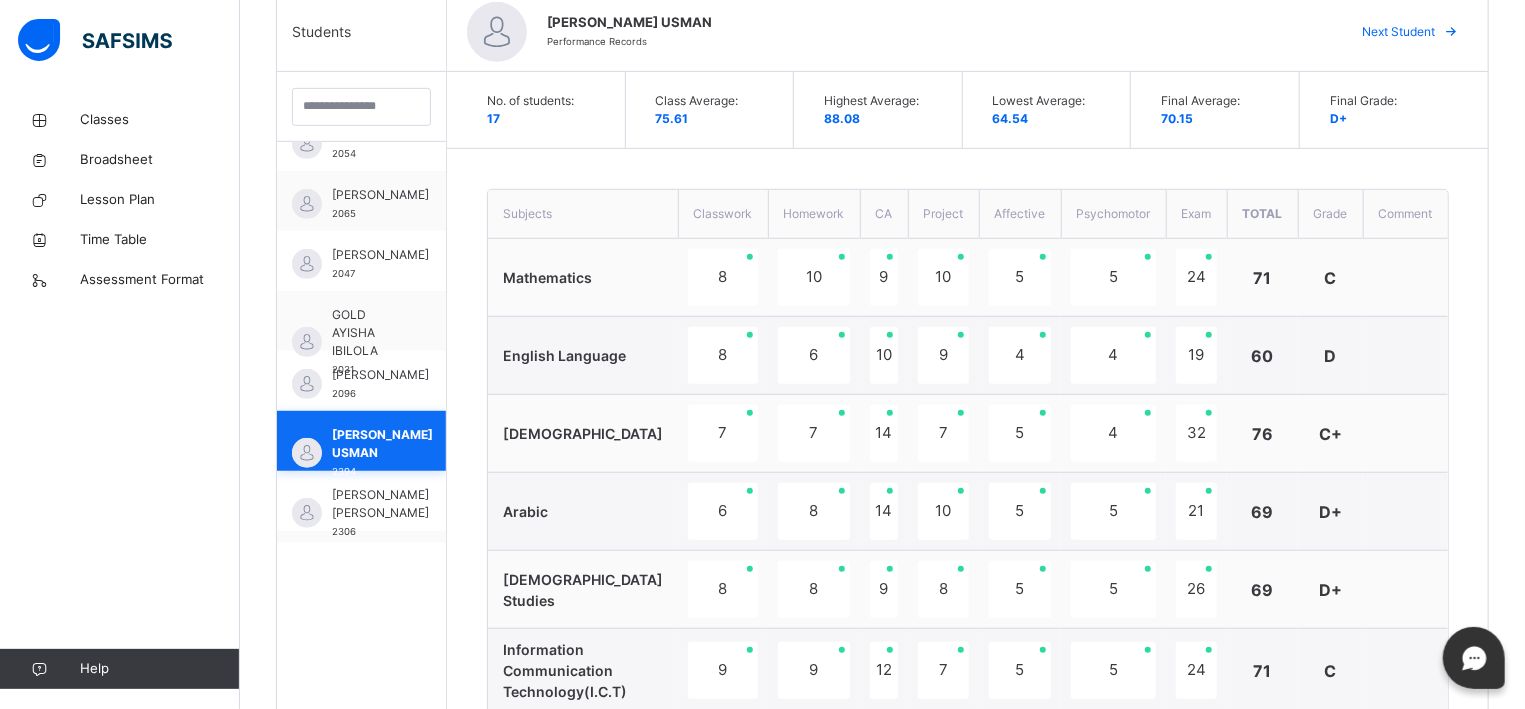 scroll, scrollTop: 280, scrollLeft: 0, axis: vertical 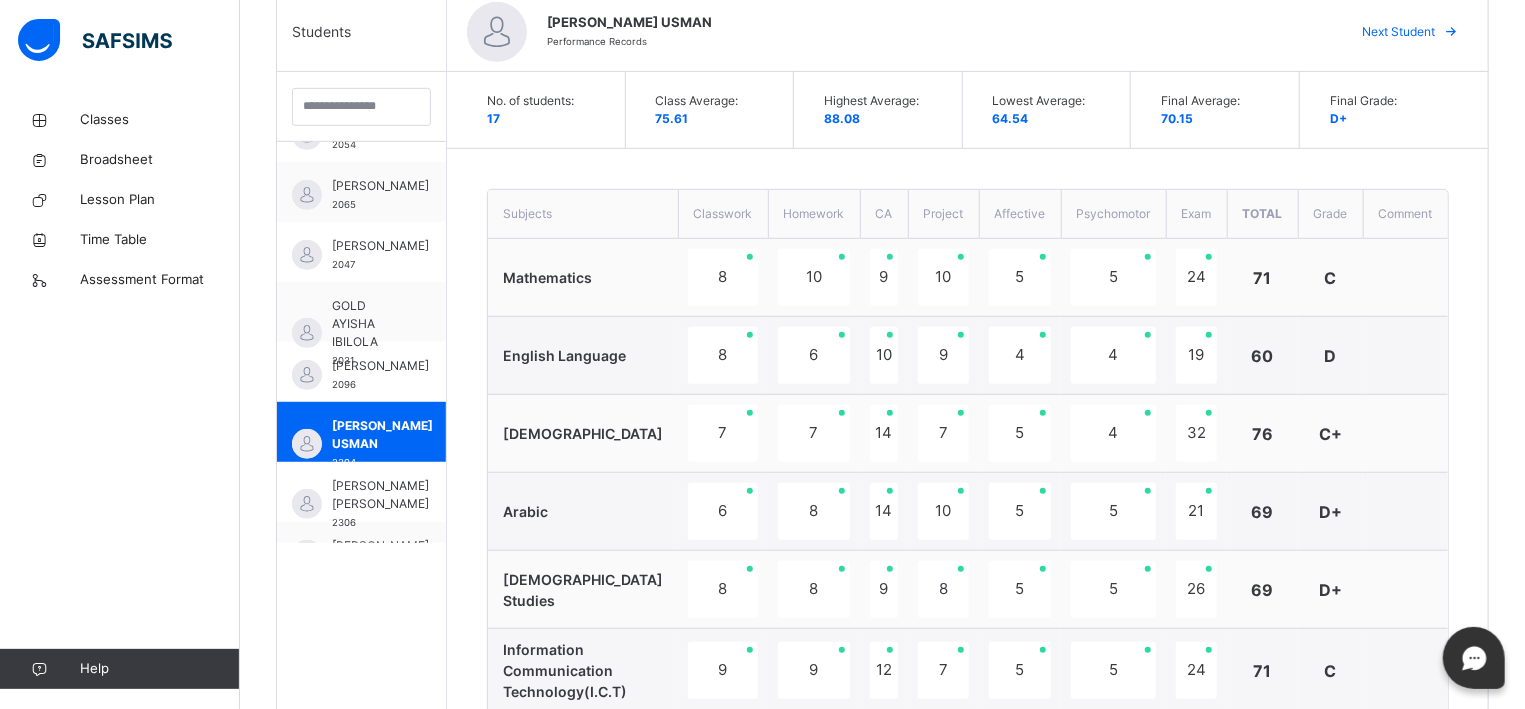 click at bounding box center (1405, 434) 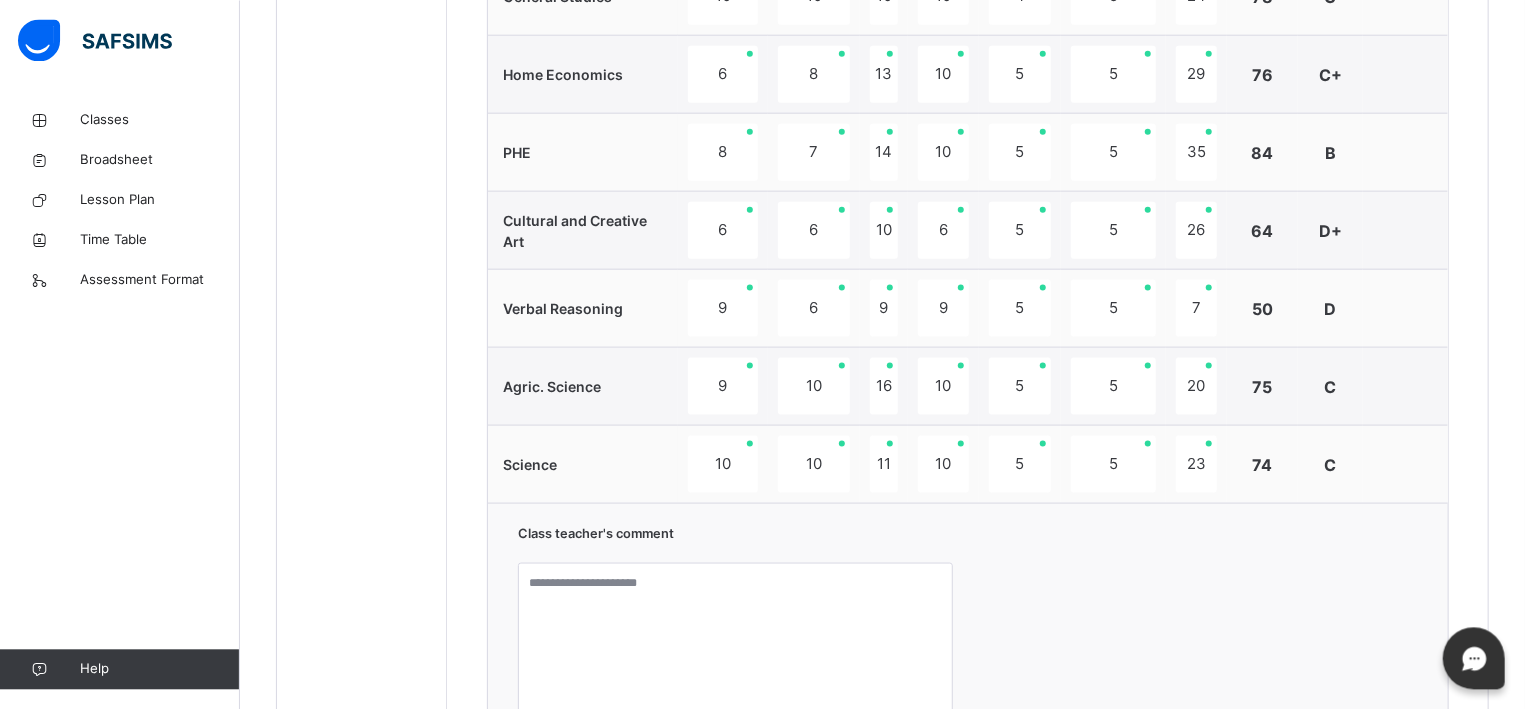 scroll, scrollTop: 1332, scrollLeft: 0, axis: vertical 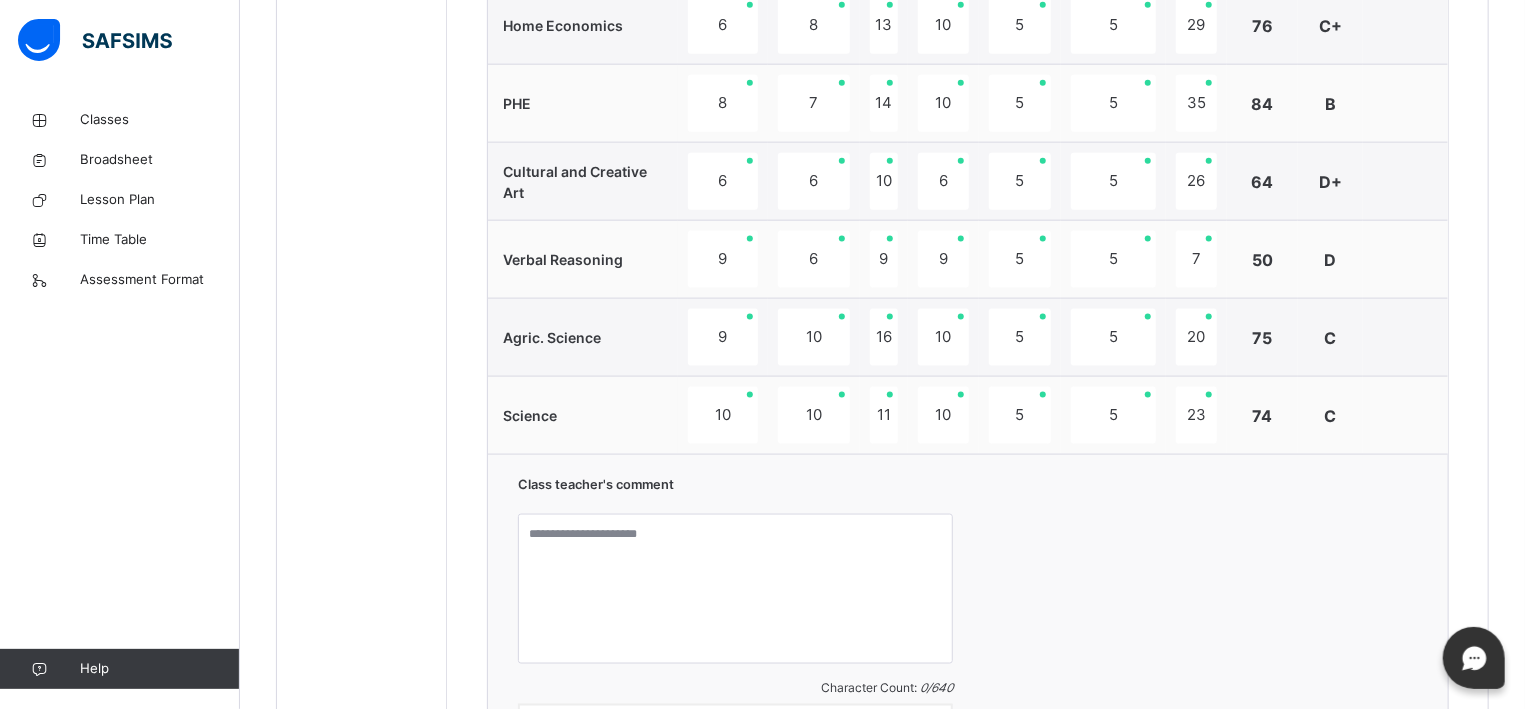 click on "Class teacher's comment Character Count:   0 / 640   Generate" at bounding box center [968, 619] 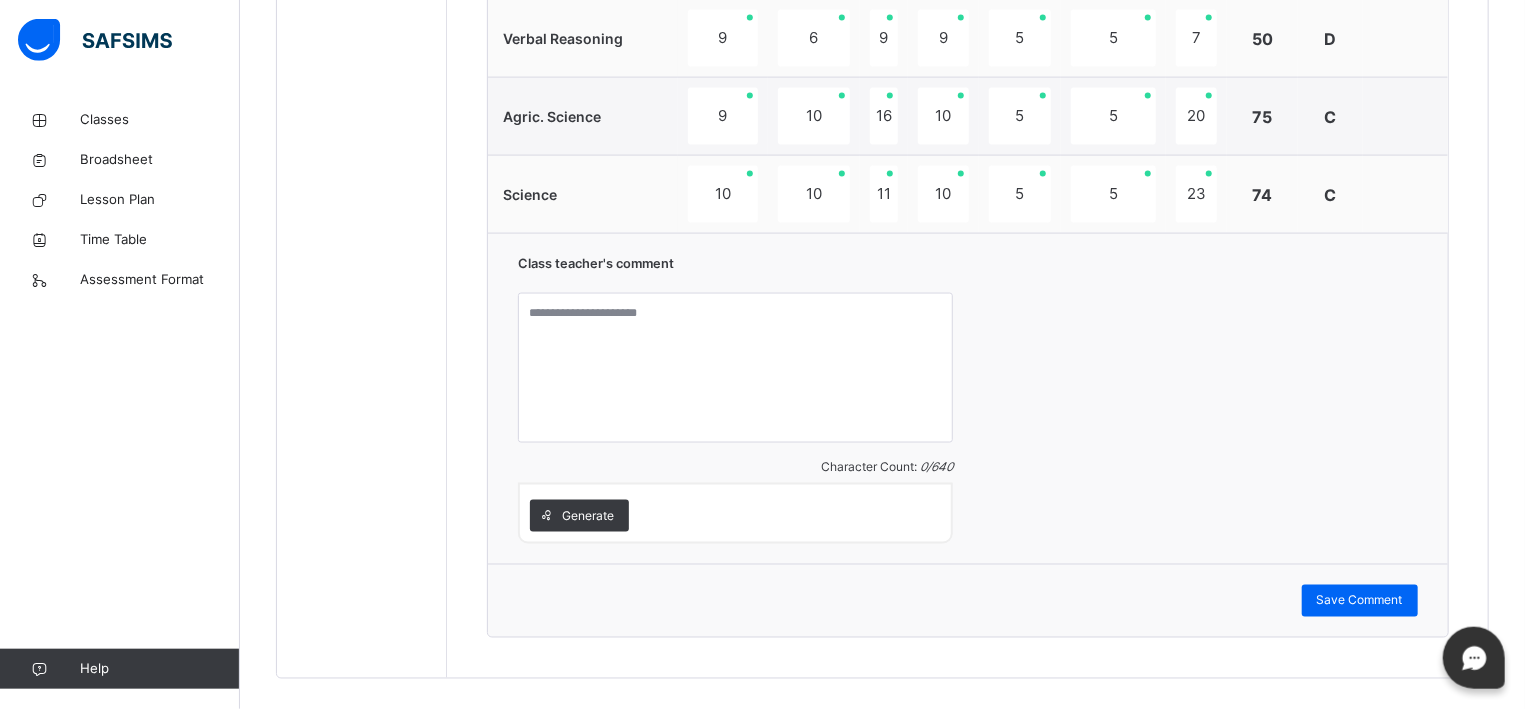 scroll, scrollTop: 1581, scrollLeft: 0, axis: vertical 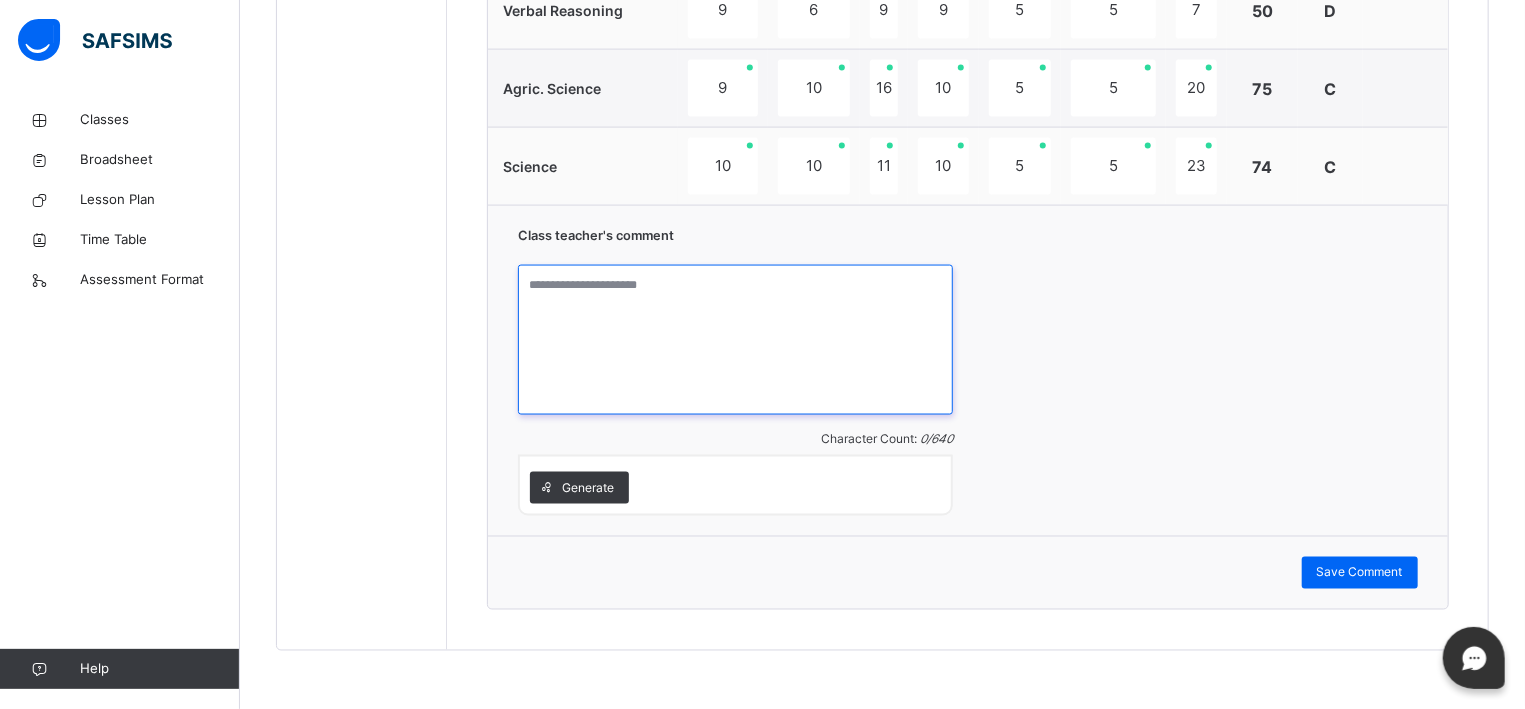 click at bounding box center (735, 340) 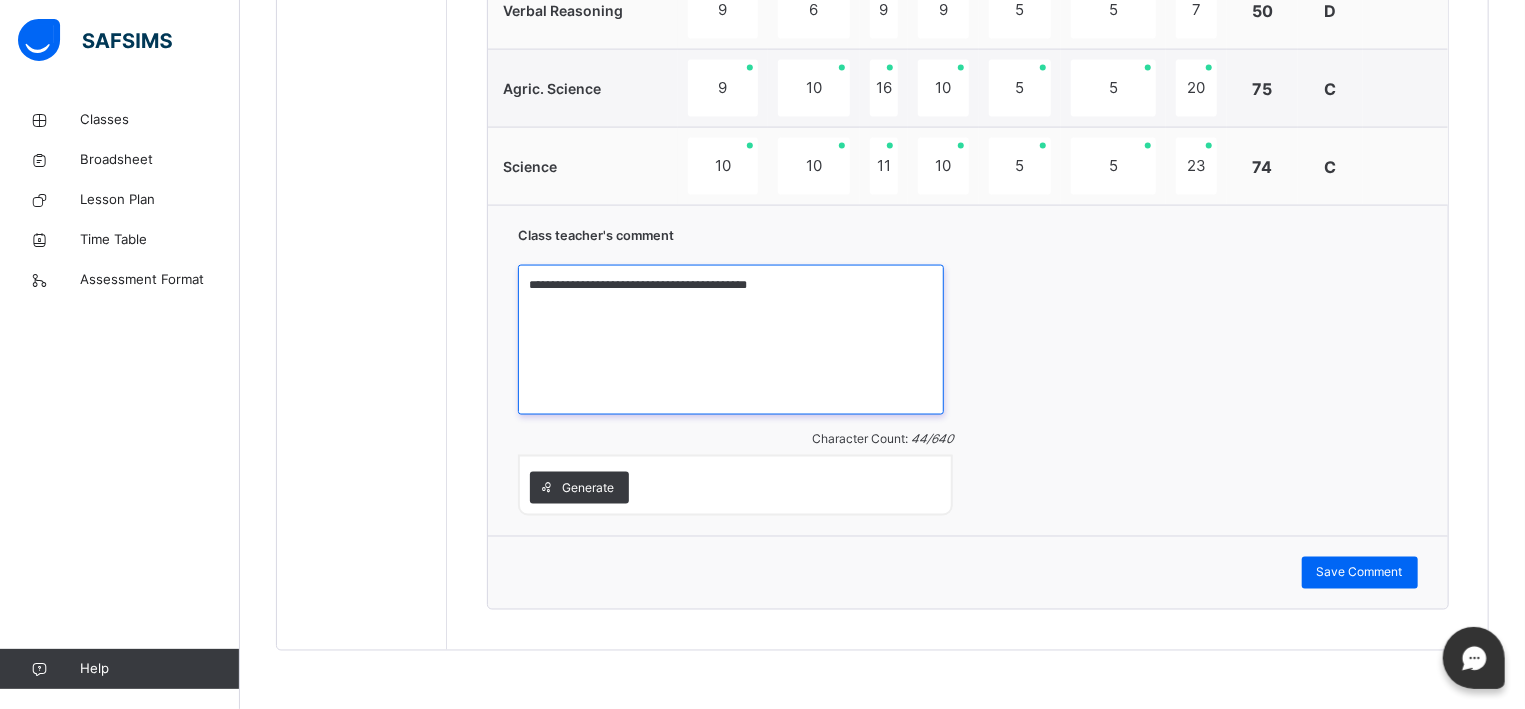 click on "**********" at bounding box center [731, 340] 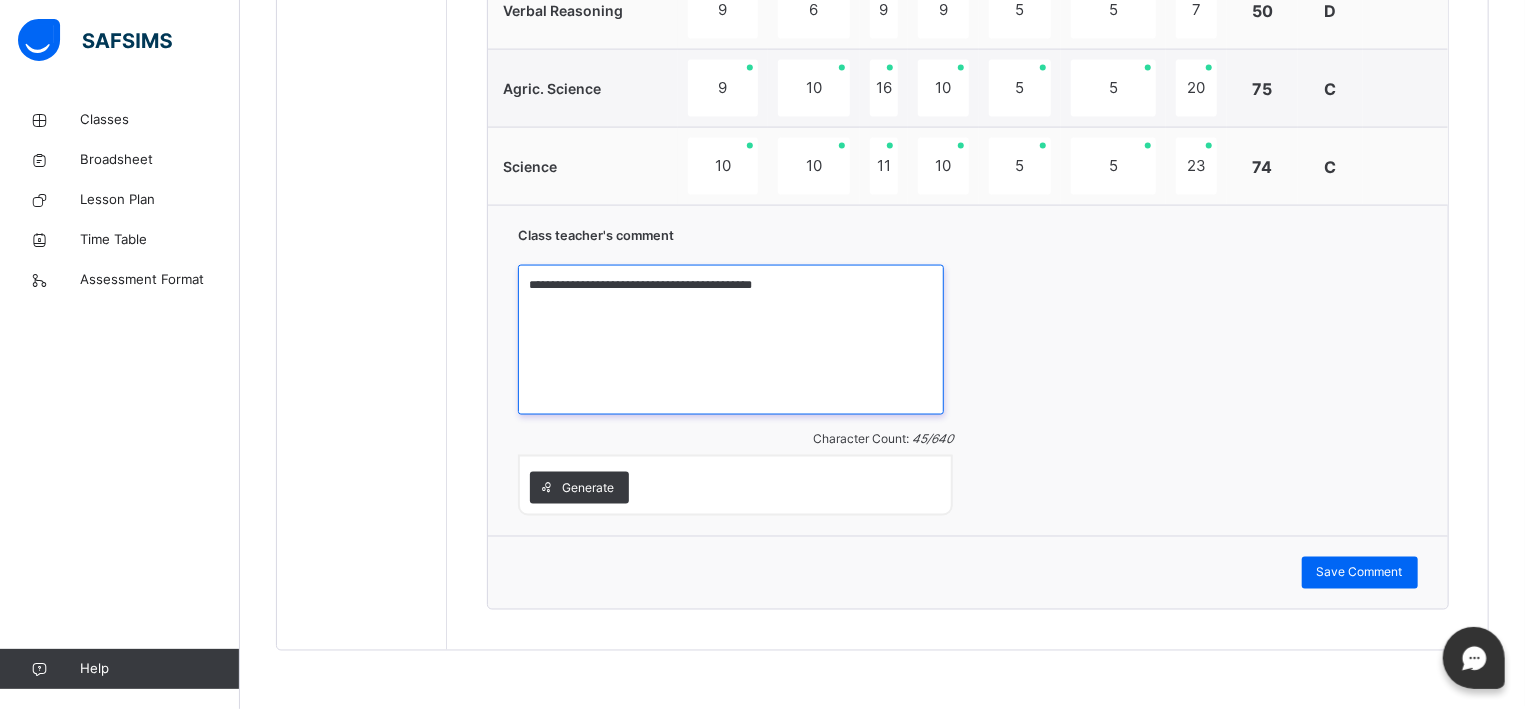 click on "**********" at bounding box center (731, 340) 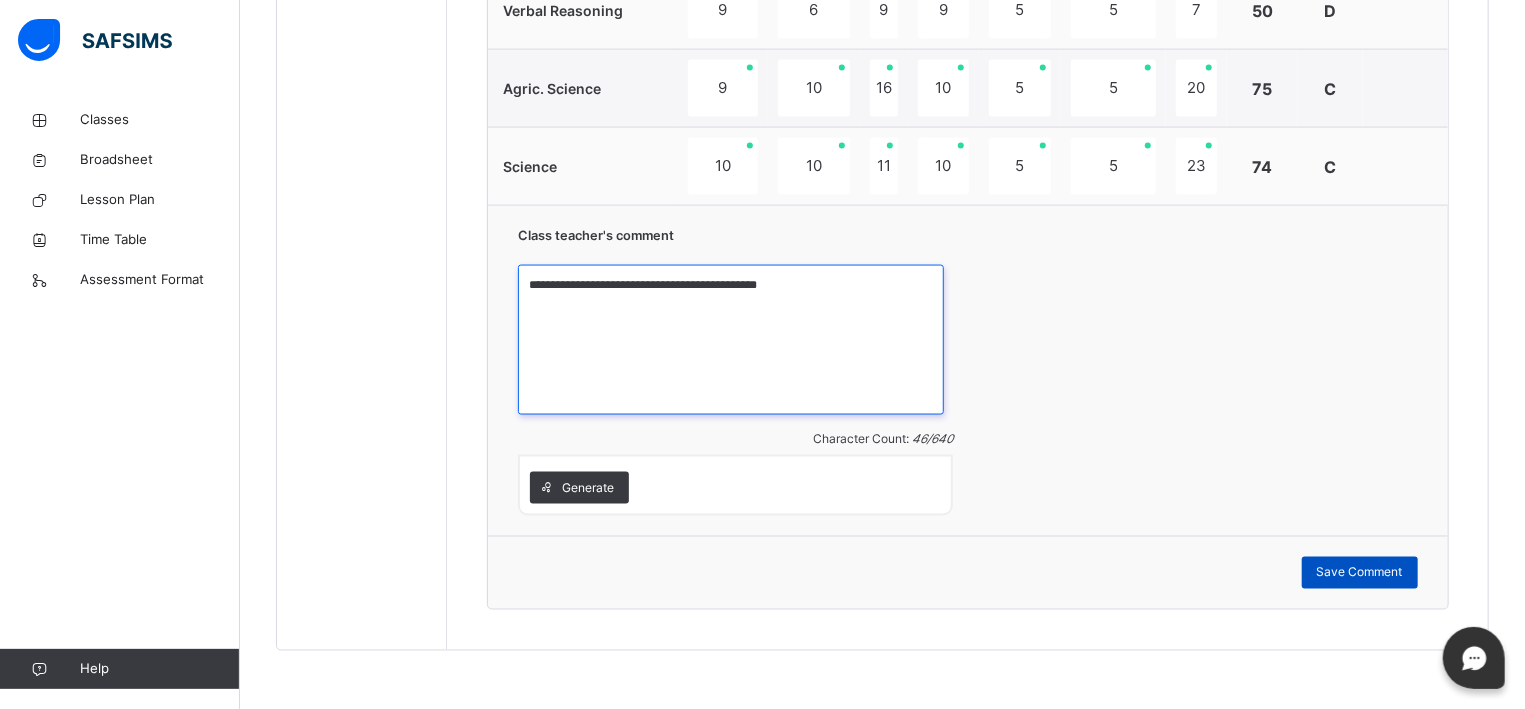 type on "**********" 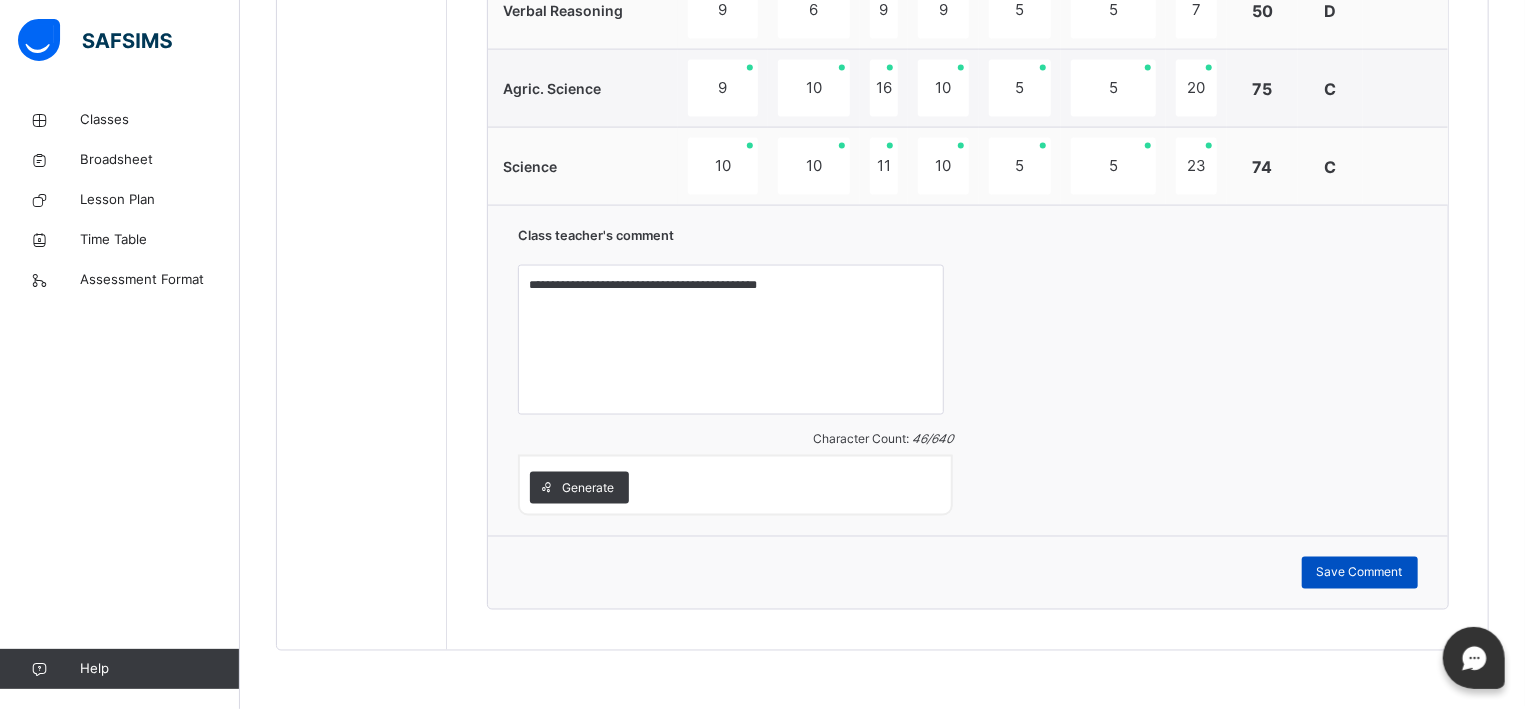 click on "Save Comment" at bounding box center (1360, 573) 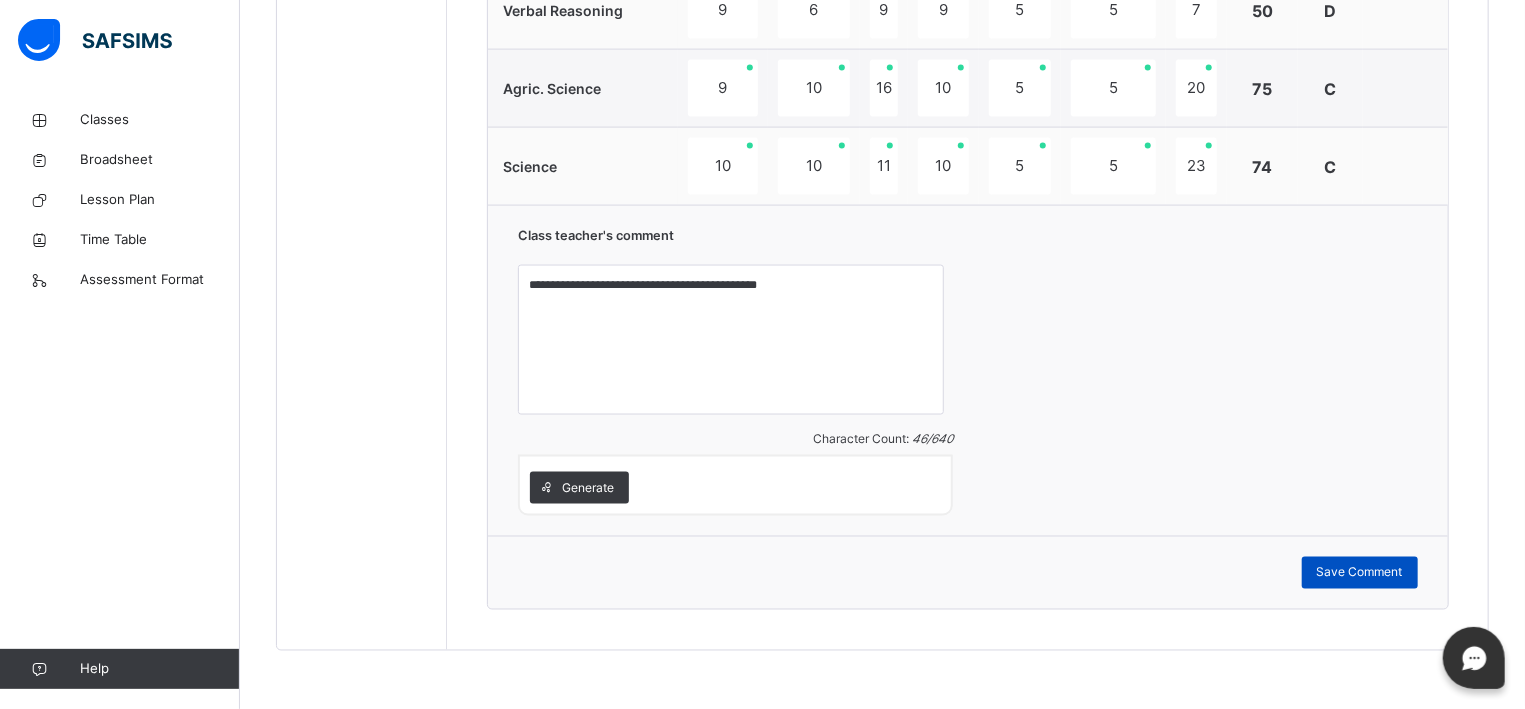 click on "Save Comment" at bounding box center [1360, 573] 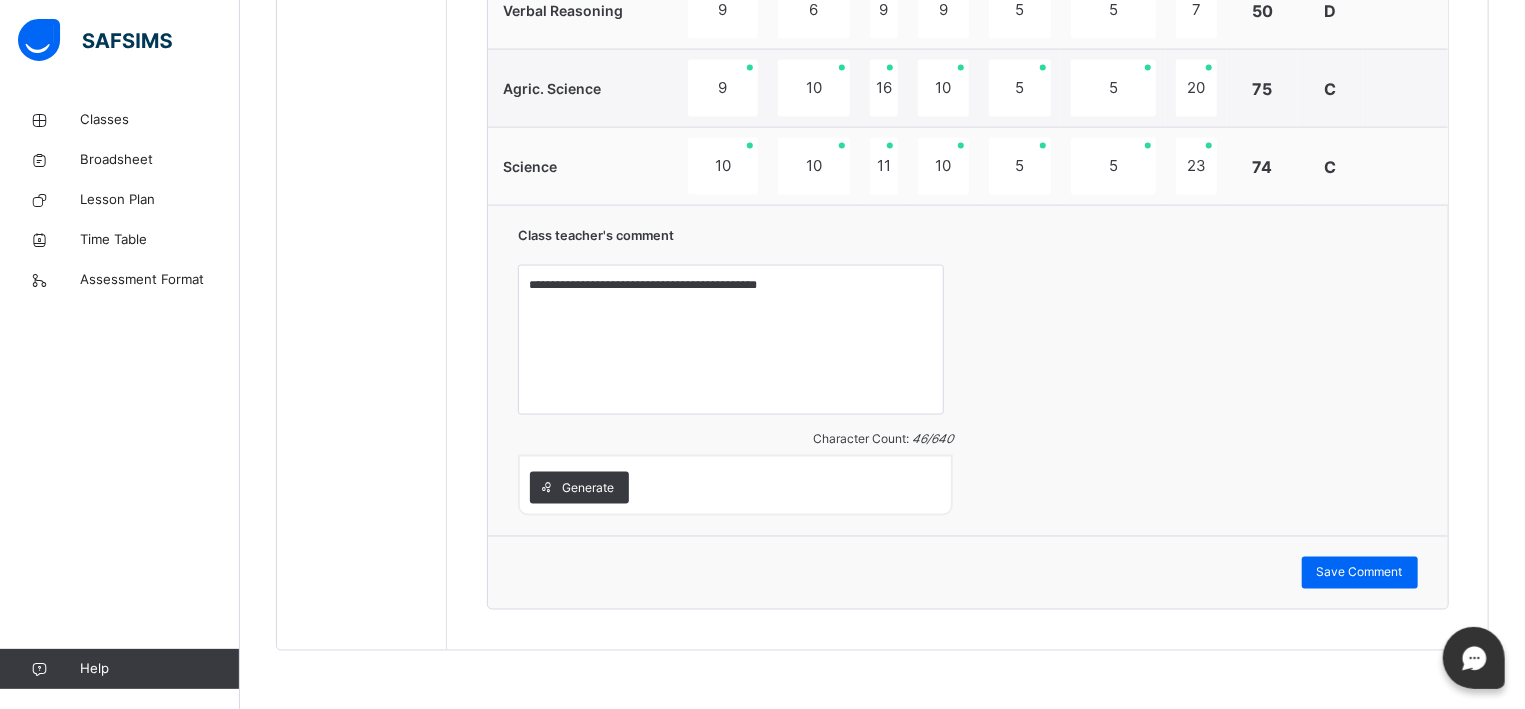 click on "Save Comment" at bounding box center (968, 572) 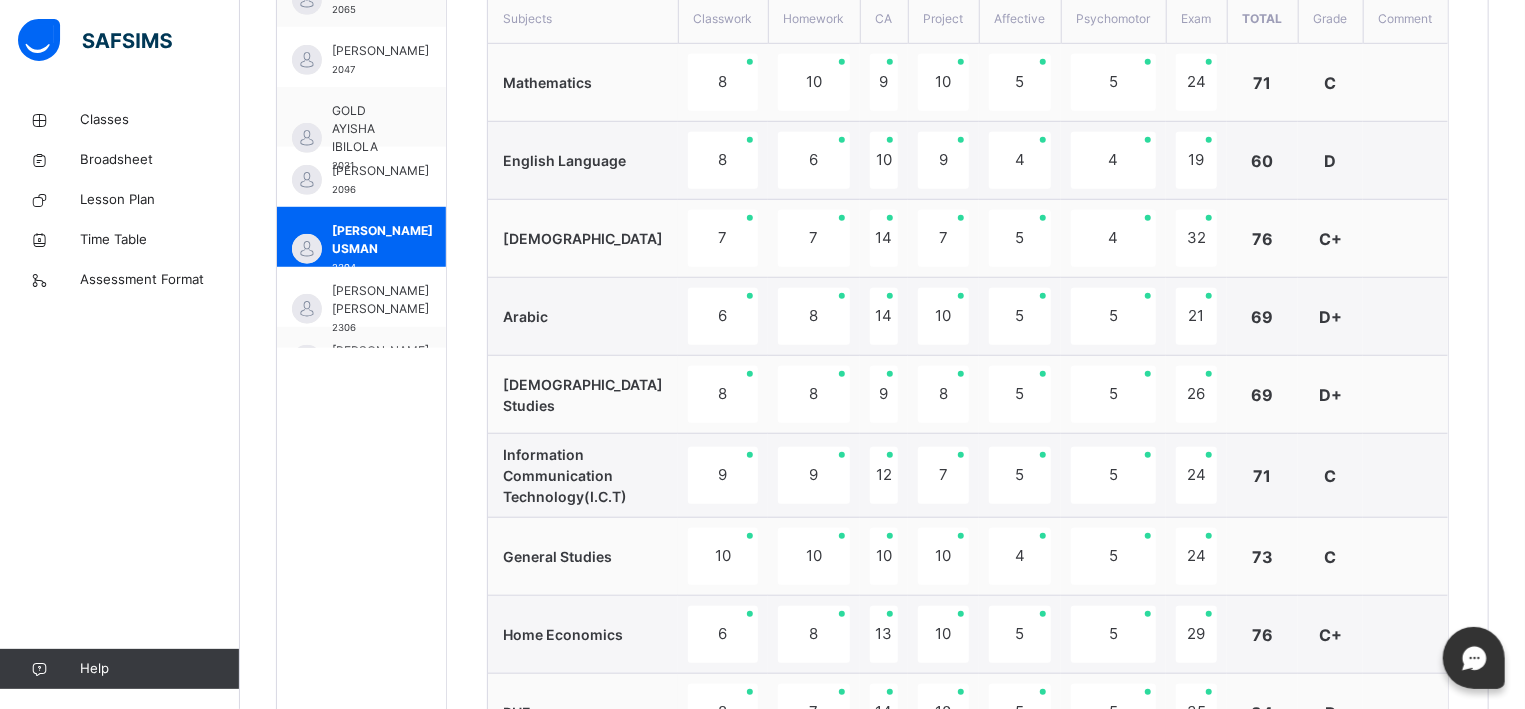scroll, scrollTop: 670, scrollLeft: 0, axis: vertical 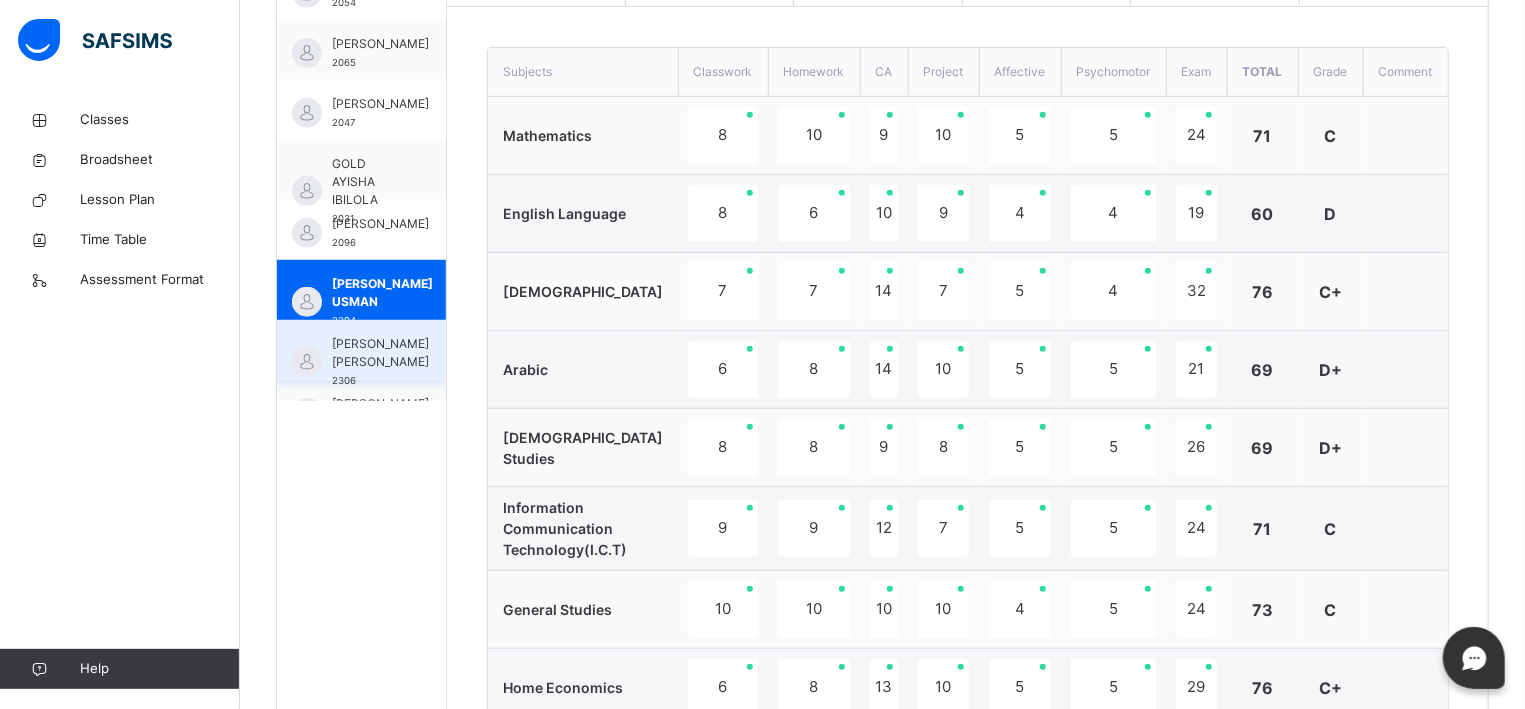 click on "[PERSON_NAME] [PERSON_NAME]" at bounding box center [380, 353] 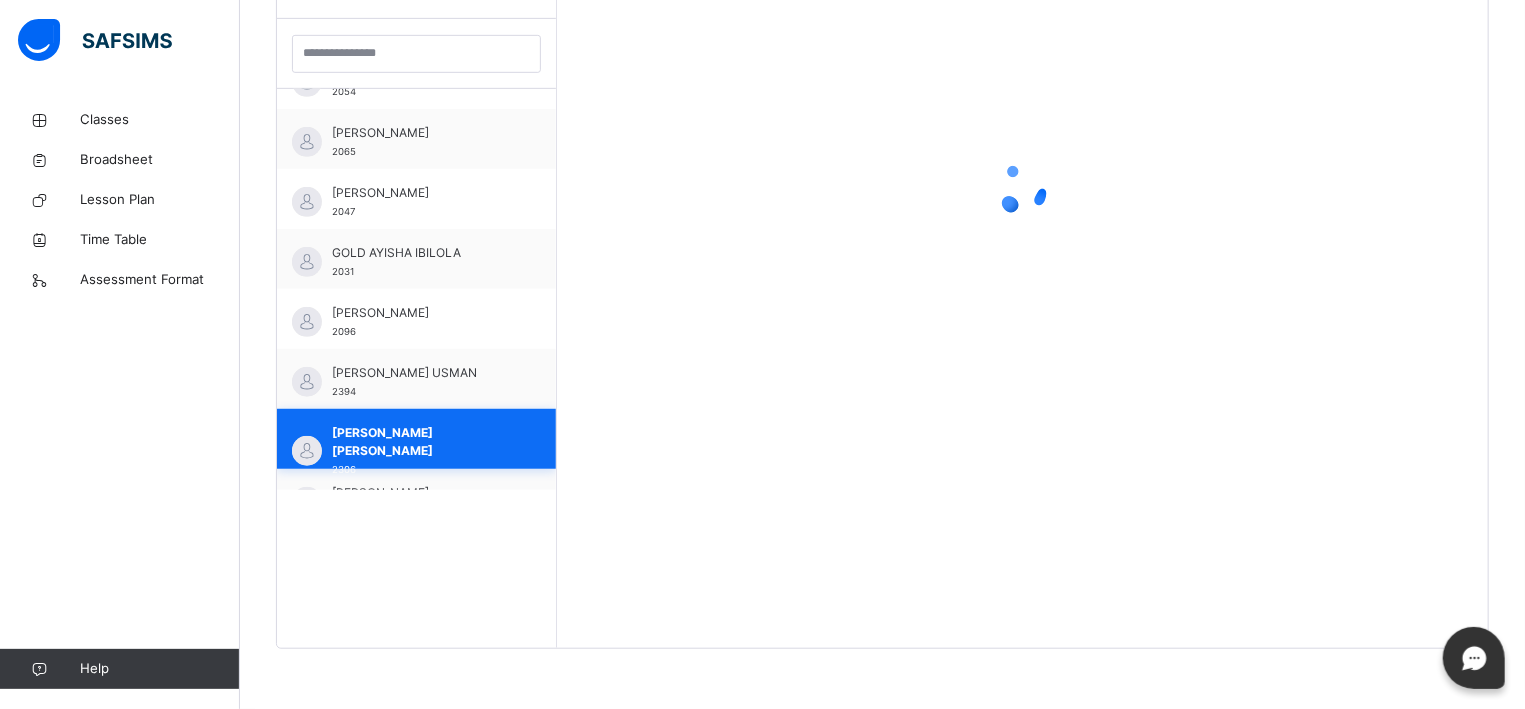 scroll, scrollTop: 581, scrollLeft: 0, axis: vertical 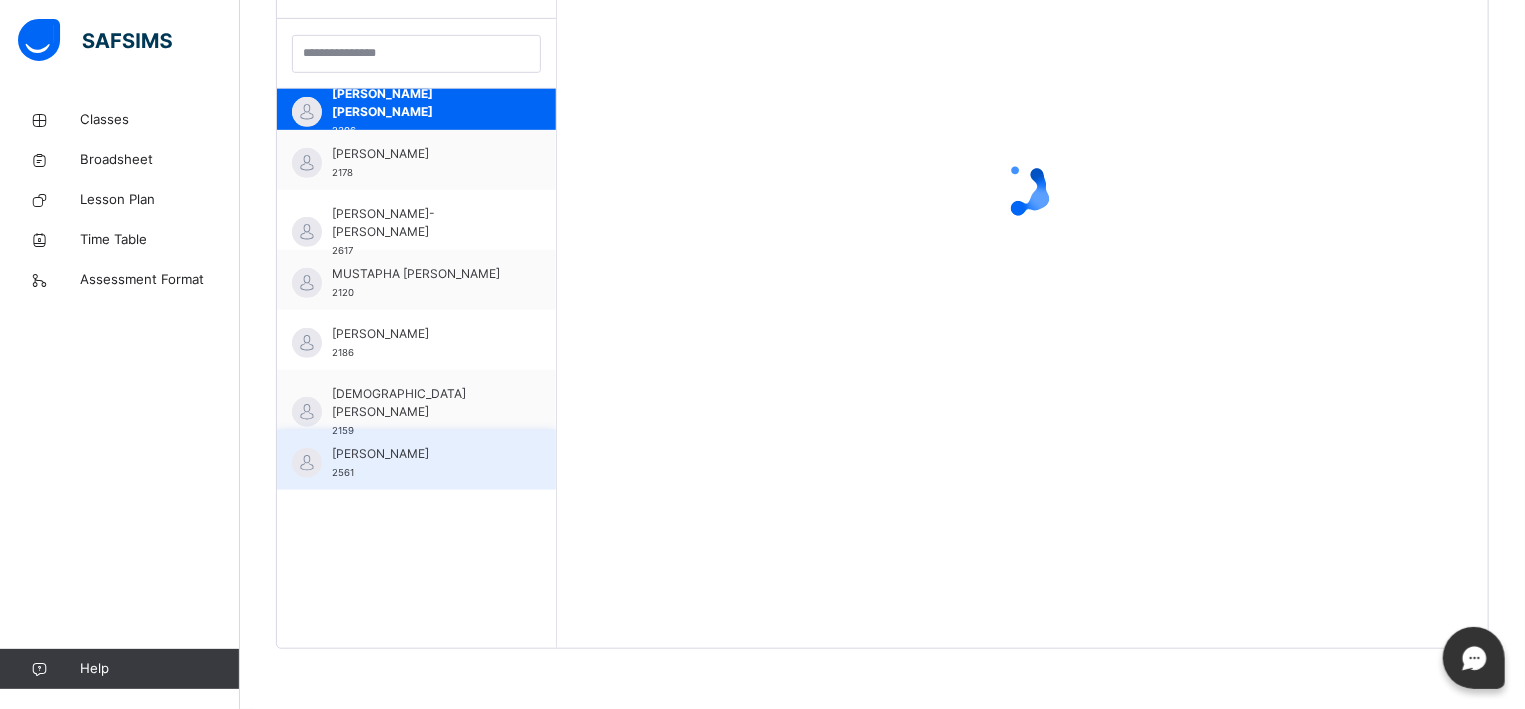 click on "[PERSON_NAME]" at bounding box center [421, 454] 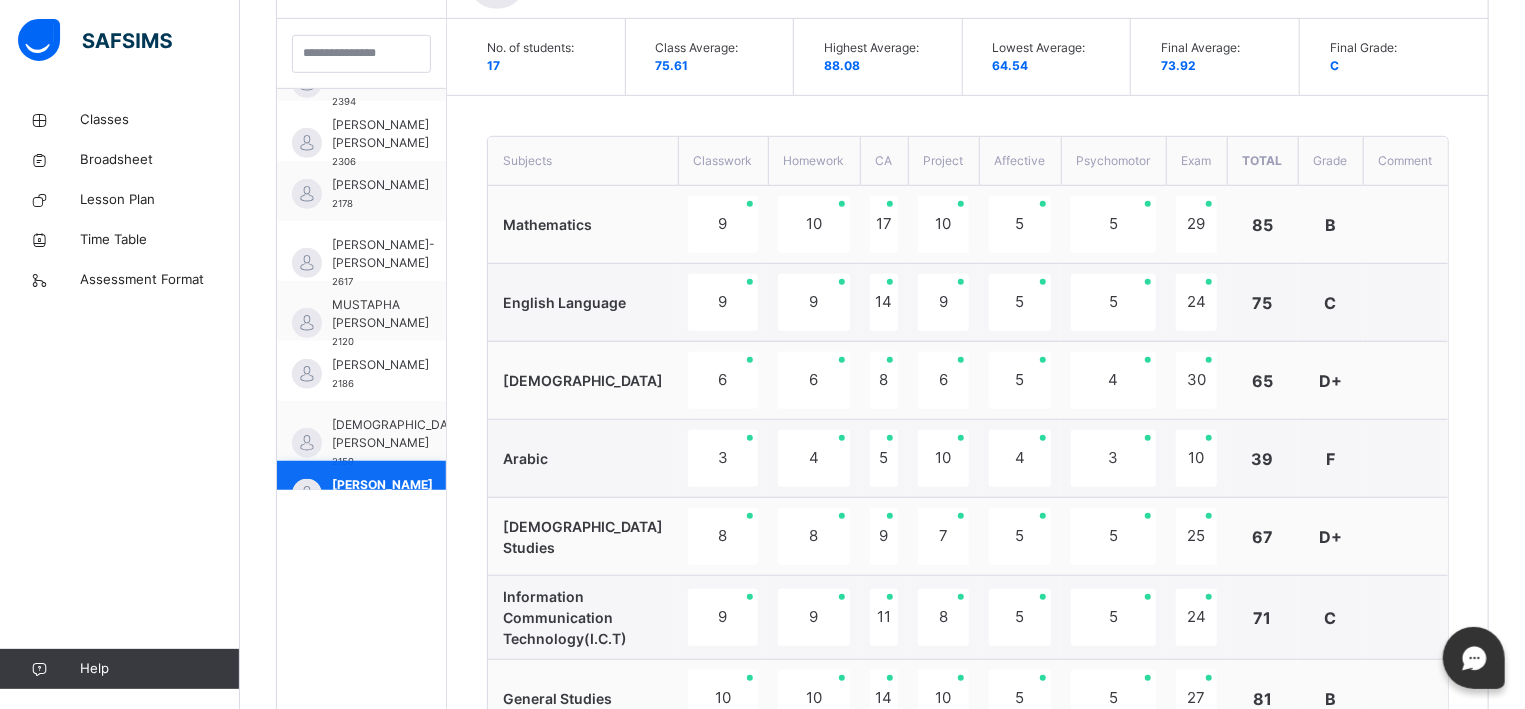 scroll, scrollTop: 585, scrollLeft: 0, axis: vertical 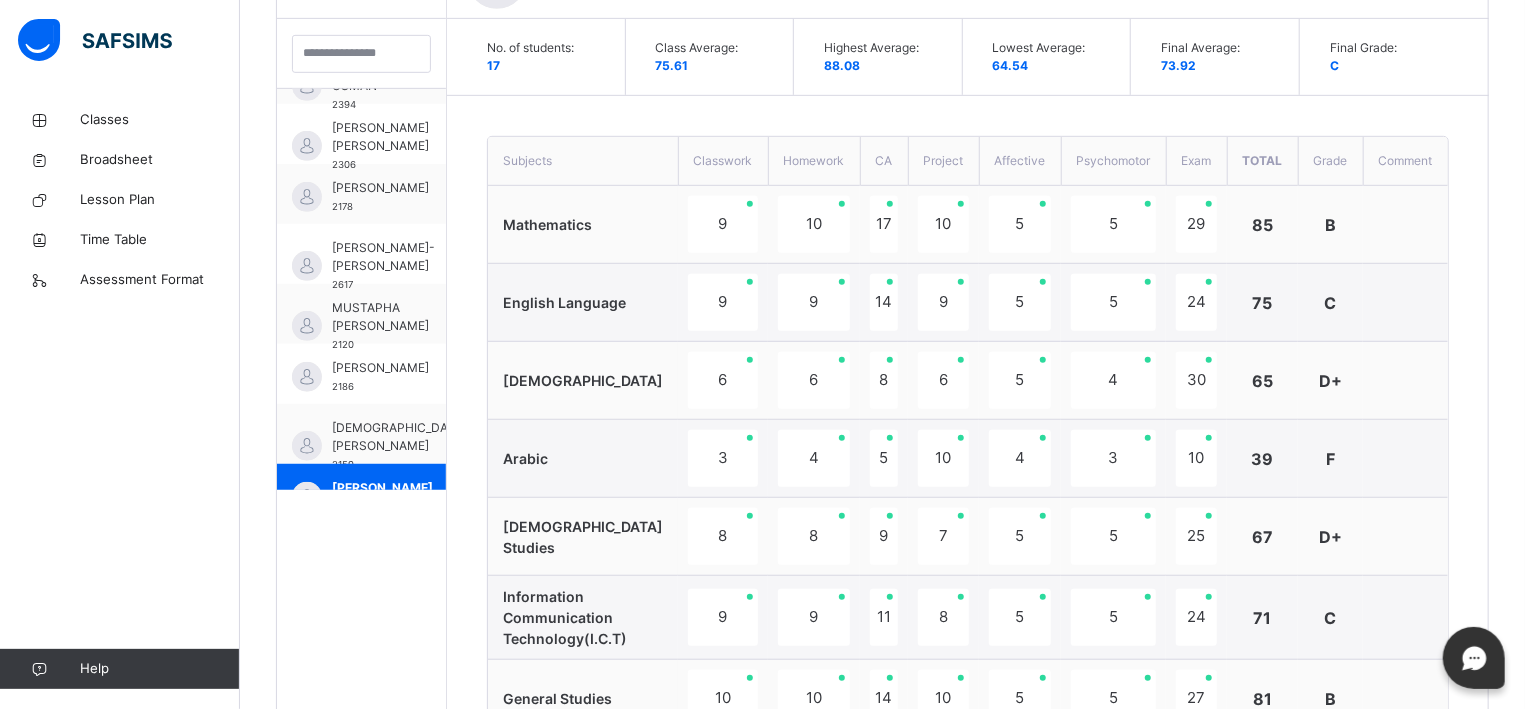 click on "Subjects Classwork Homework CA Project Affective Psychomotor Exam Total Grade Comment Mathematics 9 10 17 10 5 5 29 85 B English Language  9 9 14 9 5 5 24 75 C Quran 6 6 8 6 5 4 30 65 D+ Arabic 3 4 5 10 4 3 10 39 F Islamic Studies 8 8 9 7 5 5 25 67 D+ Information Communication Technology(I.C.T) 9 9 11 8 5 5 24 71 C General Studies 10 10 14 10 5 5 27 81 B Home Economics 6 9 17 10 5 5 37 89 B+ PHE 10 9 16 10 5 5 35 90 B+ Cultural and Creative Art 7 7 12 9 5 5 33 78 C+ Verbal Reasoning 7 4 8 9 5 5 18 56 D Agric.  Science 10 10 16 10 5 5 27 83 B Science 10 10 15 10 5 5 27 82 B Class teacher's comment Character Count:   0 / 640   Generate   Save Comment" at bounding box center (968, 873) 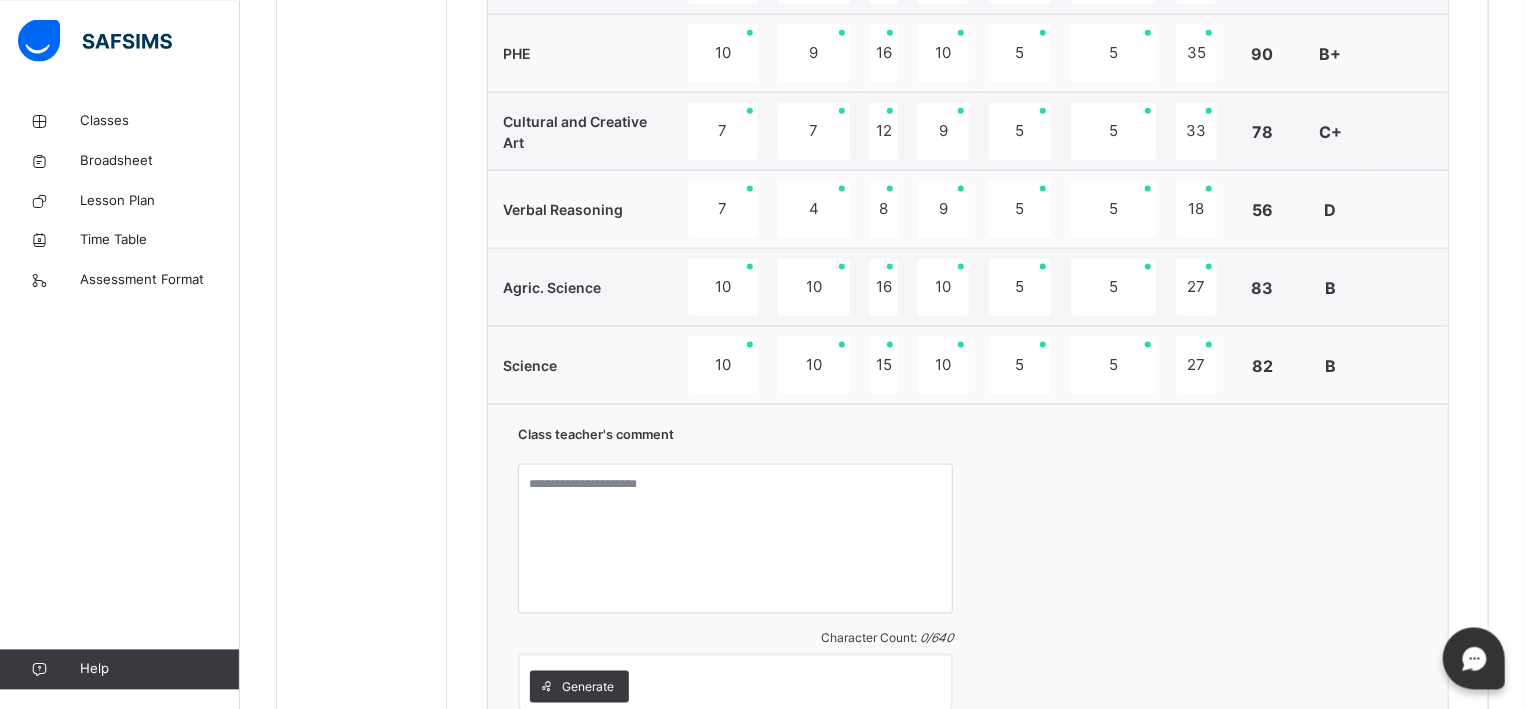 scroll, scrollTop: 1385, scrollLeft: 0, axis: vertical 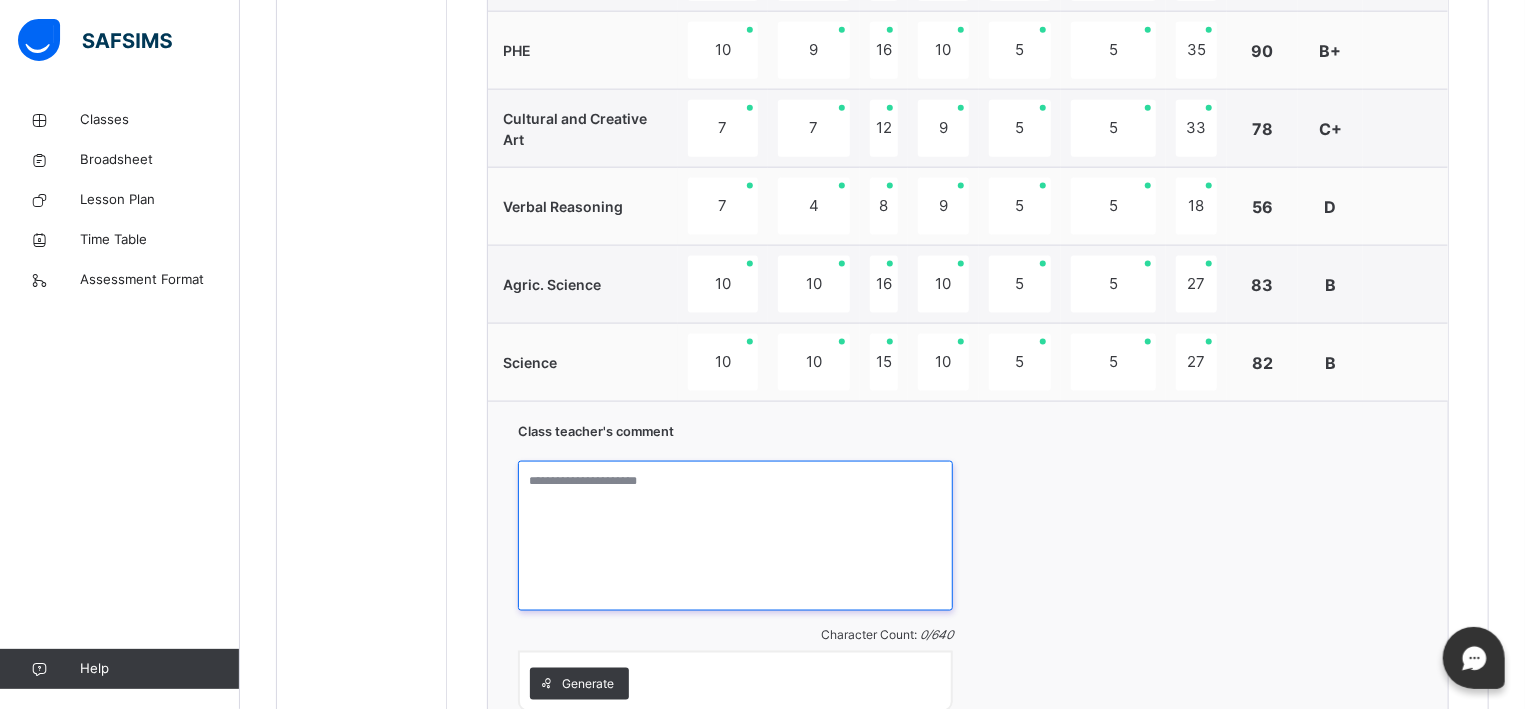 click at bounding box center [735, 536] 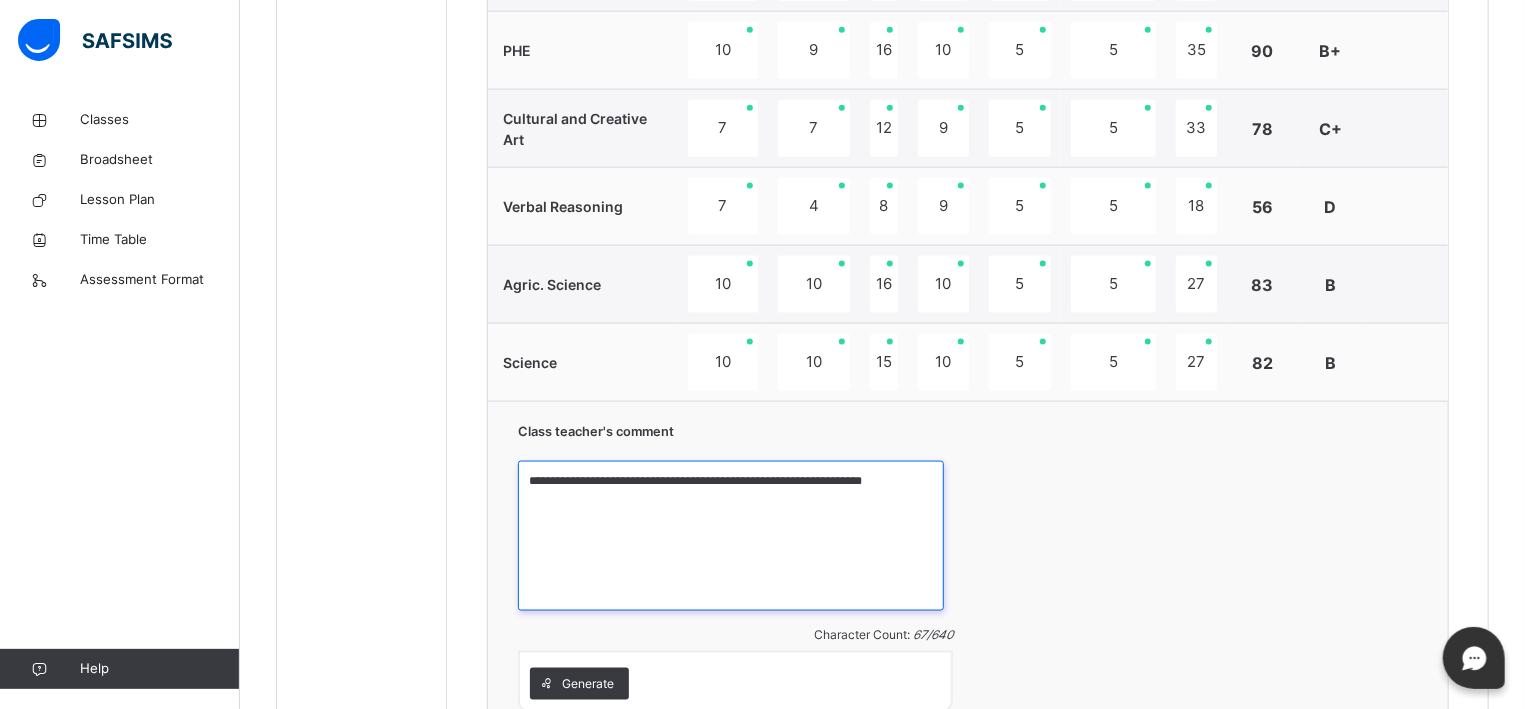 click on "**********" at bounding box center [731, 536] 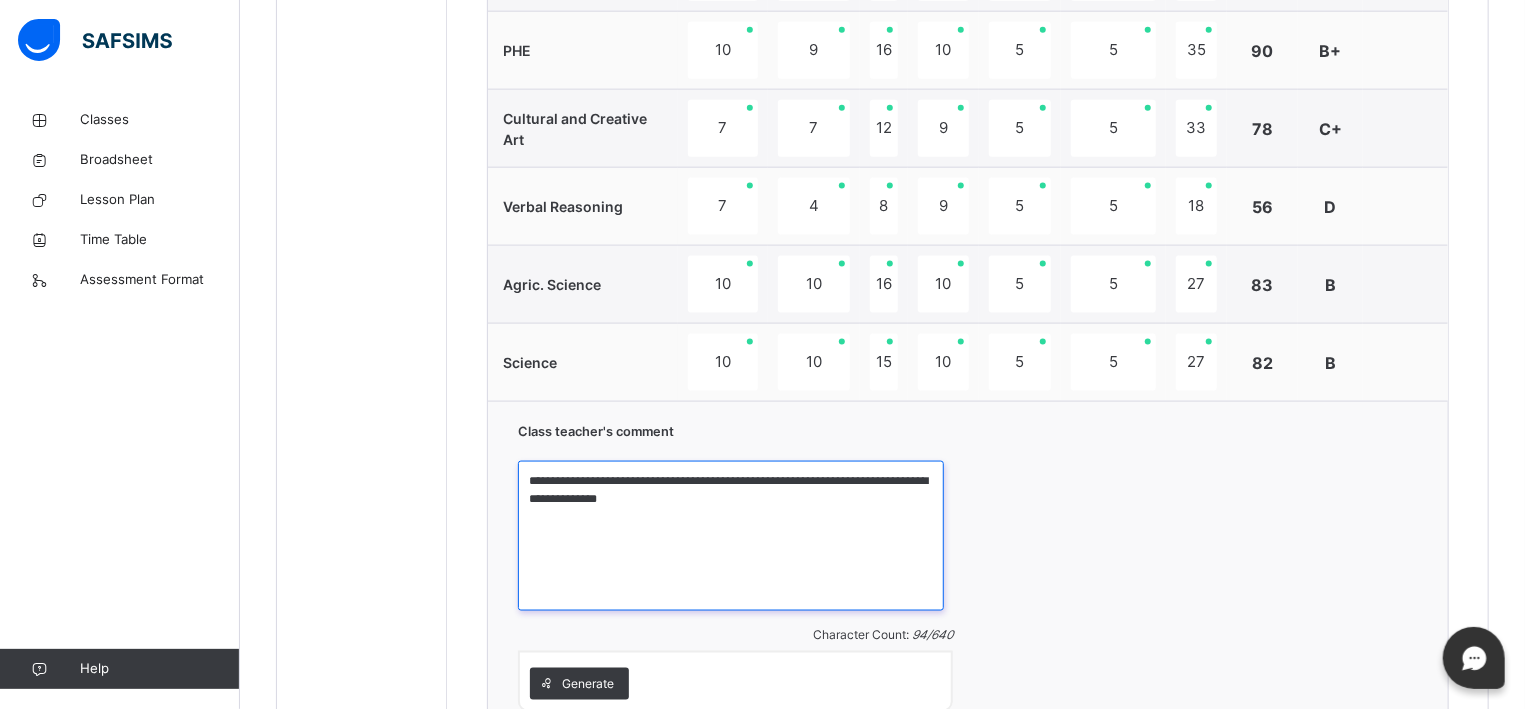 type on "**********" 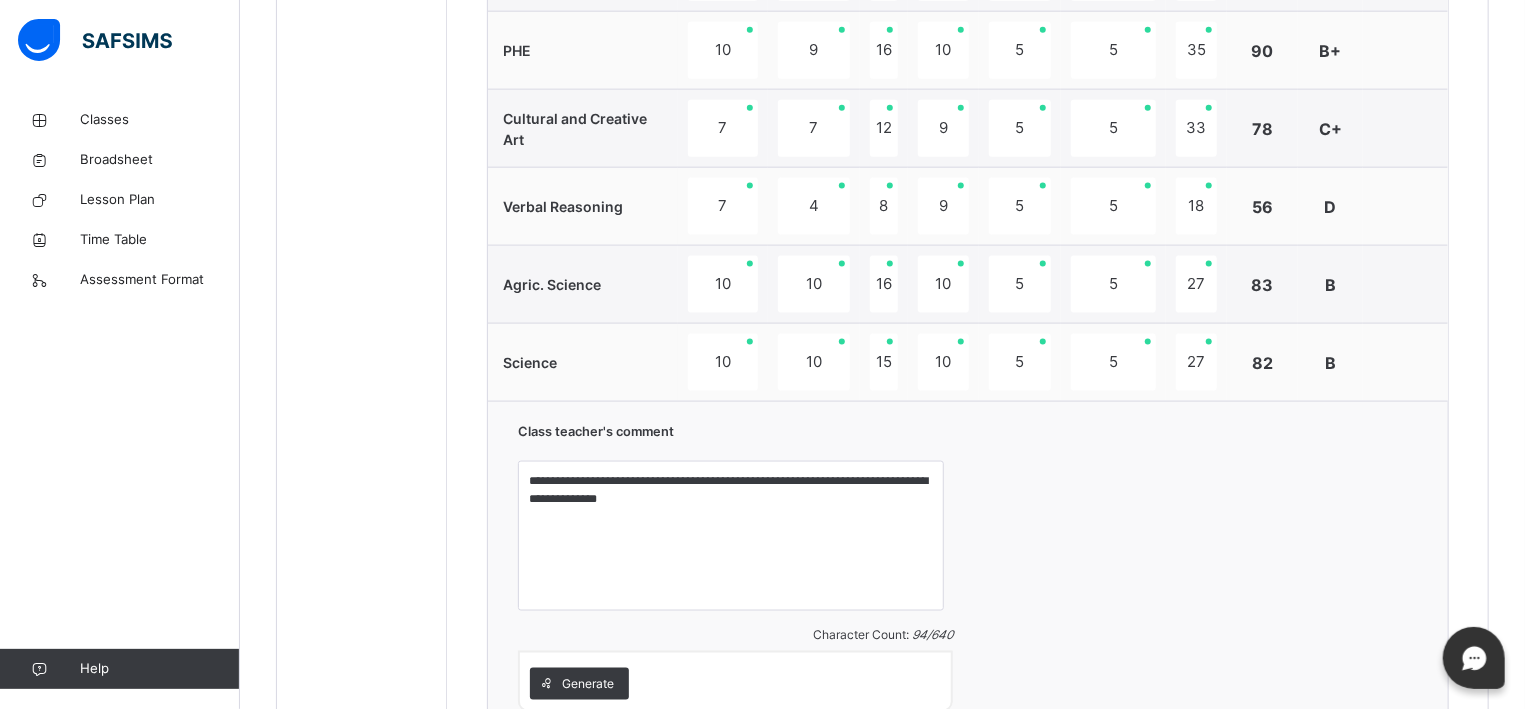 click on "**********" at bounding box center (968, 566) 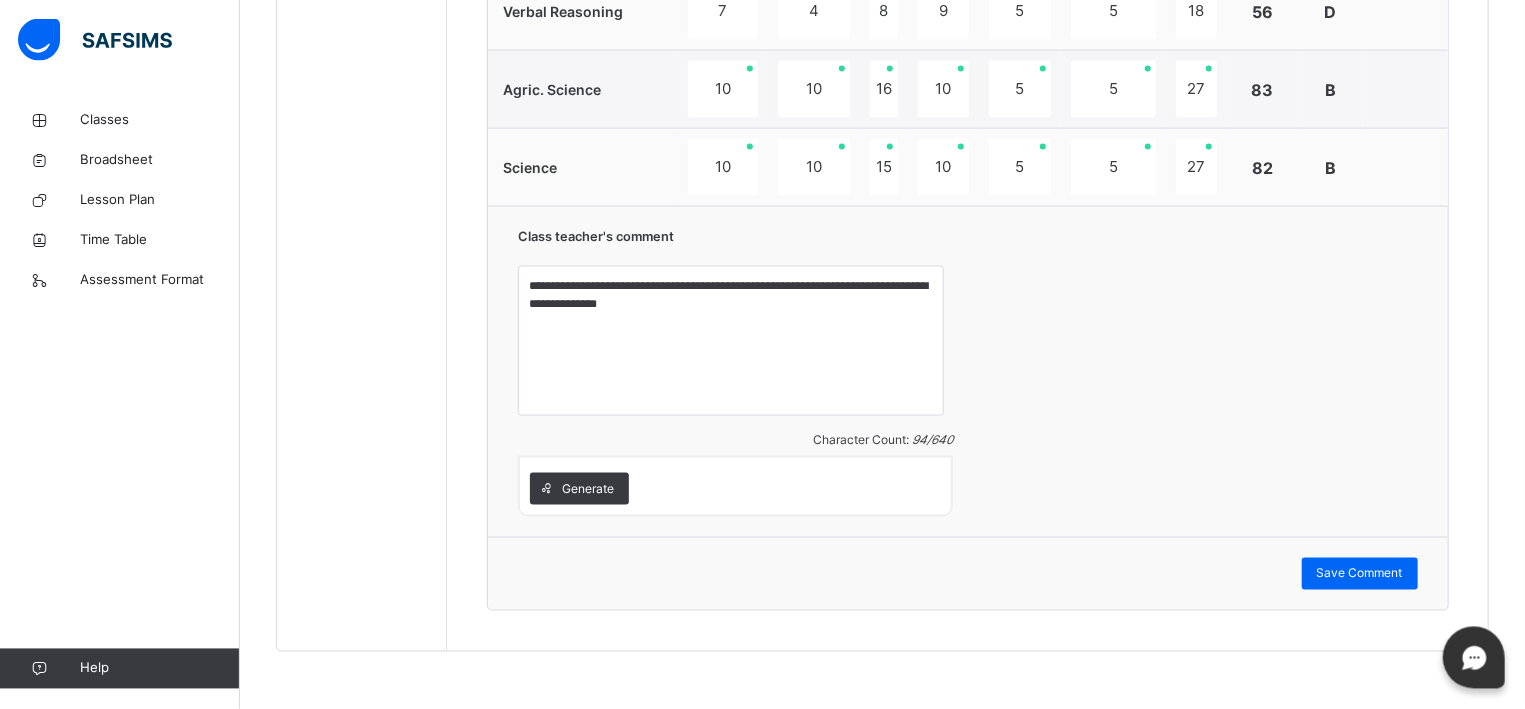 scroll, scrollTop: 1581, scrollLeft: 0, axis: vertical 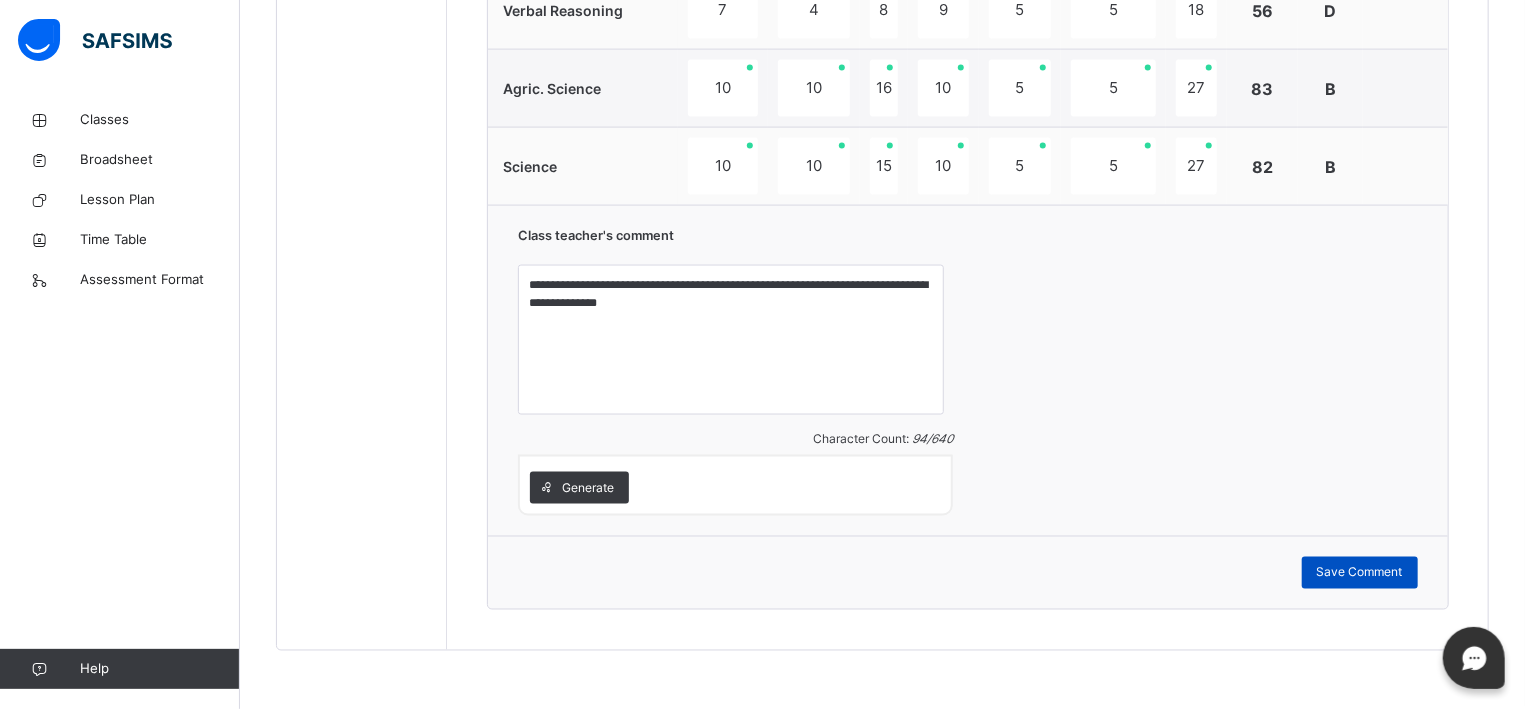 click on "Save Comment" at bounding box center [1360, 573] 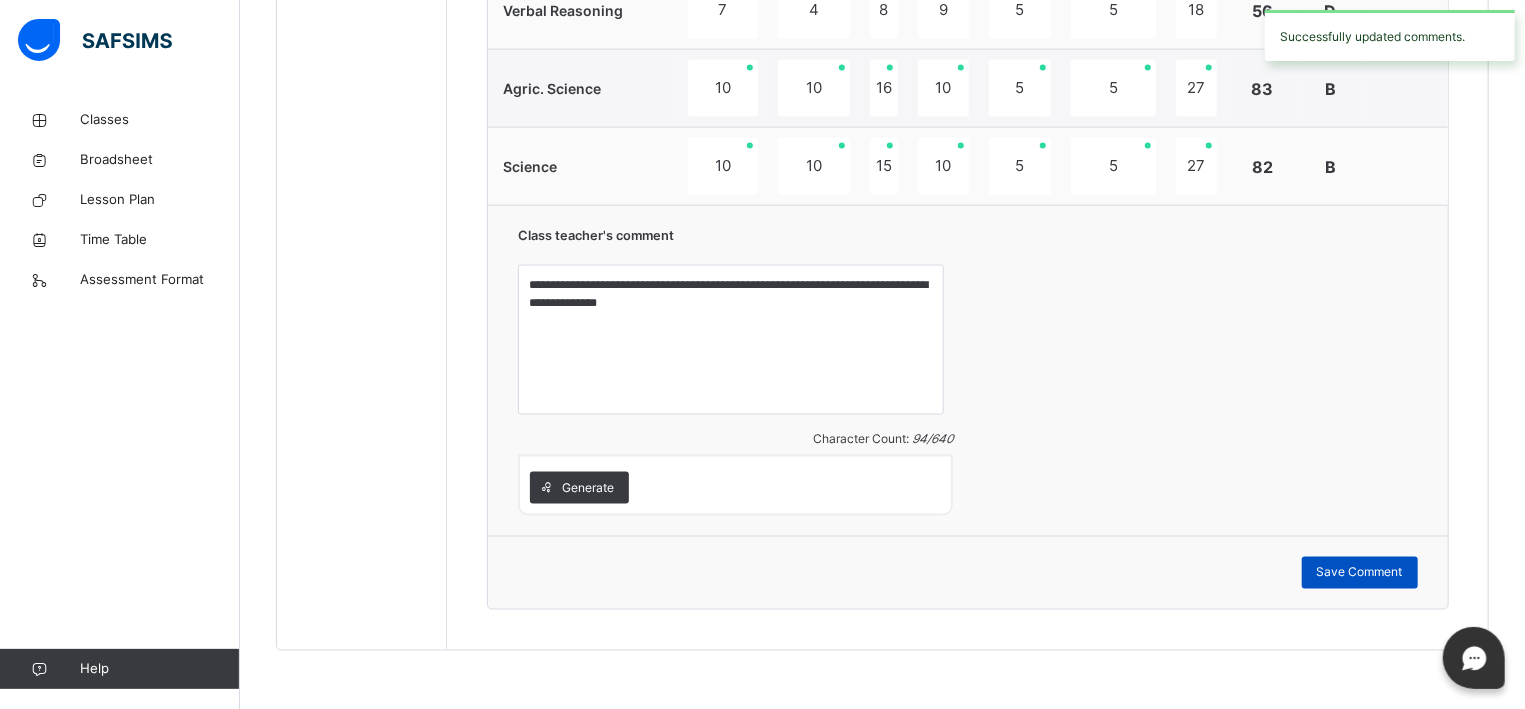 click on "Save Comment" at bounding box center [1360, 573] 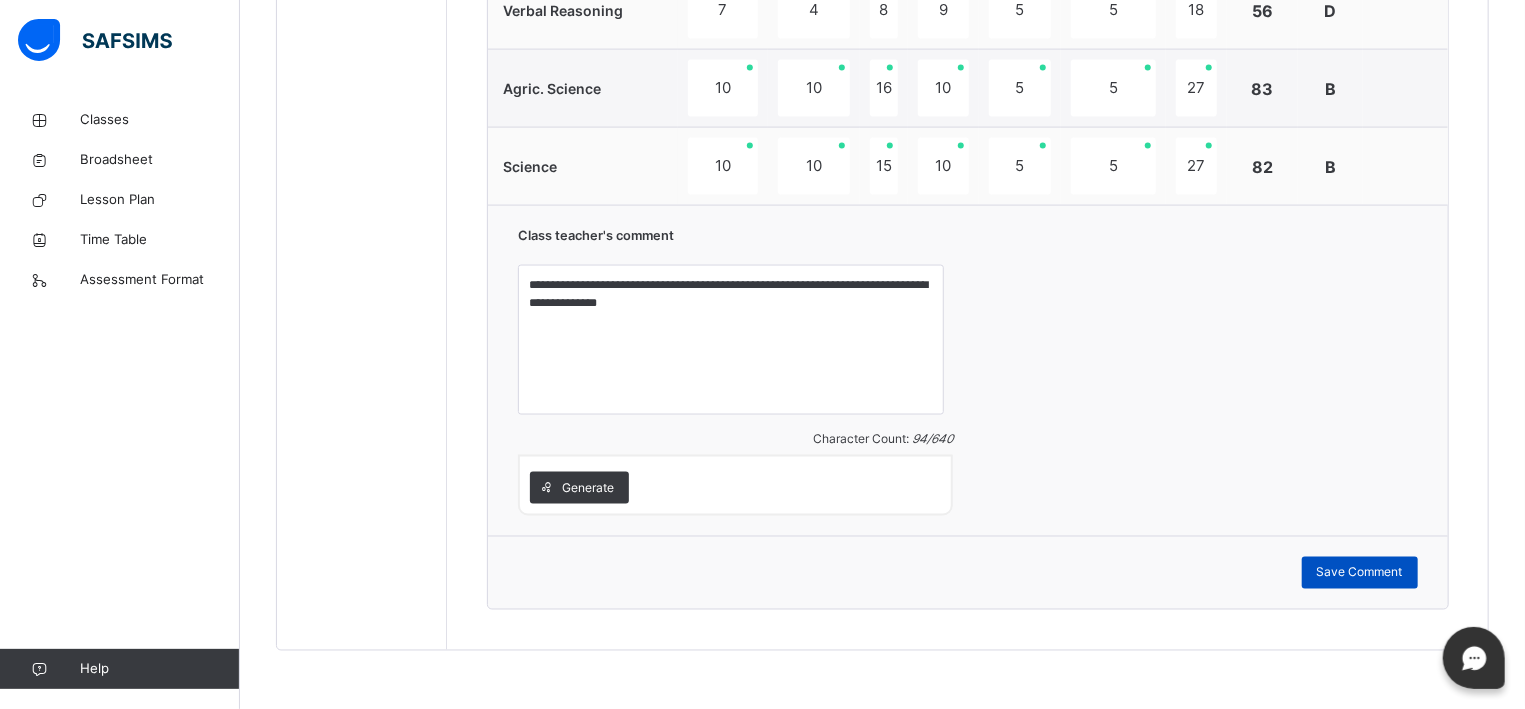 click on "Save Comment" at bounding box center [1360, 573] 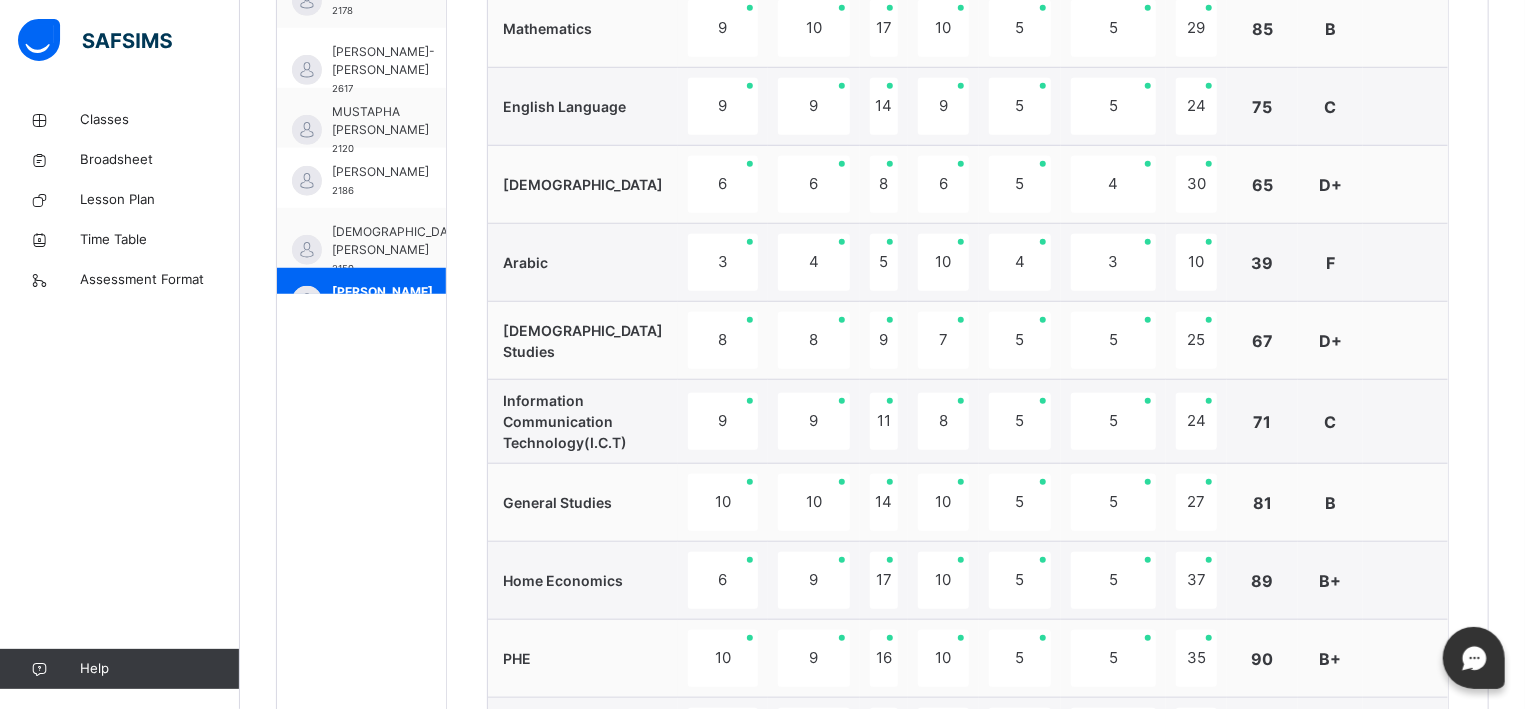 scroll, scrollTop: 723, scrollLeft: 0, axis: vertical 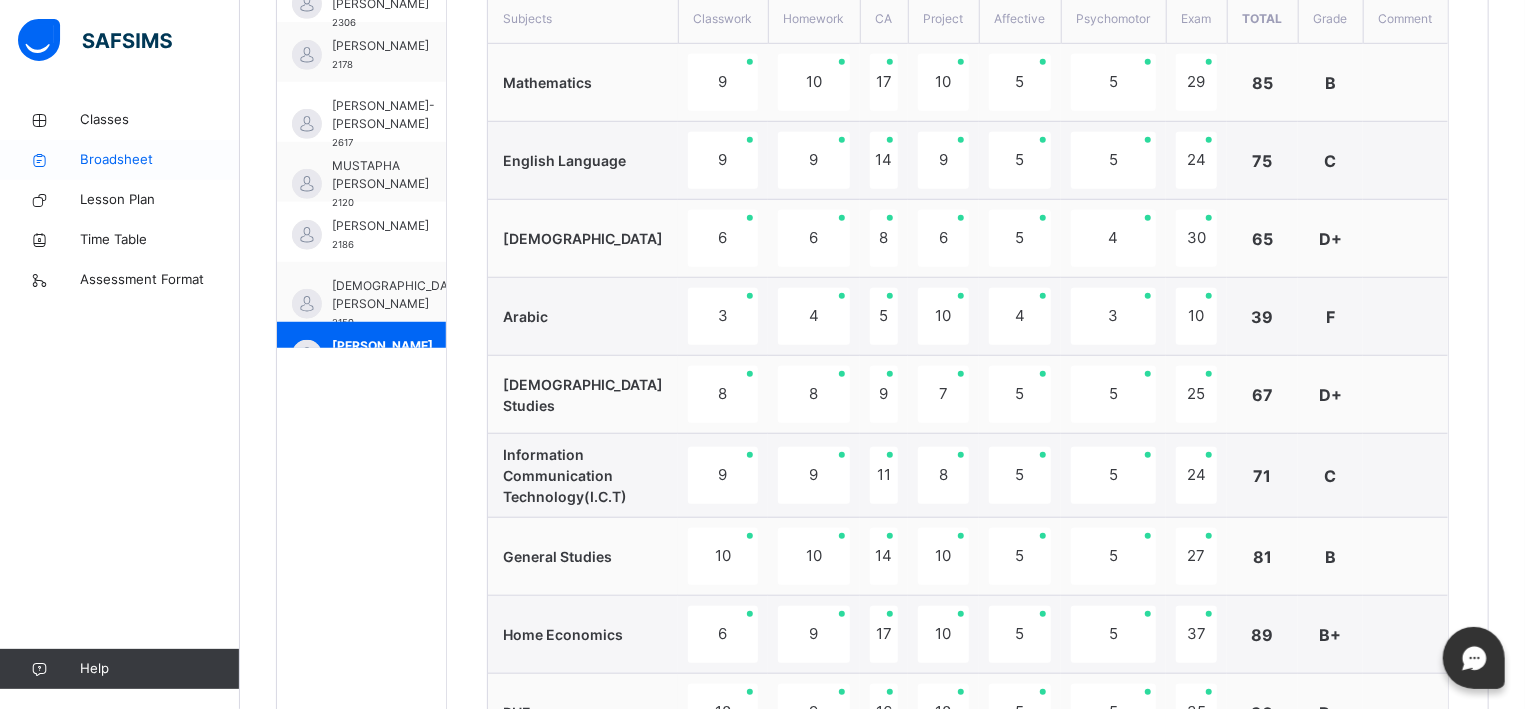 click on "Broadsheet" at bounding box center [160, 160] 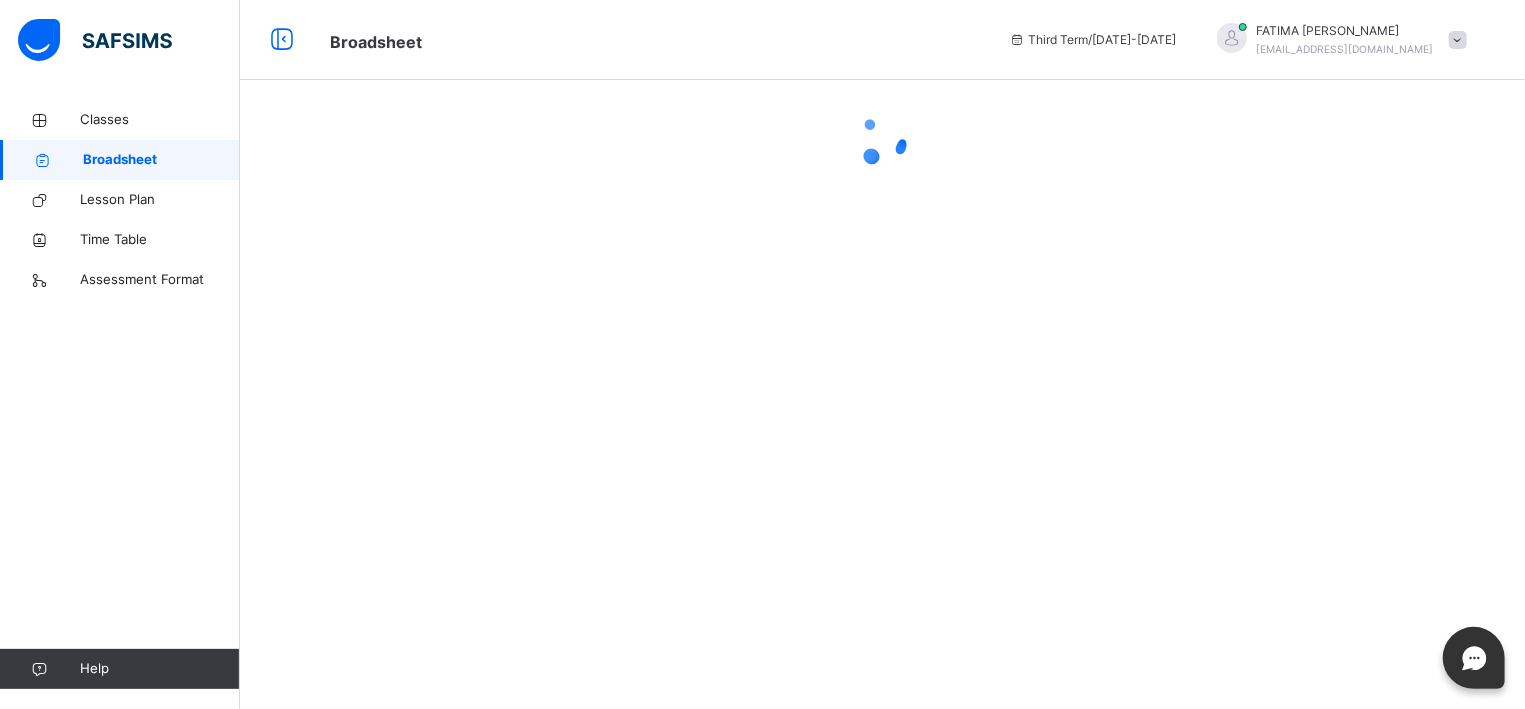 scroll, scrollTop: 0, scrollLeft: 0, axis: both 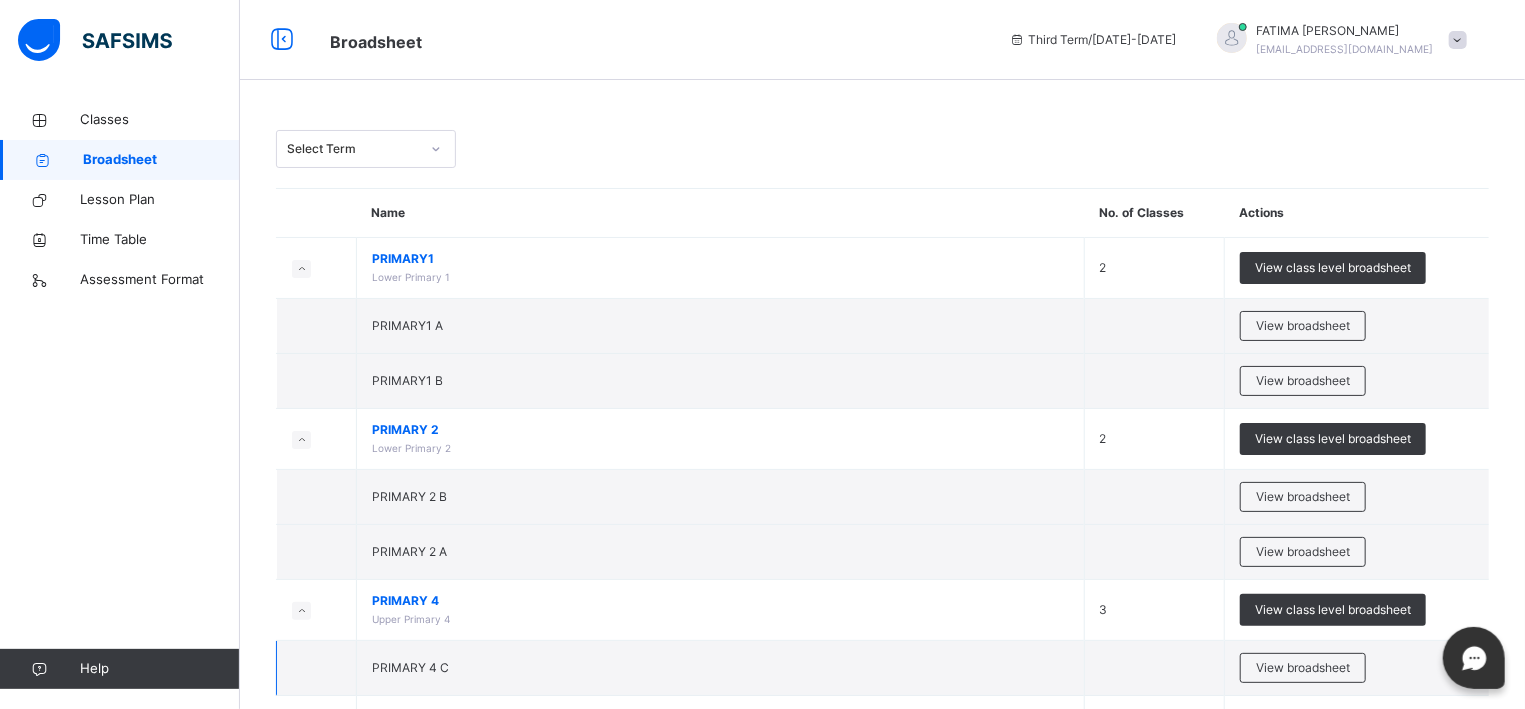 click on "PRIMARY 4 C" at bounding box center [721, 668] 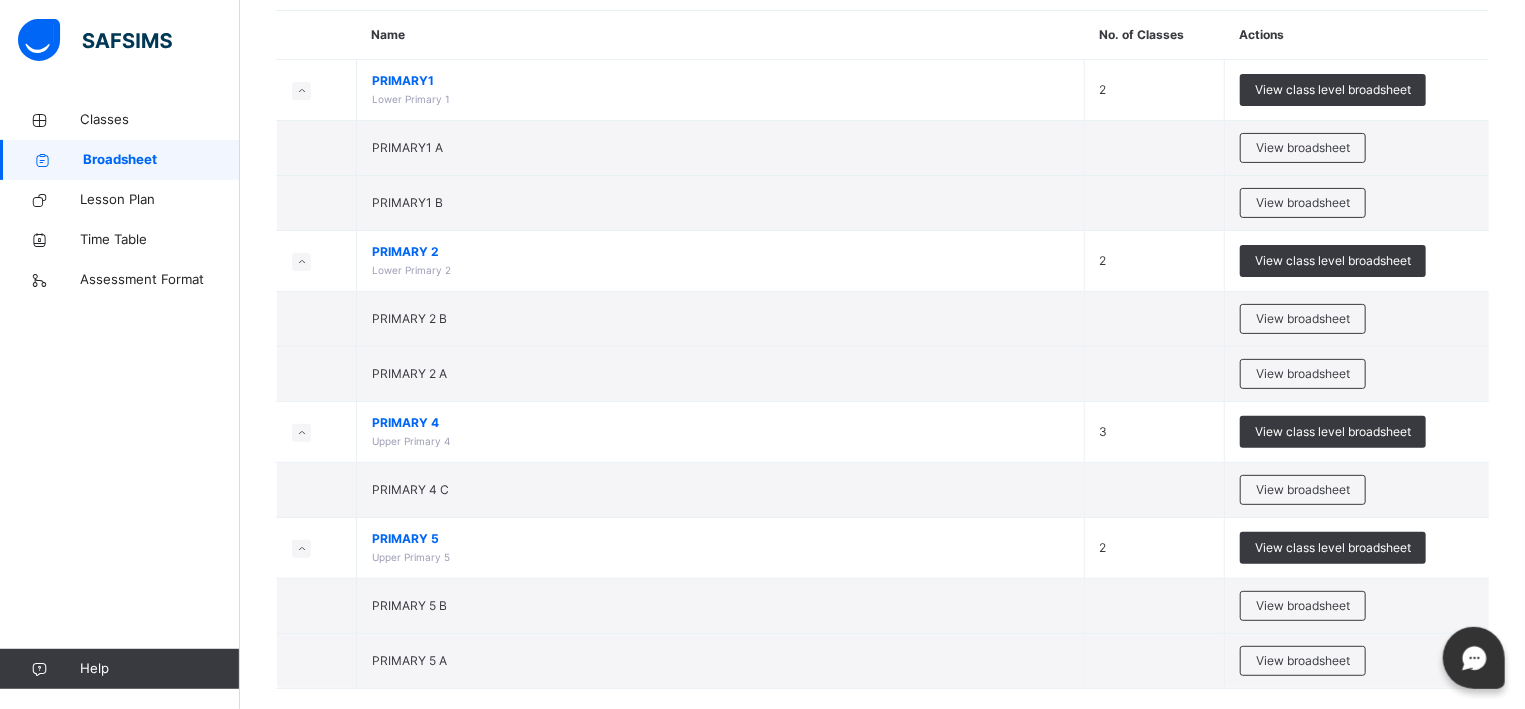 scroll, scrollTop: 190, scrollLeft: 0, axis: vertical 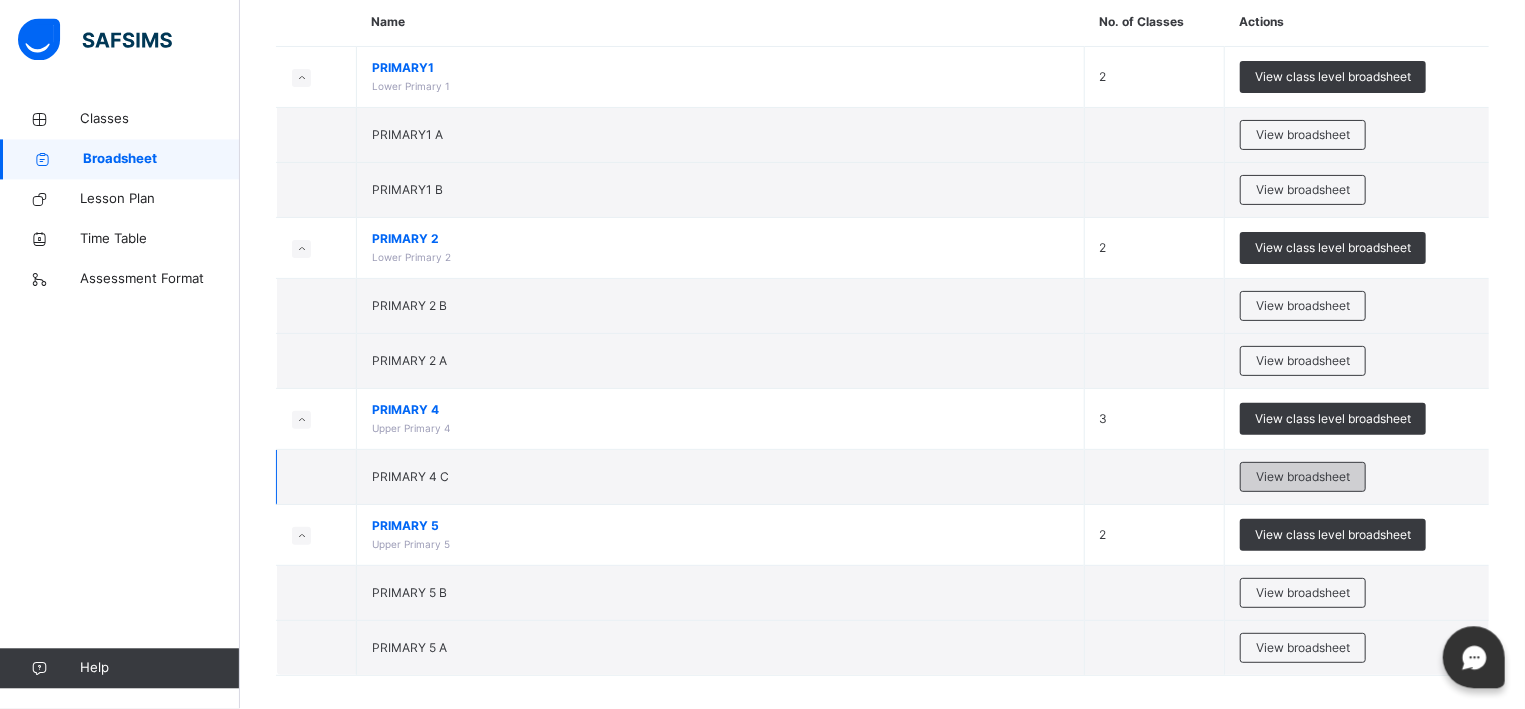 click on "View broadsheet" at bounding box center [1303, 478] 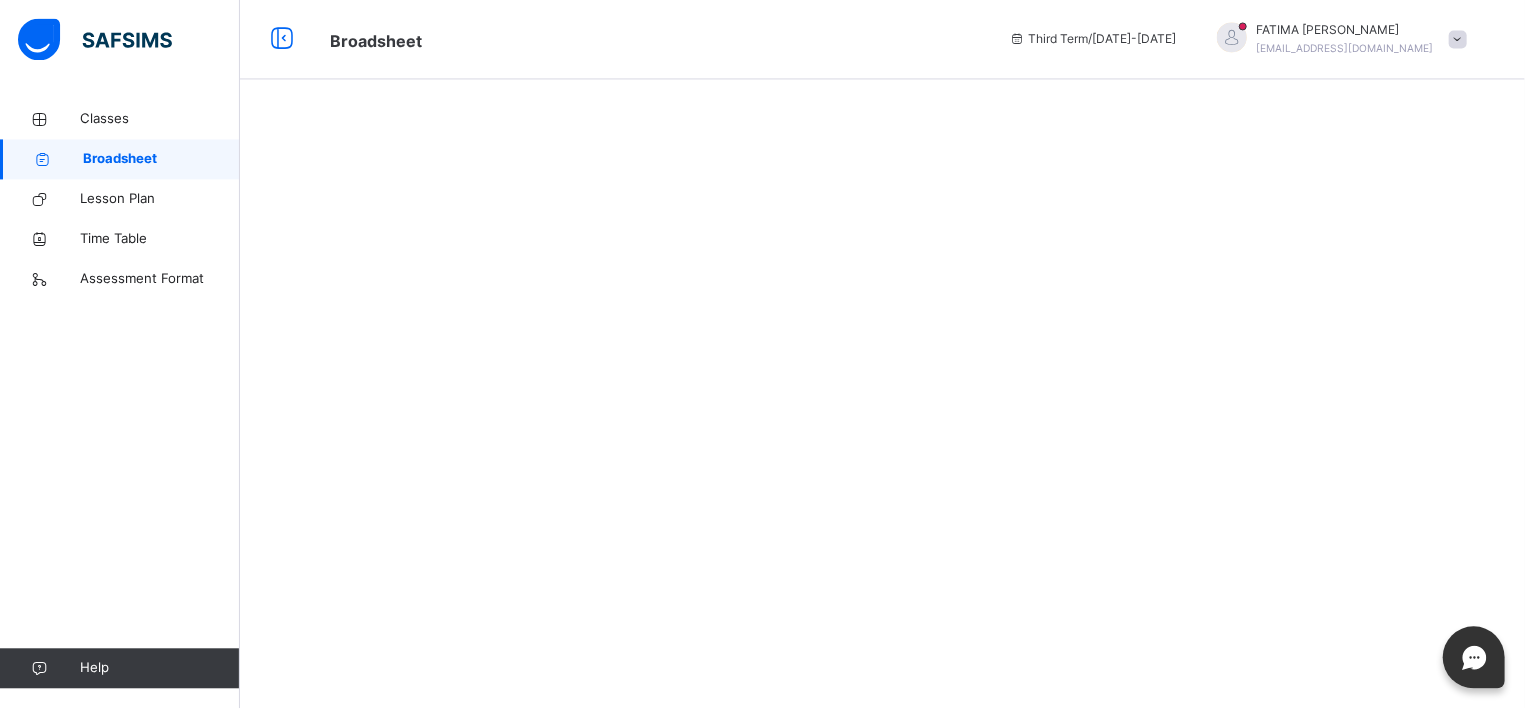 scroll, scrollTop: 0, scrollLeft: 0, axis: both 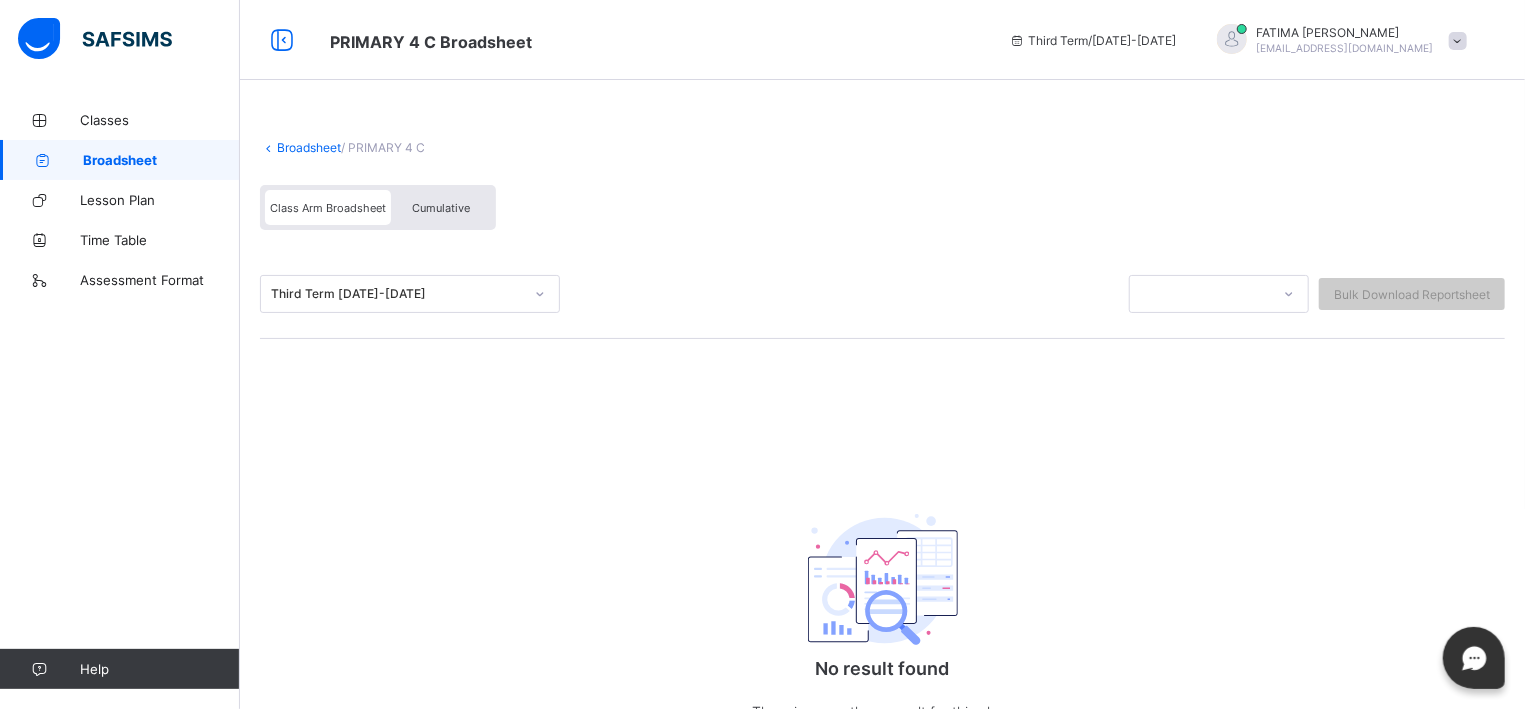click on "Class Arm Broadsheet" at bounding box center (328, 208) 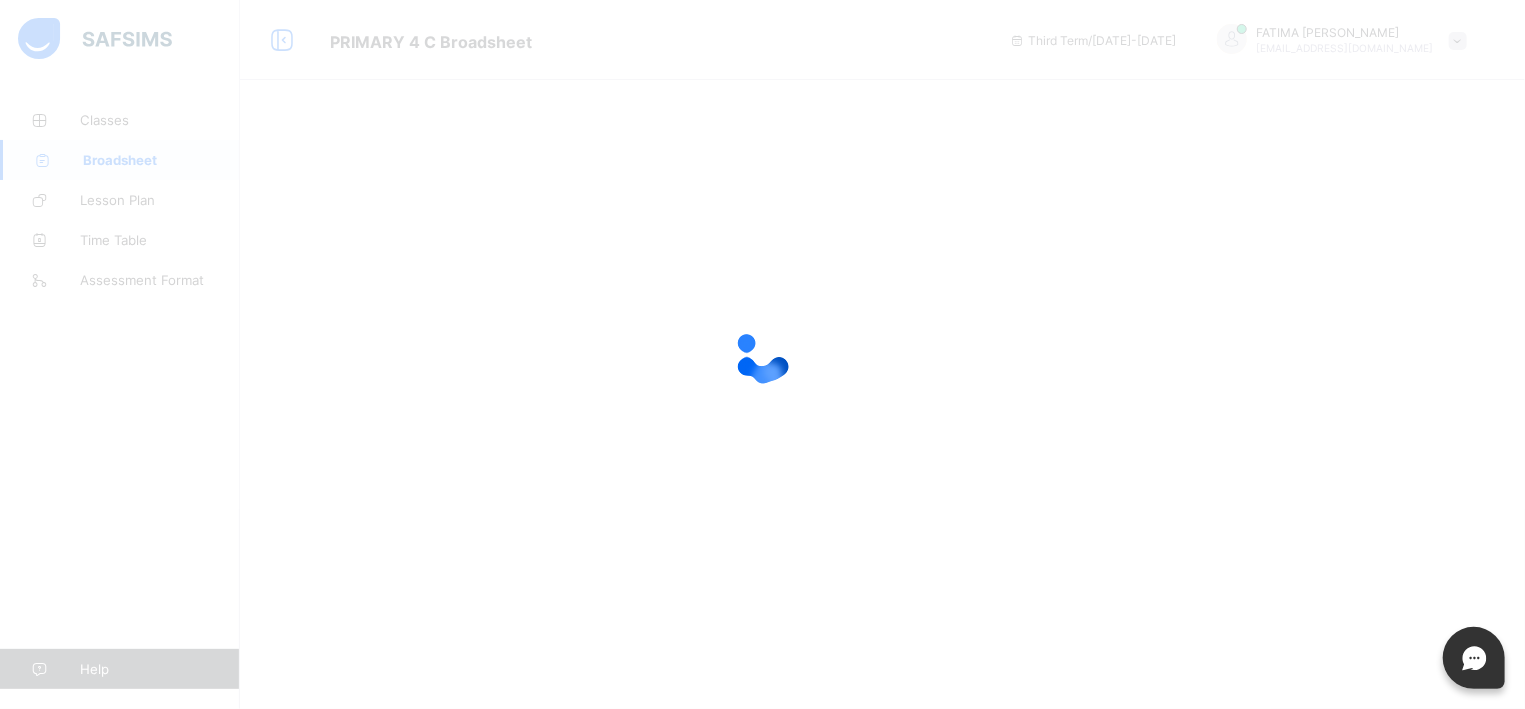 click at bounding box center (762, 354) 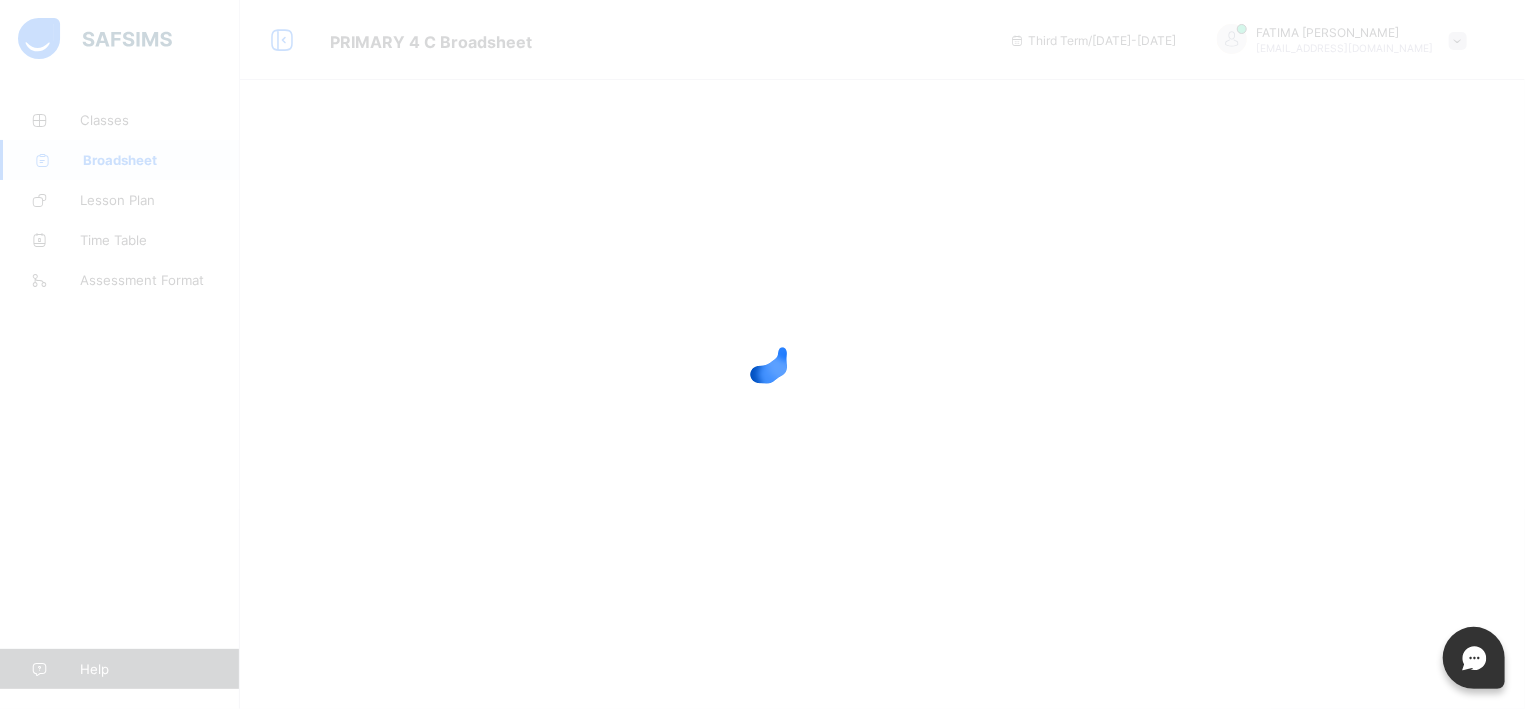 click at bounding box center [762, 354] 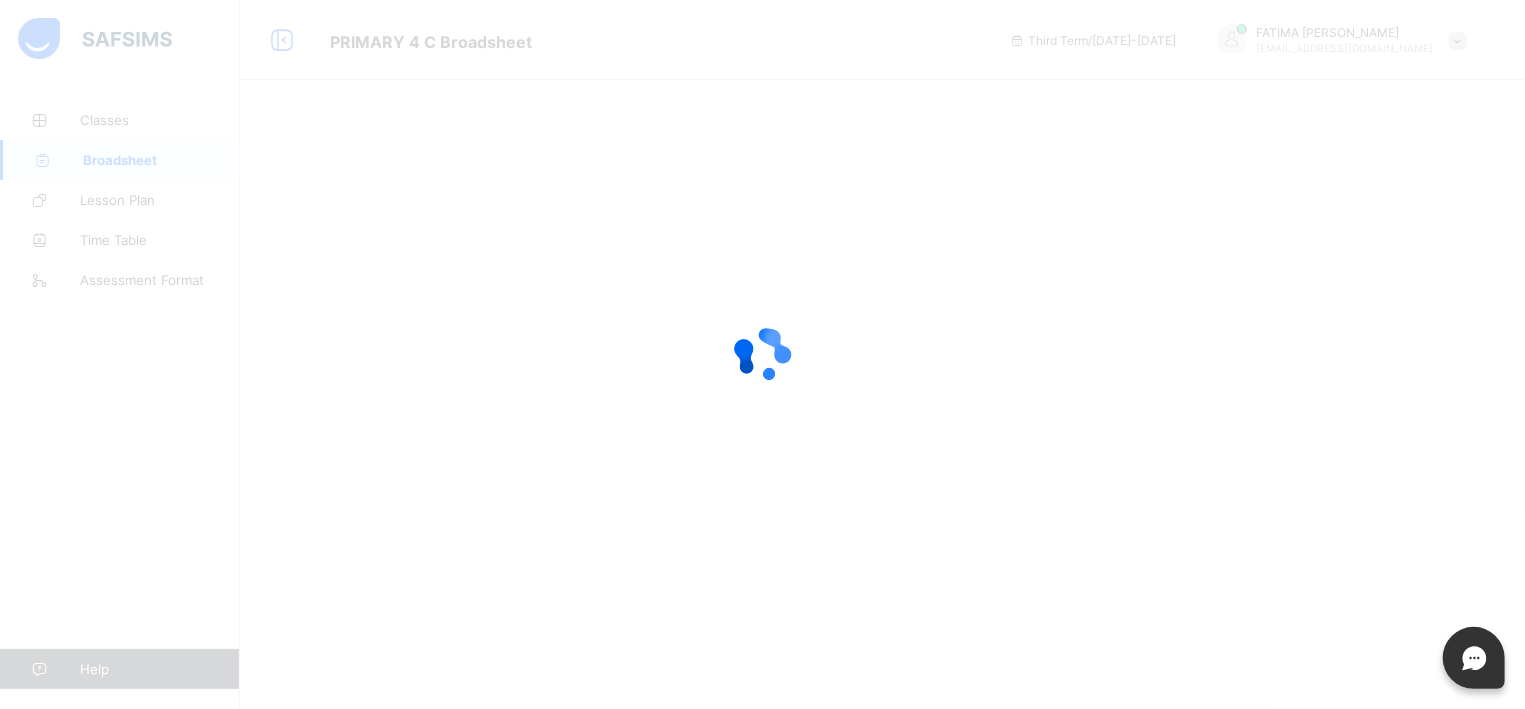 click at bounding box center (762, 354) 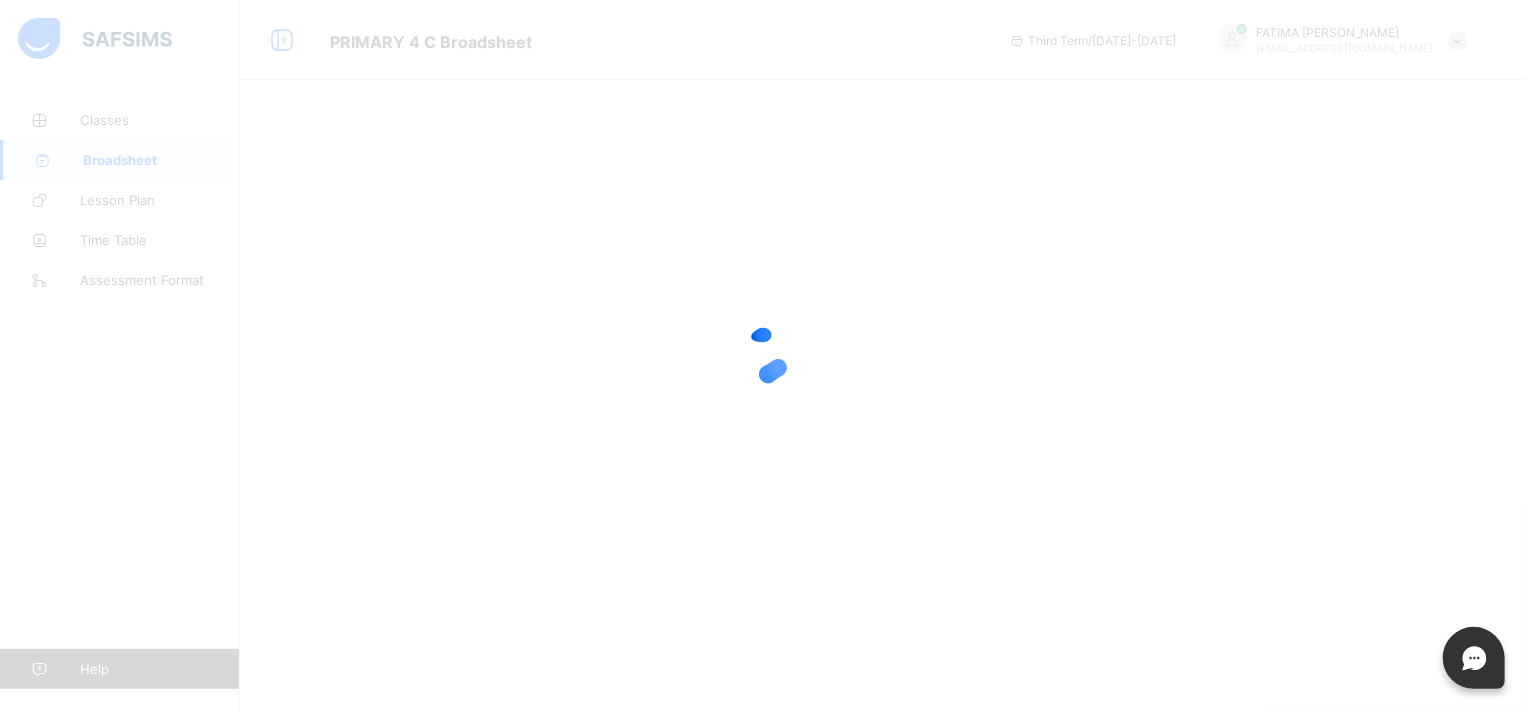 click at bounding box center (762, 354) 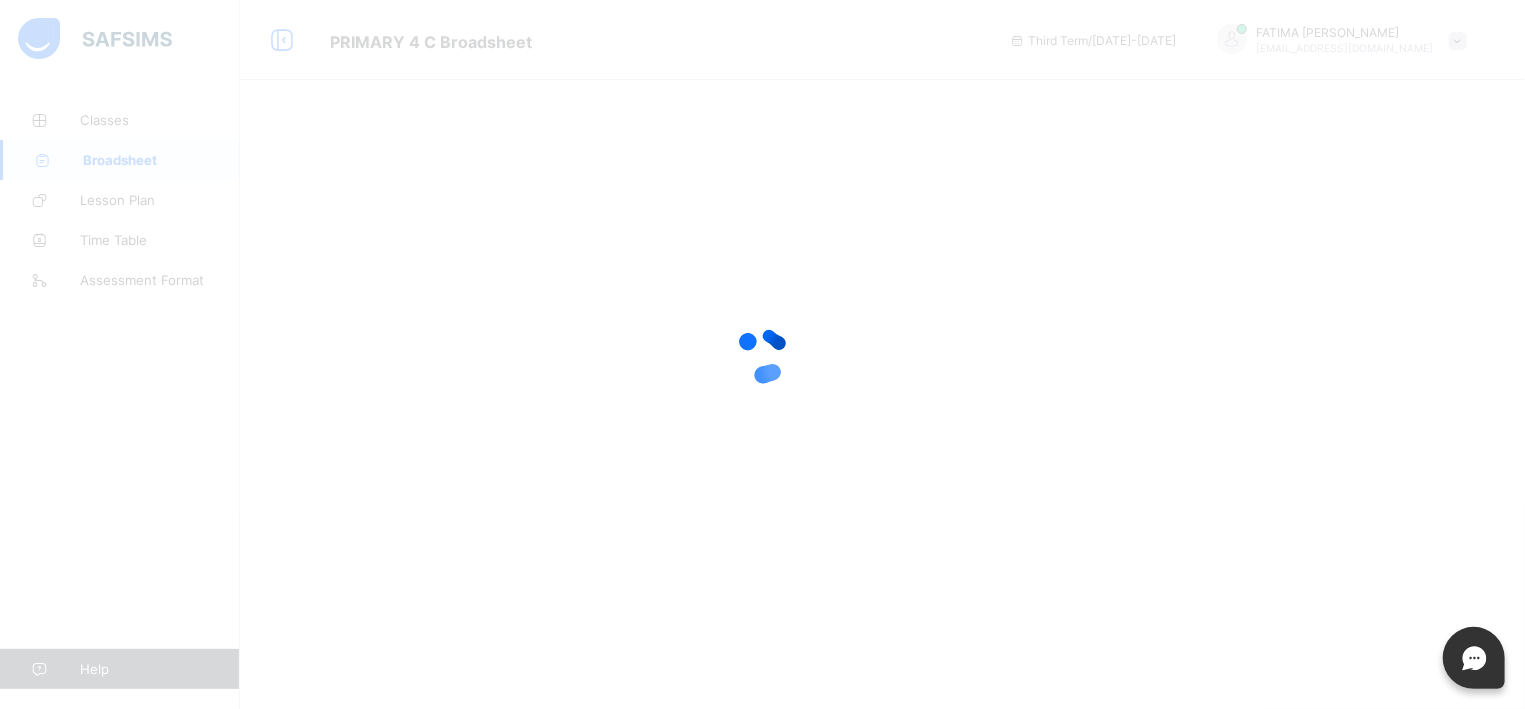 click at bounding box center (762, 354) 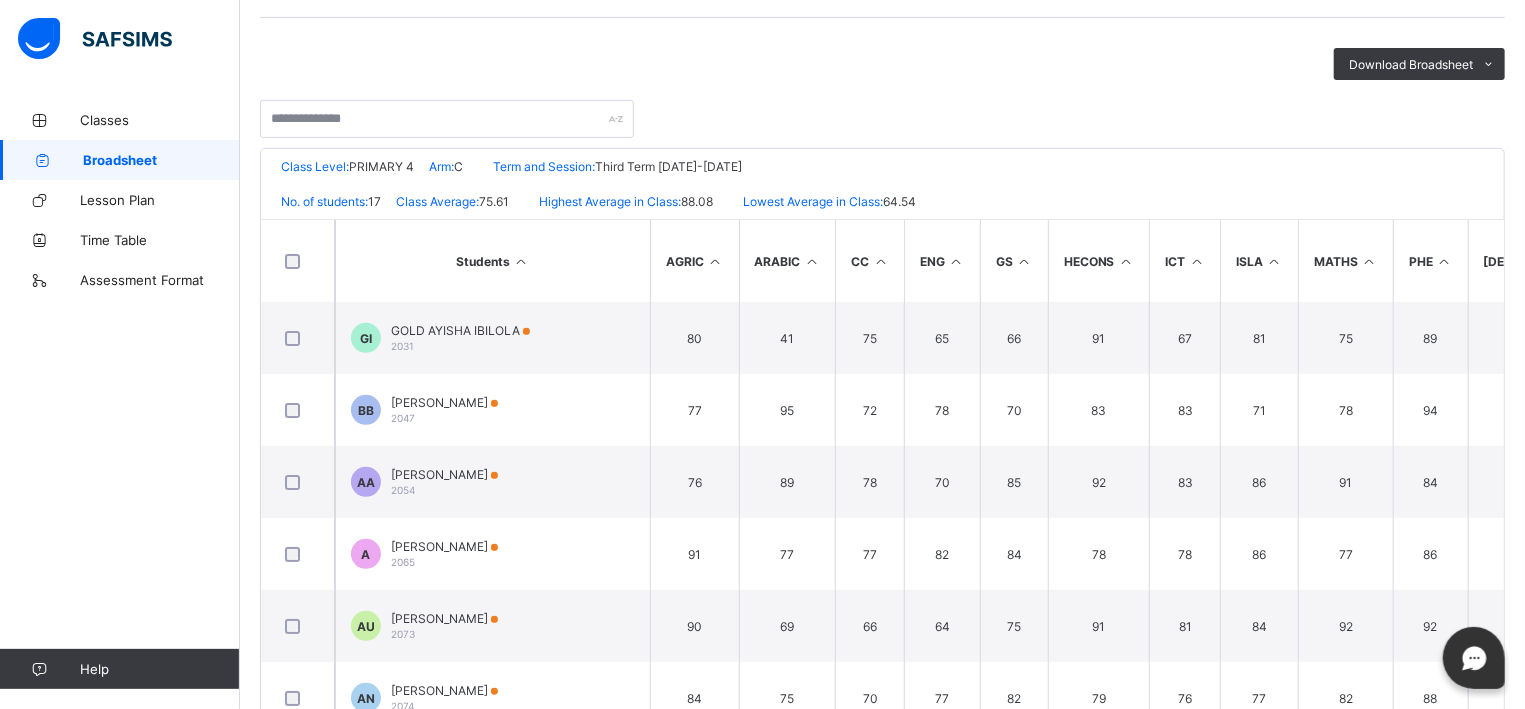 scroll, scrollTop: 370, scrollLeft: 0, axis: vertical 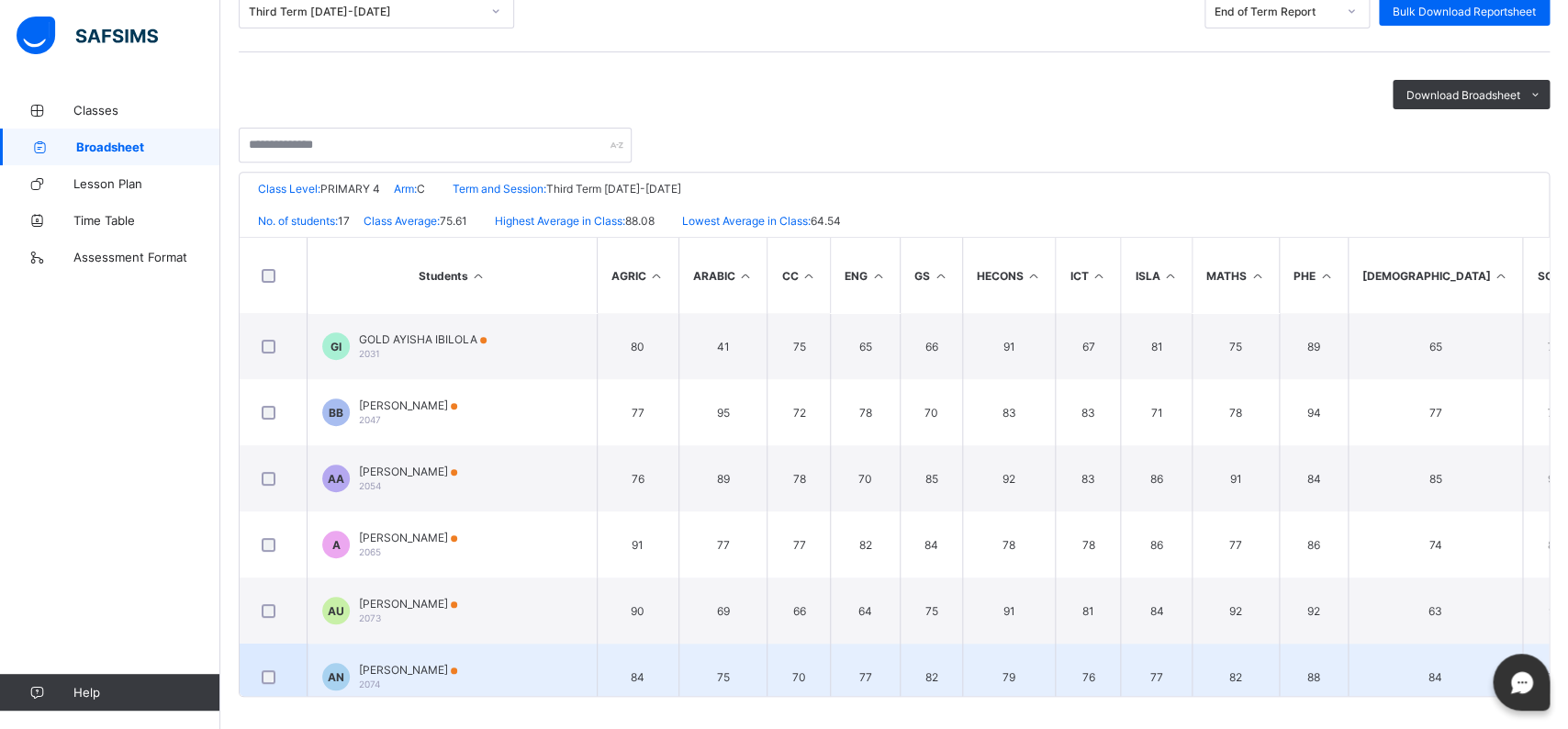 click on "84" at bounding box center [1435, 677] 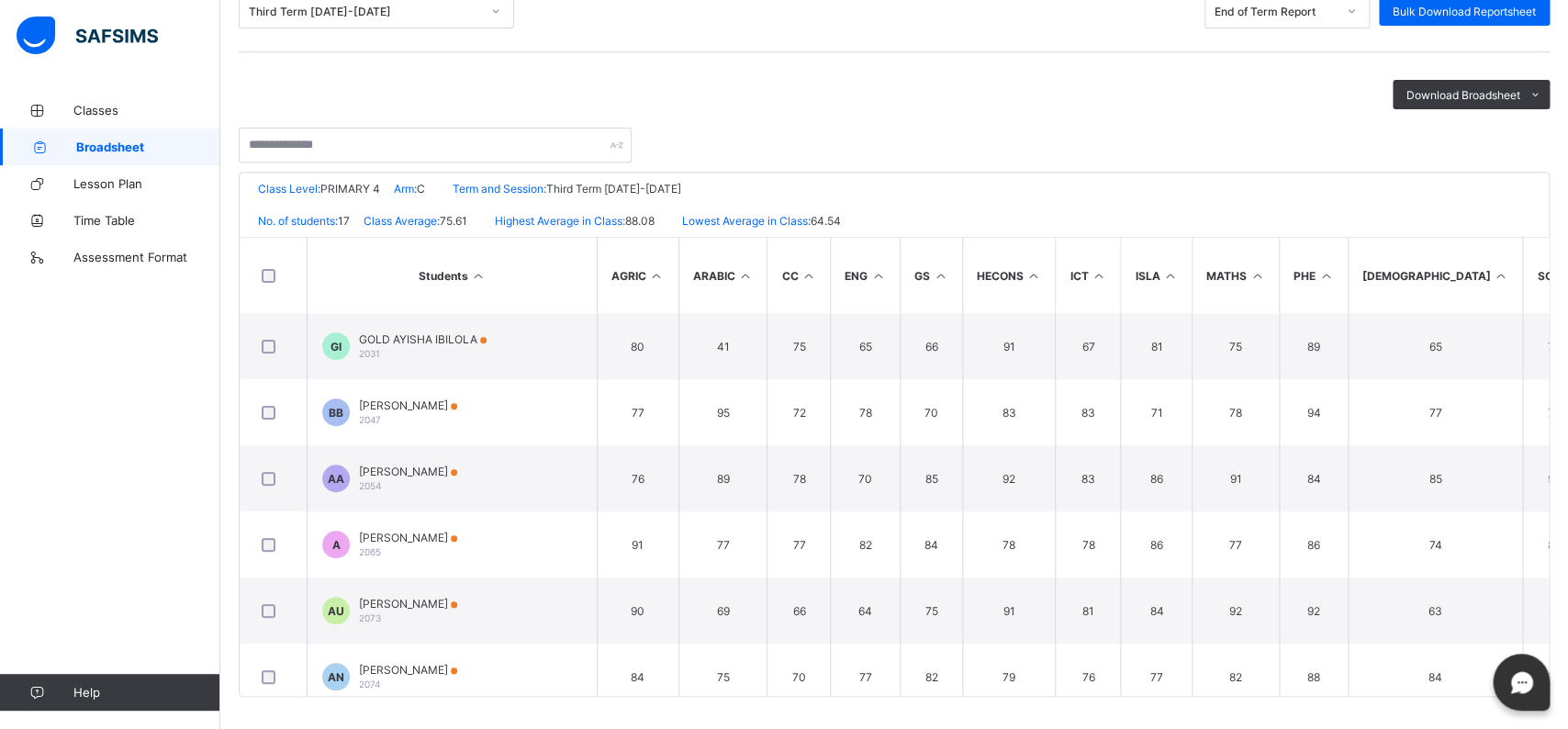 drag, startPoint x: 1418, startPoint y: 166, endPoint x: 1390, endPoint y: 171, distance: 28.442925 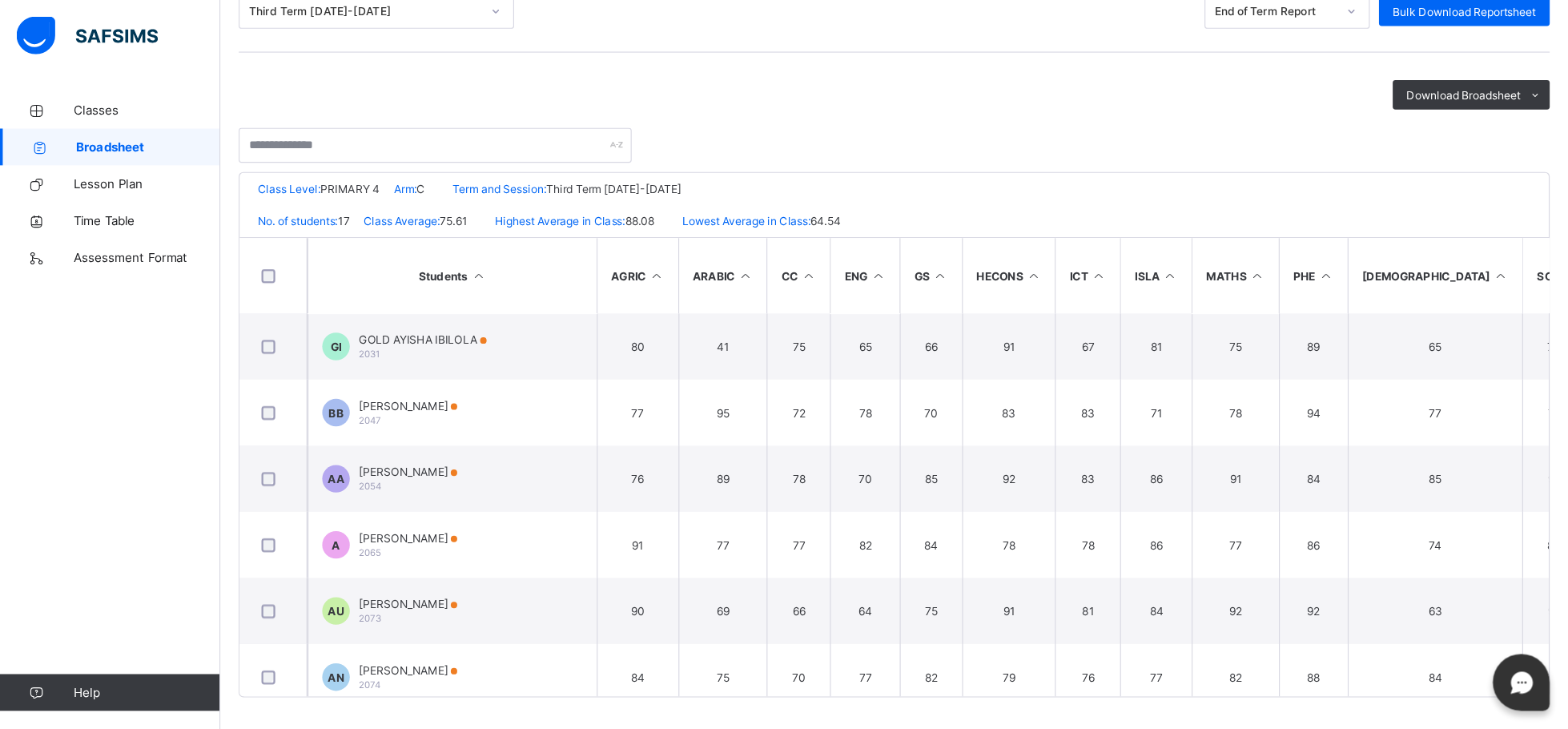 scroll, scrollTop: 135, scrollLeft: 0, axis: vertical 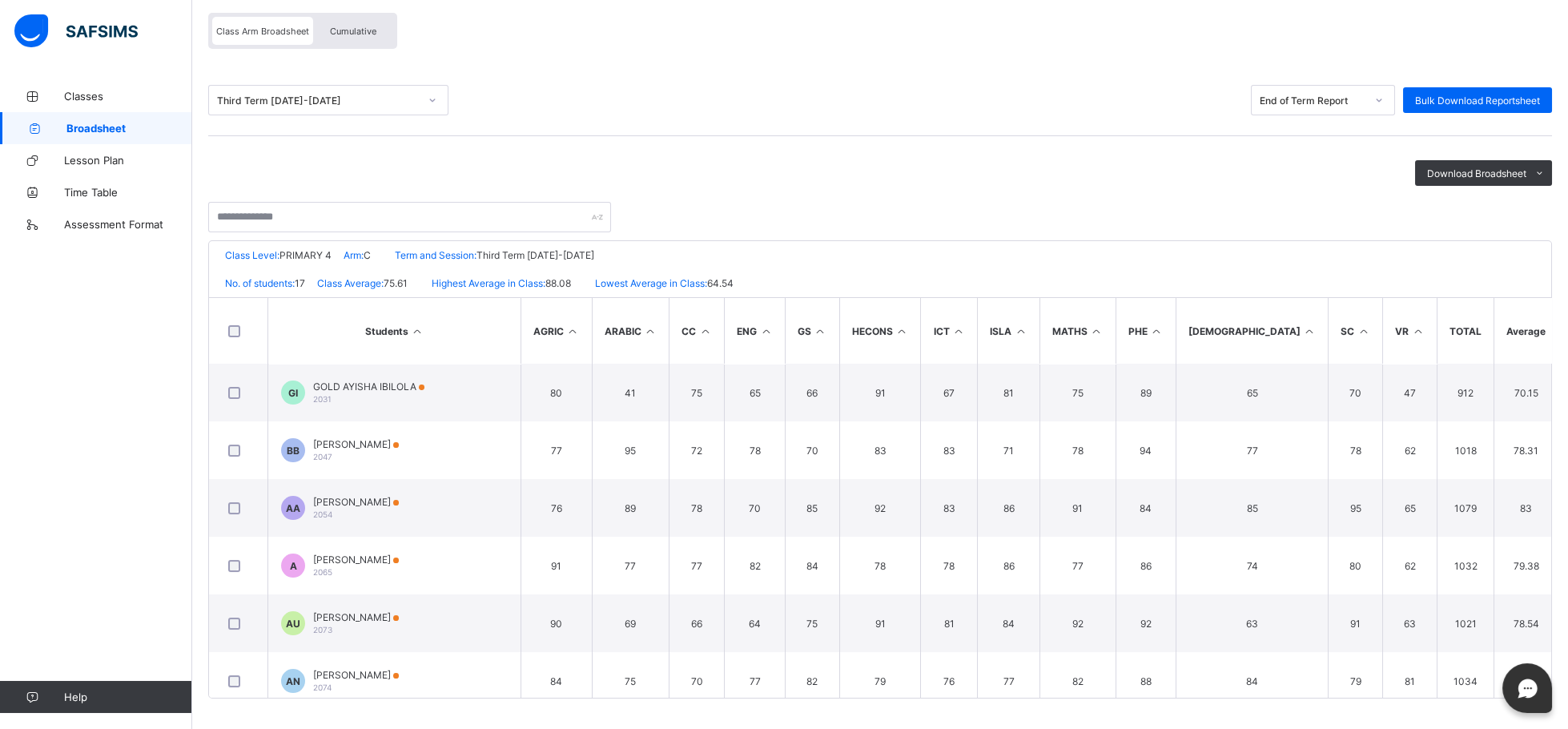 click on "Class Arm Broadsheet Cumulative" at bounding box center (880, 34) 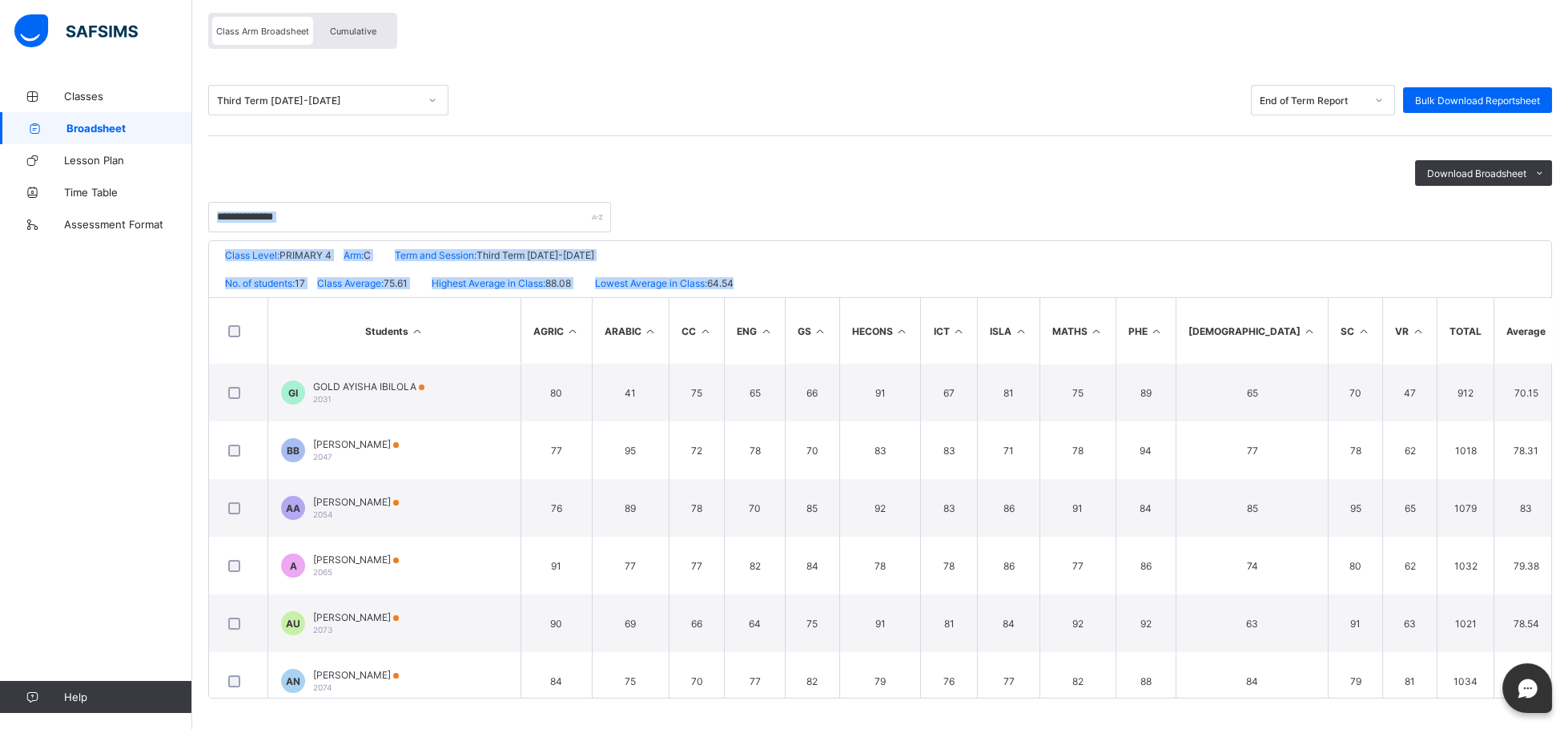 drag, startPoint x: 1208, startPoint y: 244, endPoint x: 1227, endPoint y: 273, distance: 34.66987 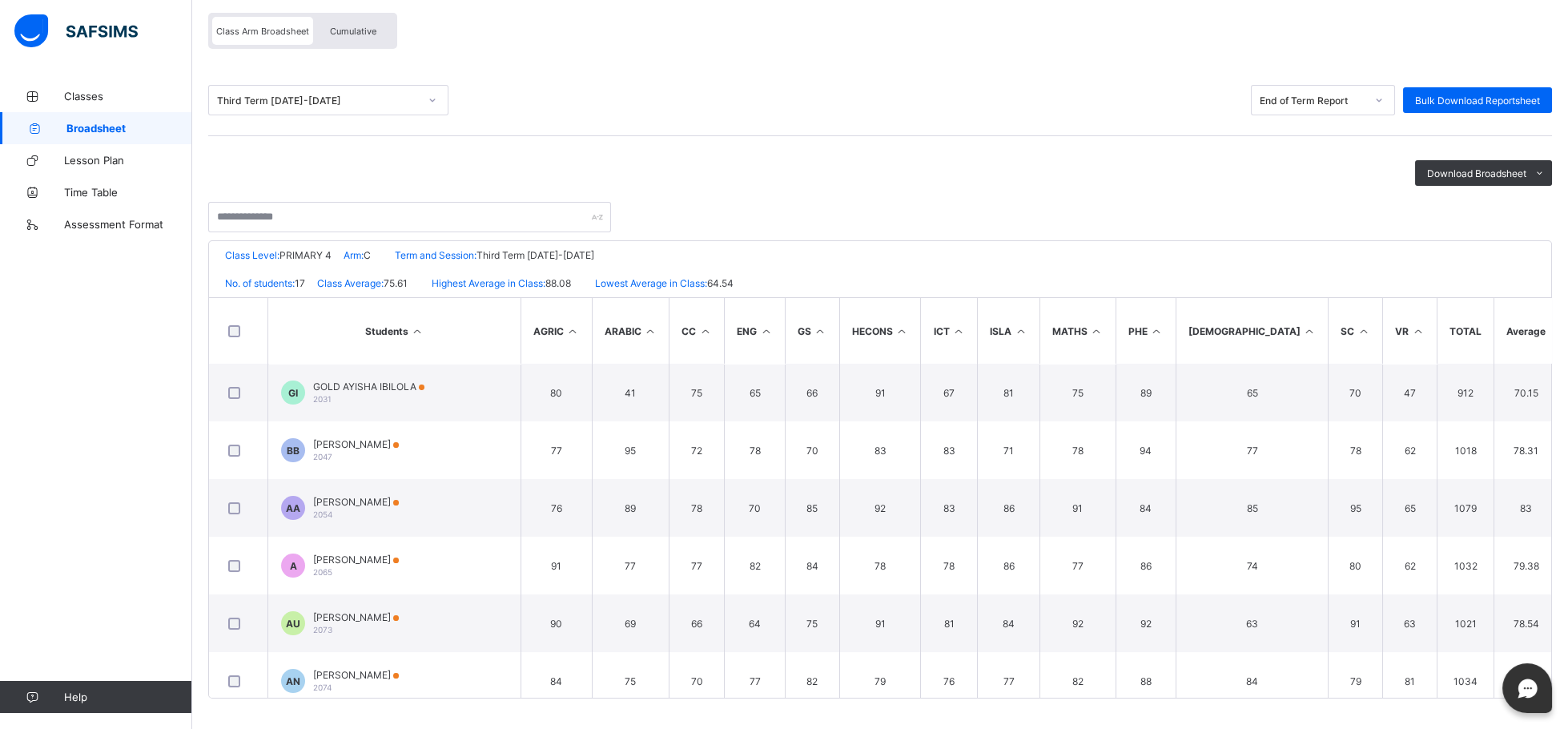 scroll, scrollTop: 162, scrollLeft: 0, axis: vertical 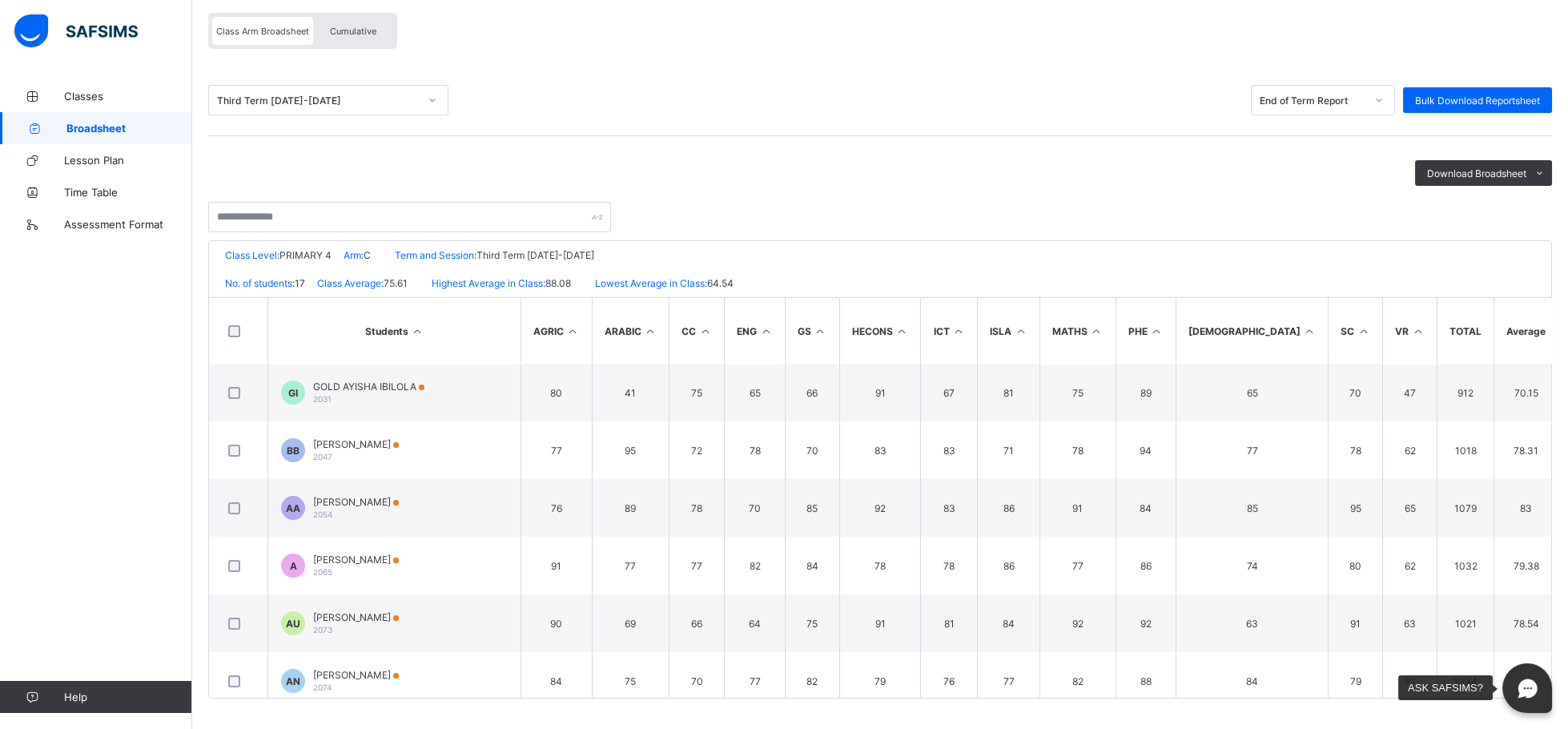 drag, startPoint x: 1539, startPoint y: 729, endPoint x: 1542, endPoint y: 749, distance: 20.223748 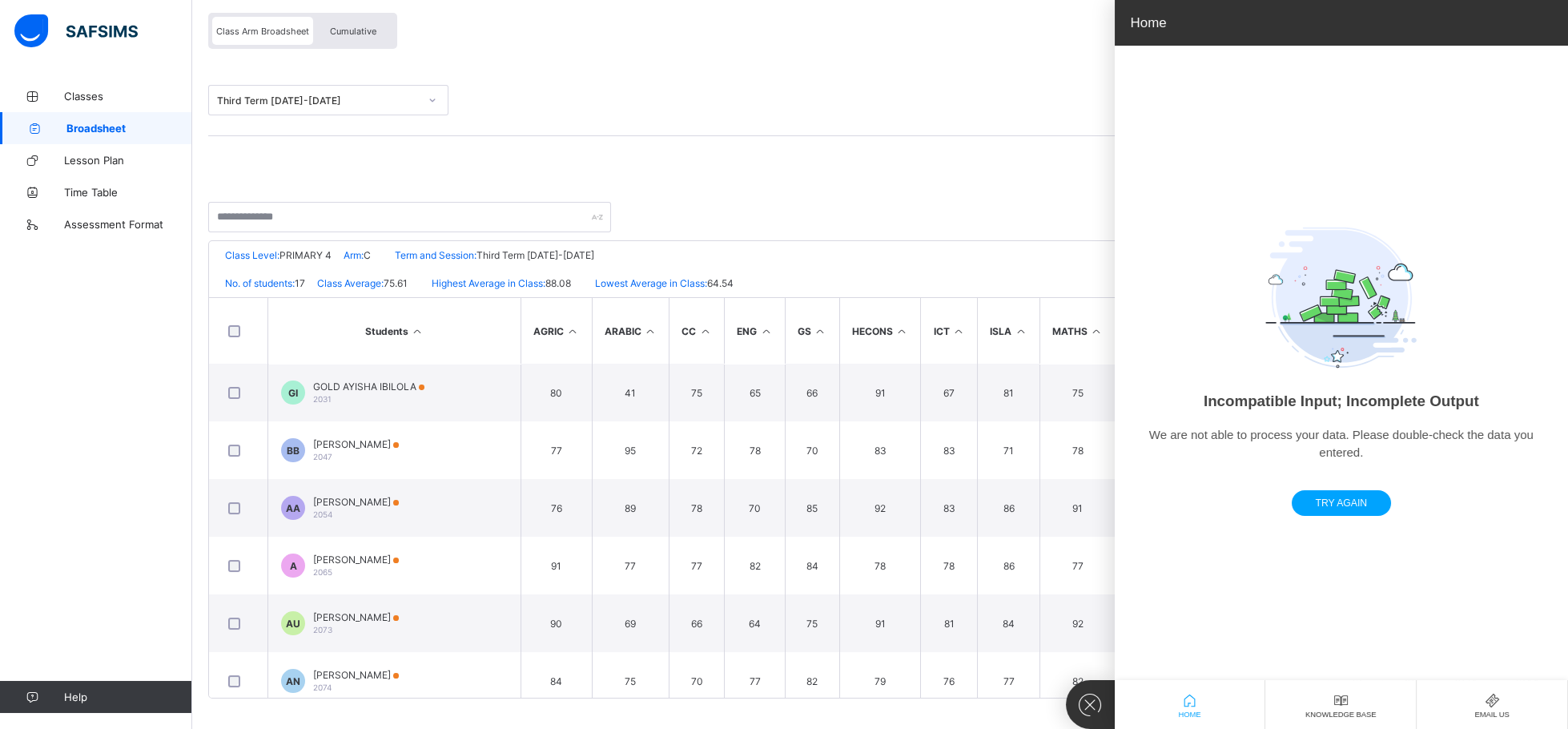 click on "Class Level:  PRIMARY 4  Arm:  C  Term and Session:  Third Term 2024-2025" at bounding box center [880, 255] 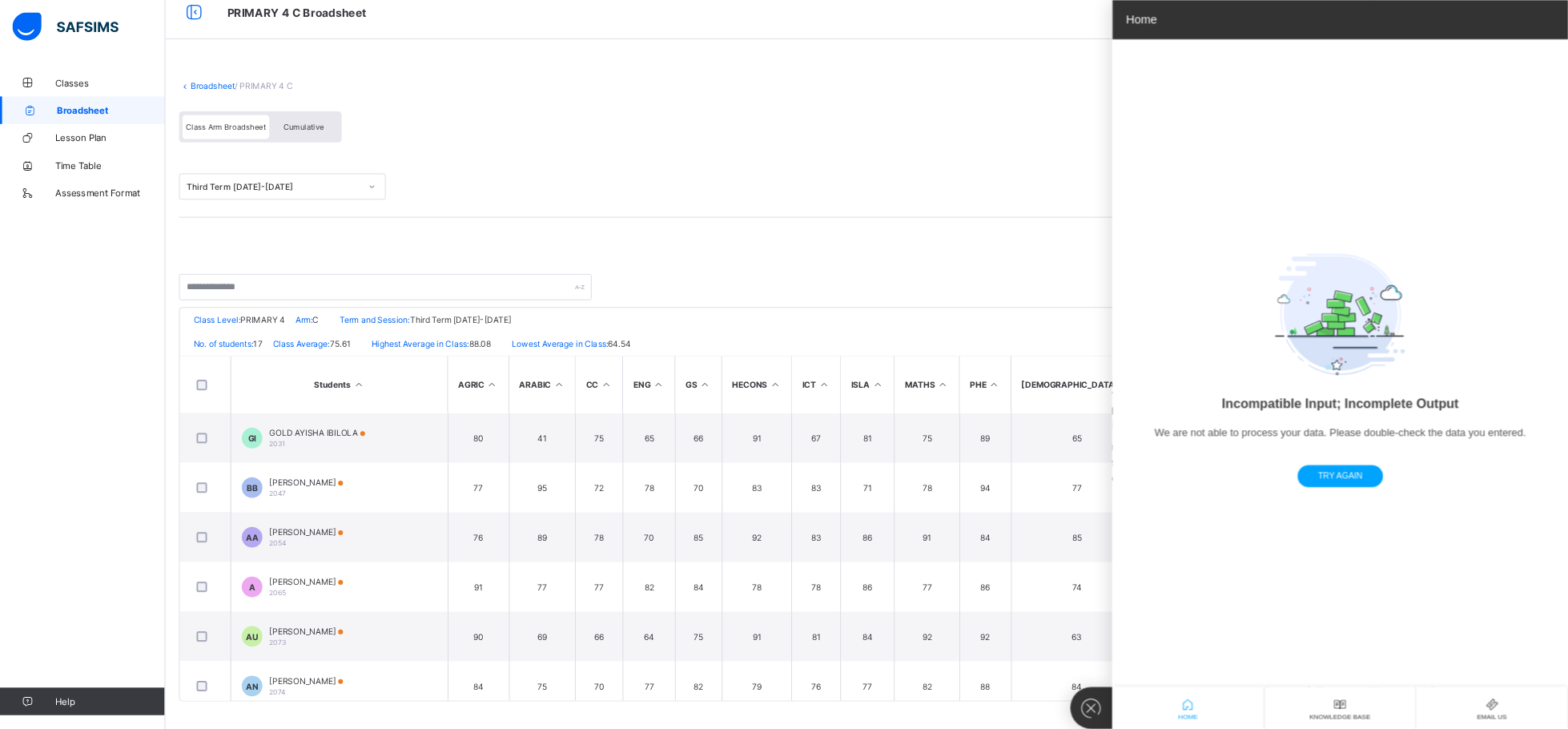 scroll, scrollTop: 0, scrollLeft: 0, axis: both 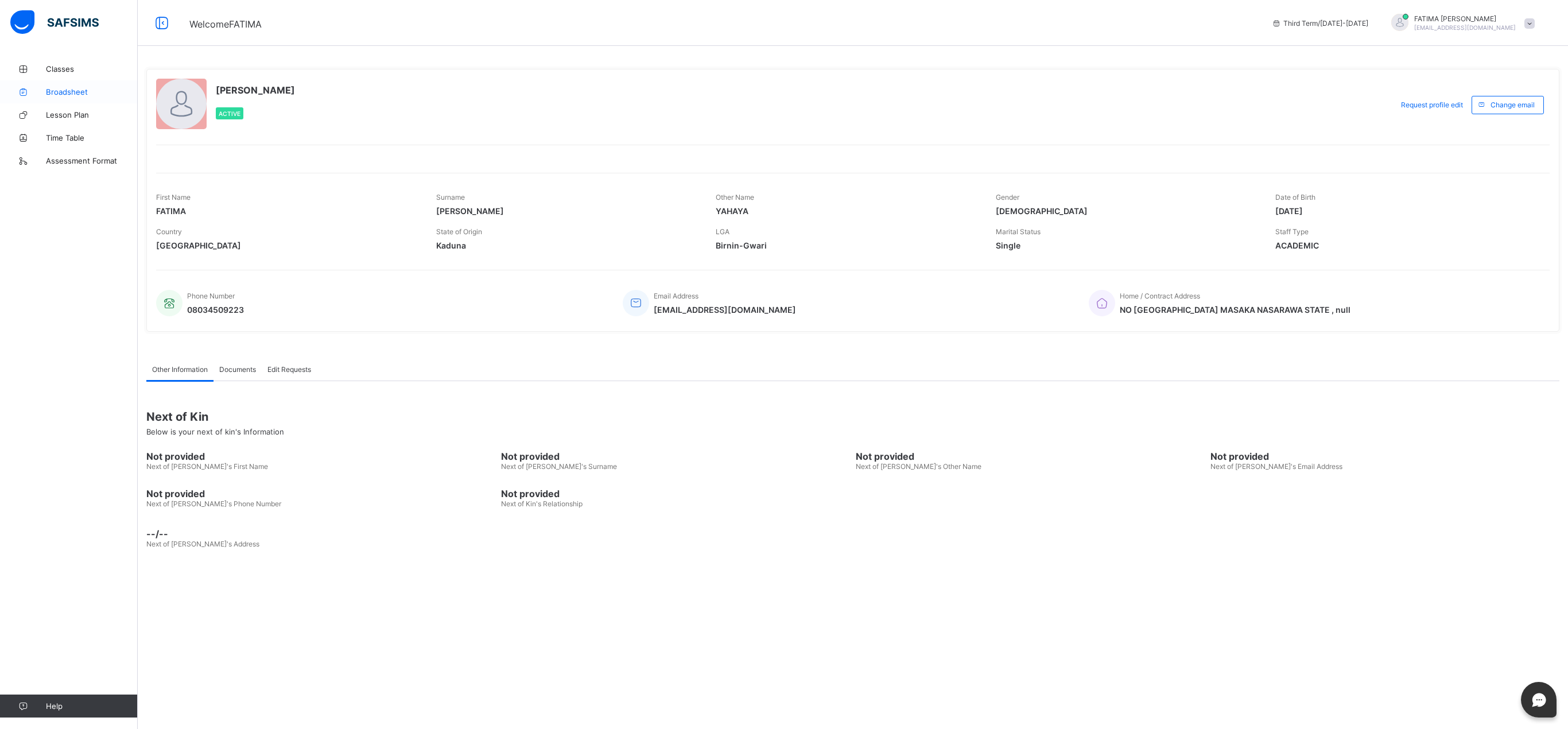 click on "Broadsheet" at bounding box center (92, 92) 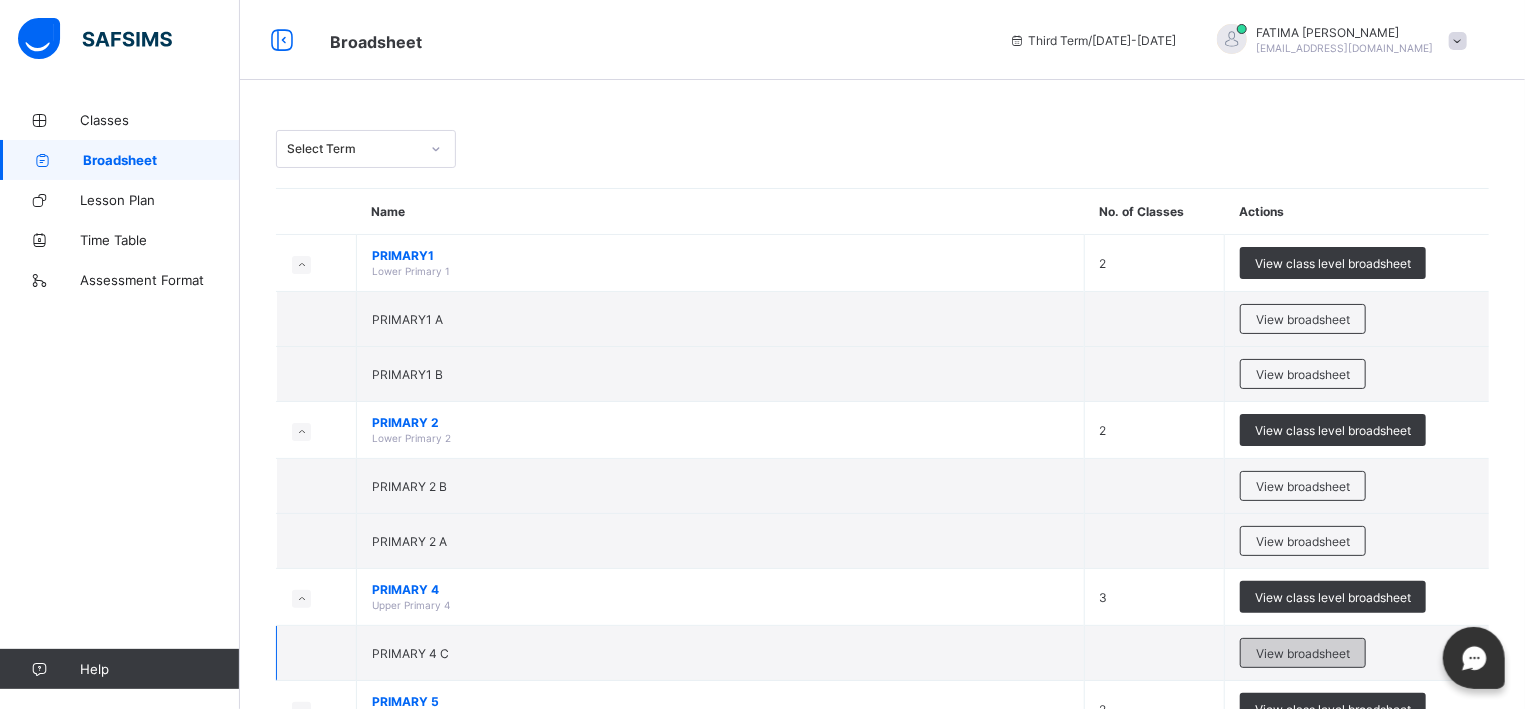 click on "View broadsheet" at bounding box center [1303, 653] 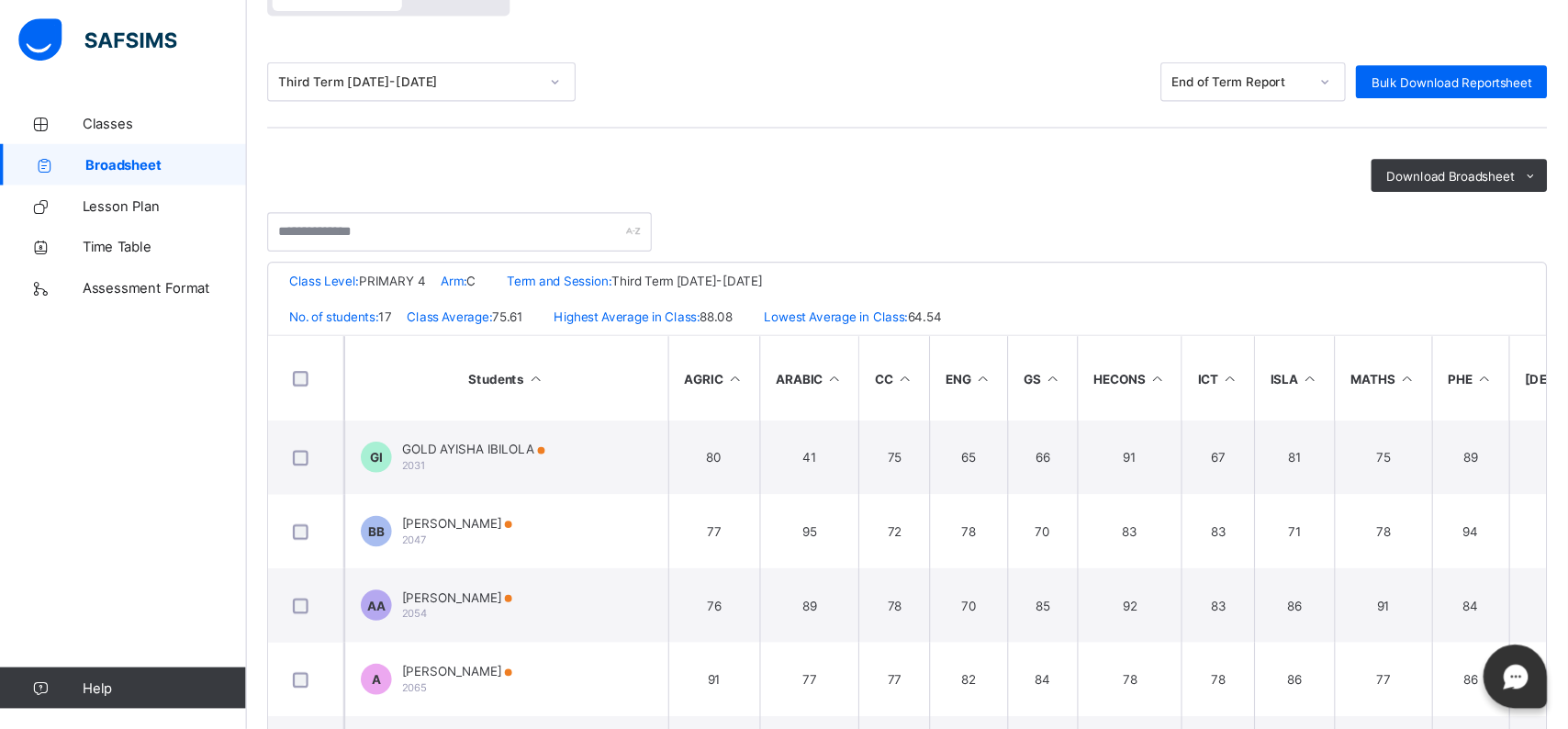 scroll, scrollTop: 246, scrollLeft: 0, axis: vertical 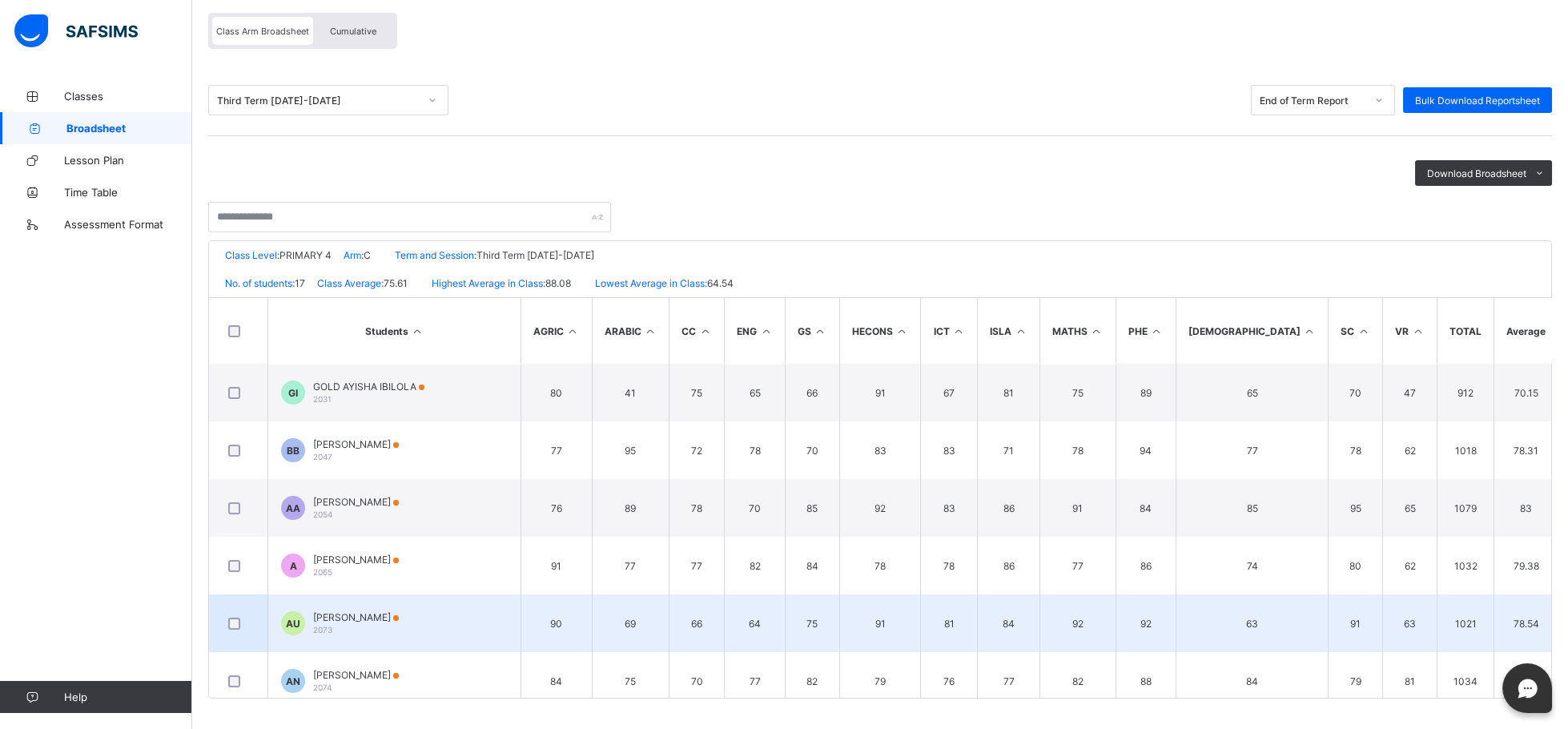 click on "6th" at bounding box center [1597, 623] 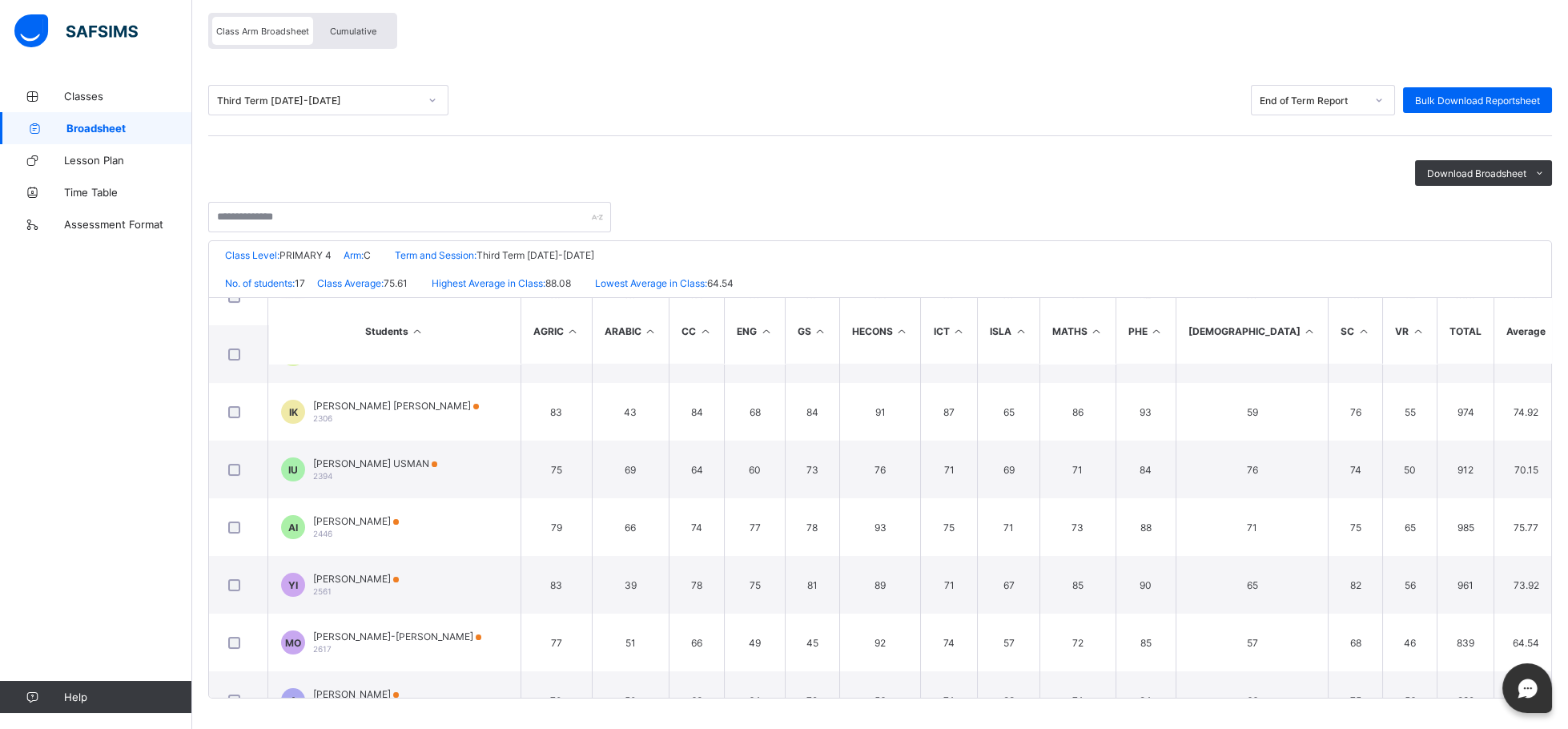 scroll, scrollTop: 647, scrollLeft: 0, axis: vertical 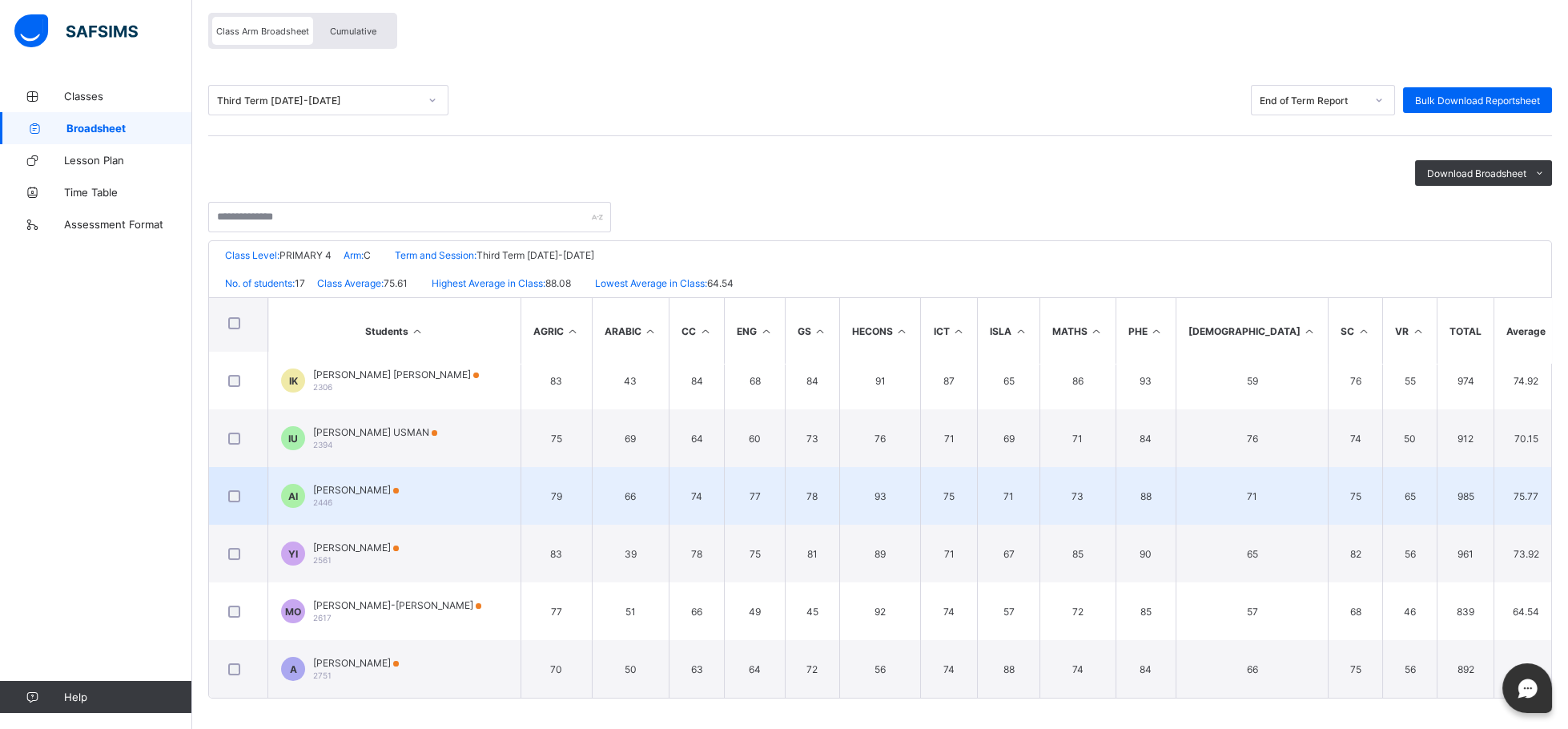 click on "66" at bounding box center (630, 496) 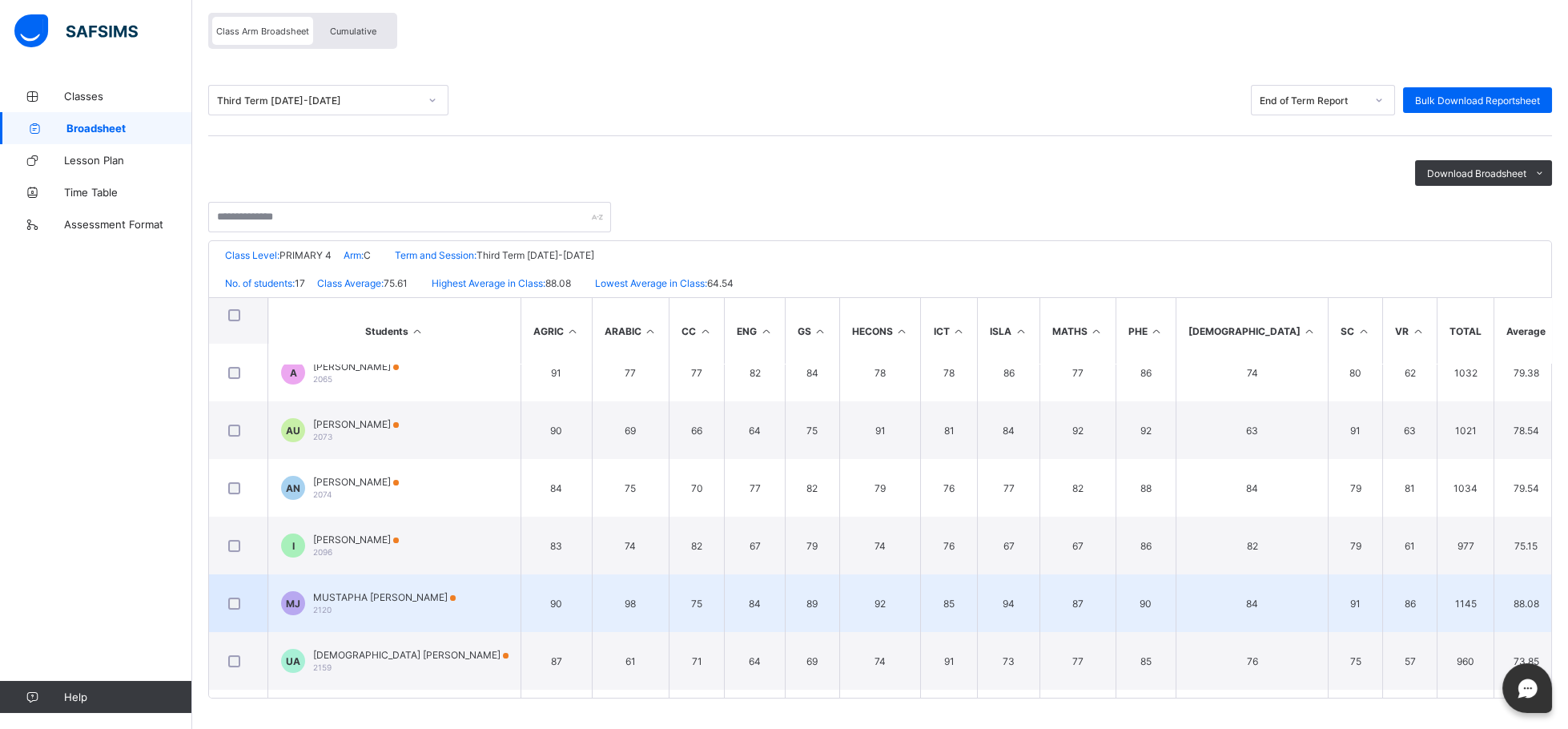 scroll, scrollTop: 131, scrollLeft: 0, axis: vertical 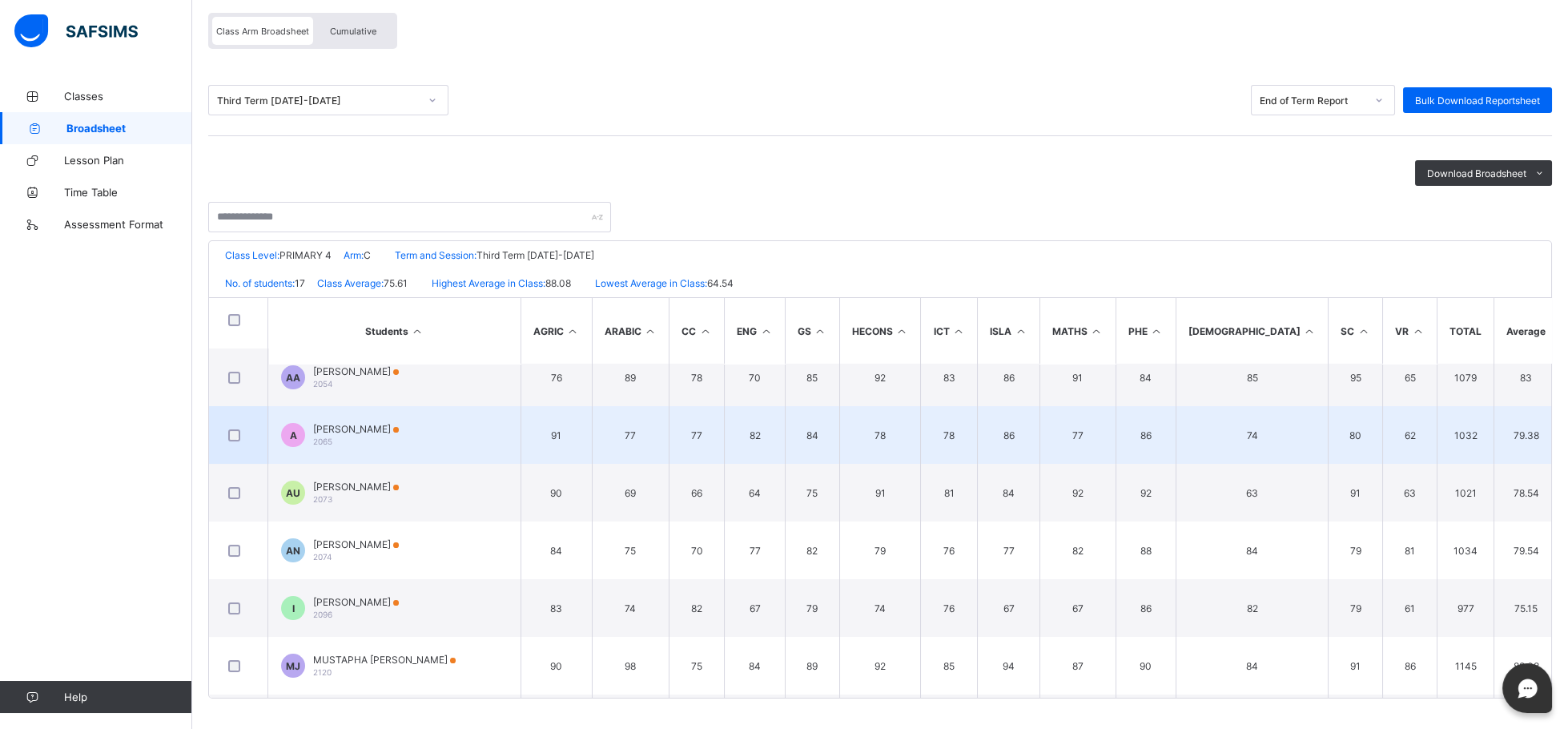 click on "82" at bounding box center (754, 435) 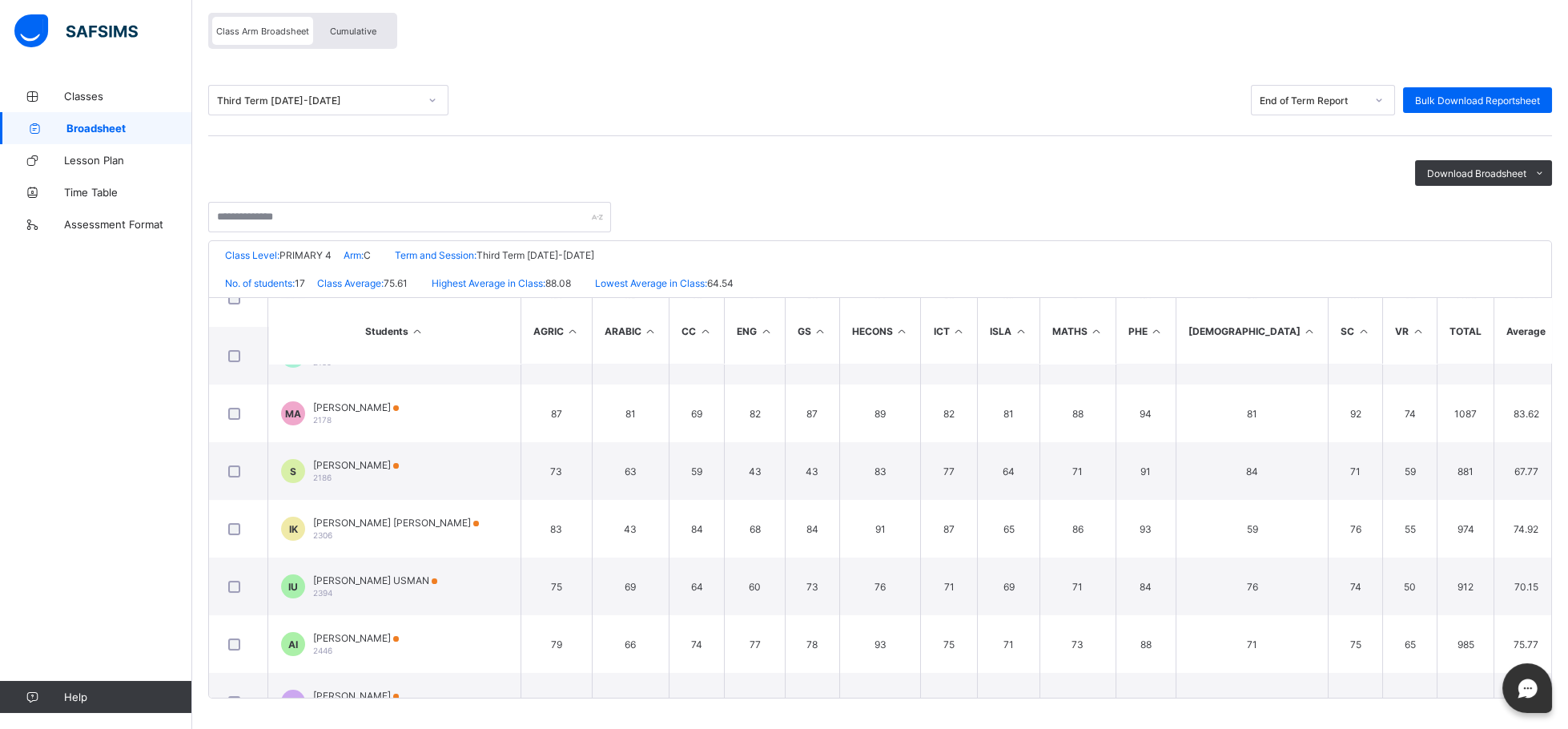 scroll, scrollTop: 475, scrollLeft: 0, axis: vertical 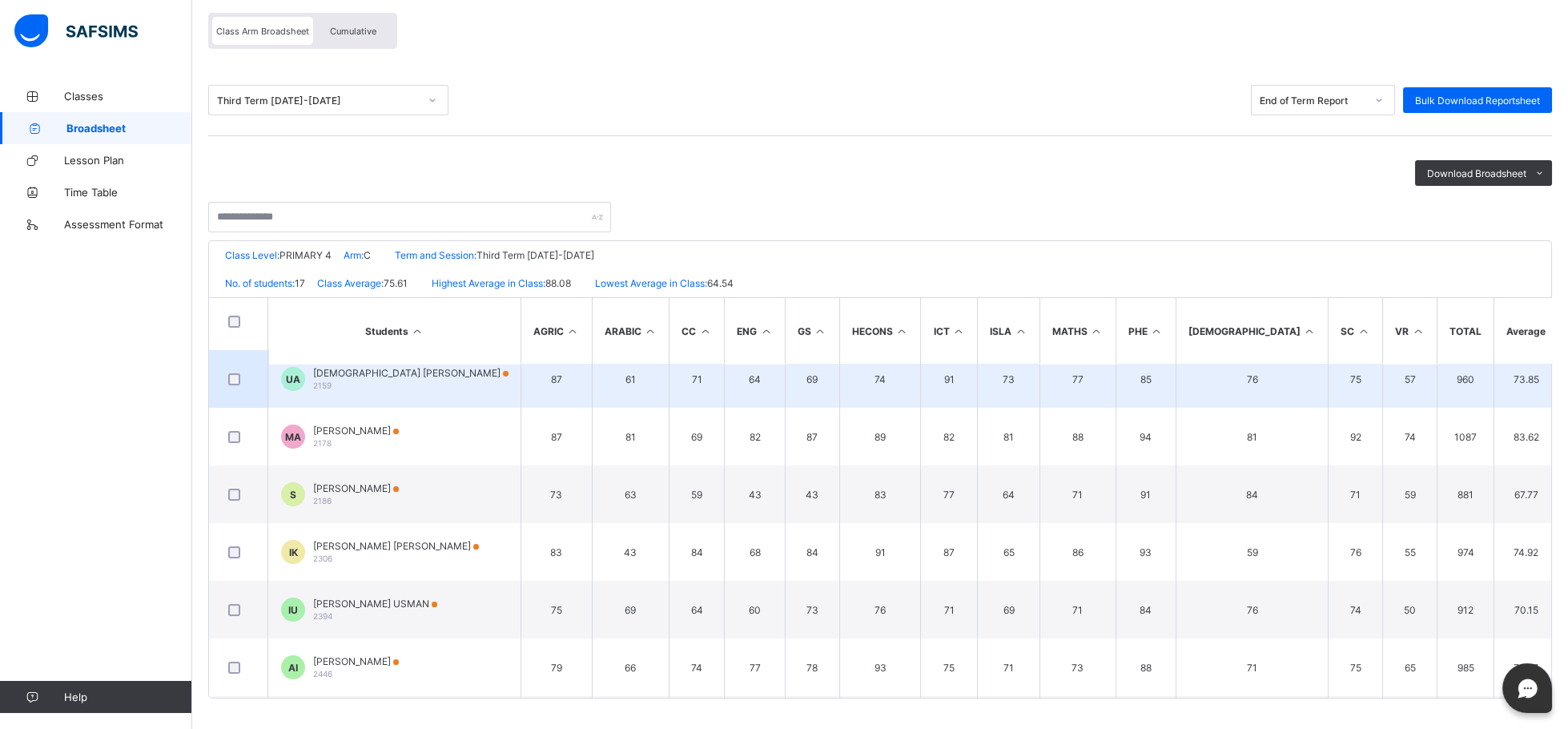 click on "75" at bounding box center (1355, 379) 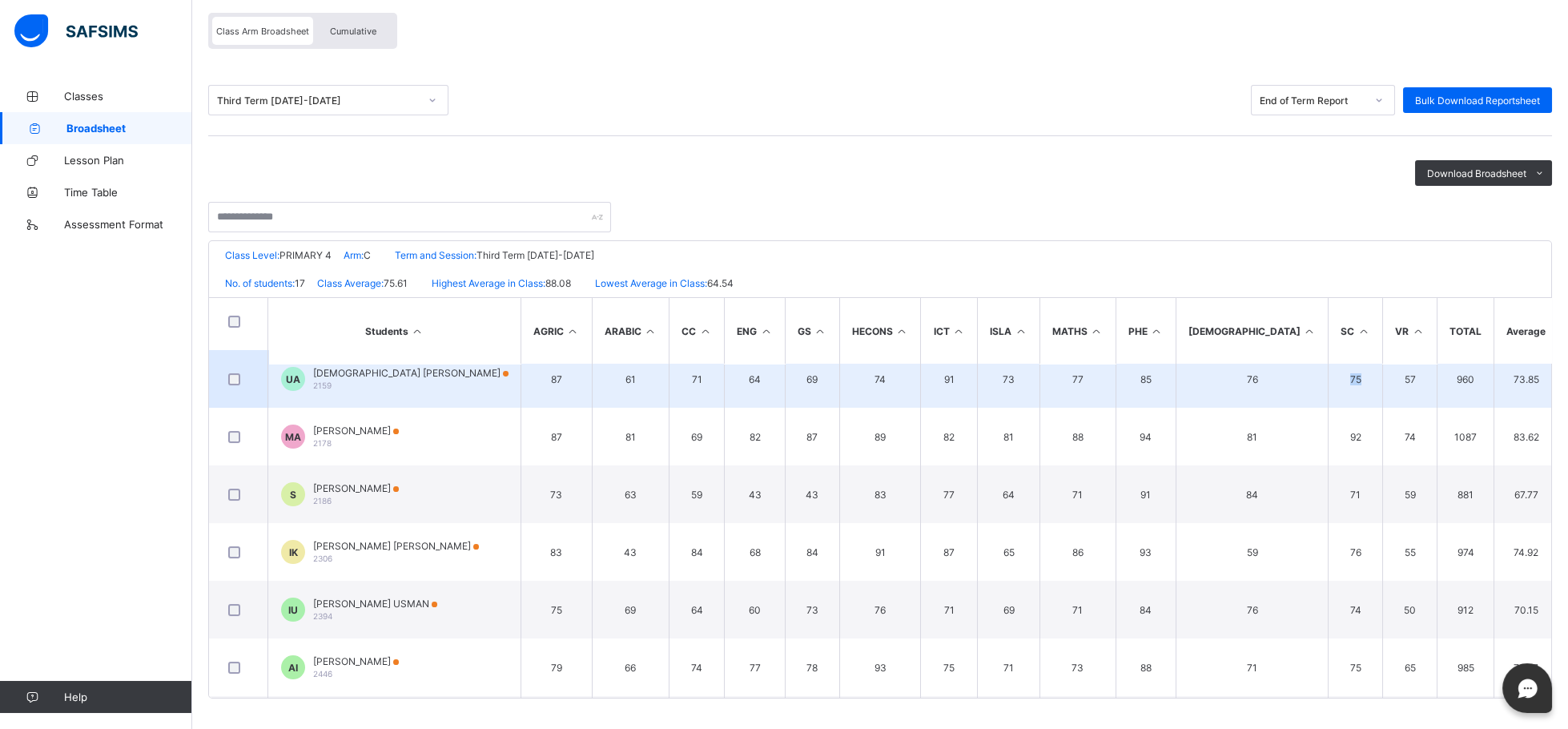 click on "75" at bounding box center [1355, 379] 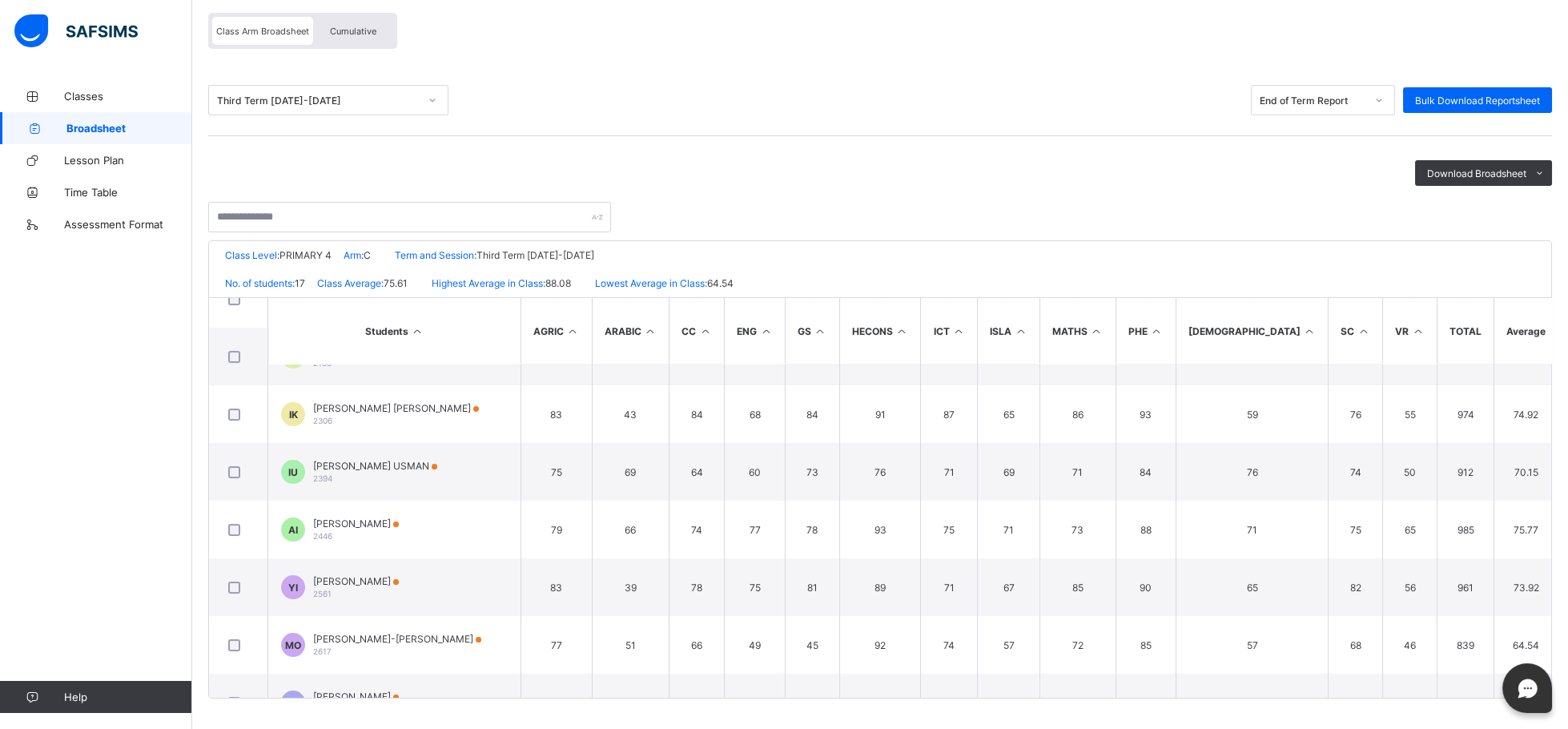 scroll, scrollTop: 647, scrollLeft: 0, axis: vertical 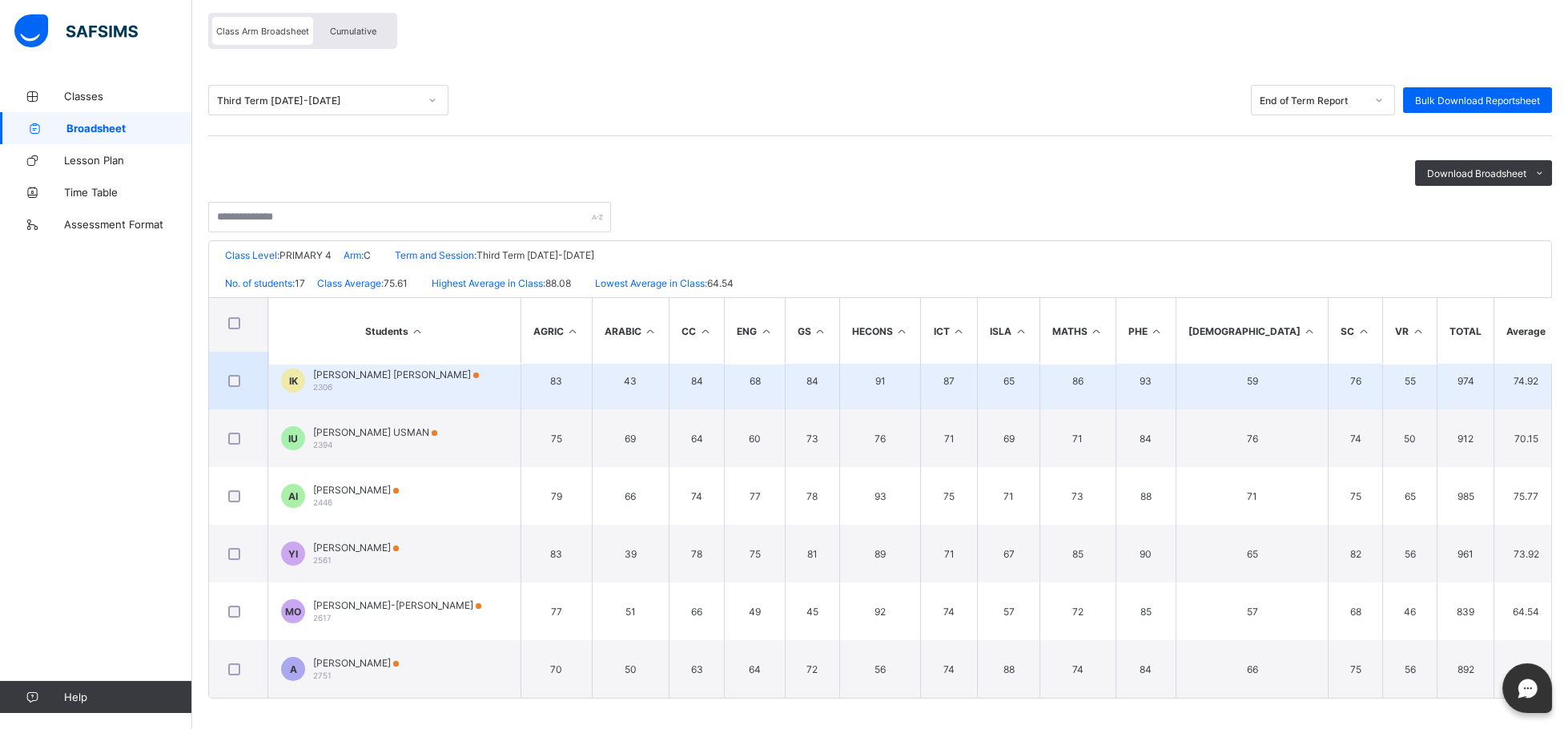click on "93" at bounding box center [1145, 381] 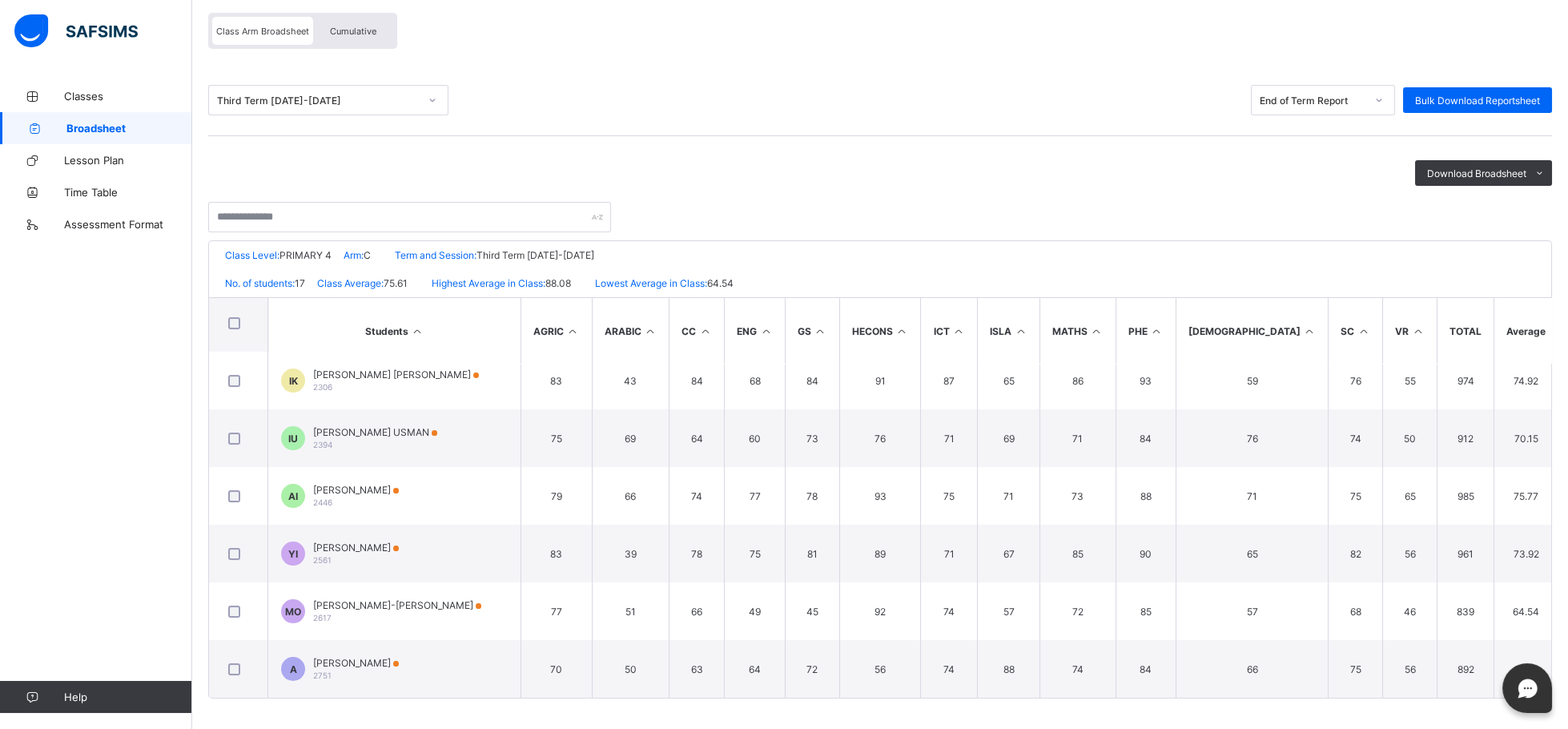 click on "ISLA" at bounding box center (1008, 331) 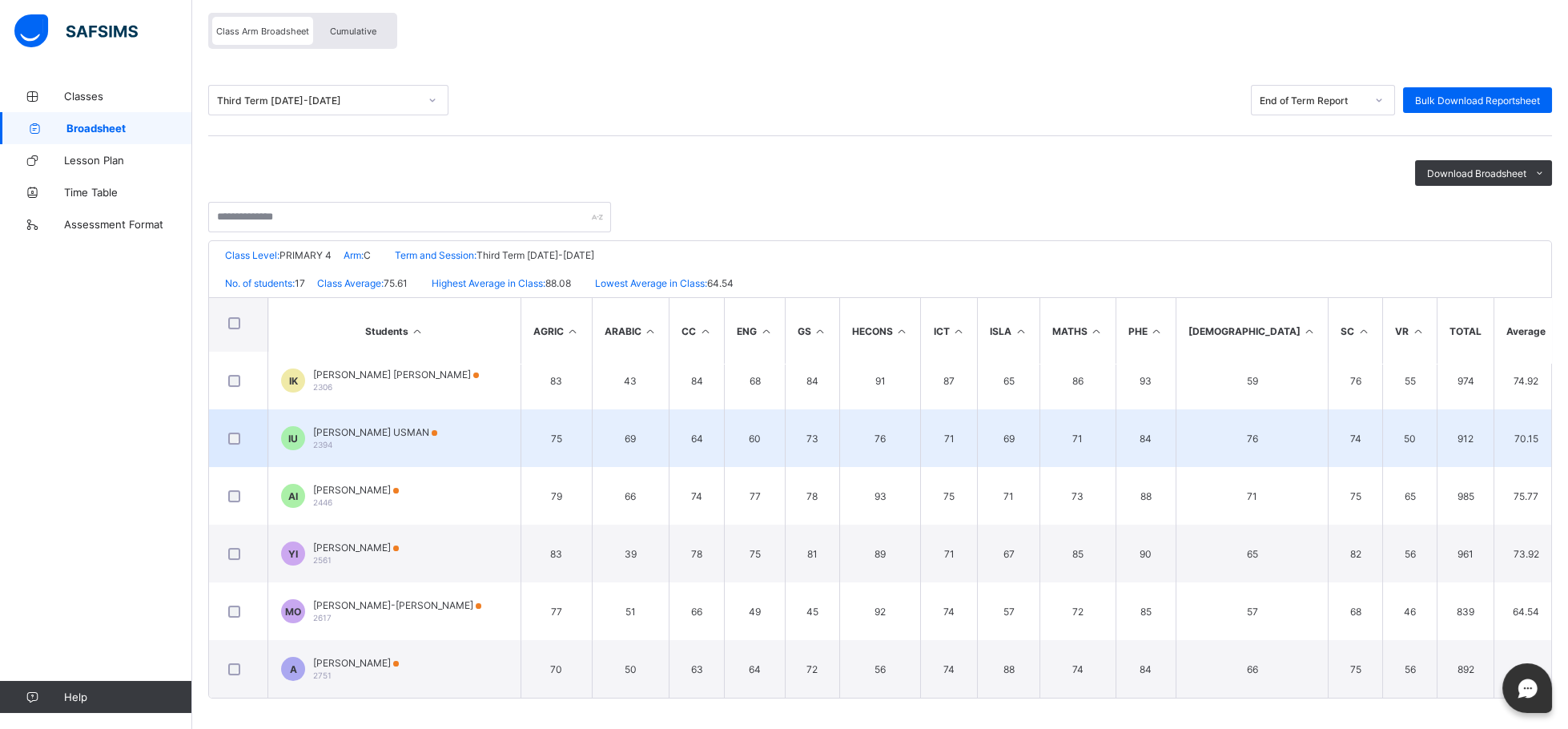 click on "71" at bounding box center [1077, 438] 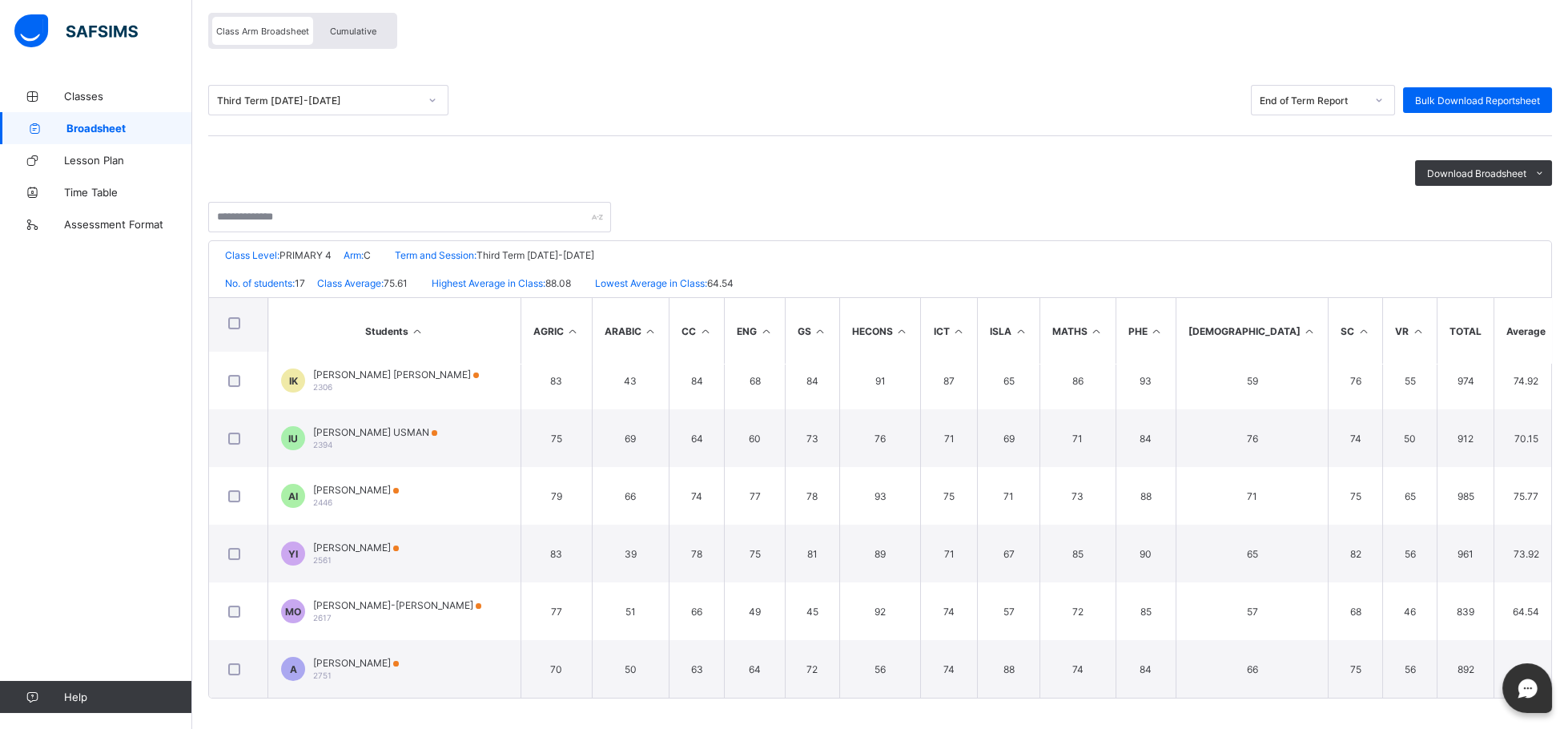 scroll, scrollTop: 647, scrollLeft: 0, axis: vertical 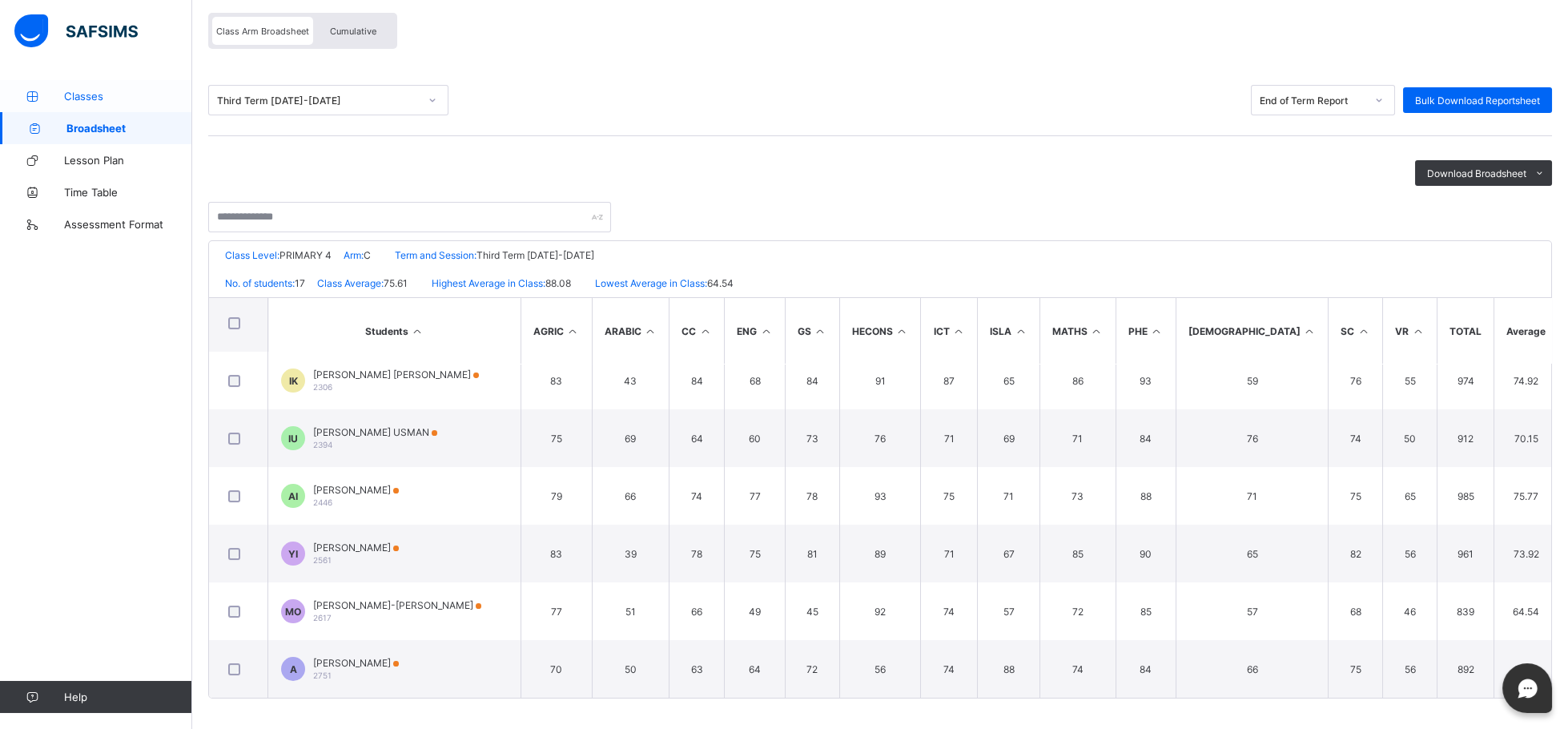 click on "Classes" at bounding box center (128, 96) 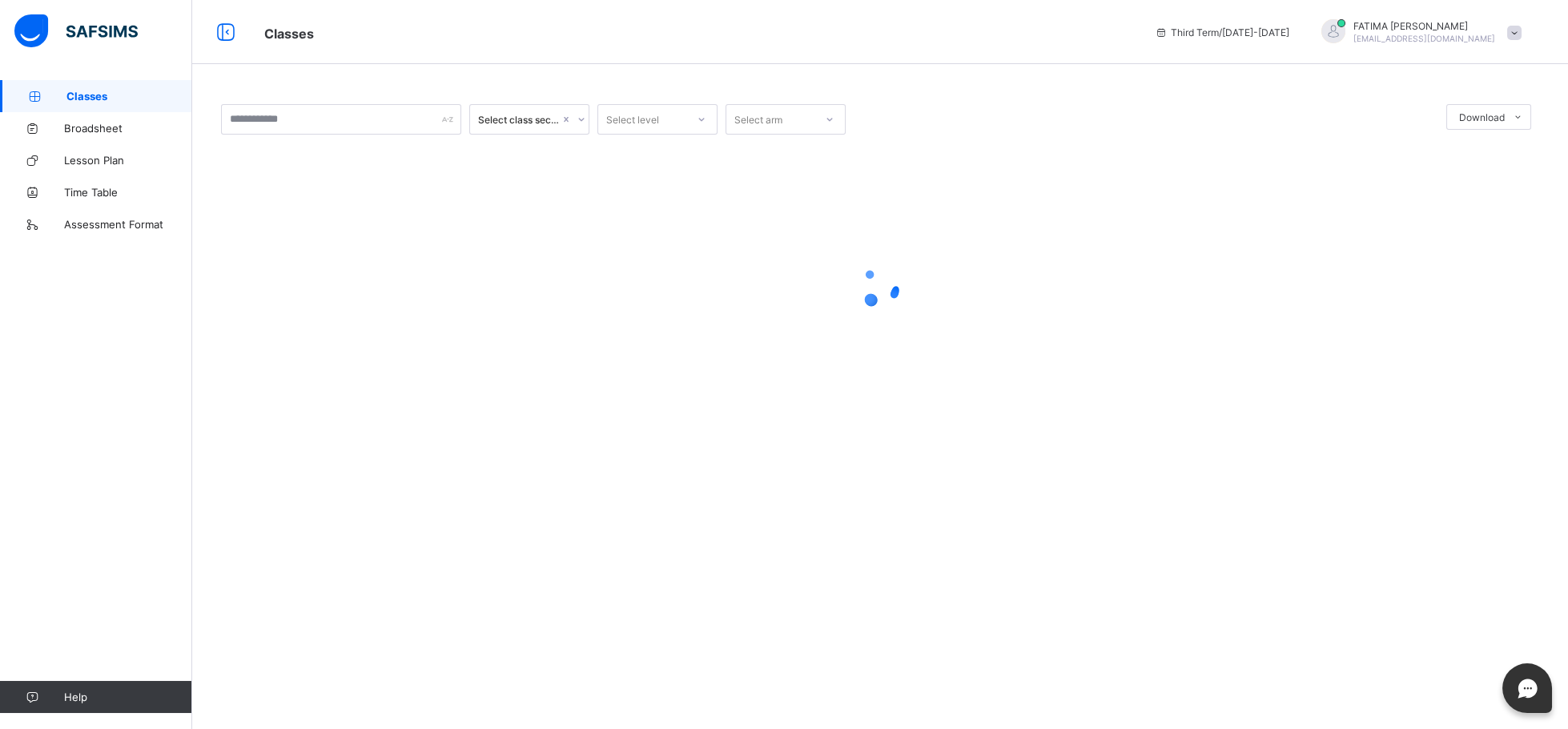 scroll, scrollTop: 0, scrollLeft: 0, axis: both 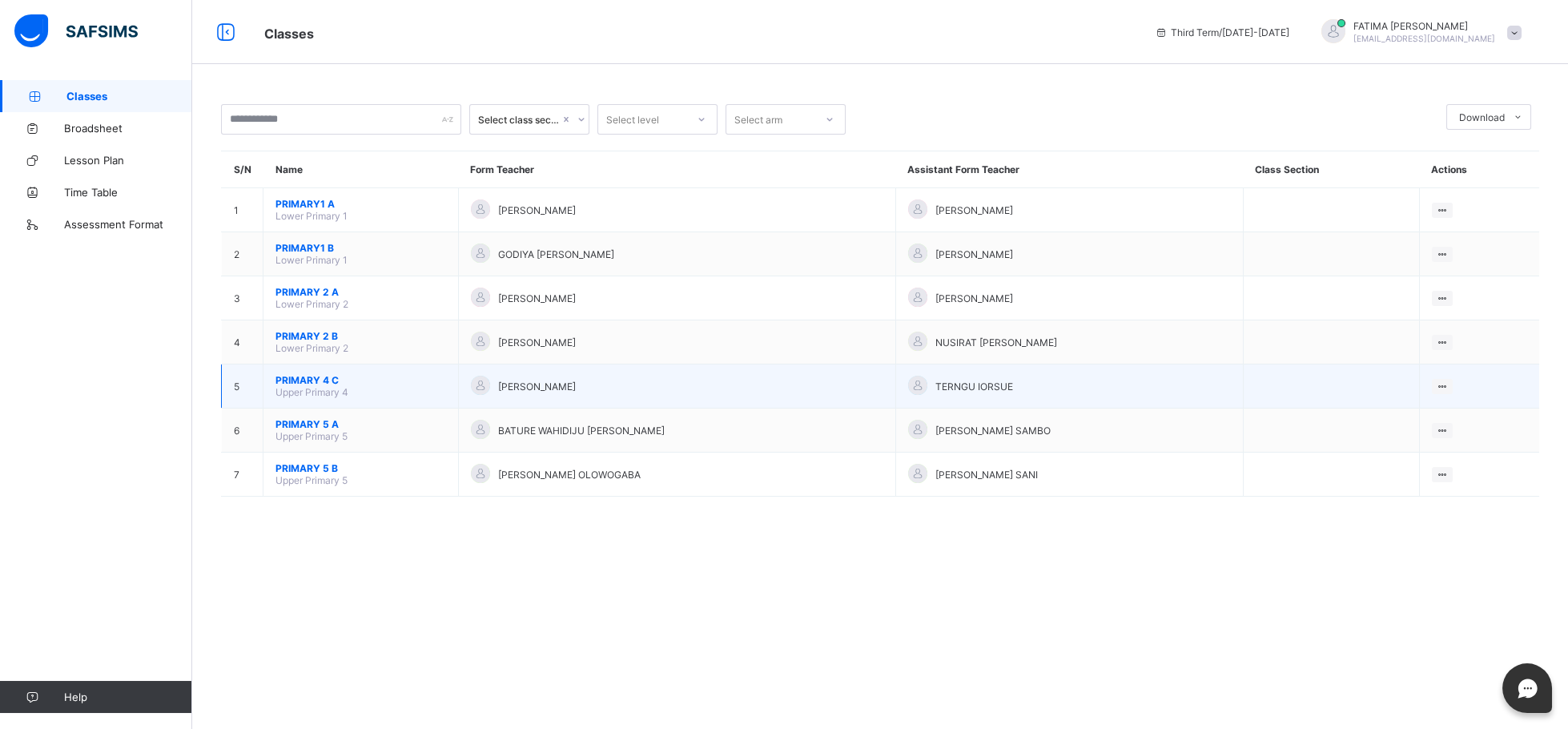 click on "PRIMARY 4   C" at bounding box center (360, 380) 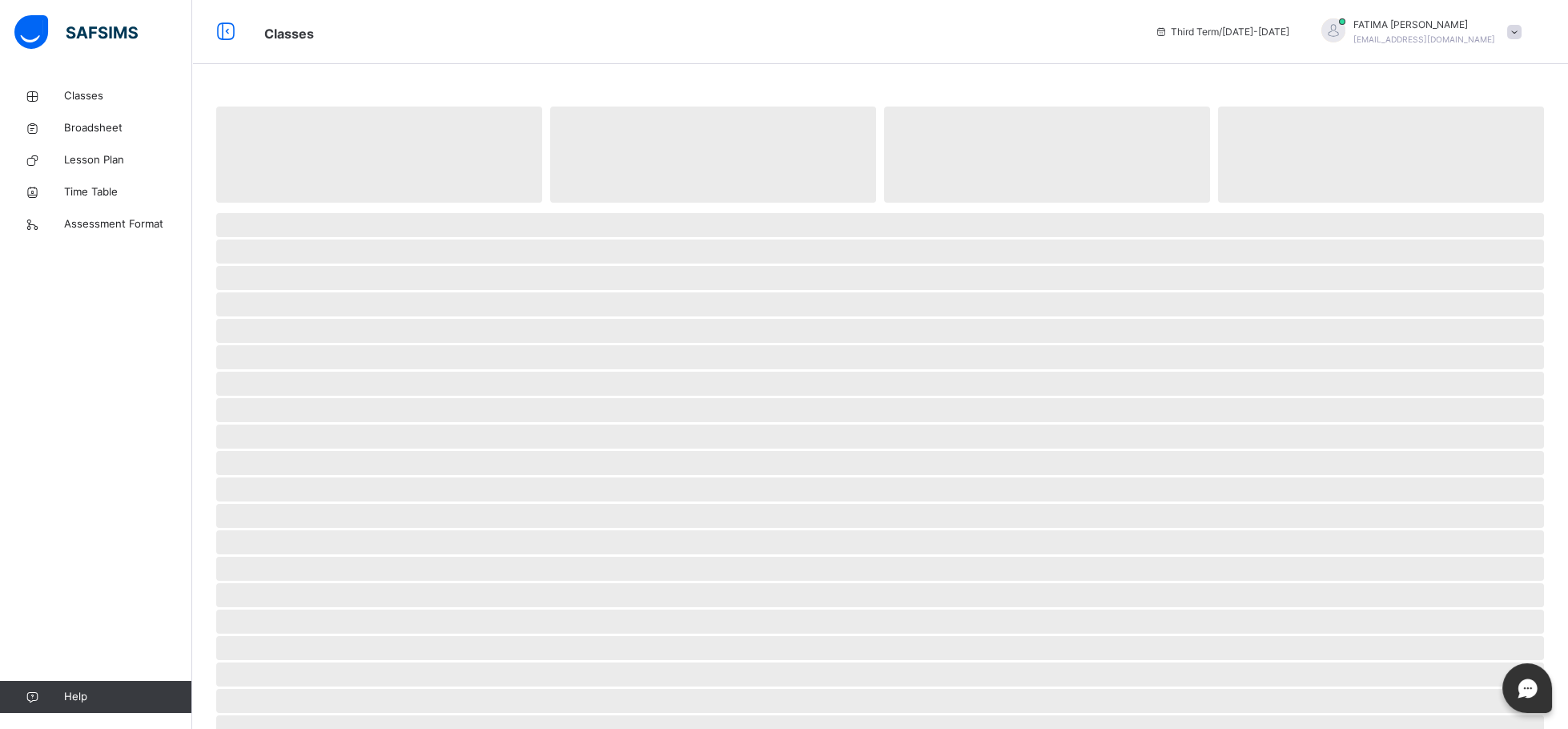 click on "Classes" at bounding box center [698, 32] 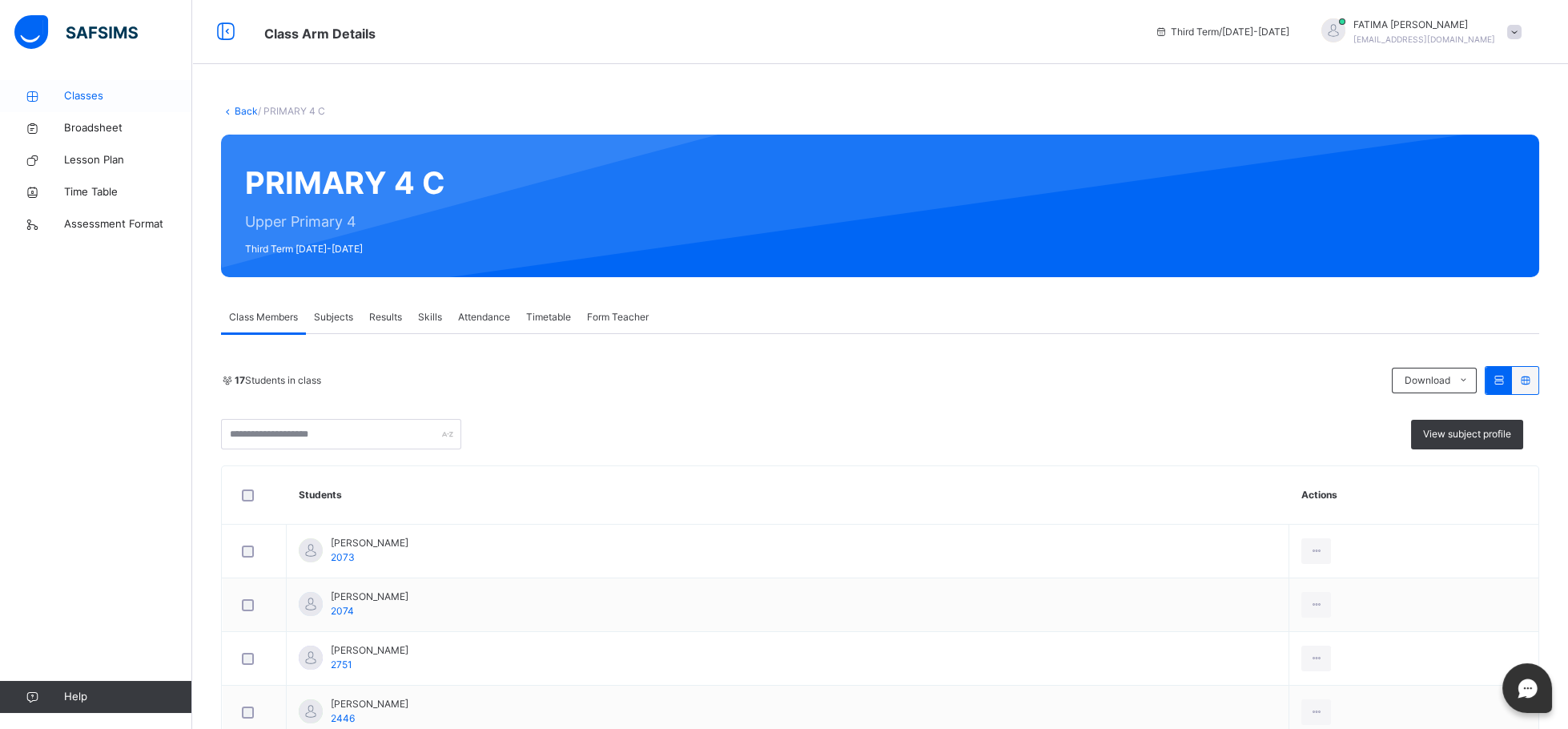 click on "Classes" at bounding box center [128, 96] 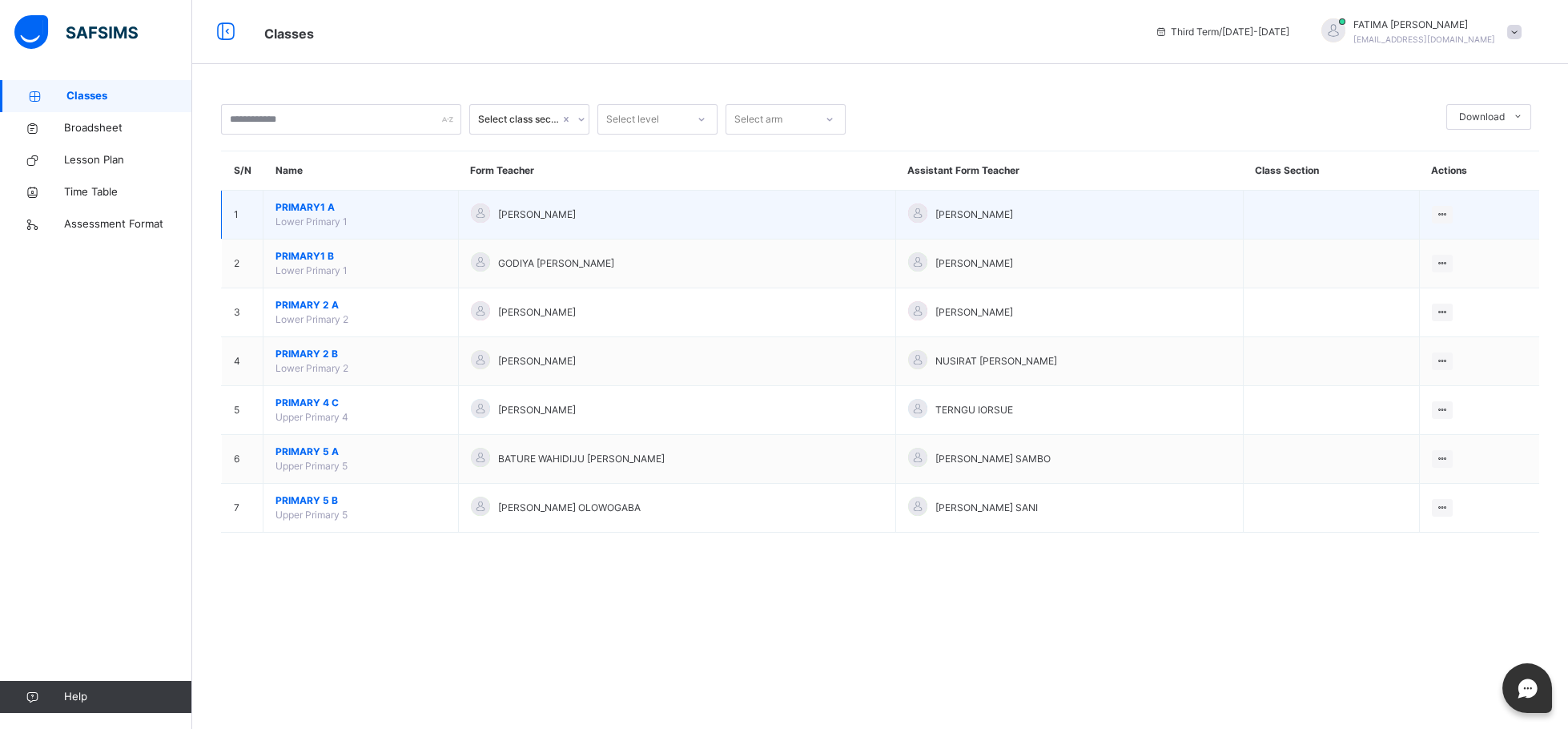 click on "PRIMARY1   A   Lower Primary 1" at bounding box center (361, 215) 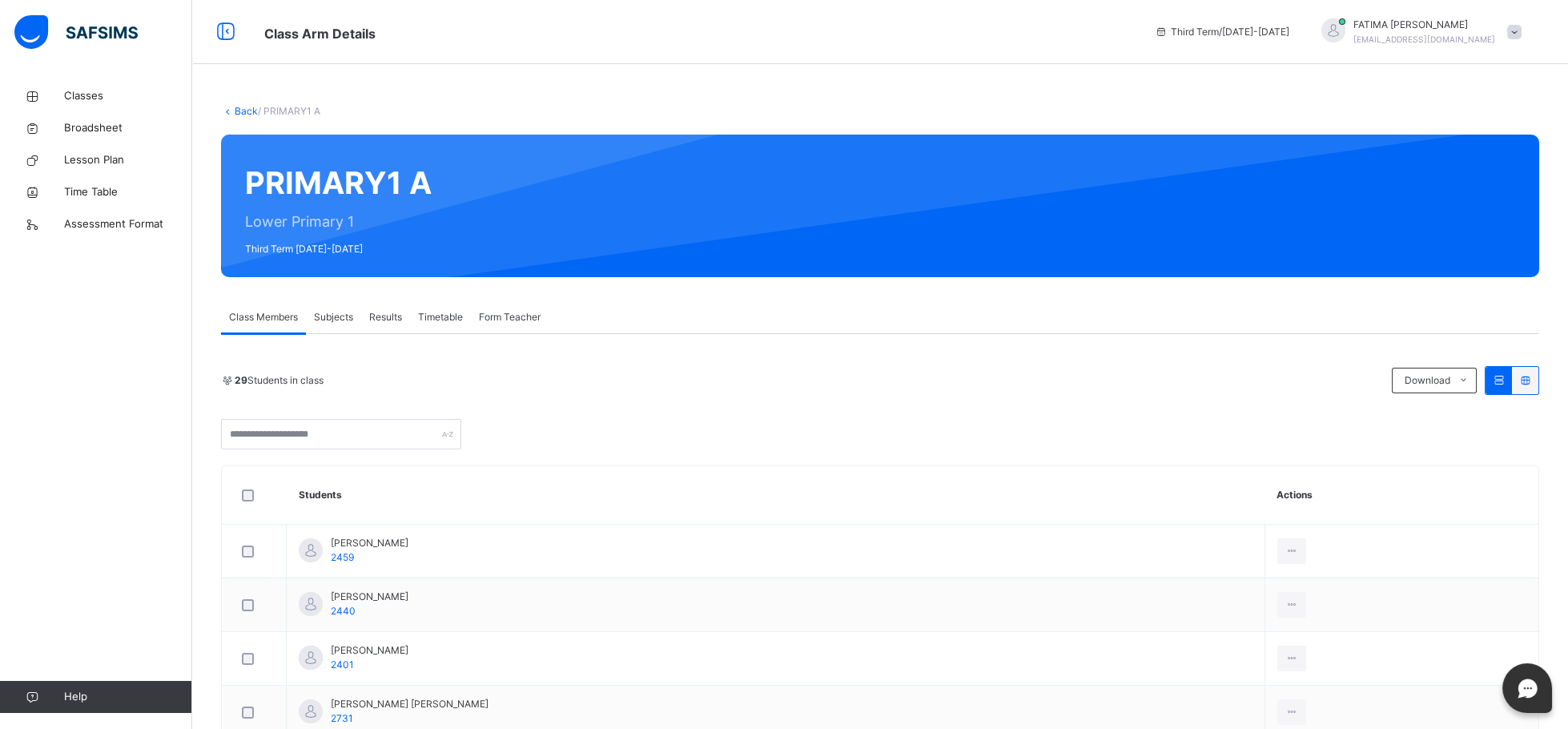 click on "Subjects" at bounding box center [333, 317] 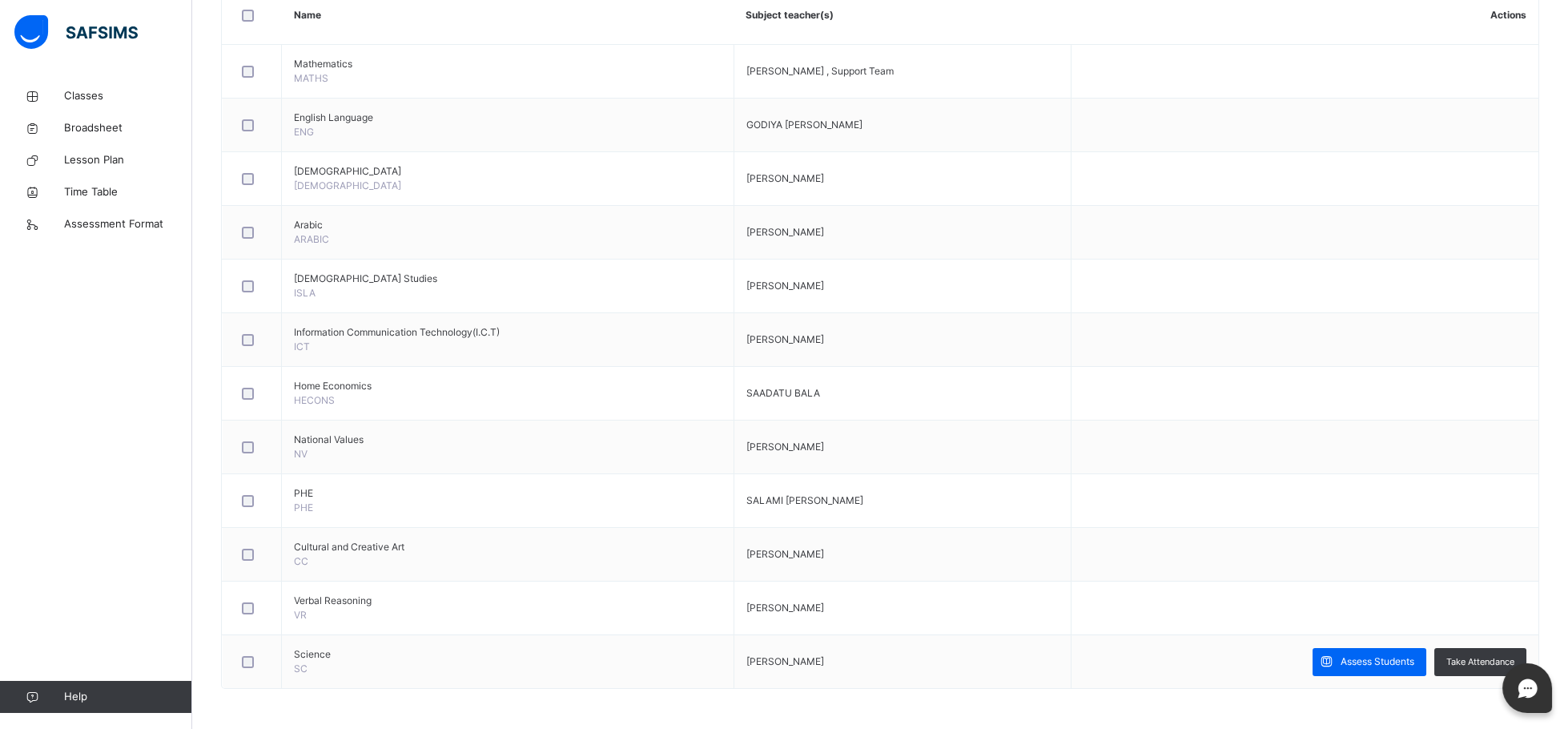 scroll, scrollTop: 419, scrollLeft: 0, axis: vertical 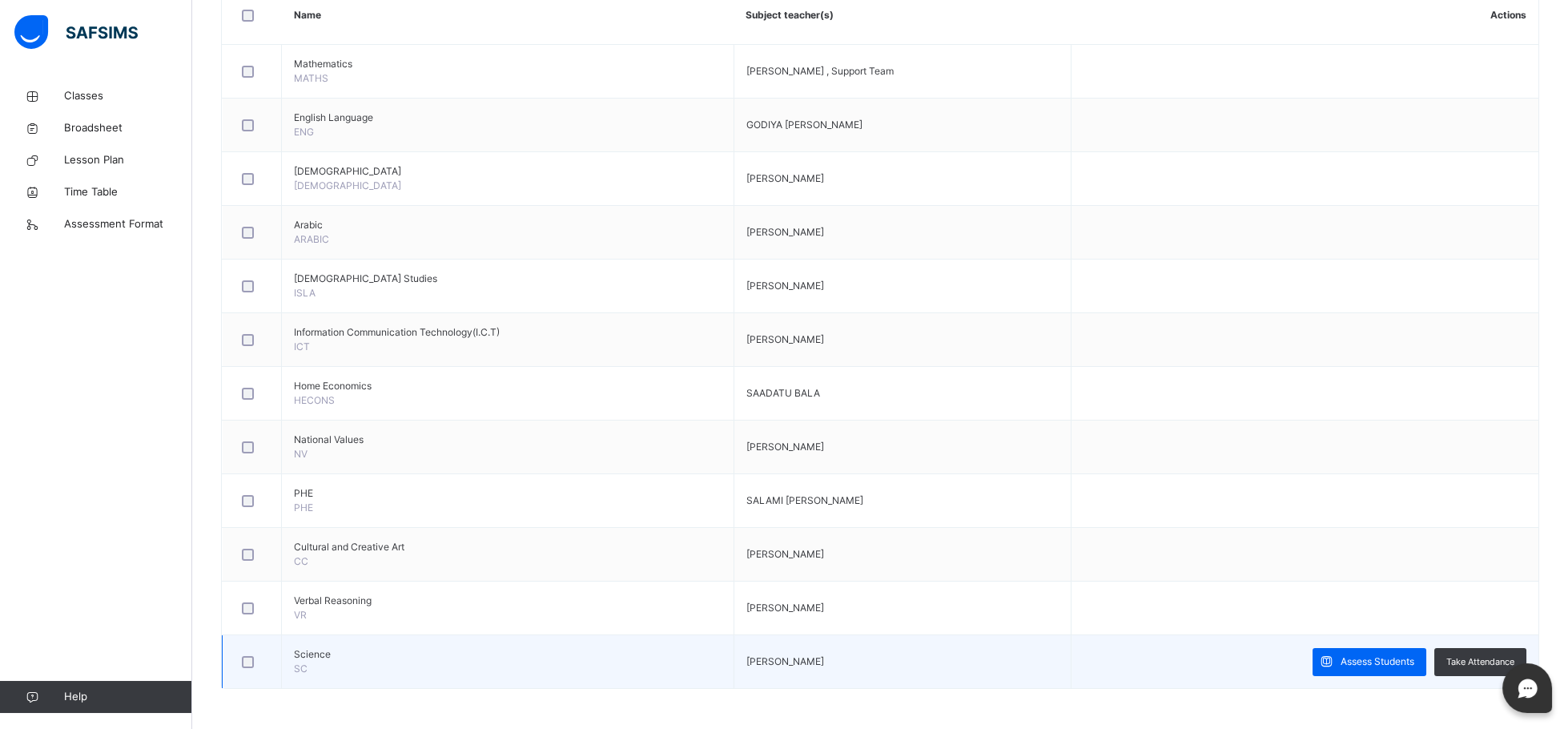 click on "Assess Students Take Attendance" at bounding box center (1305, 662) 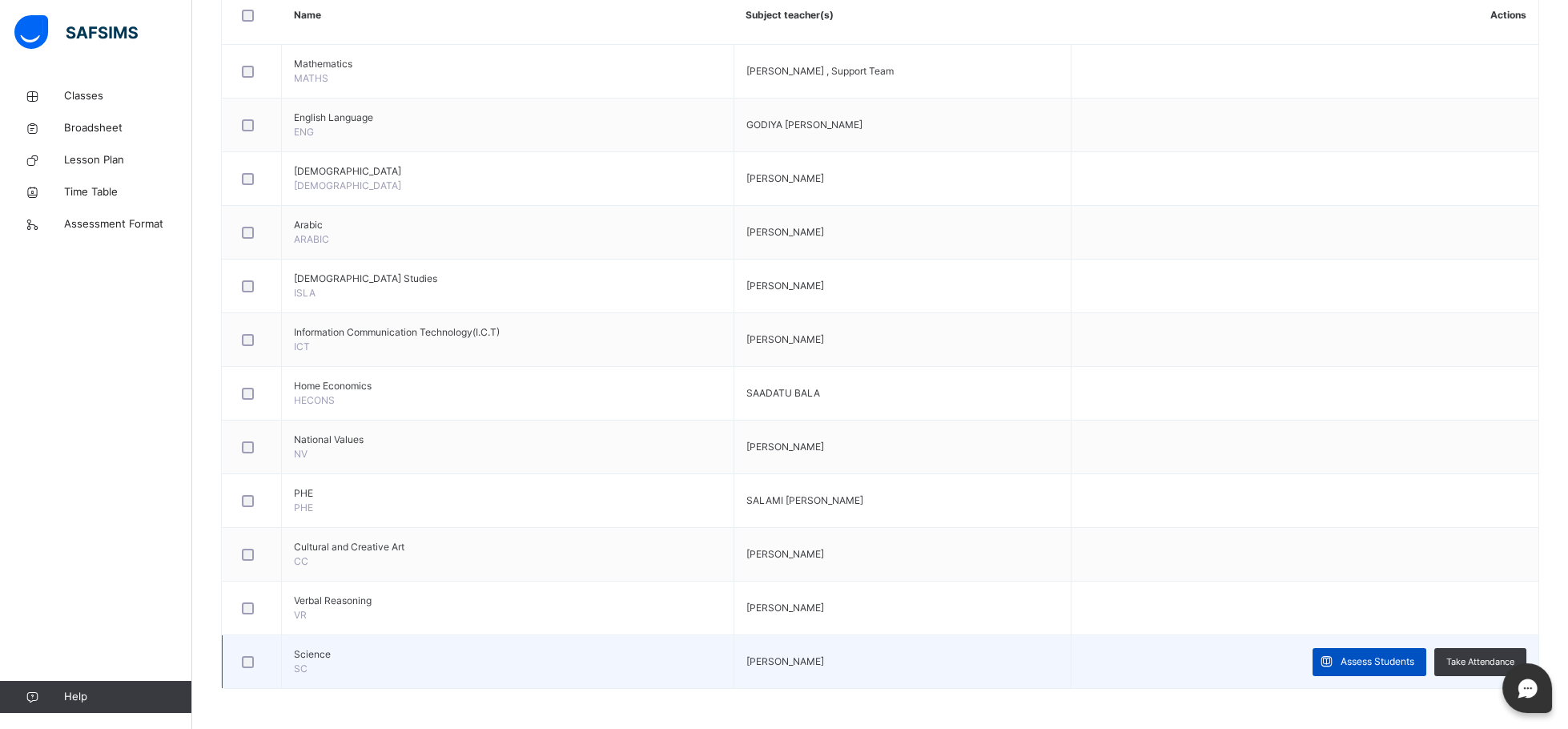 click on "Assess Students" at bounding box center [1369, 662] 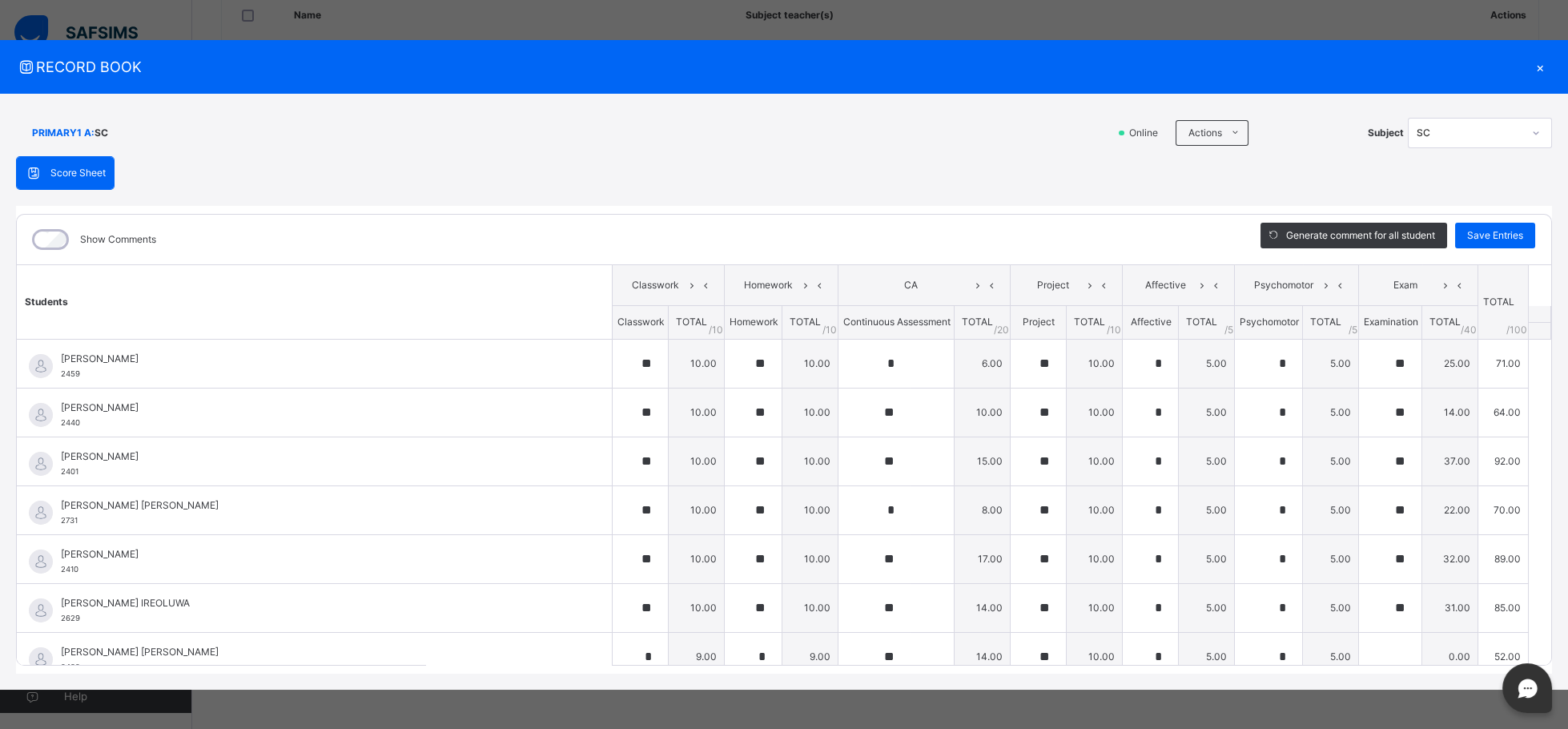 type on "**" 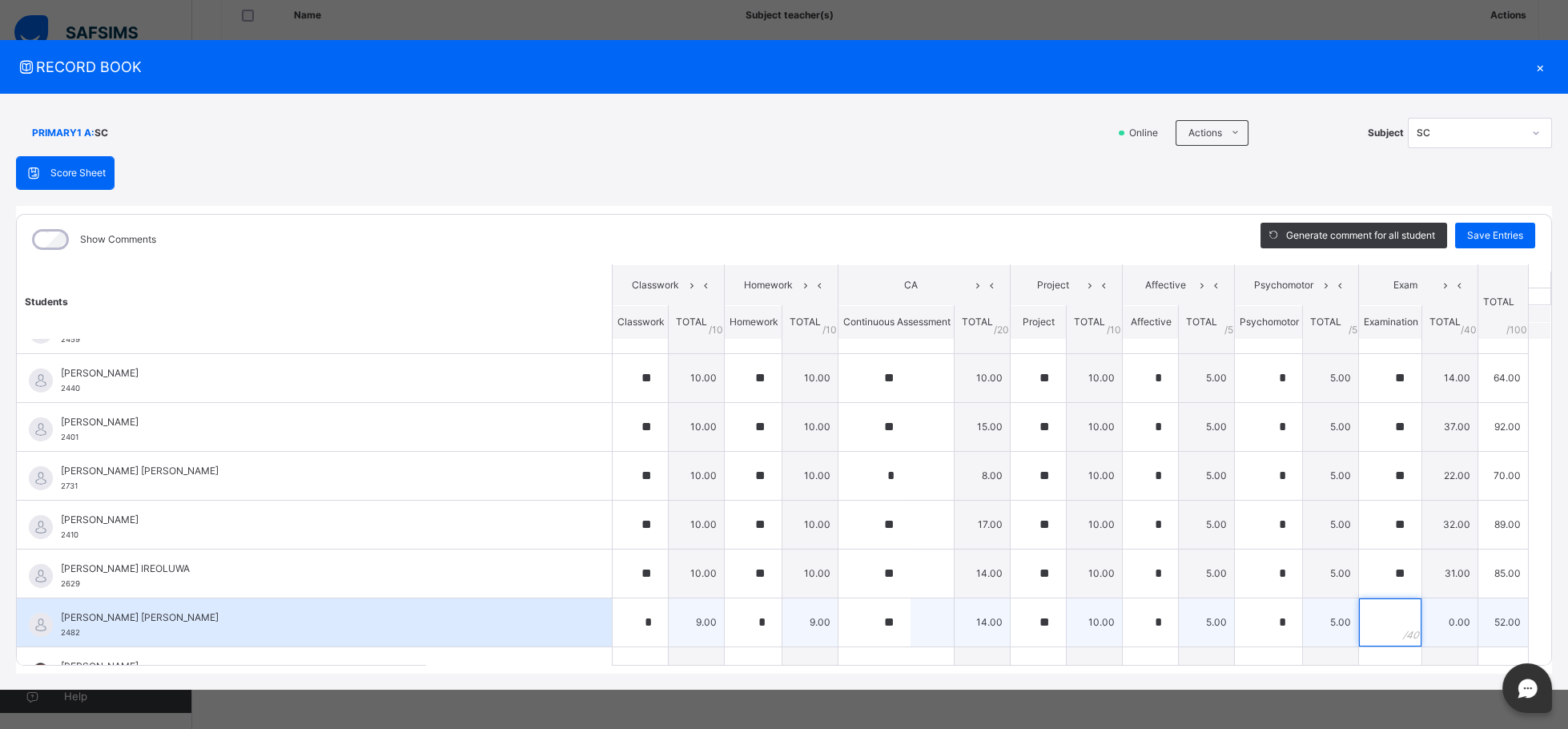 click at bounding box center [1390, 622] 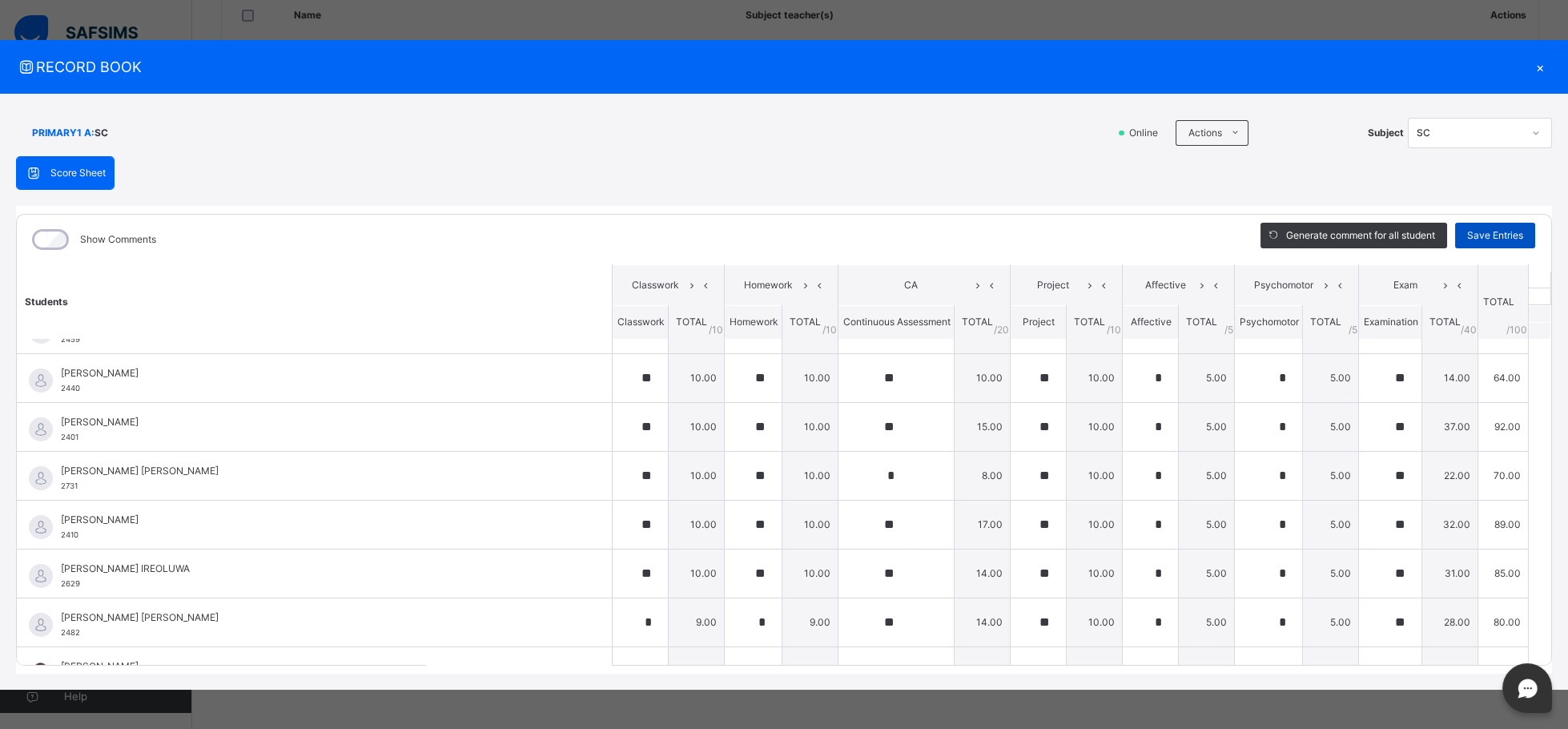 click on "Save Entries" at bounding box center [1495, 236] 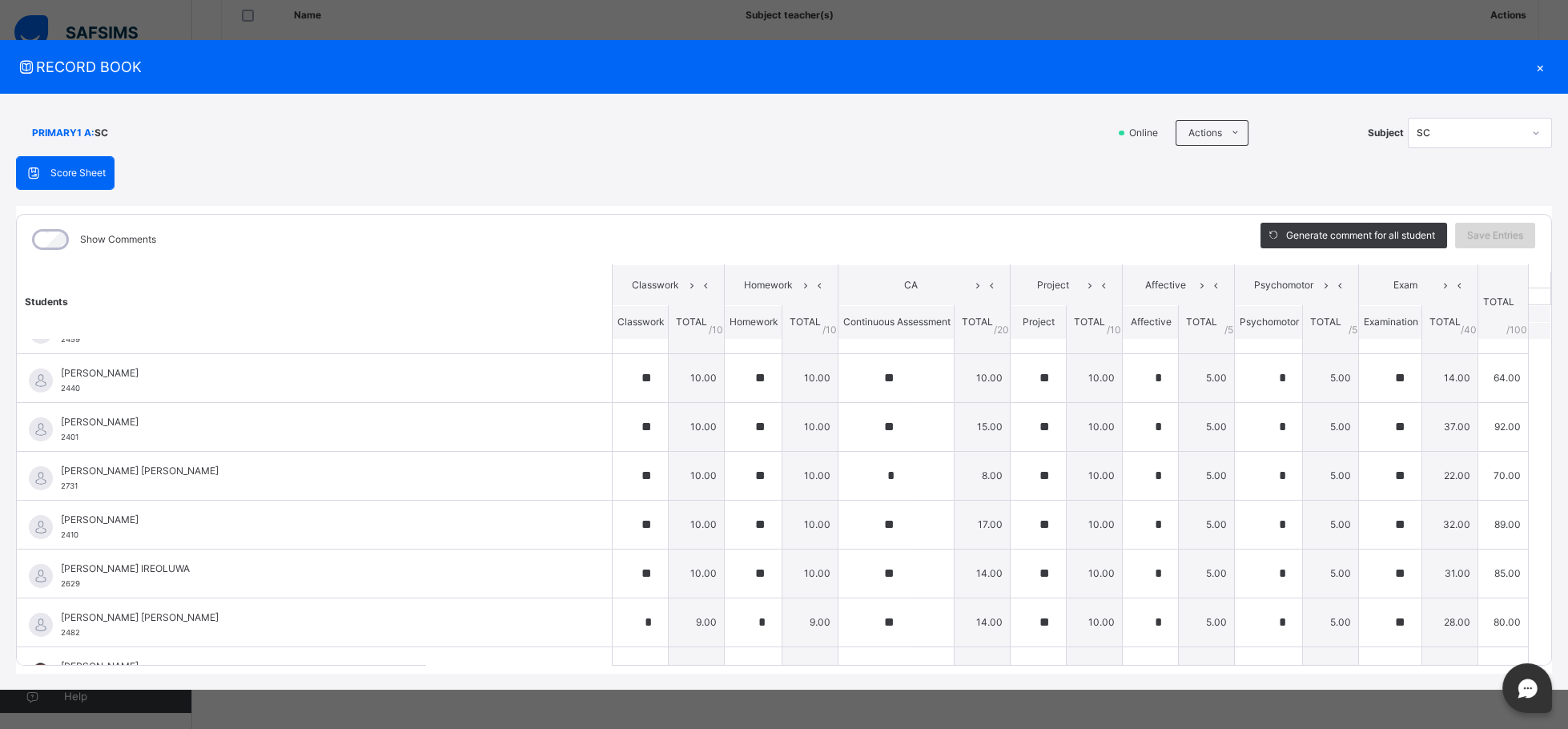 click on "Save Entries" at bounding box center (1495, 236) 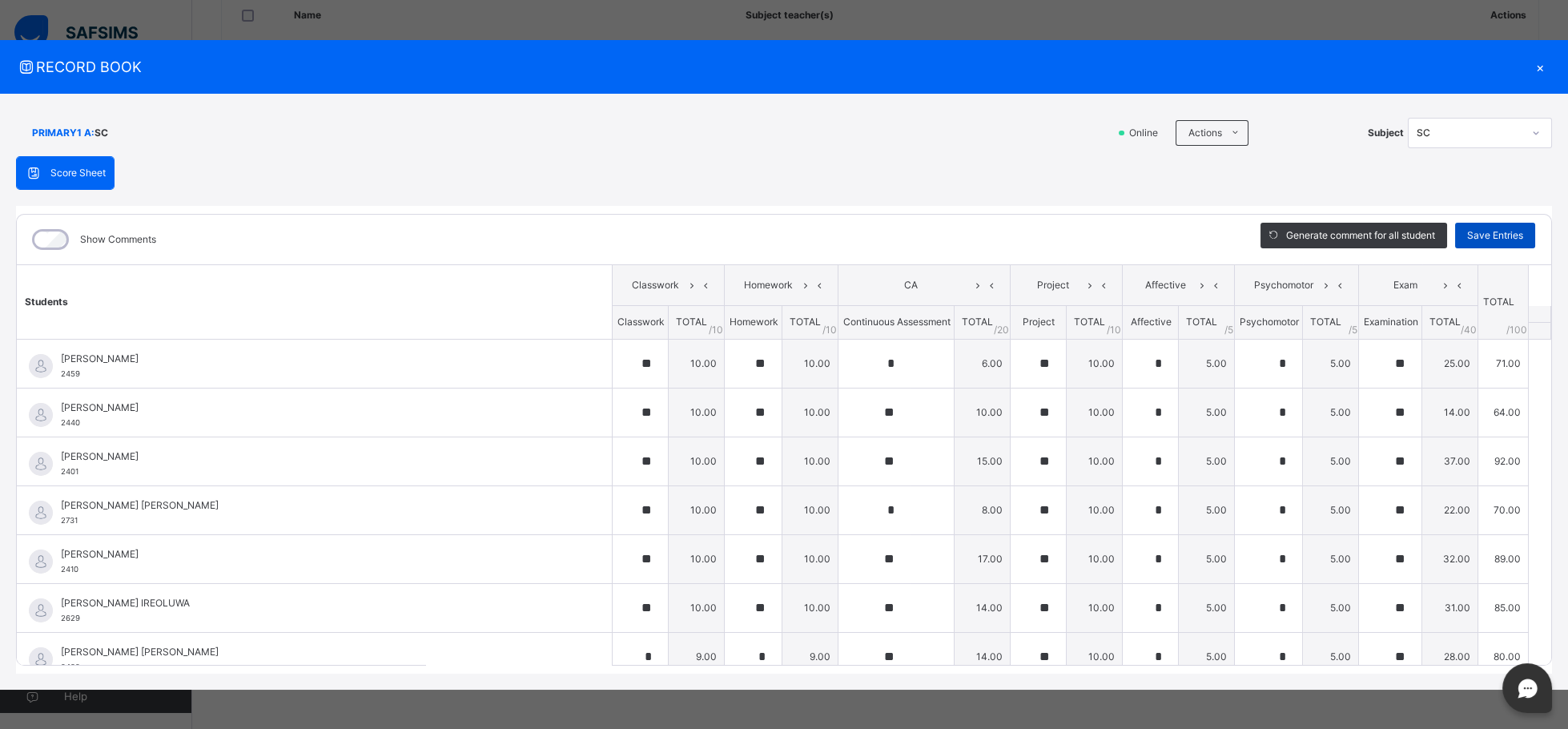 click on "Save Entries" at bounding box center [1495, 236] 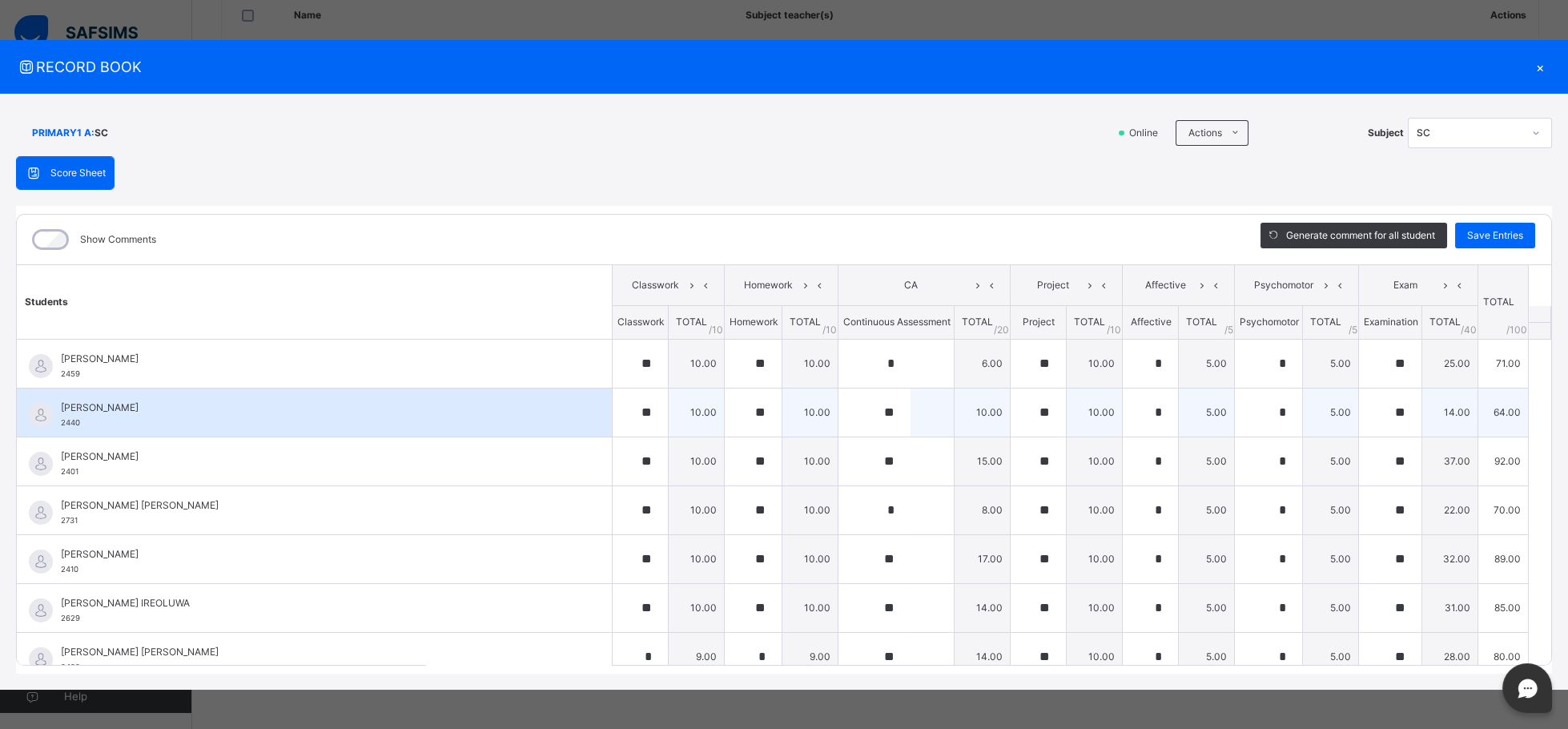 scroll, scrollTop: 2, scrollLeft: 0, axis: vertical 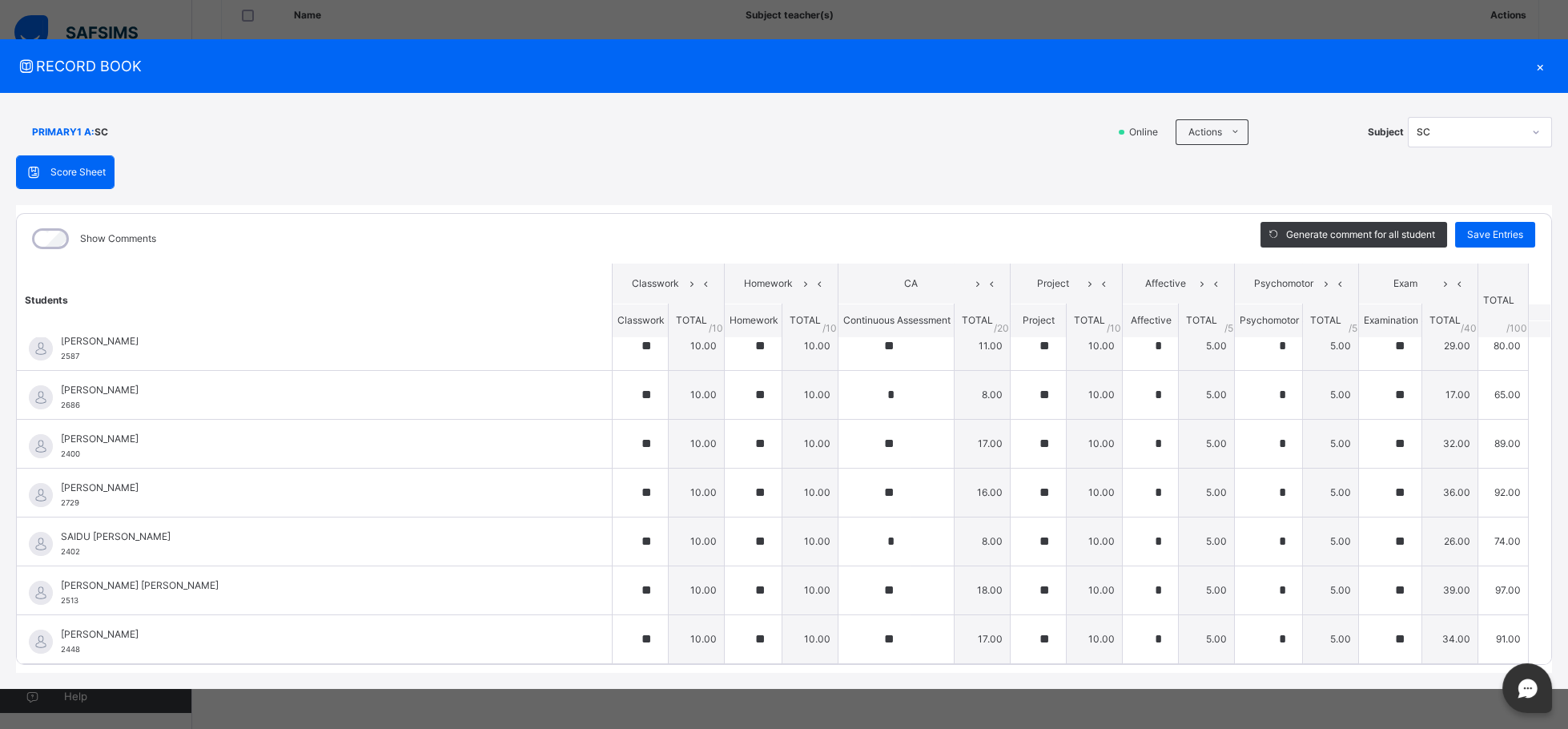 click on "×" at bounding box center [1540, 66] 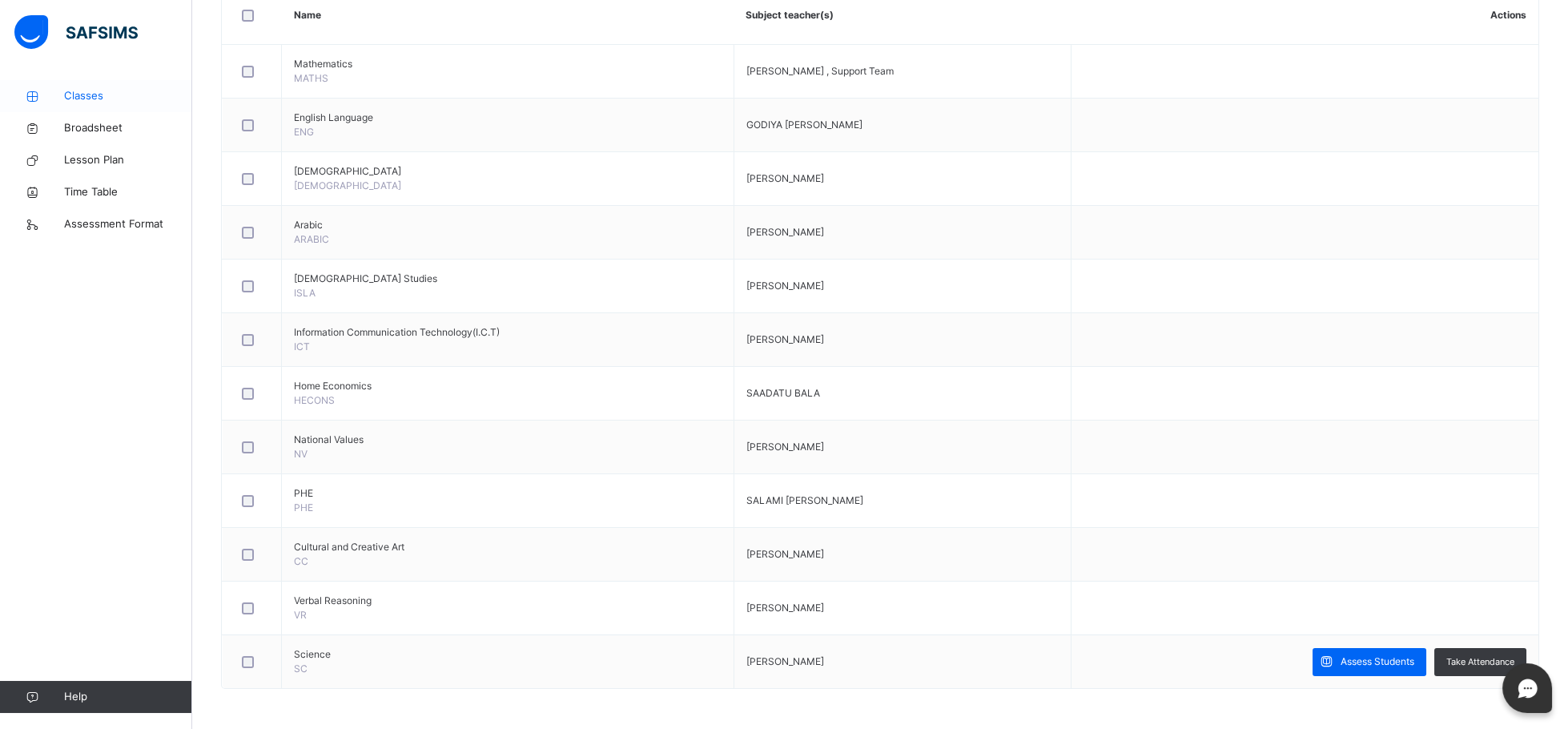 click on "Classes" at bounding box center [128, 96] 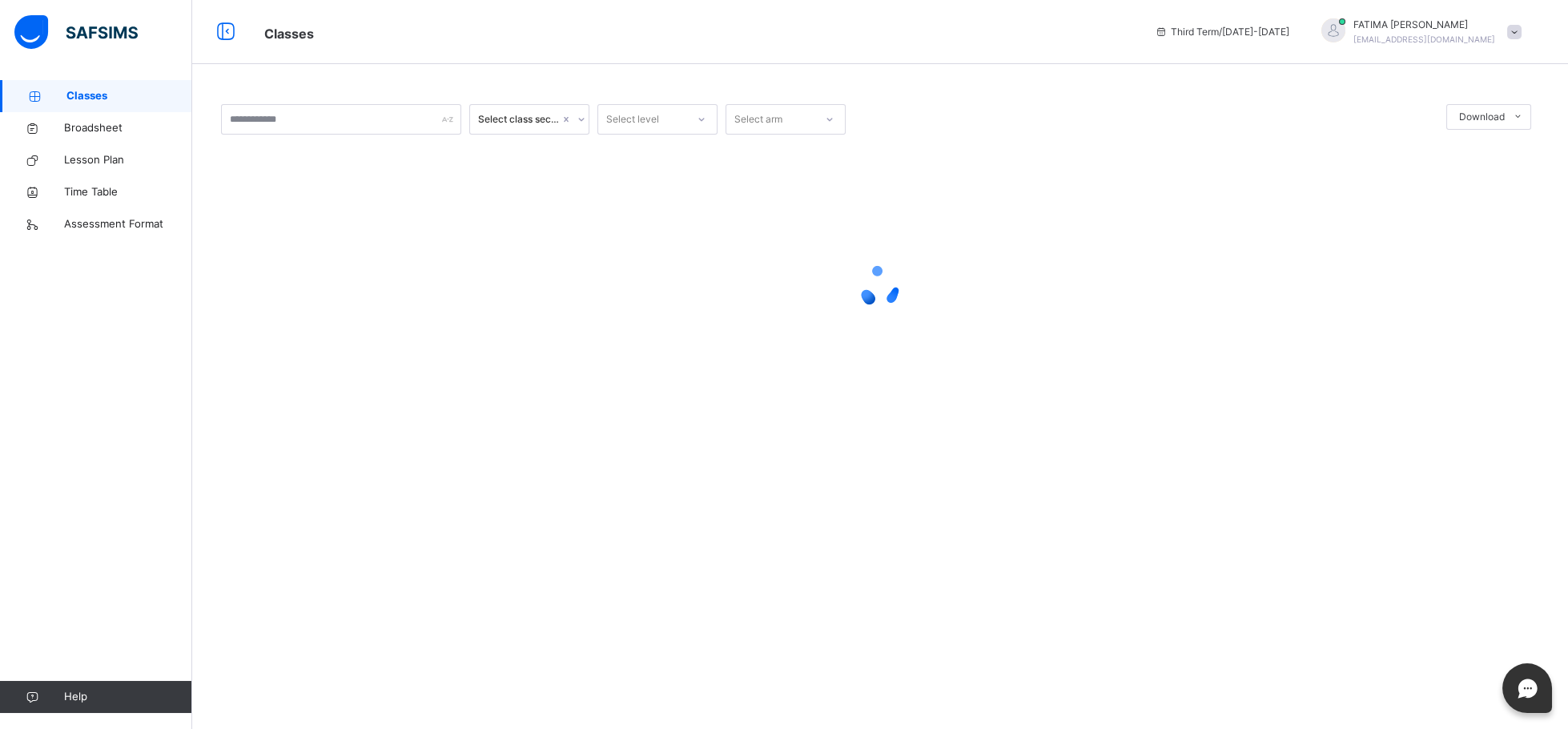 scroll, scrollTop: 0, scrollLeft: 0, axis: both 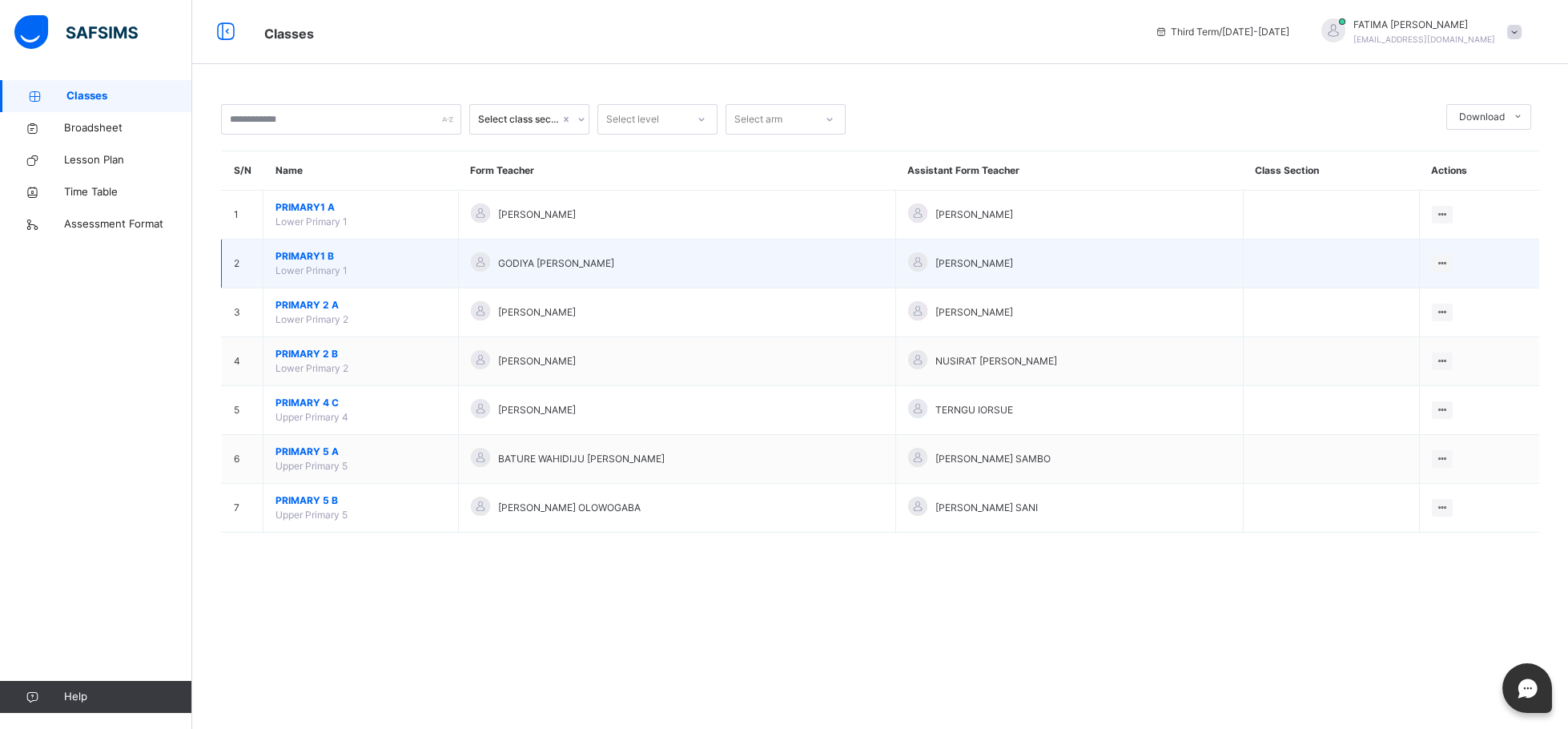 click on "PRIMARY1   B" at bounding box center [360, 256] 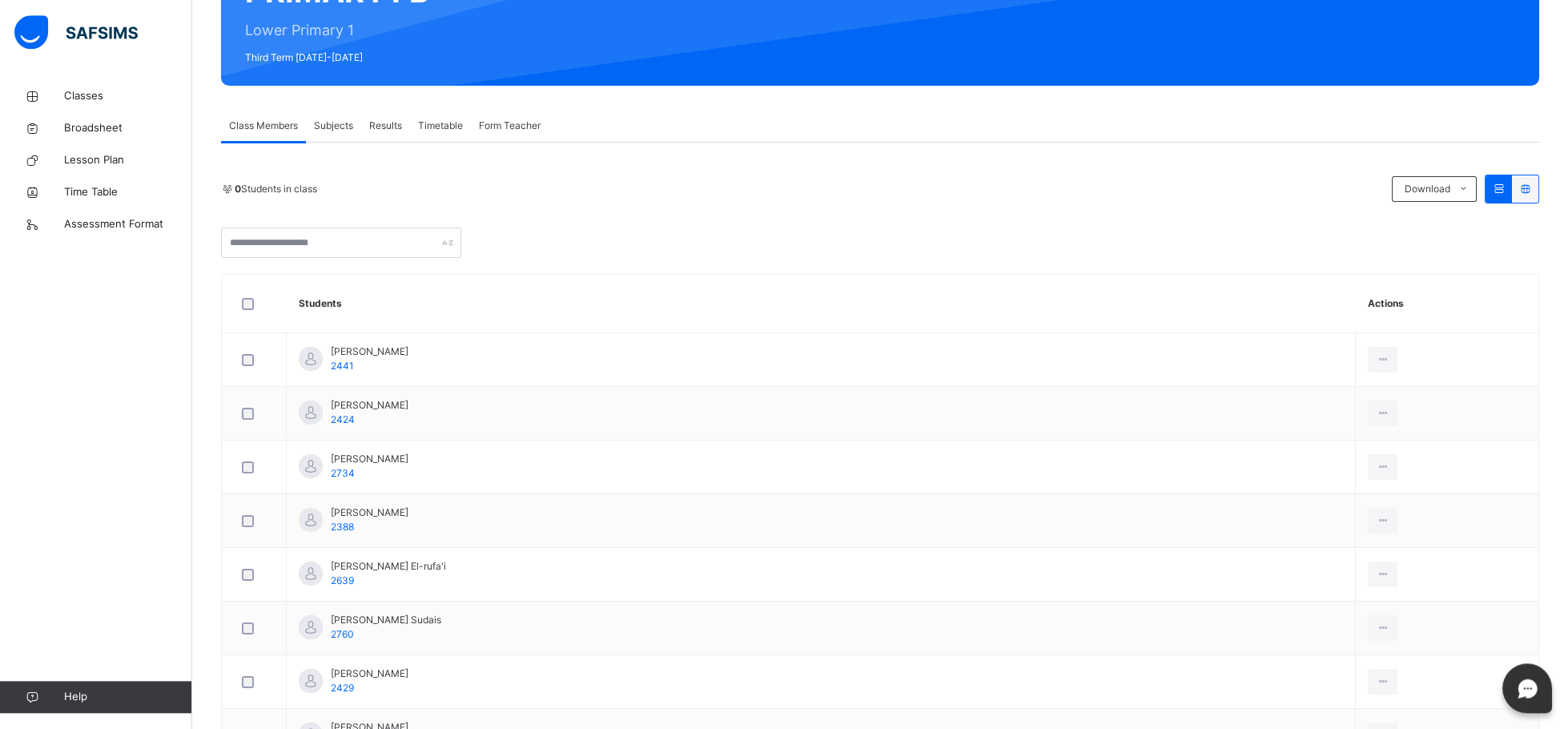 scroll, scrollTop: 189, scrollLeft: 0, axis: vertical 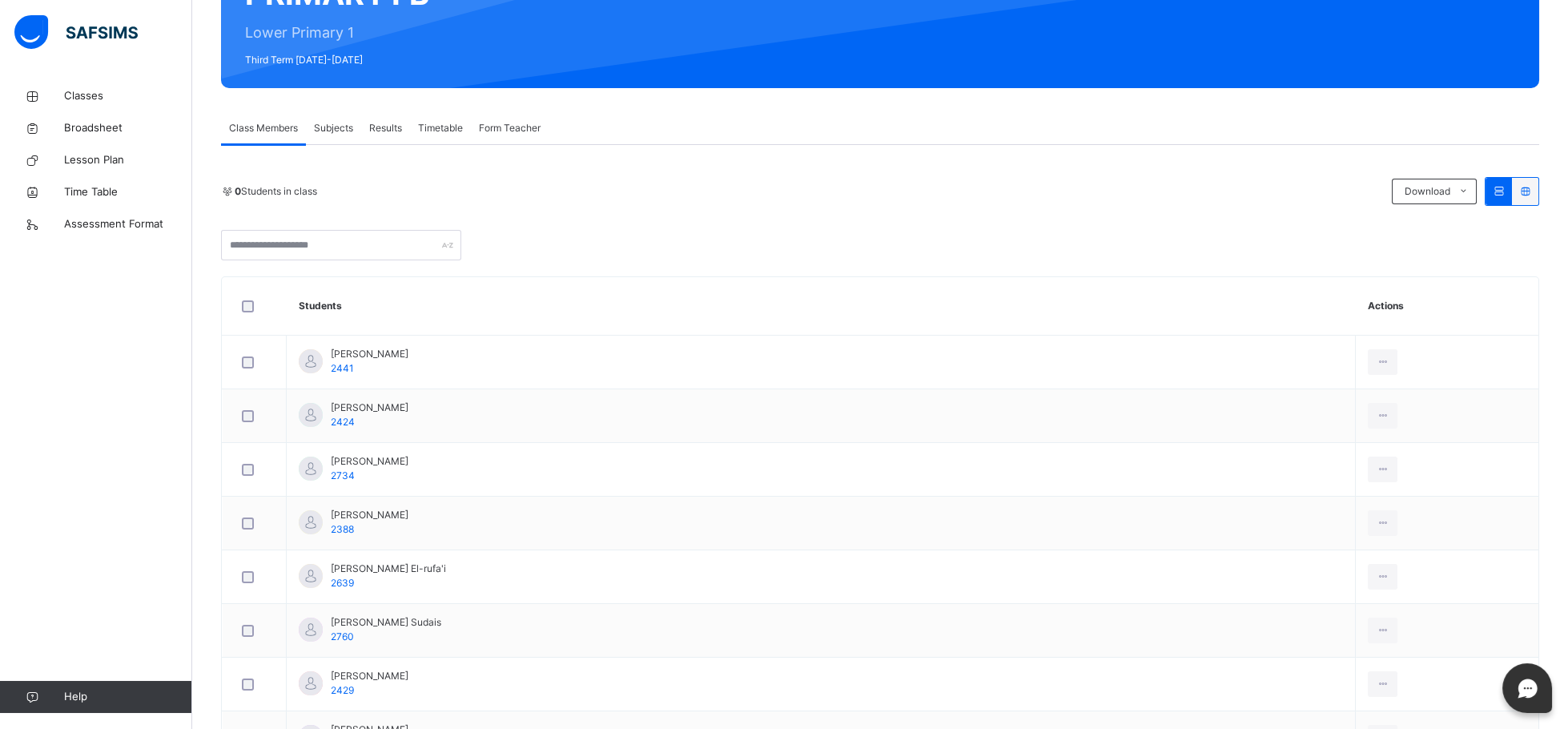 click on "Subjects" at bounding box center [333, 128] 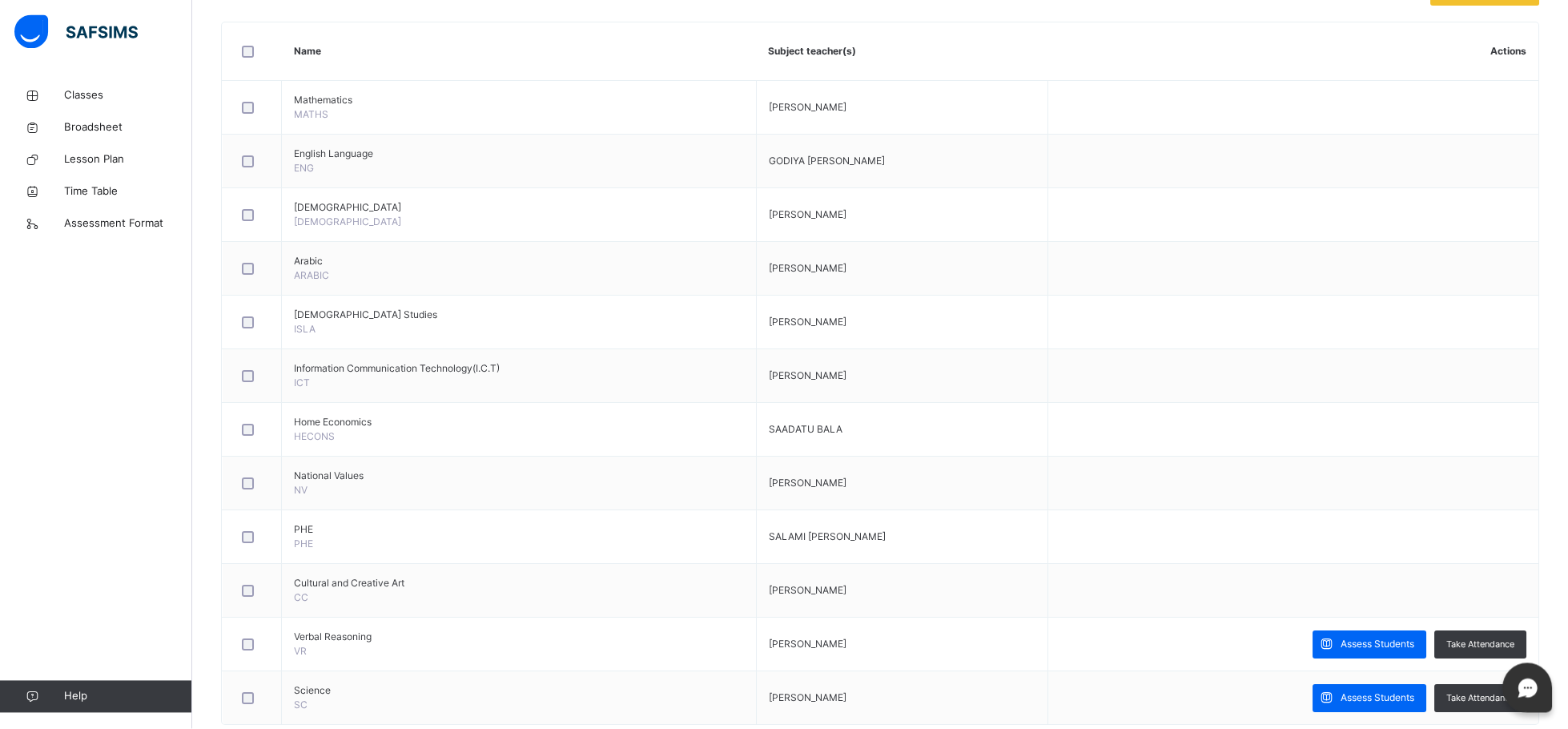 scroll, scrollTop: 419, scrollLeft: 0, axis: vertical 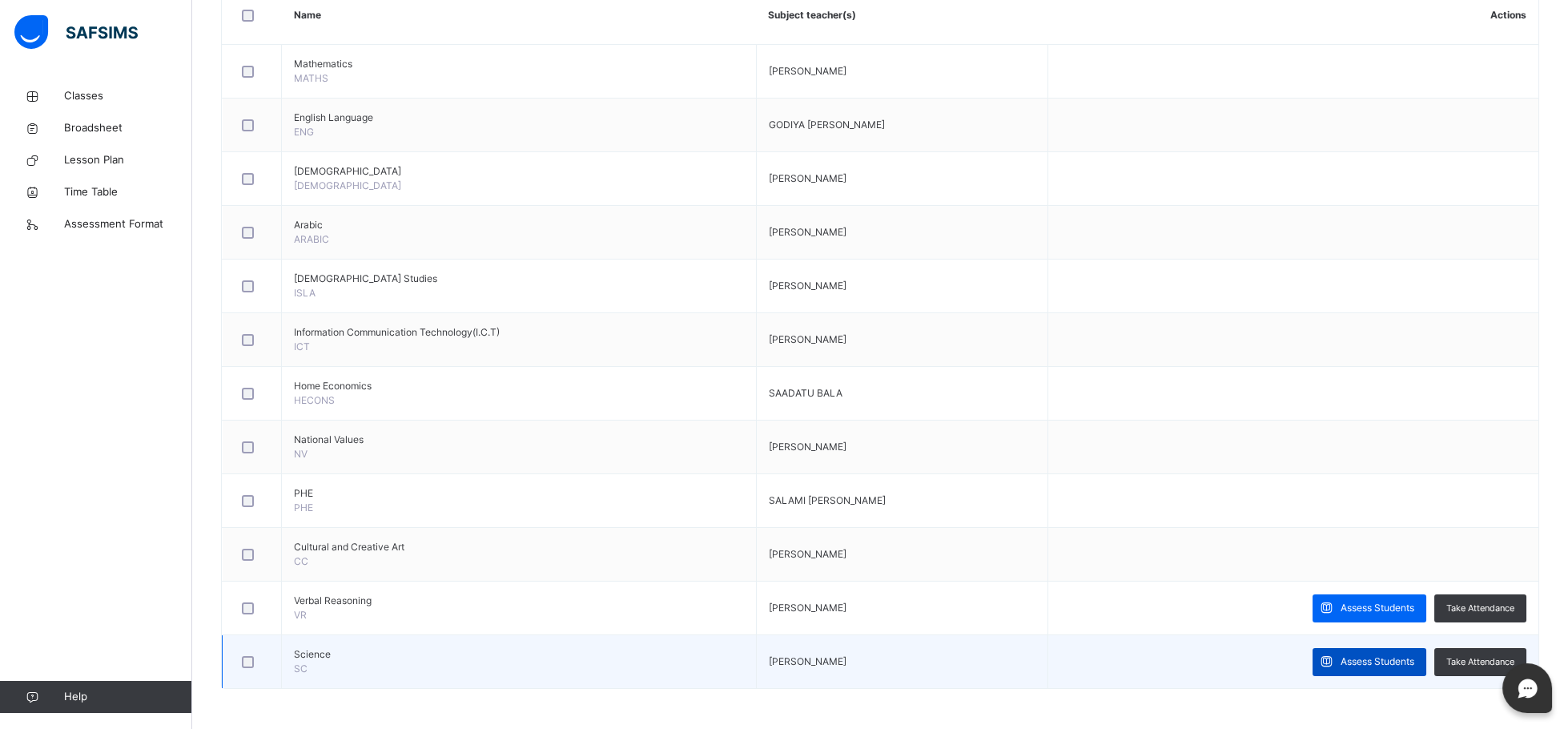 click on "Assess Students" at bounding box center [1377, 662] 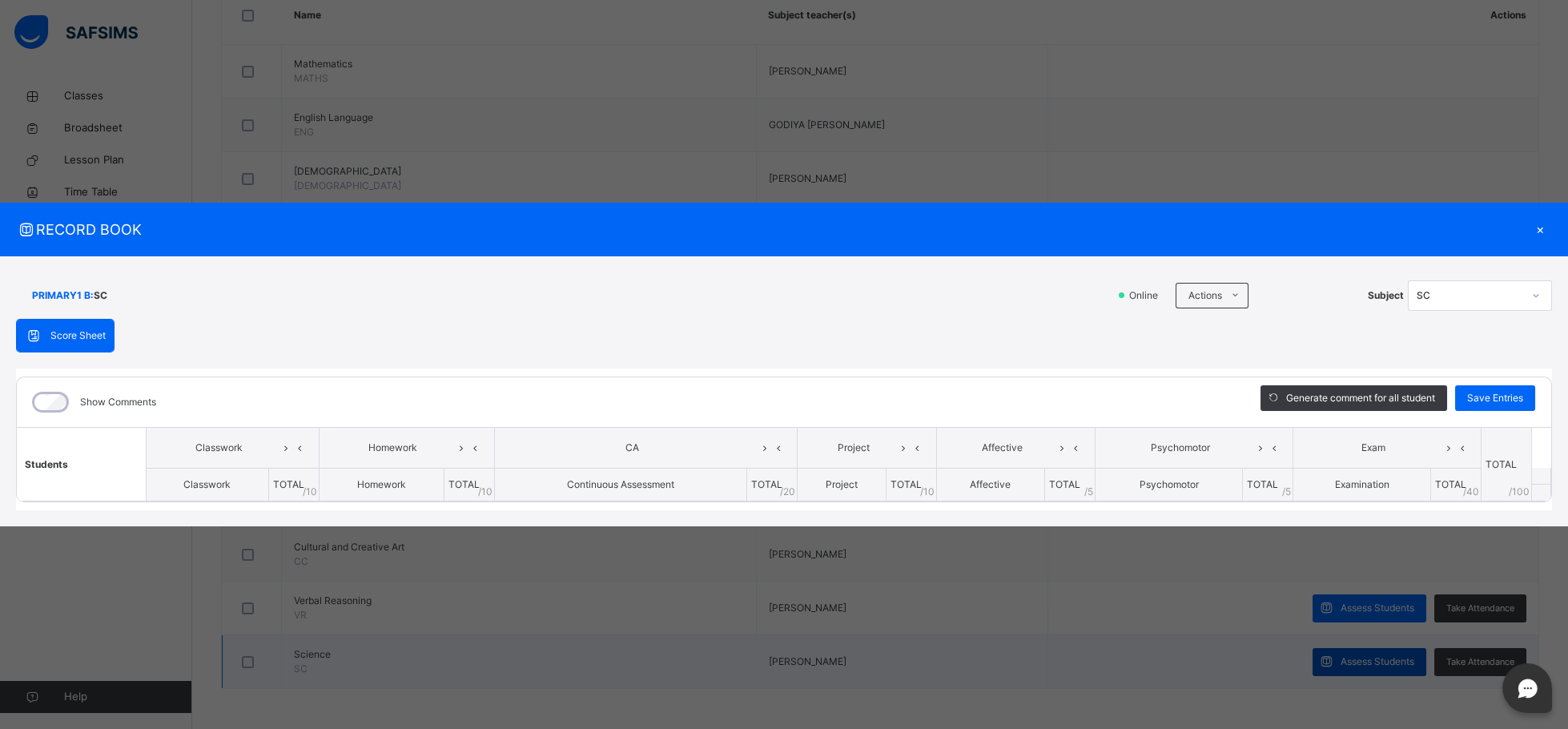 scroll, scrollTop: 0, scrollLeft: 0, axis: both 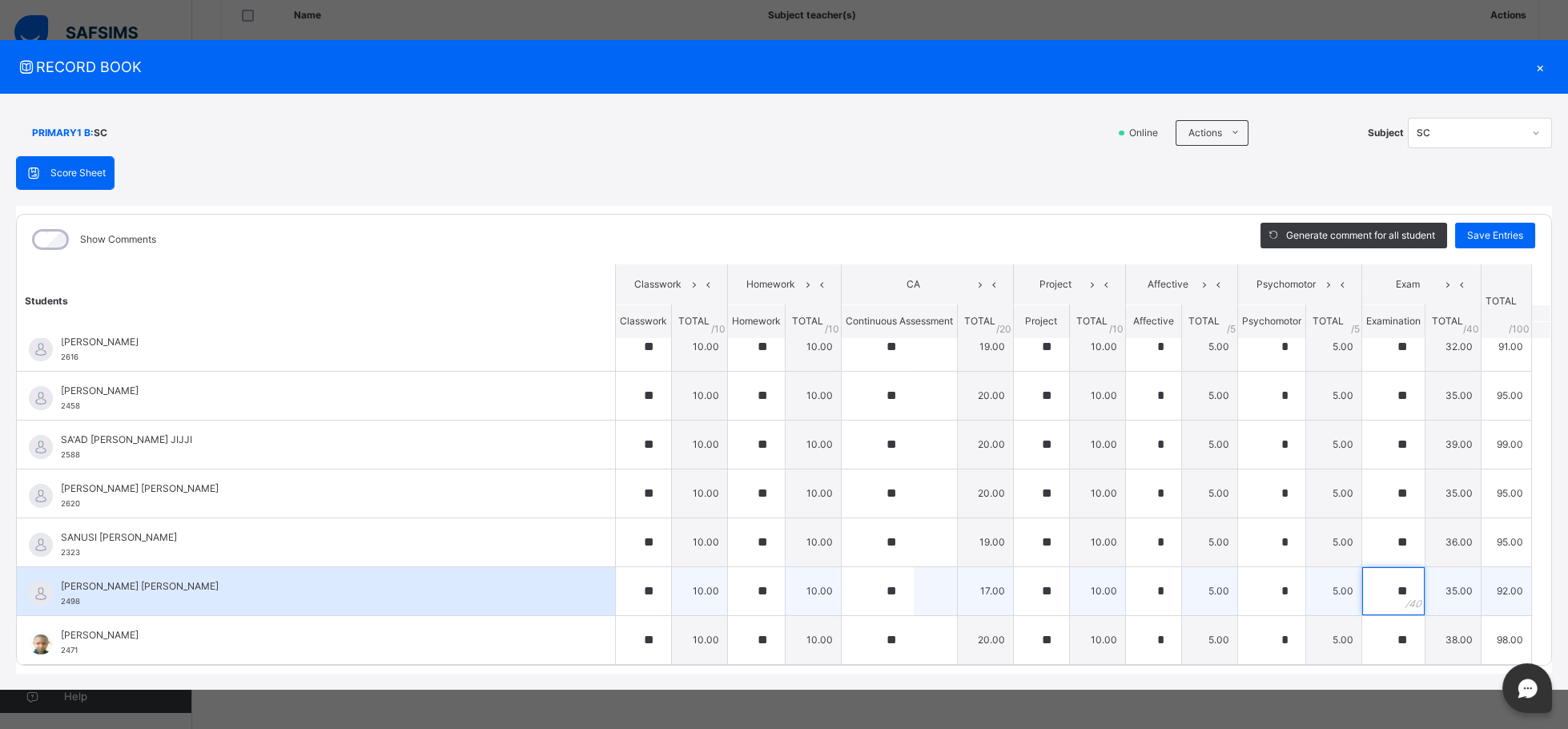 click on "**" at bounding box center [1393, 591] 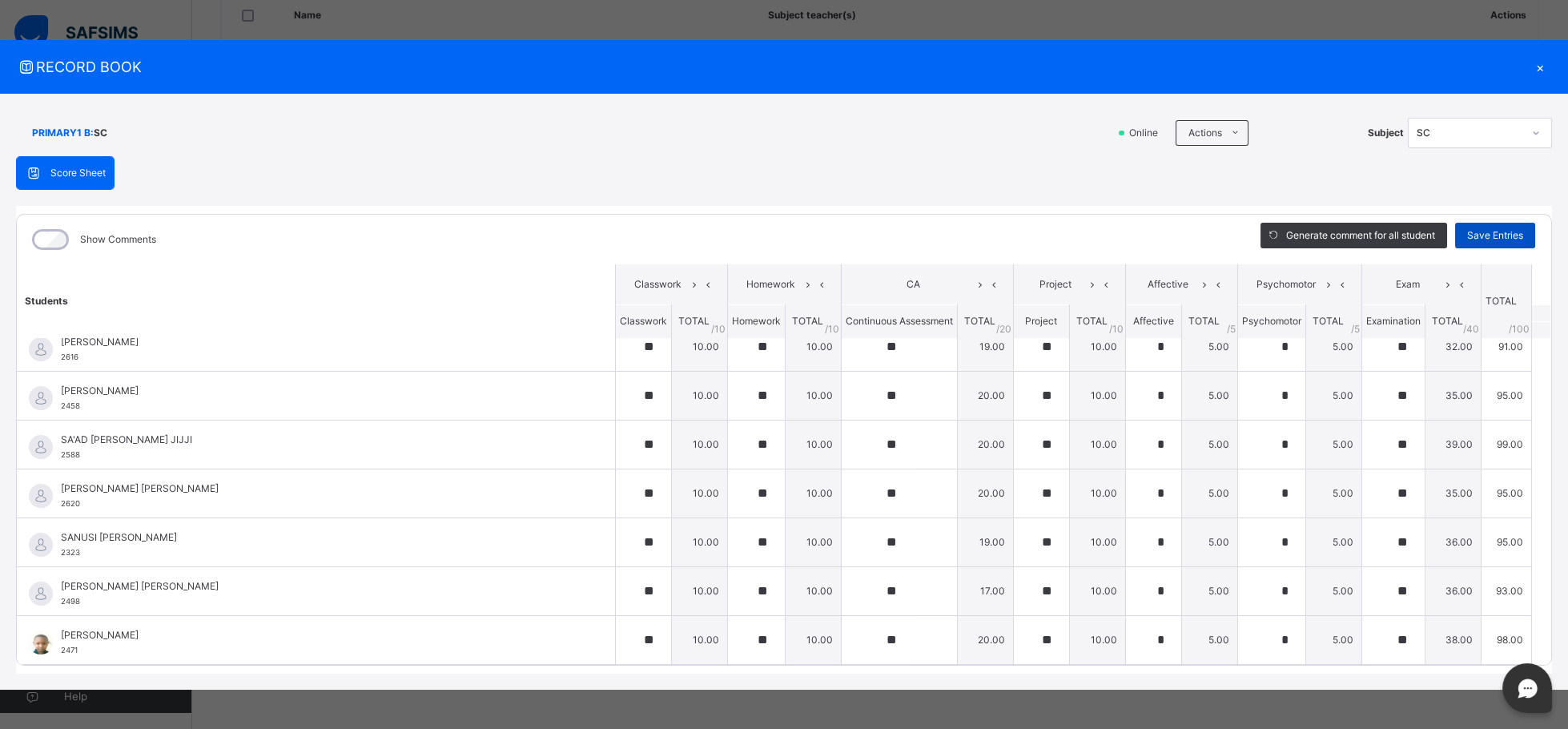 click on "Save Entries" at bounding box center (1495, 236) 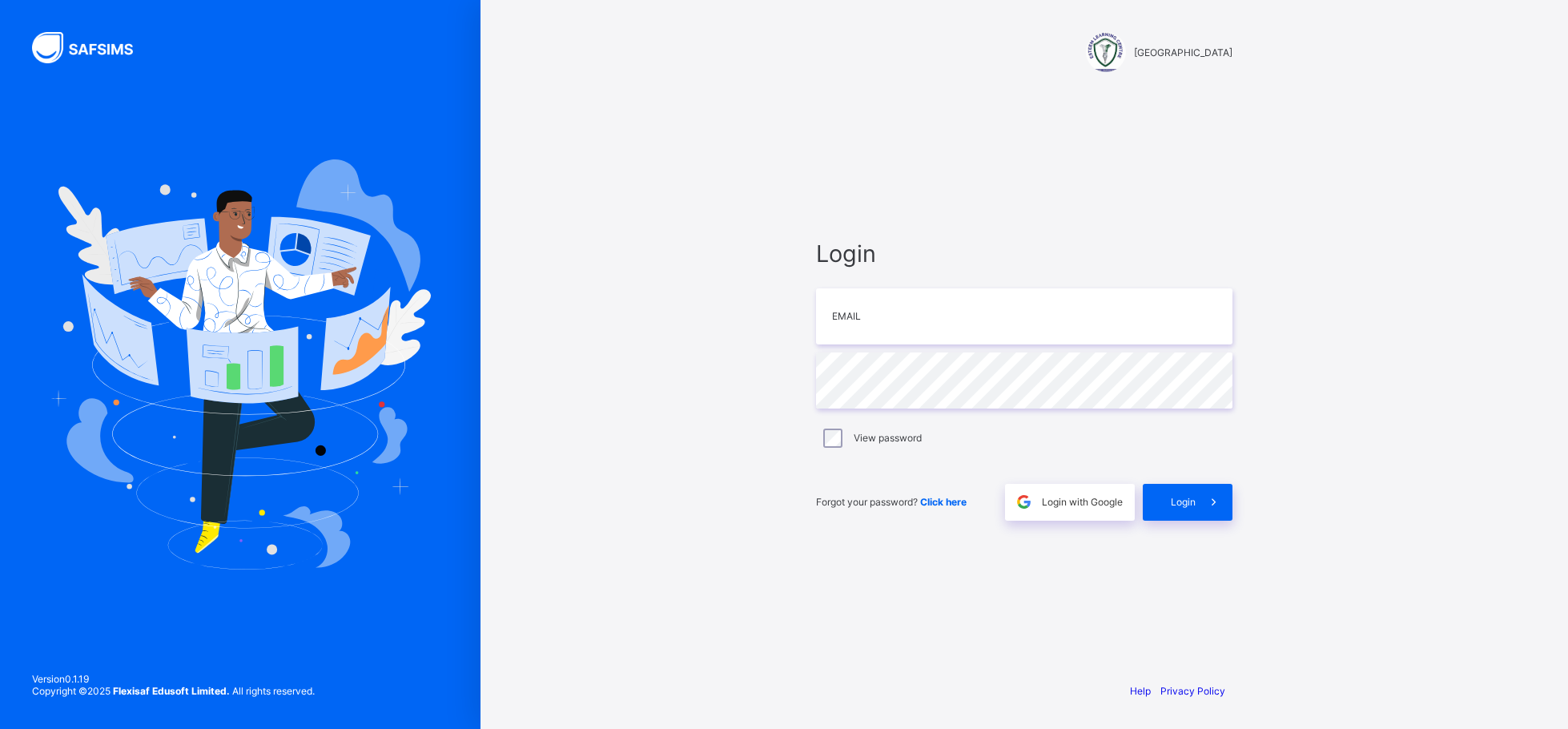 scroll, scrollTop: 0, scrollLeft: 0, axis: both 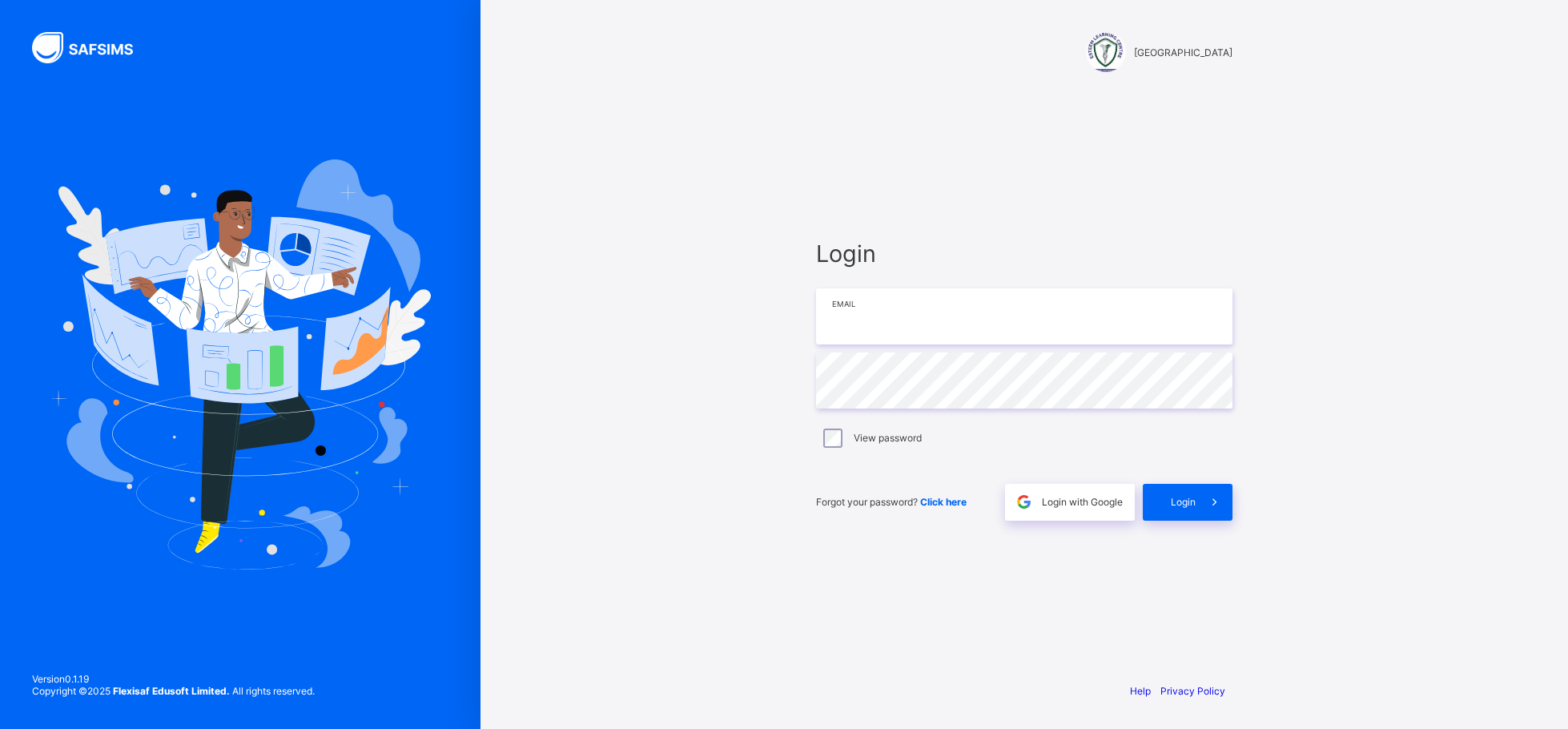 click at bounding box center (1024, 316) 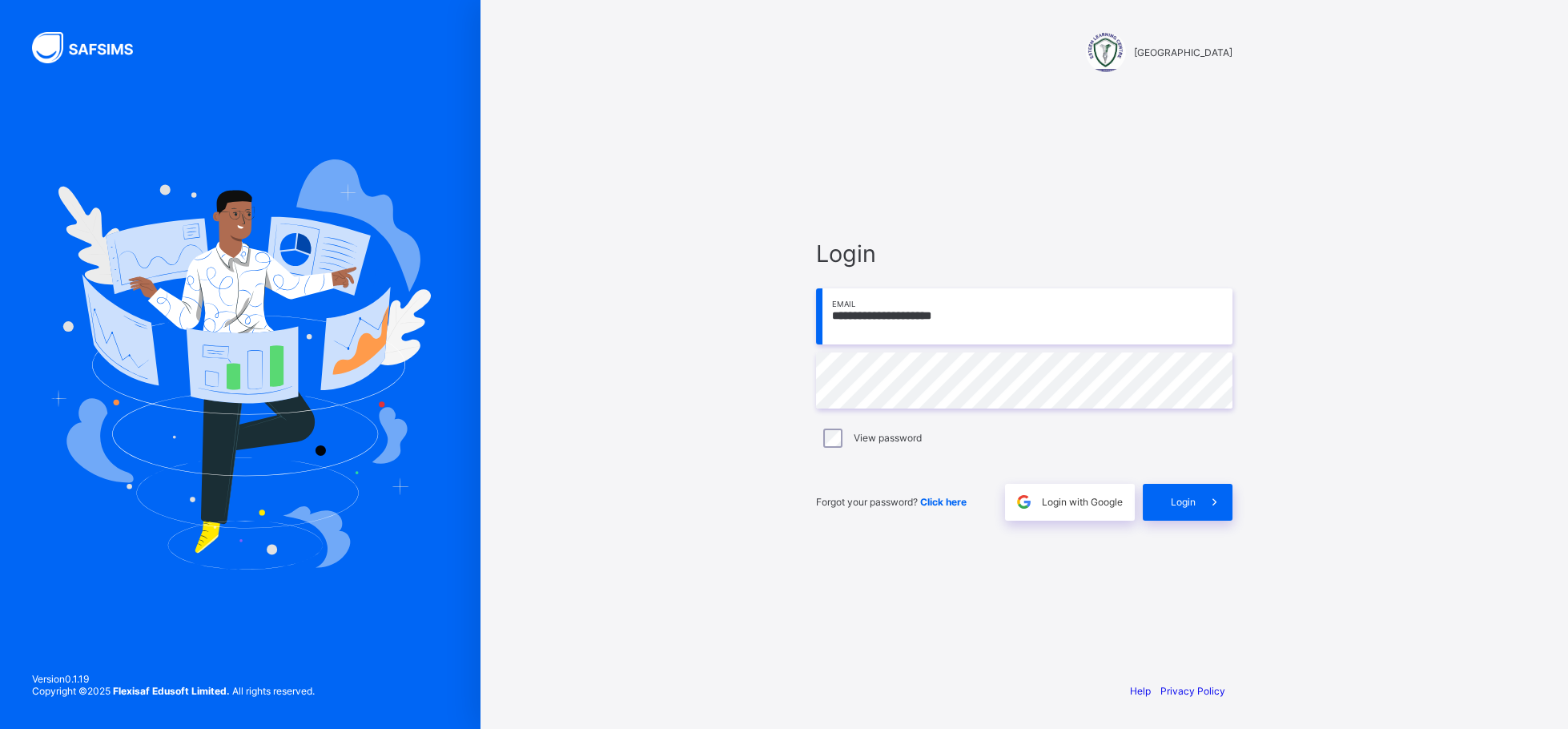 type on "**********" 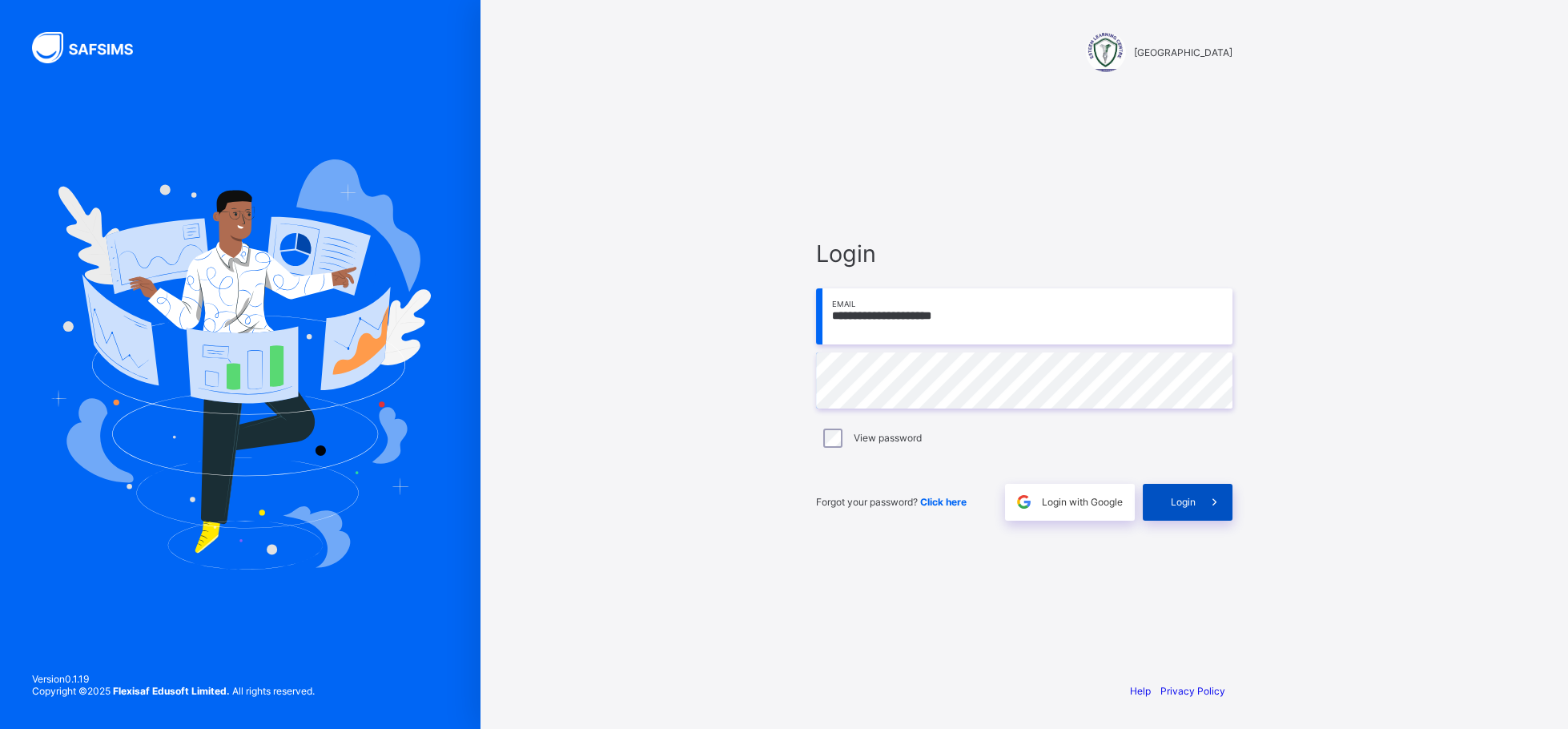 click on "Login" at bounding box center [1188, 502] 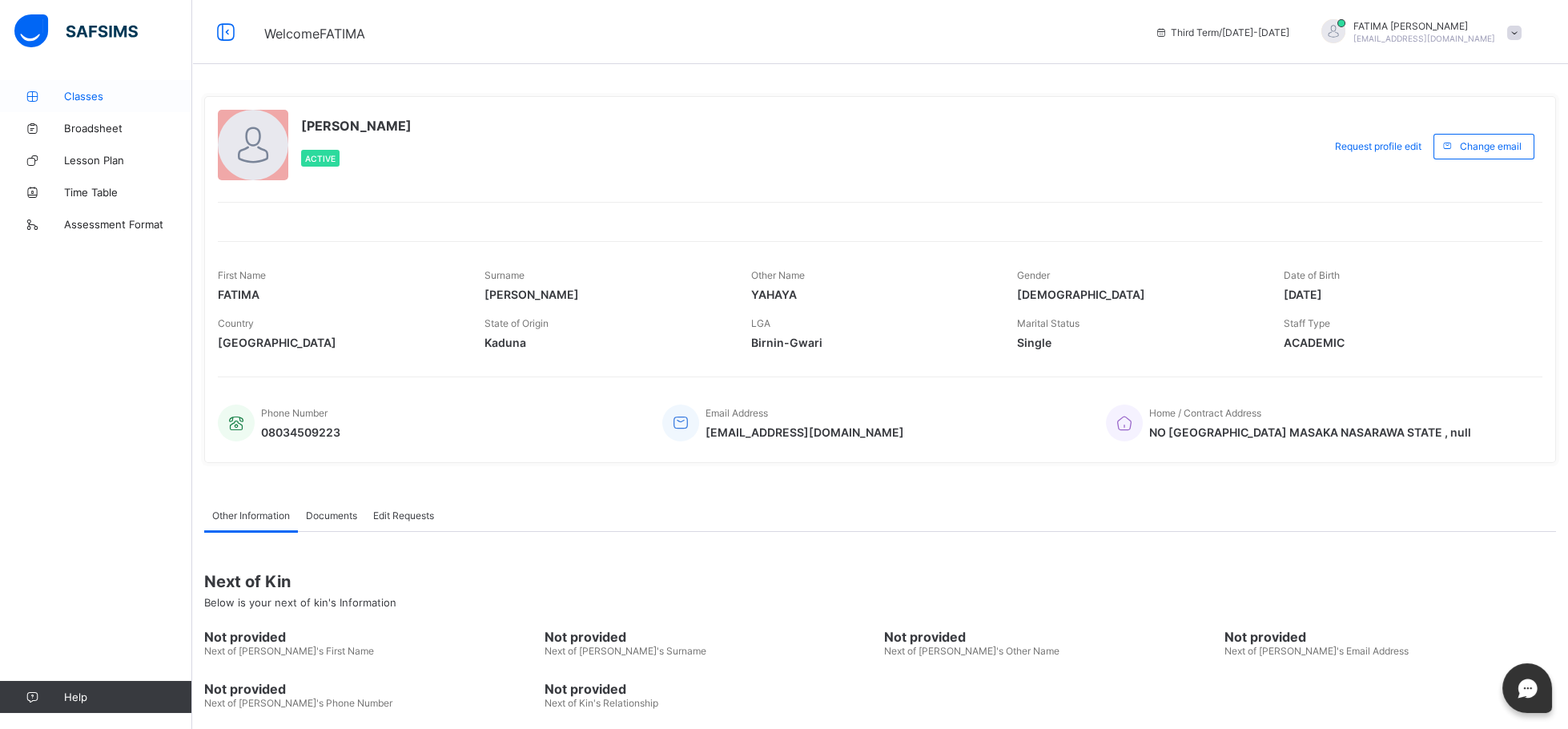click on "Classes" at bounding box center [128, 96] 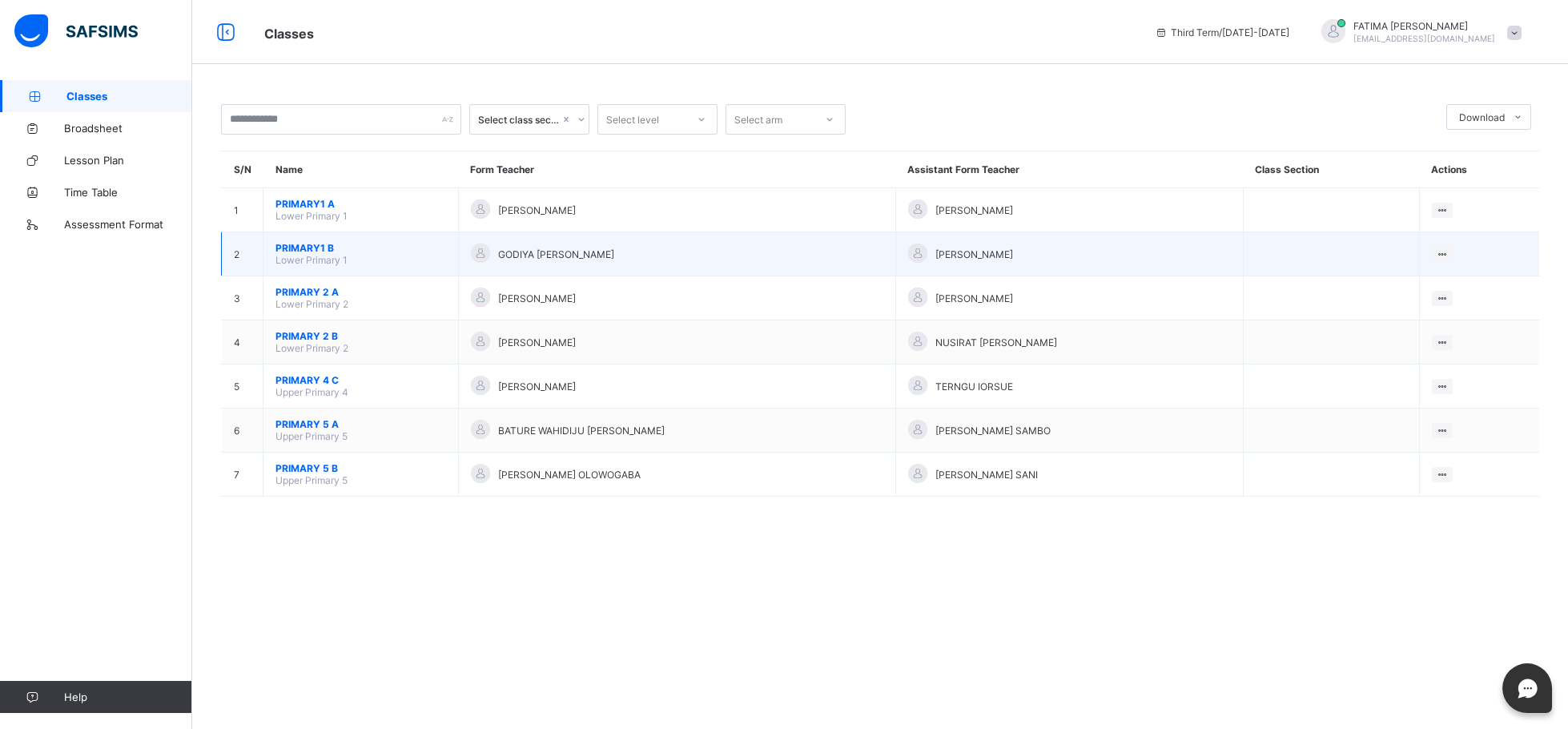 click on "PRIMARY1   B" at bounding box center [360, 248] 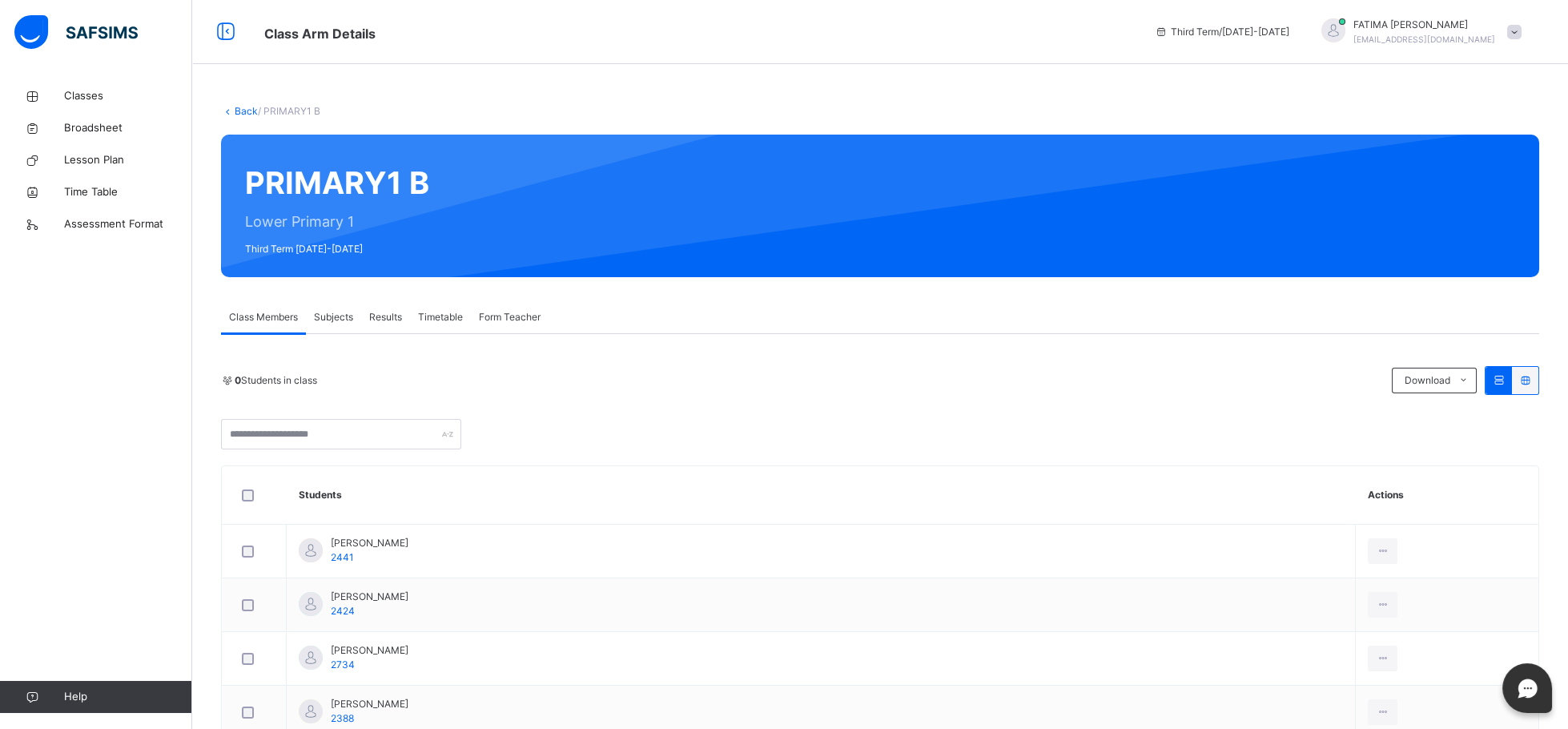 click on "Subjects" at bounding box center [333, 317] 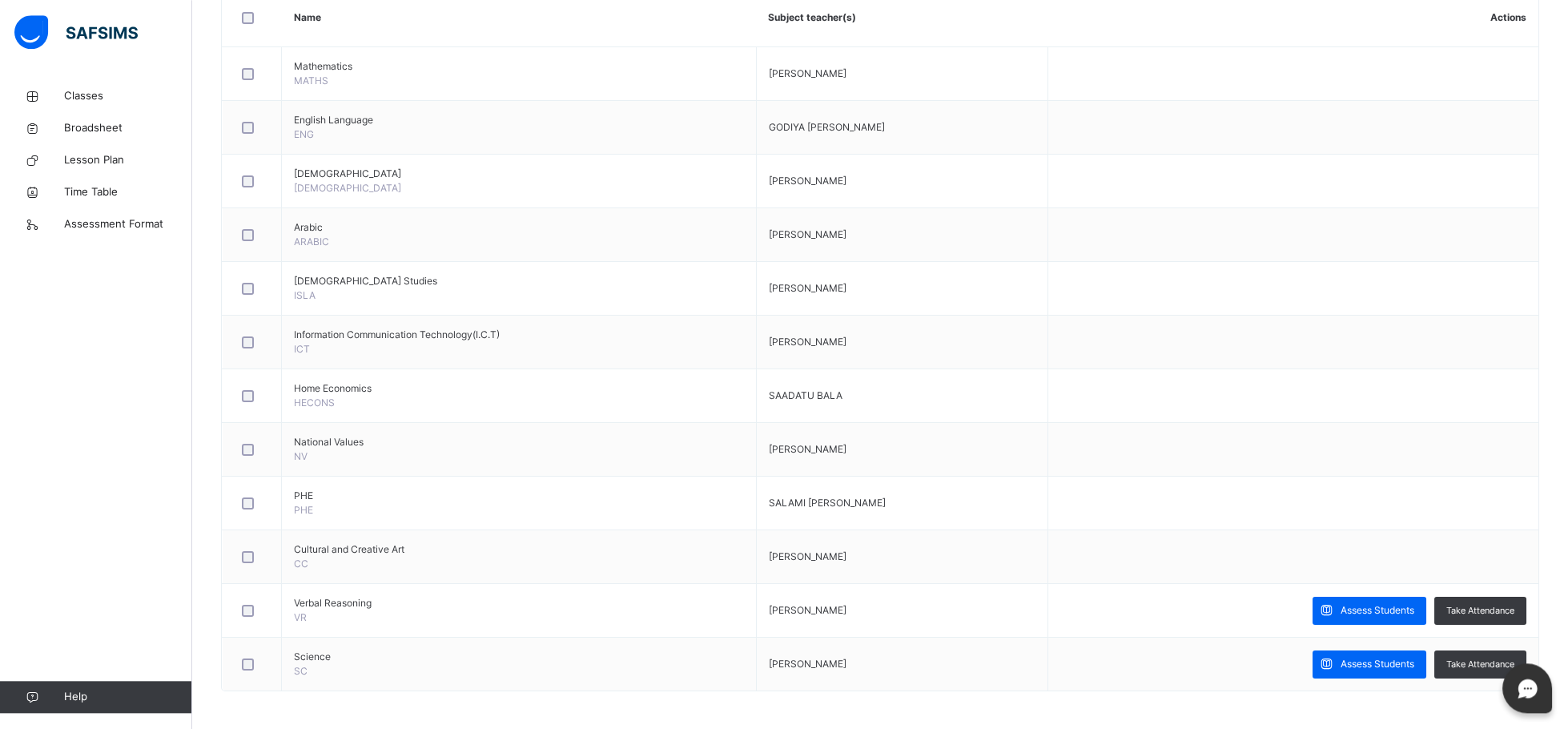scroll, scrollTop: 419, scrollLeft: 0, axis: vertical 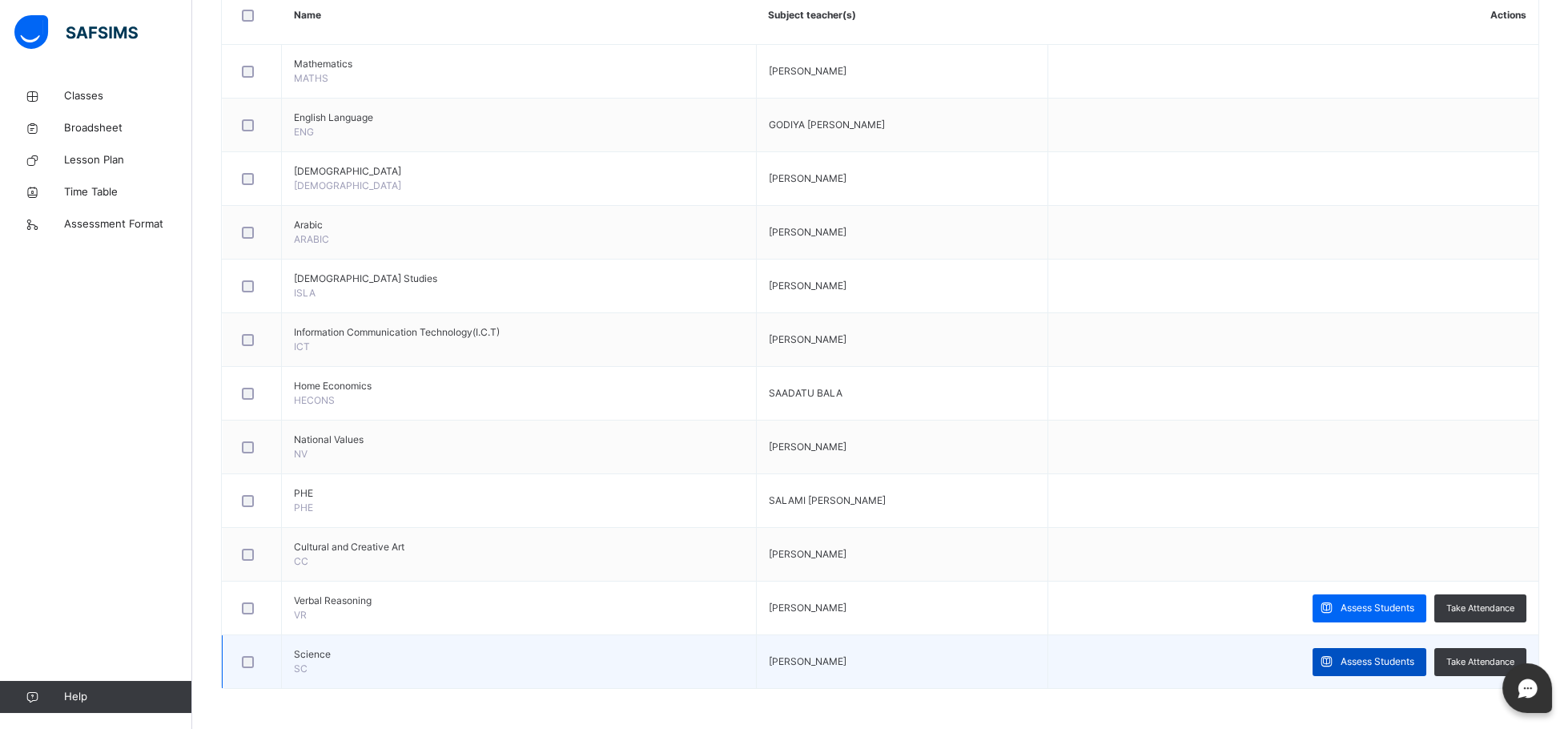 click on "Assess Students" at bounding box center (1377, 662) 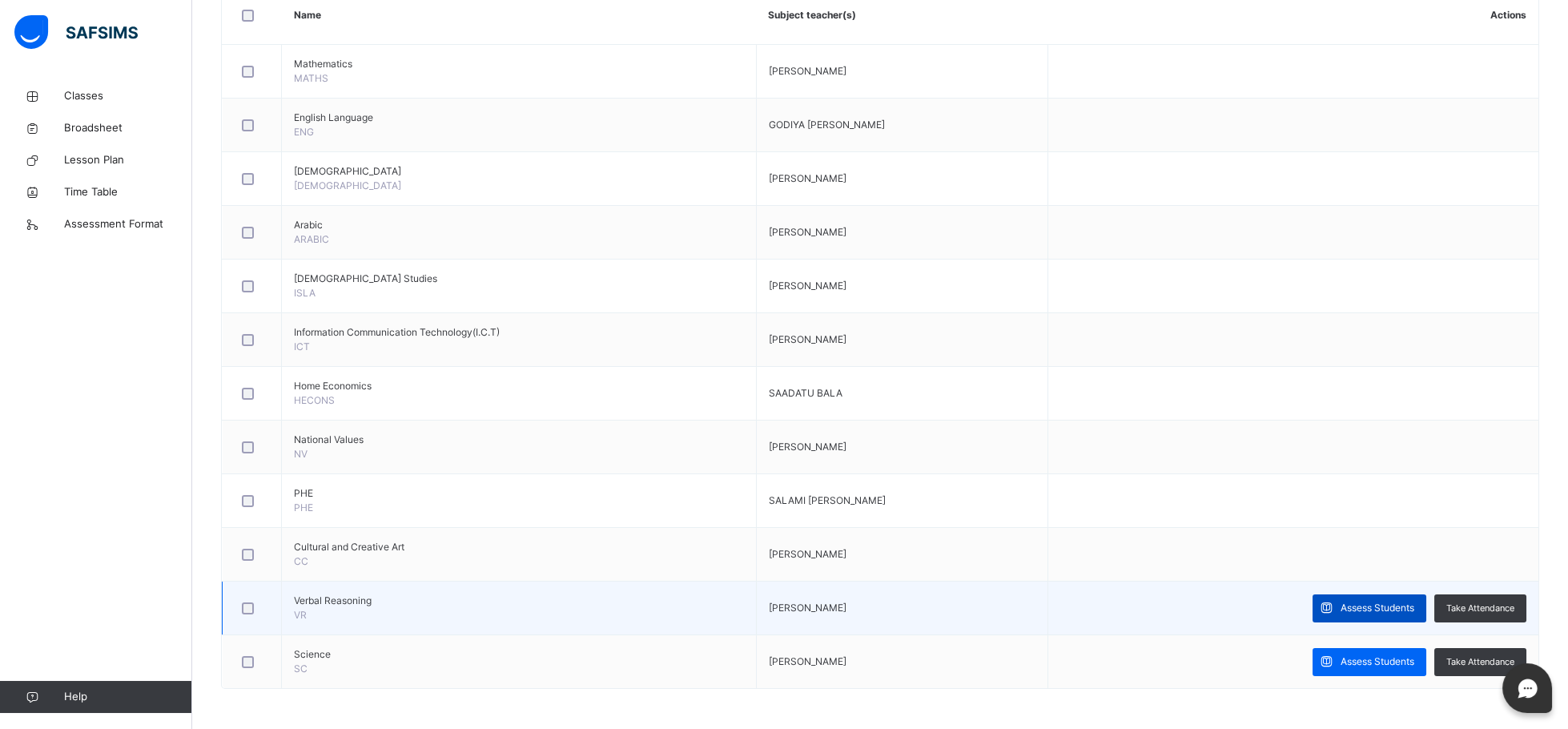 click on "Assess Students" at bounding box center (1377, 608) 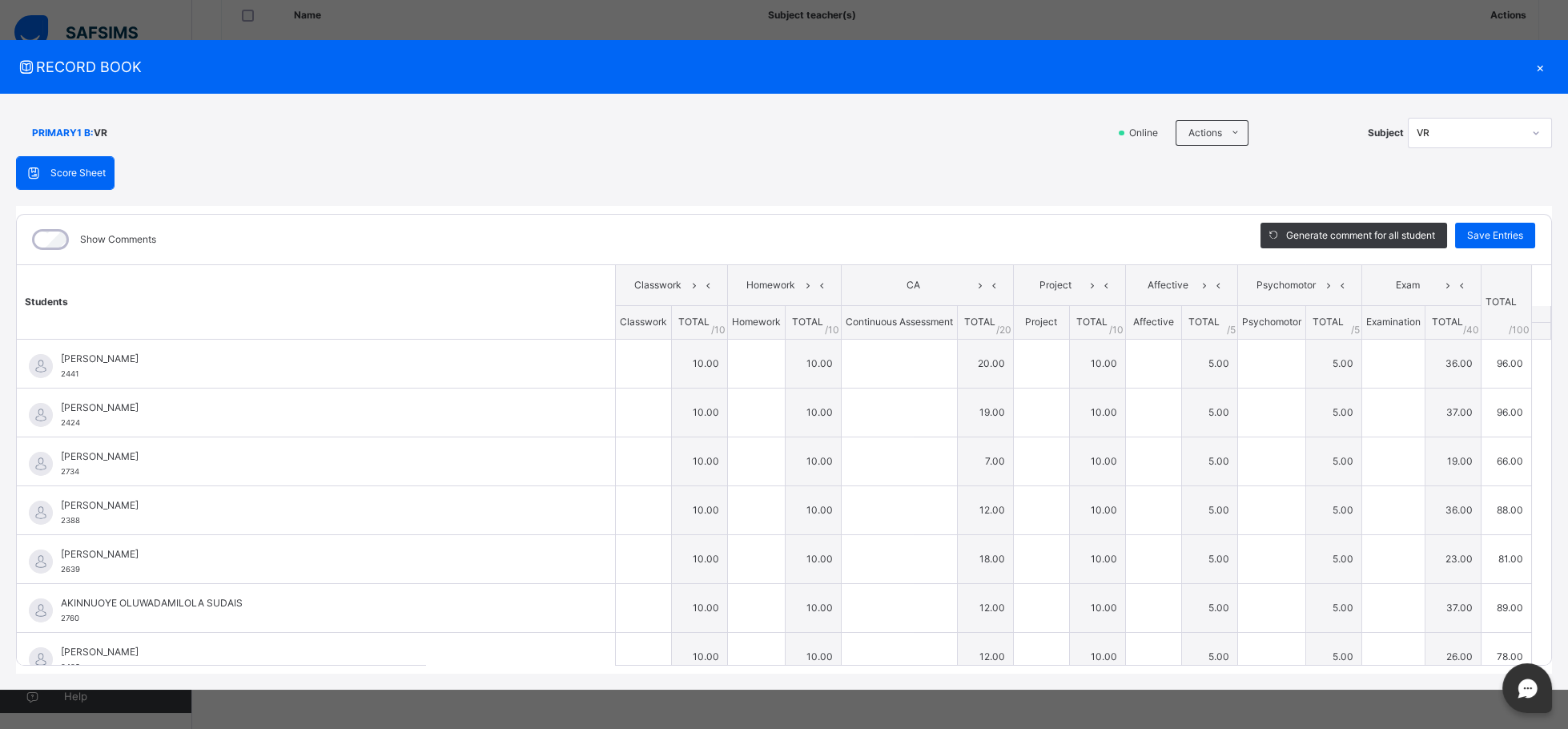 type on "**" 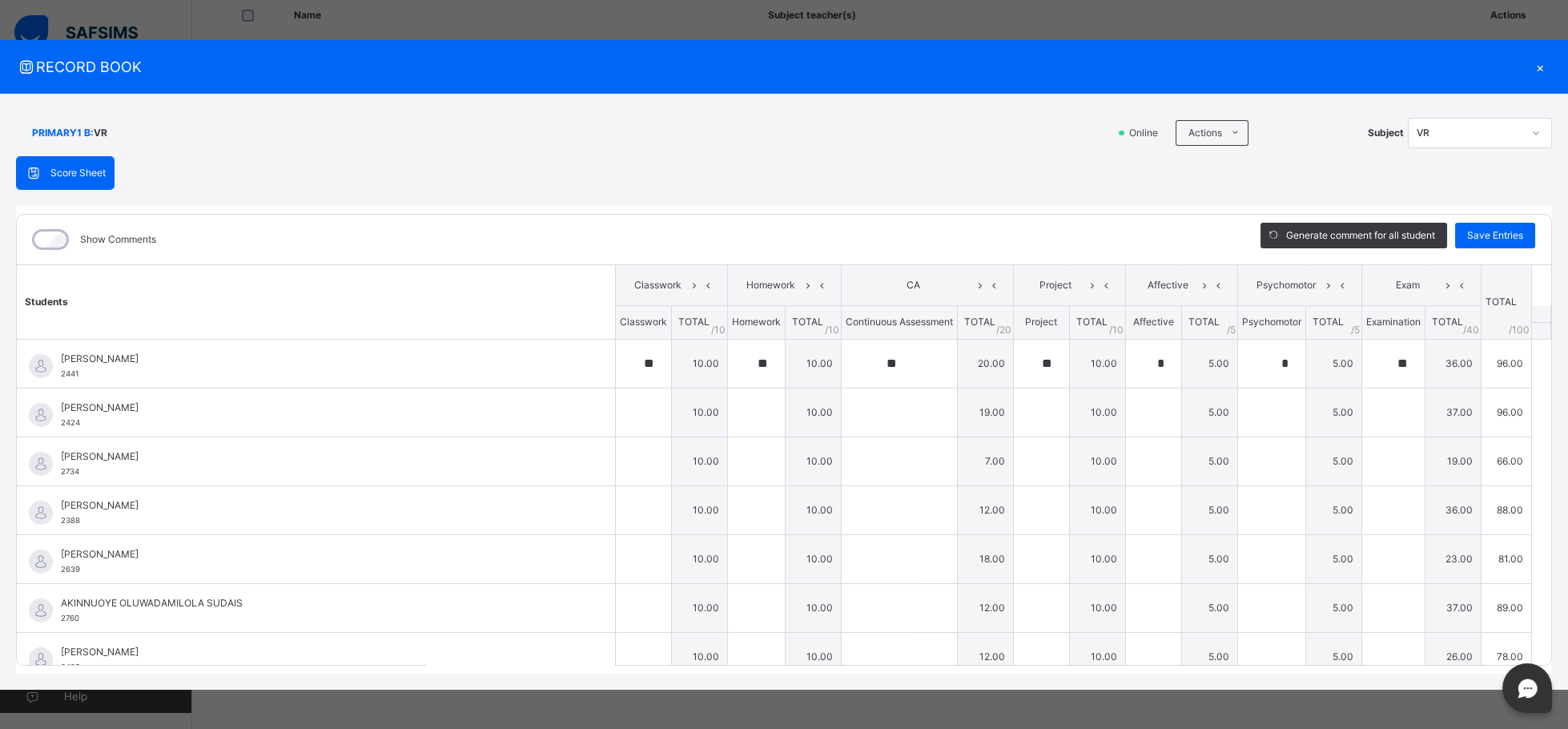 type on "**" 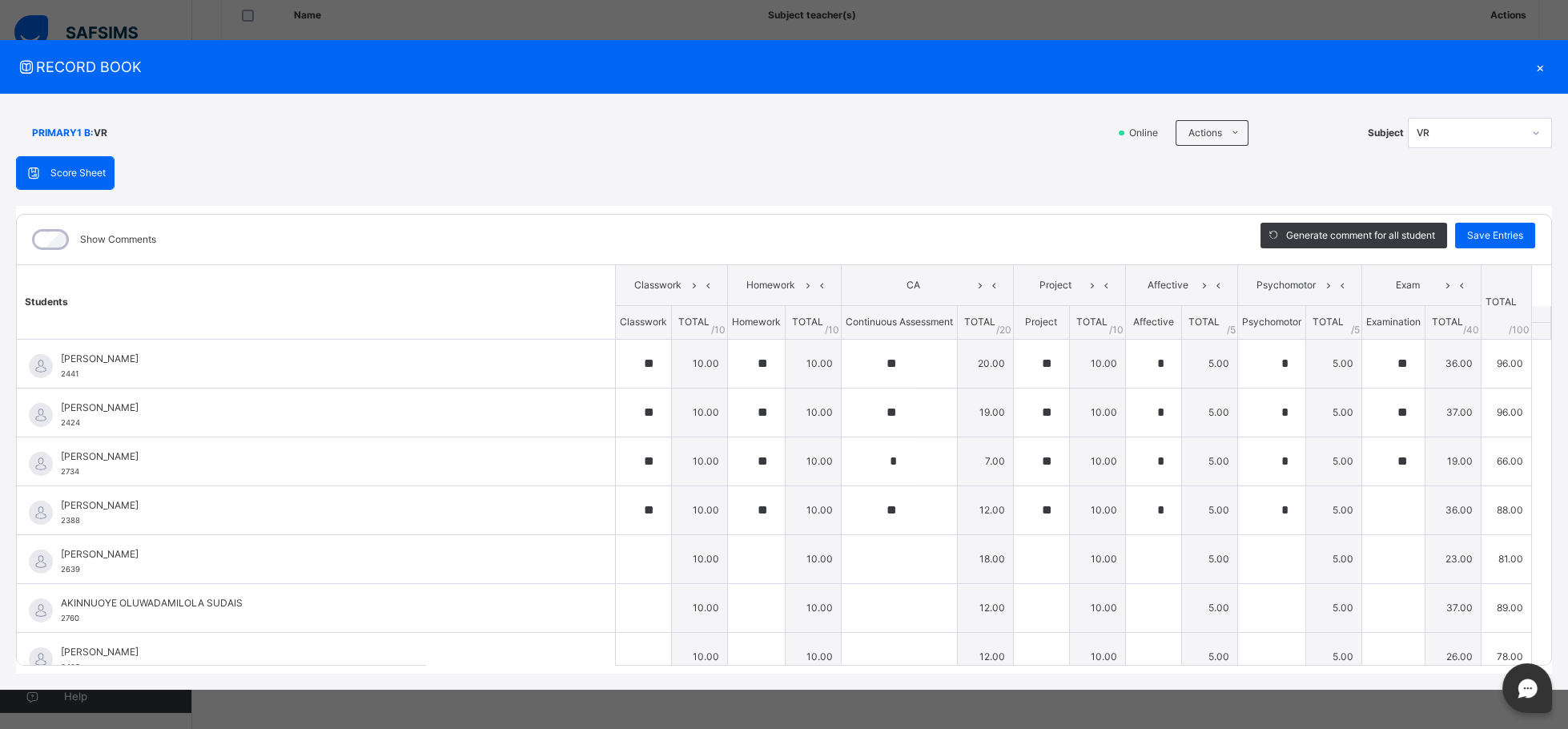 type on "**" 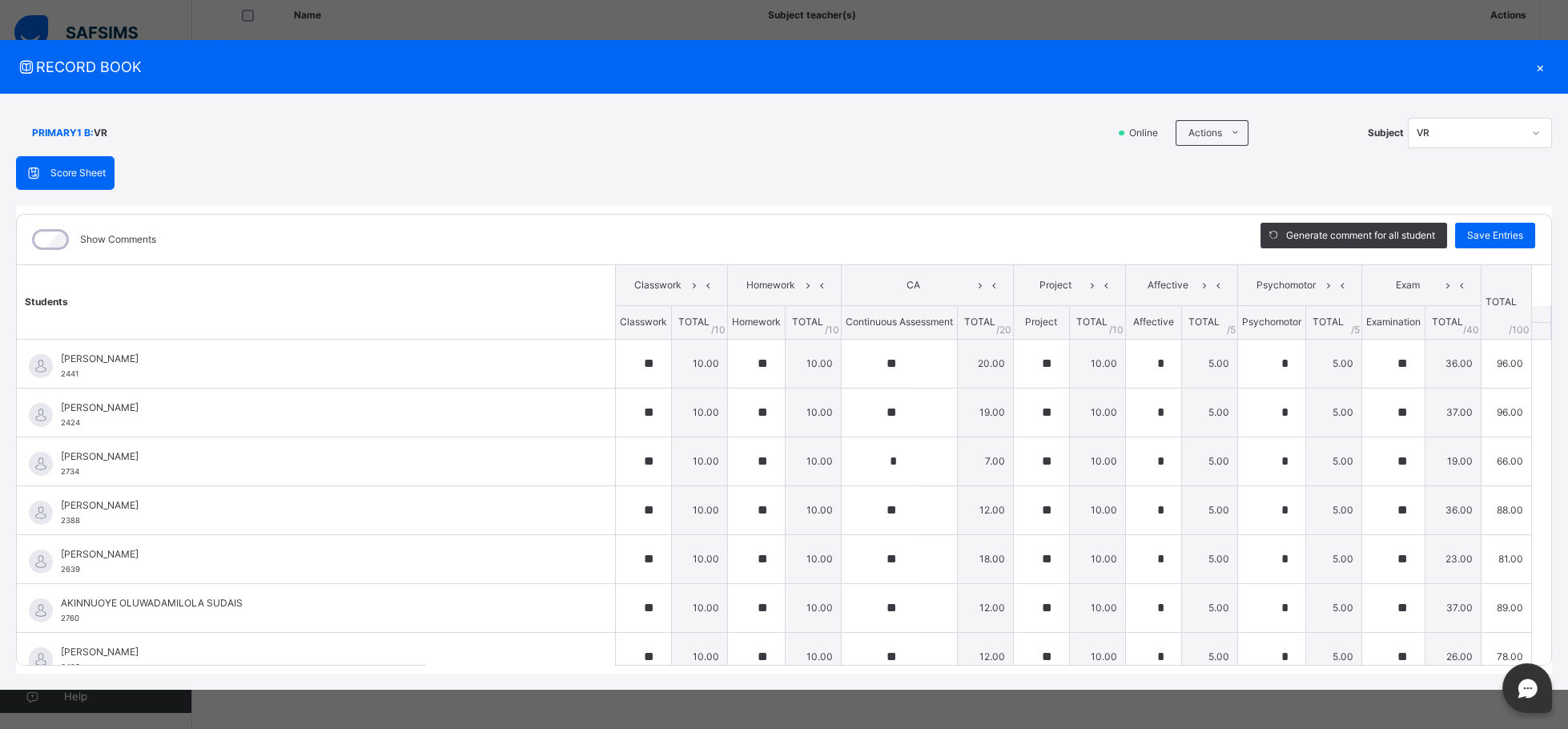 type on "**" 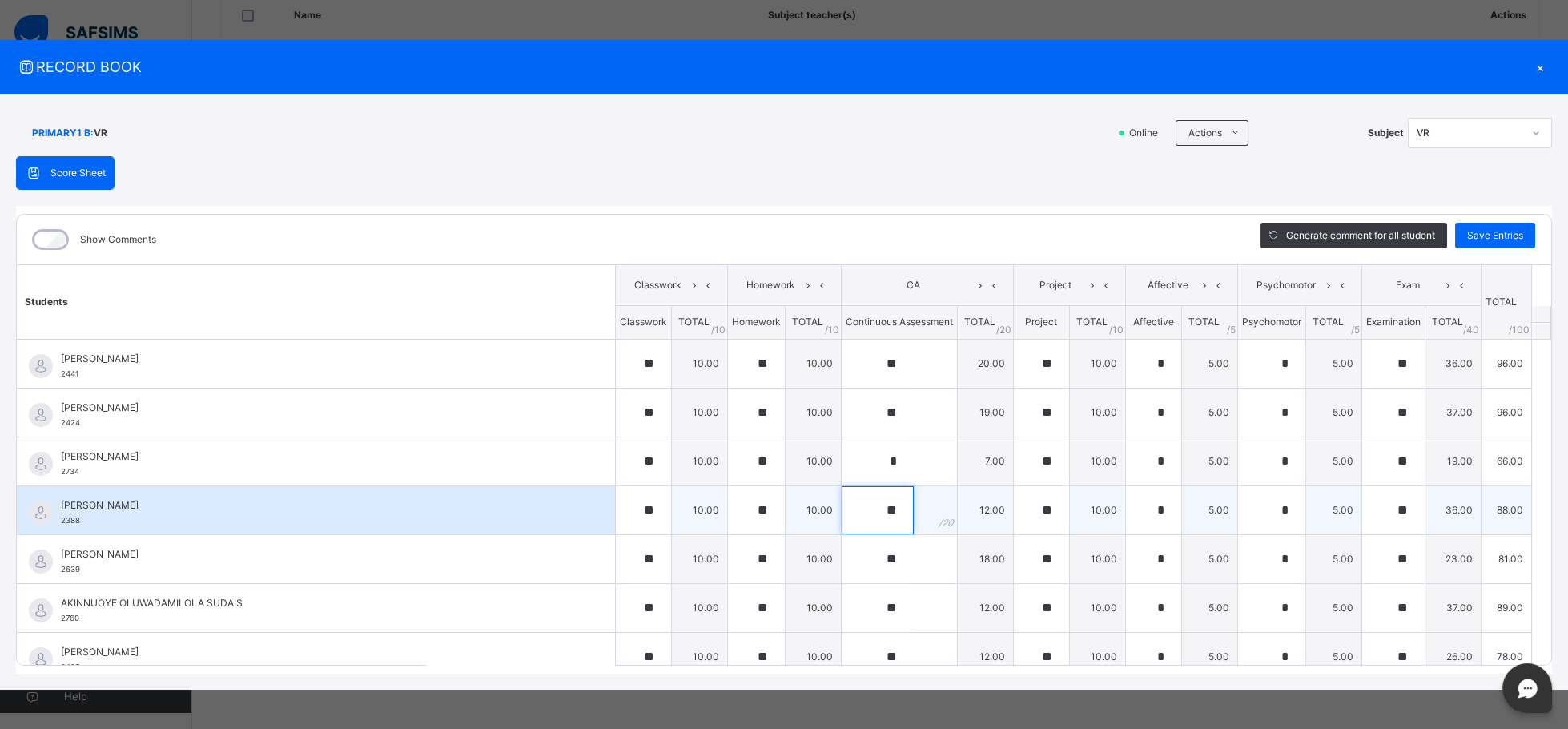 click on "**" at bounding box center (878, 510) 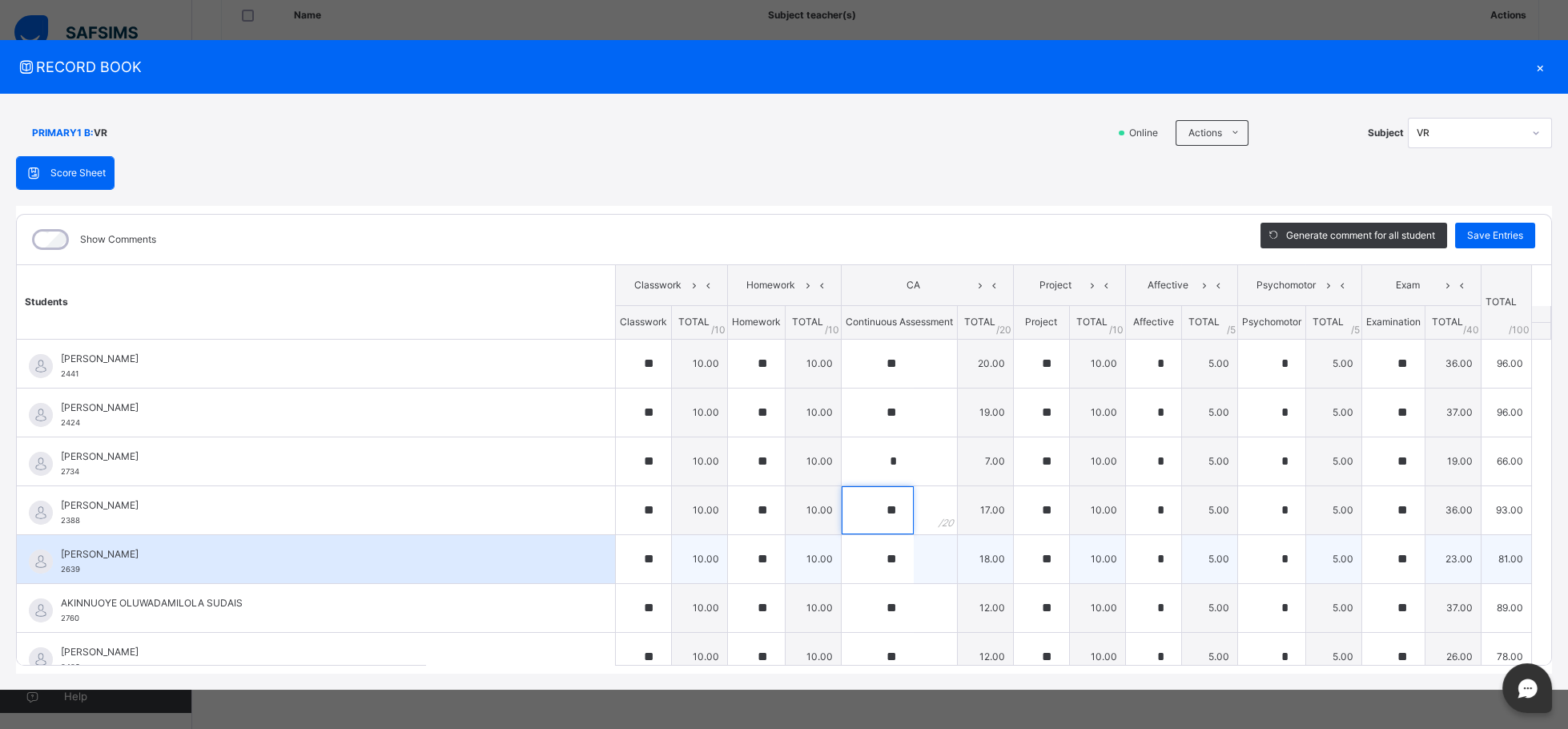 type on "**" 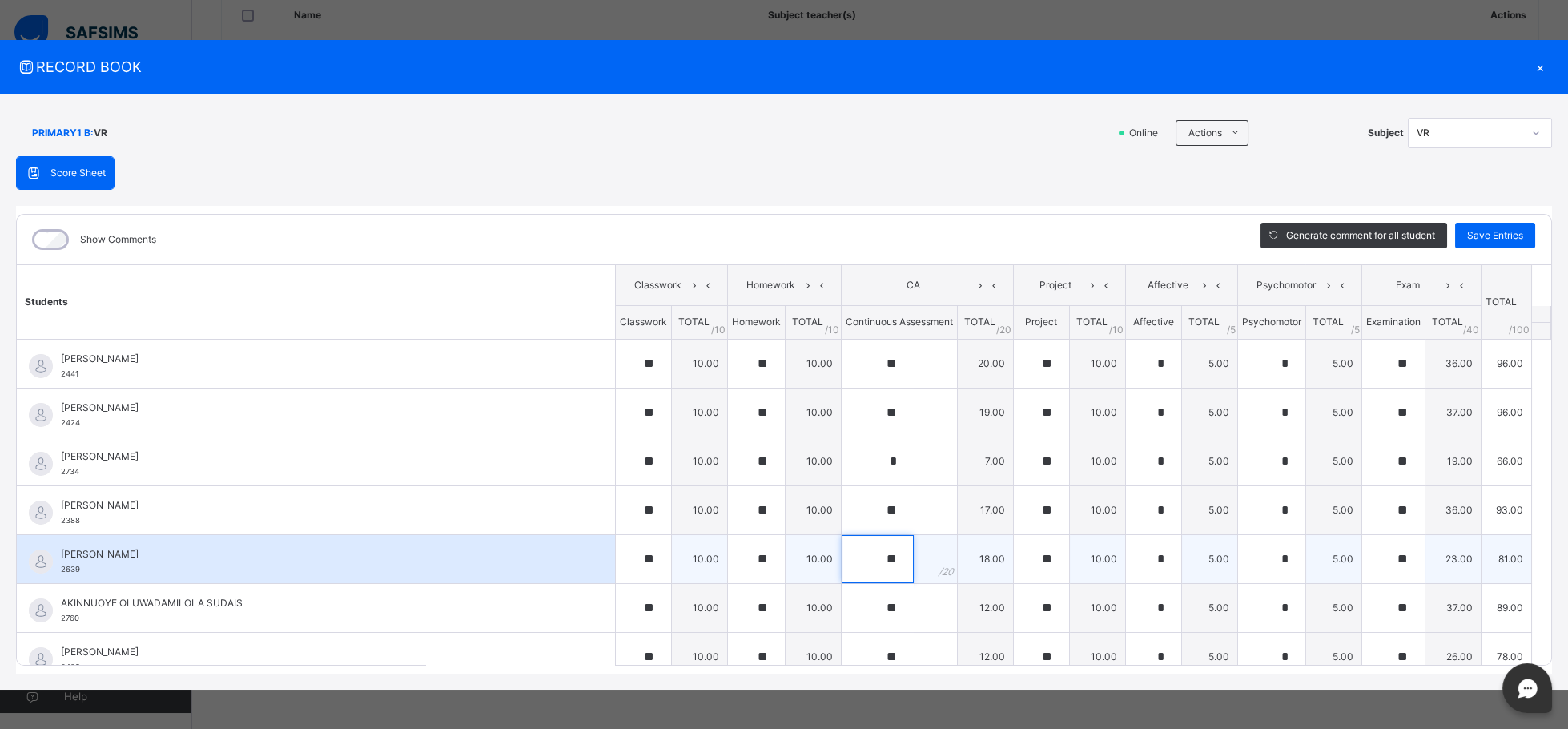 click on "**" at bounding box center (878, 559) 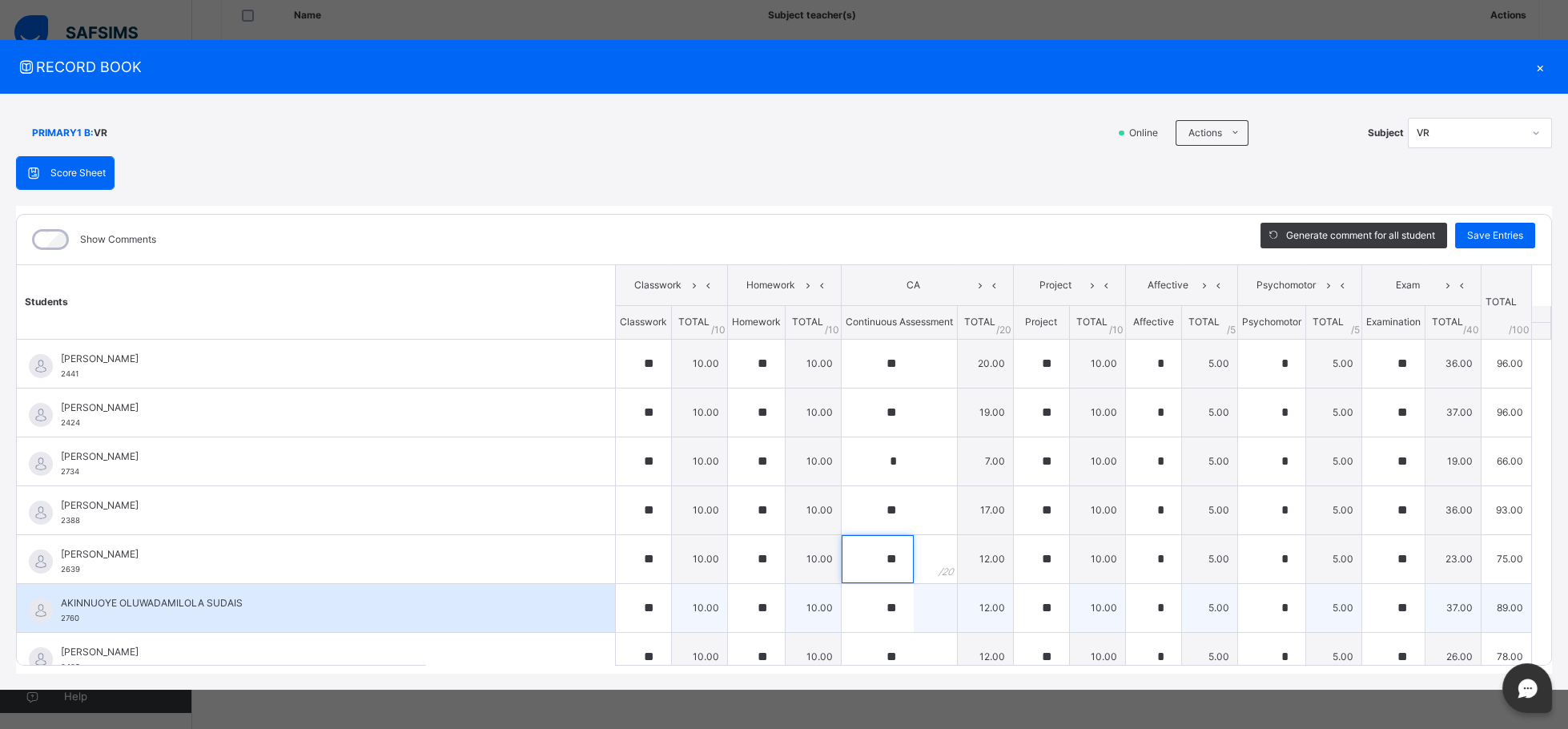 type on "**" 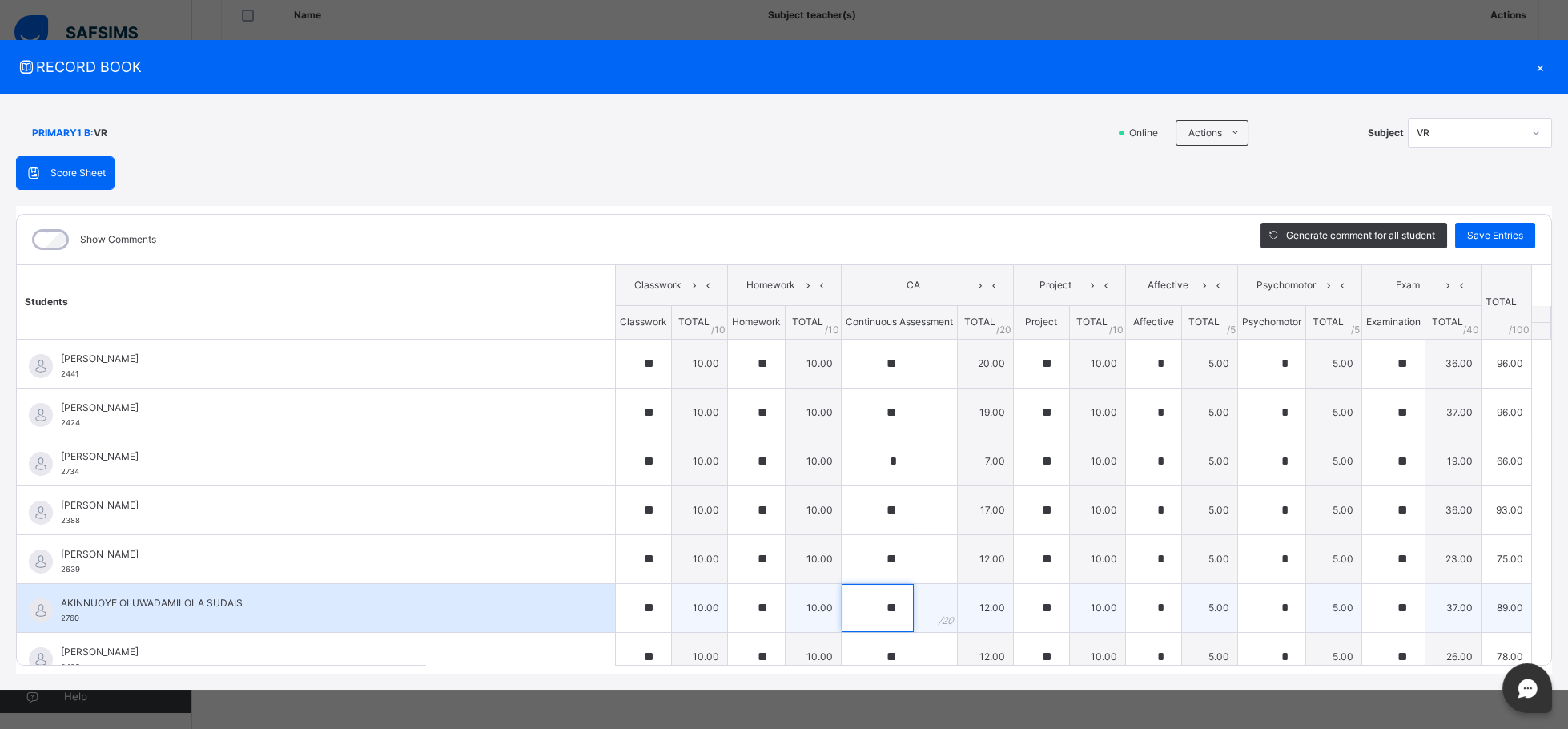 click on "**" at bounding box center (878, 608) 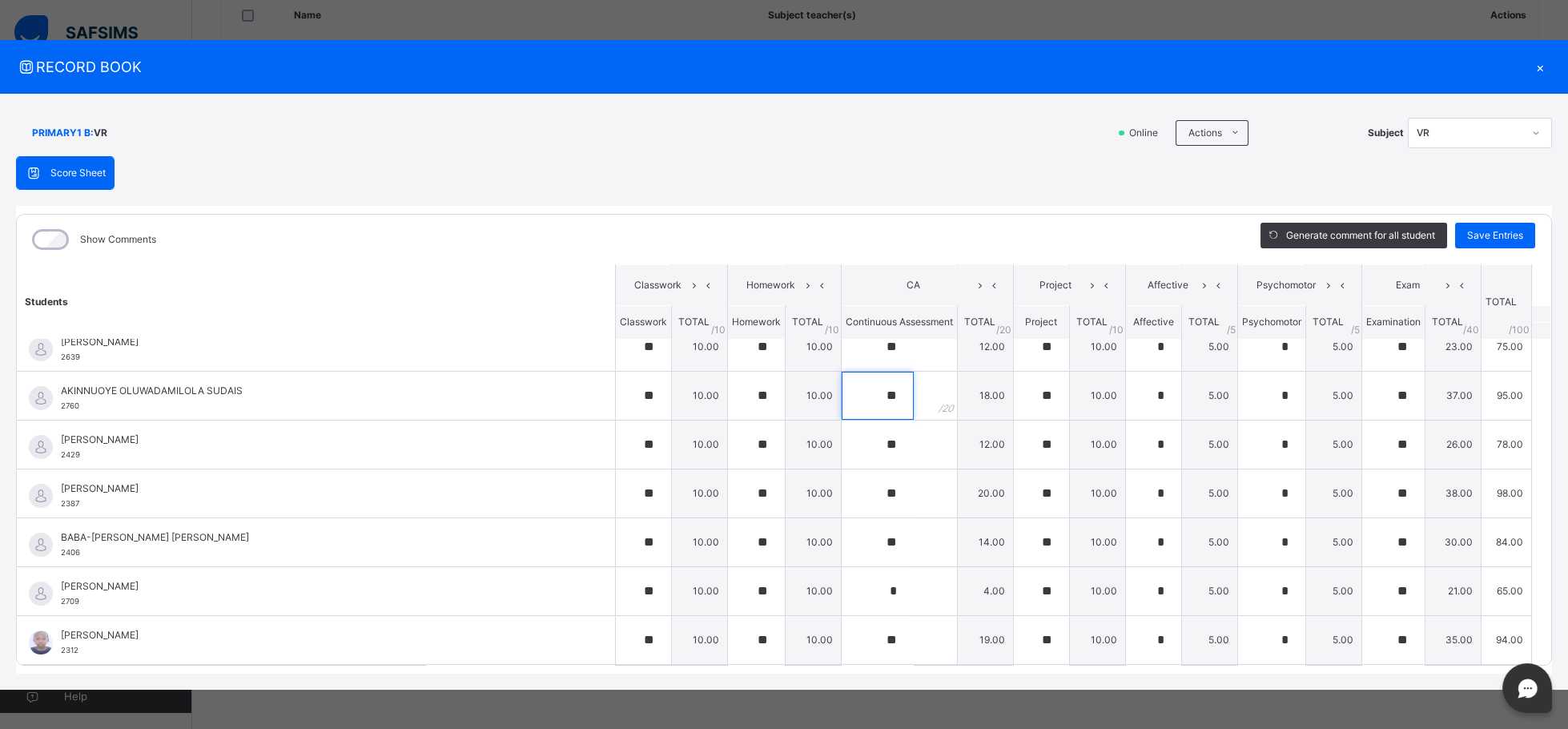 scroll, scrollTop: 241, scrollLeft: 0, axis: vertical 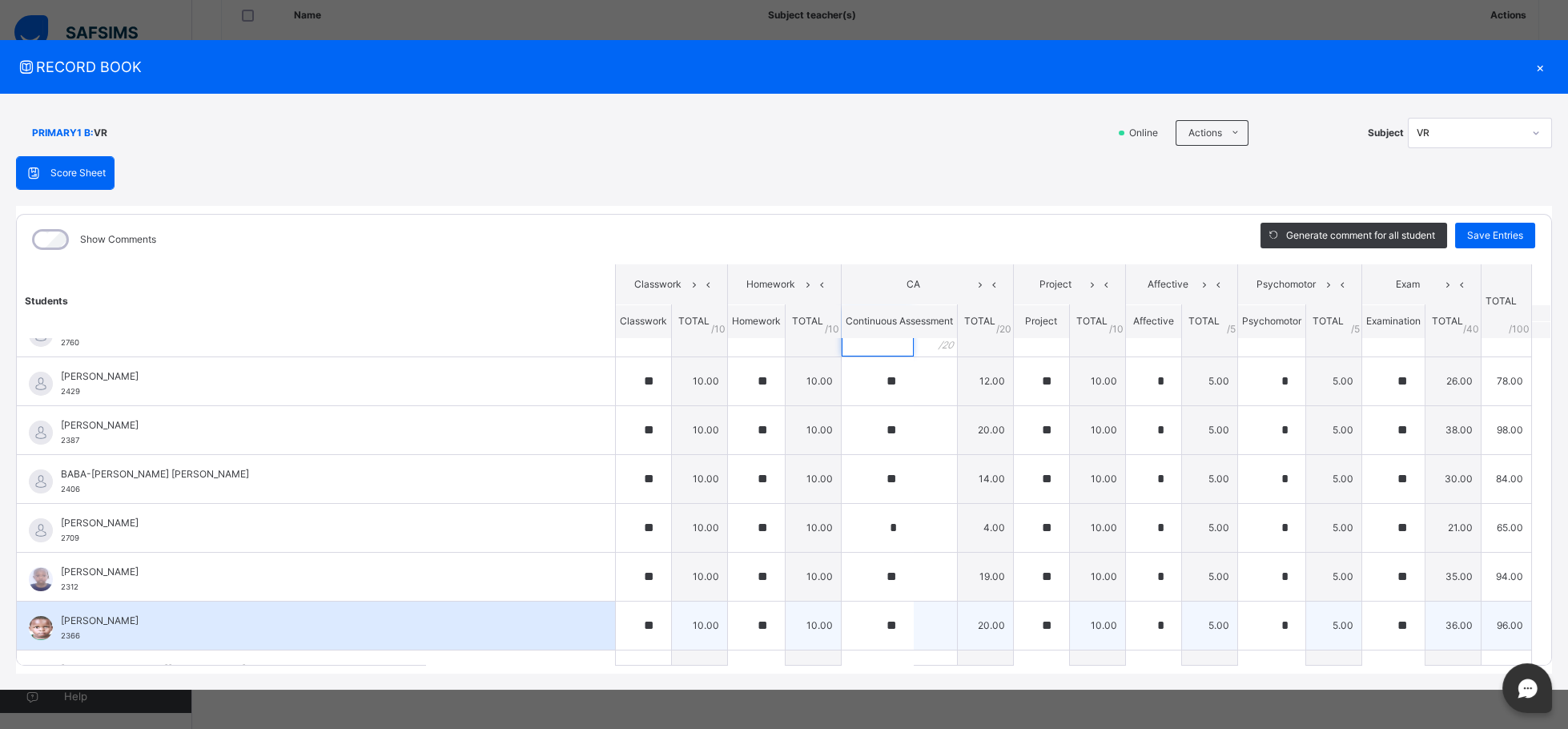 type on "**" 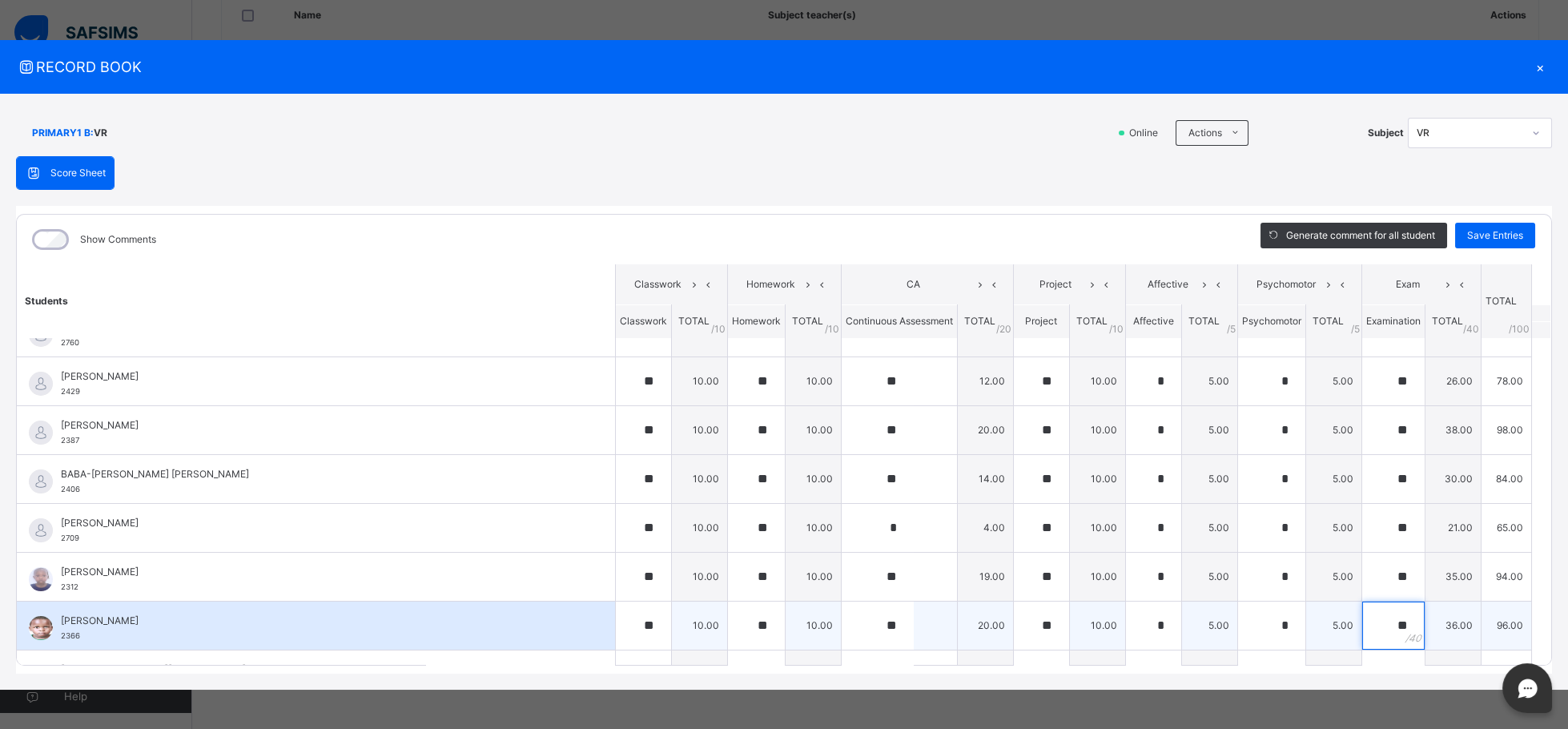 click on "**" at bounding box center [1393, 626] 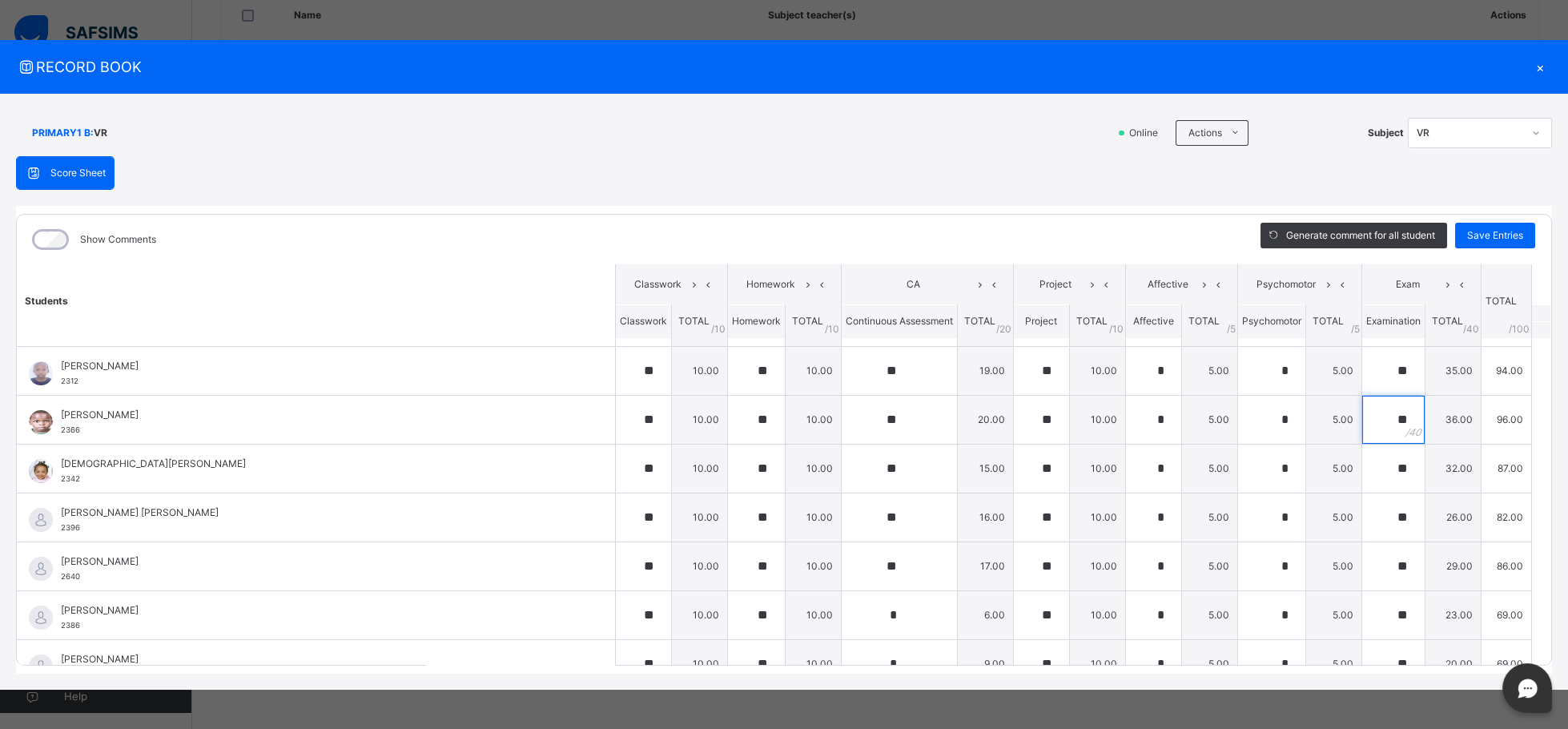 scroll, scrollTop: 551, scrollLeft: 0, axis: vertical 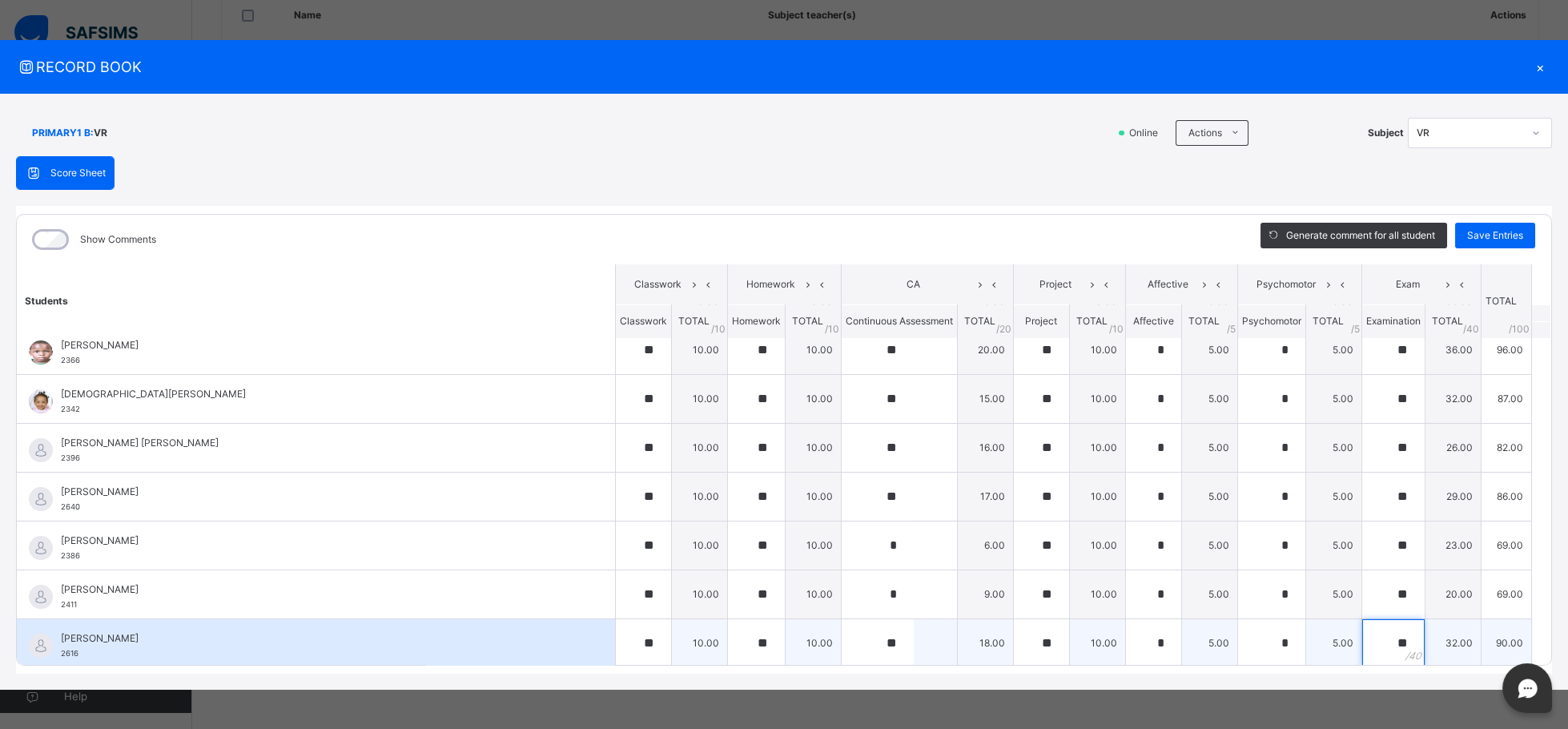 click on "**" at bounding box center (1393, 643) 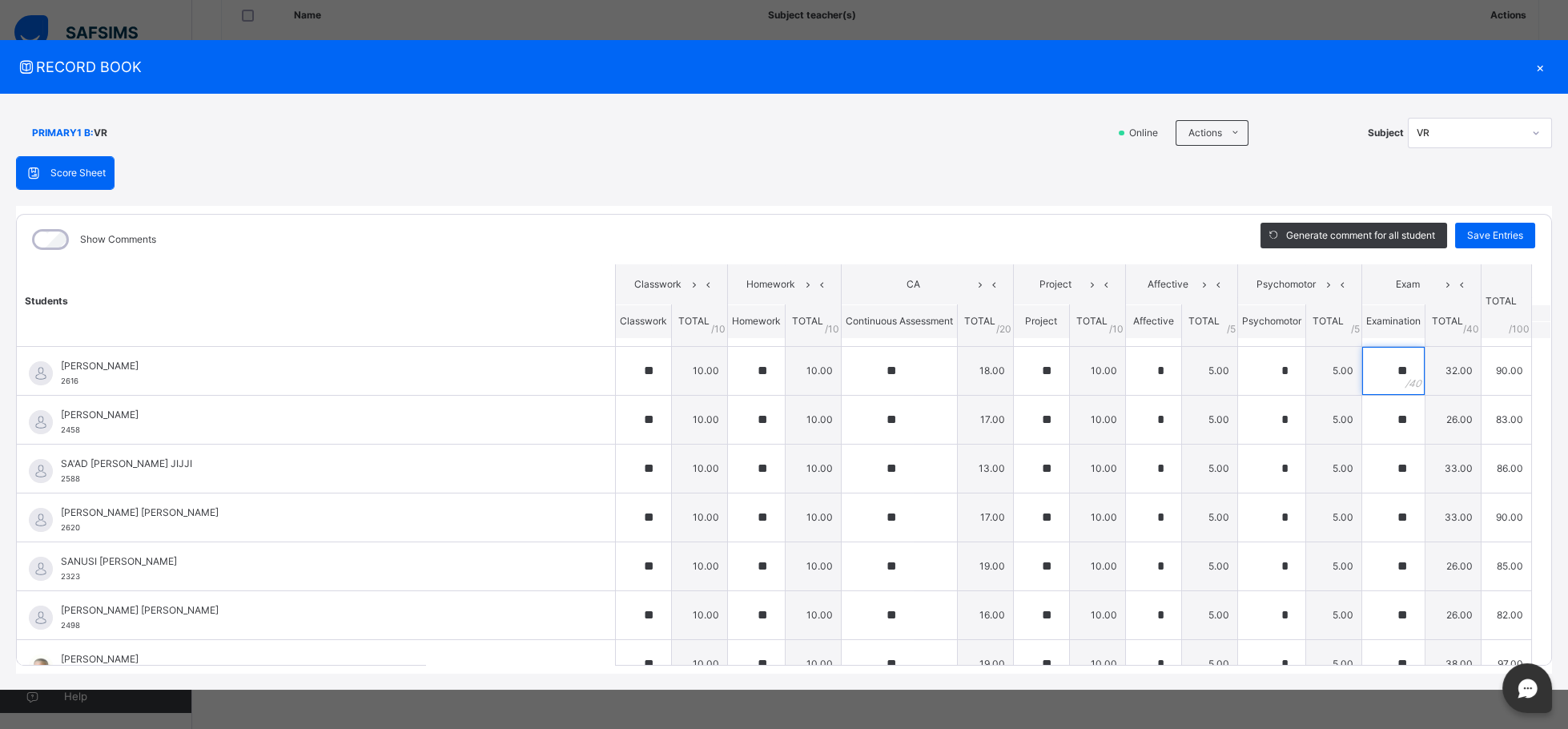 scroll, scrollTop: 856, scrollLeft: 0, axis: vertical 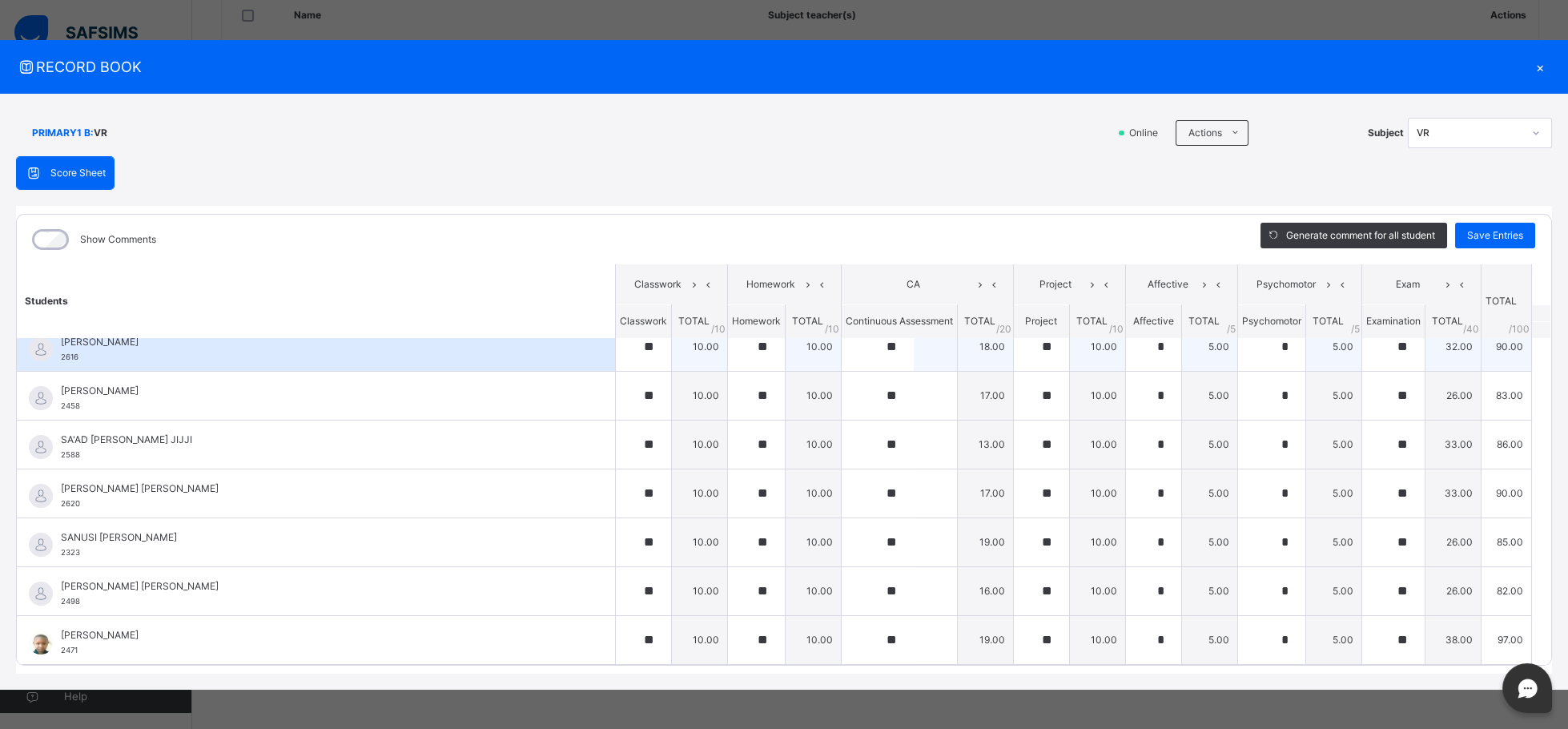 click on "[PERSON_NAME] 2616" at bounding box center (320, 349) 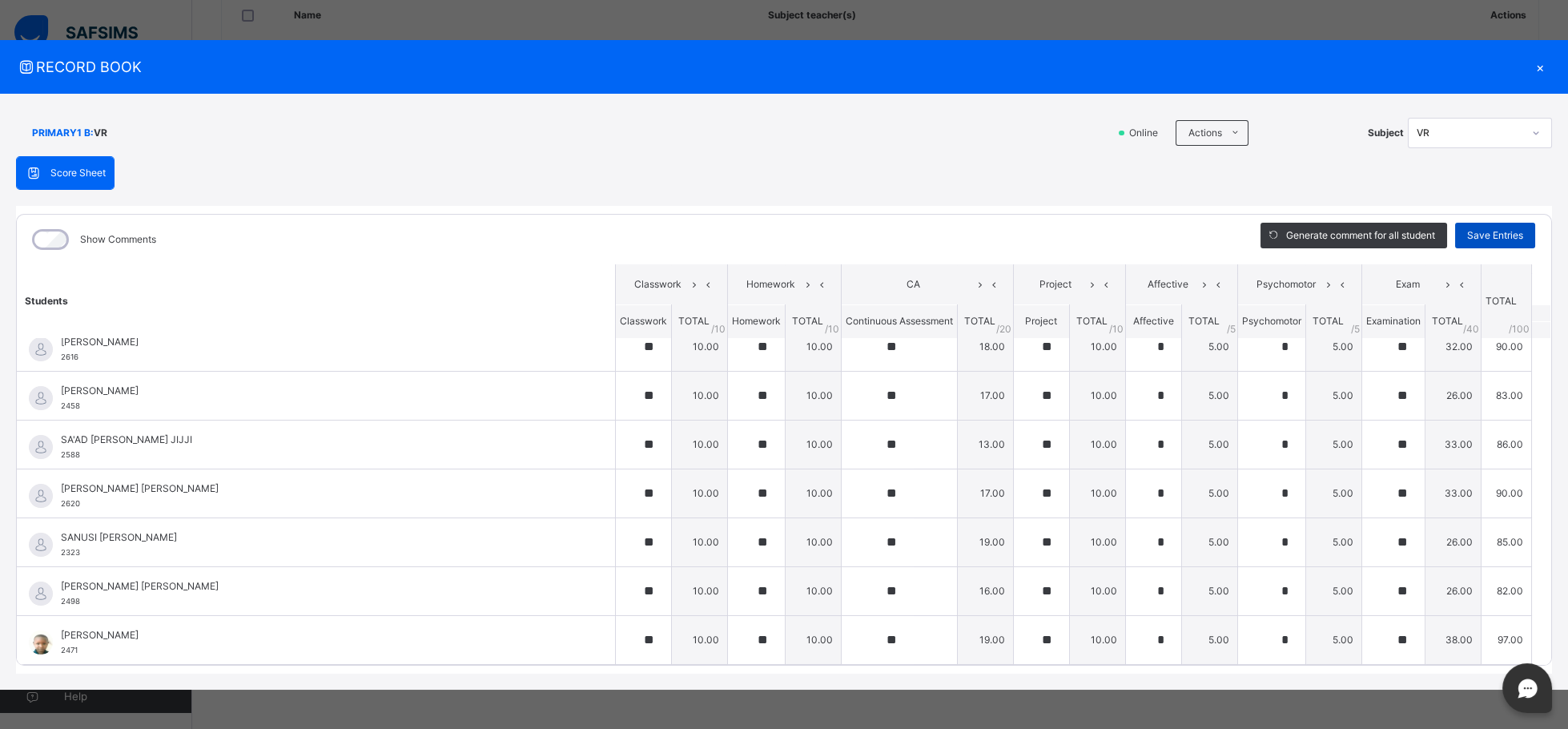 click on "Save Entries" at bounding box center (1495, 236) 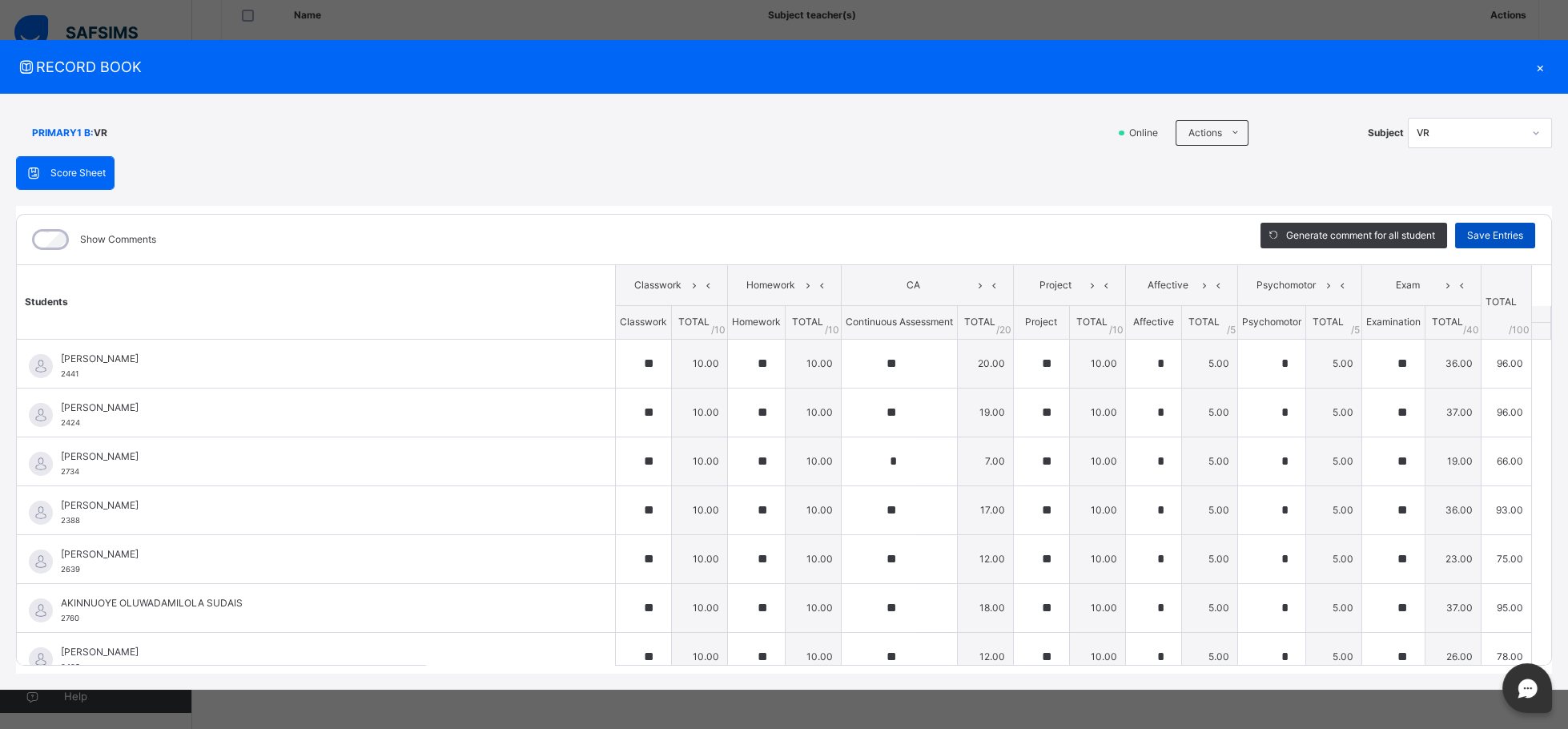 type on "**" 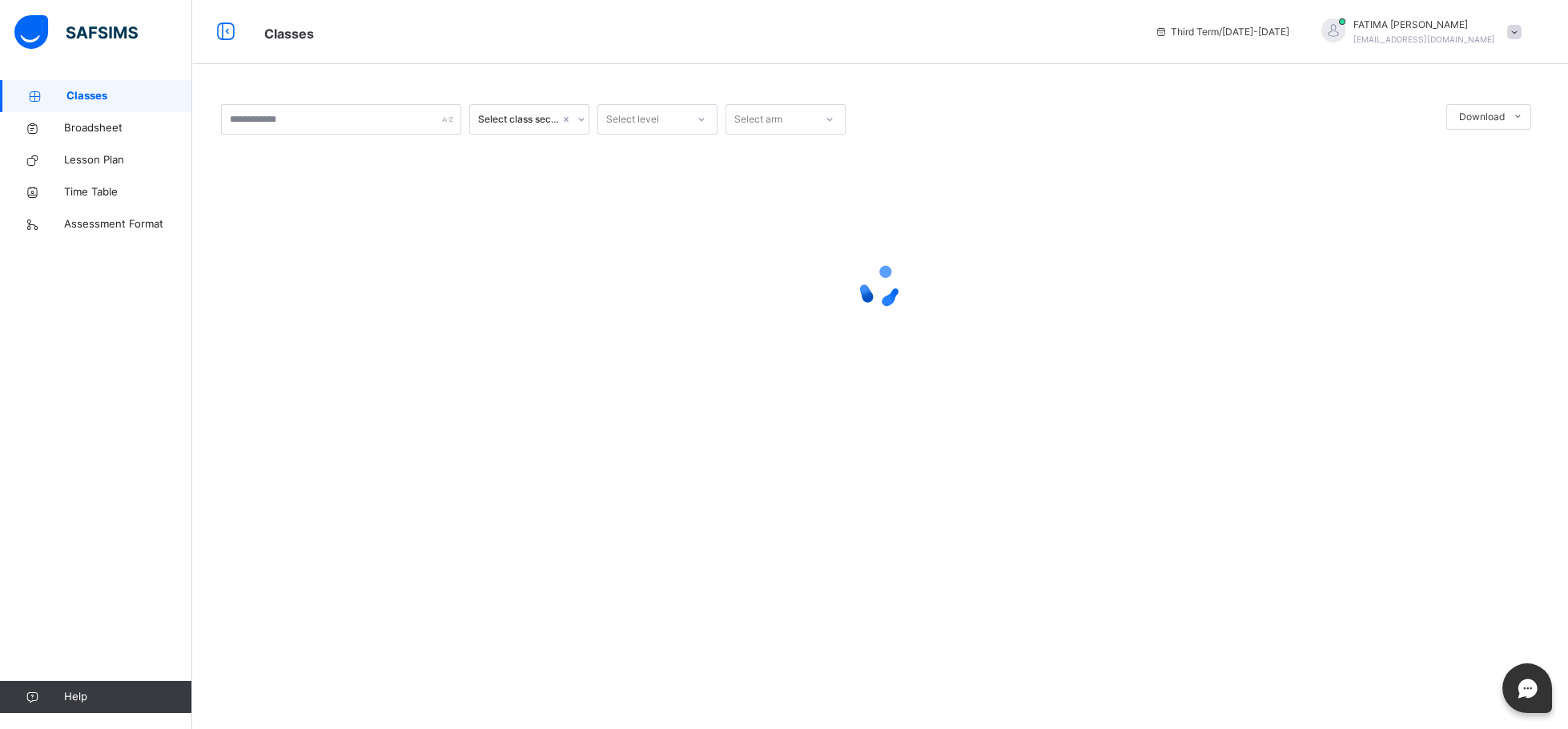 scroll, scrollTop: 0, scrollLeft: 0, axis: both 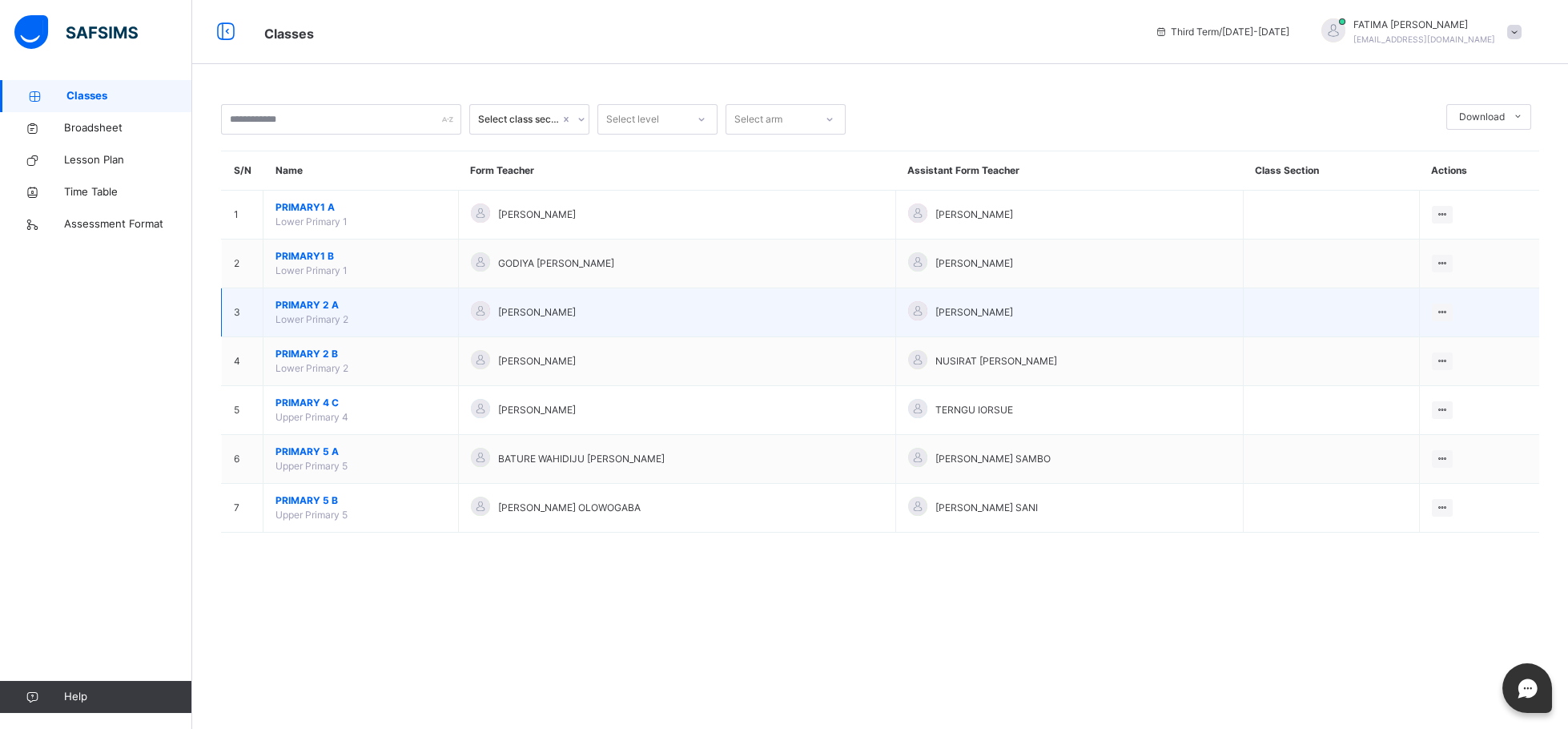 click on "PRIMARY 2   A" at bounding box center [360, 305] 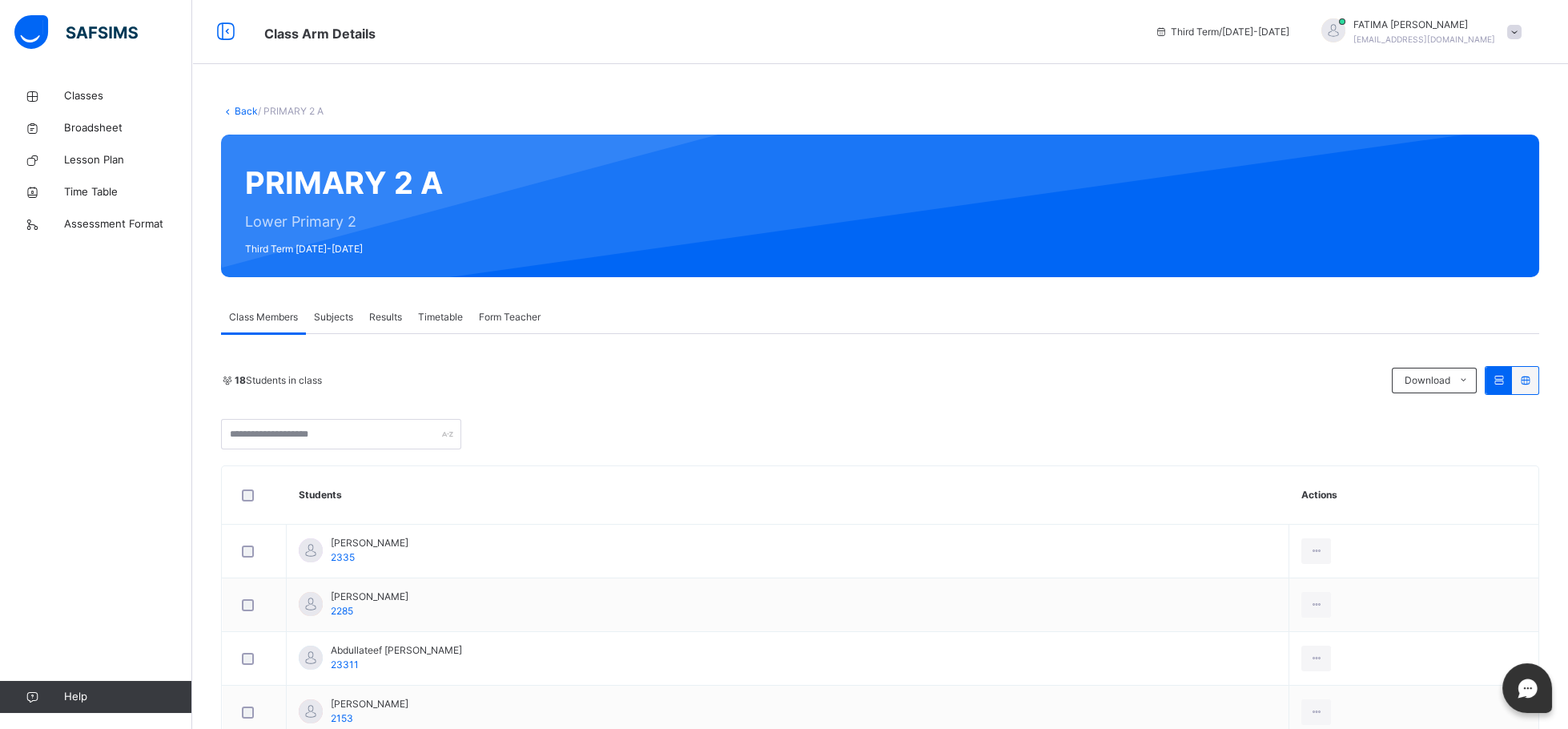 click on "Subjects" at bounding box center [333, 317] 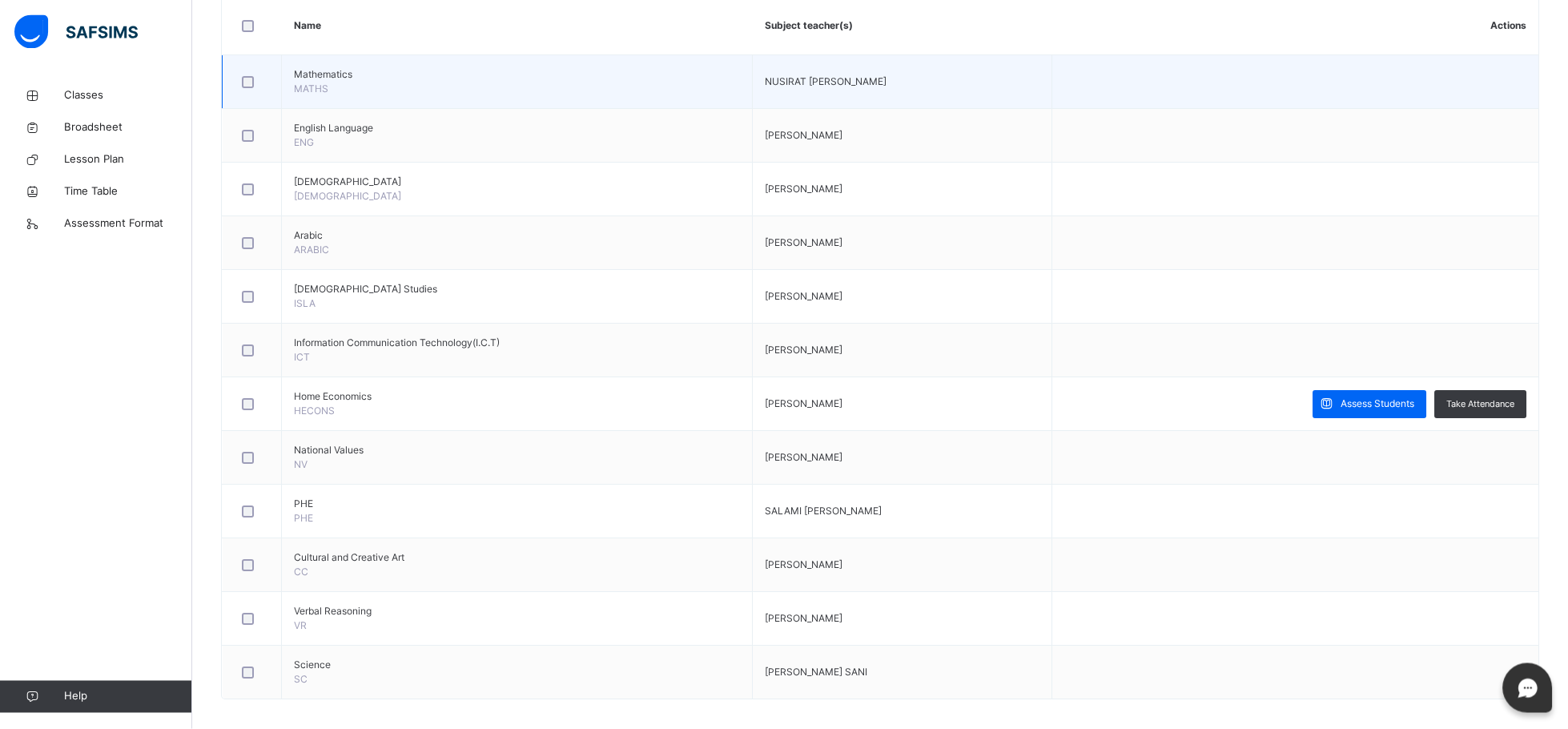 scroll, scrollTop: 419, scrollLeft: 0, axis: vertical 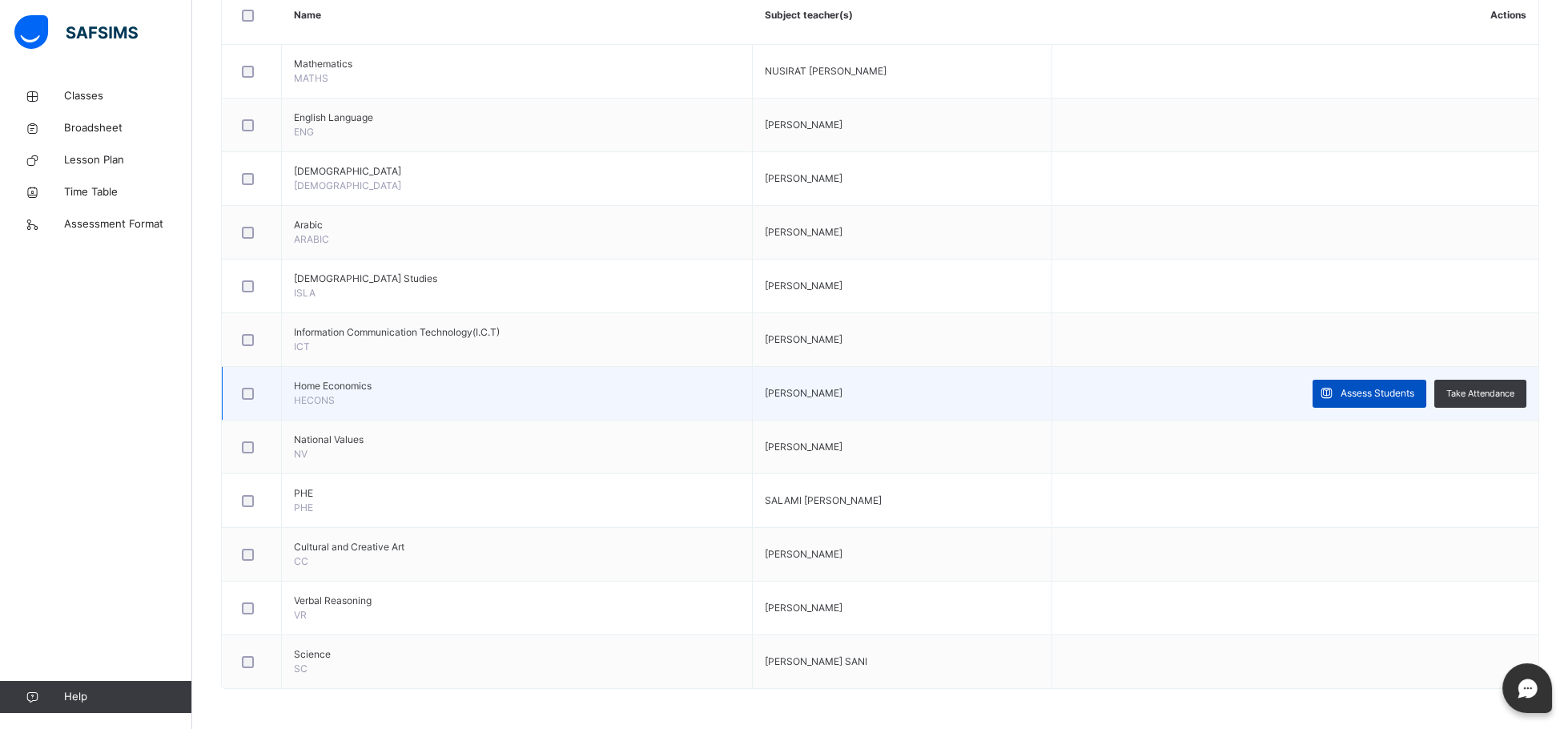 click on "Assess Students" at bounding box center (1369, 393) 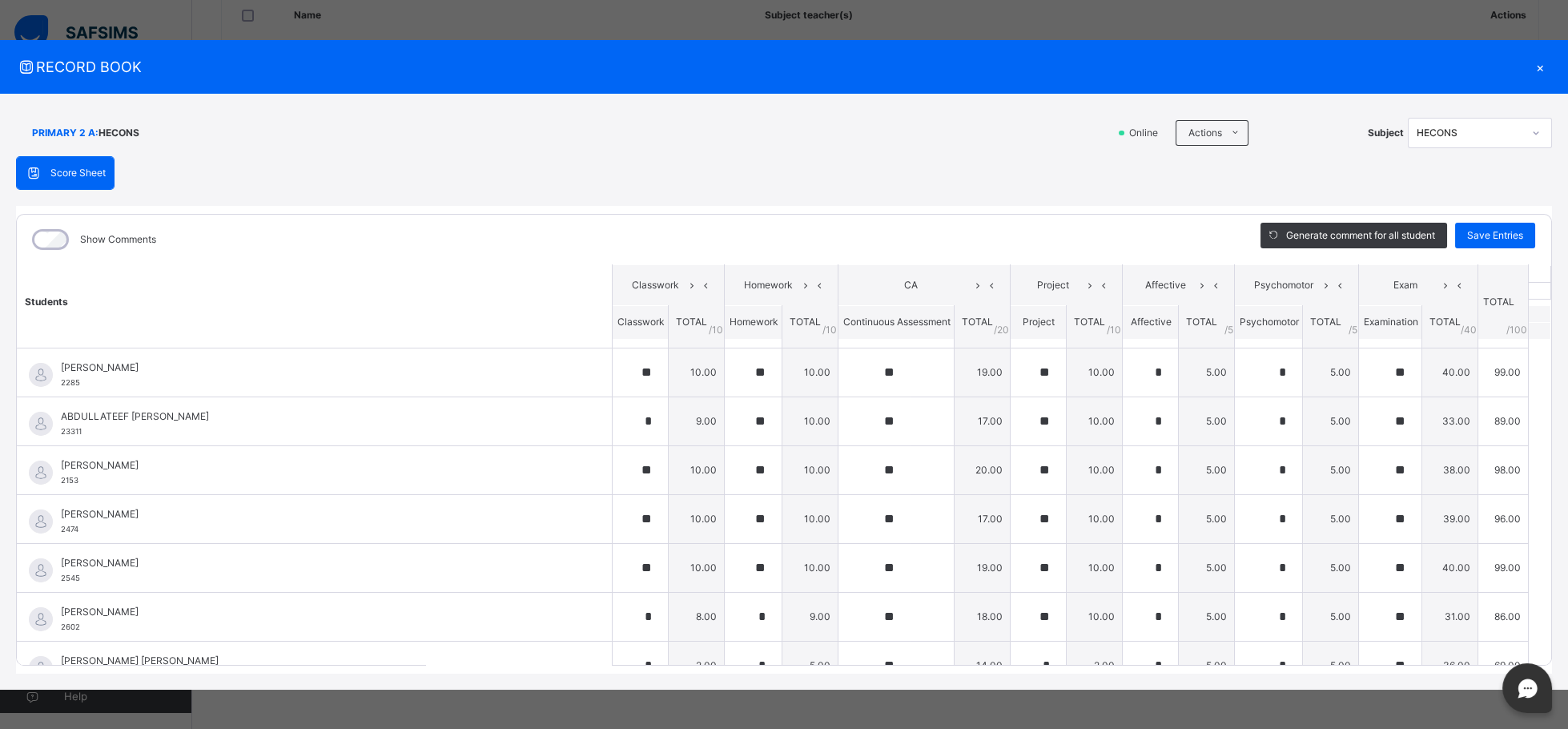 scroll, scrollTop: 207, scrollLeft: 0, axis: vertical 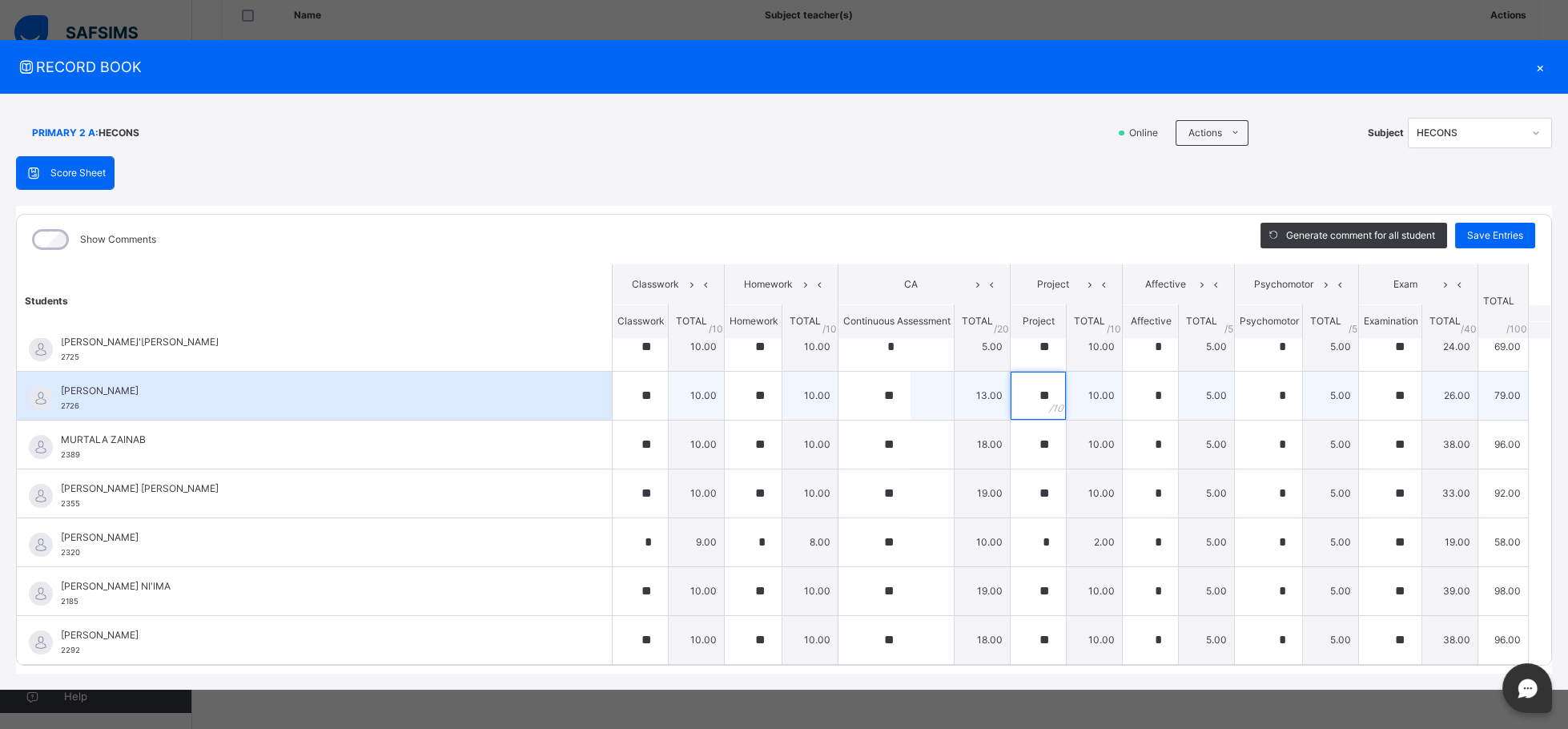 click on "**" at bounding box center [1038, 396] 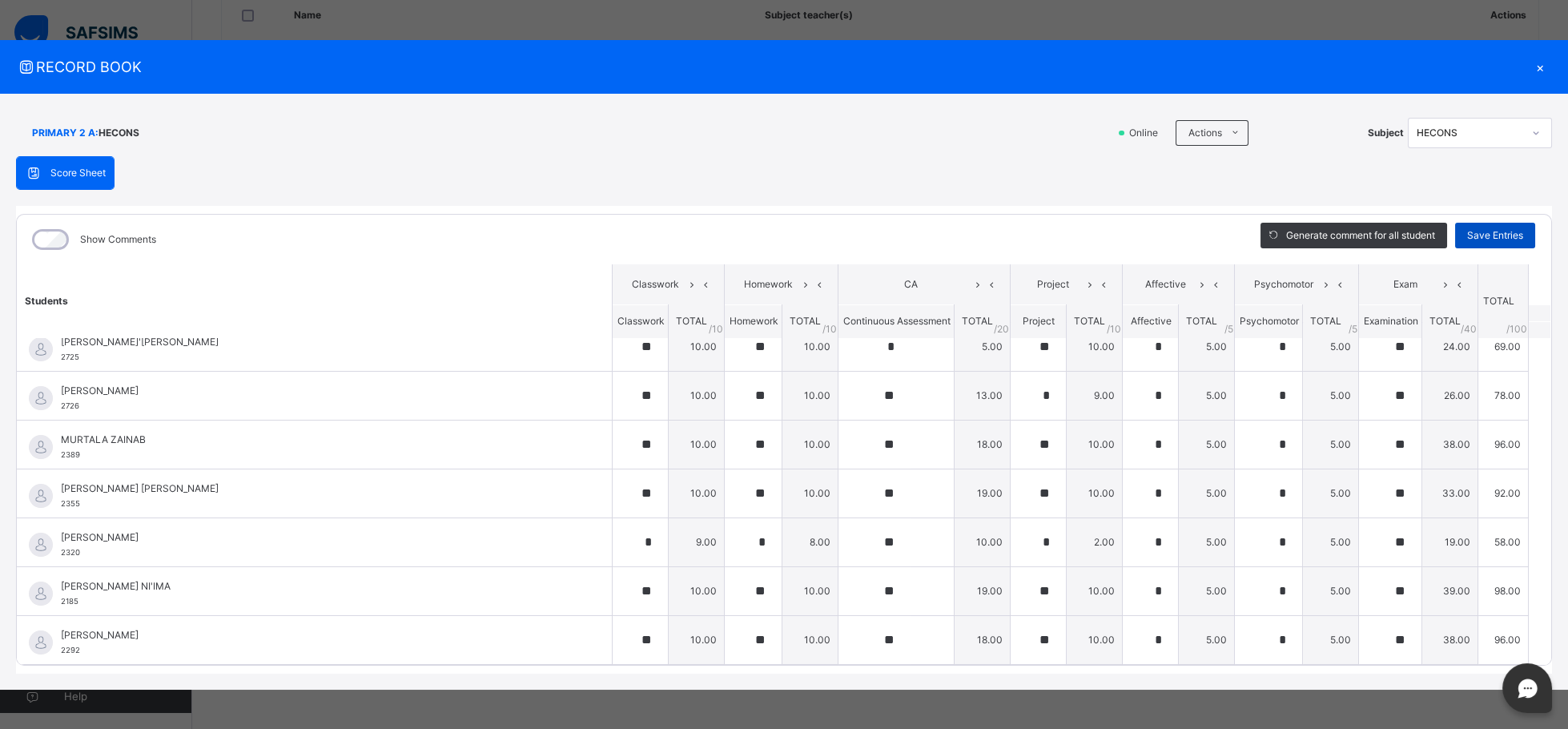 click on "Save Entries" at bounding box center (1495, 236) 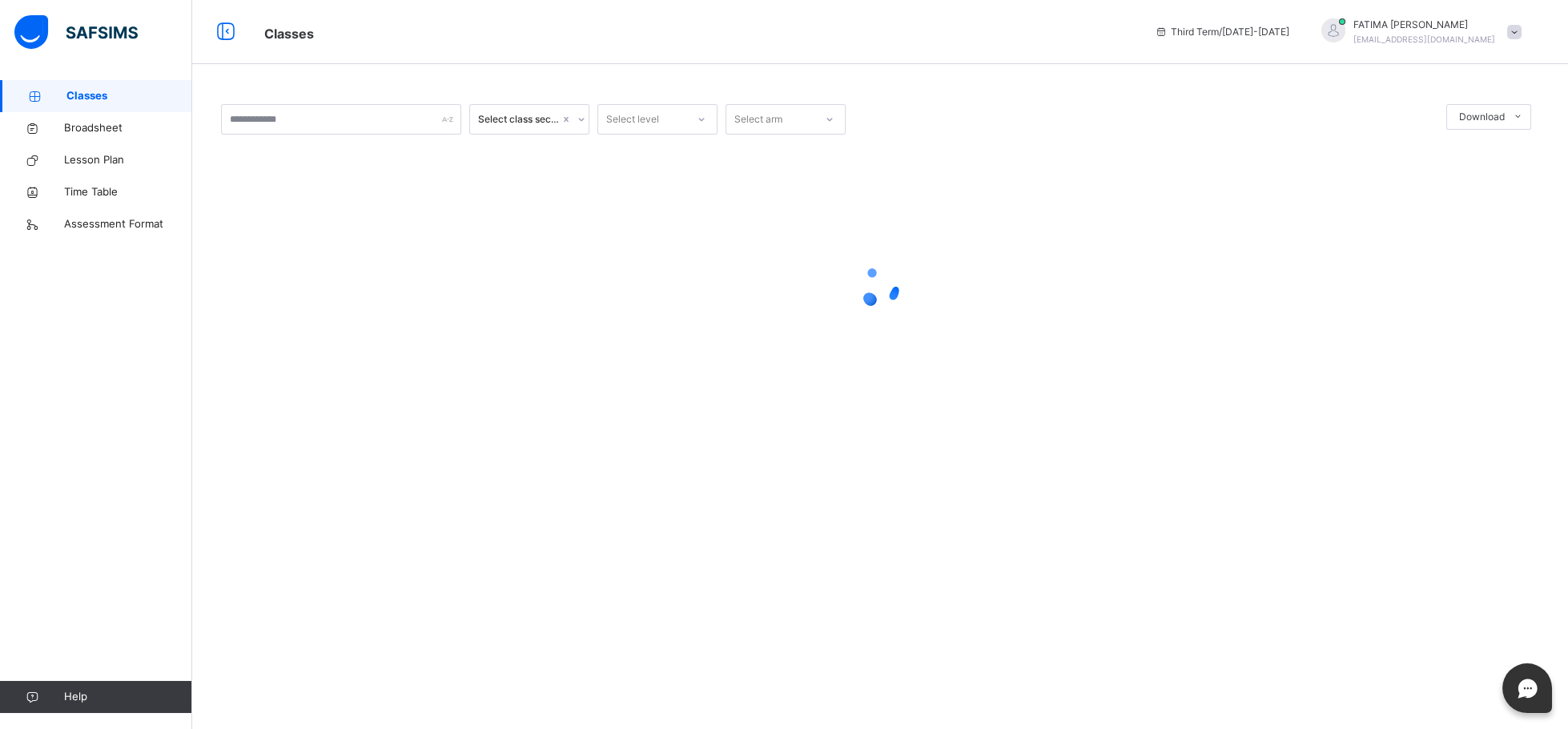 scroll, scrollTop: 0, scrollLeft: 0, axis: both 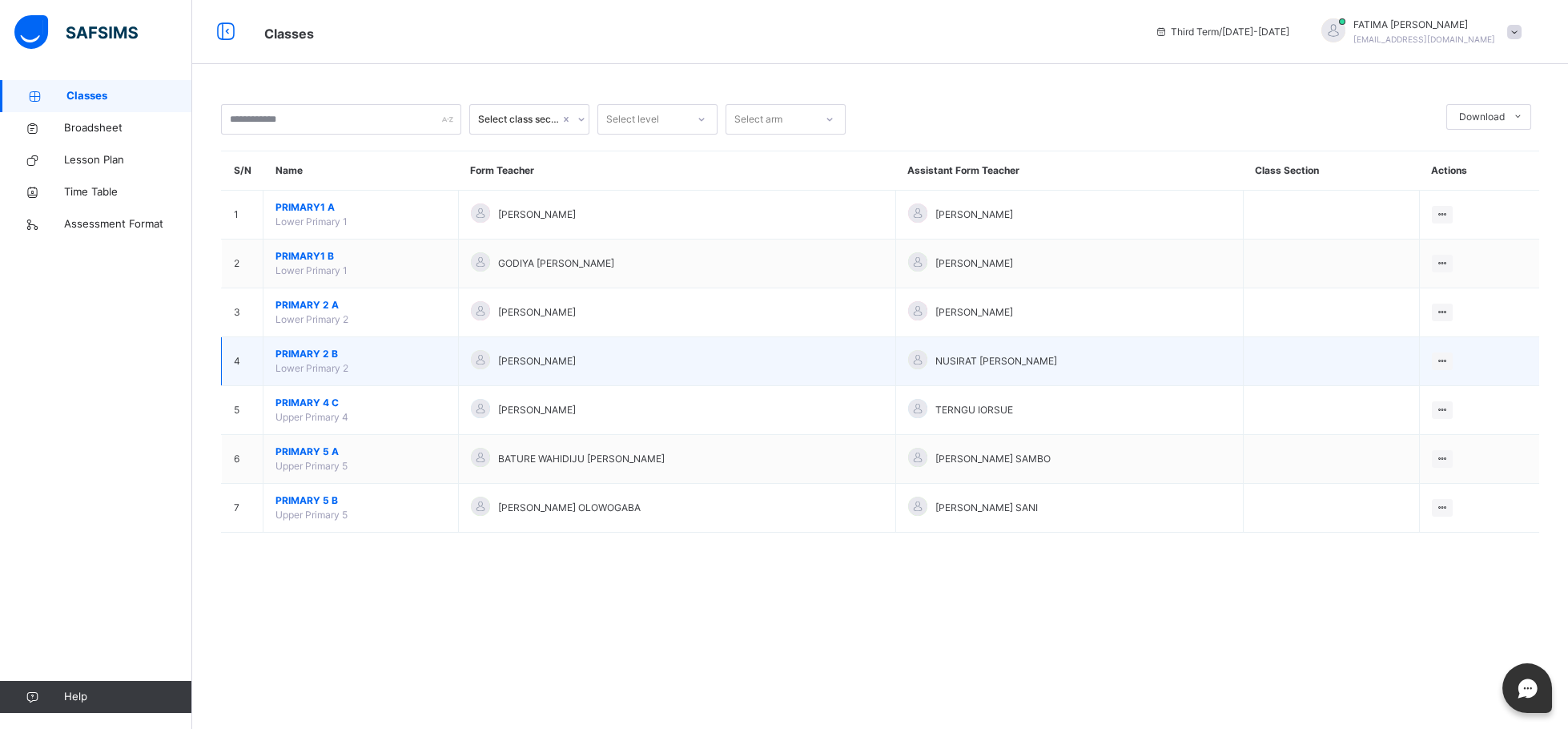 click on "PRIMARY 2   B" at bounding box center (360, 354) 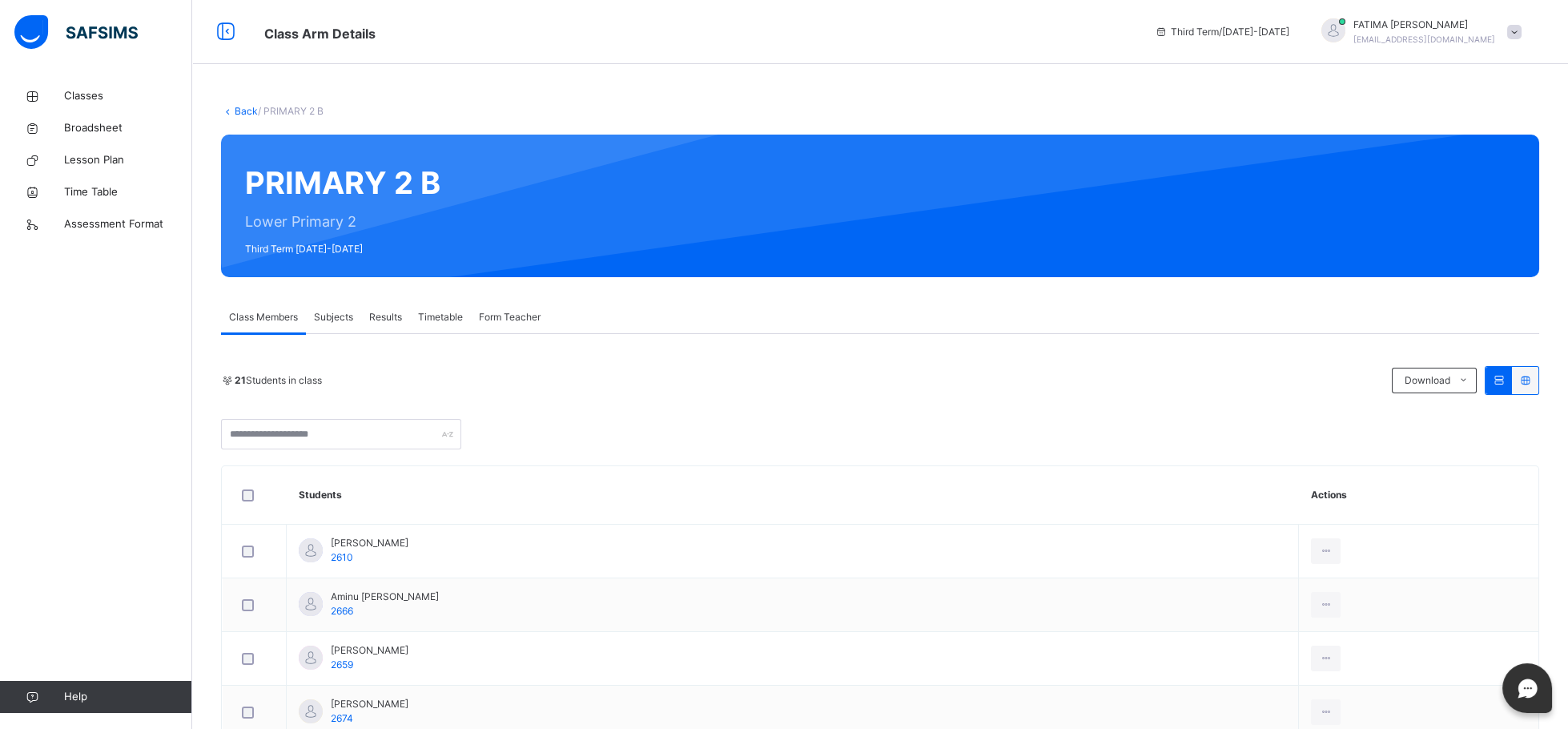 click on "Subjects" at bounding box center (333, 317) 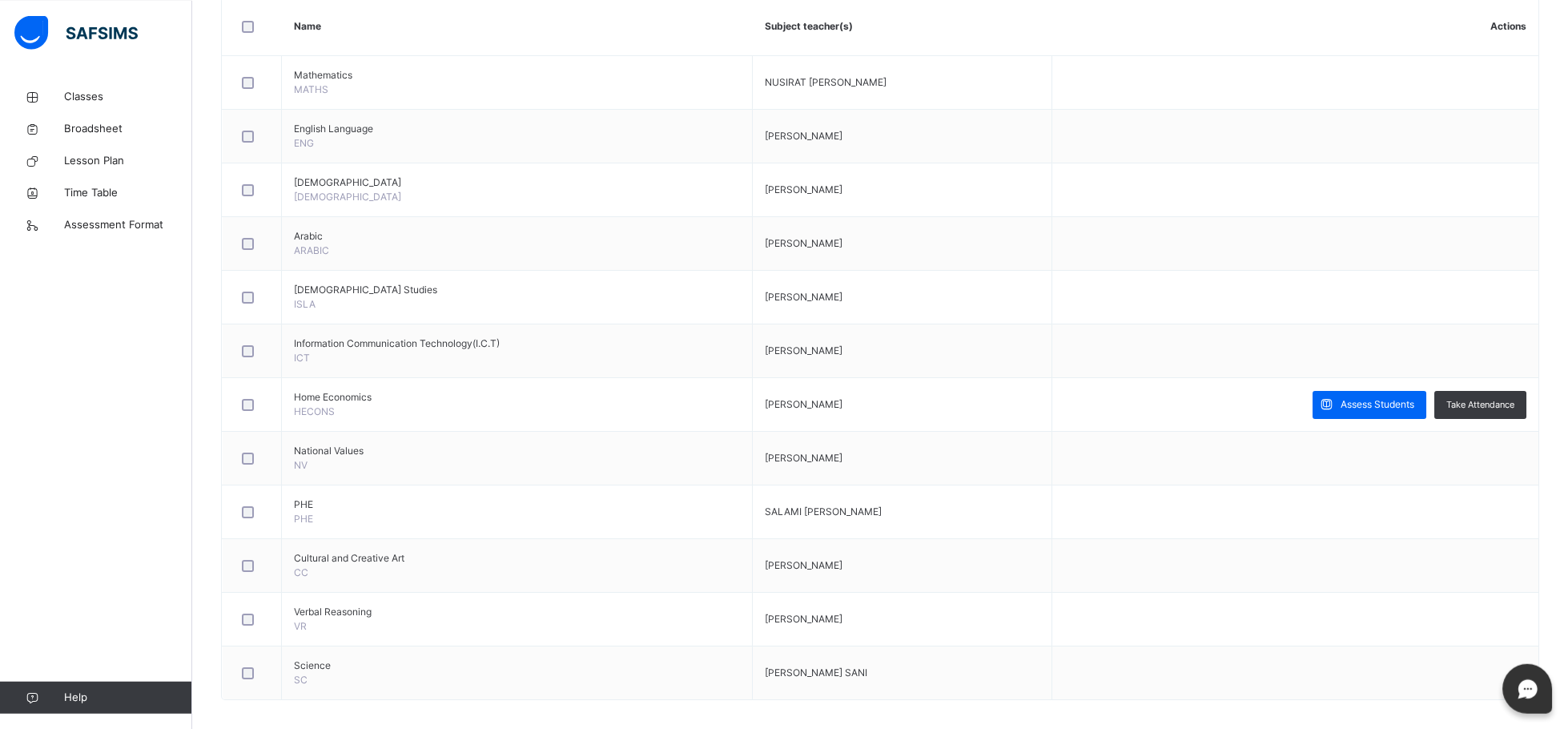 scroll, scrollTop: 419, scrollLeft: 0, axis: vertical 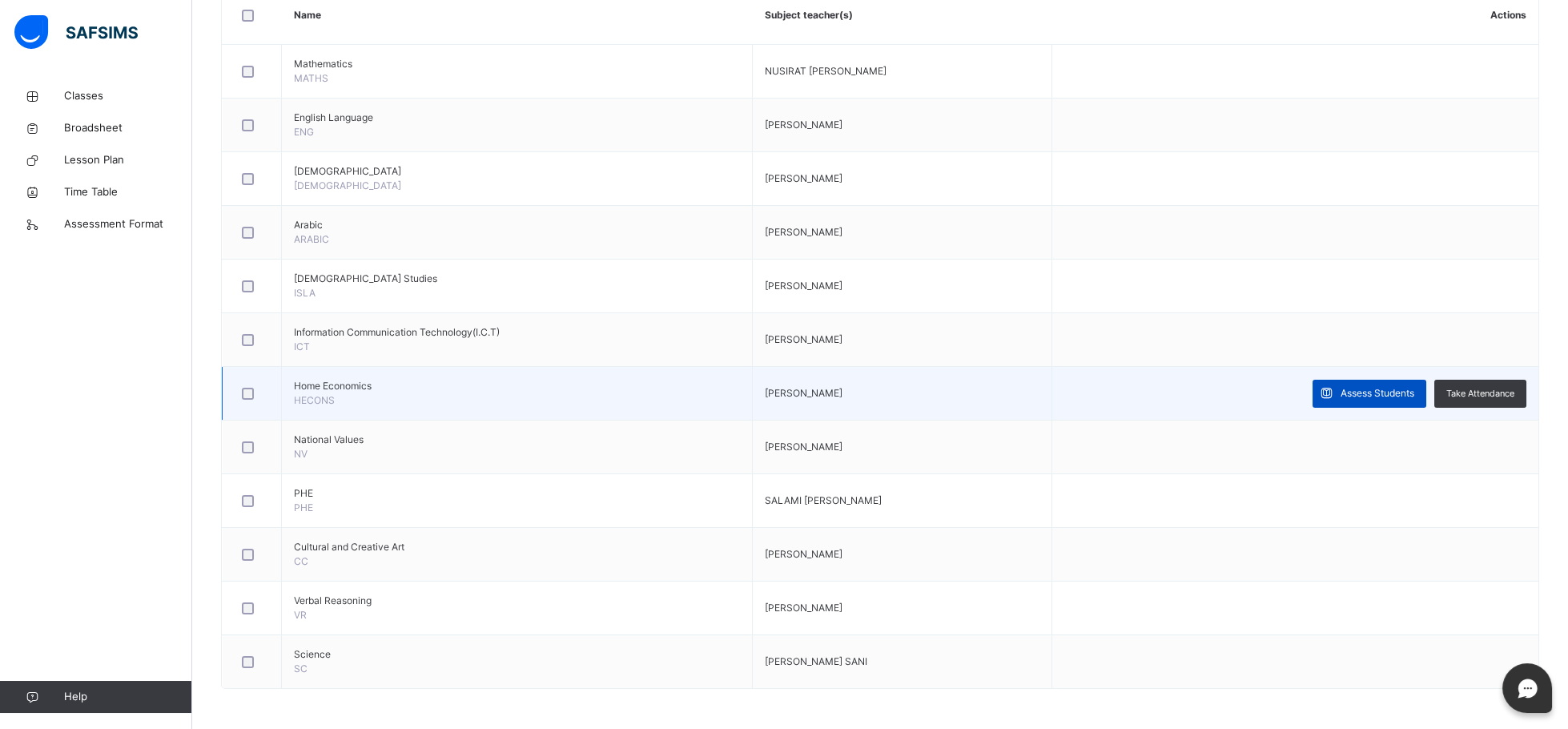 click at bounding box center (1326, 393) 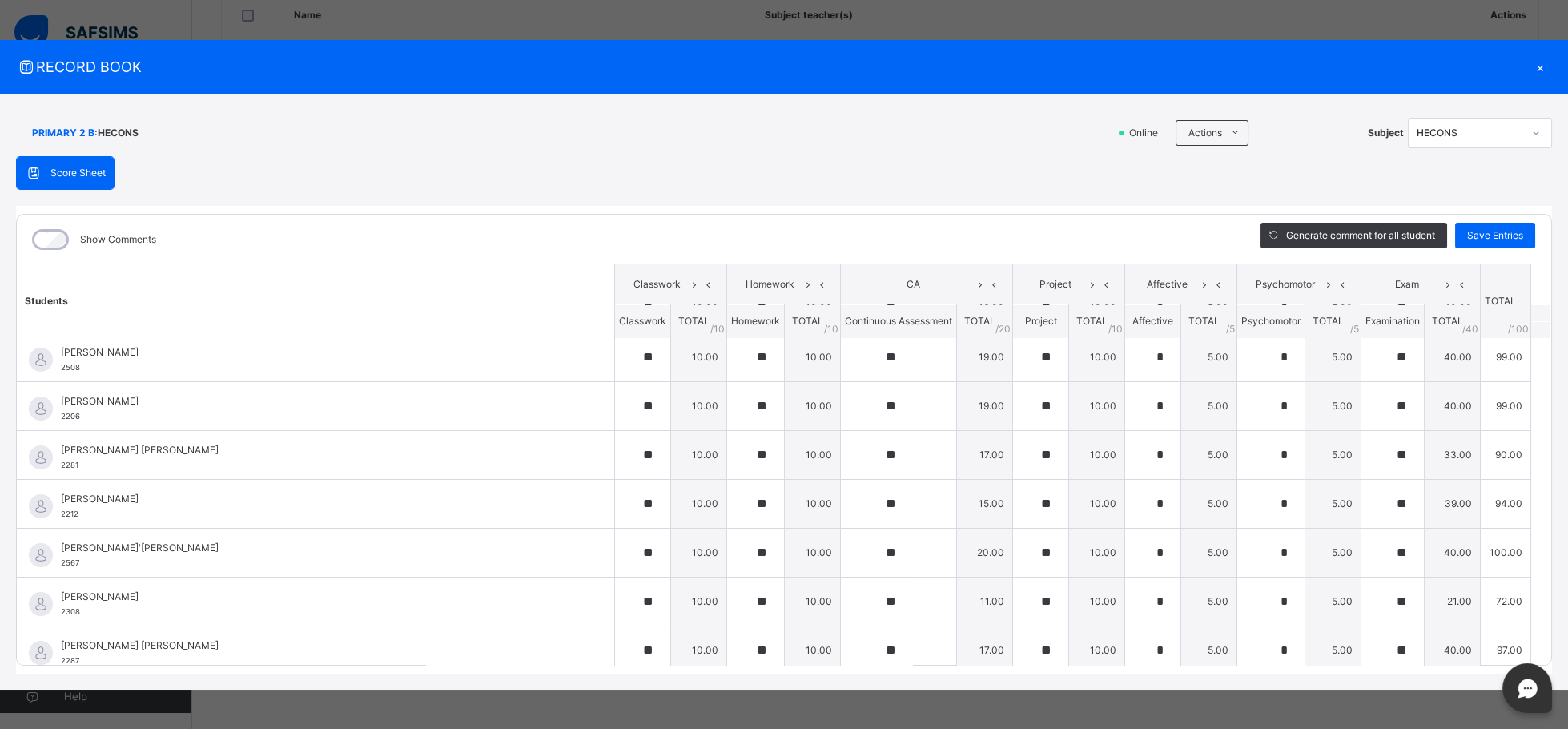 scroll, scrollTop: 310, scrollLeft: 0, axis: vertical 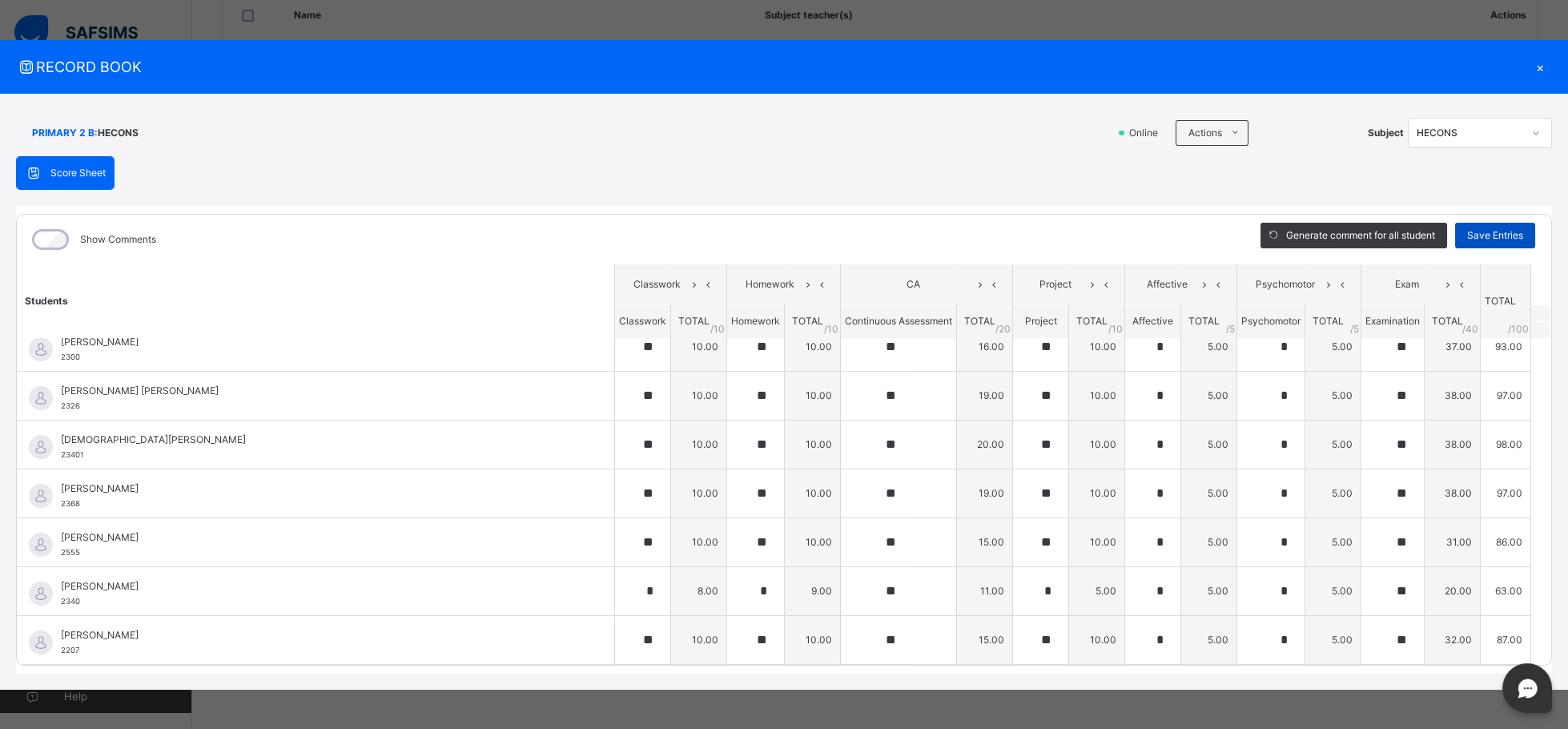 click on "Save Entries" at bounding box center (1495, 236) 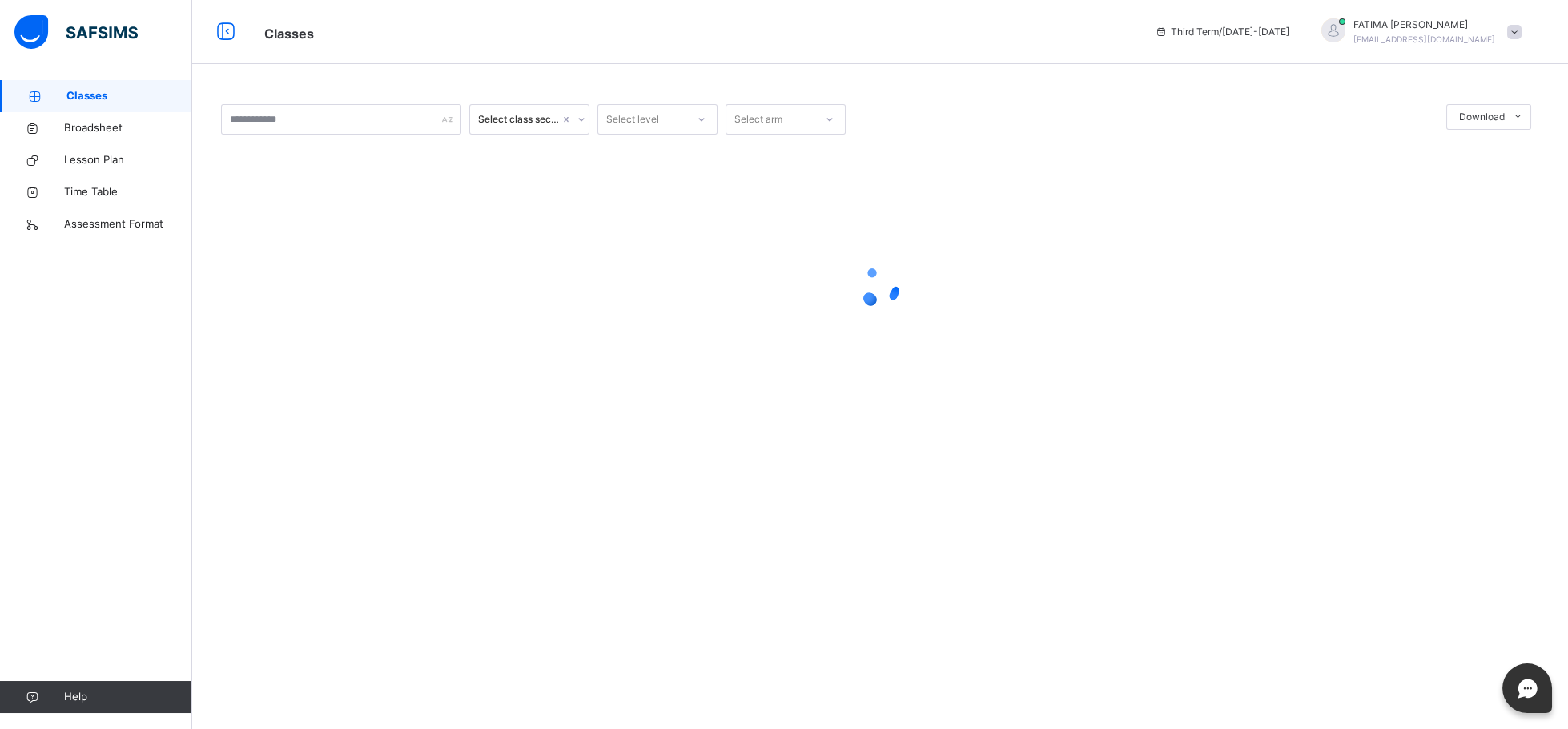 scroll, scrollTop: 0, scrollLeft: 0, axis: both 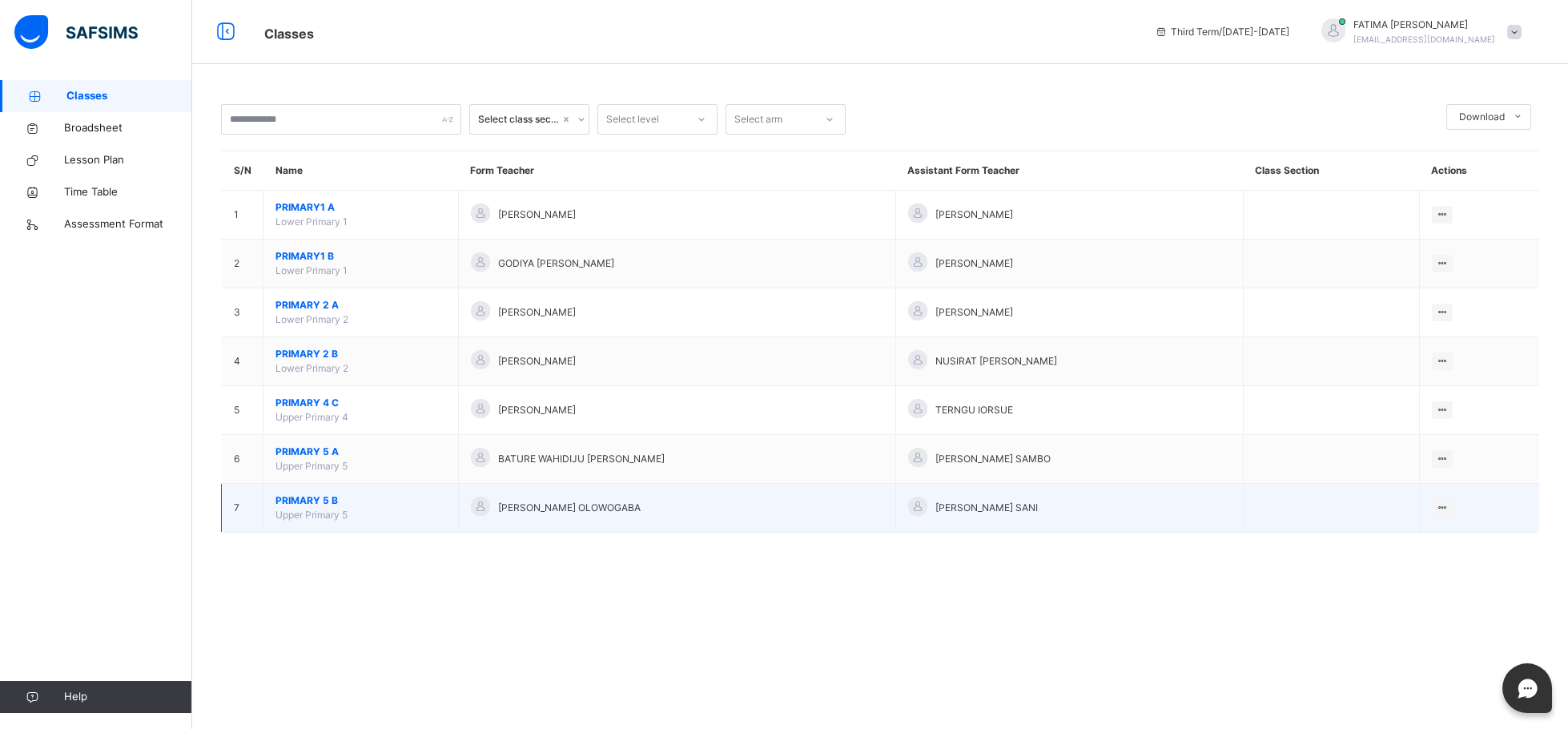 click on "PRIMARY 5   B" at bounding box center [360, 501] 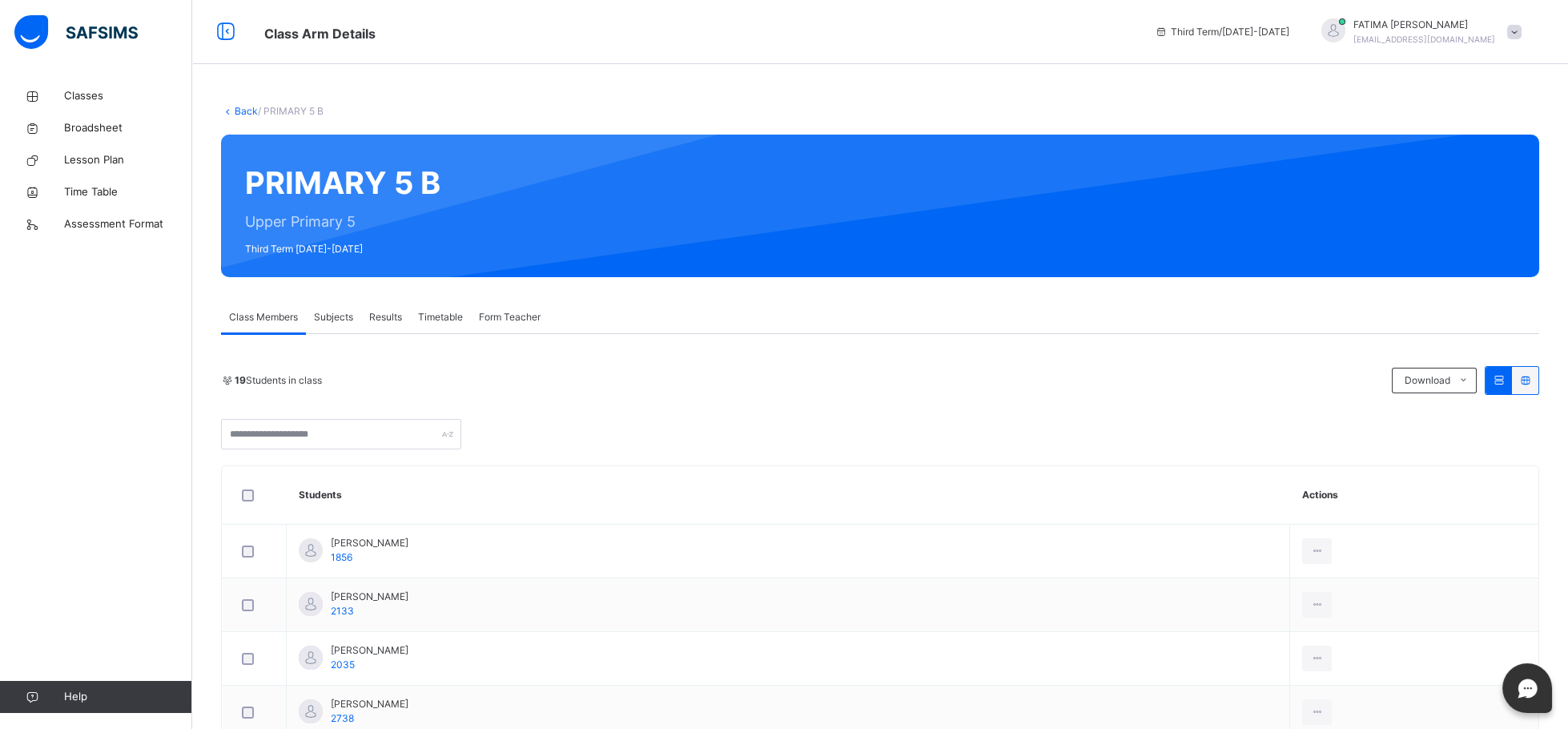 click on "Subjects" at bounding box center [333, 317] 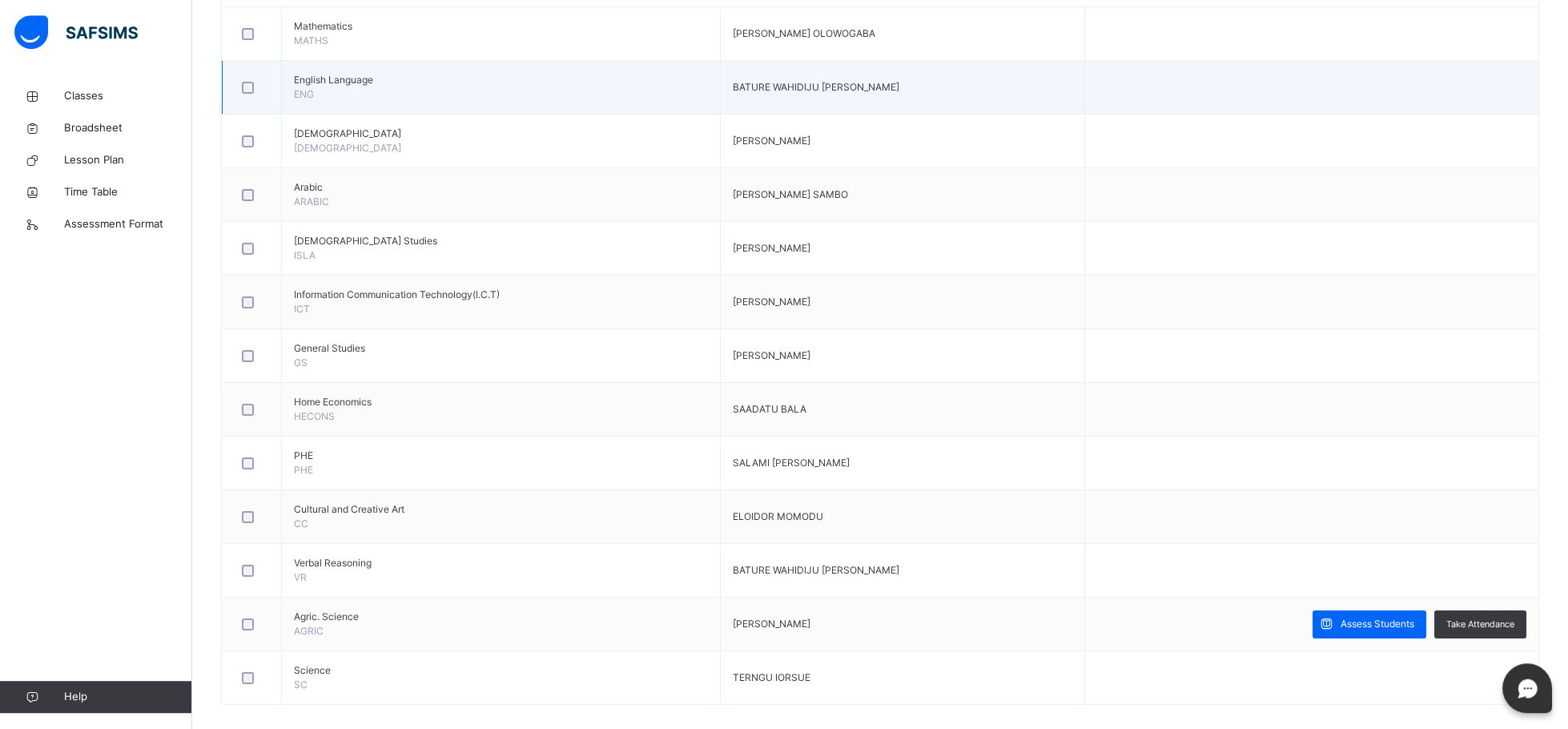 scroll, scrollTop: 473, scrollLeft: 0, axis: vertical 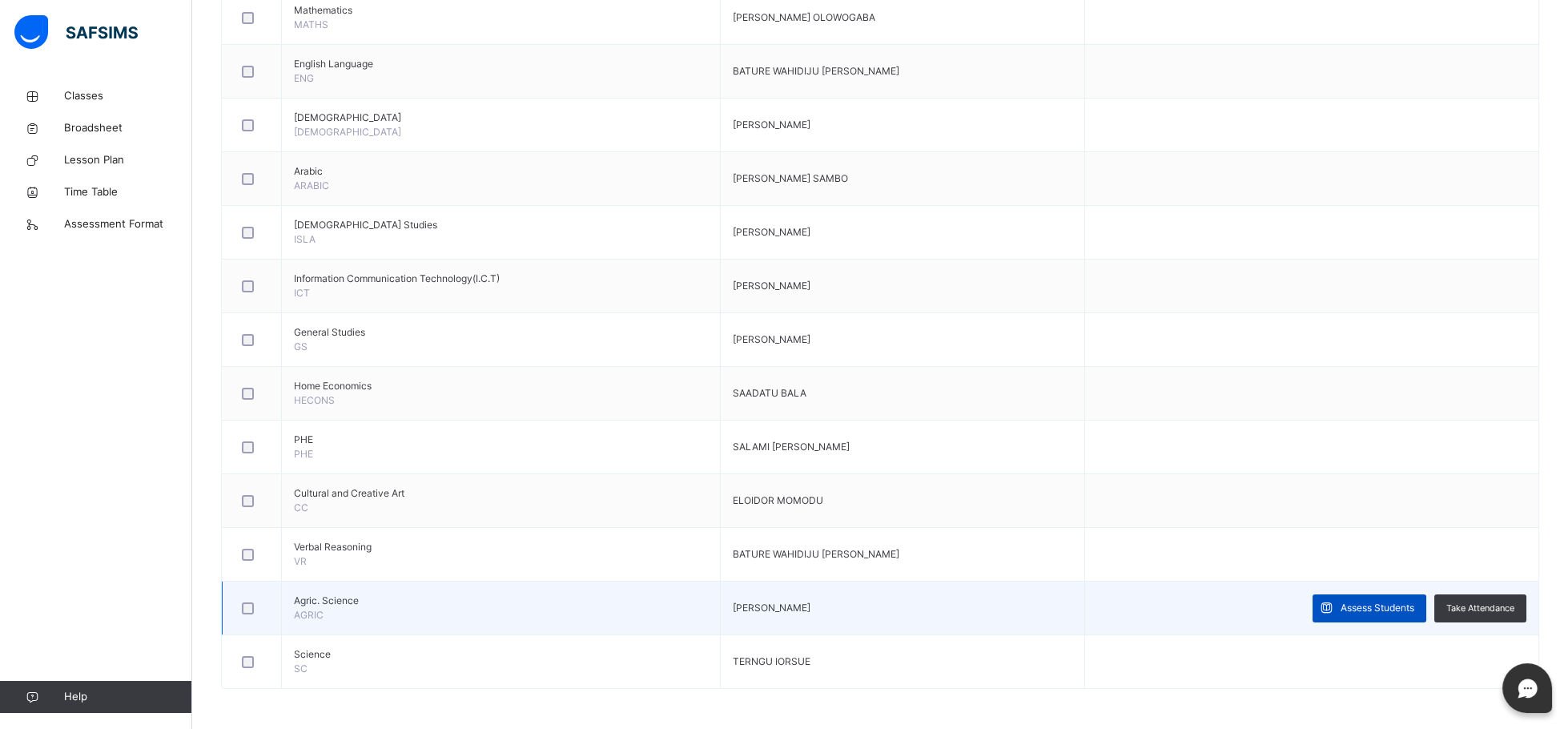 click on "Assess Students" at bounding box center (1377, 608) 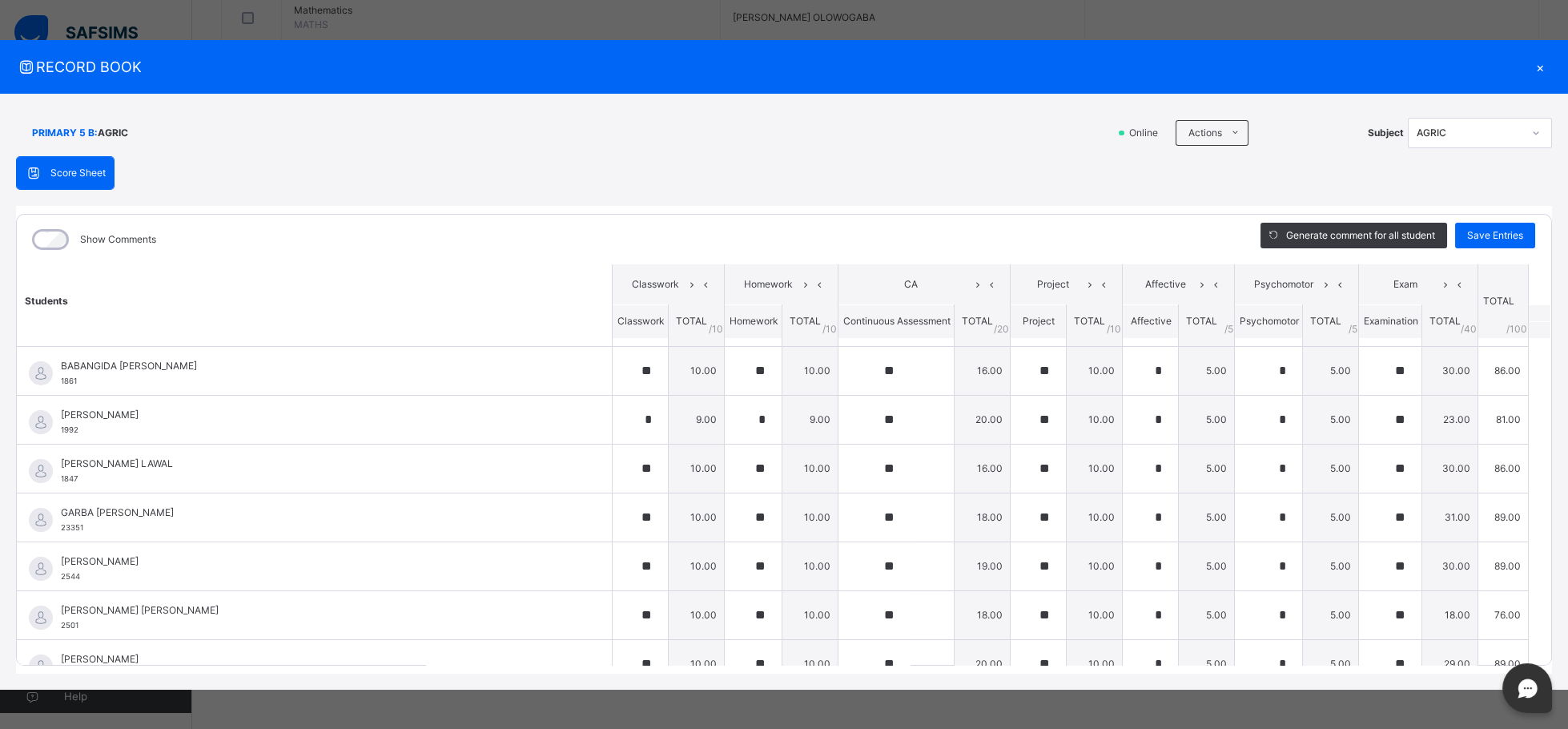 scroll, scrollTop: 310, scrollLeft: 0, axis: vertical 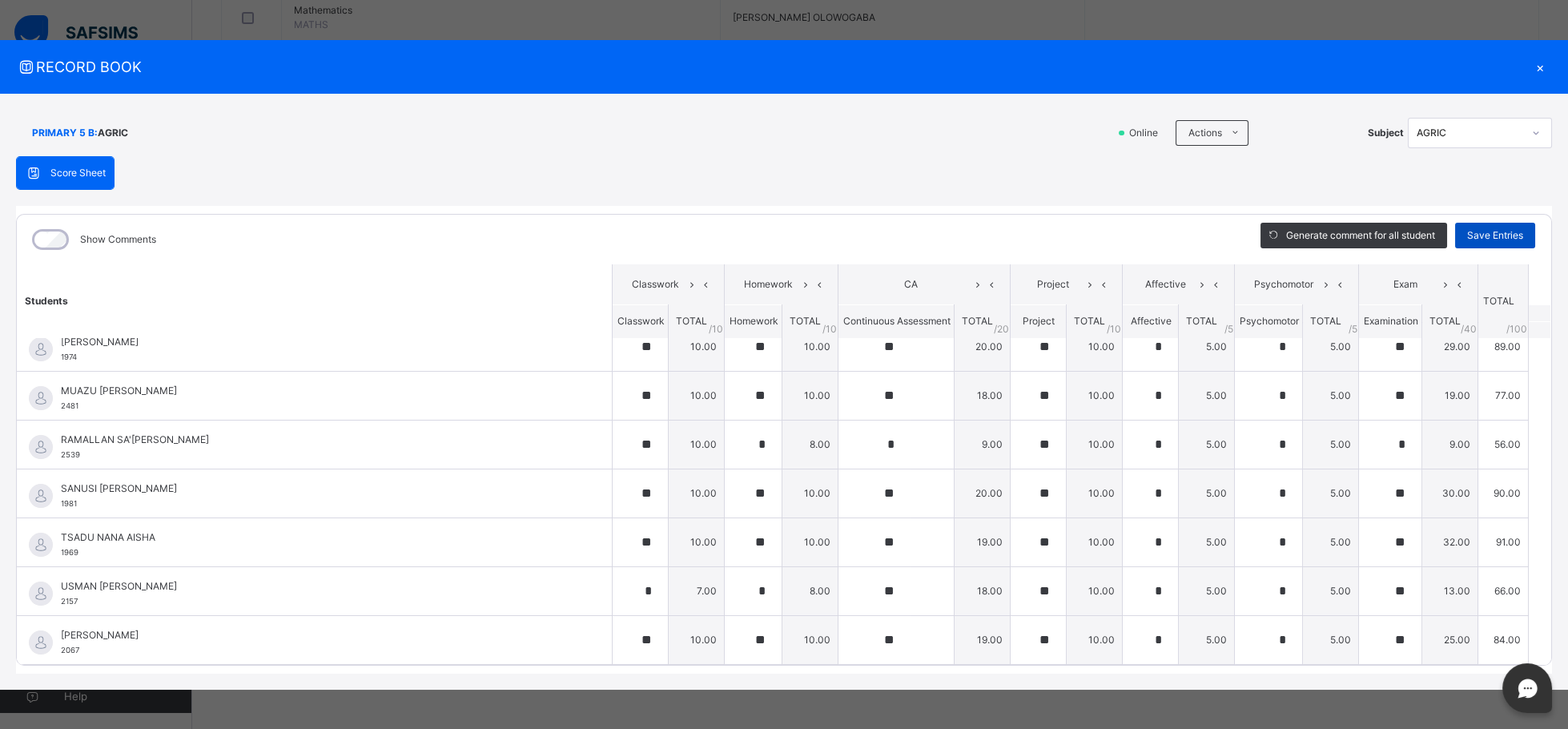 click on "Save Entries" at bounding box center (1495, 236) 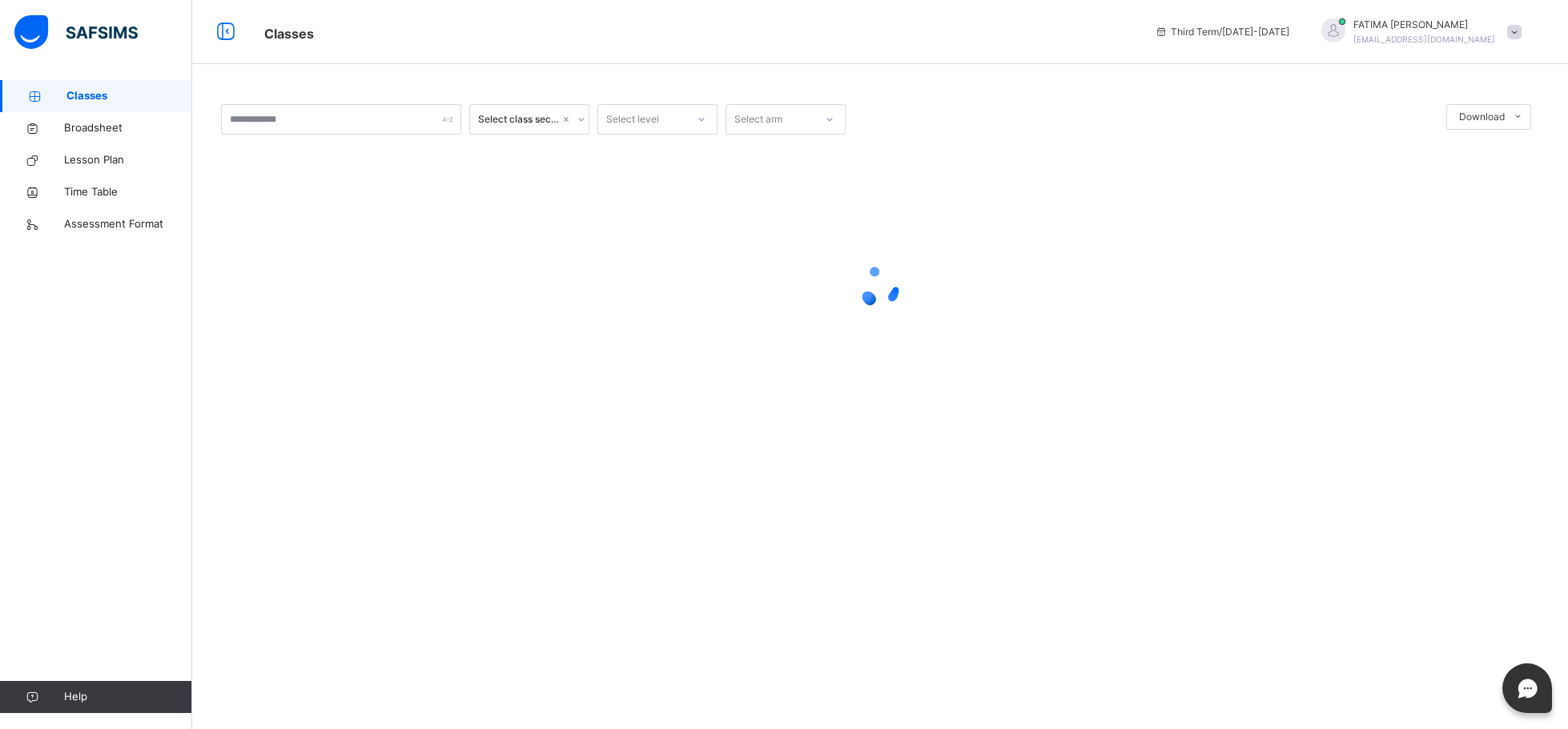 scroll, scrollTop: 0, scrollLeft: 0, axis: both 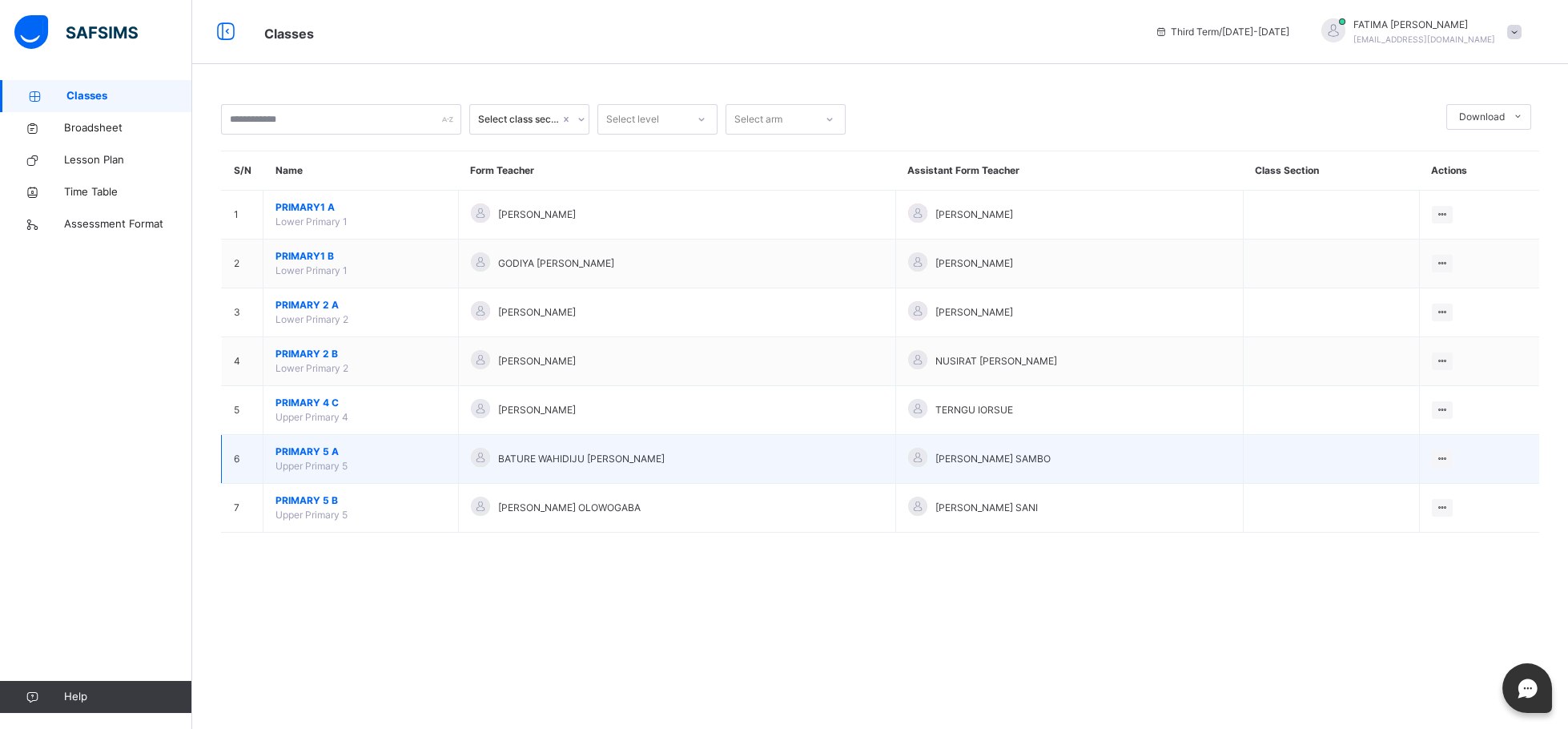 click on "PRIMARY 5   A" at bounding box center (360, 452) 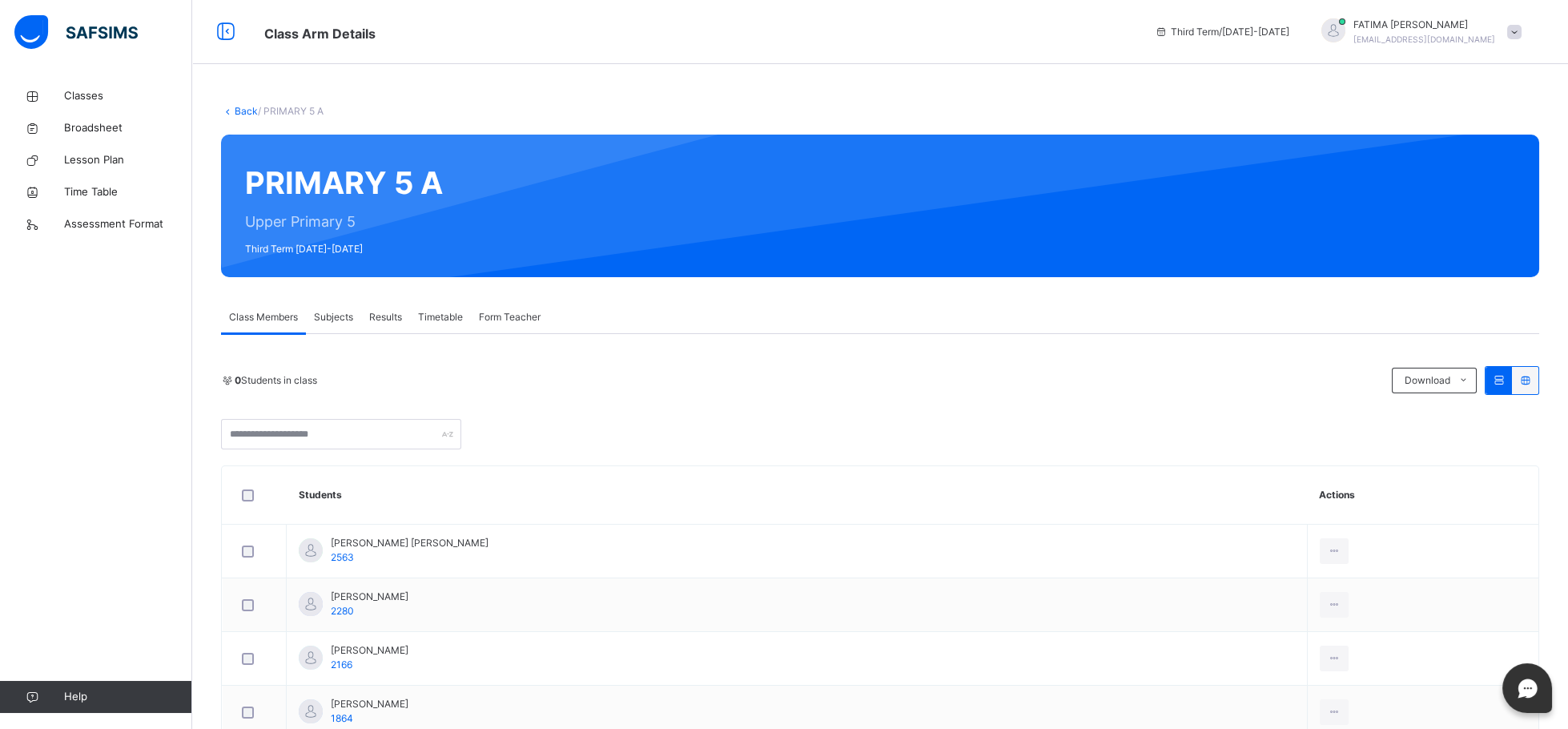 click on "Subjects" at bounding box center [333, 317] 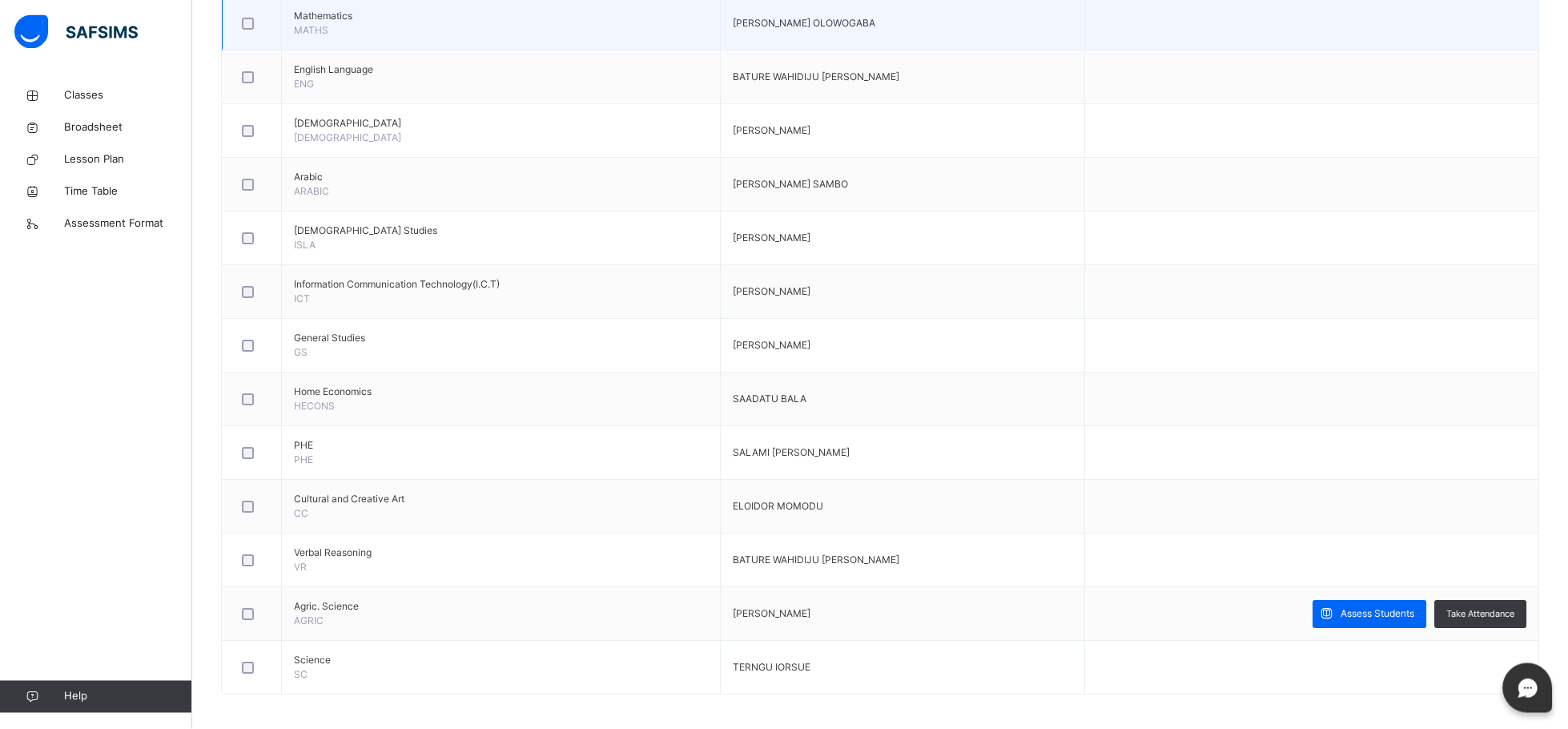 scroll, scrollTop: 473, scrollLeft: 0, axis: vertical 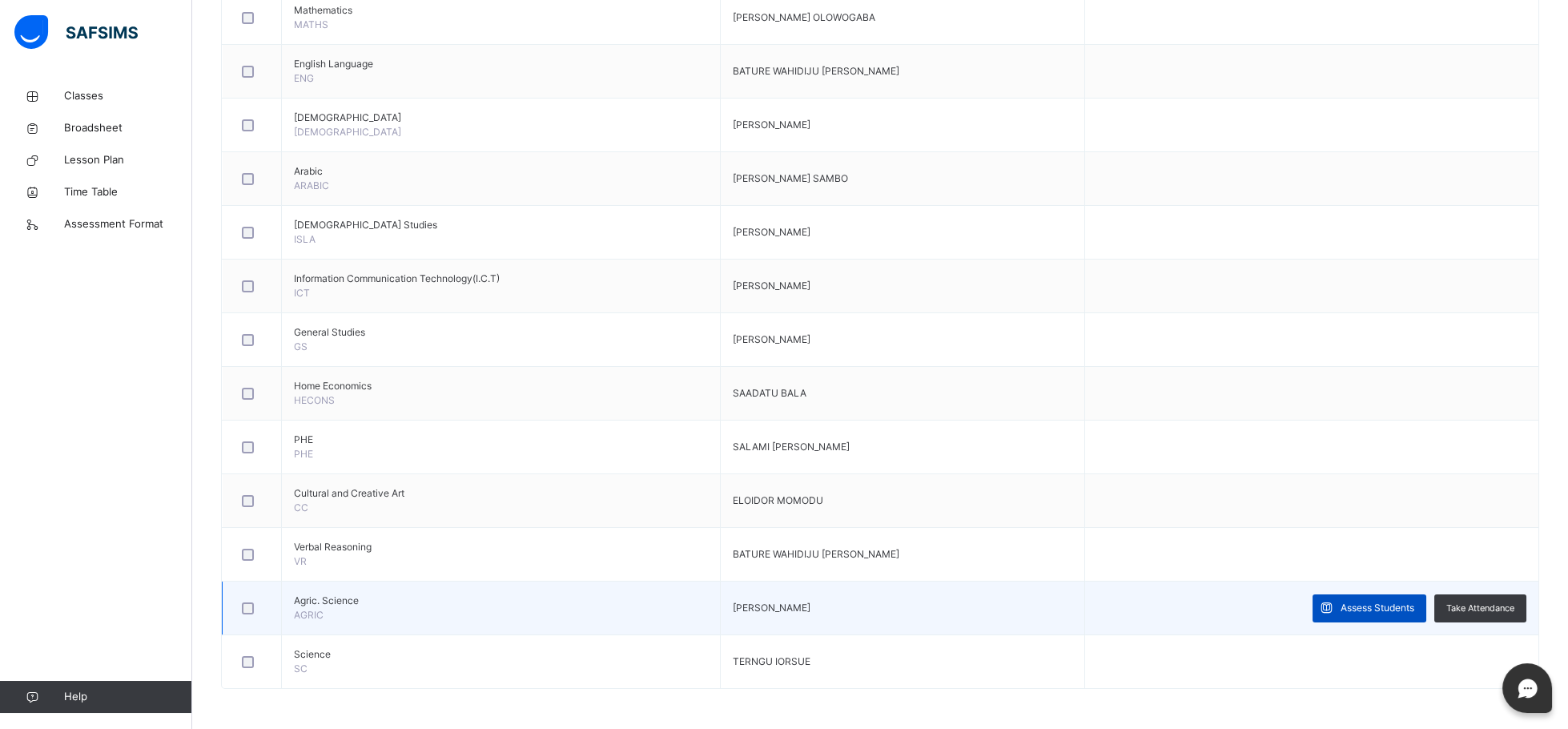 click on "Assess Students" at bounding box center [1377, 608] 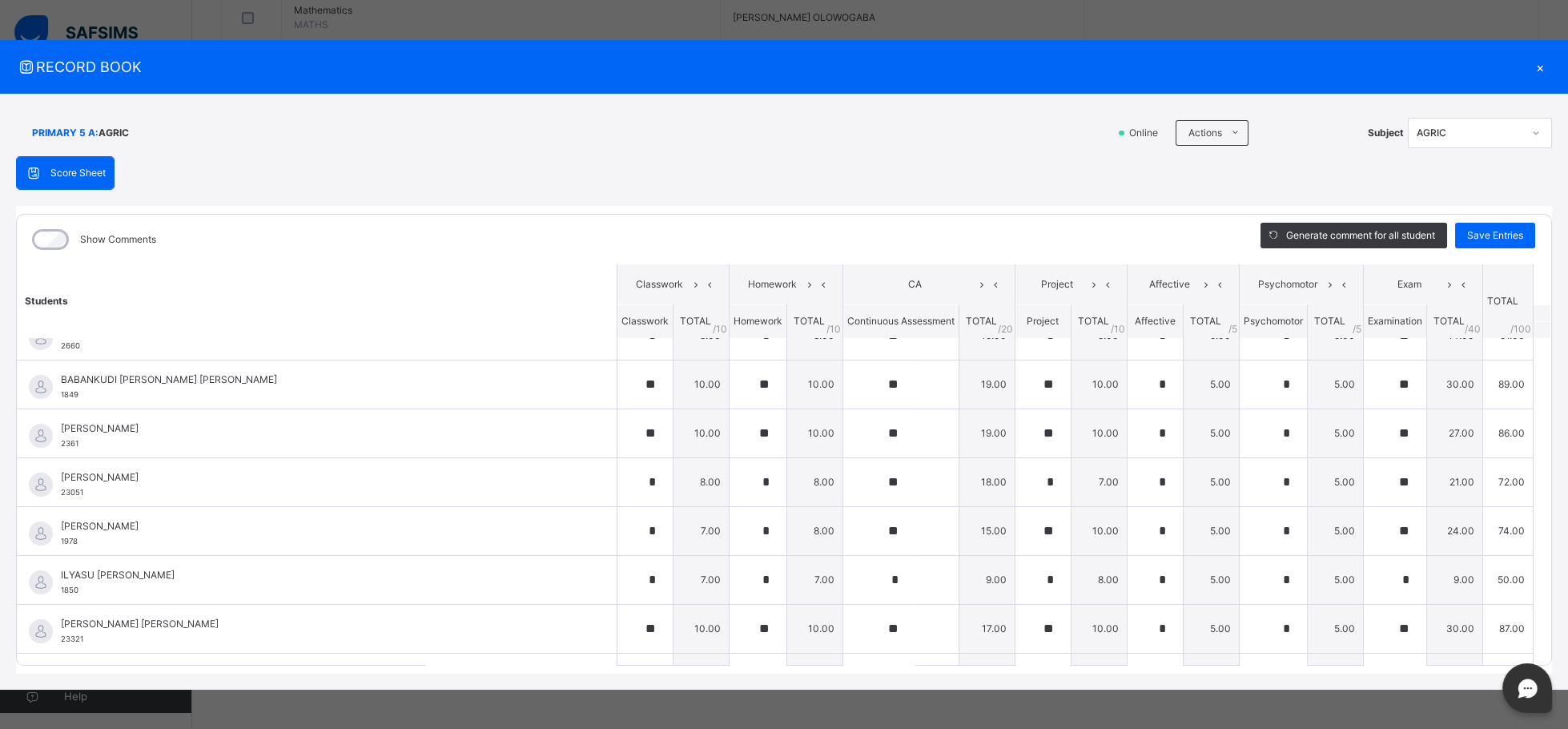 scroll, scrollTop: 276, scrollLeft: 0, axis: vertical 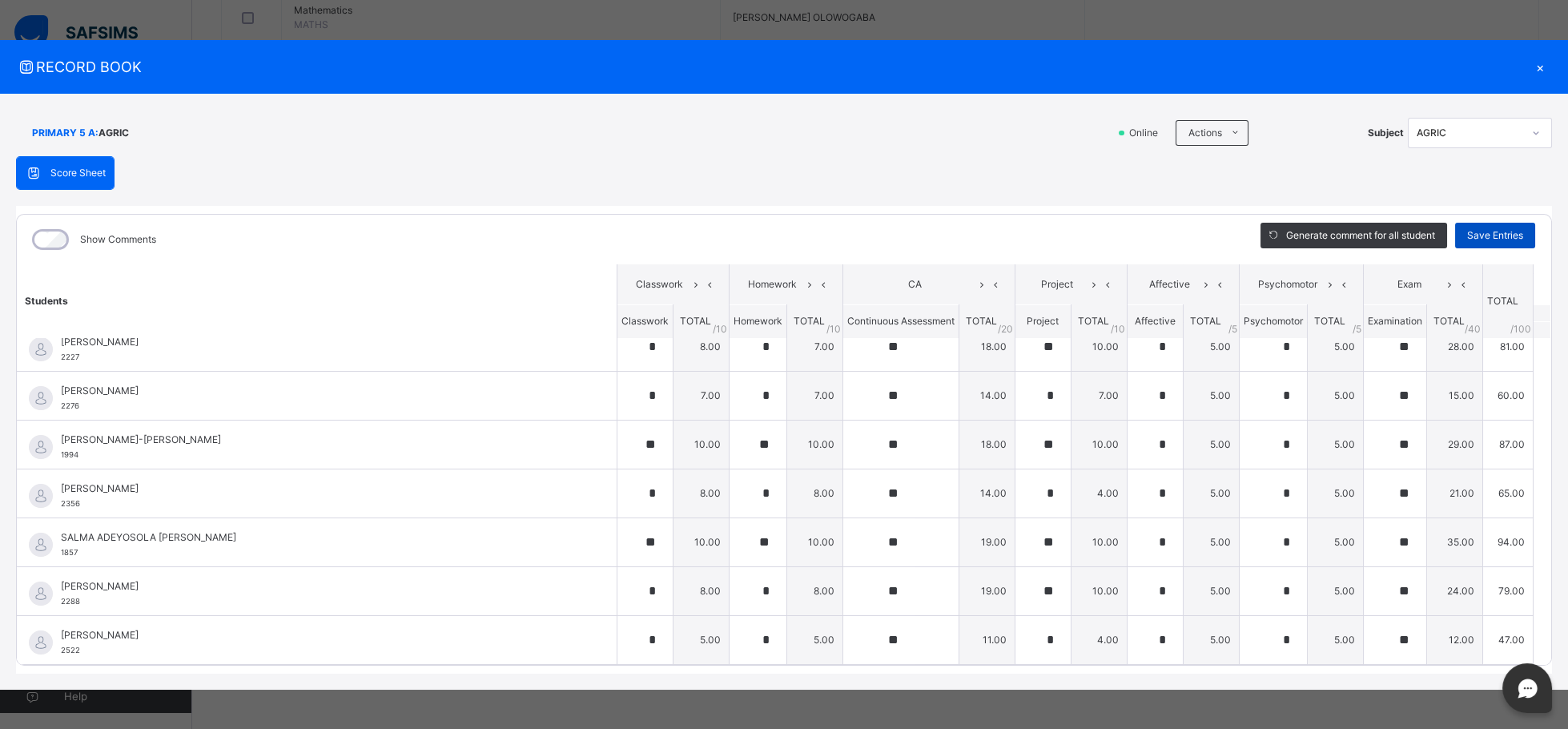 click on "Save Entries" at bounding box center (1495, 236) 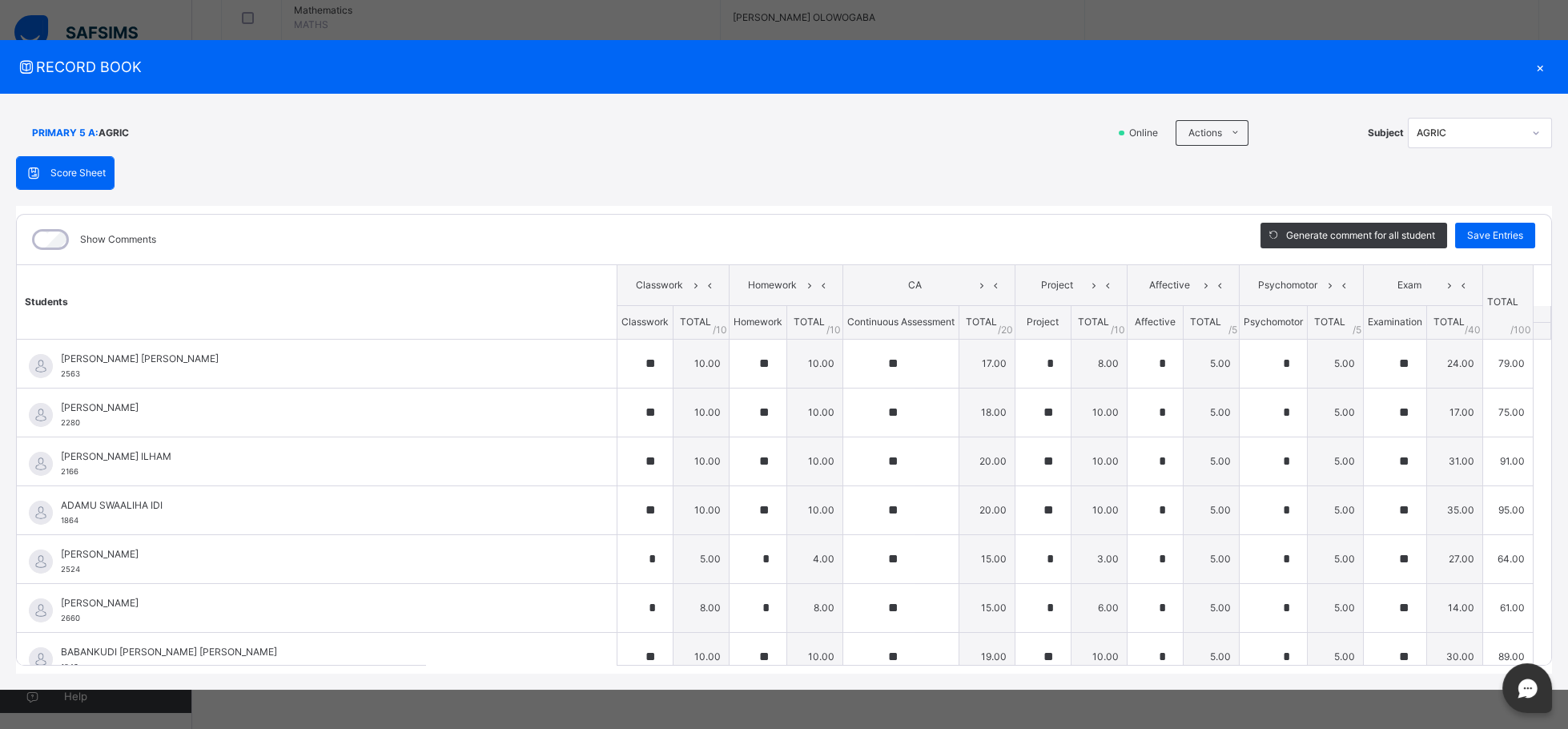 click on "×" at bounding box center [1540, 66] 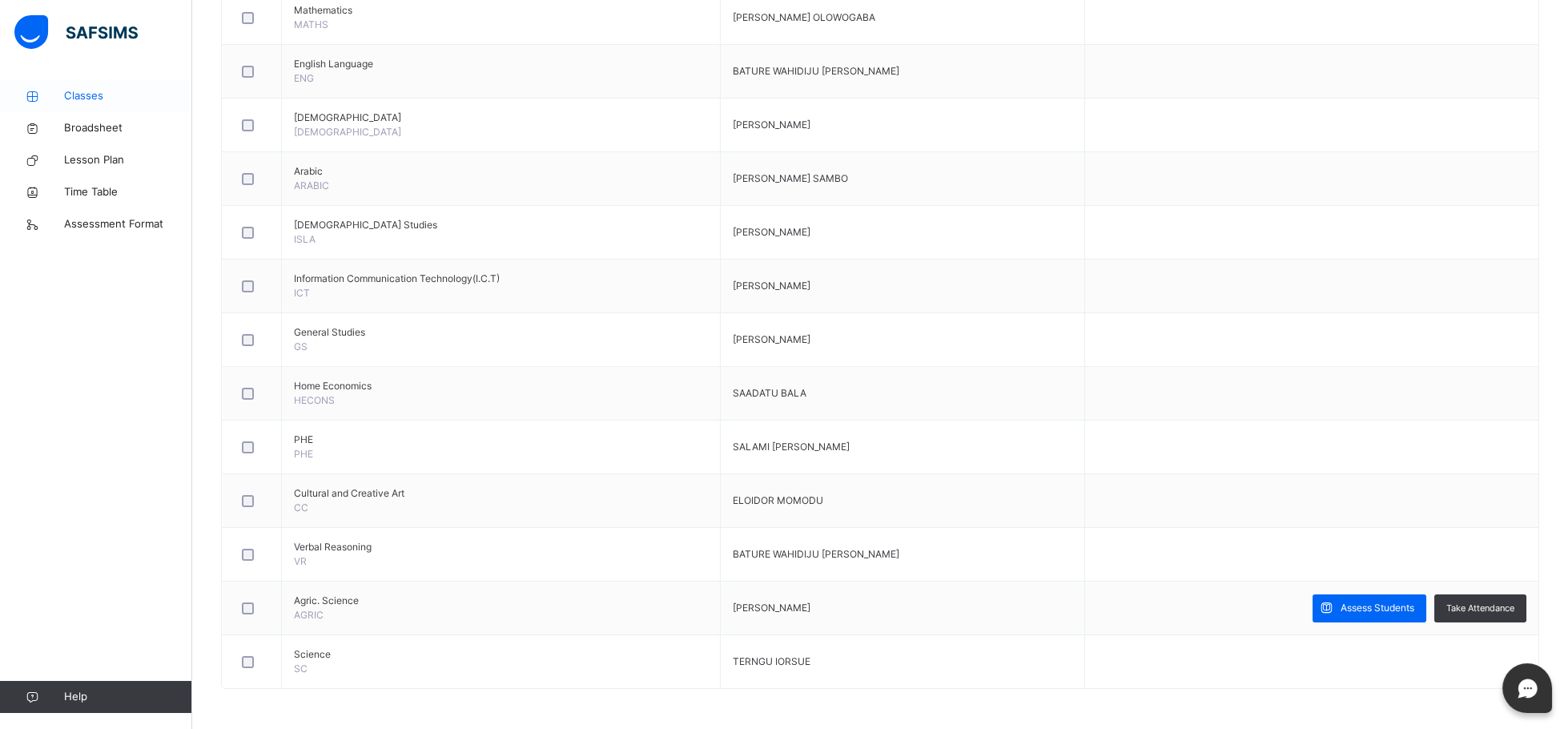 click on "Classes" at bounding box center (128, 96) 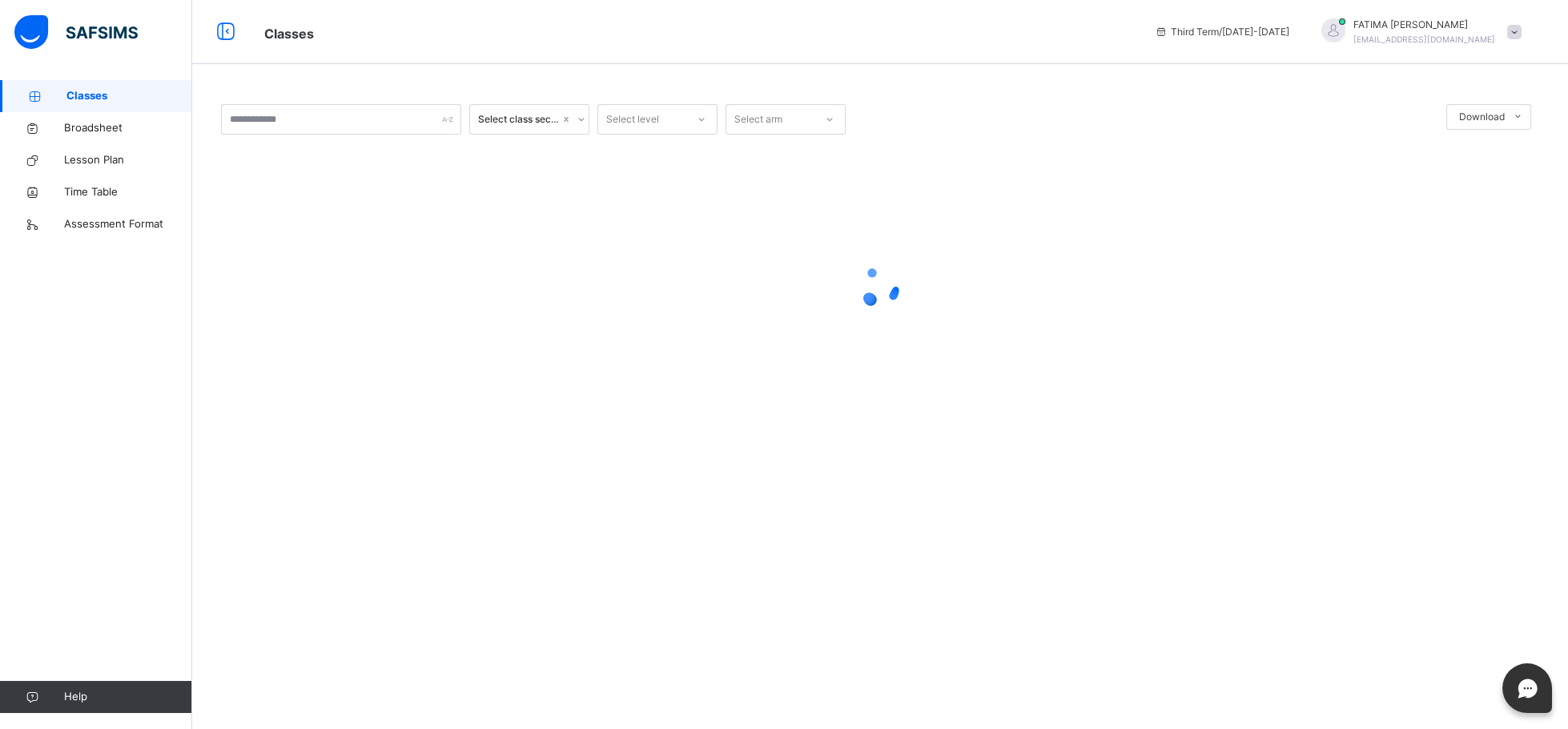 scroll, scrollTop: 0, scrollLeft: 0, axis: both 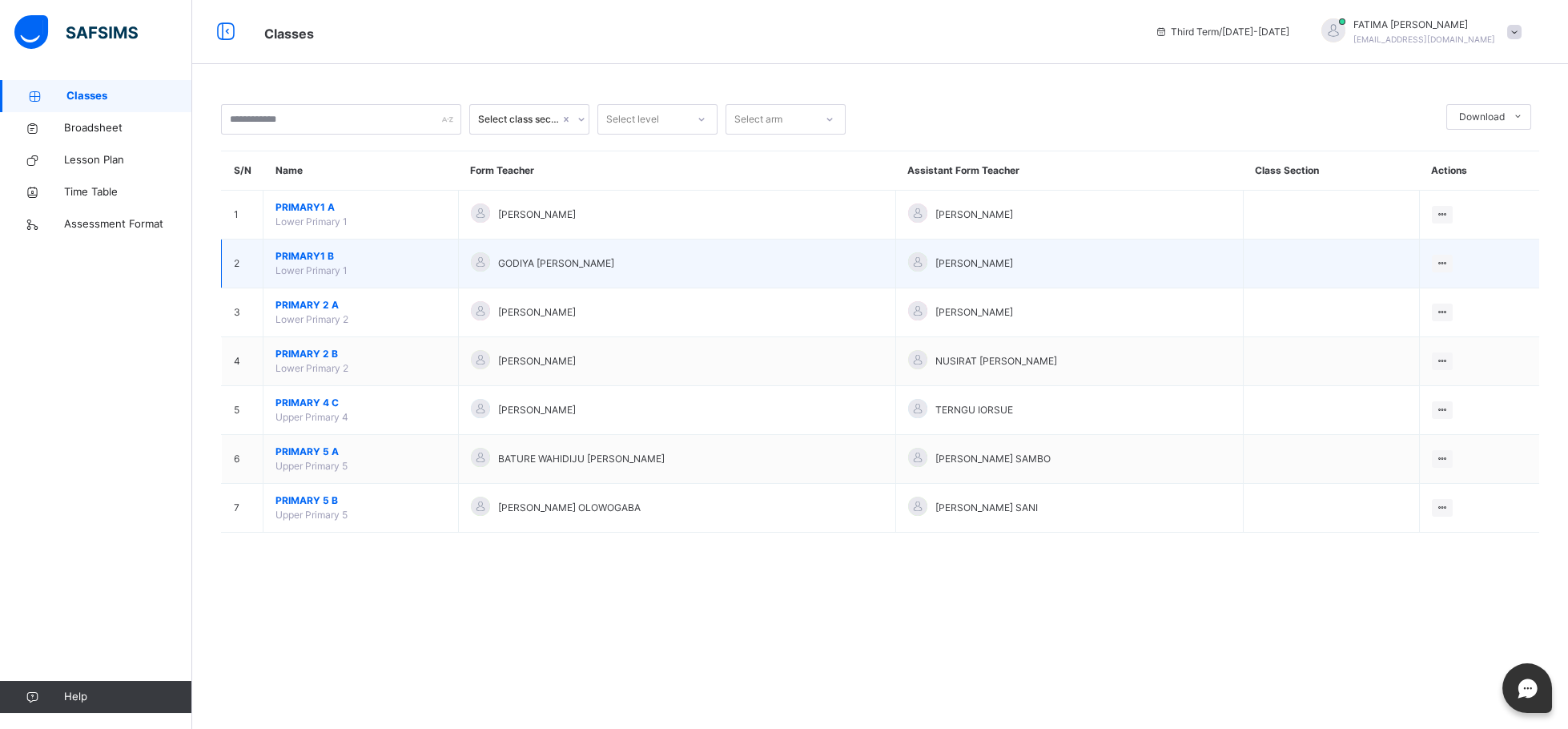 click on "PRIMARY1   [GEOGRAPHIC_DATA] 1" at bounding box center (361, 264) 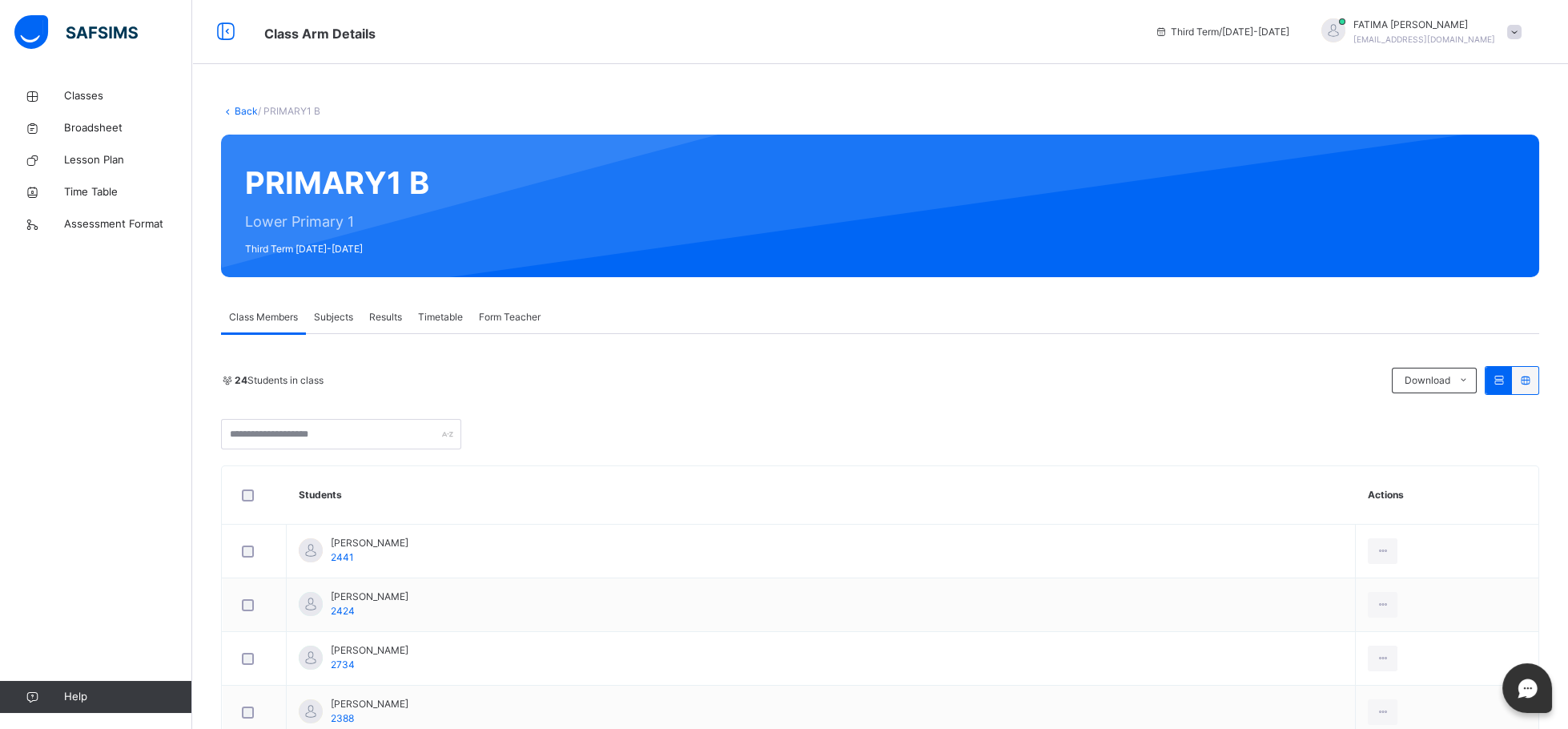 click on "Subjects" at bounding box center (333, 317) 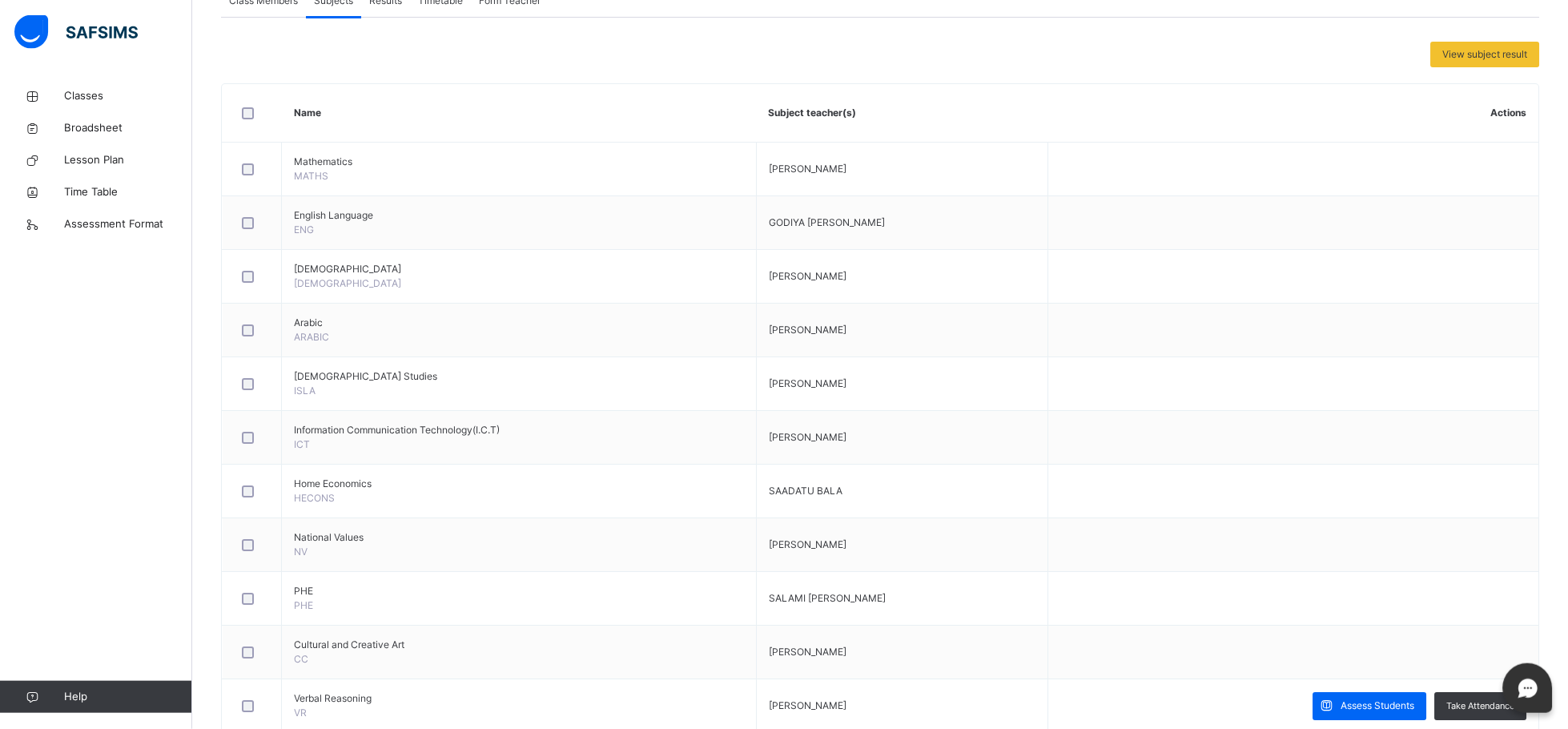 scroll, scrollTop: 419, scrollLeft: 0, axis: vertical 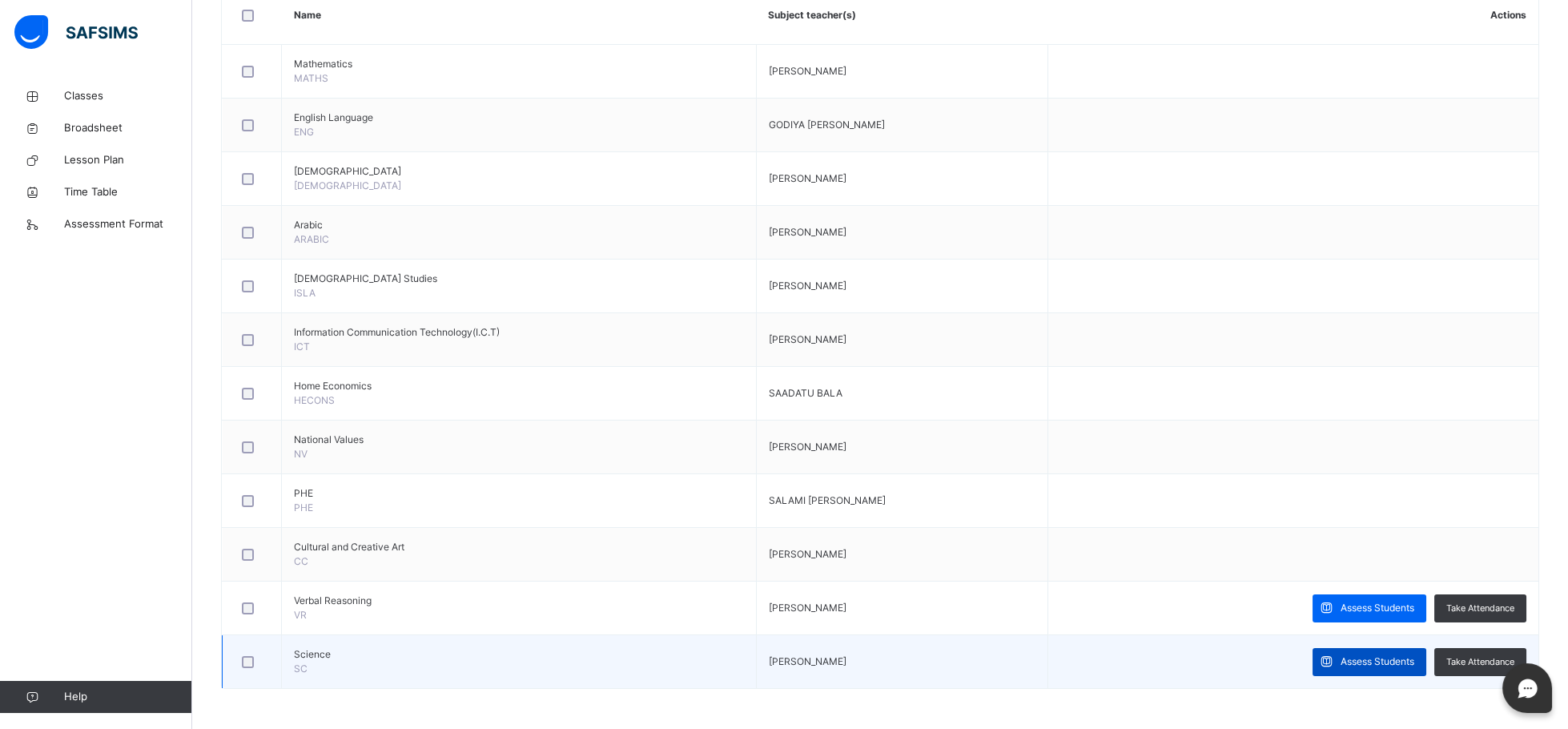 click on "Assess Students" at bounding box center [1377, 662] 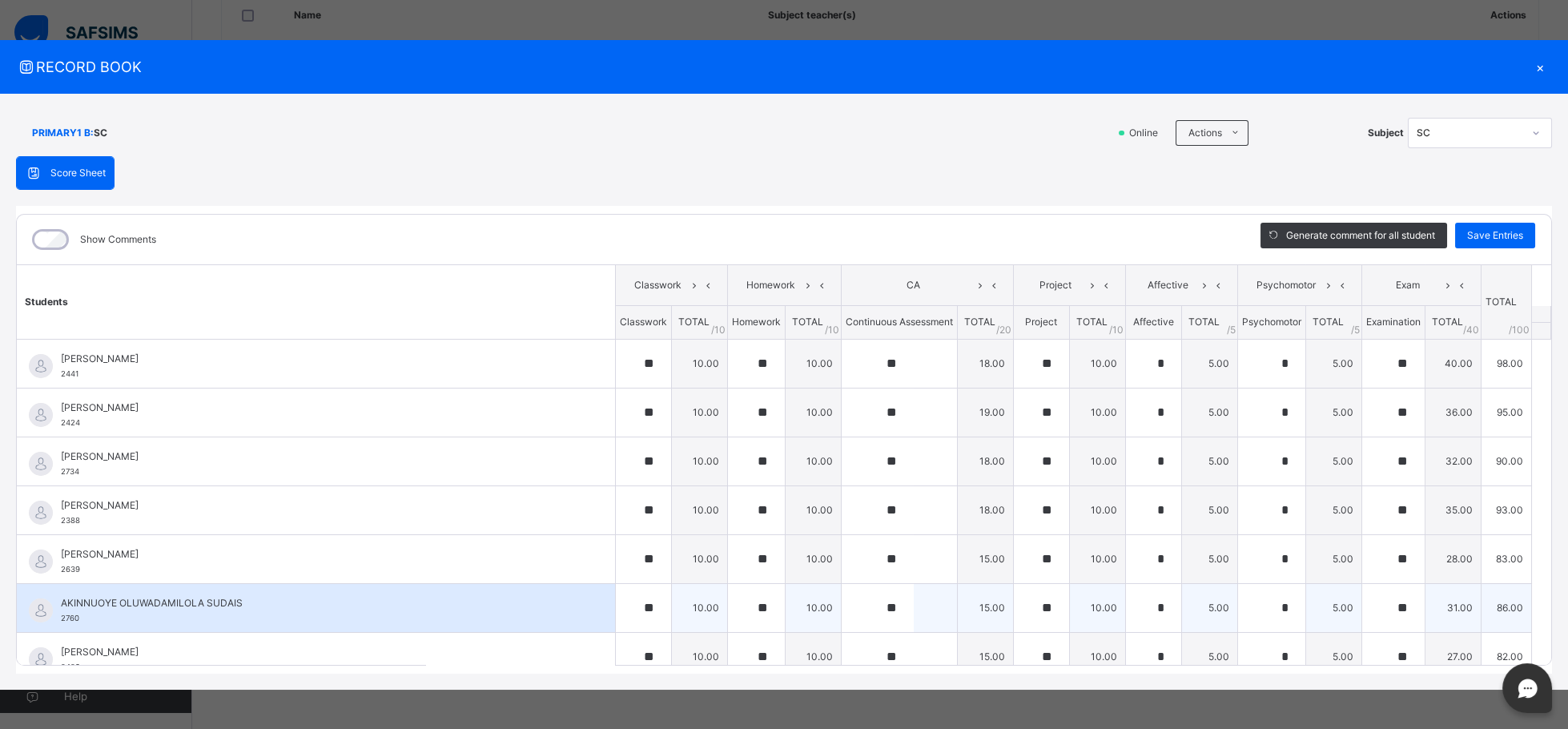 click on "AKINNUOYE OLUWADAMILOLA SUDAIS   2760" at bounding box center (320, 610) 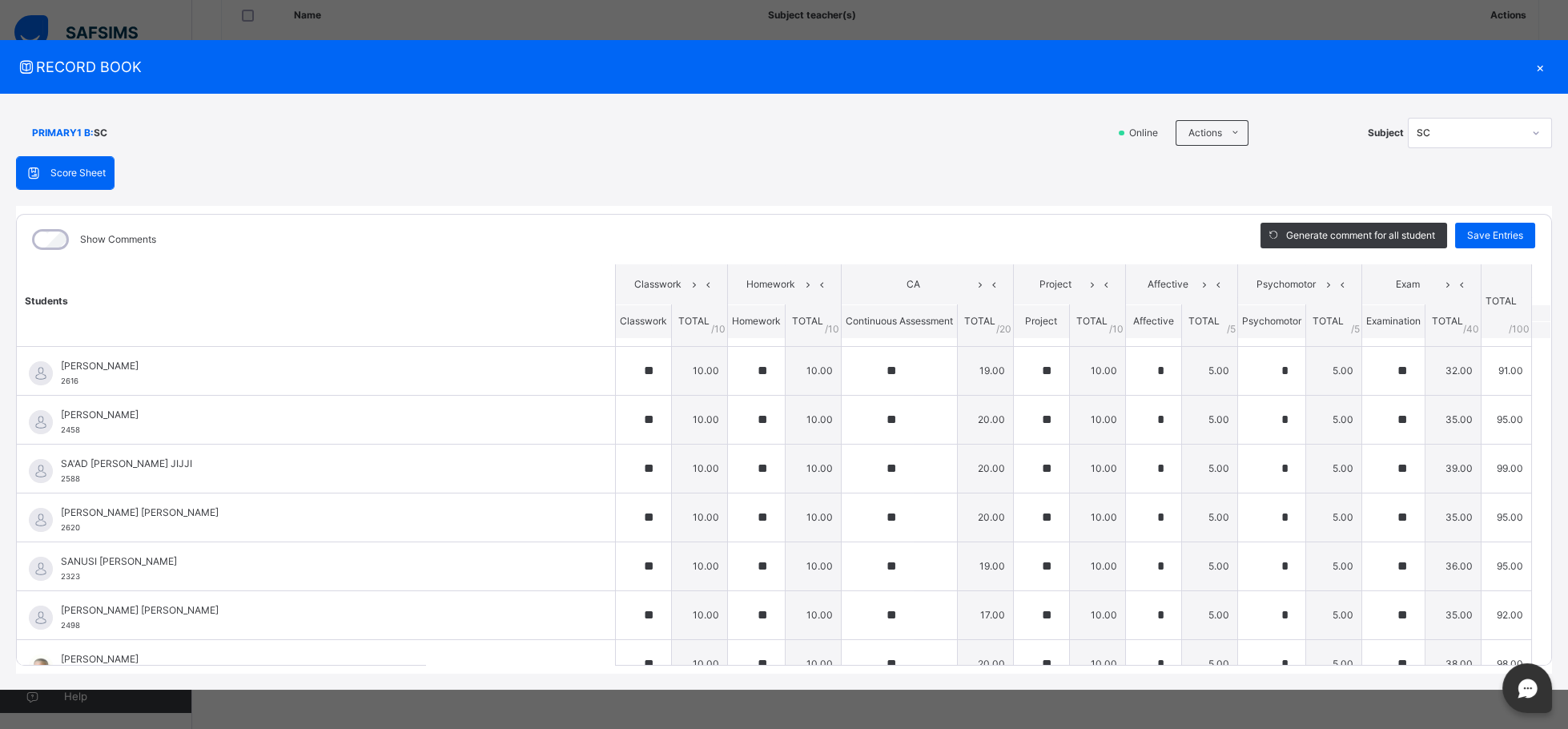 scroll, scrollTop: 856, scrollLeft: 0, axis: vertical 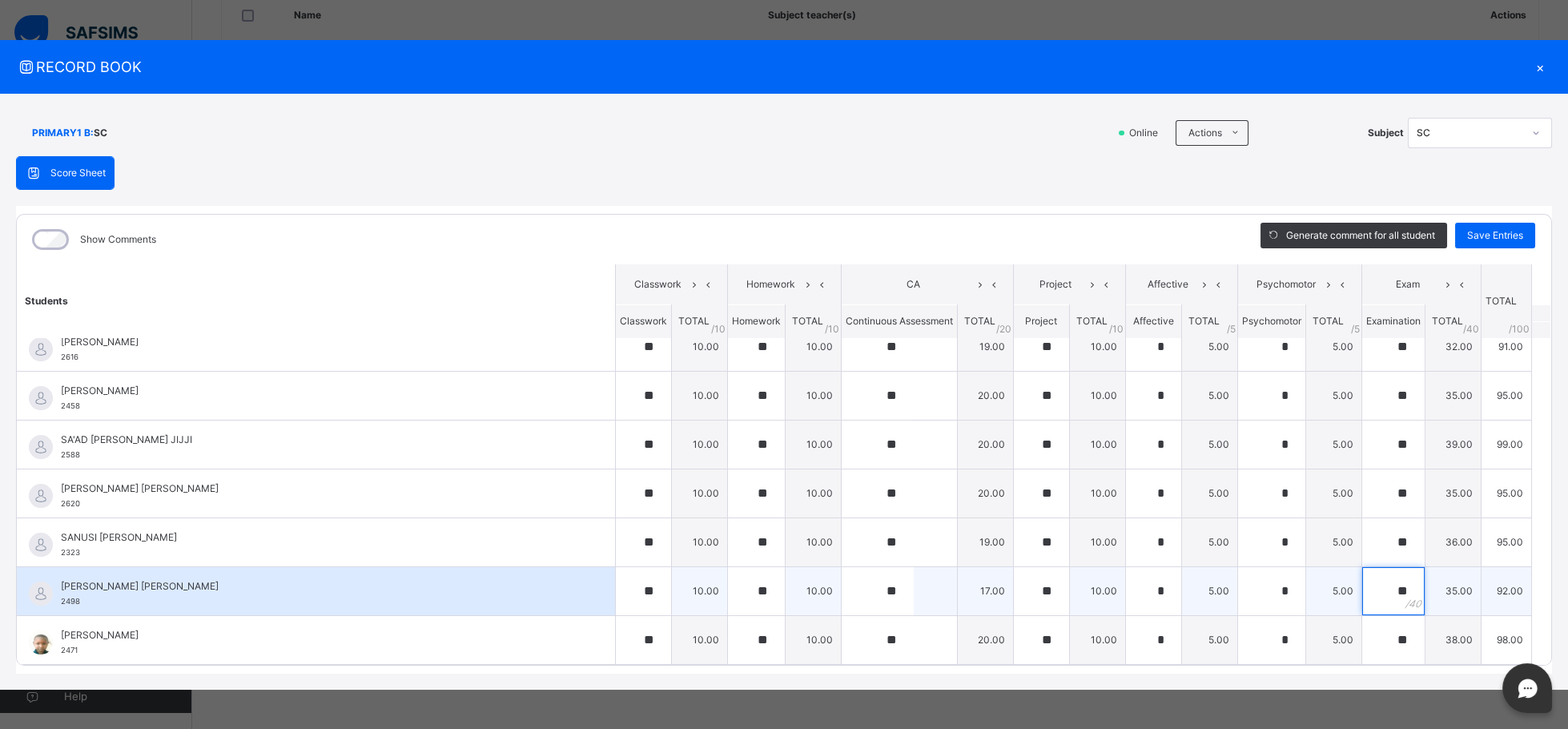 click on "**" at bounding box center (1393, 591) 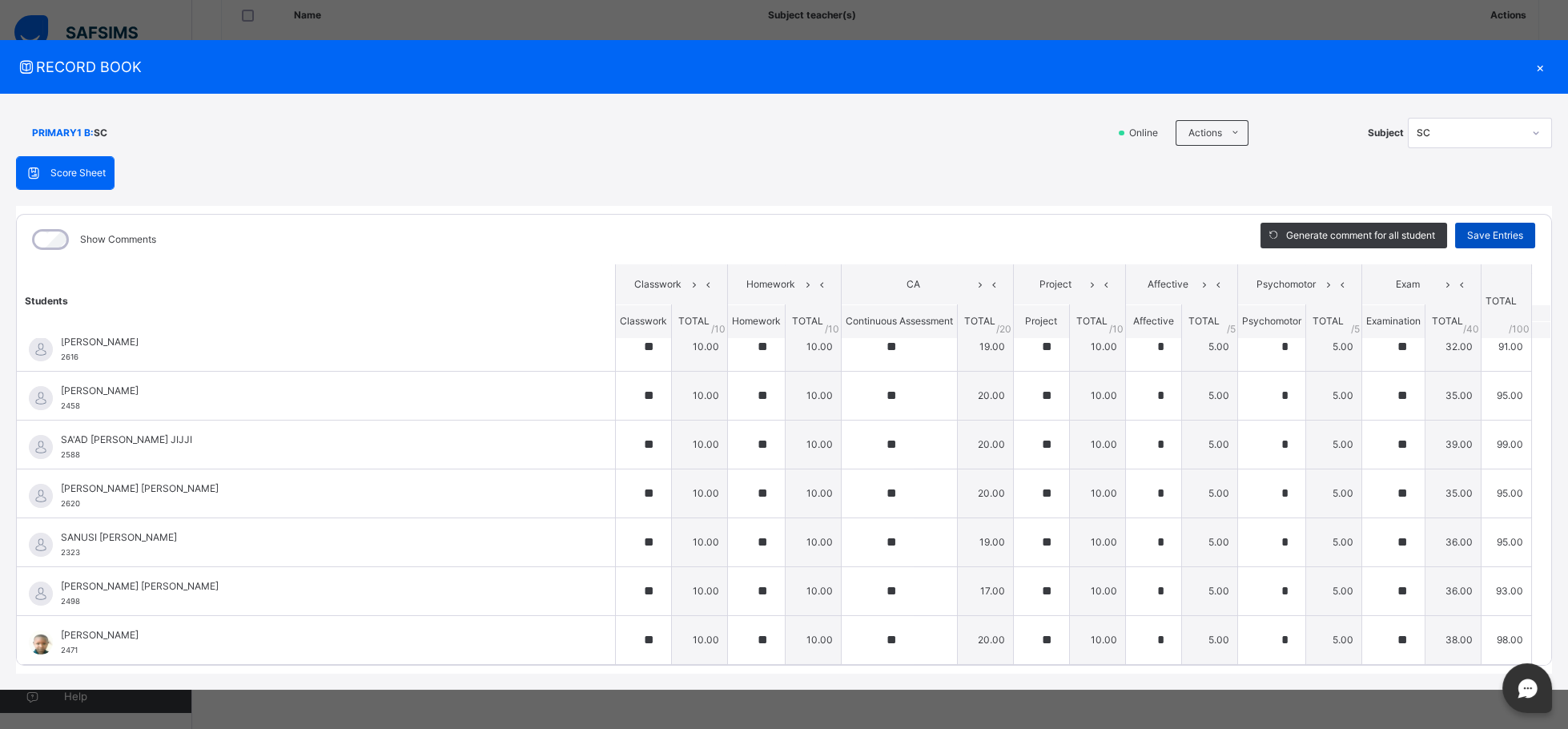 click on "Save Entries" at bounding box center [1495, 236] 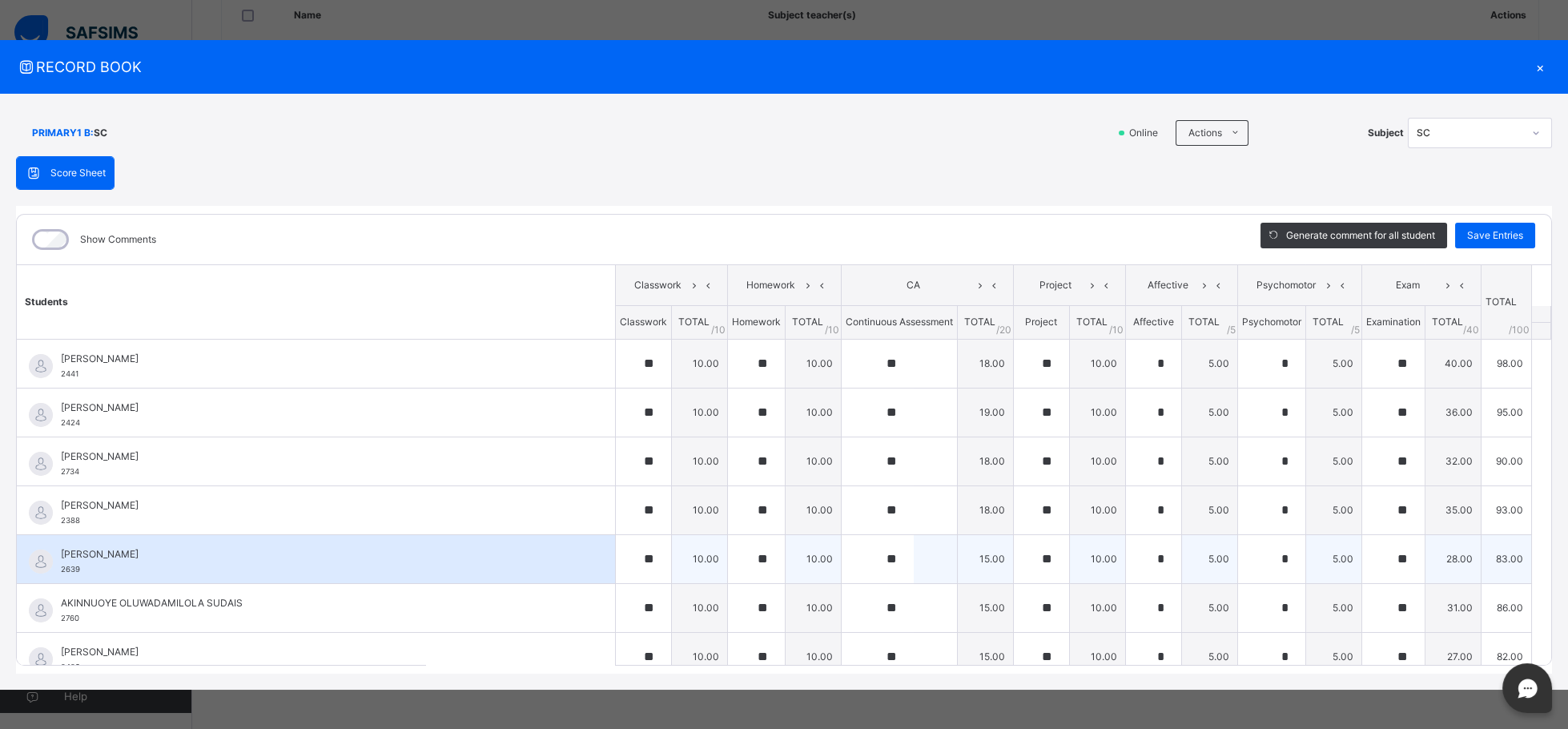 click on "[PERSON_NAME] 2639" at bounding box center [316, 559] 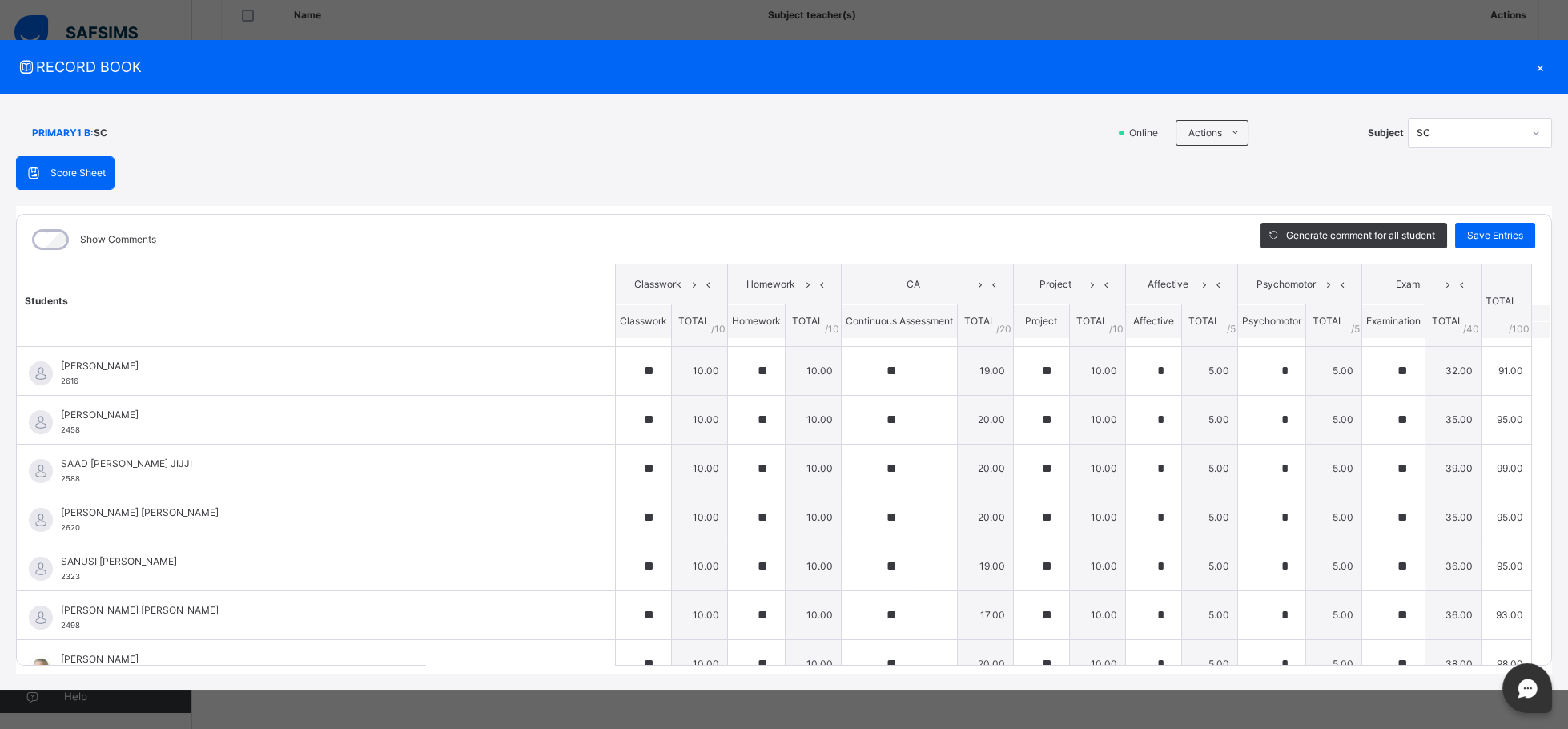scroll, scrollTop: 856, scrollLeft: 0, axis: vertical 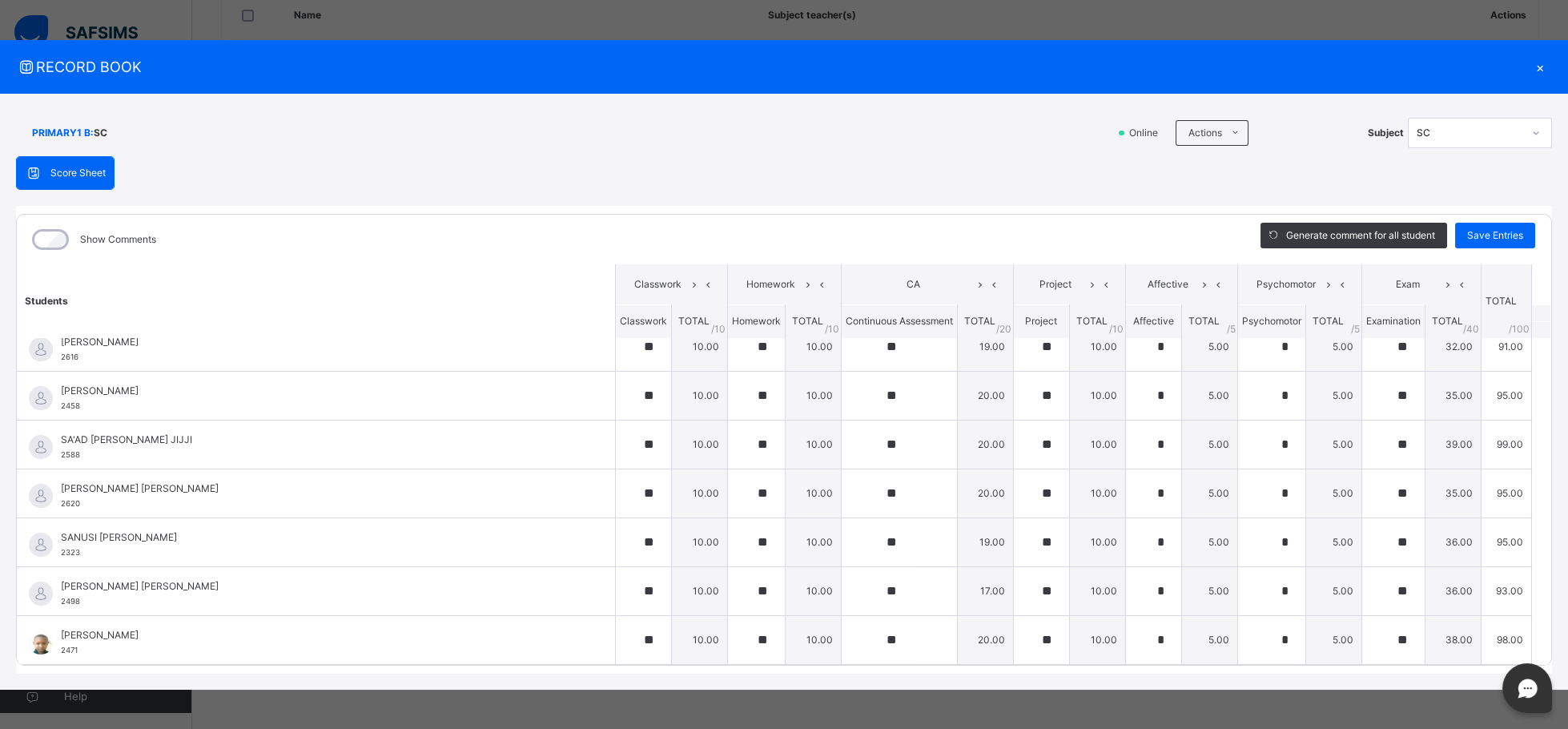 click on "×" at bounding box center [1540, 66] 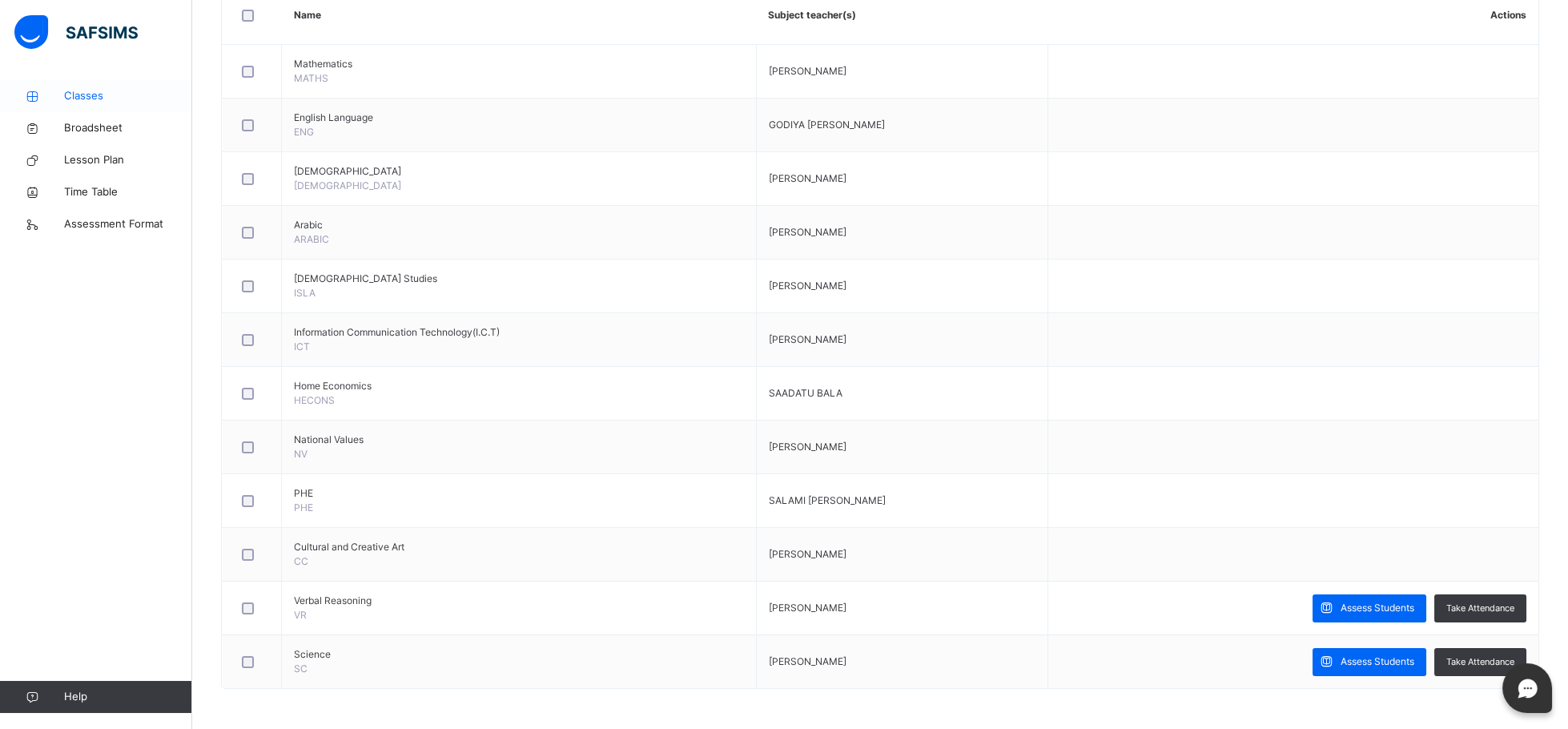 click on "Classes" at bounding box center (128, 96) 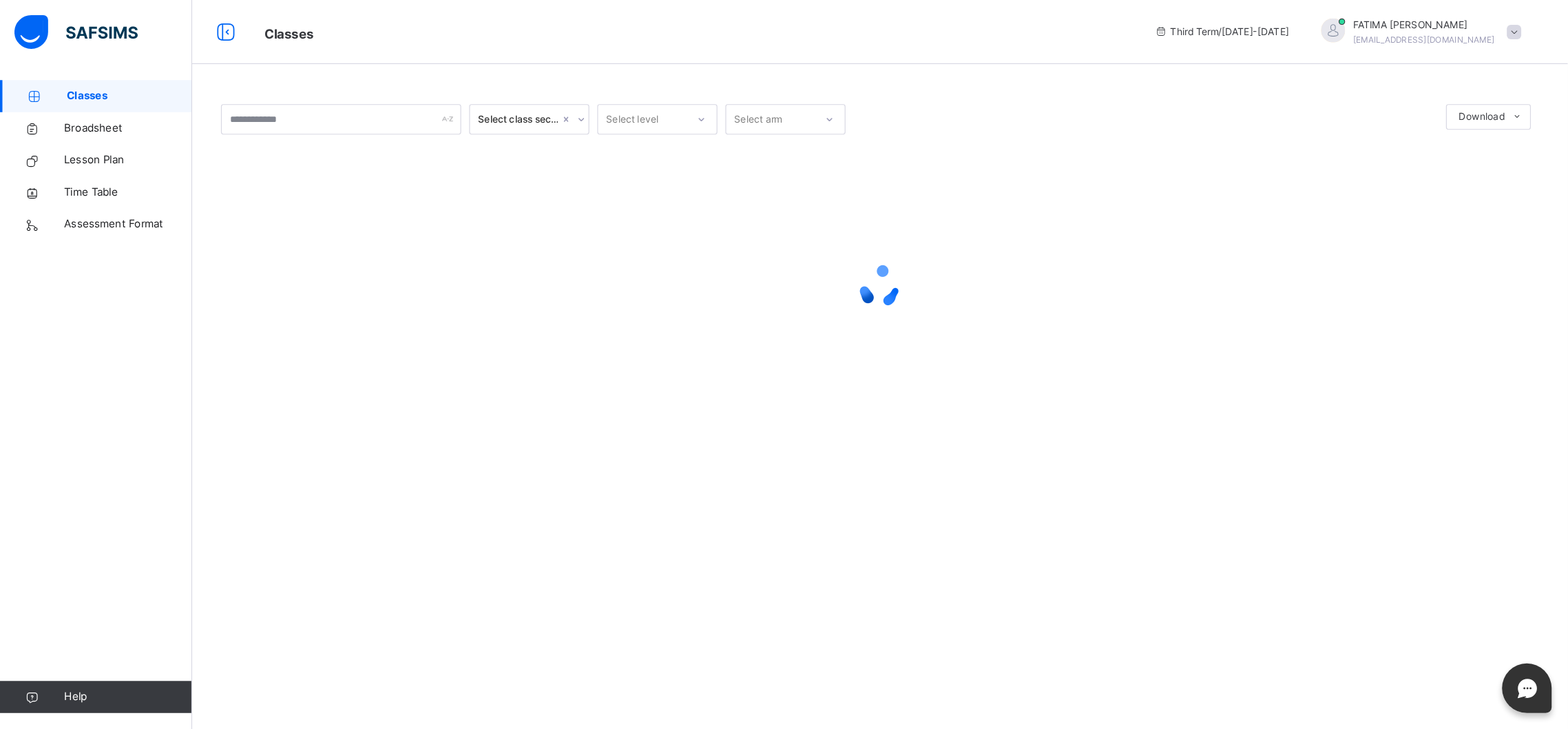 scroll, scrollTop: 0, scrollLeft: 0, axis: both 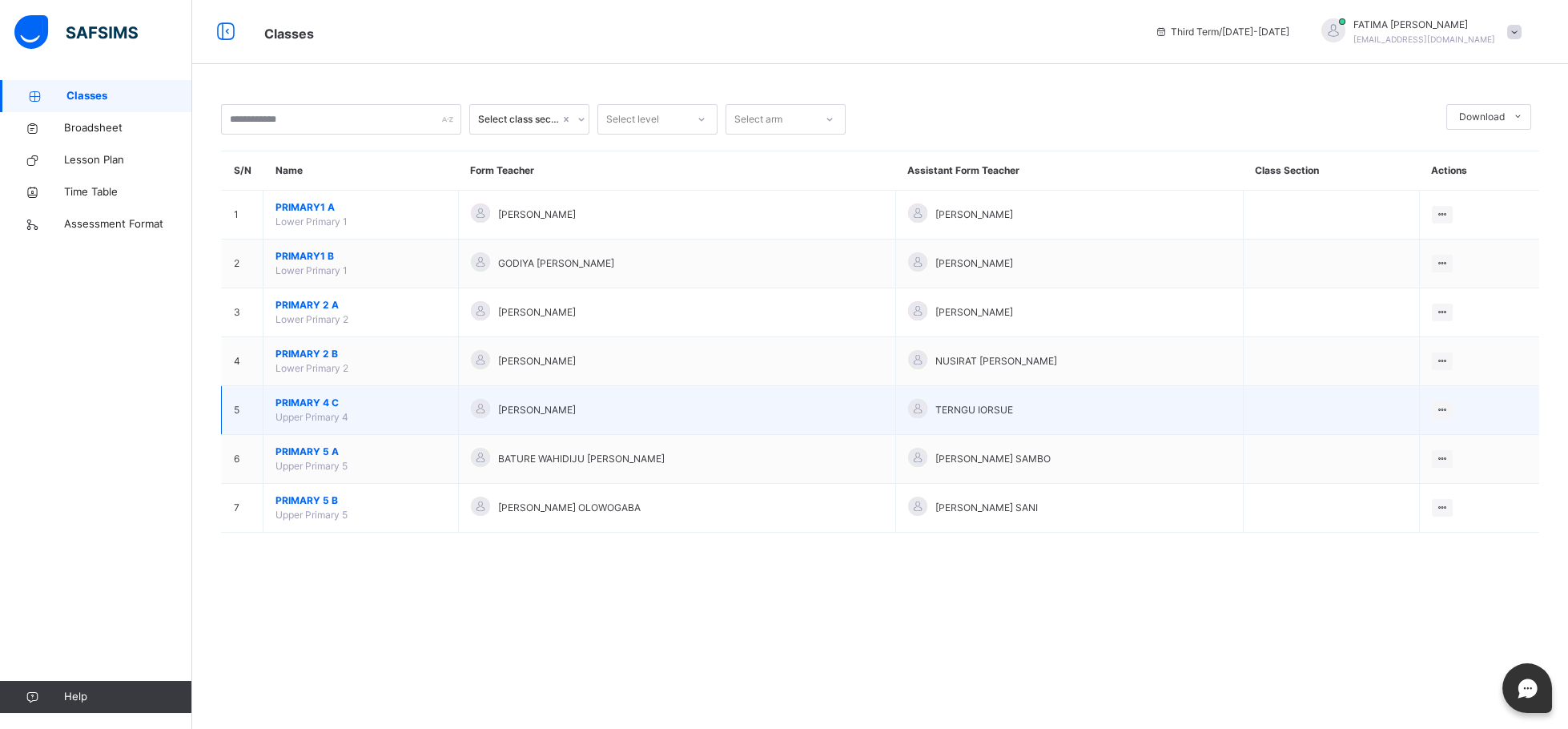 click on "PRIMARY 4   C   Upper Primary 4" at bounding box center [361, 410] 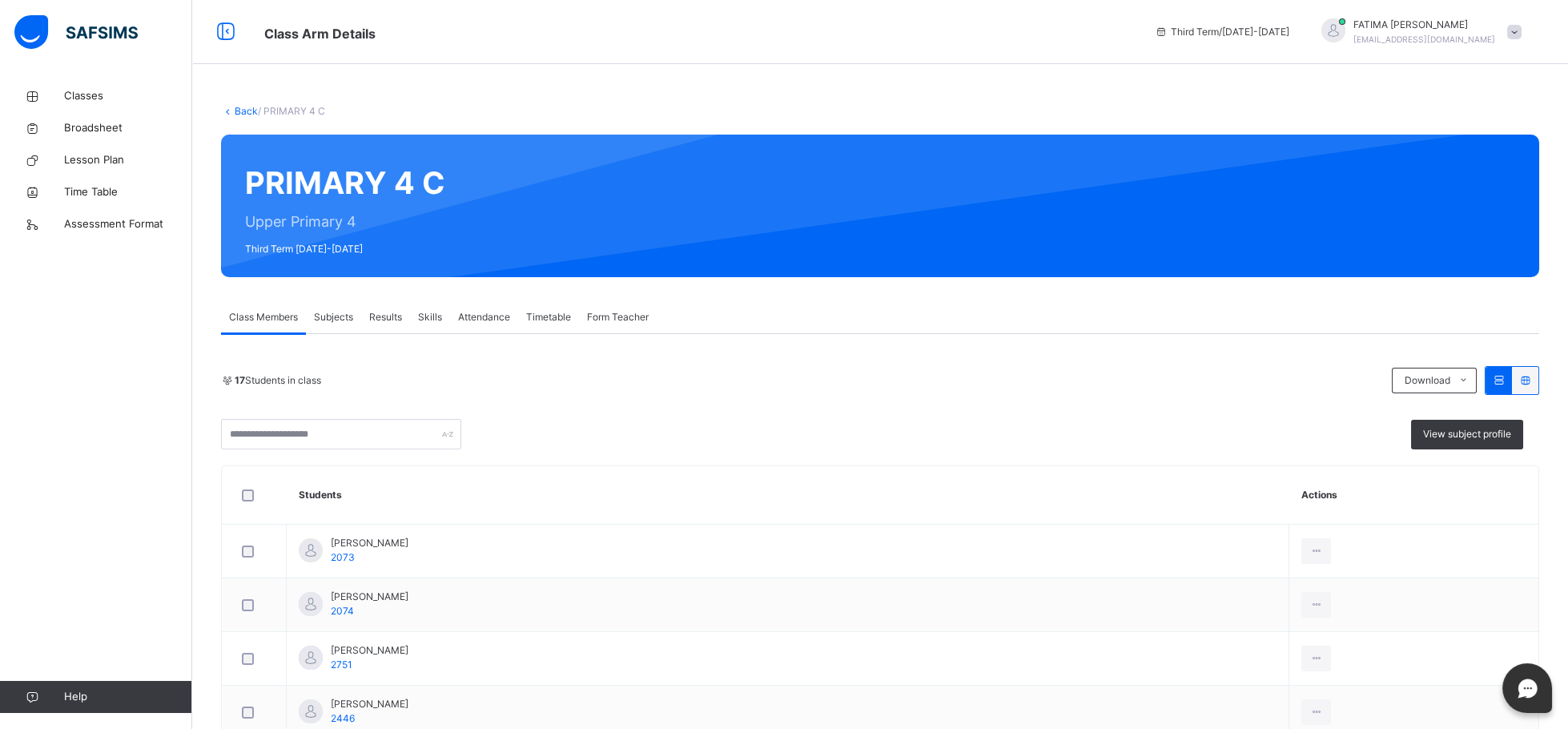 click on "Attendance" at bounding box center [484, 317] 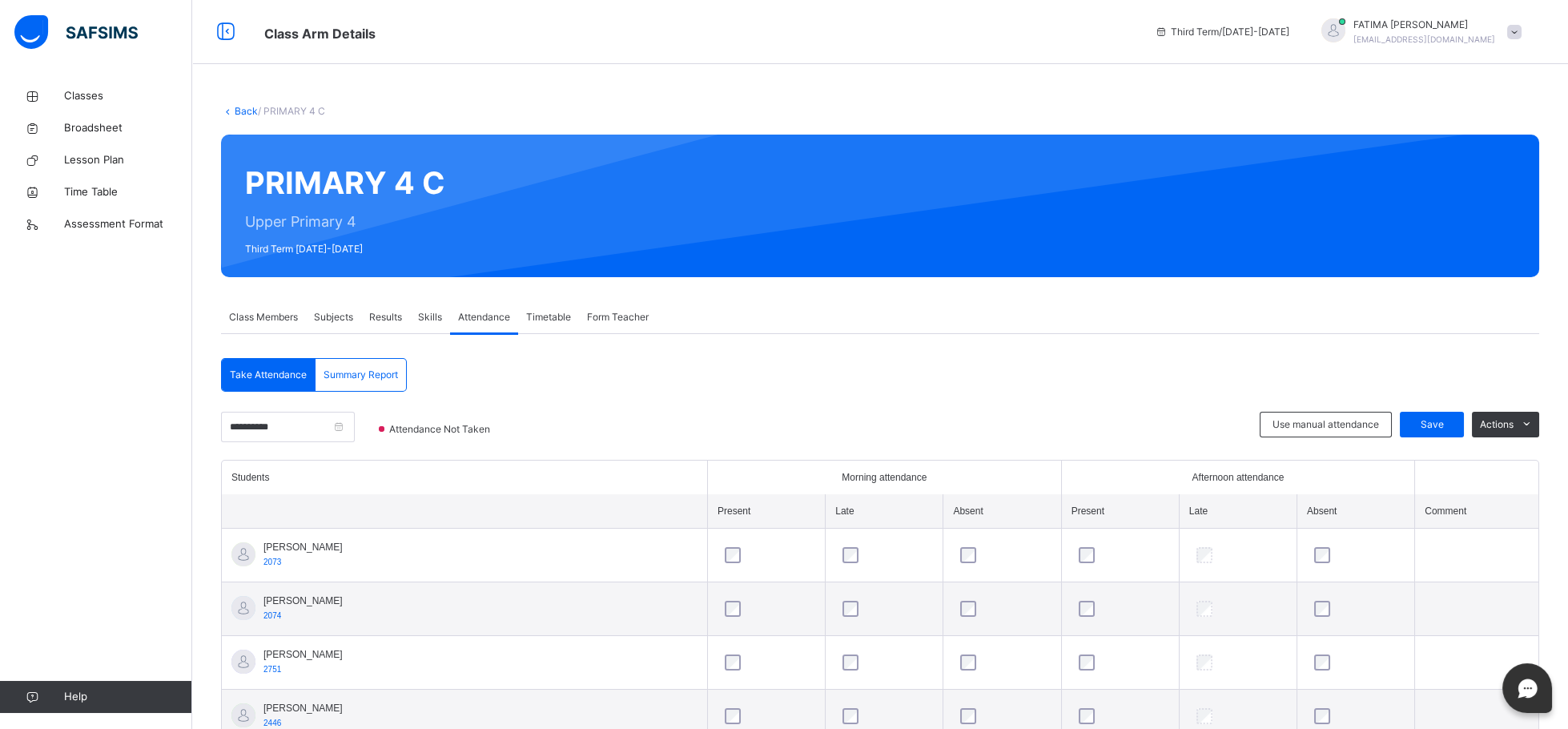 click on "**********" at bounding box center [287, 427] 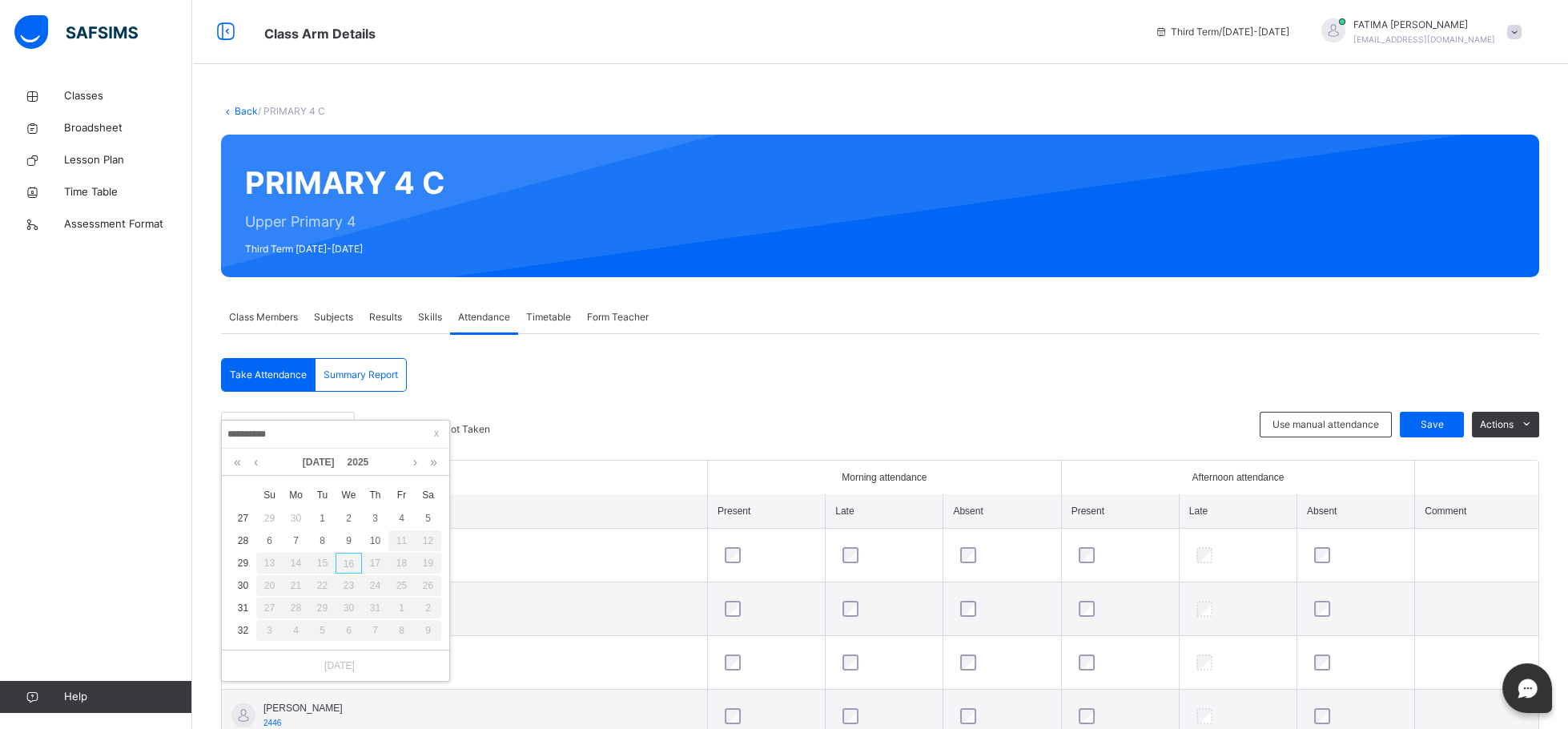 drag, startPoint x: 310, startPoint y: 417, endPoint x: 394, endPoint y: 559, distance: 164.98485 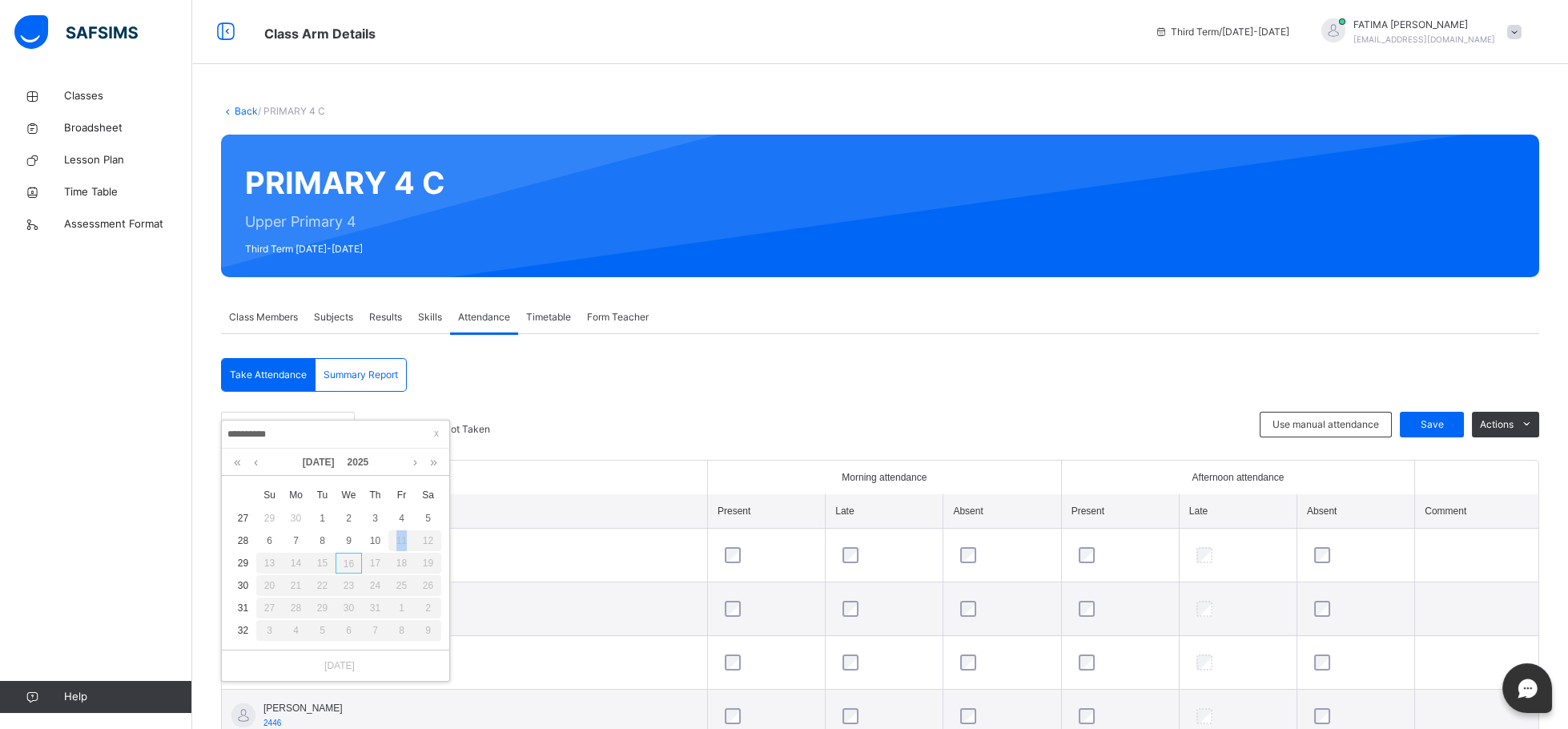 click on "11" at bounding box center [401, 541] 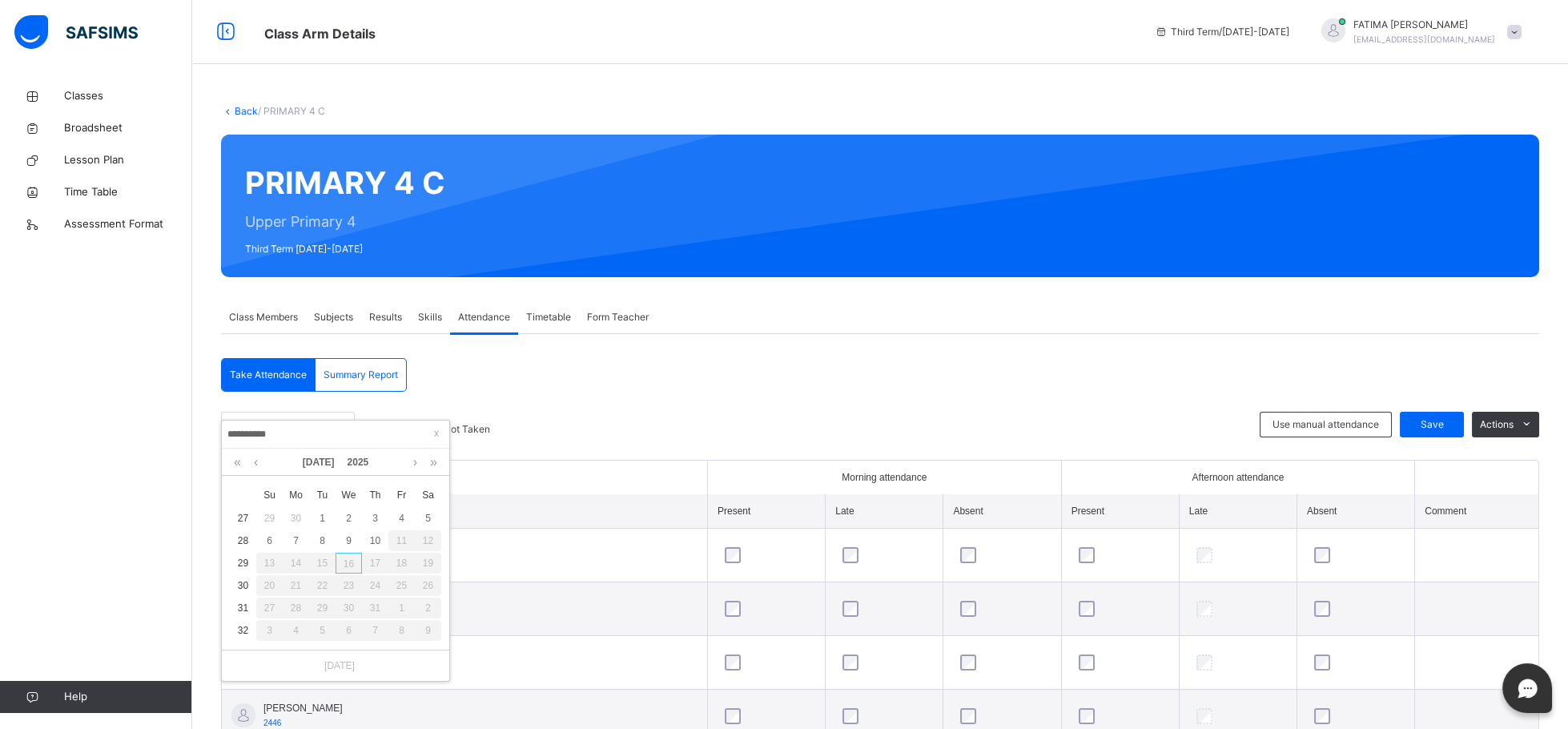 click on "11" at bounding box center (401, 541) 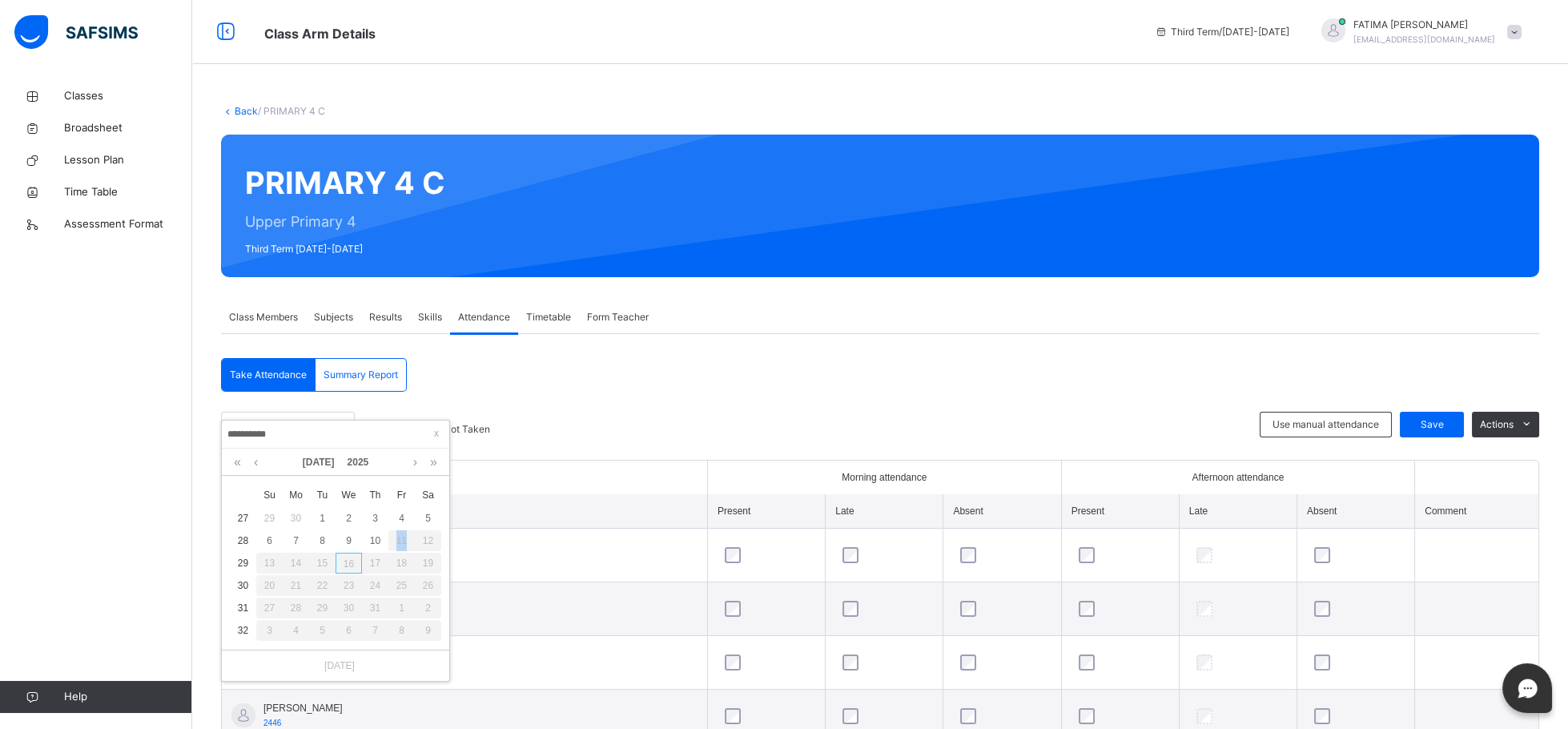 click on "11" at bounding box center (401, 541) 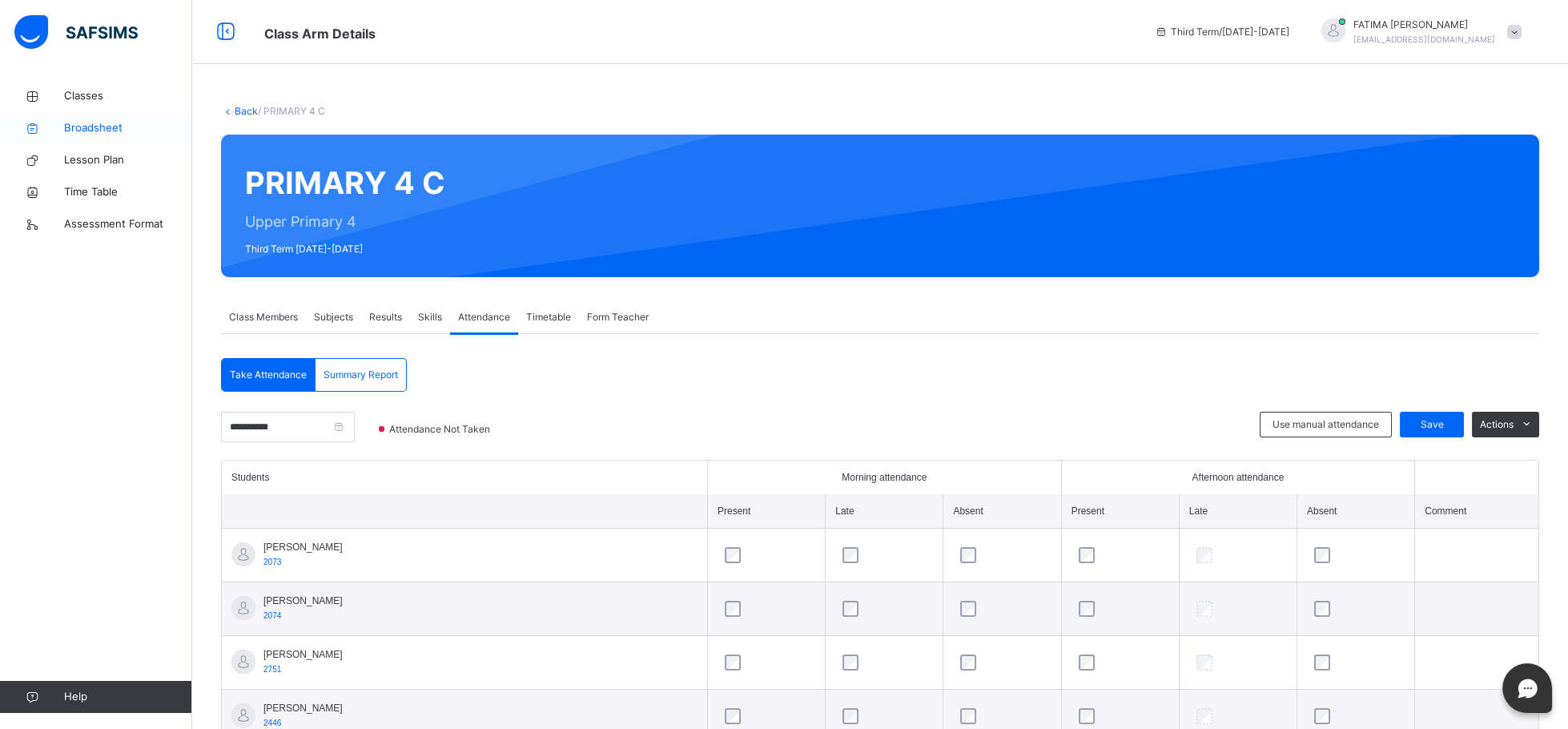 click on "Broadsheet" at bounding box center (128, 128) 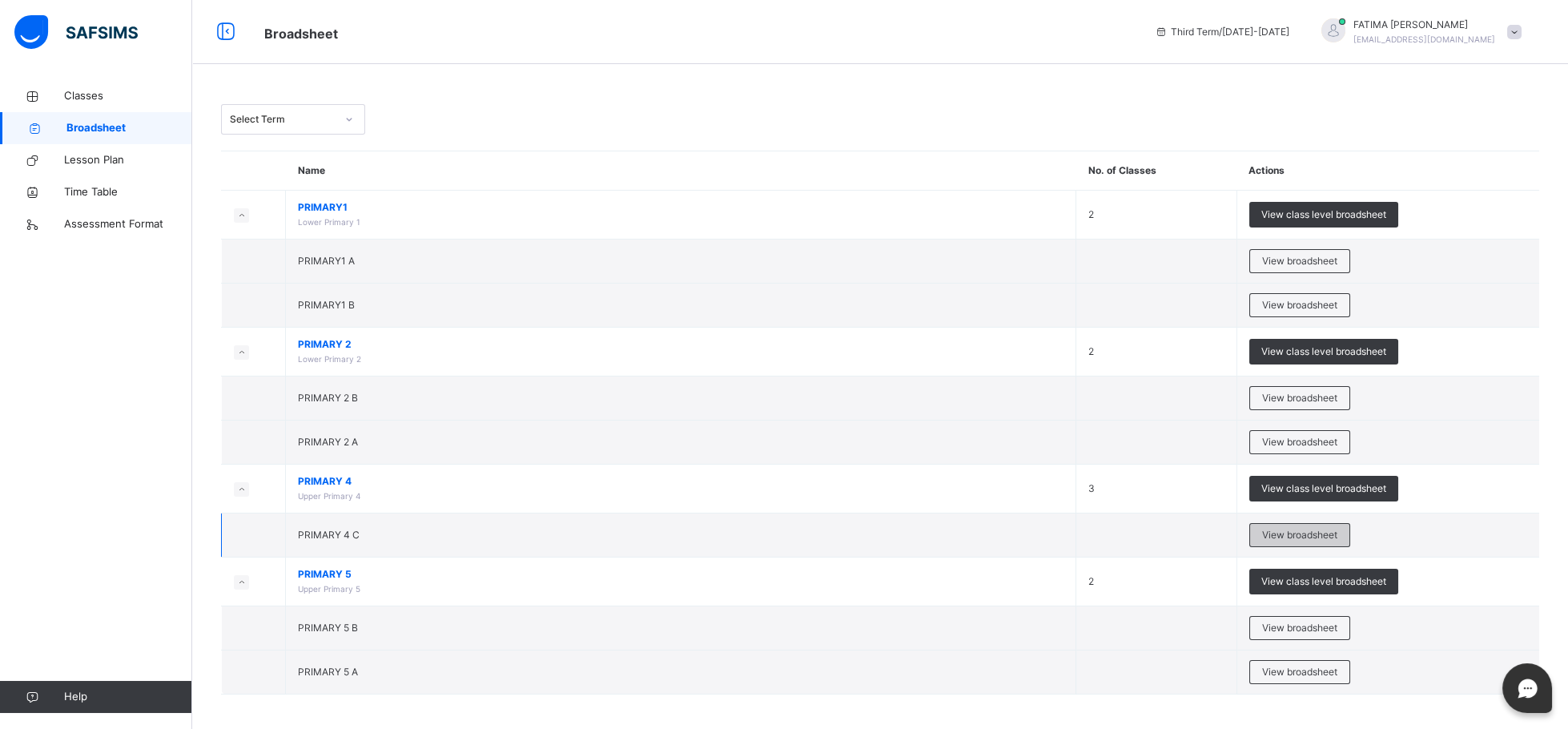 click on "View broadsheet" at bounding box center [1300, 535] 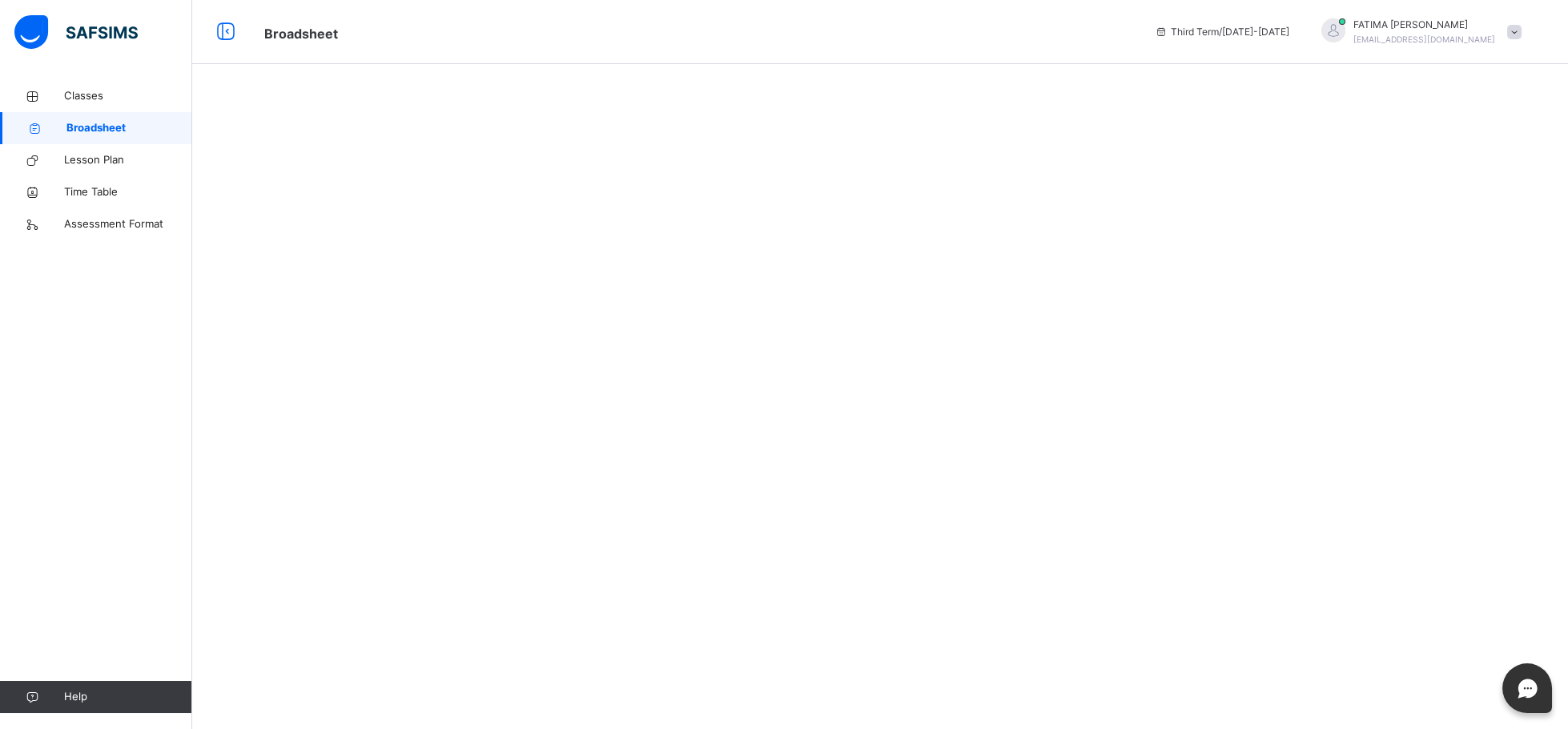 click at bounding box center [880, 364] 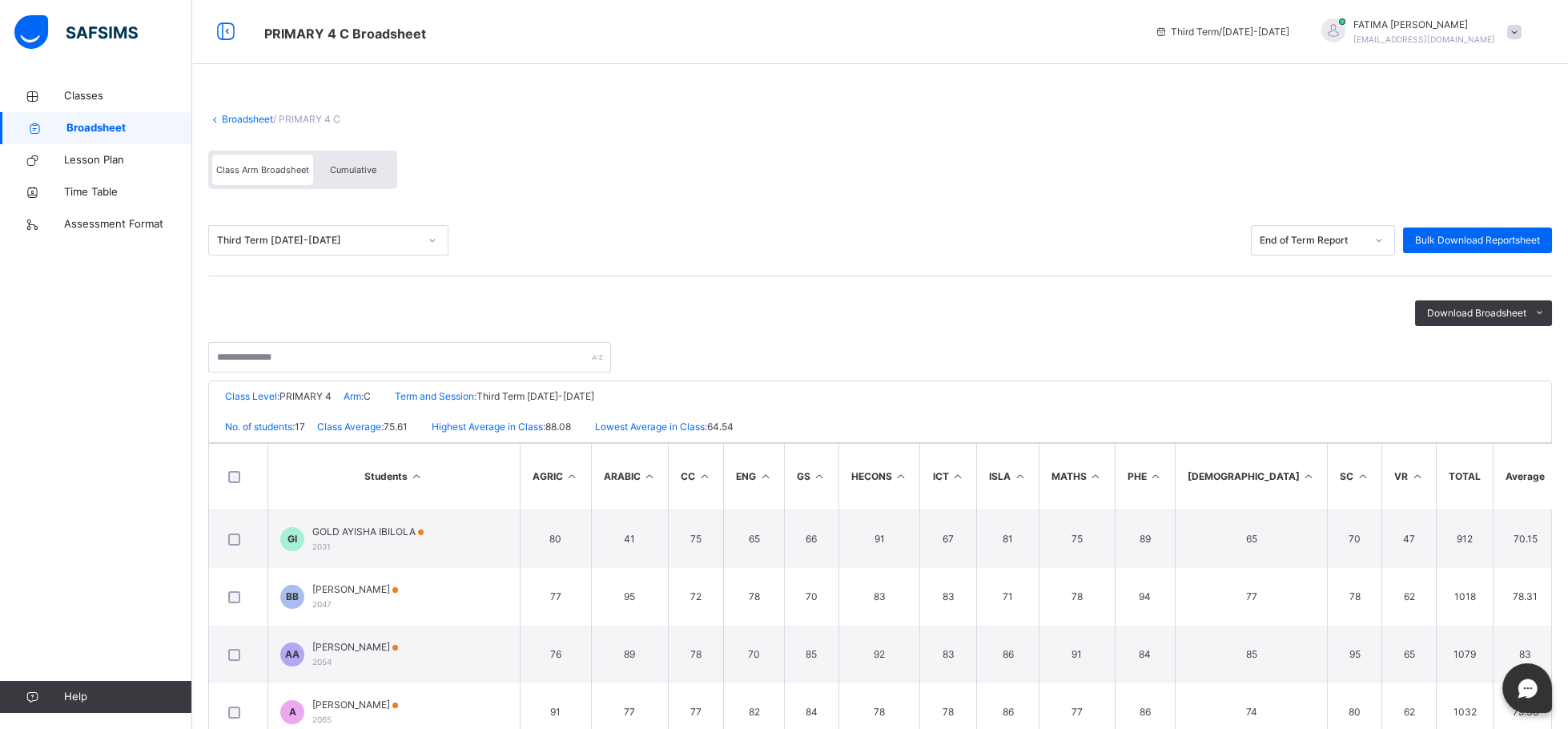 click on "Cumulative" at bounding box center (353, 170) 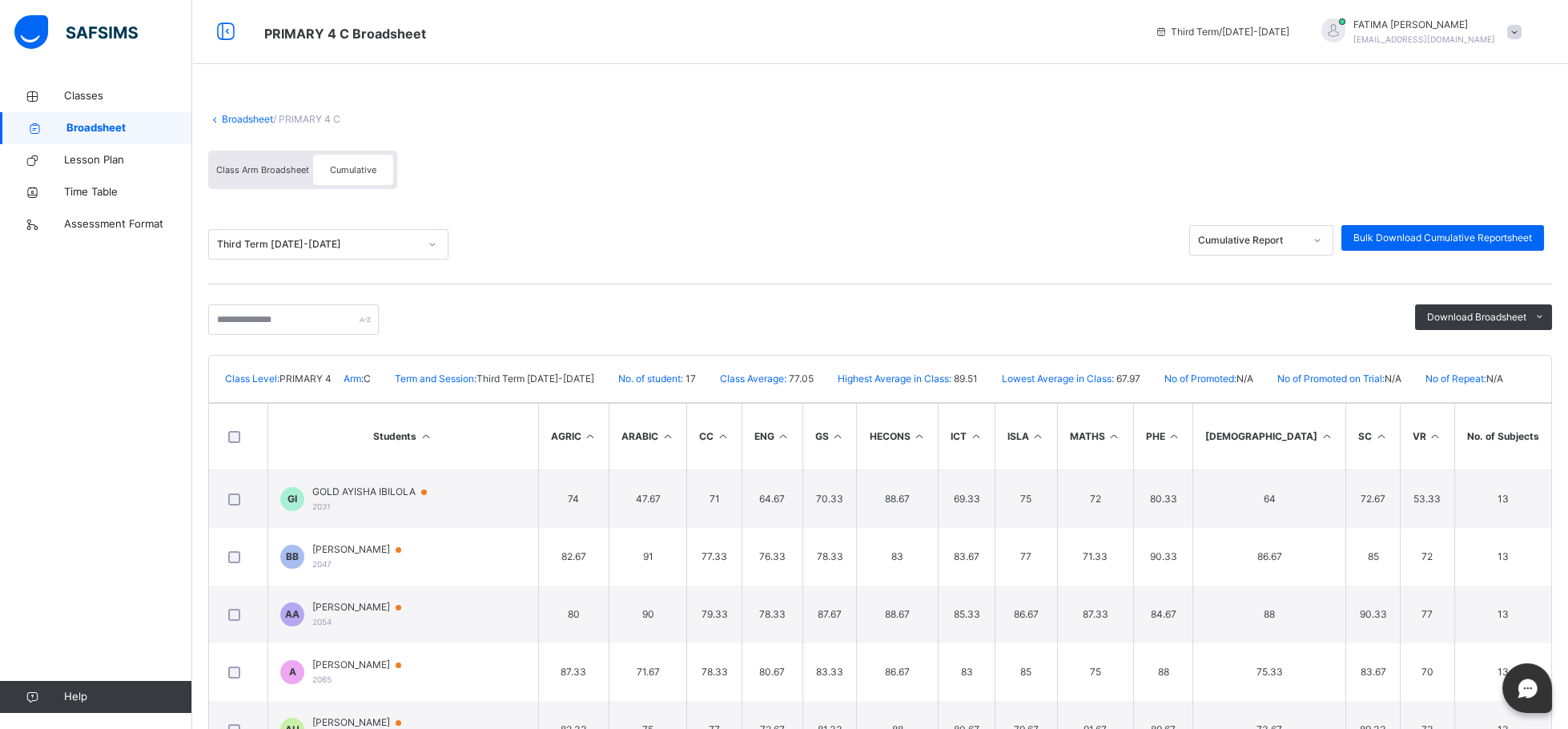 click on "Class Arm Broadsheet Cumulative" at bounding box center [880, 174] 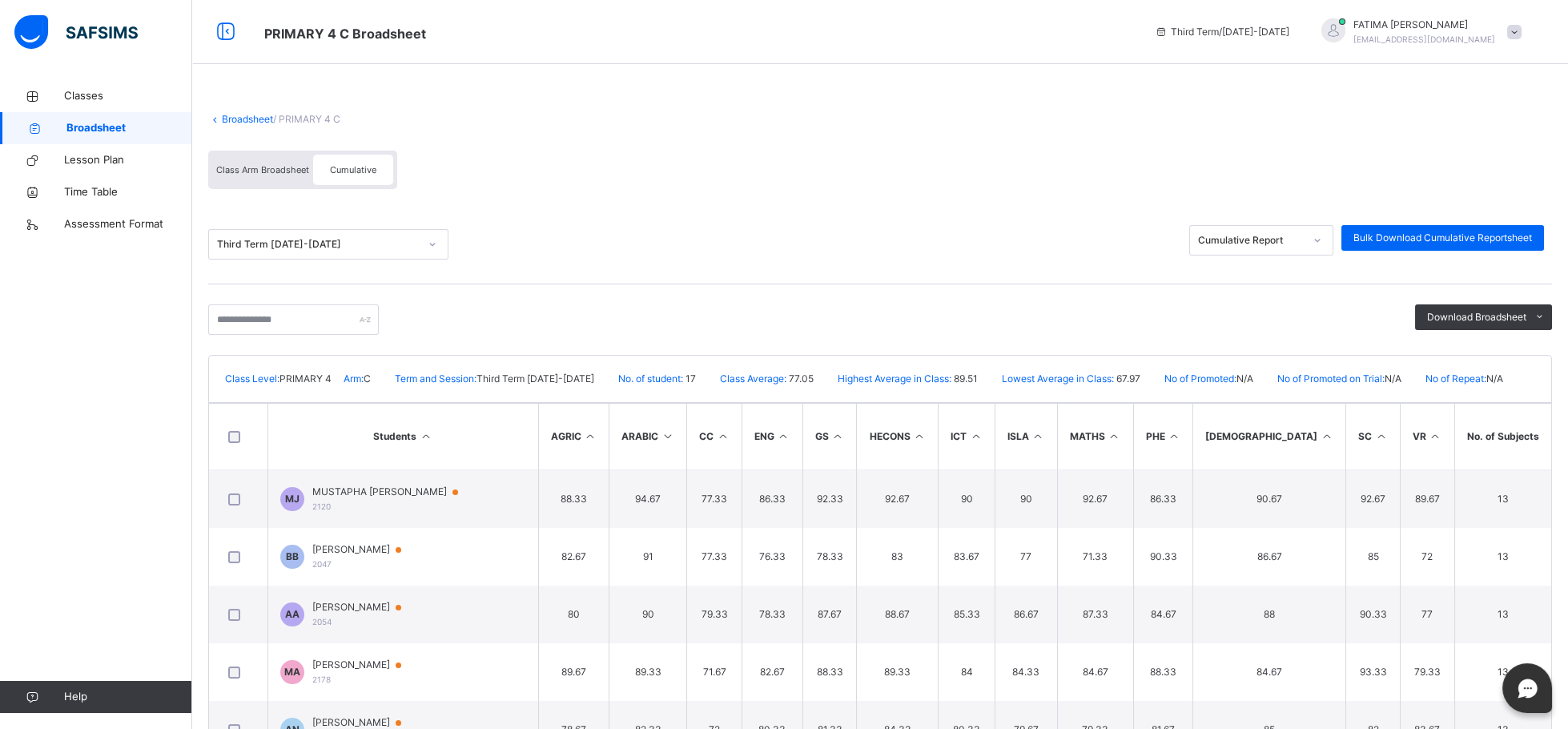 click at bounding box center (783, 436) 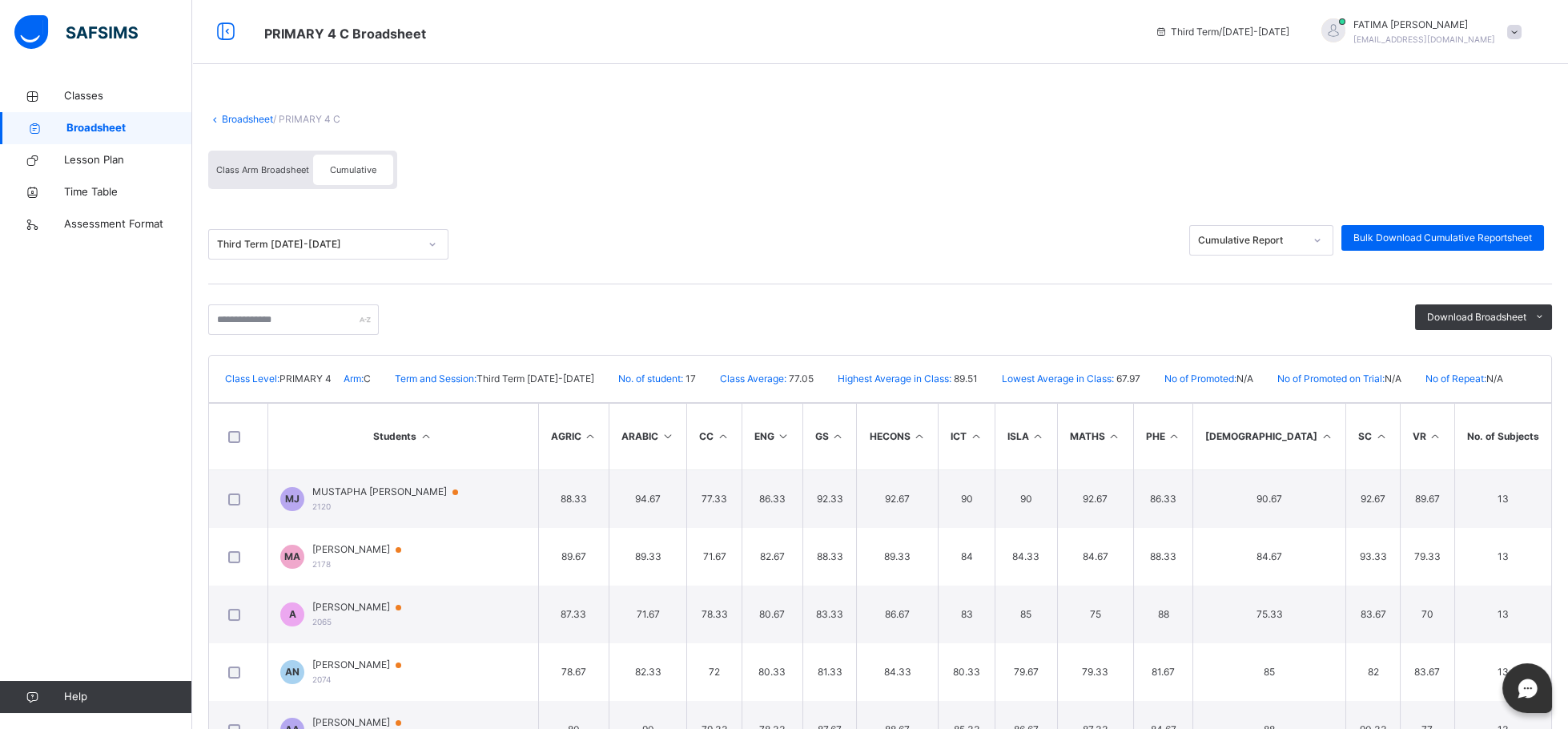 click at bounding box center (1038, 436) 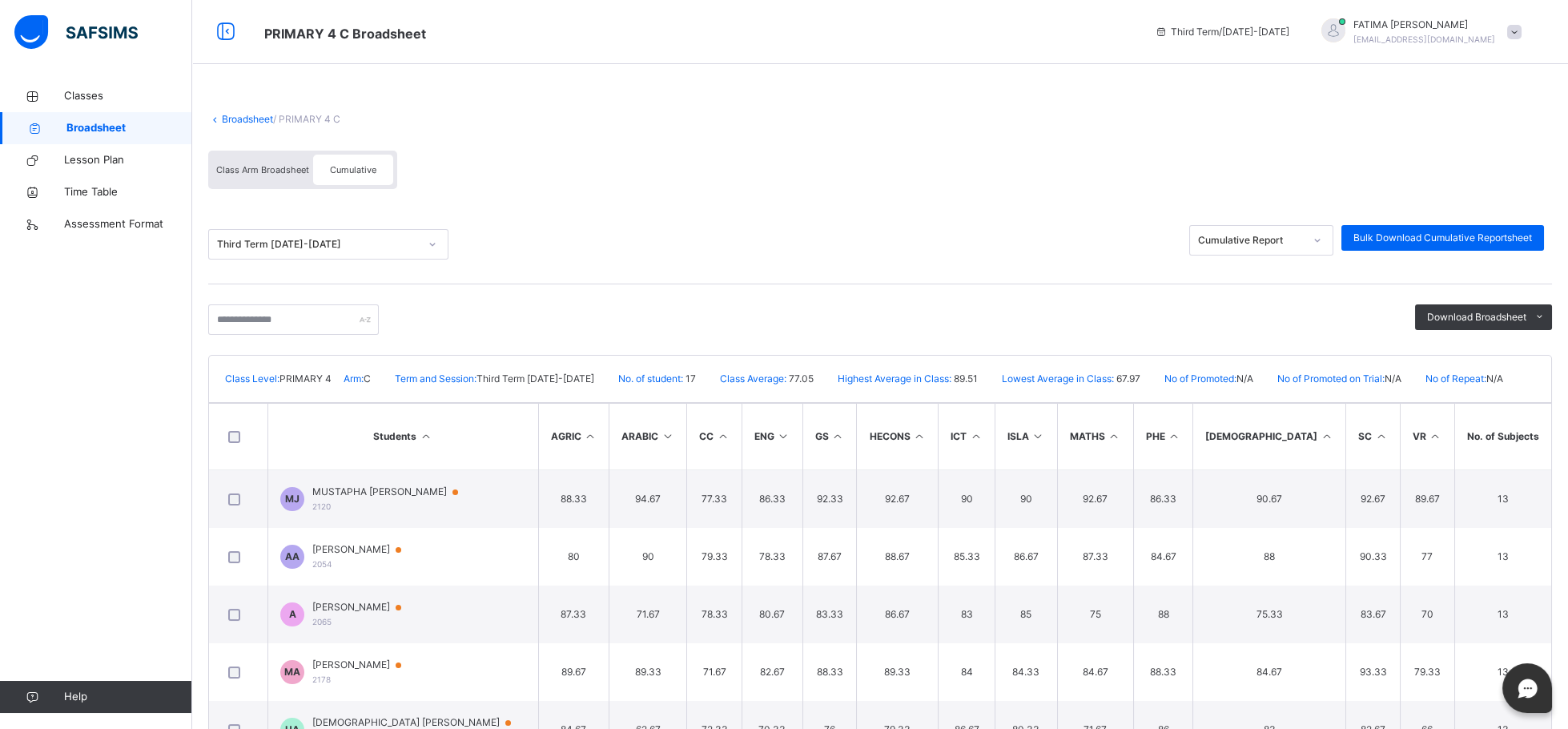 click at bounding box center [1326, 436] 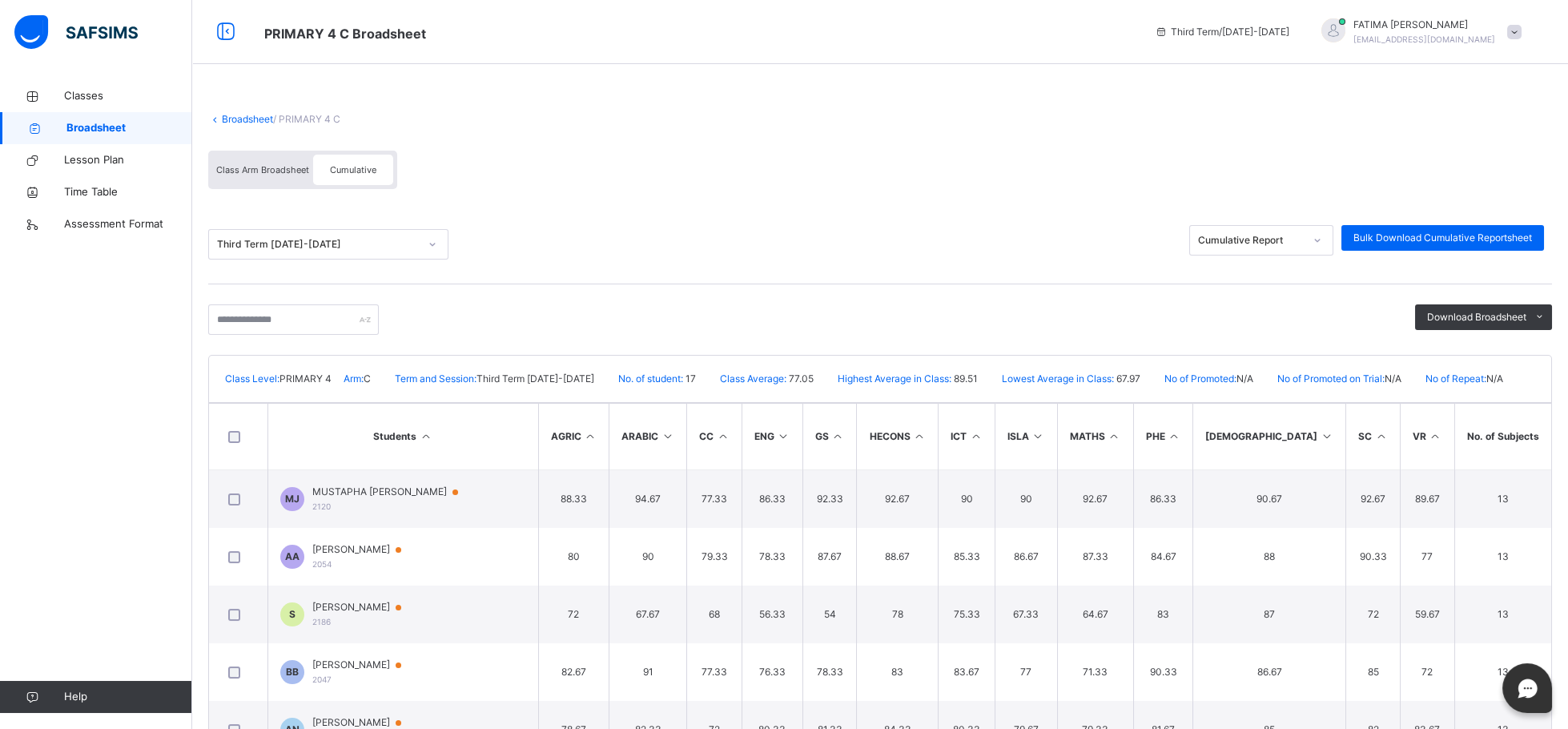 click at bounding box center [1381, 436] 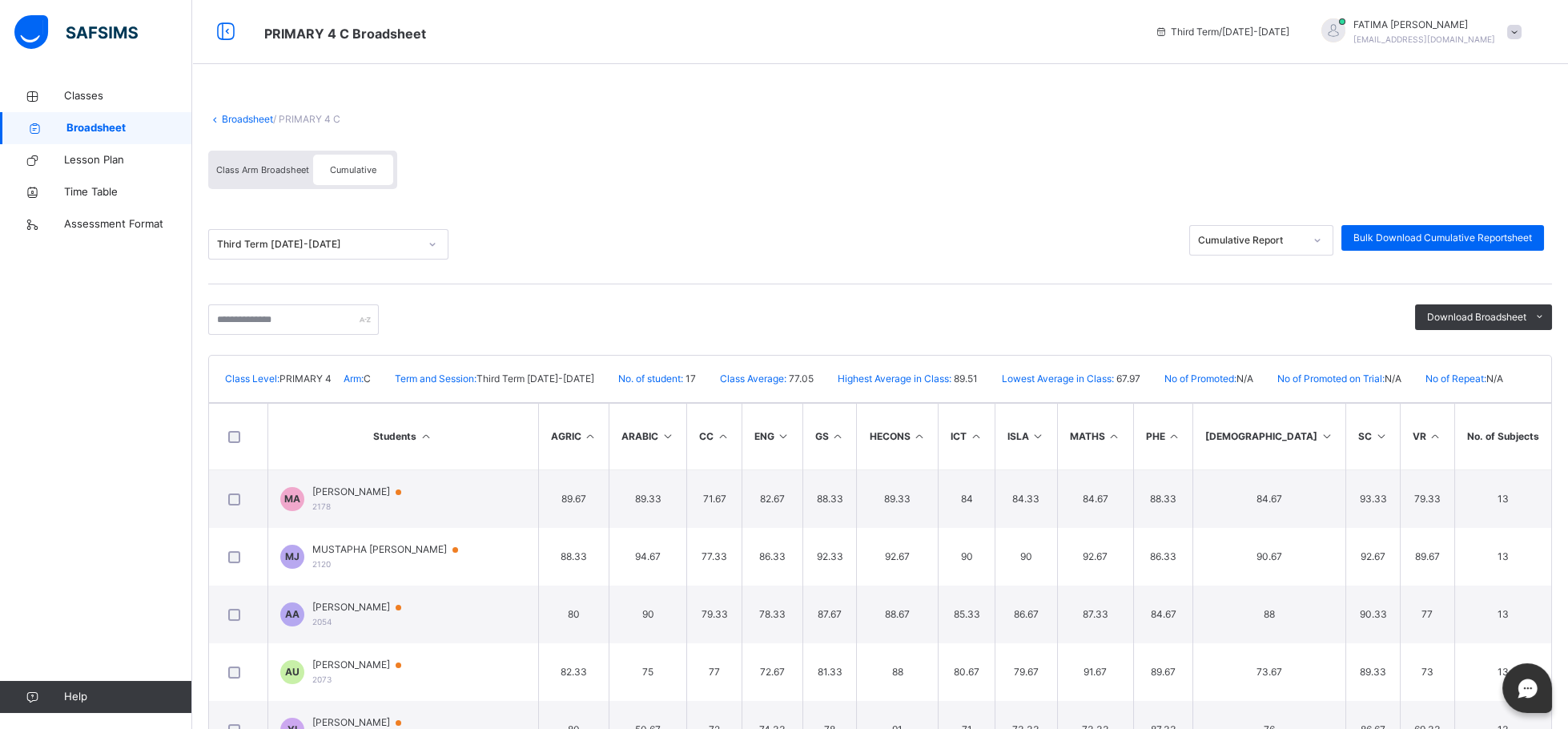 click at bounding box center (783, 436) 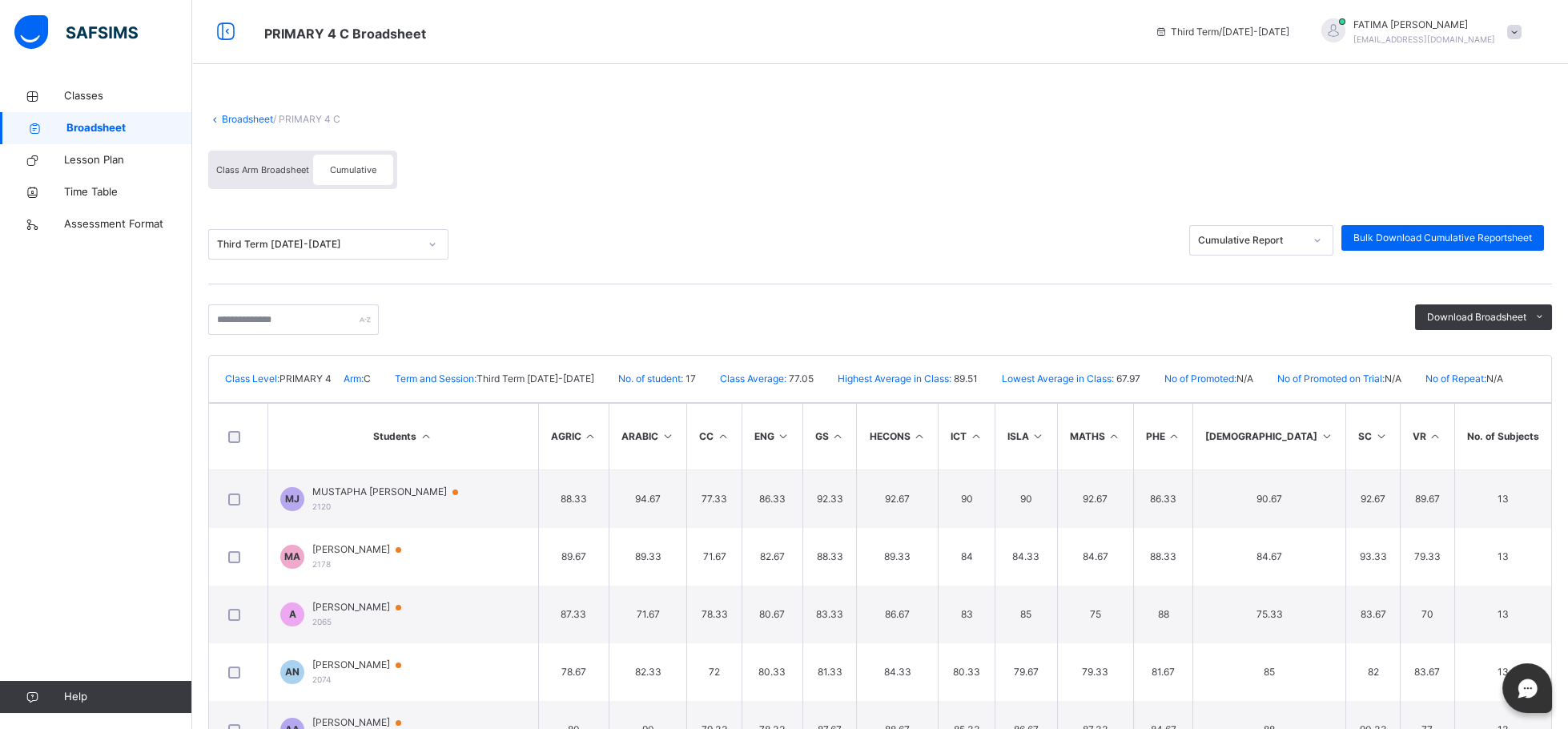 click at bounding box center [1114, 436] 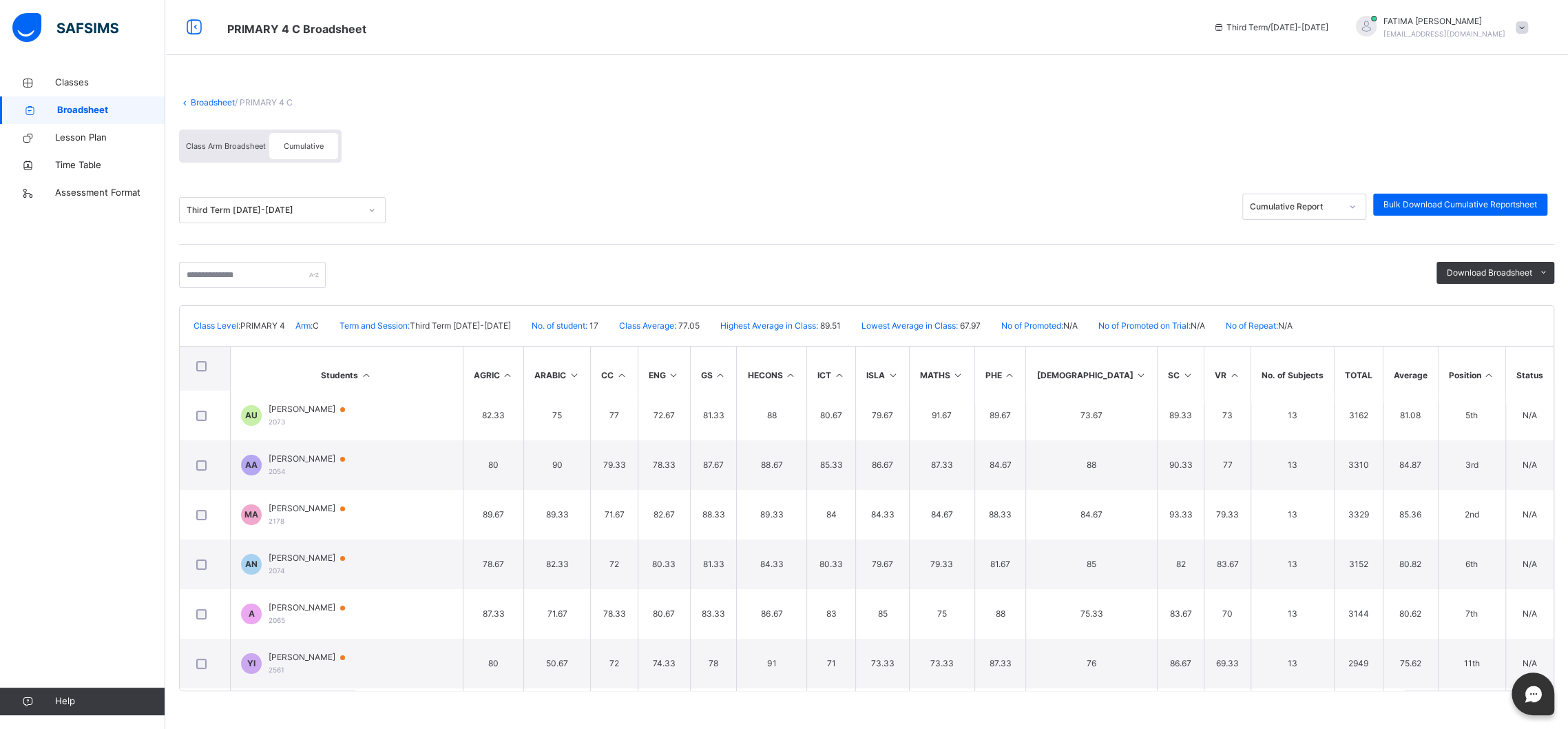 scroll, scrollTop: 32, scrollLeft: 0, axis: vertical 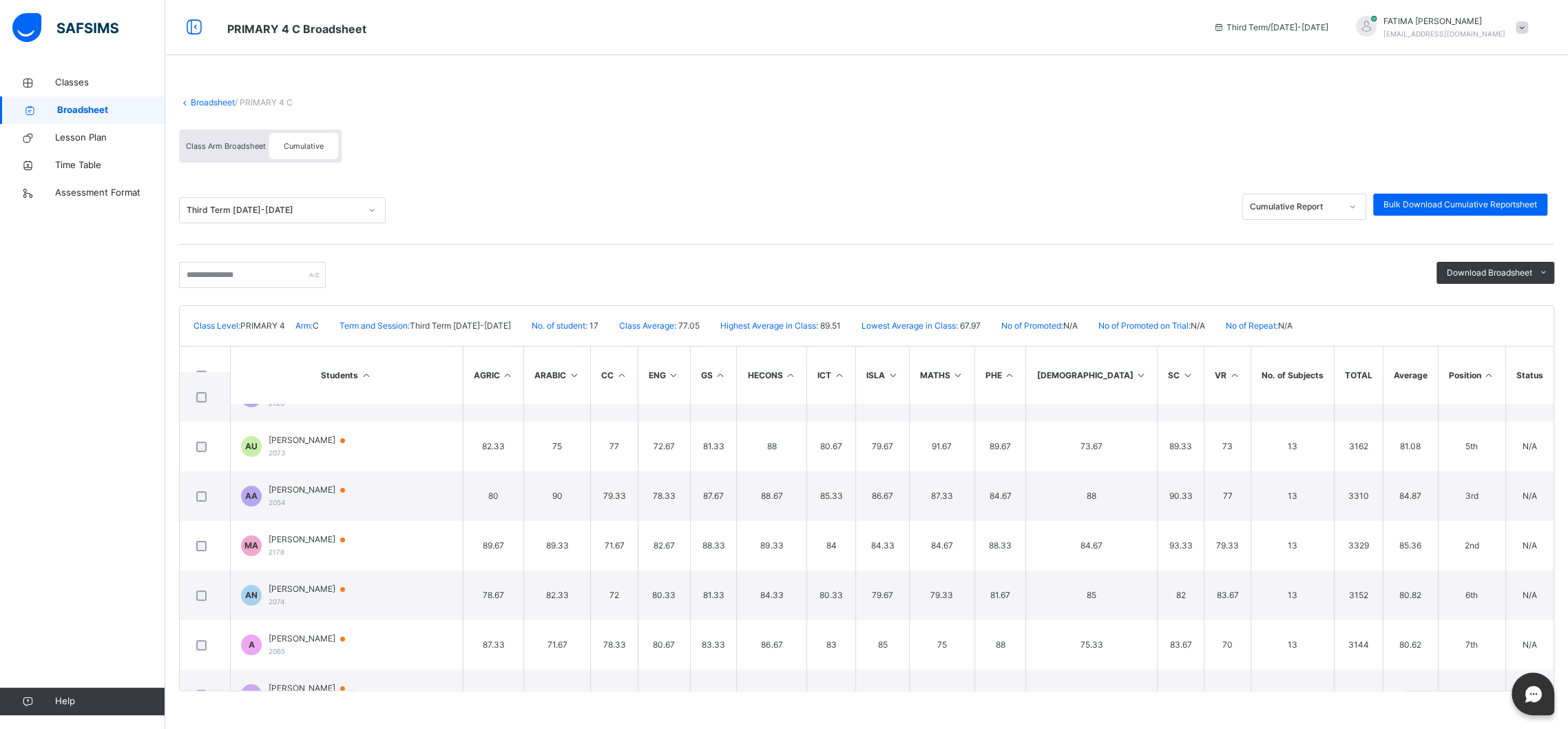 click on "Third Term  /  [DATE]-[DATE]   [PERSON_NAME] [PERSON_NAME][EMAIL_ADDRESS][DOMAIN_NAME]" at bounding box center (1387, 28) 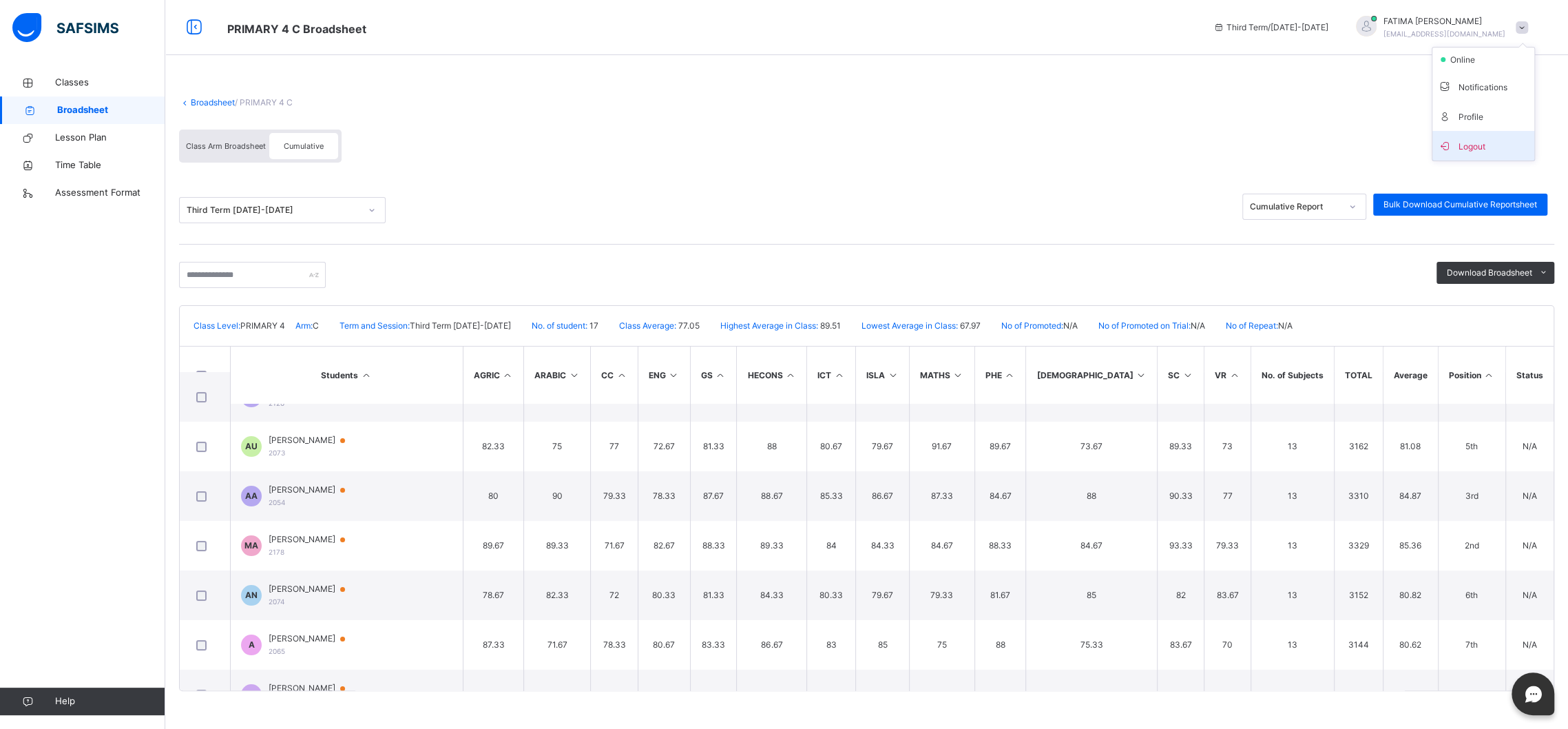 click on "Logout" at bounding box center (1483, 145) 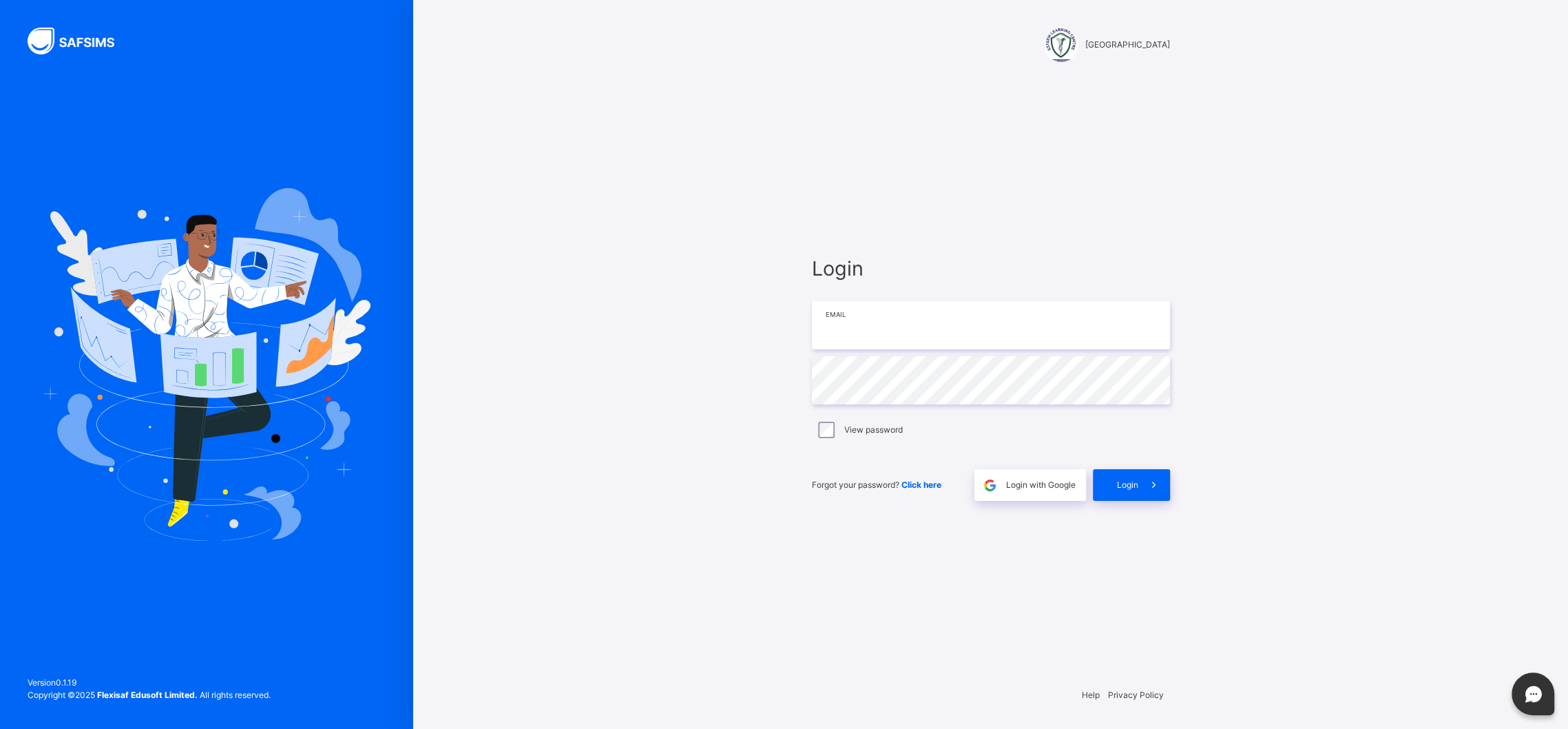 click at bounding box center (991, 325) 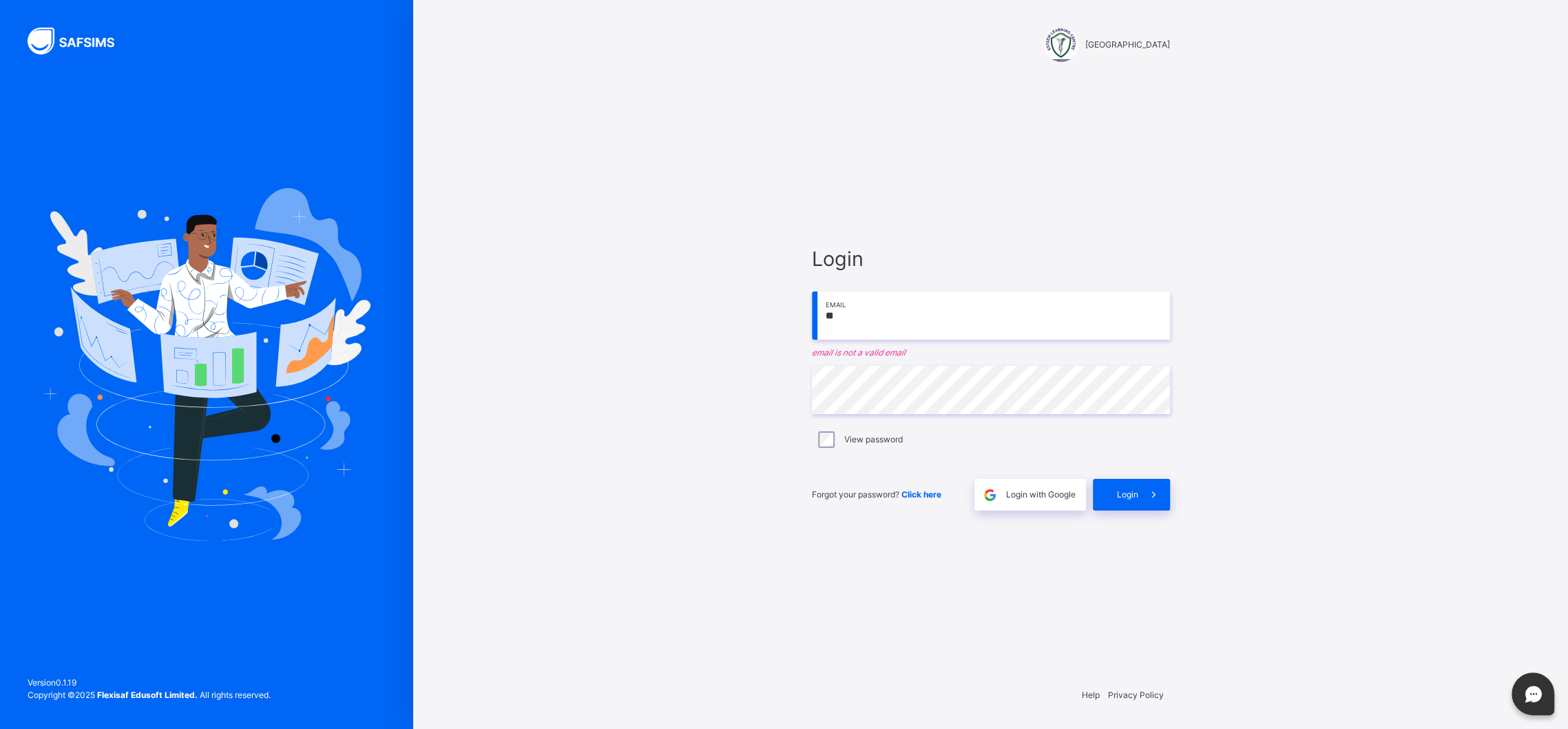click on "**" at bounding box center (991, 316) 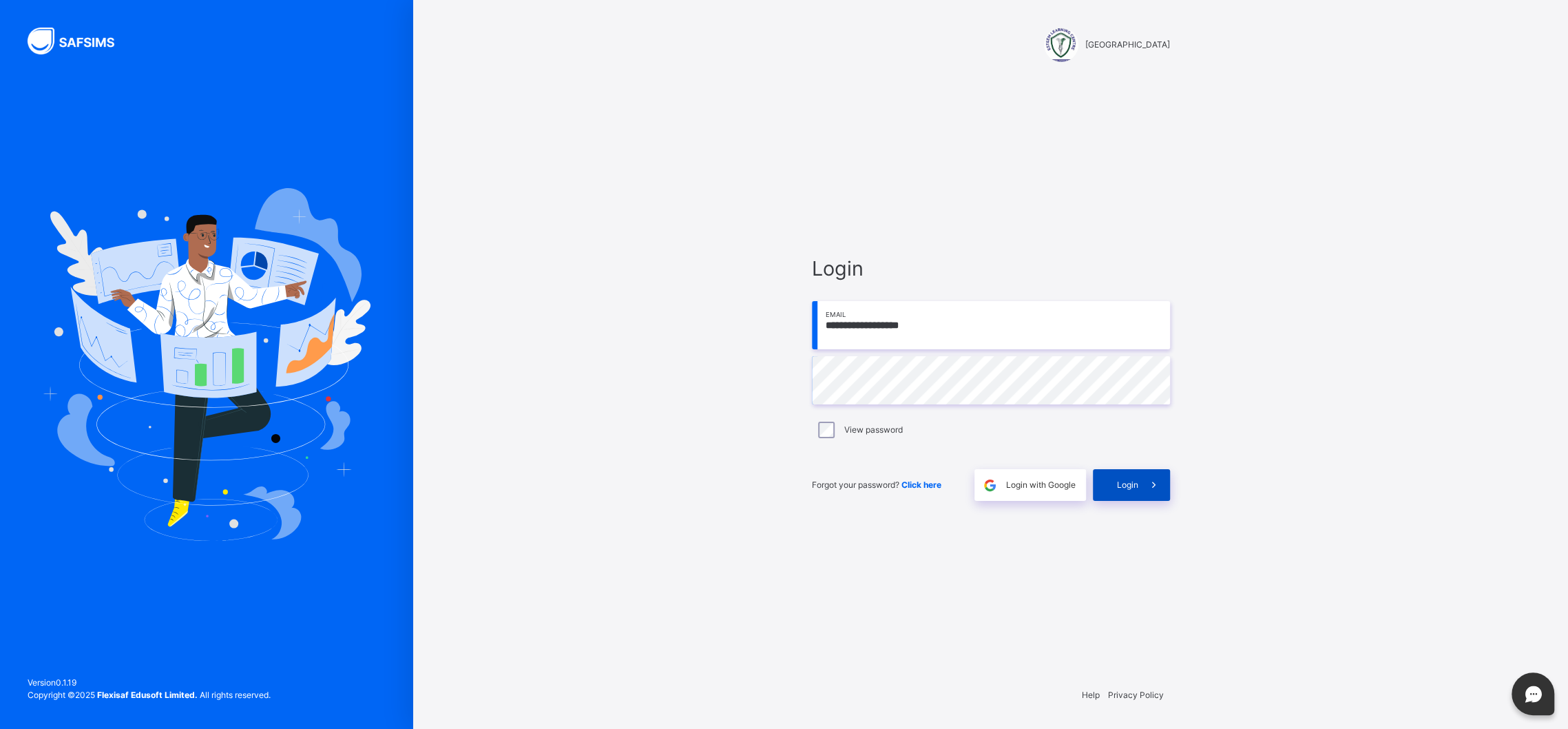 click on "Login" at bounding box center [1127, 485] 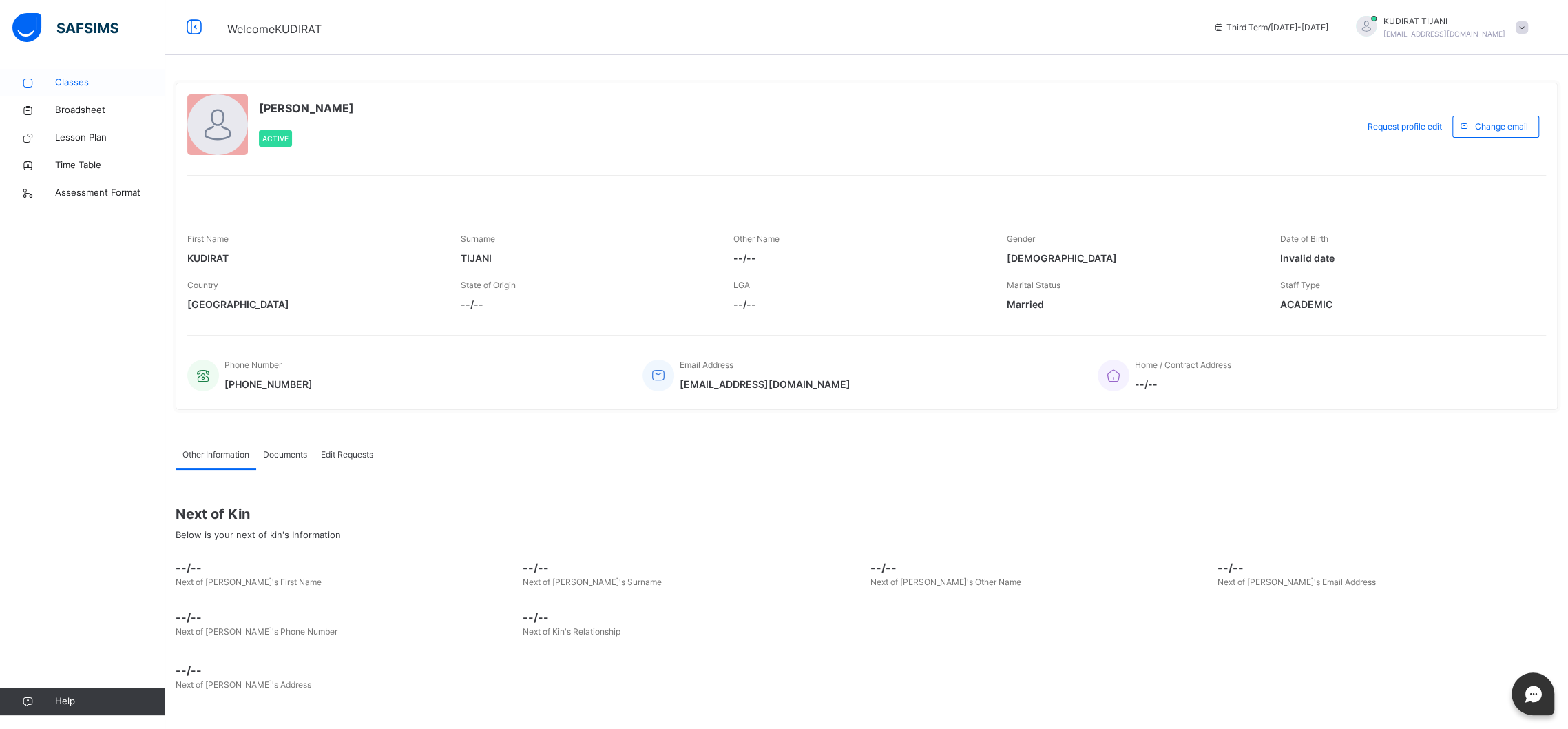 click on "Classes" at bounding box center (110, 83) 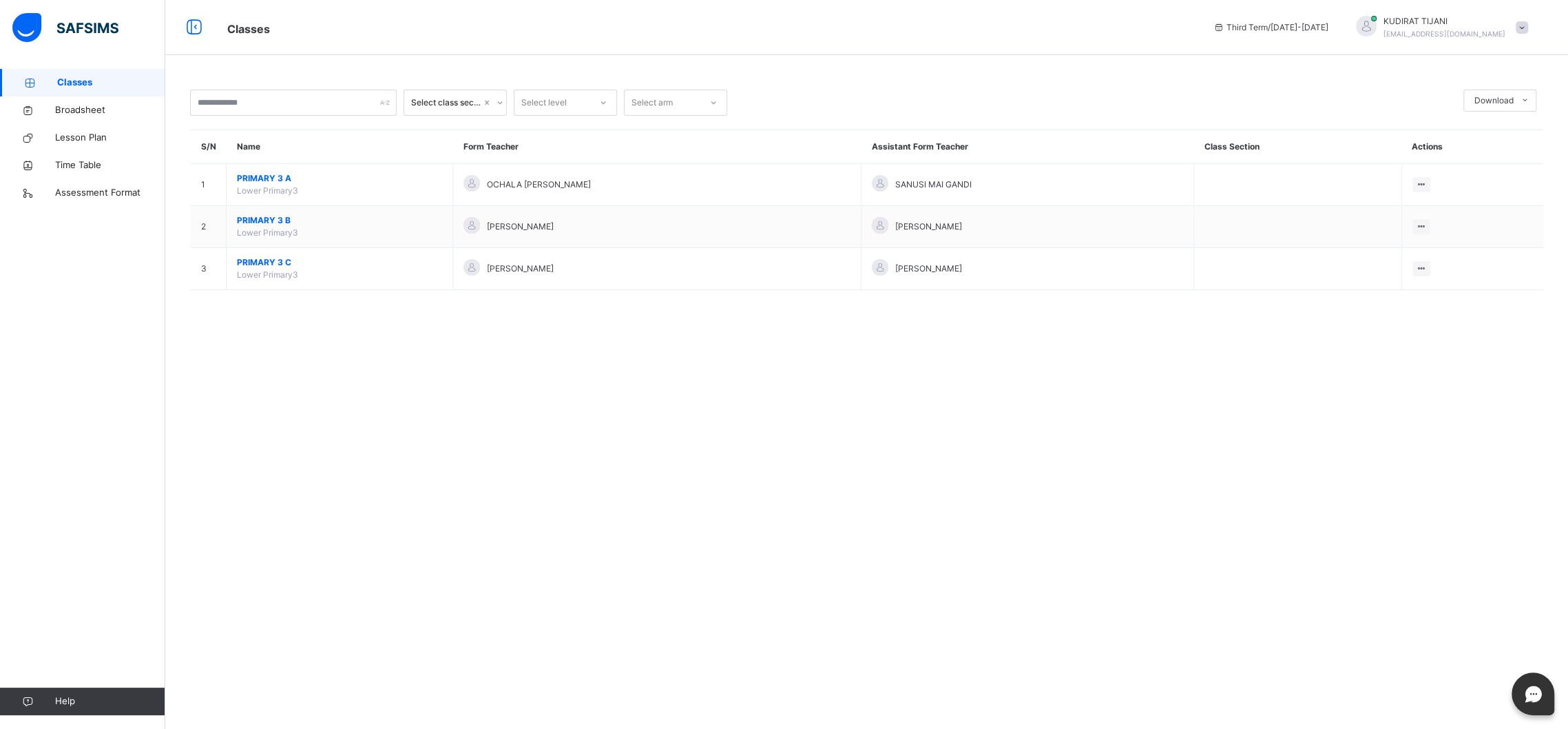 click on "PRIMARY 3   A   Lower Primary3" at bounding box center (339, 185) 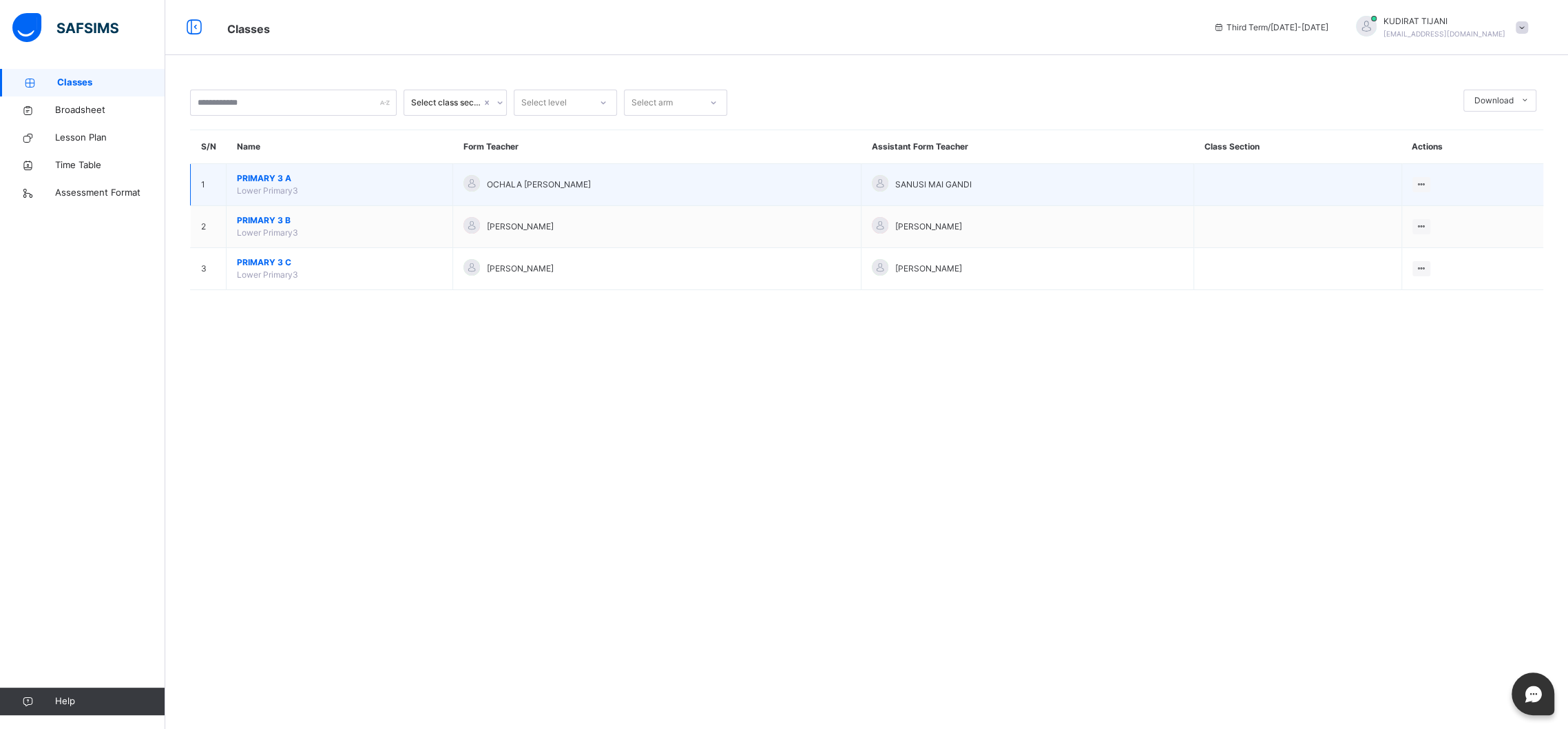 click on "Lower Primary3" at bounding box center [267, 190] 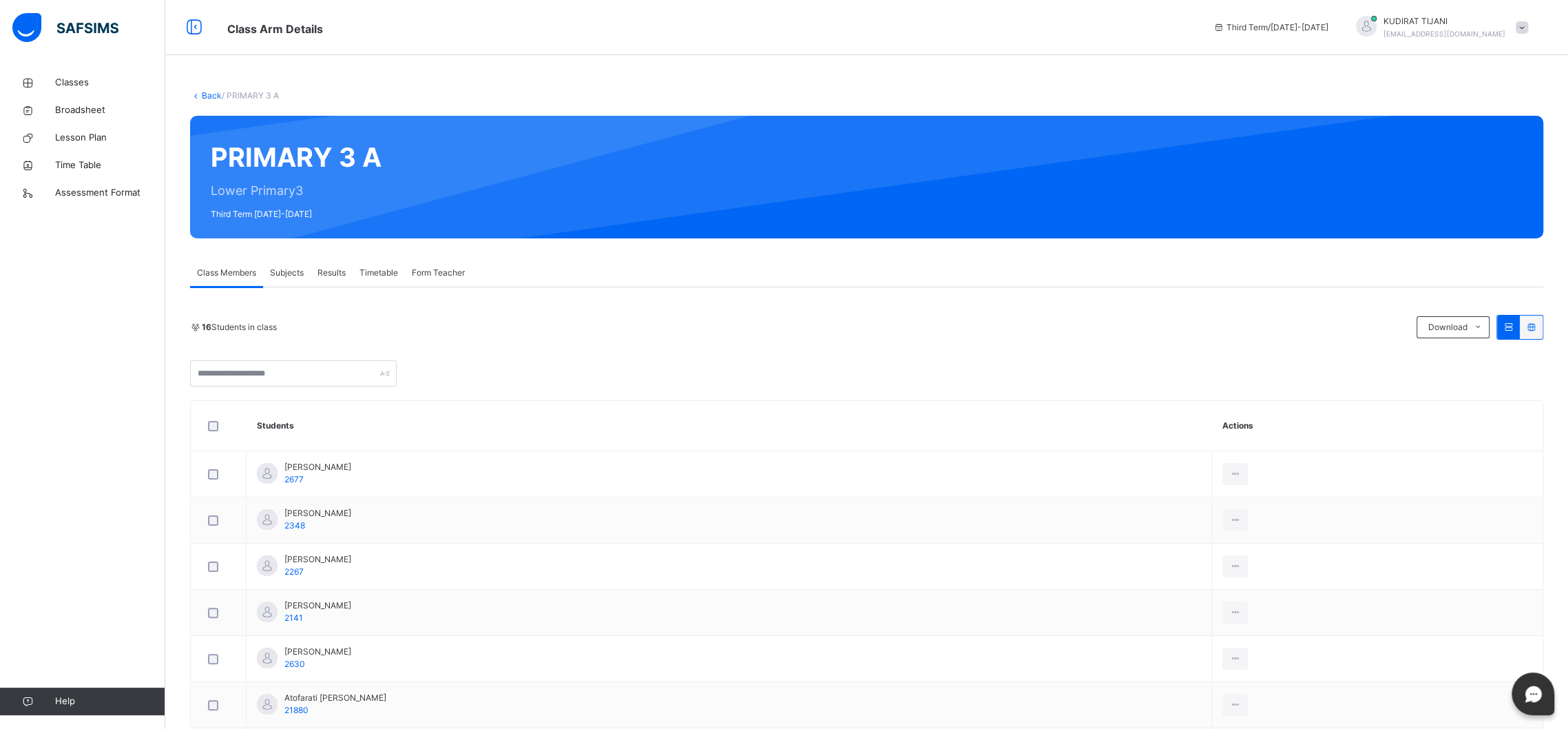 click on "Subjects" at bounding box center [286, 273] 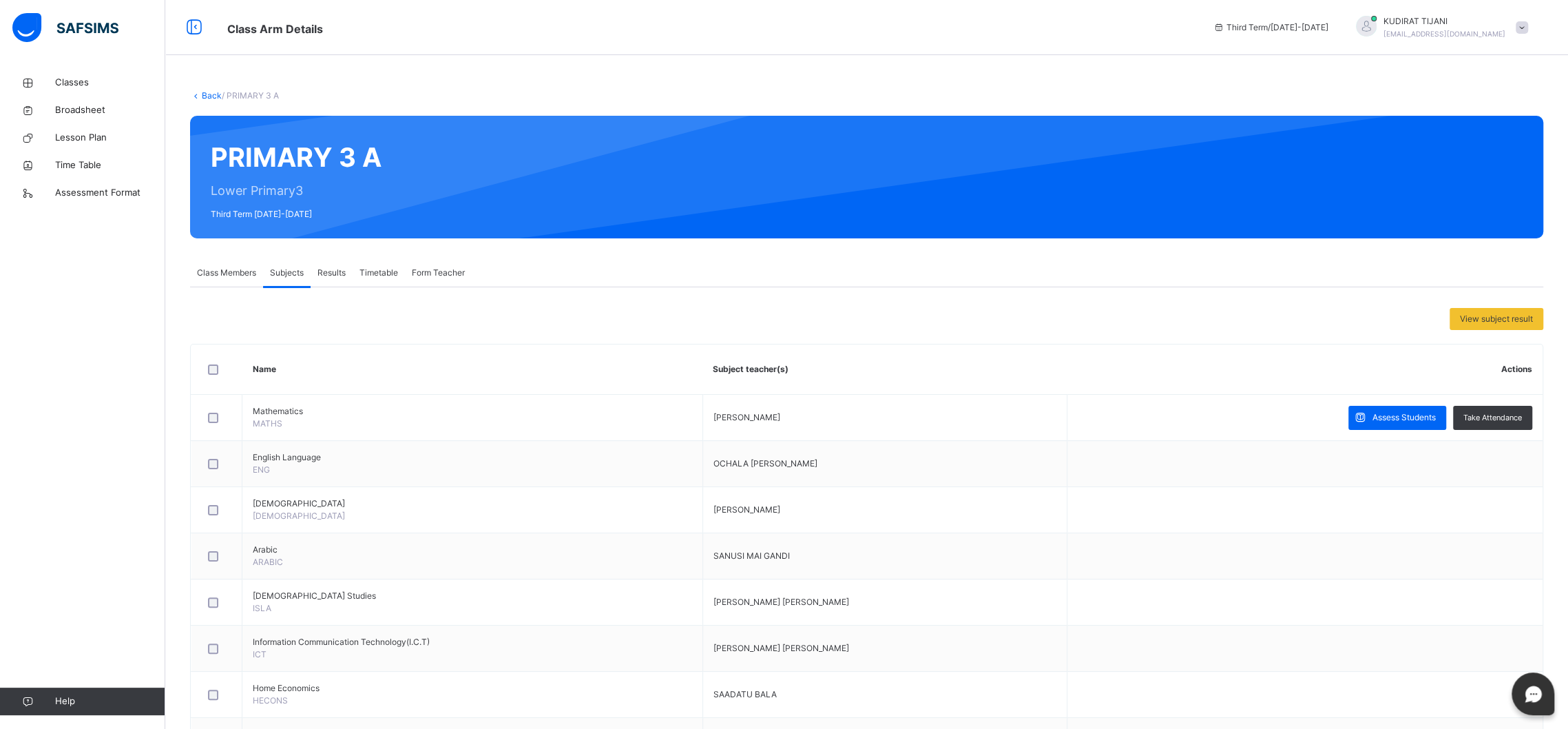 click on "Results" at bounding box center (331, 273) 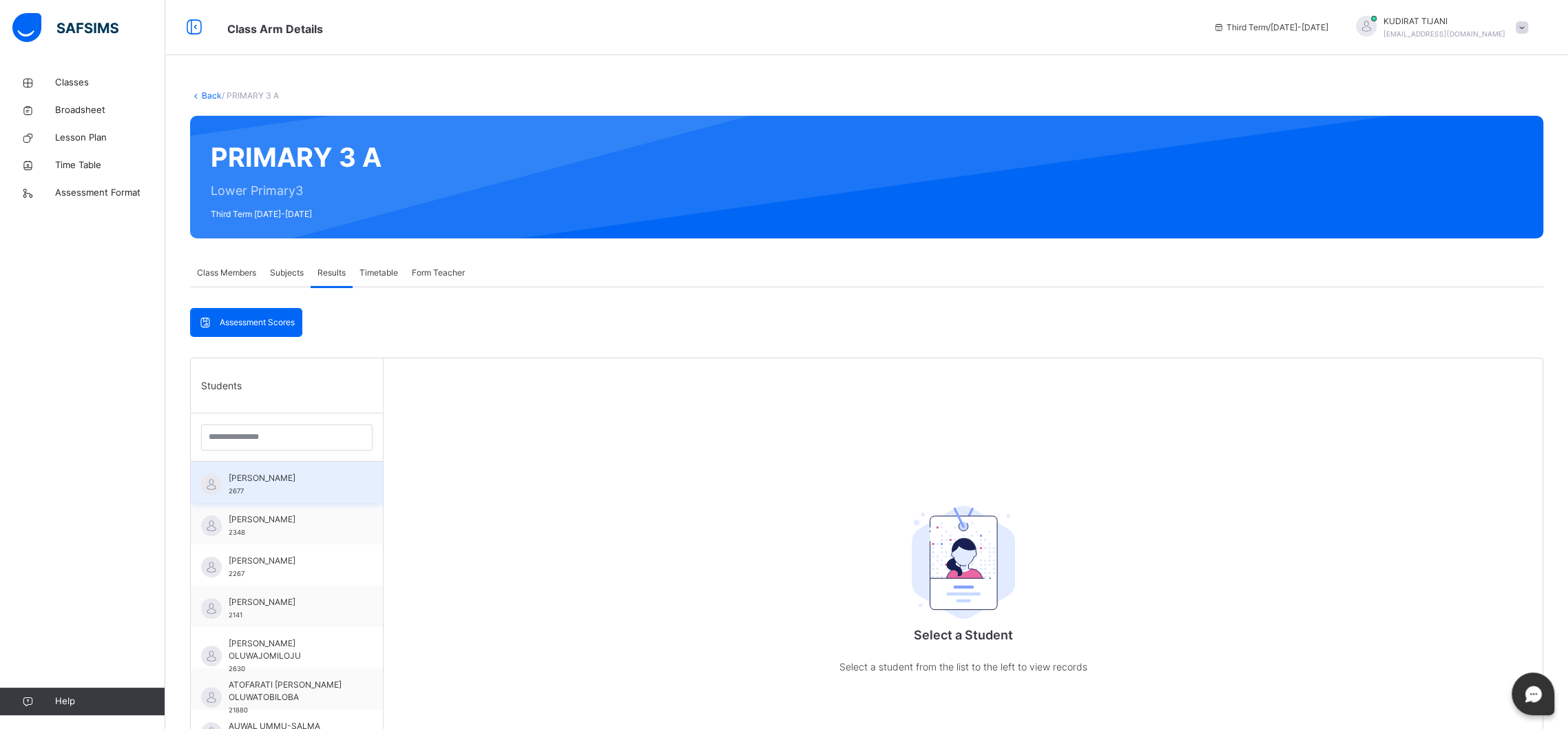 click on "[PERSON_NAME] 2677" at bounding box center (286, 482) 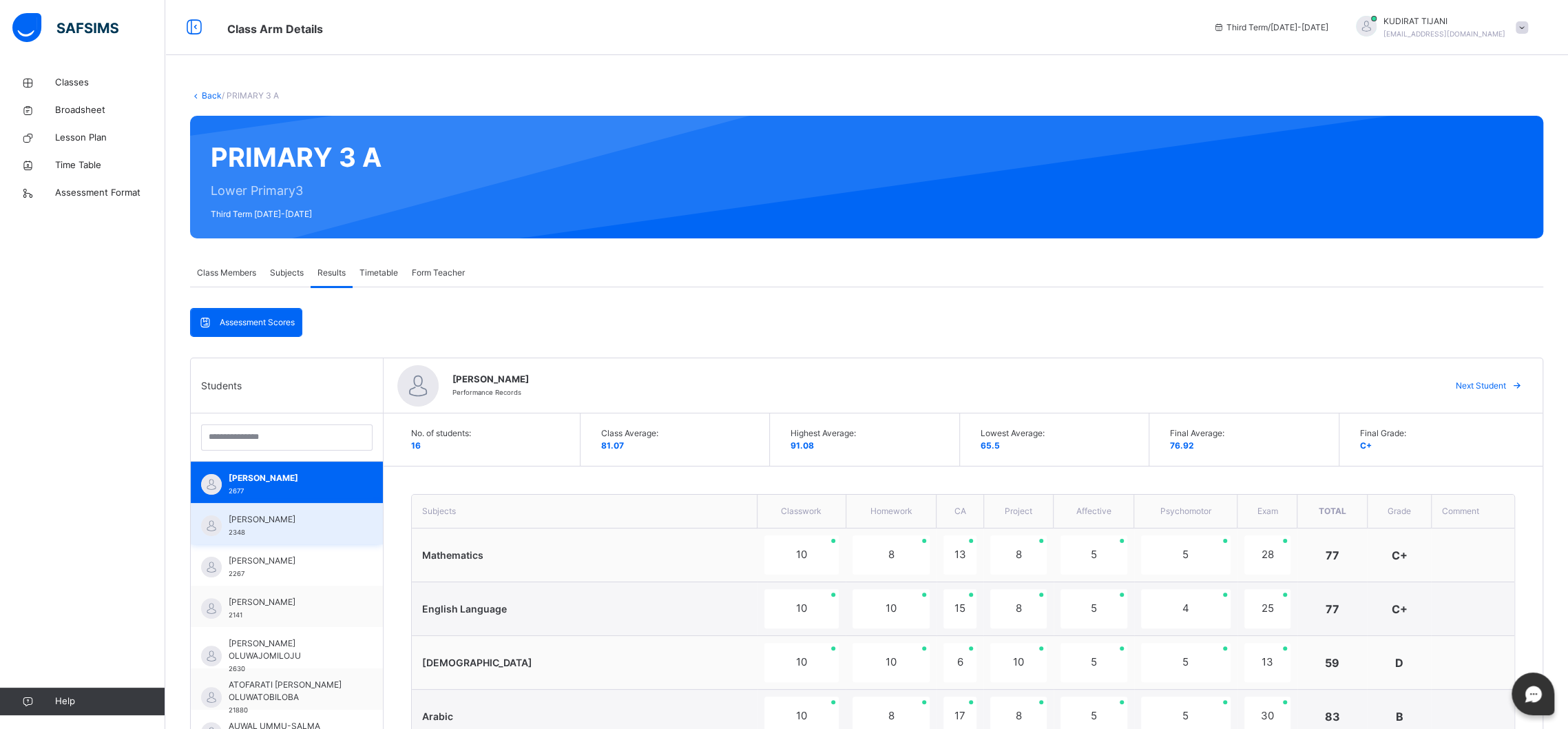 click on "ABUBAKAR [PERSON_NAME] 2348" at bounding box center (286, 524) 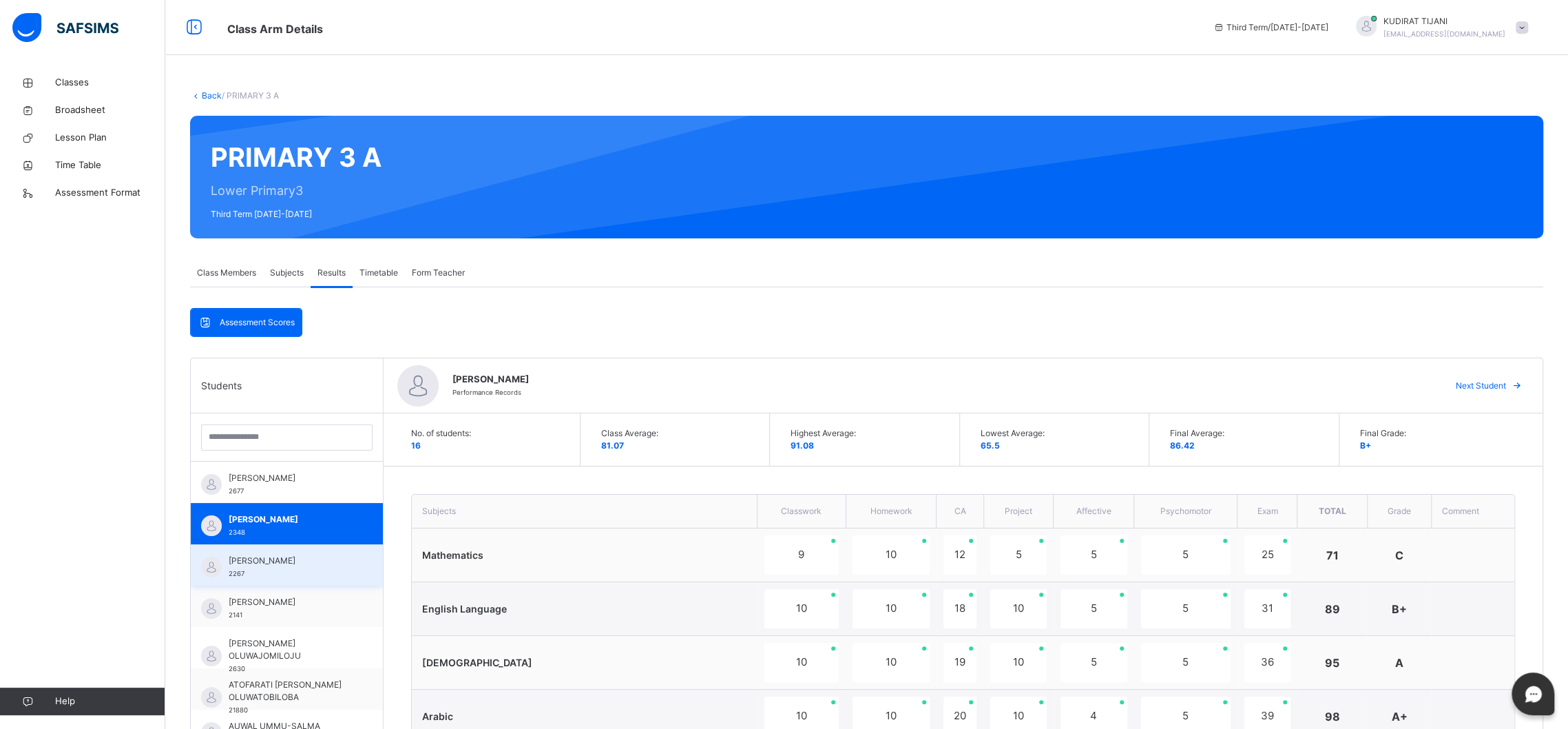 click on "[PERSON_NAME] 2267" at bounding box center (286, 565) 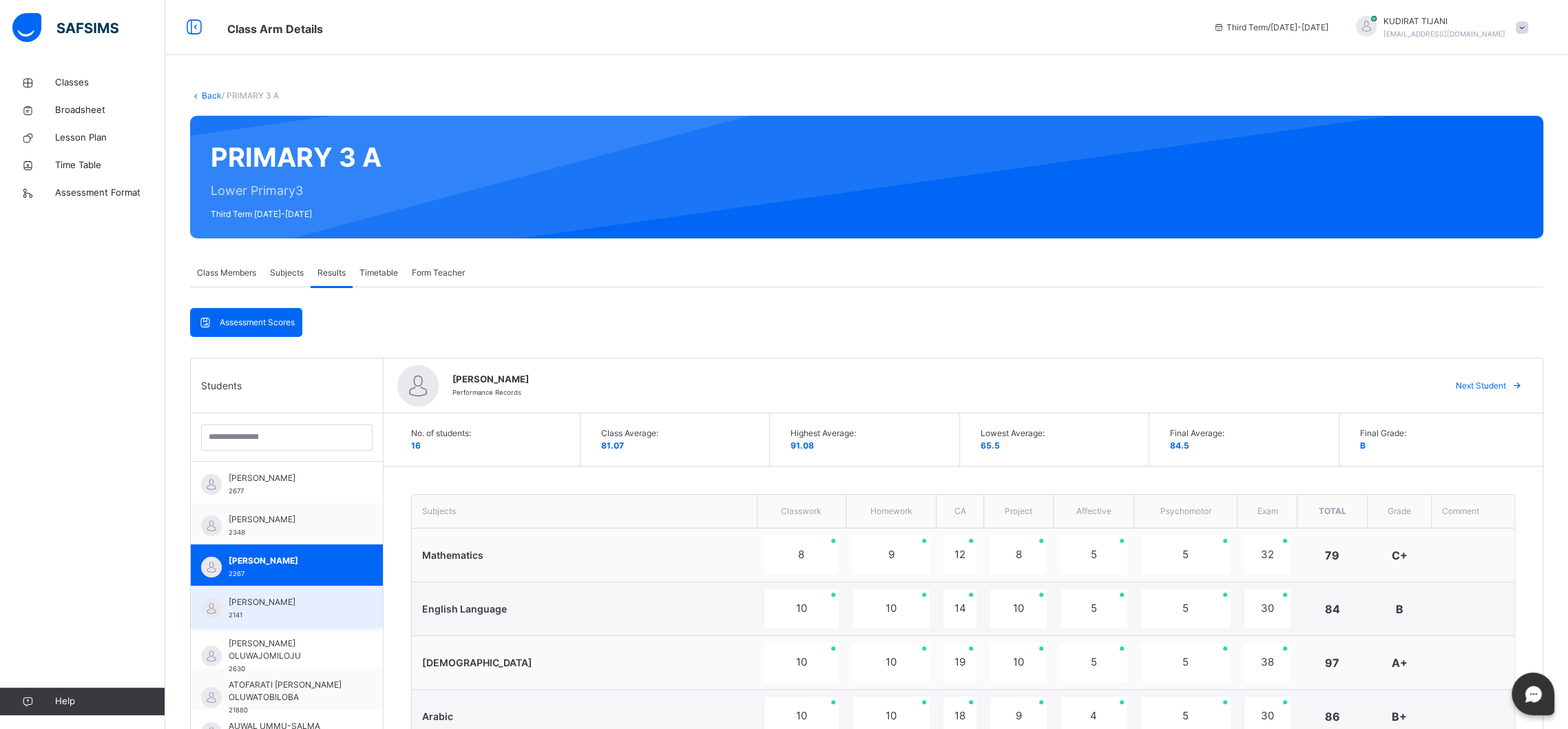 click on "[PERSON_NAME]" at bounding box center (290, 602) 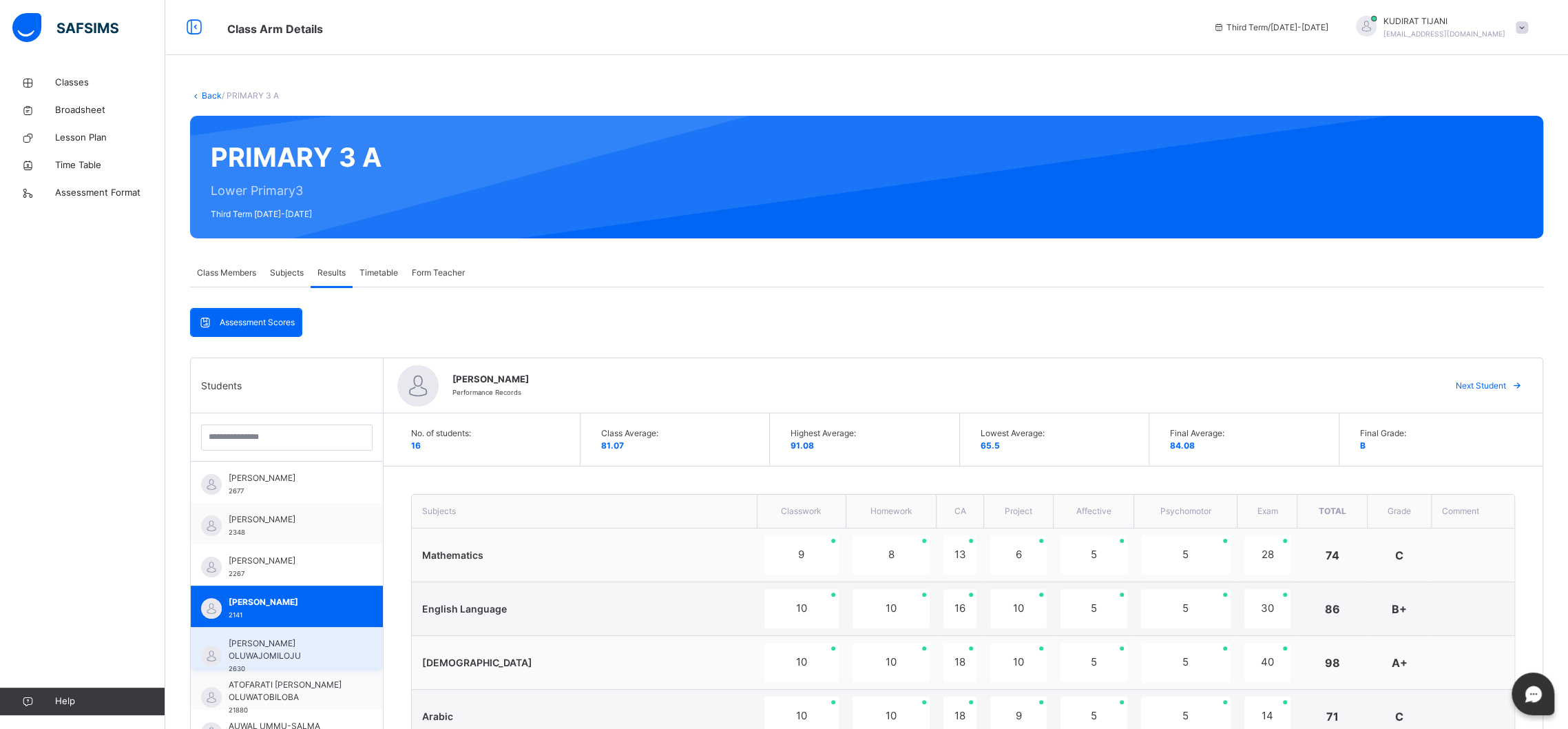 click on "[PERSON_NAME] OLUWAJOMILOJU" at bounding box center [290, 650] 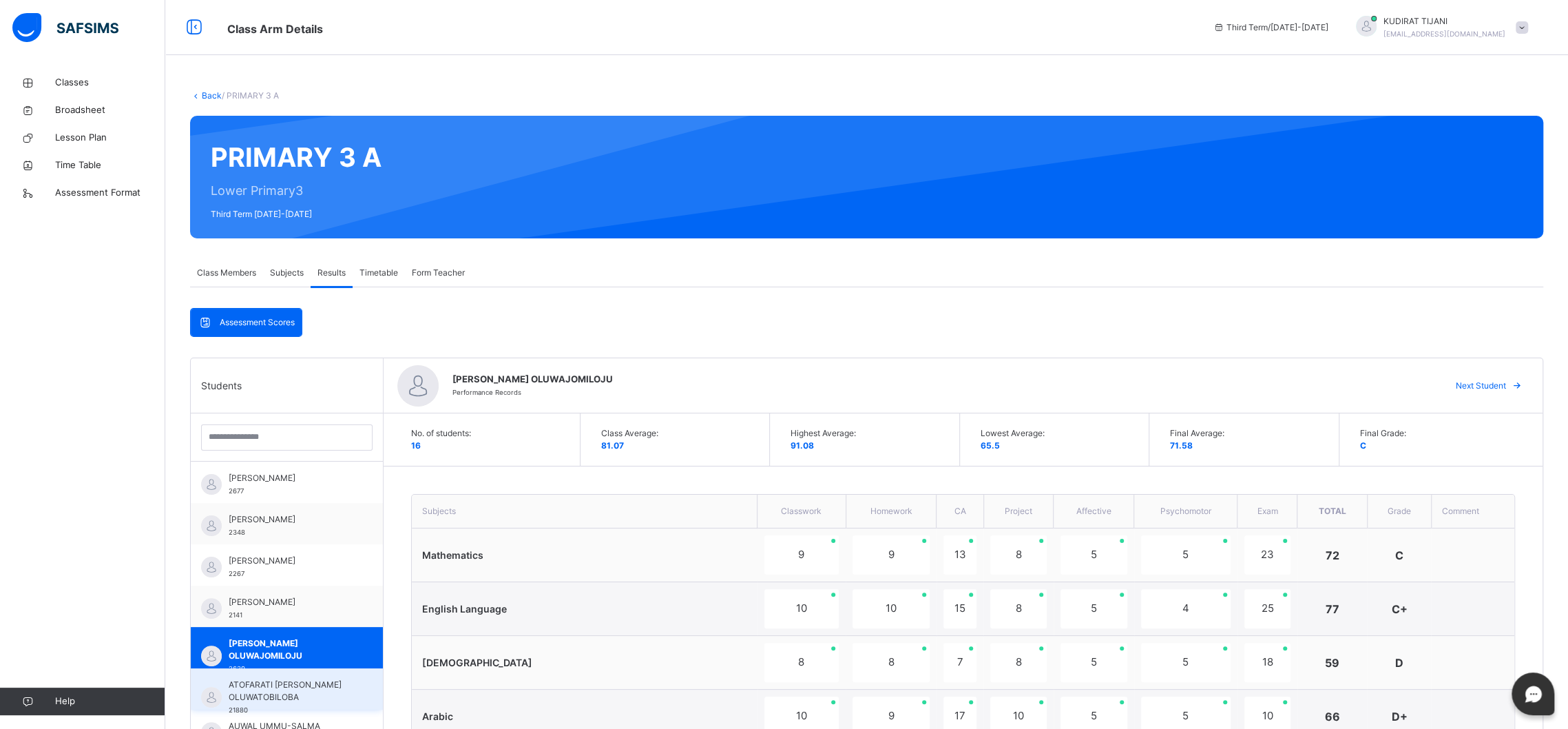 click on "ATOFARATI [PERSON_NAME] OLUWATOBILOBA" at bounding box center [290, 691] 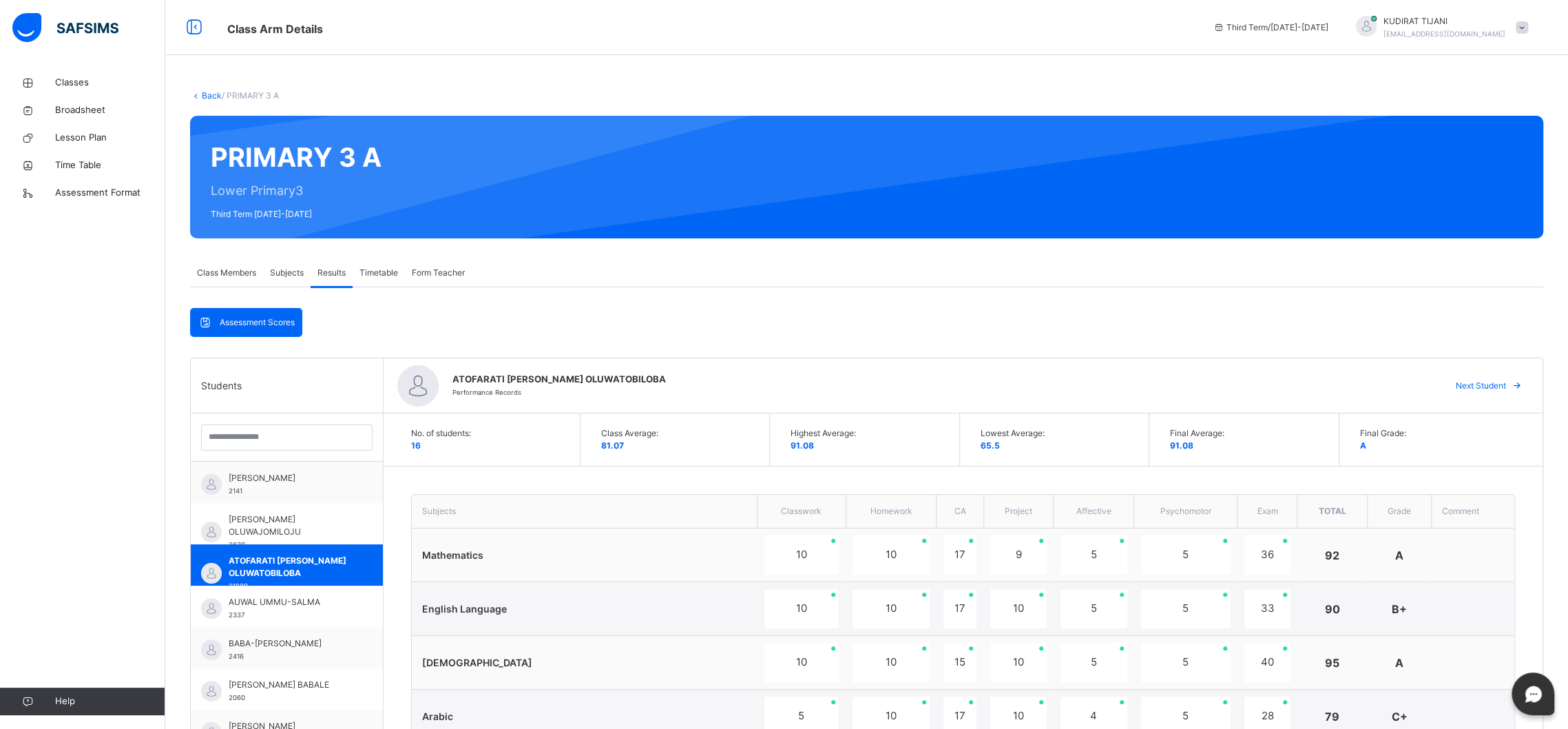 scroll, scrollTop: 155, scrollLeft: 0, axis: vertical 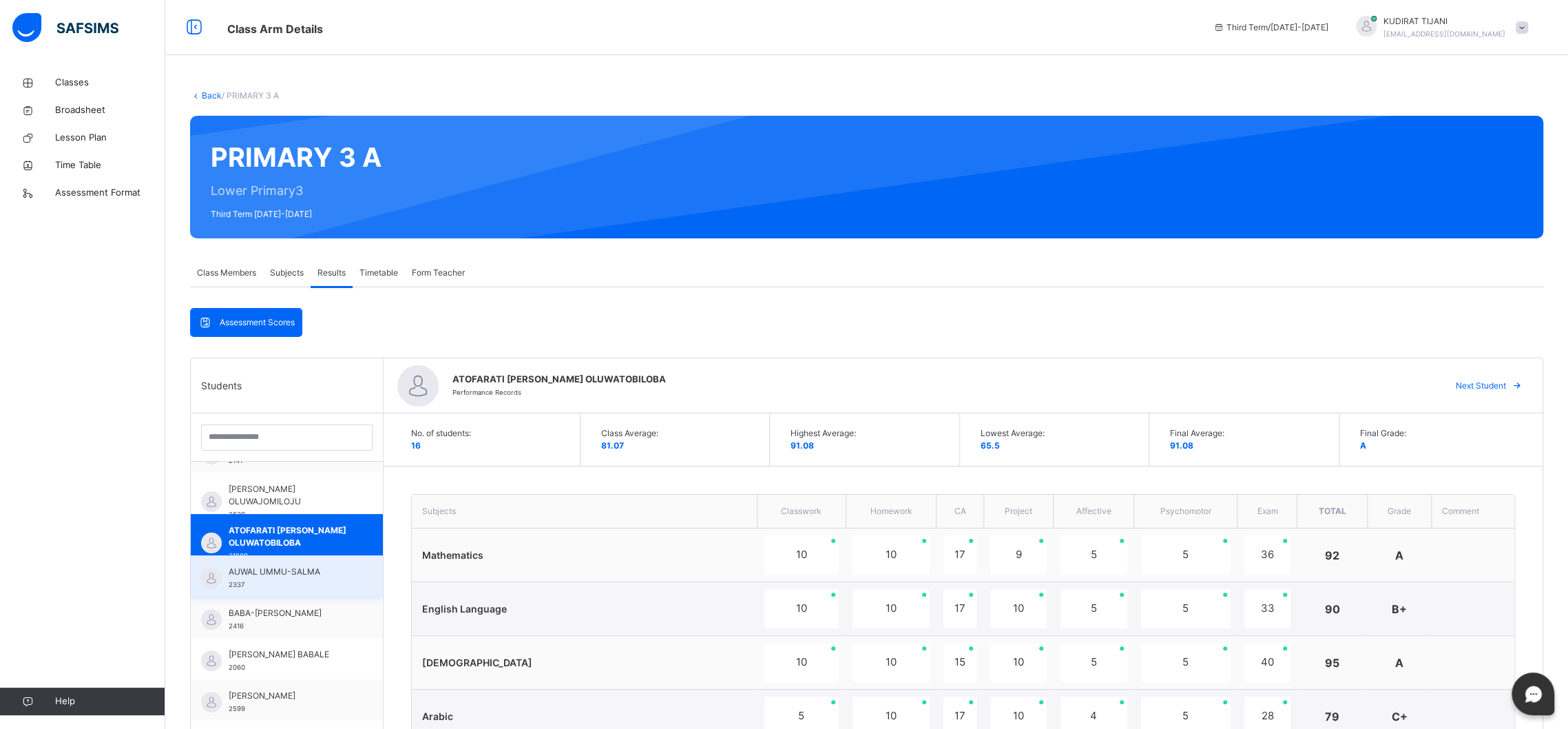 click on "AUWAL UMMU-SALMA" at bounding box center [290, 572] 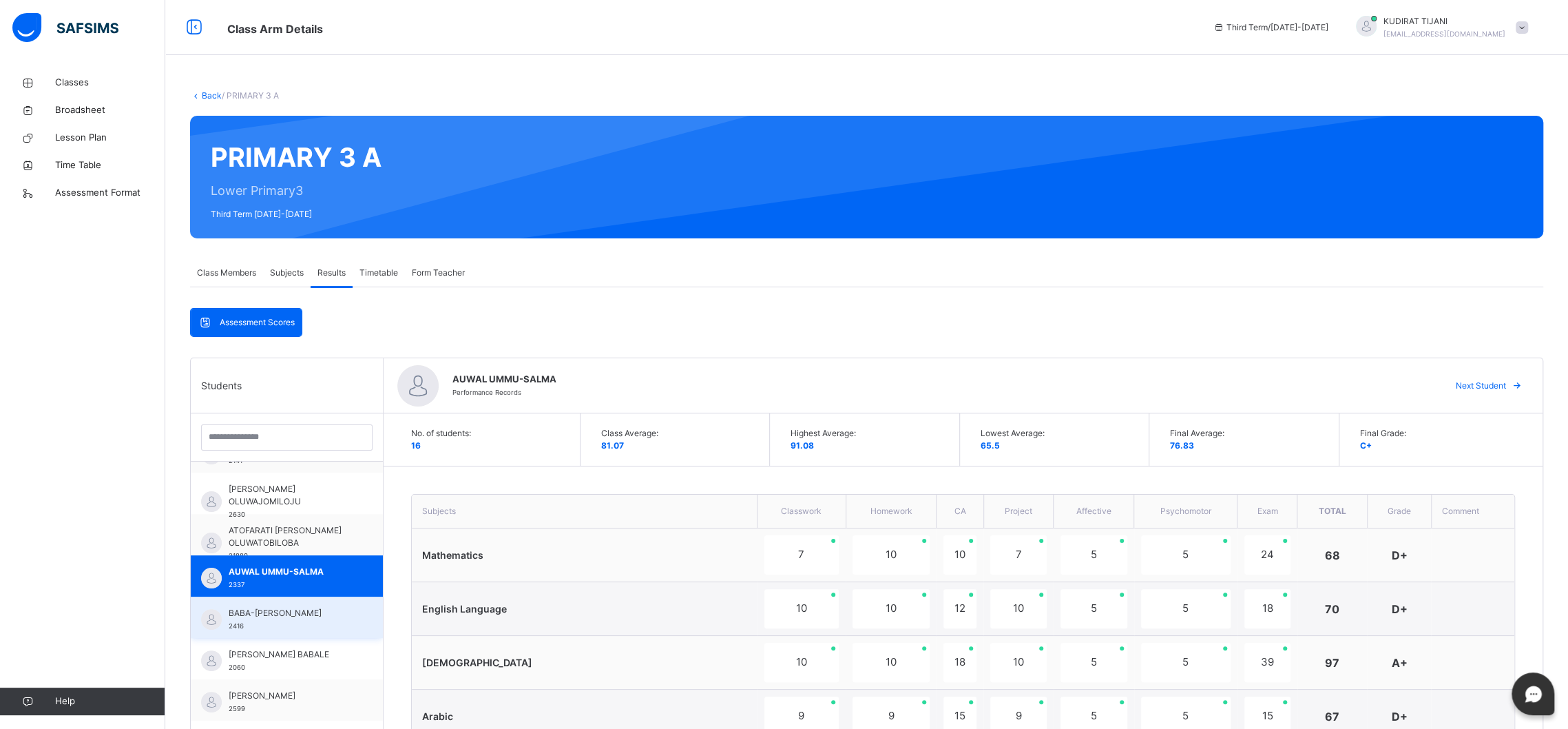 click on "BABA-[PERSON_NAME]" at bounding box center [290, 613] 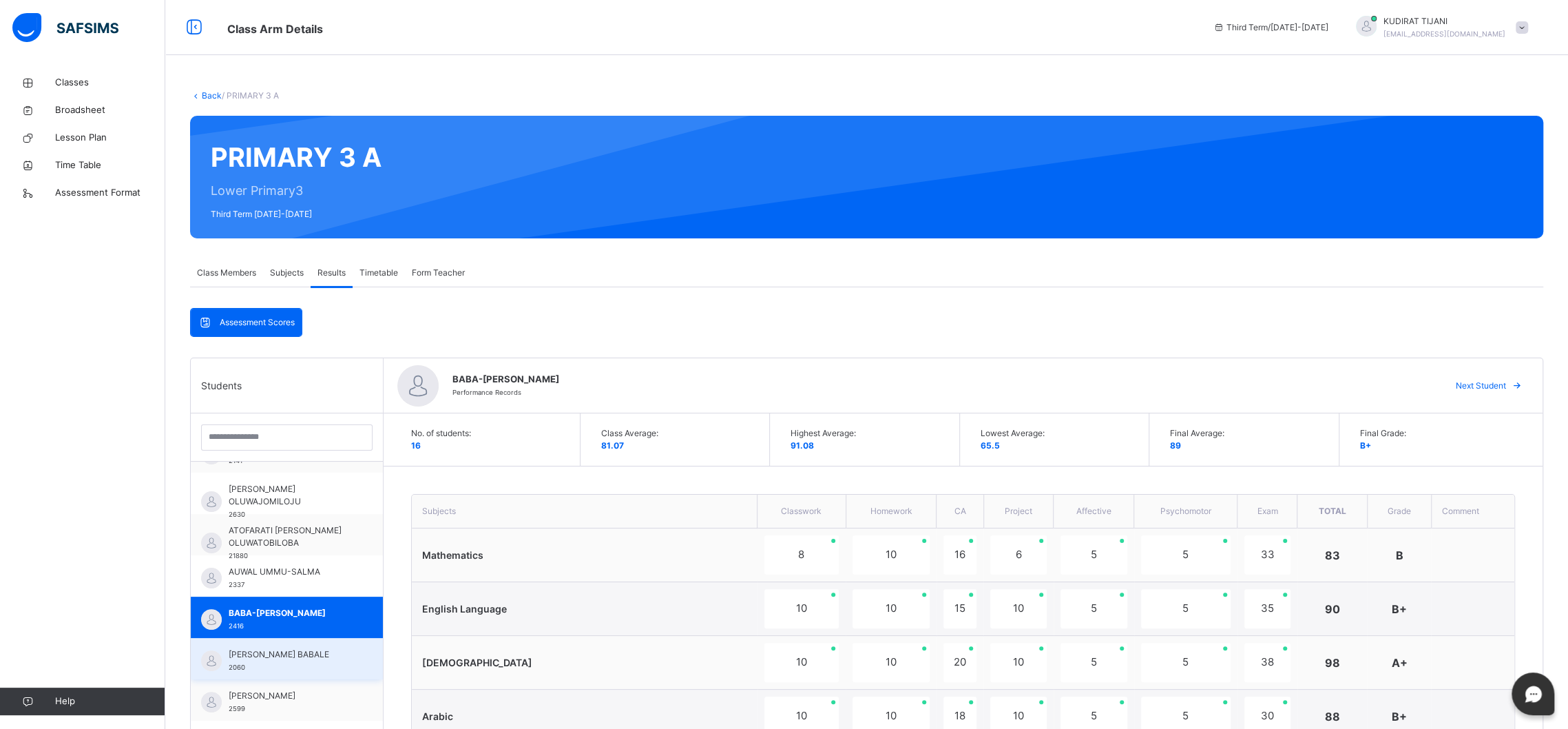 click on "[PERSON_NAME] BABALE 2060" at bounding box center (290, 661) 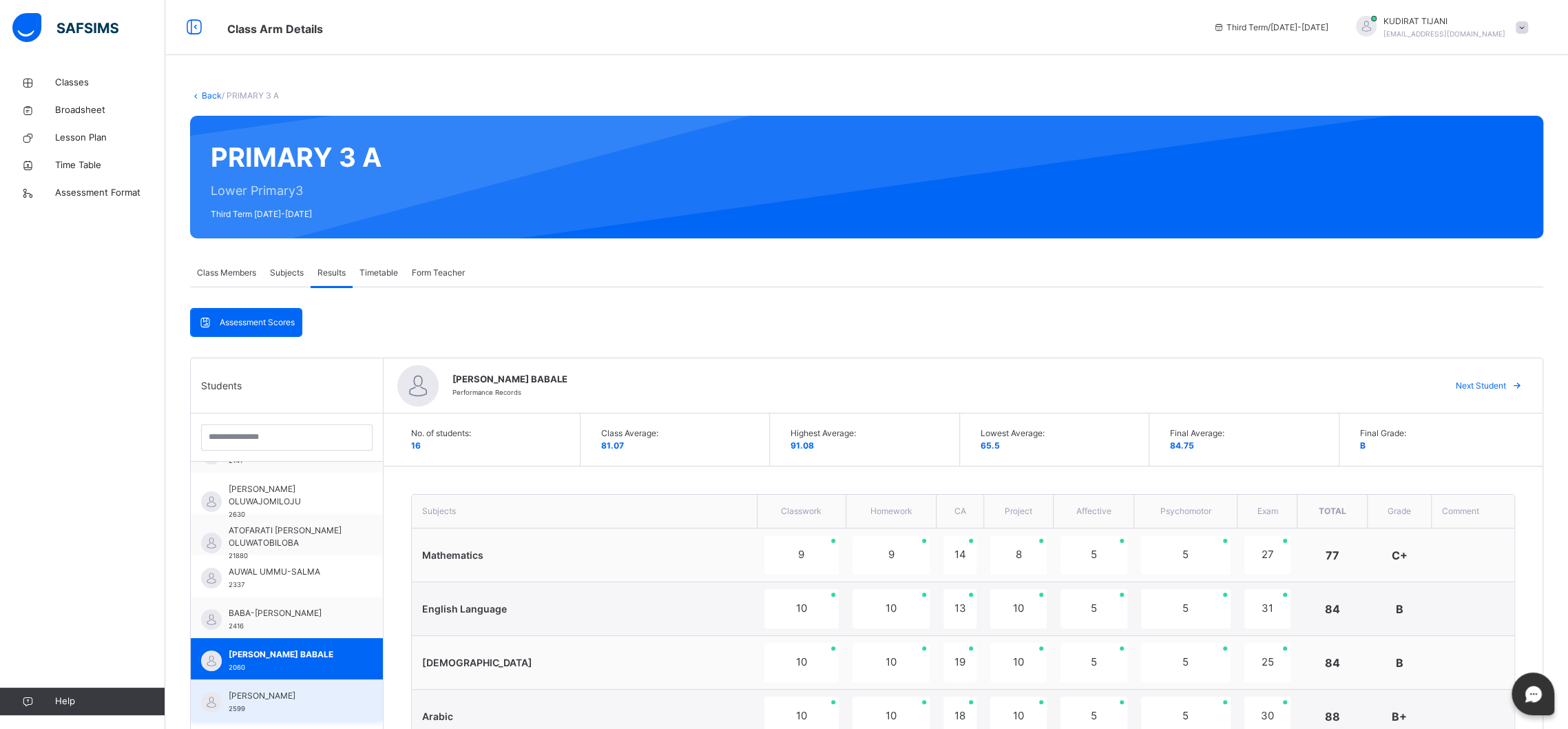 click on "[PERSON_NAME] 2599" at bounding box center [290, 702] 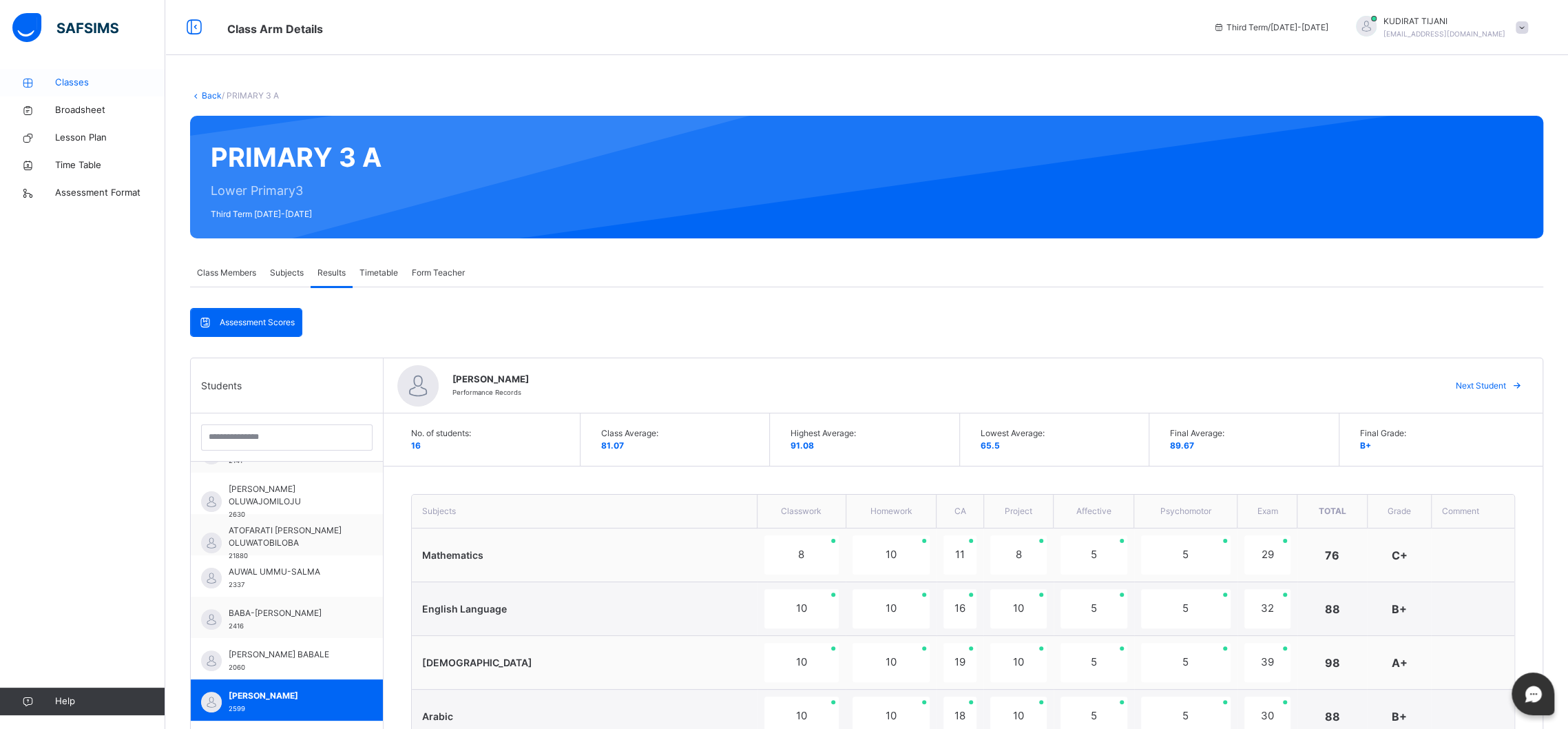 click on "Classes" at bounding box center (110, 83) 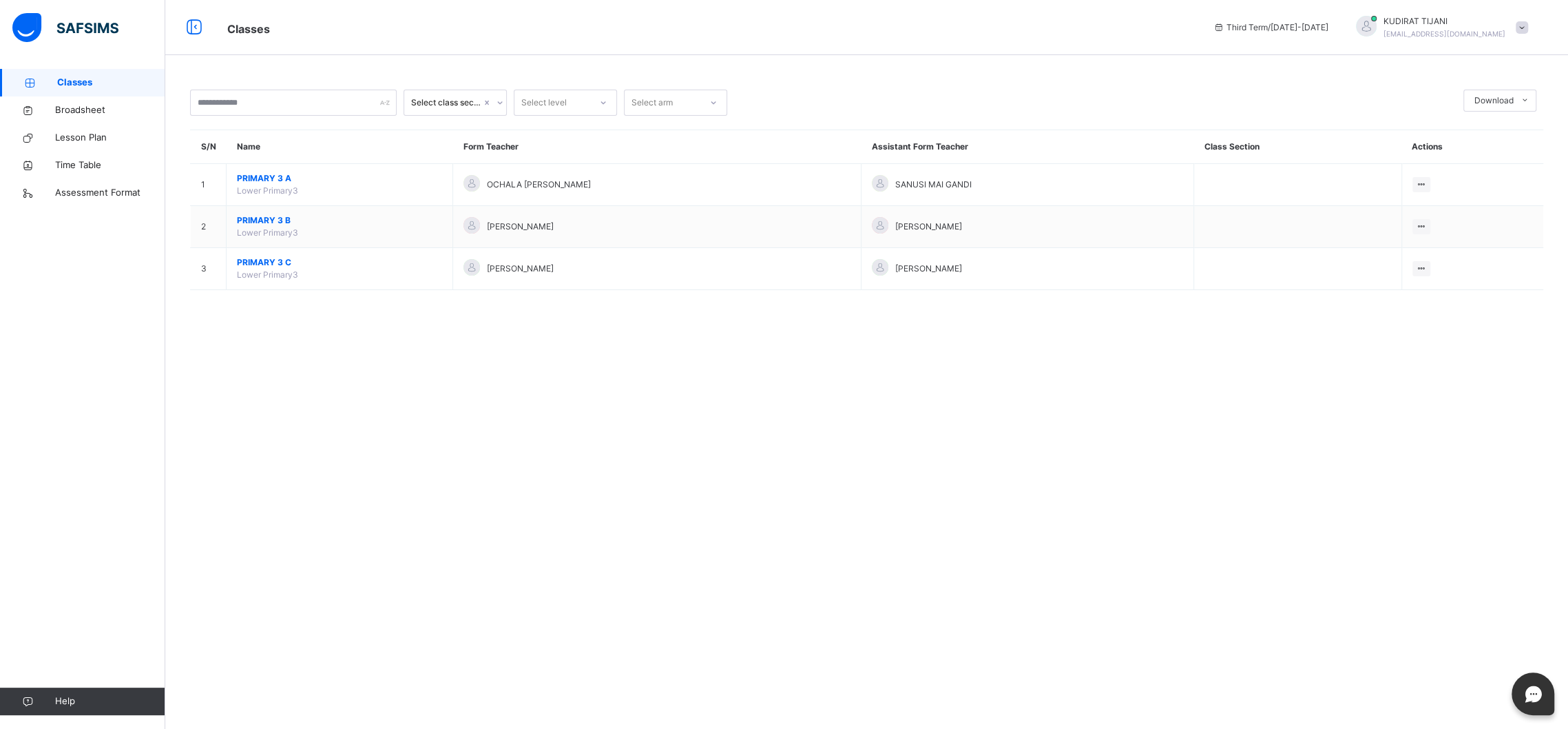 click on "Classes" at bounding box center [111, 83] 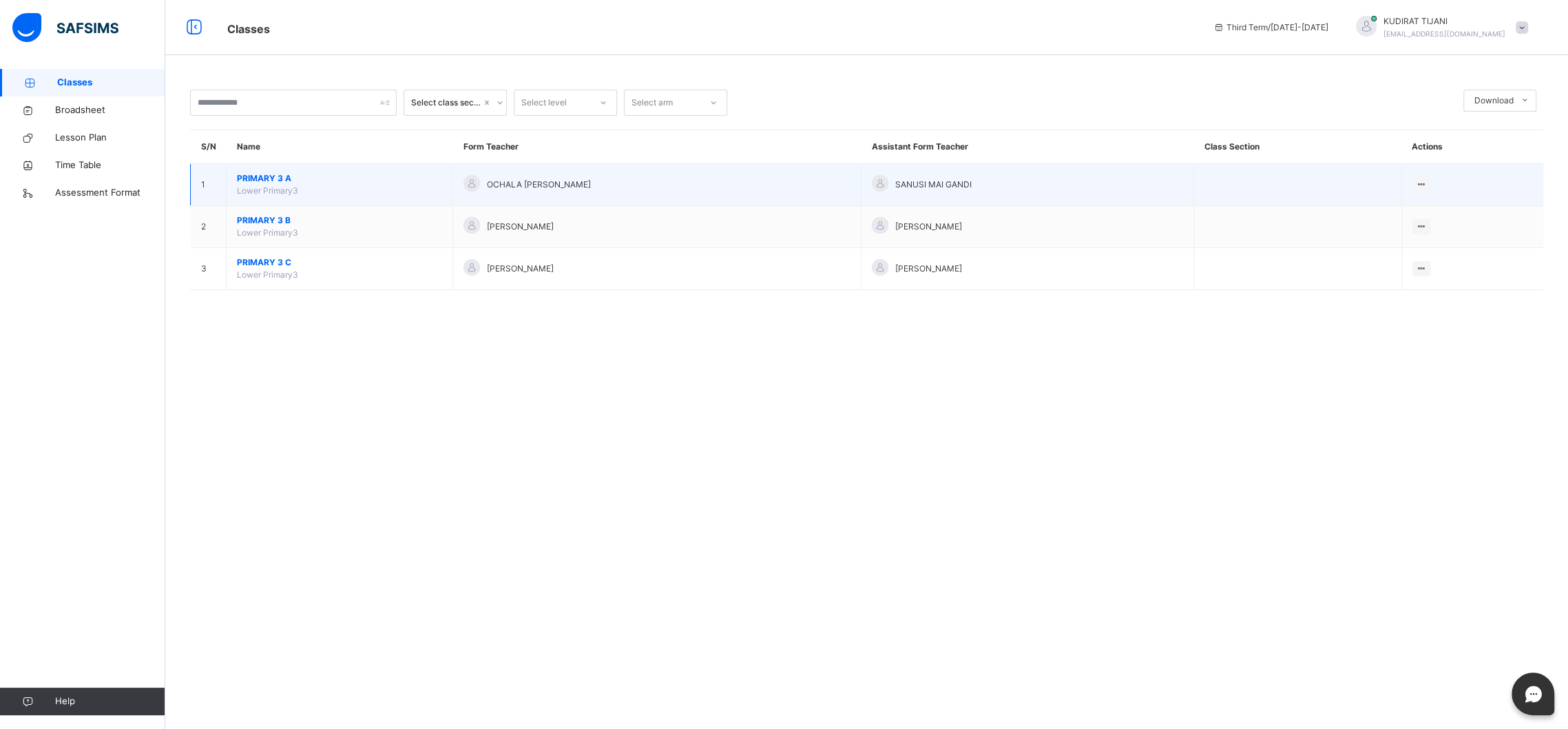 click on "PRIMARY 3   A" at bounding box center (339, 178) 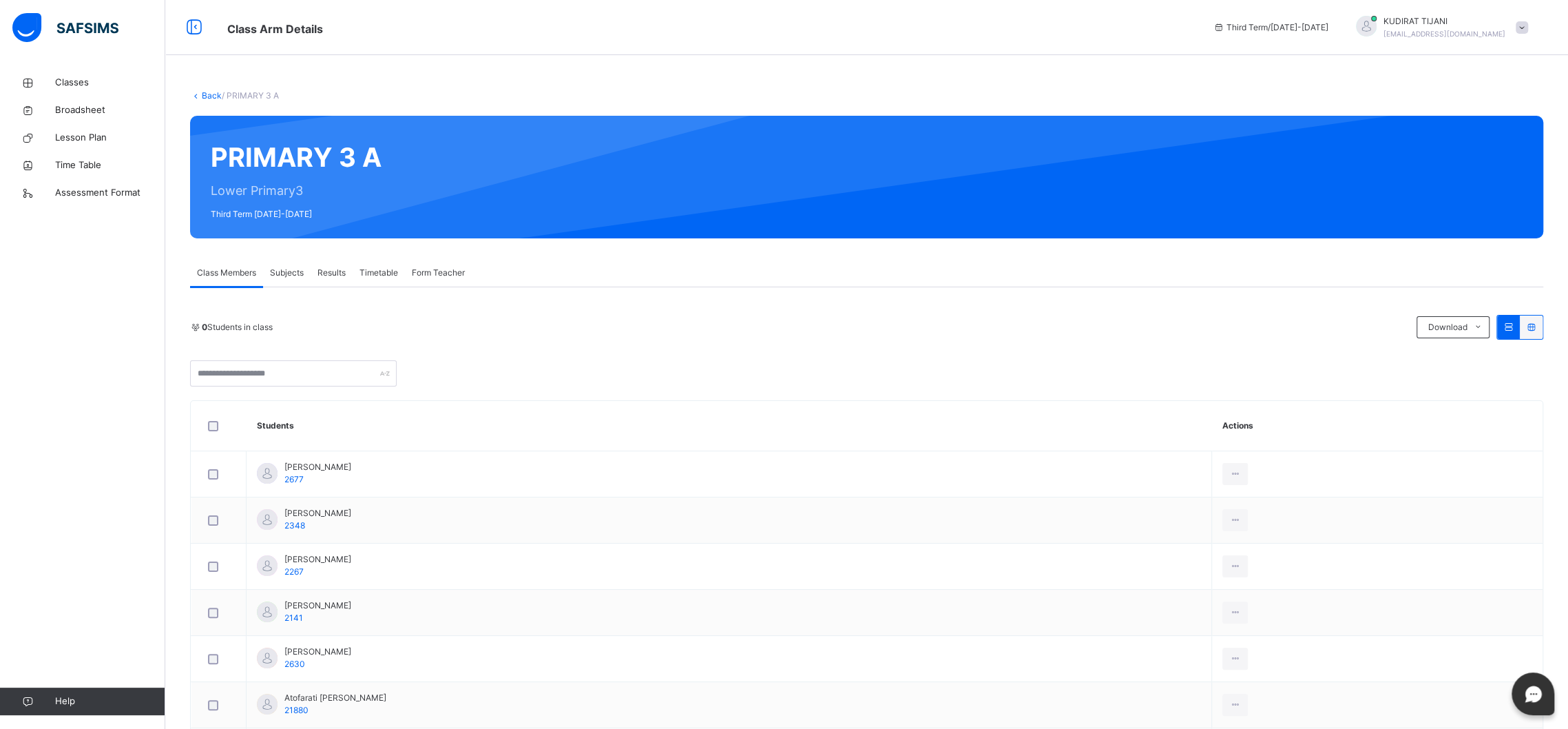 click on "Subjects" at bounding box center [286, 273] 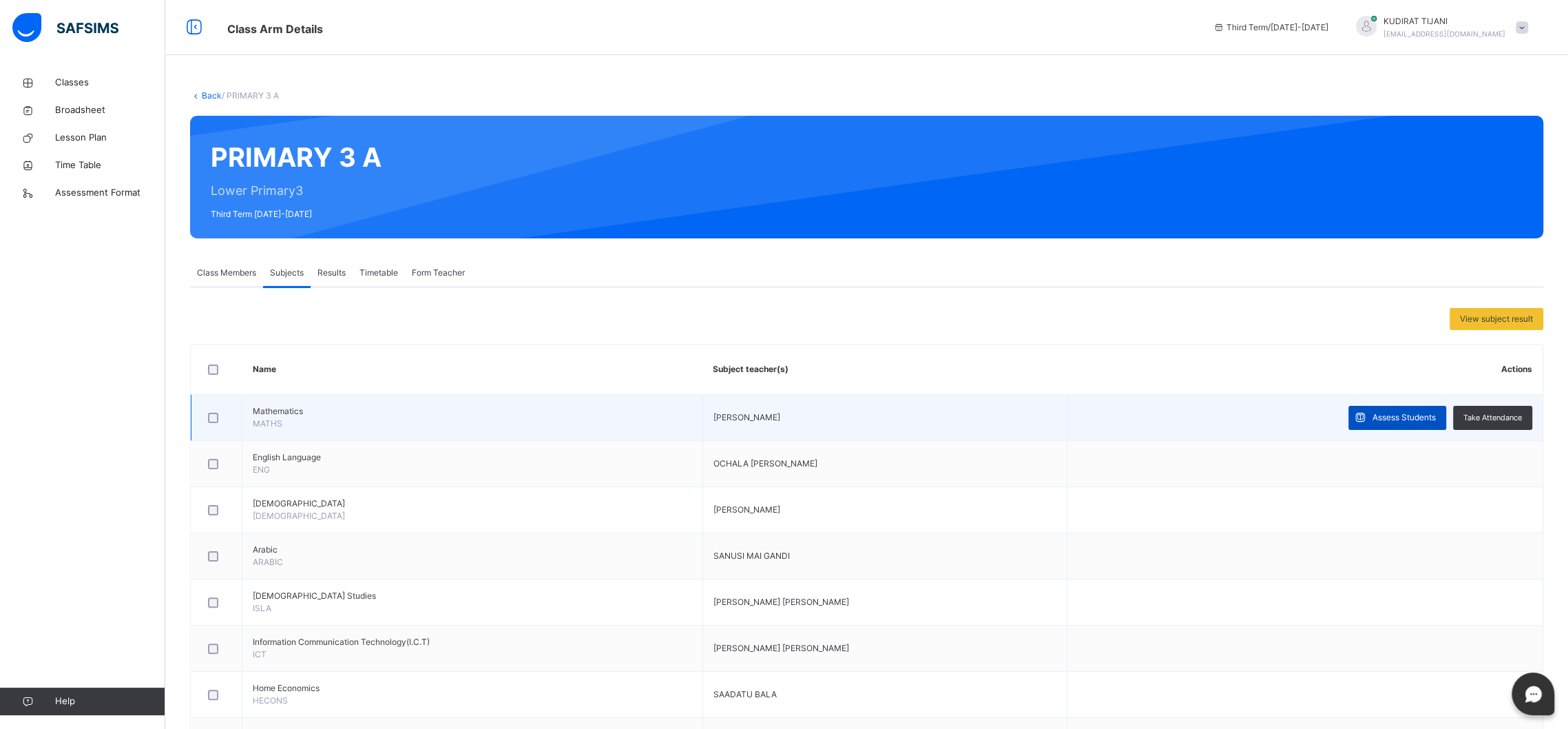 click on "Assess Students" at bounding box center [1397, 418] 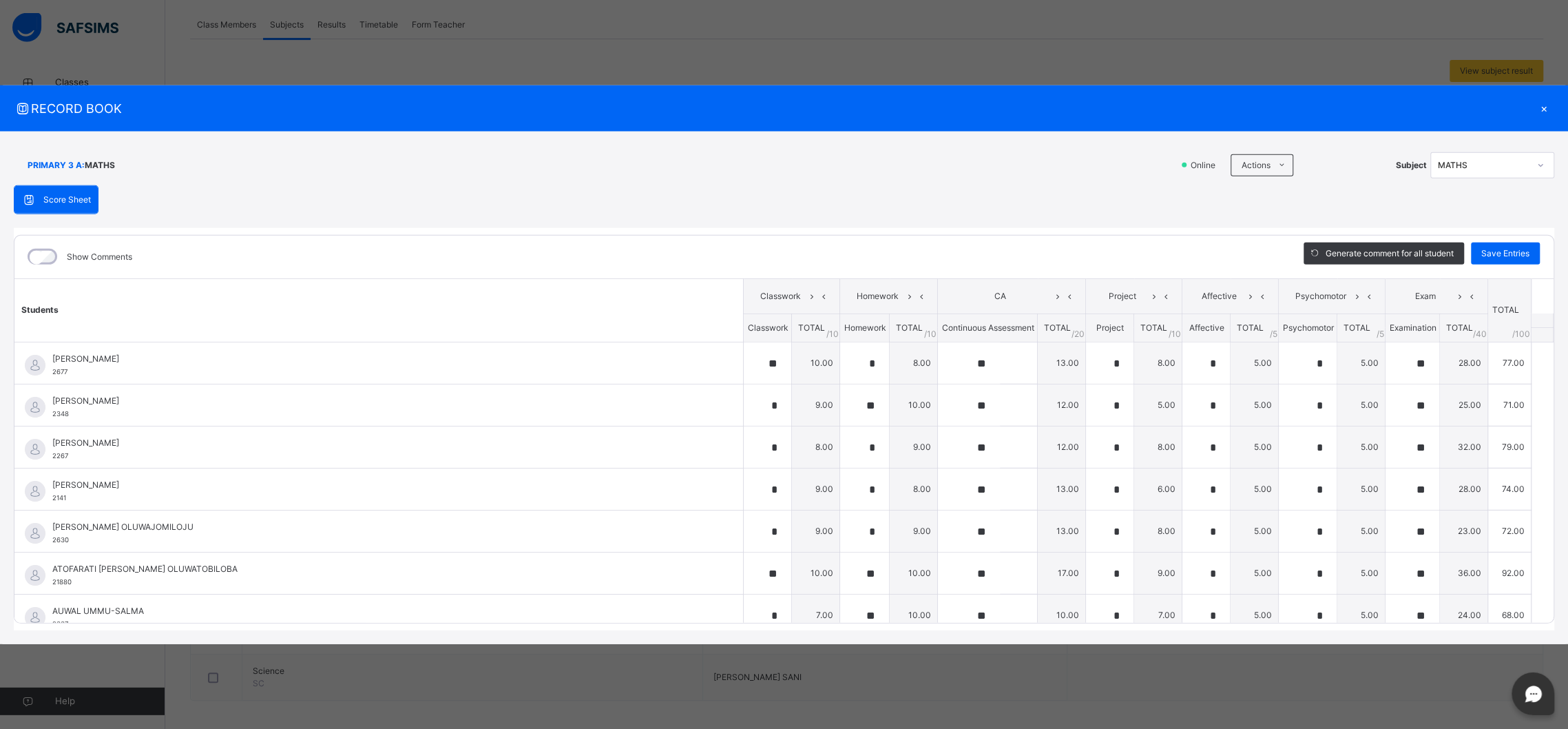scroll, scrollTop: 260, scrollLeft: 0, axis: vertical 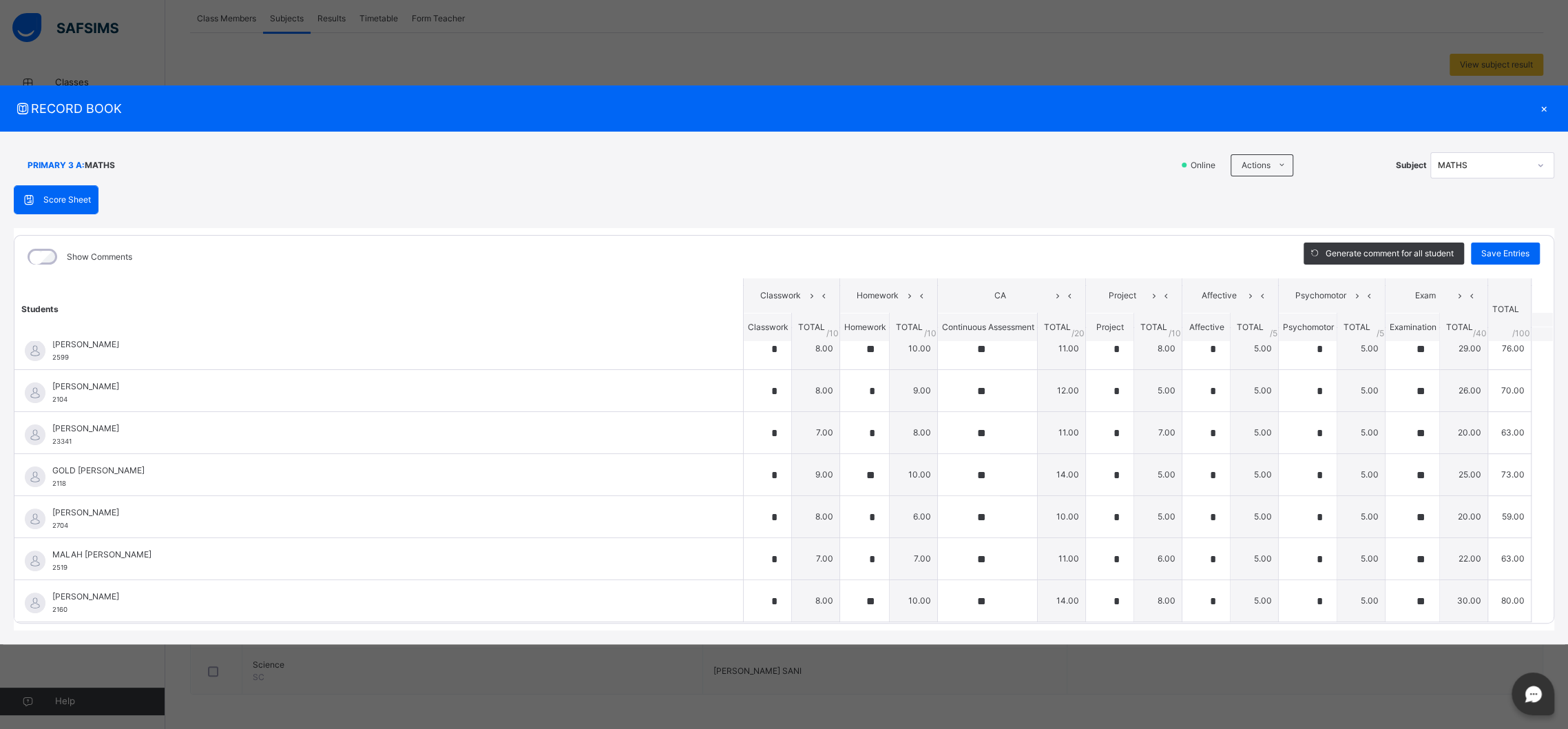 click on "PRIMARY 3   A :" at bounding box center [56, 165] 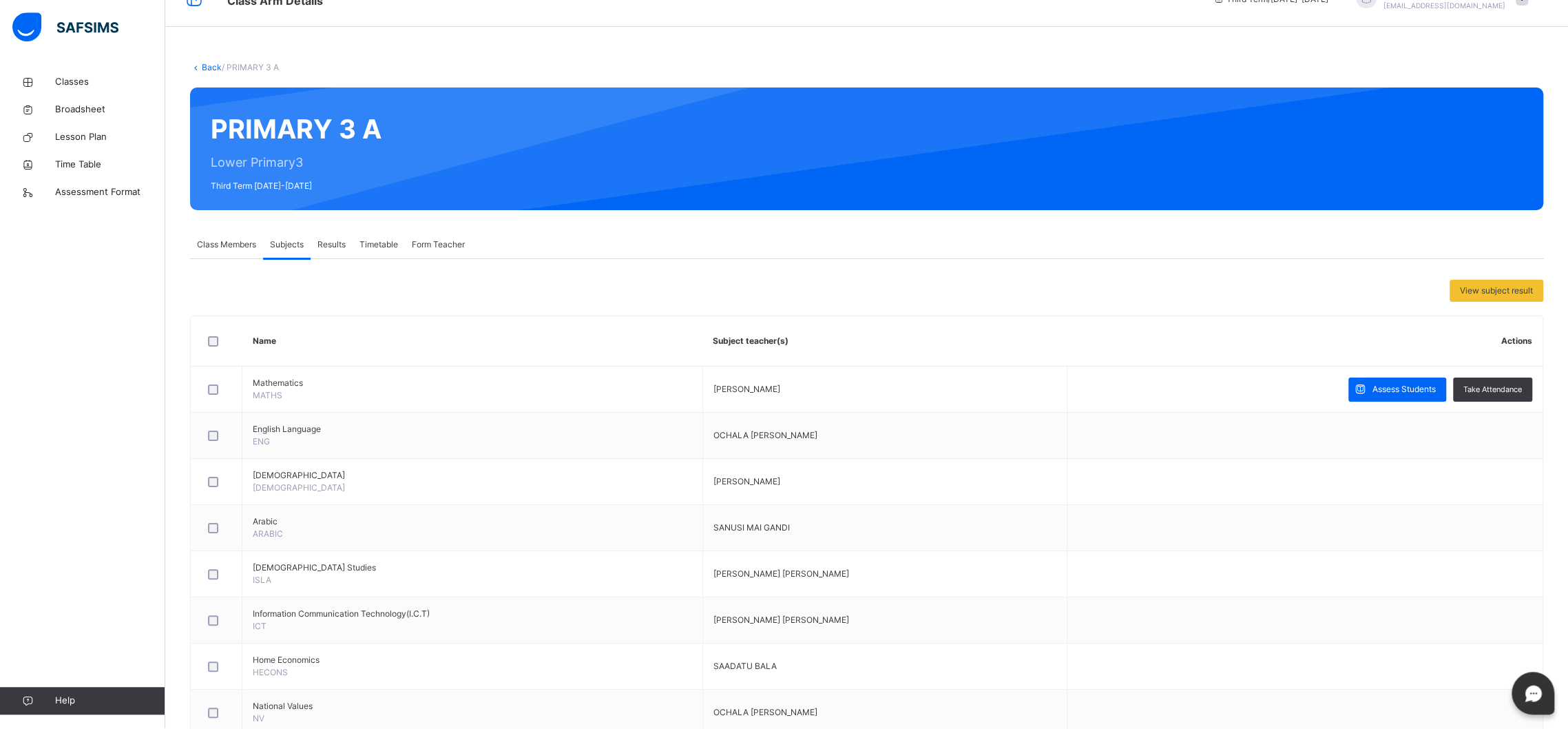 scroll, scrollTop: 1, scrollLeft: 0, axis: vertical 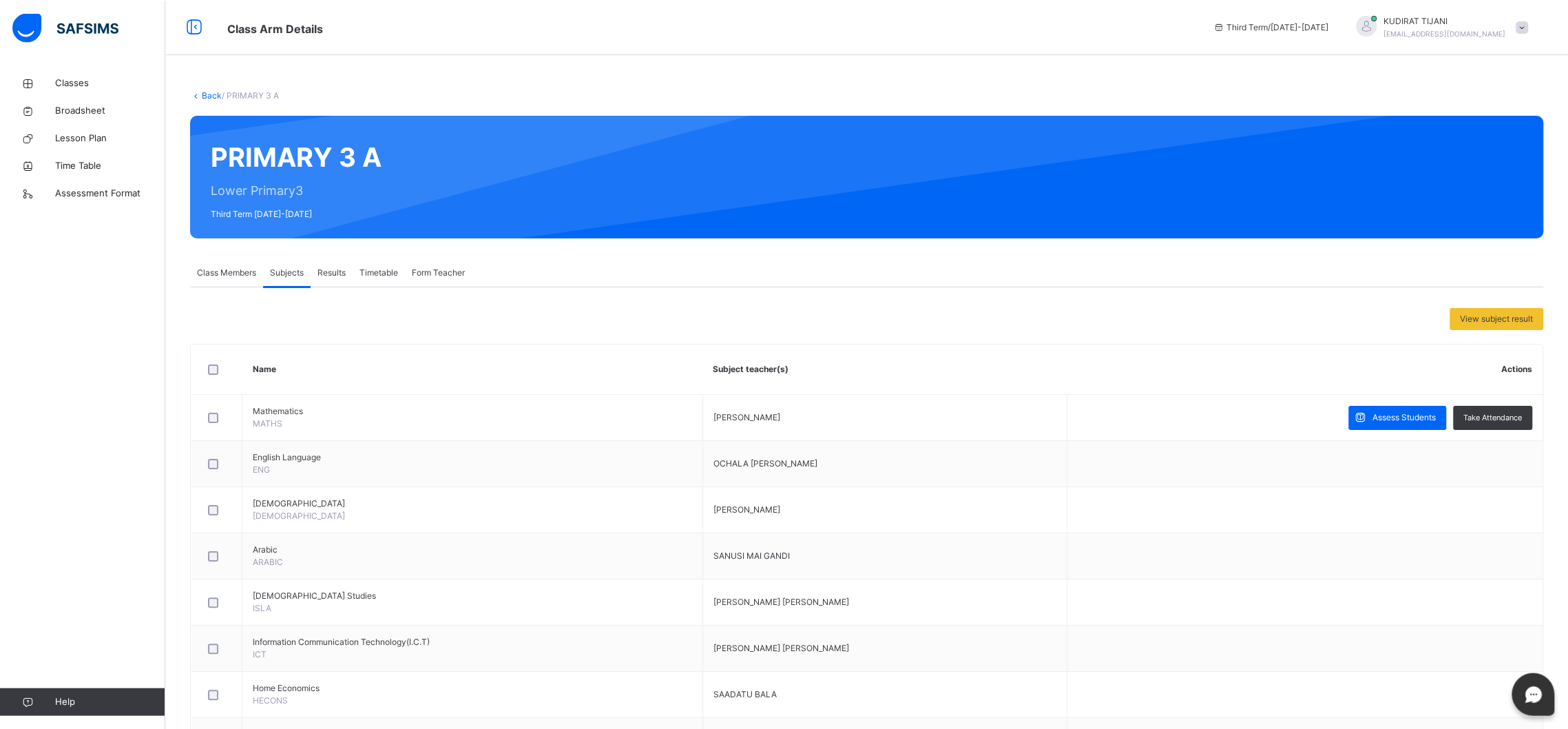 click on "Back" at bounding box center [211, 94] 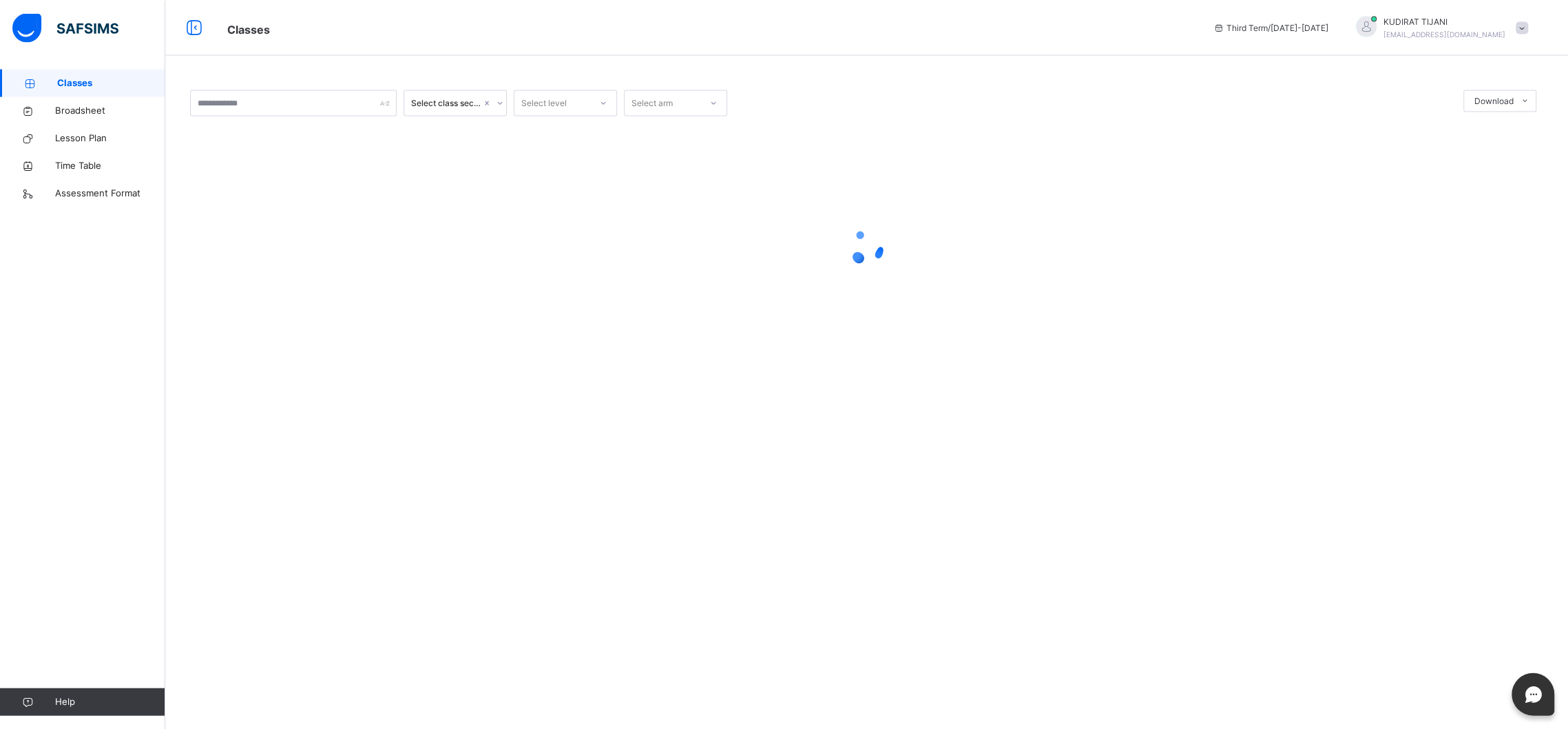 scroll, scrollTop: 0, scrollLeft: 0, axis: both 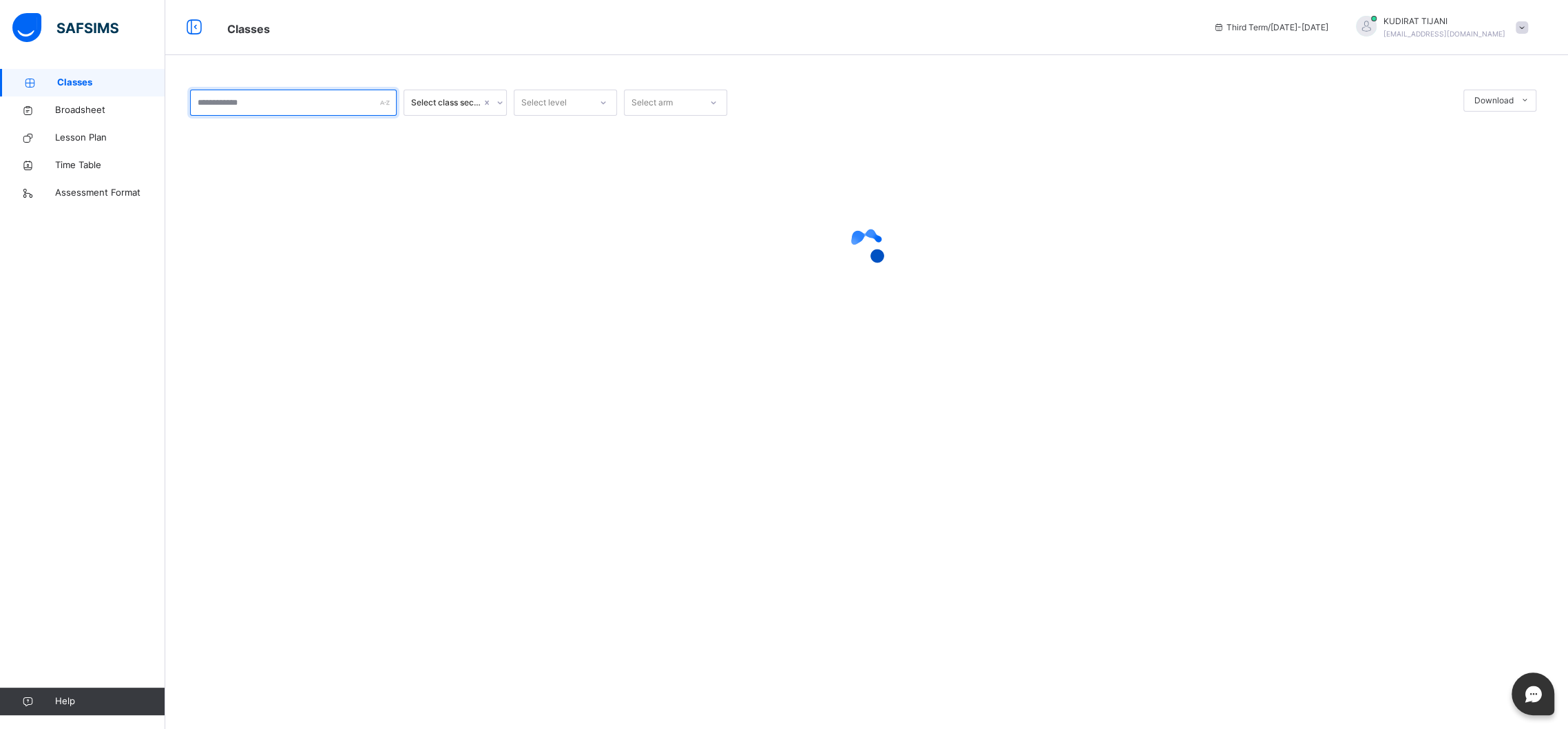 click at bounding box center [293, 103] 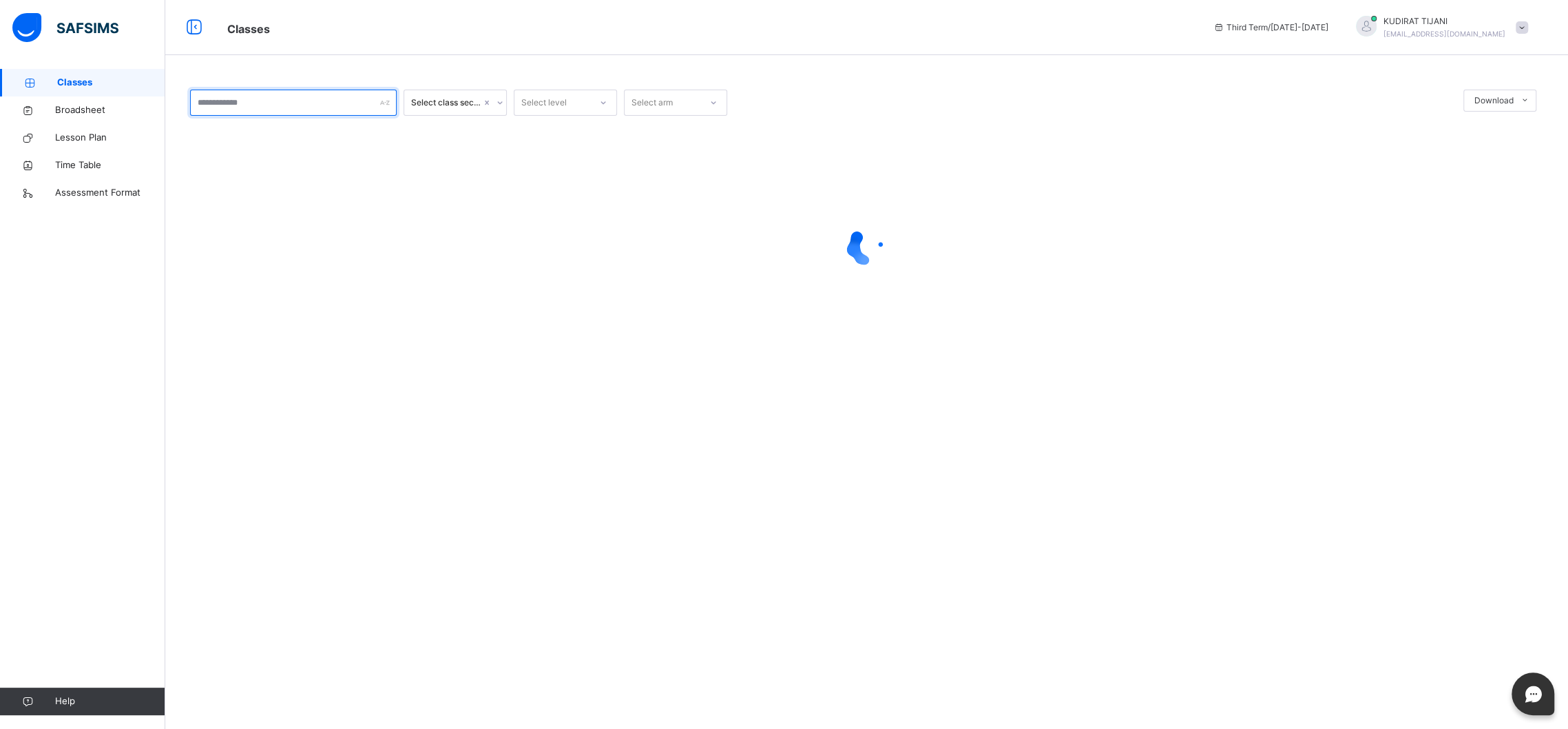 click at bounding box center (293, 103) 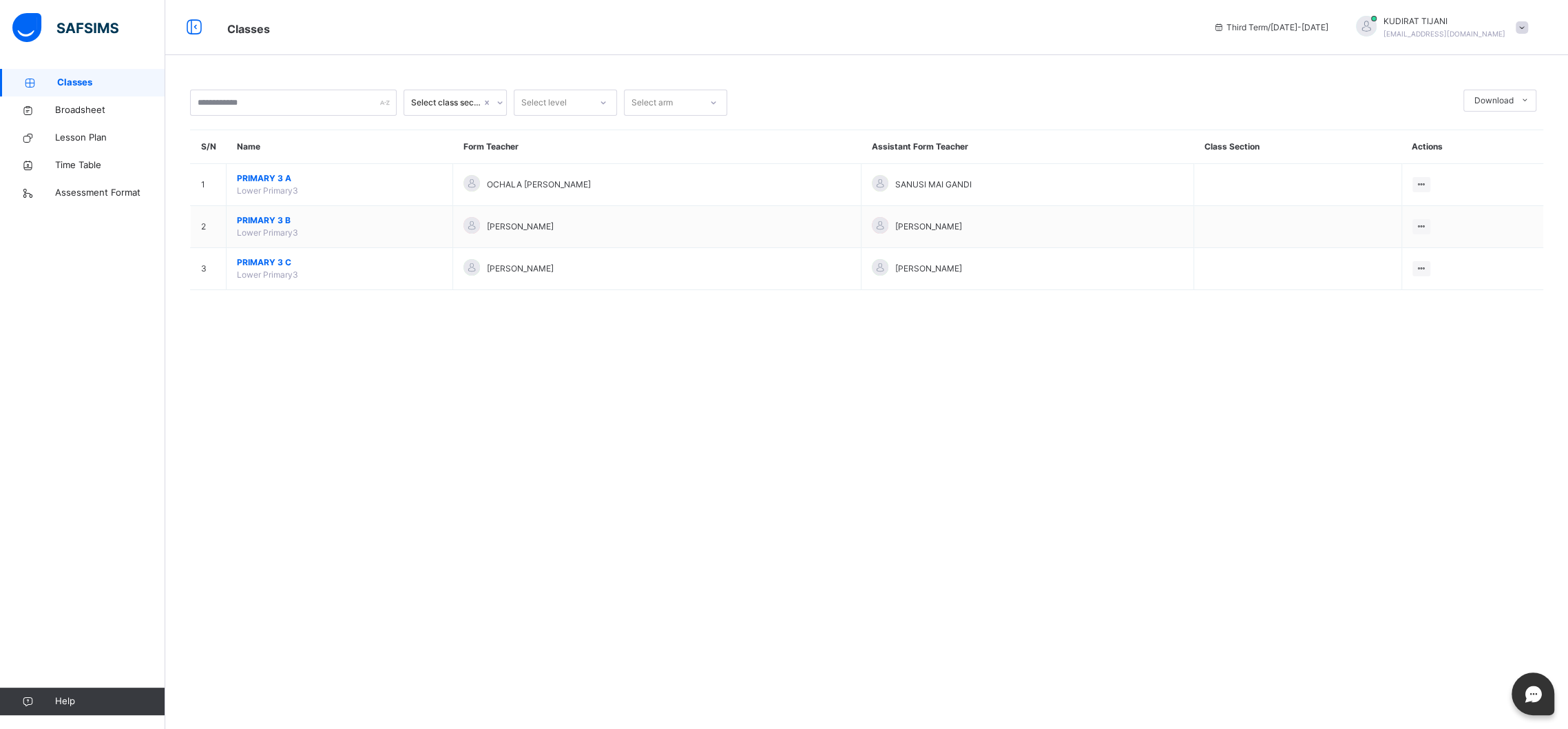 click on "[PERSON_NAME]" at bounding box center (657, 227) 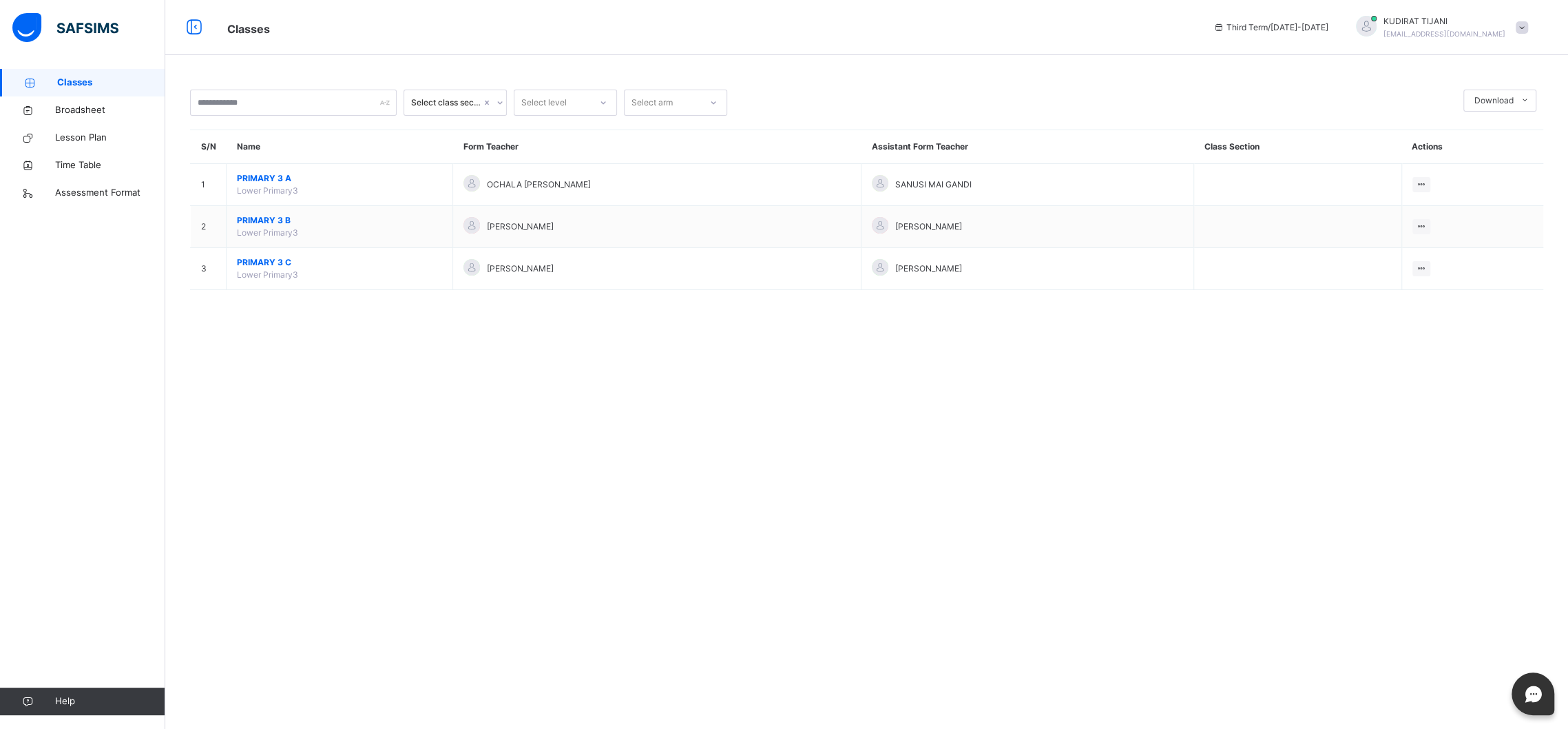 click on "[PERSON_NAME]" at bounding box center (657, 227) 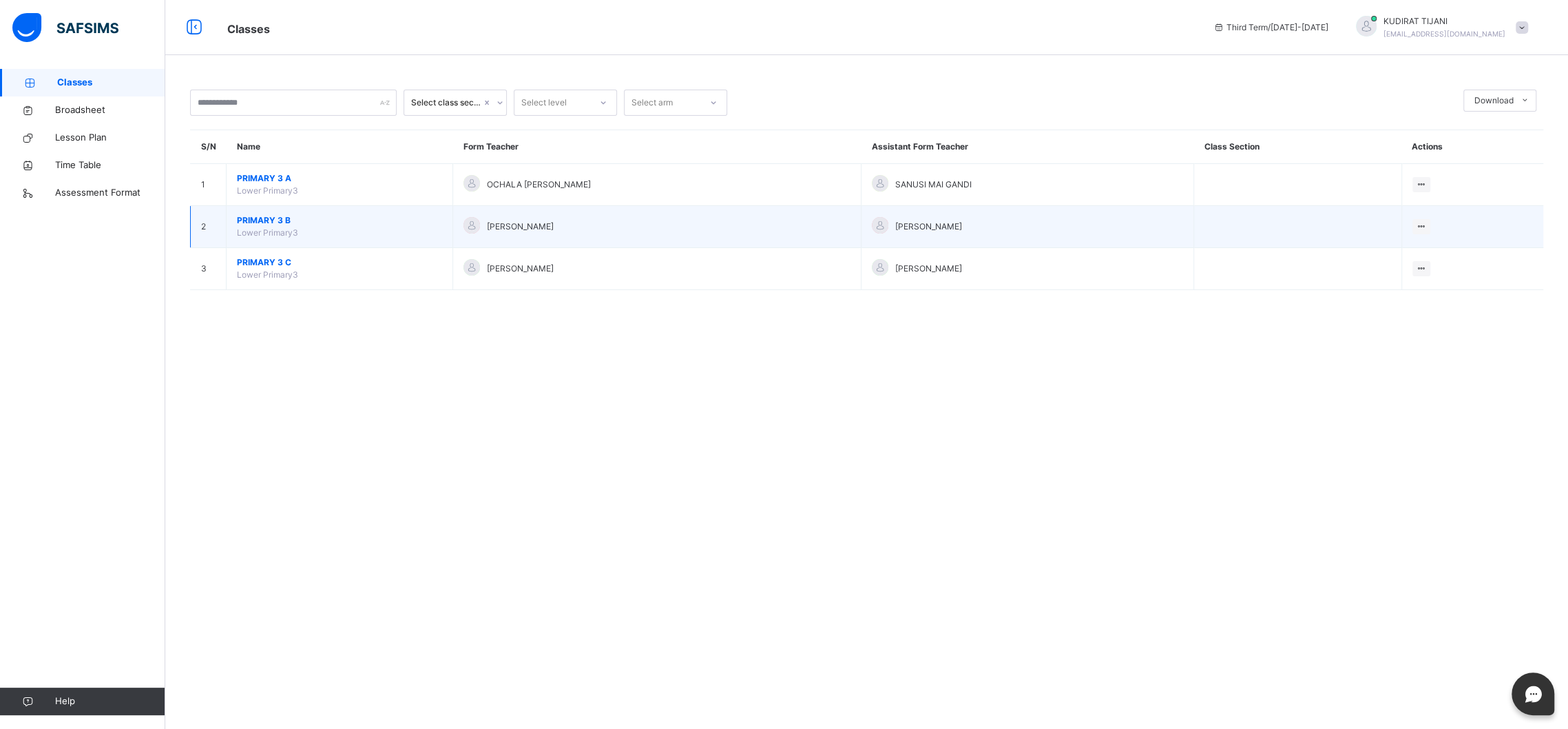 click on "PRIMARY 3   B" at bounding box center [339, 220] 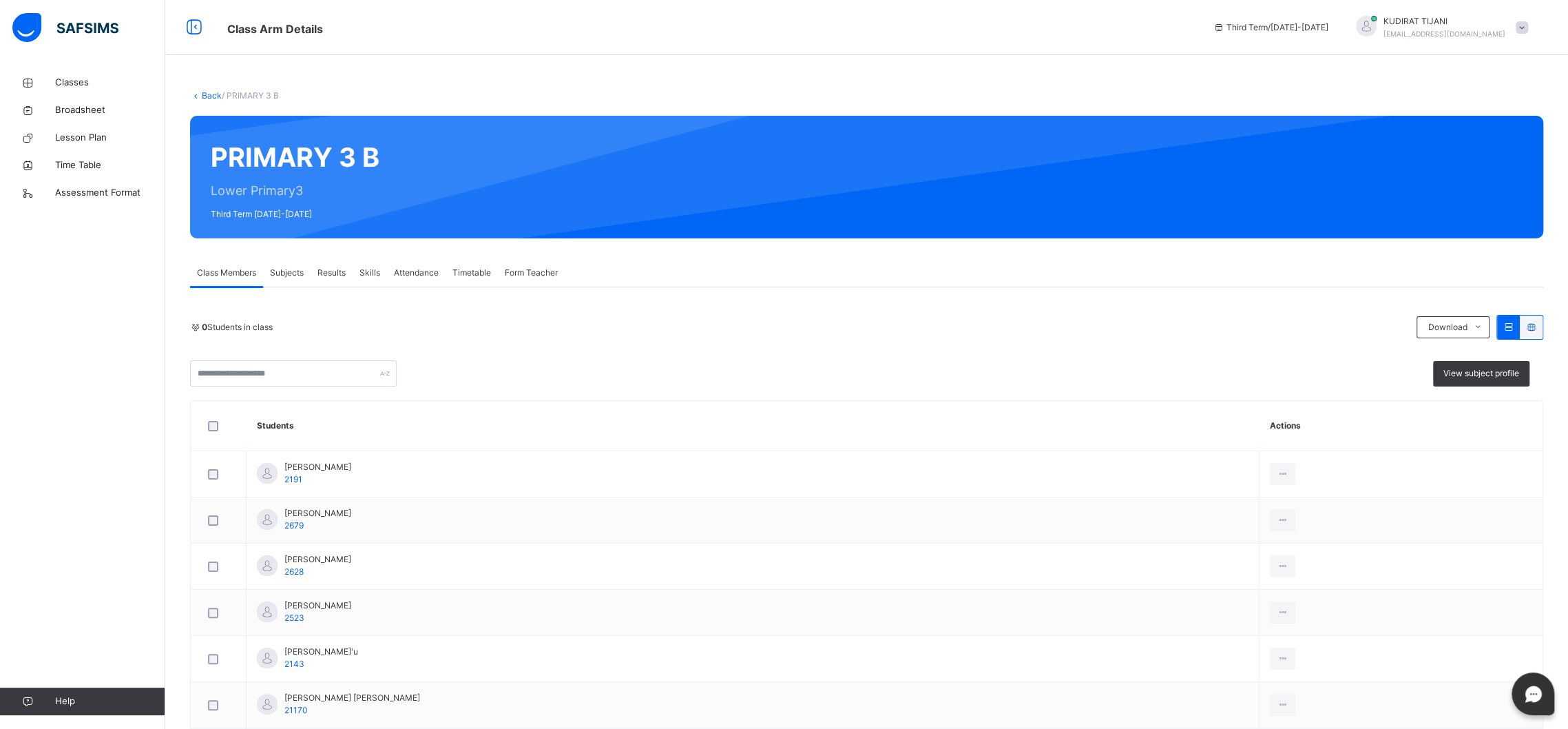 click on "Subjects" at bounding box center [286, 273] 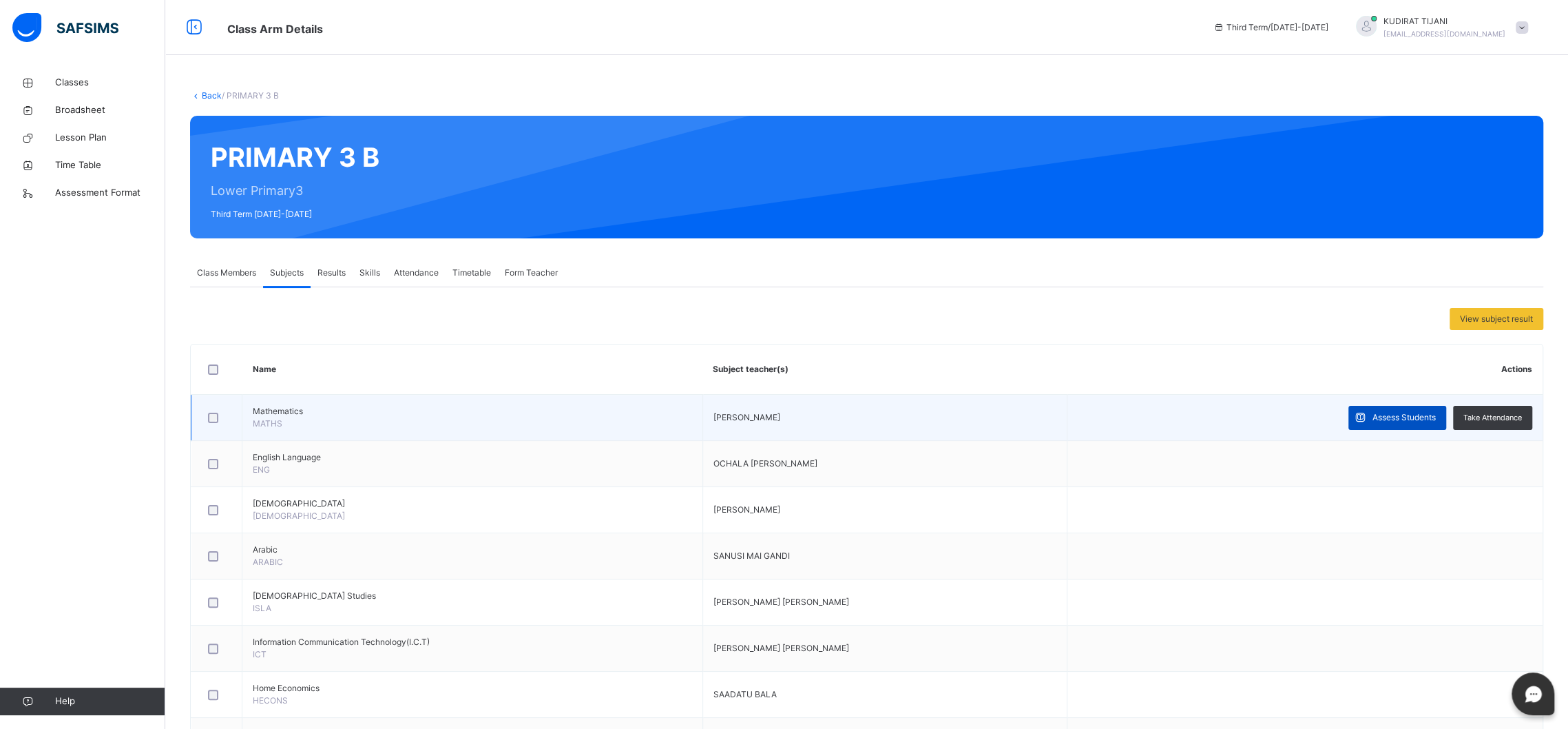 click on "Assess Students" at bounding box center (1404, 418) 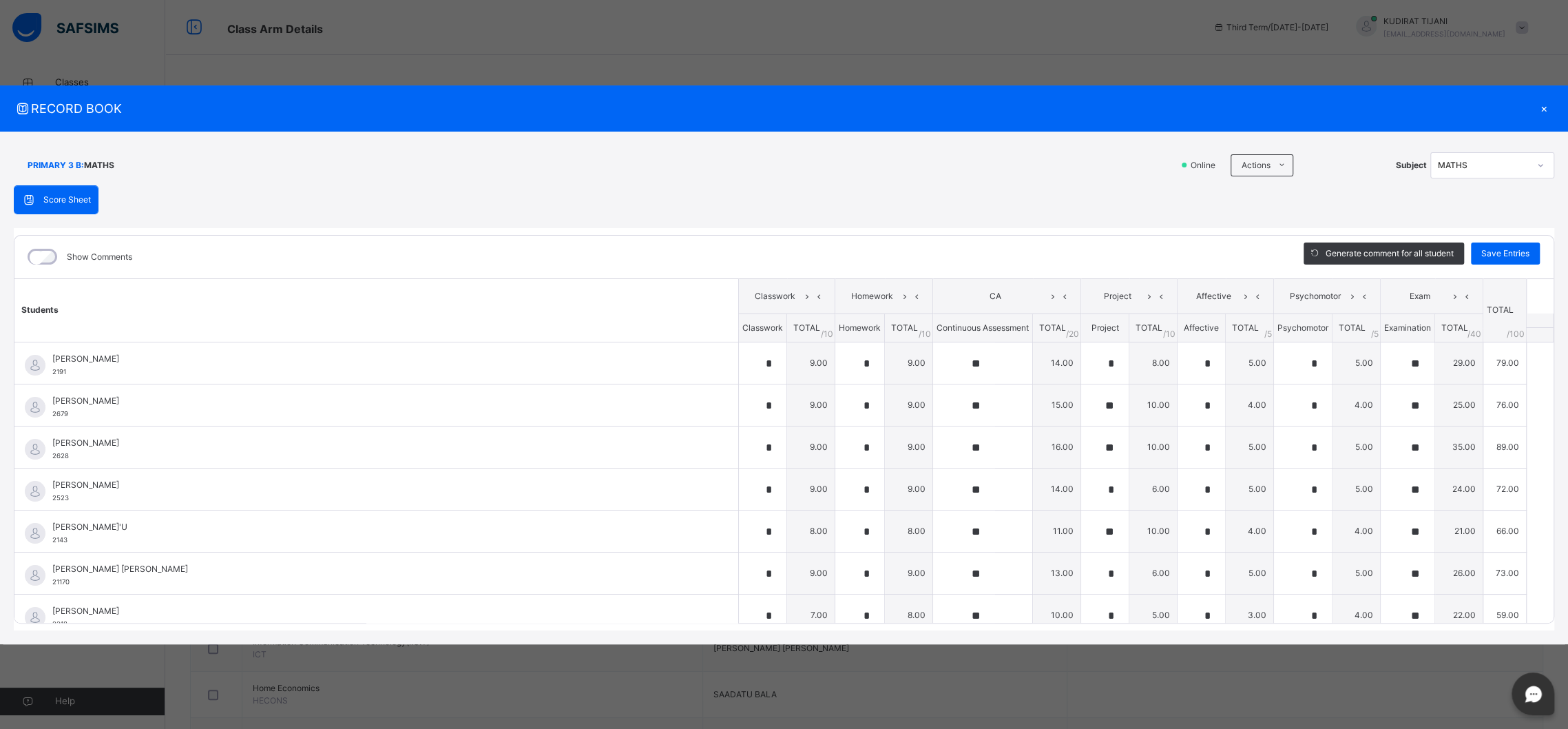 scroll, scrollTop: 274, scrollLeft: 0, axis: vertical 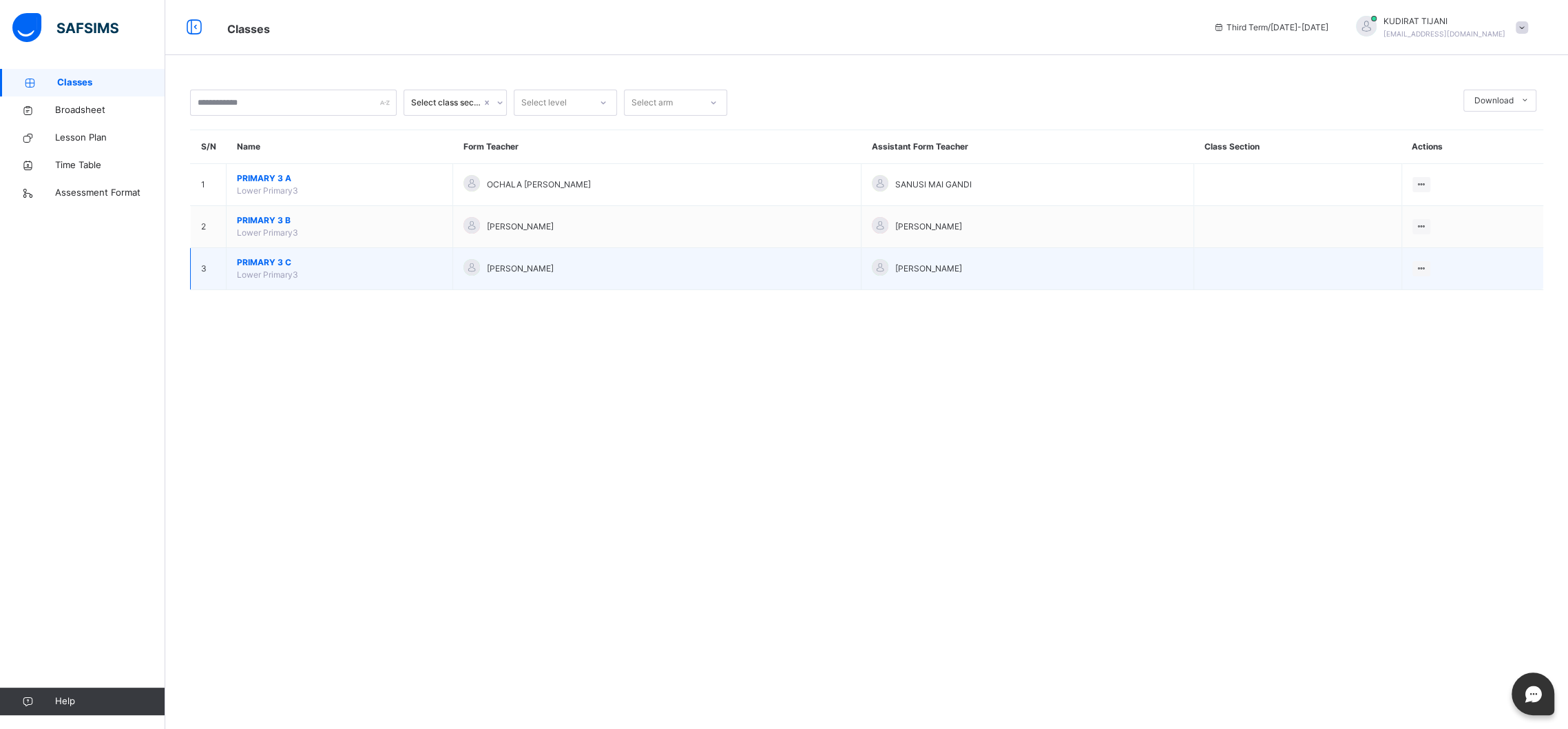 click on "PRIMARY 3   C" at bounding box center (339, 263) 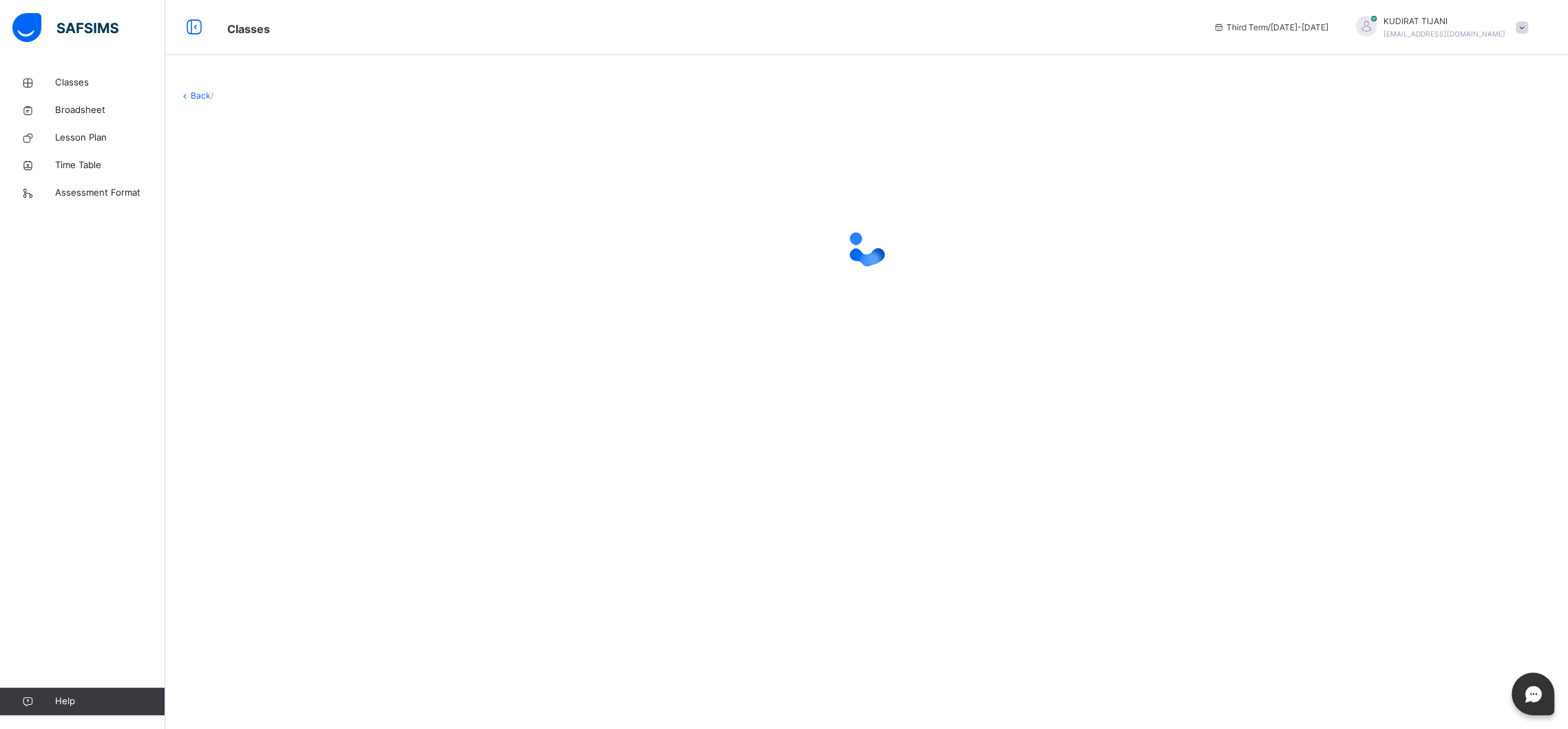 click at bounding box center (866, 247) 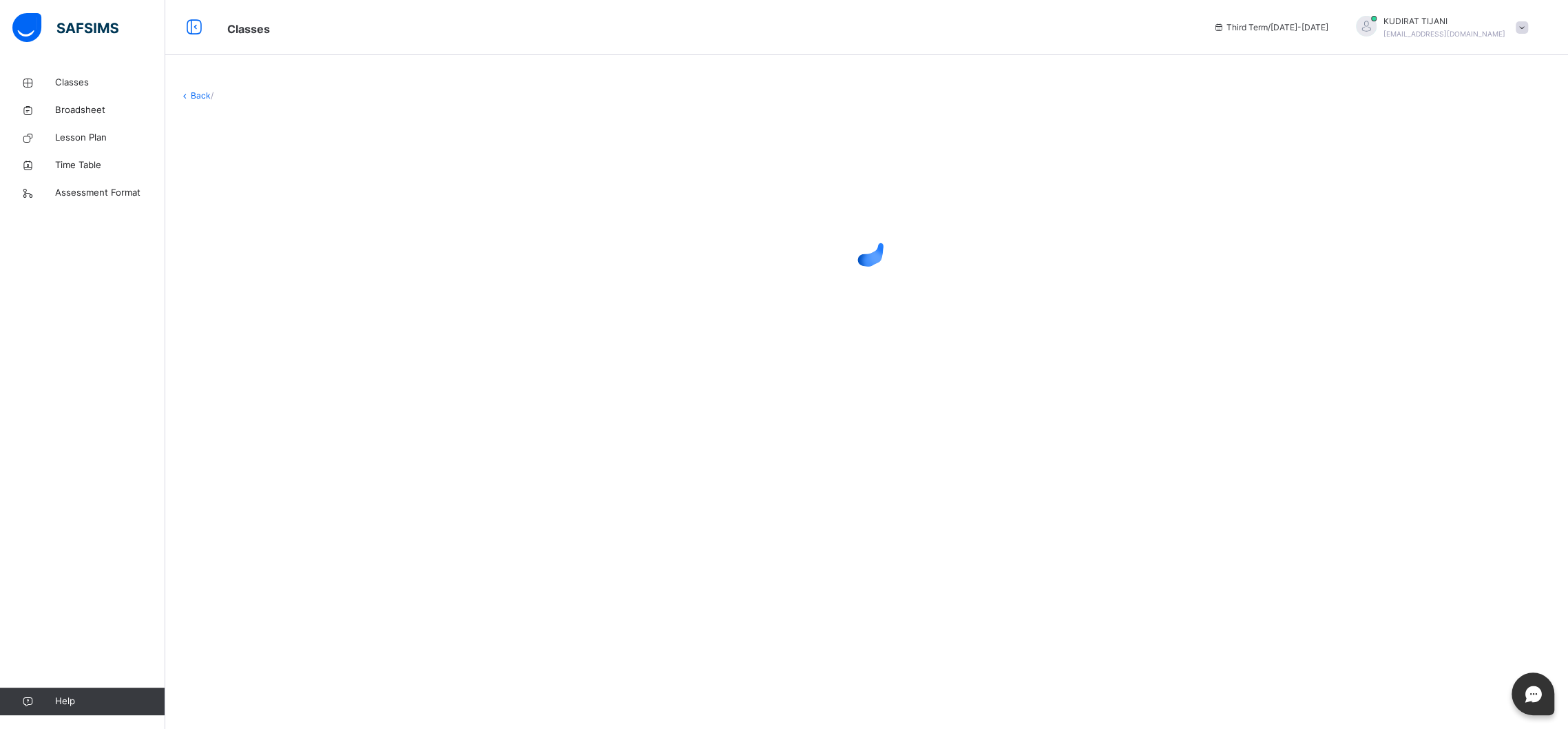 click at bounding box center (866, 247) 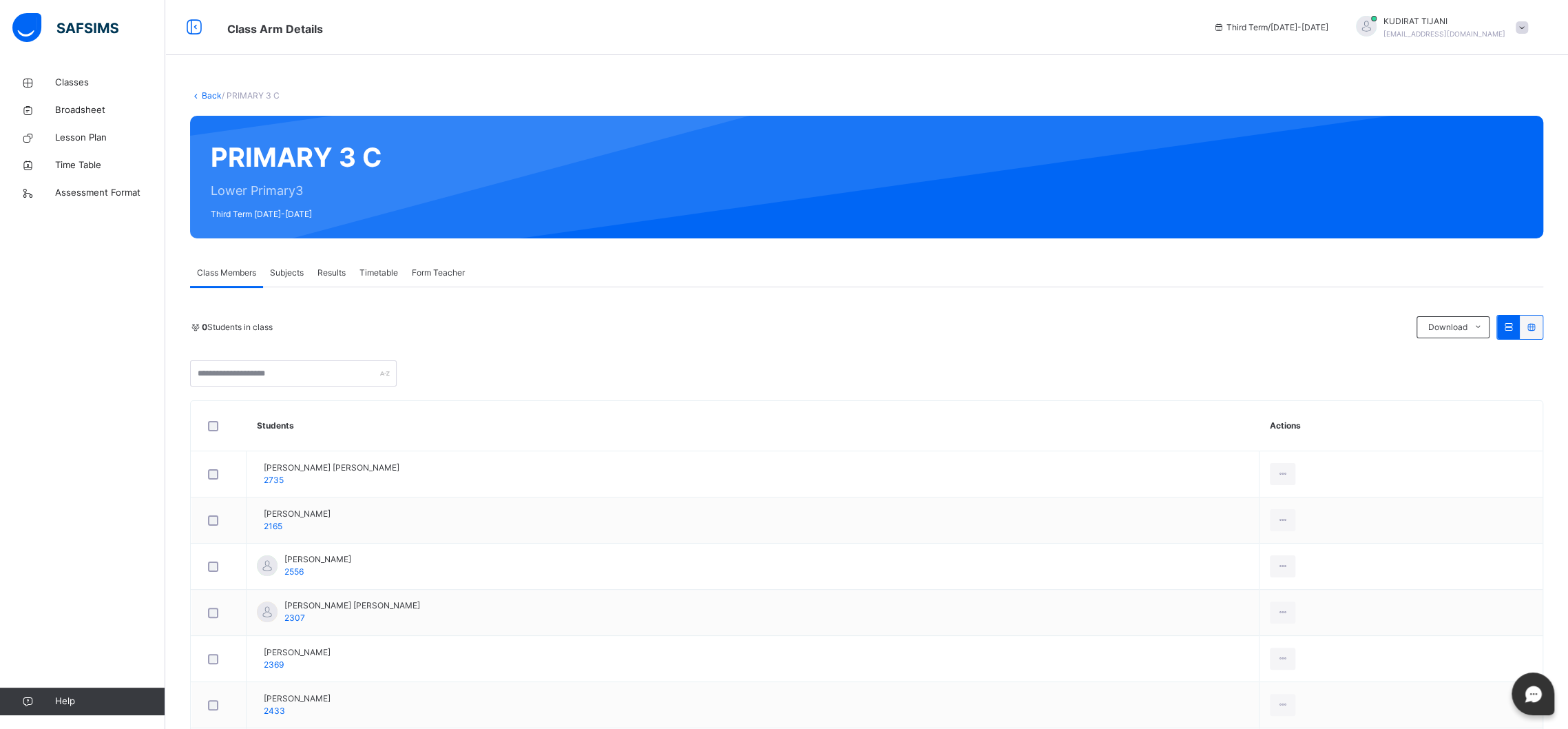click on "Subjects" at bounding box center [286, 273] 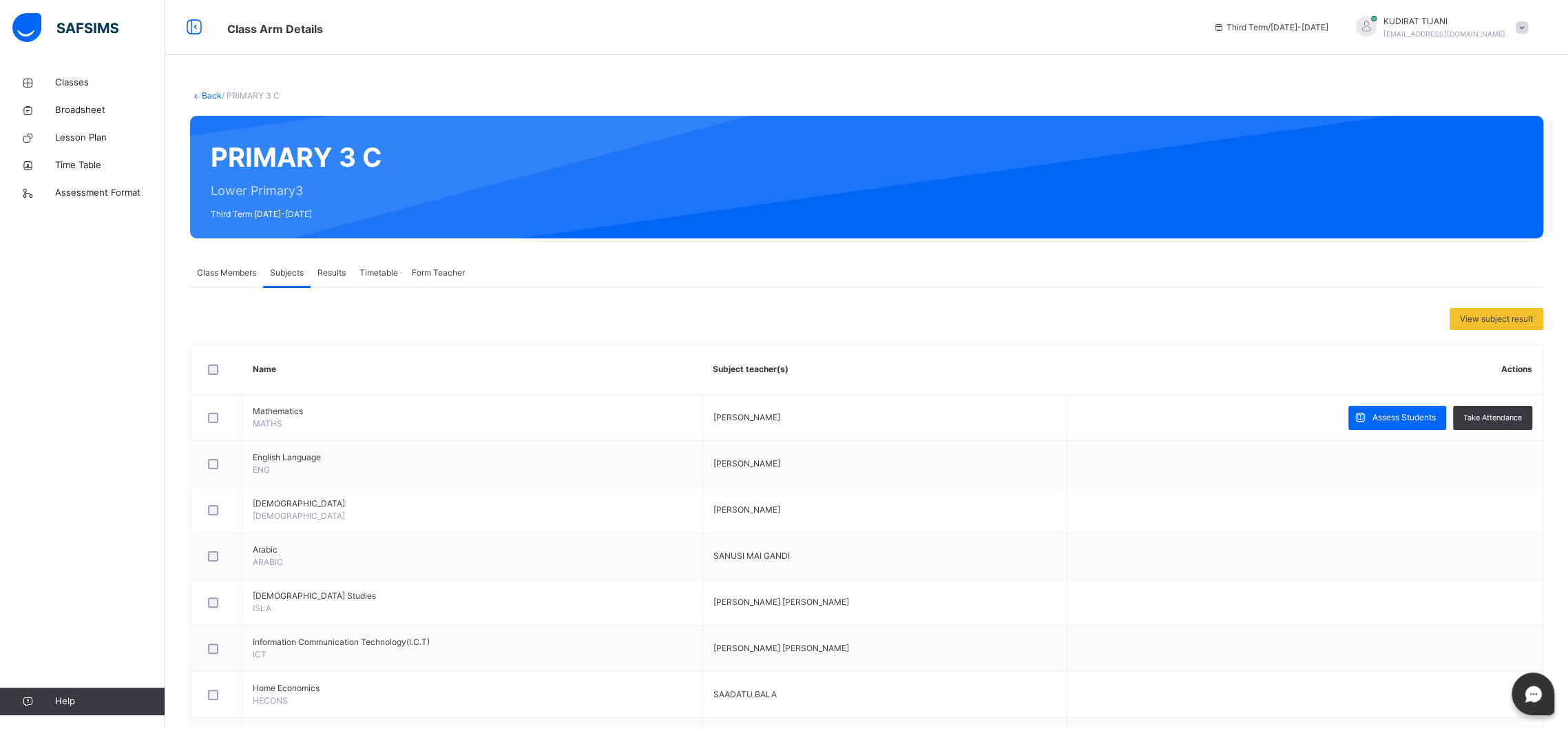 click on "Mathematics   MATHS" at bounding box center (472, 418) 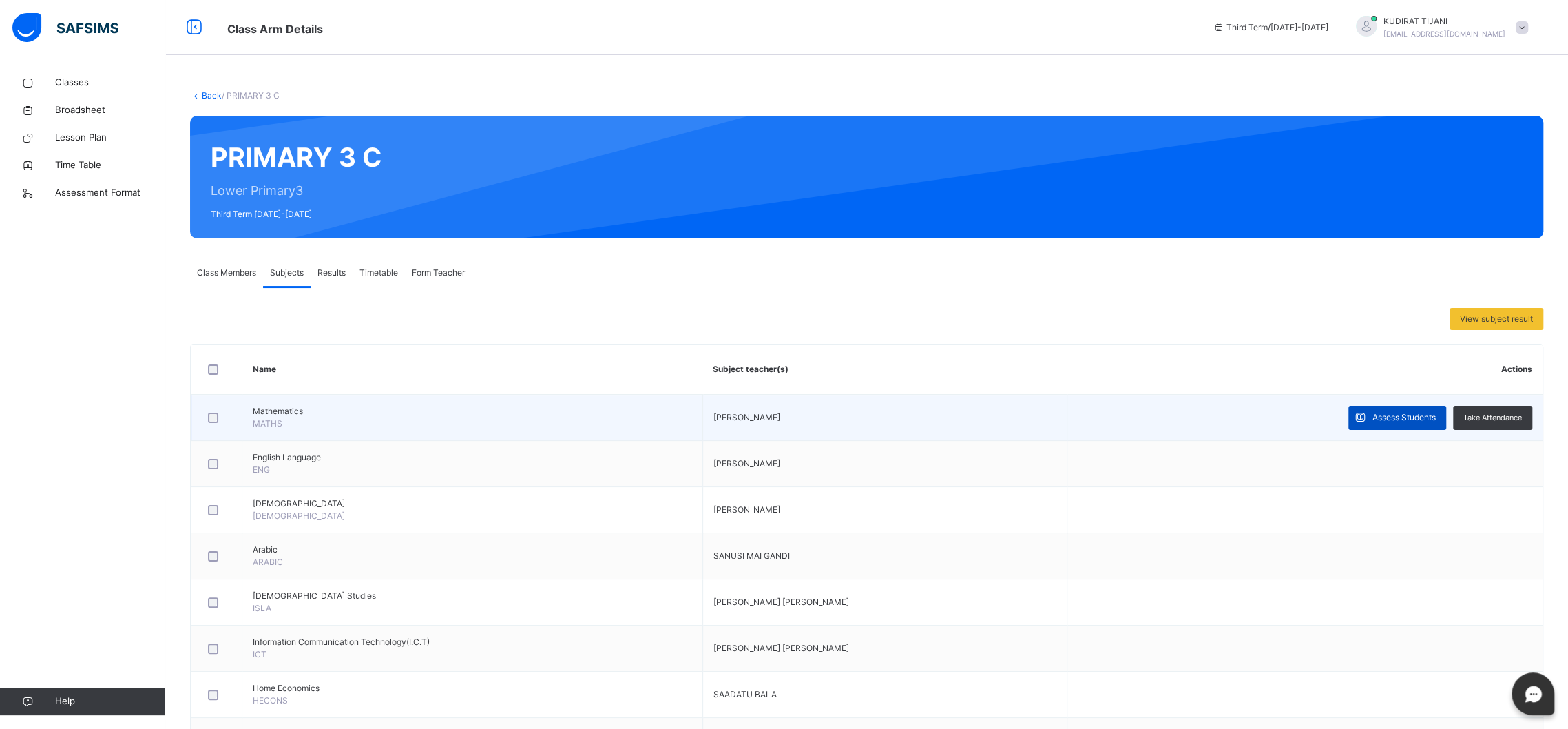 click on "Assess Students" at bounding box center [1404, 418] 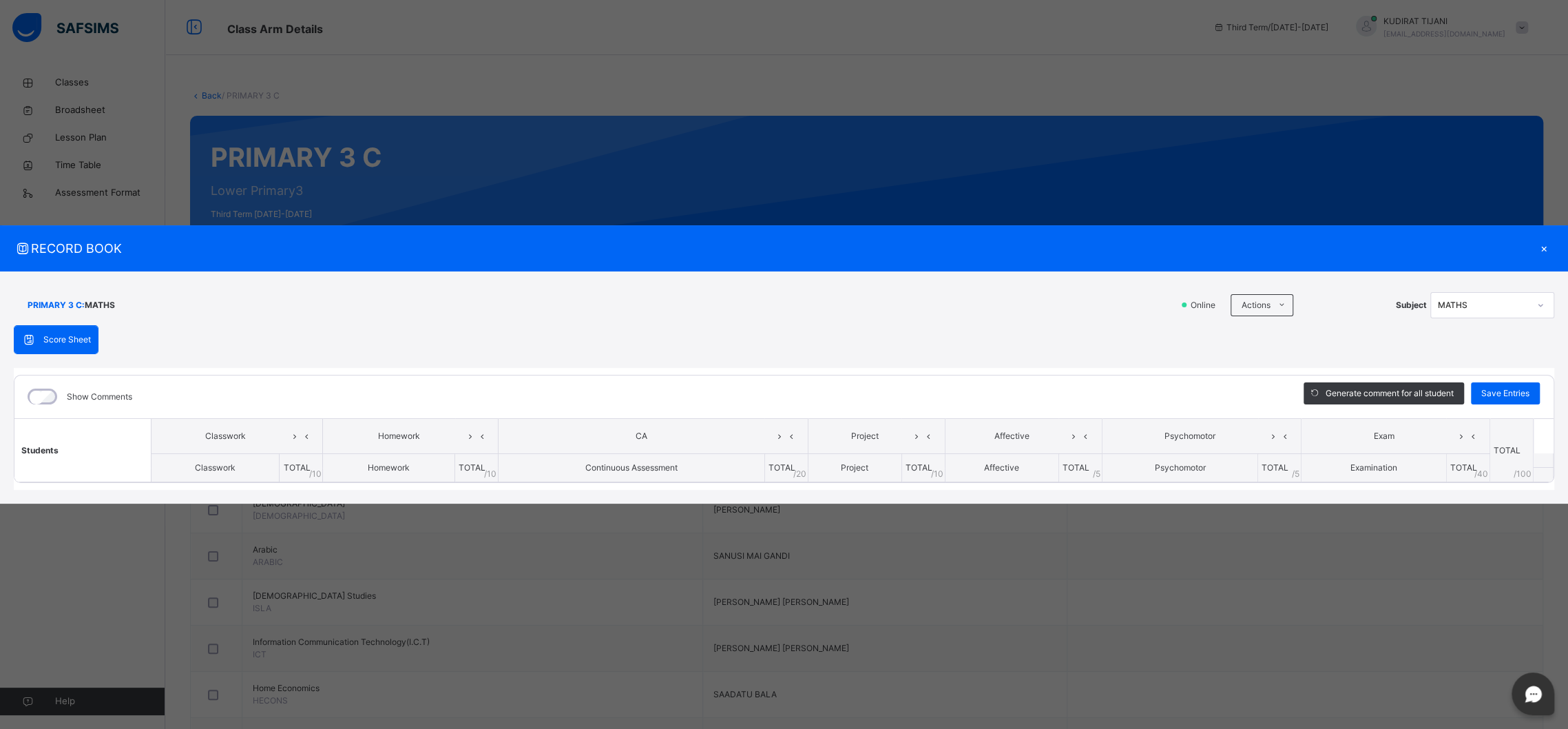 scroll, scrollTop: 114, scrollLeft: 0, axis: vertical 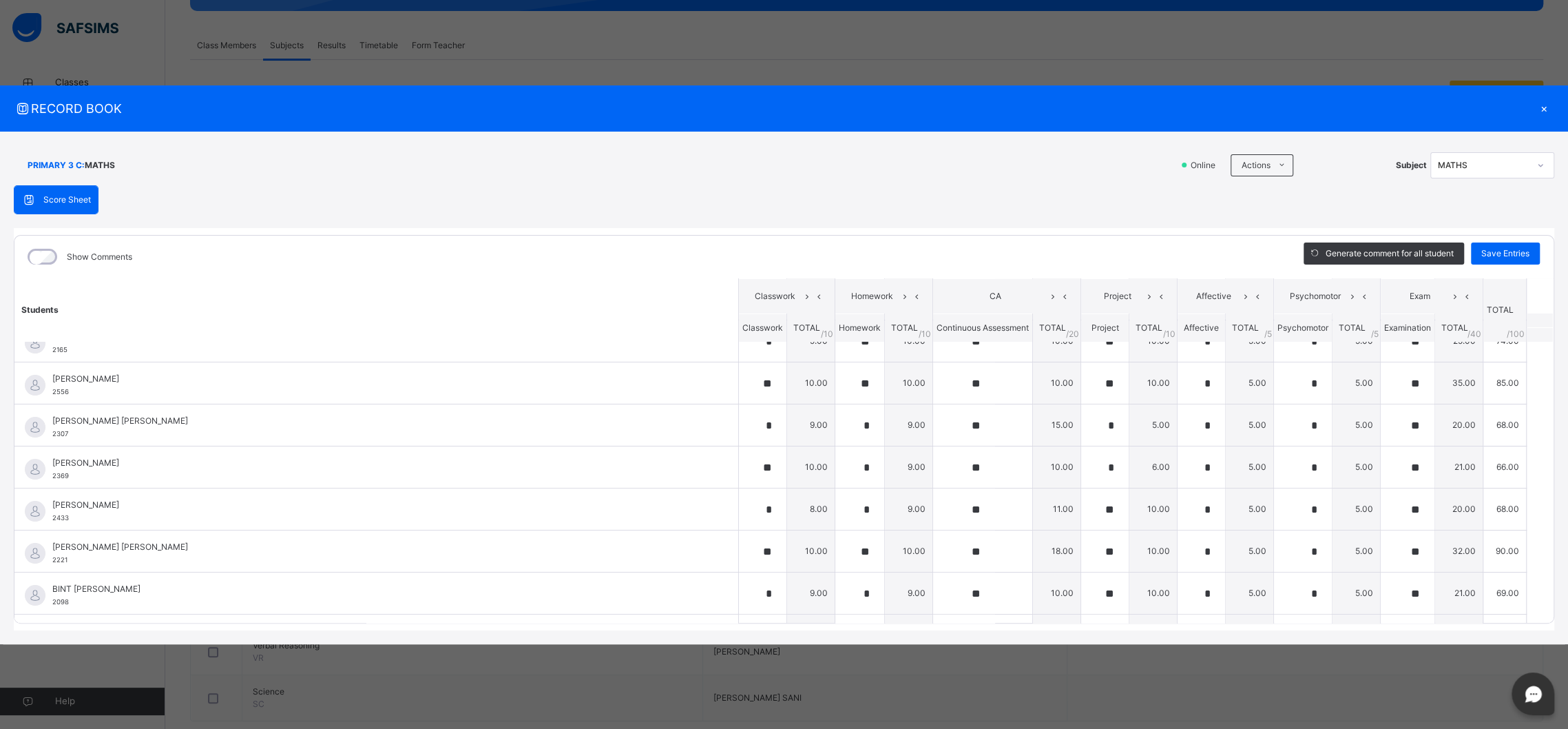 click on "Students Classwork Homework CA Project Affective Psychomotor Exam TOTAL /100 Comment Classwork TOTAL / 10 Homework TOTAL / 10 Continuous Assessment TOTAL / 20 Project TOTAL / 10 Affective TOTAL / 5 Psychomotor TOTAL / 5 Examination TOTAL / 40 [PERSON_NAME] [PERSON_NAME] 2735 [PERSON_NAME] [PERSON_NAME] 2735 * 9.00 ** 10.00 ** 14.00 * 6.00 * 5.00 * 5.00 ** 30.00 79.00 Generate comment 0 / 250   ×   Subject Teacher’s Comment Generate and see in full the comment developed by the AI with an option to regenerate the comment [PERSON_NAME] [PERSON_NAME] ISAH   2735   Total 79.00  / 100.00 [PERSON_NAME] Bot   Regenerate     Use this comment   [PERSON_NAME] AMNA 2165 [PERSON_NAME] AMNA 2165 * 9.00 ** 10.00 ** 10.00 ** 10.00 * 5.00 * 5.00 ** 25.00 74.00 Generate comment 0 / 250   ×   Subject Teacher’s Comment Generate and see in full the comment developed by the AI with an option to regenerate the comment [PERSON_NAME] [PERSON_NAME] AMNA   2165   Total 74.00  / 100.00 [PERSON_NAME] Bot   Regenerate     Use this comment   2556 2556 **" at bounding box center [784, 562] 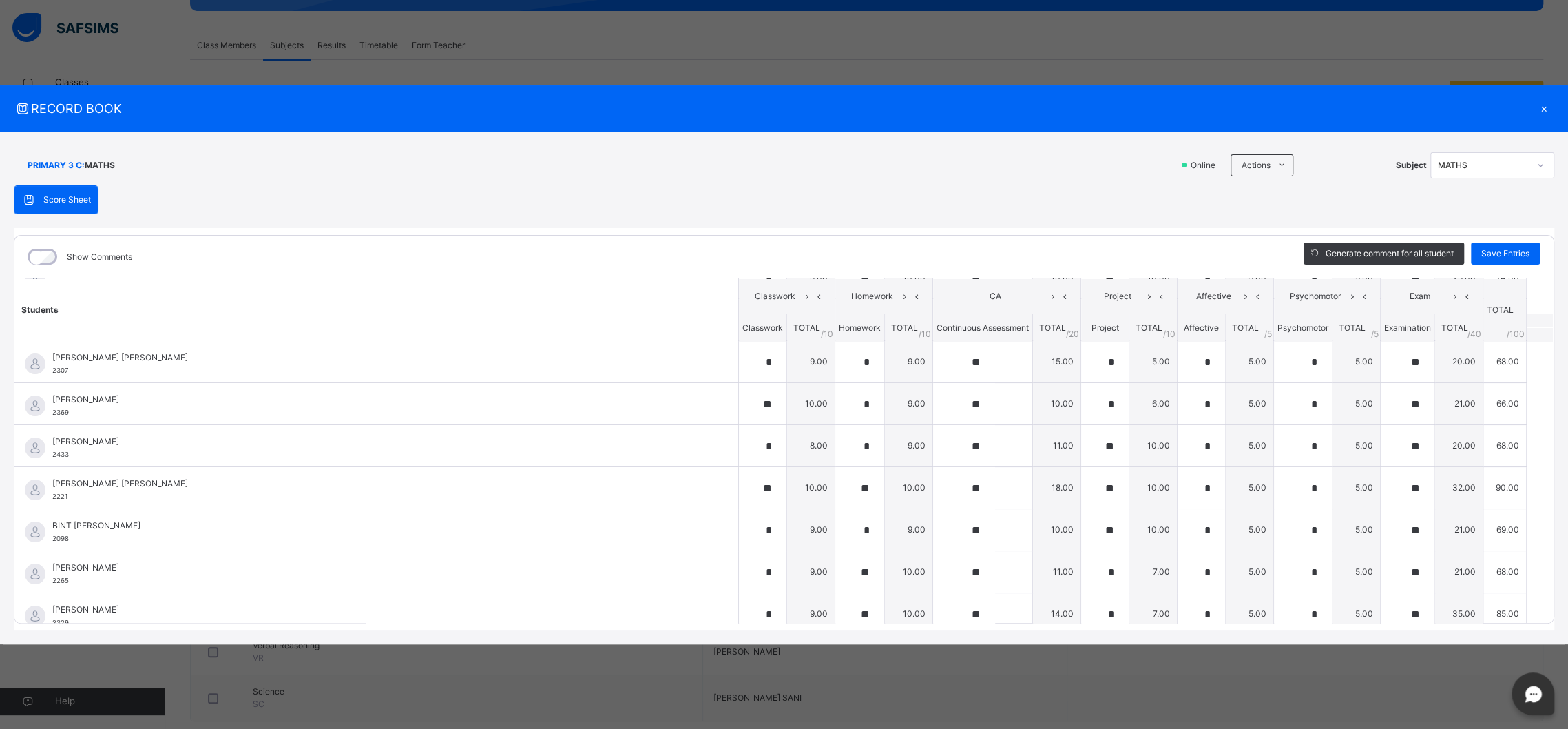 scroll, scrollTop: 158, scrollLeft: 0, axis: vertical 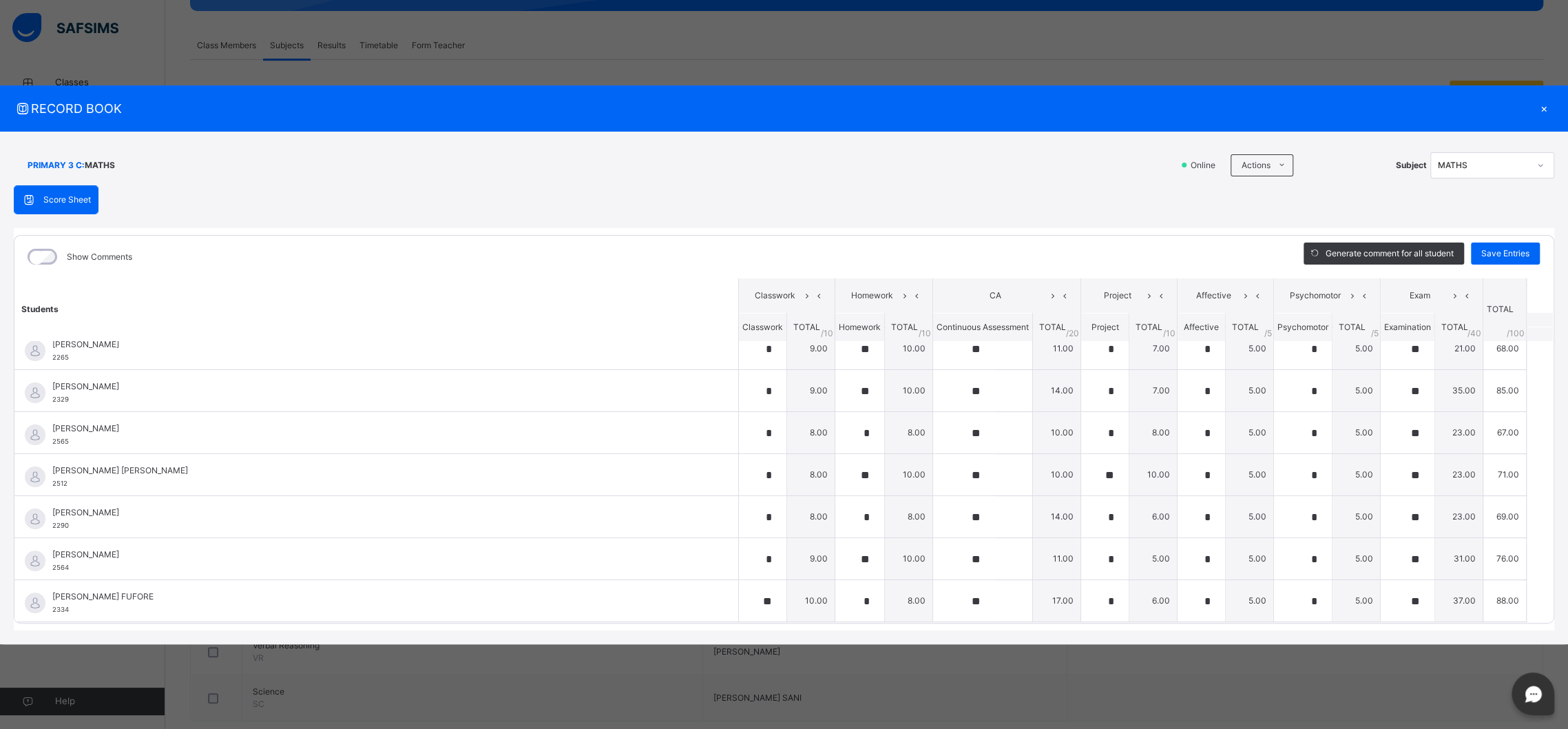 click on "×" at bounding box center [1544, 108] 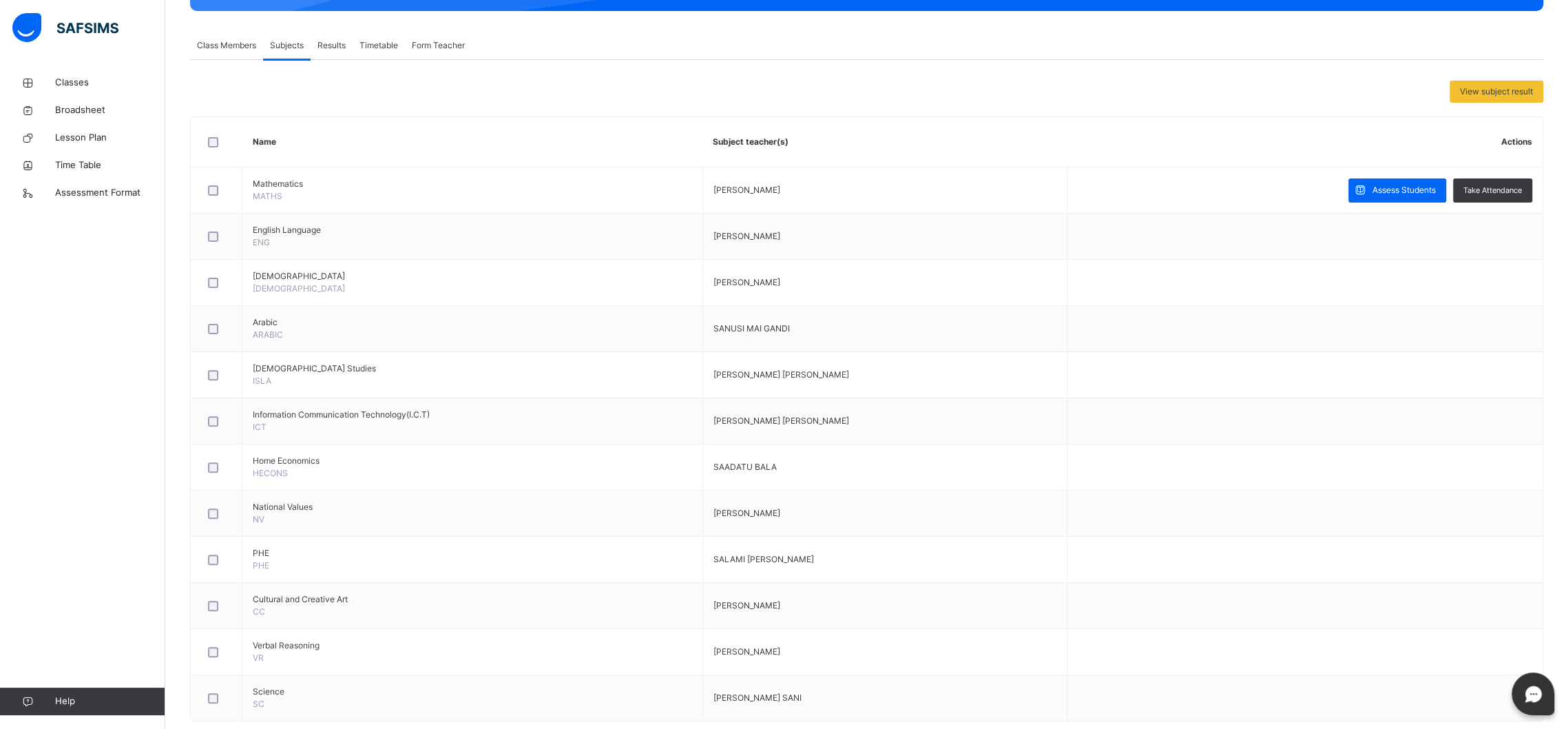 click at bounding box center [82, 28] 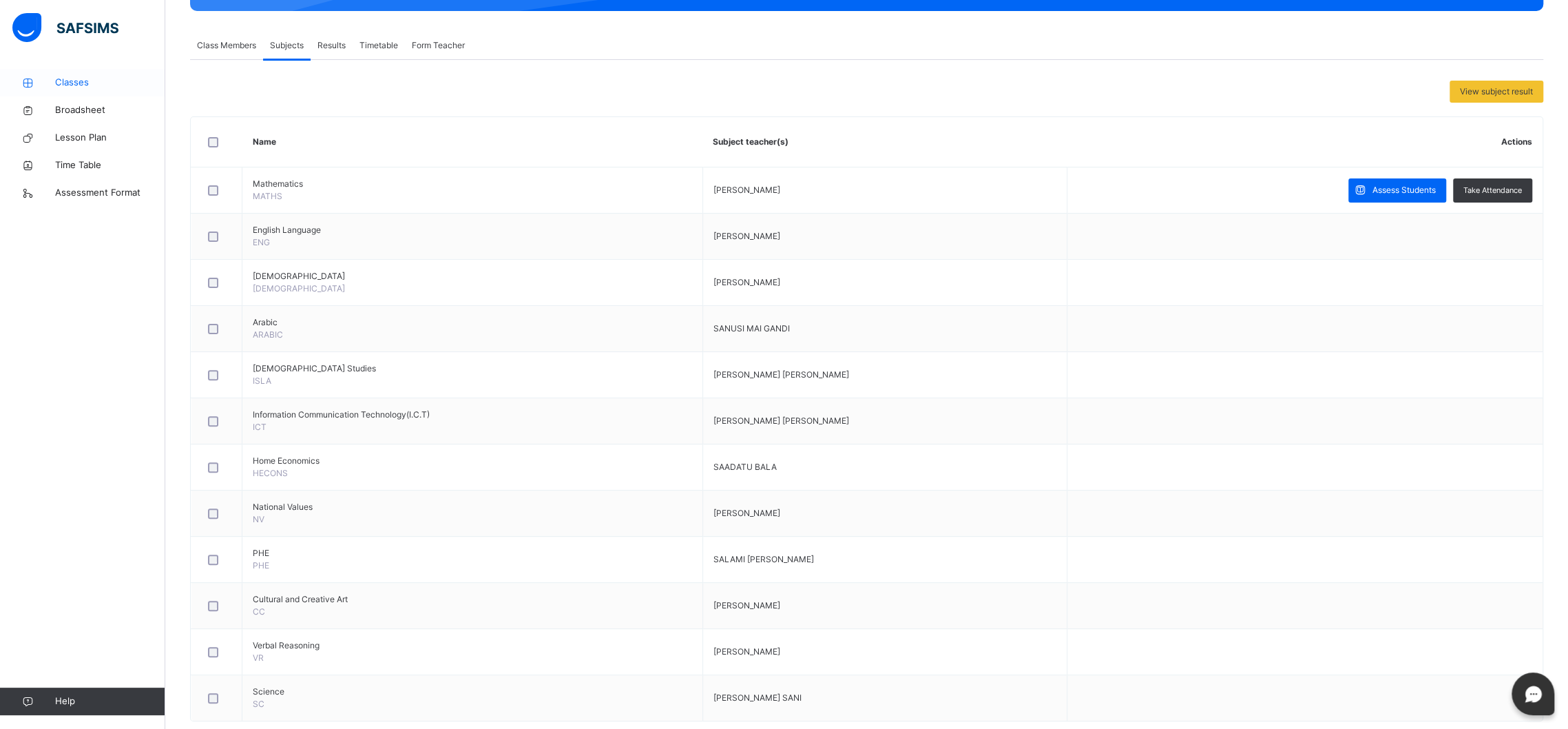 click on "Classes" at bounding box center [110, 83] 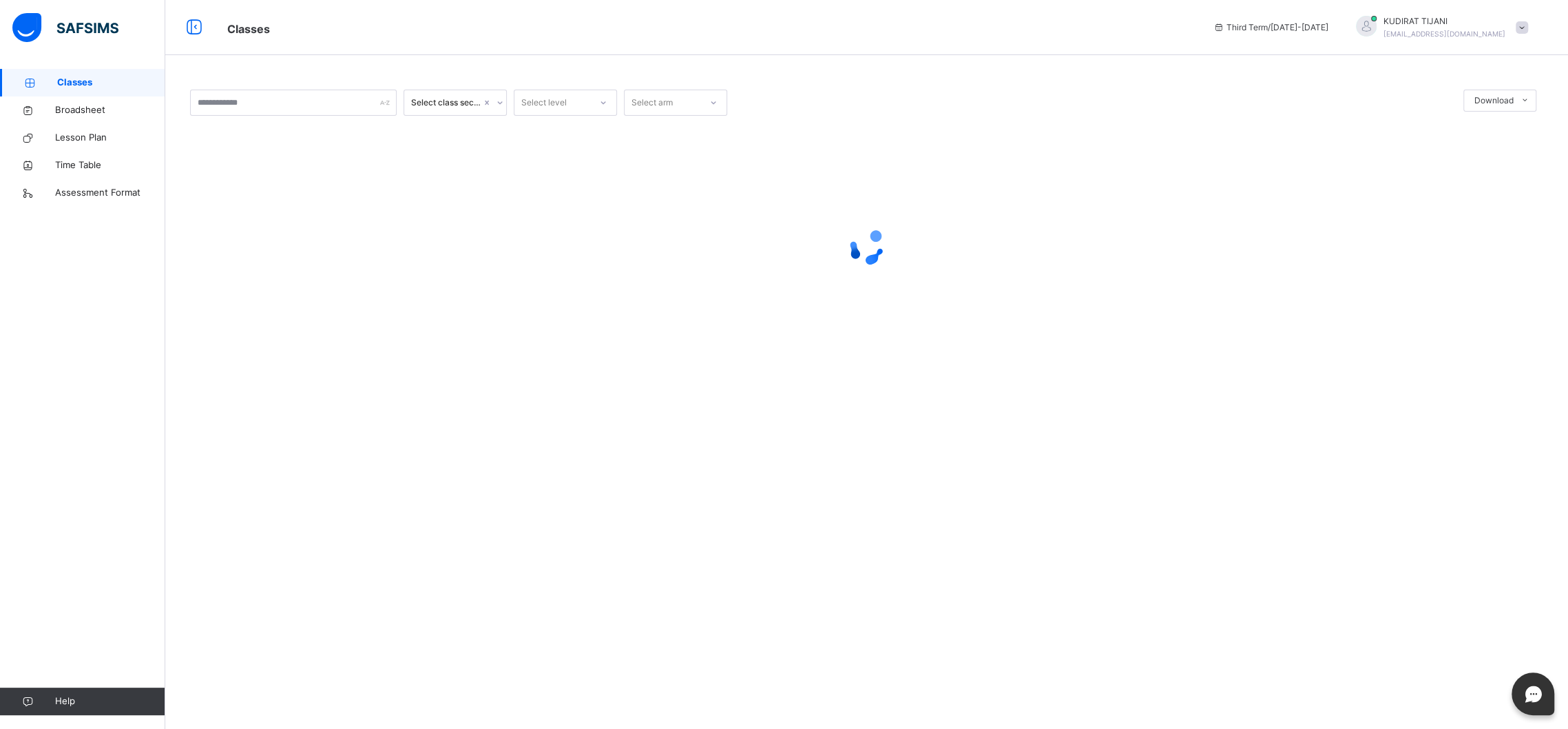 scroll, scrollTop: 0, scrollLeft: 0, axis: both 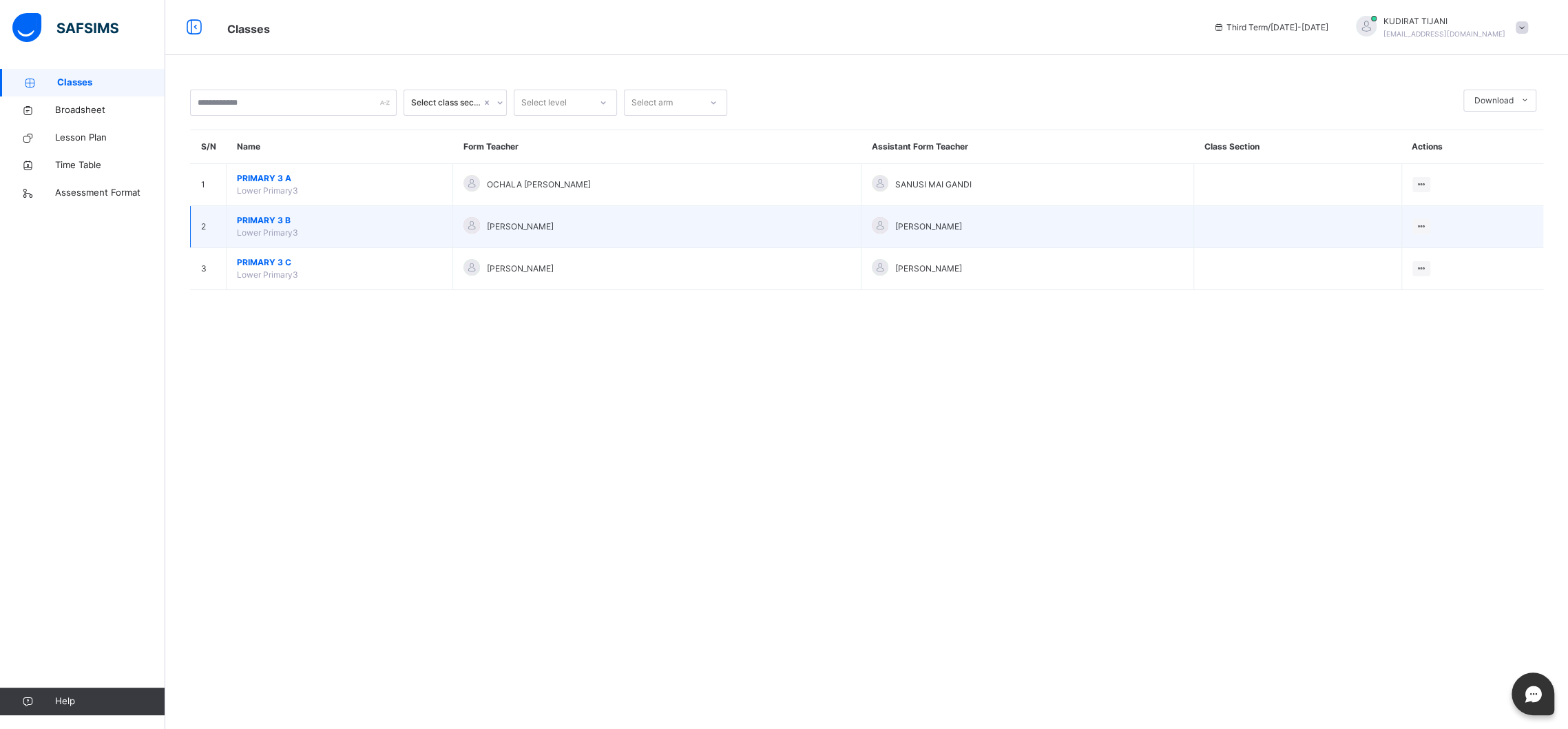click on "PRIMARY [GEOGRAPHIC_DATA]" at bounding box center (339, 227) 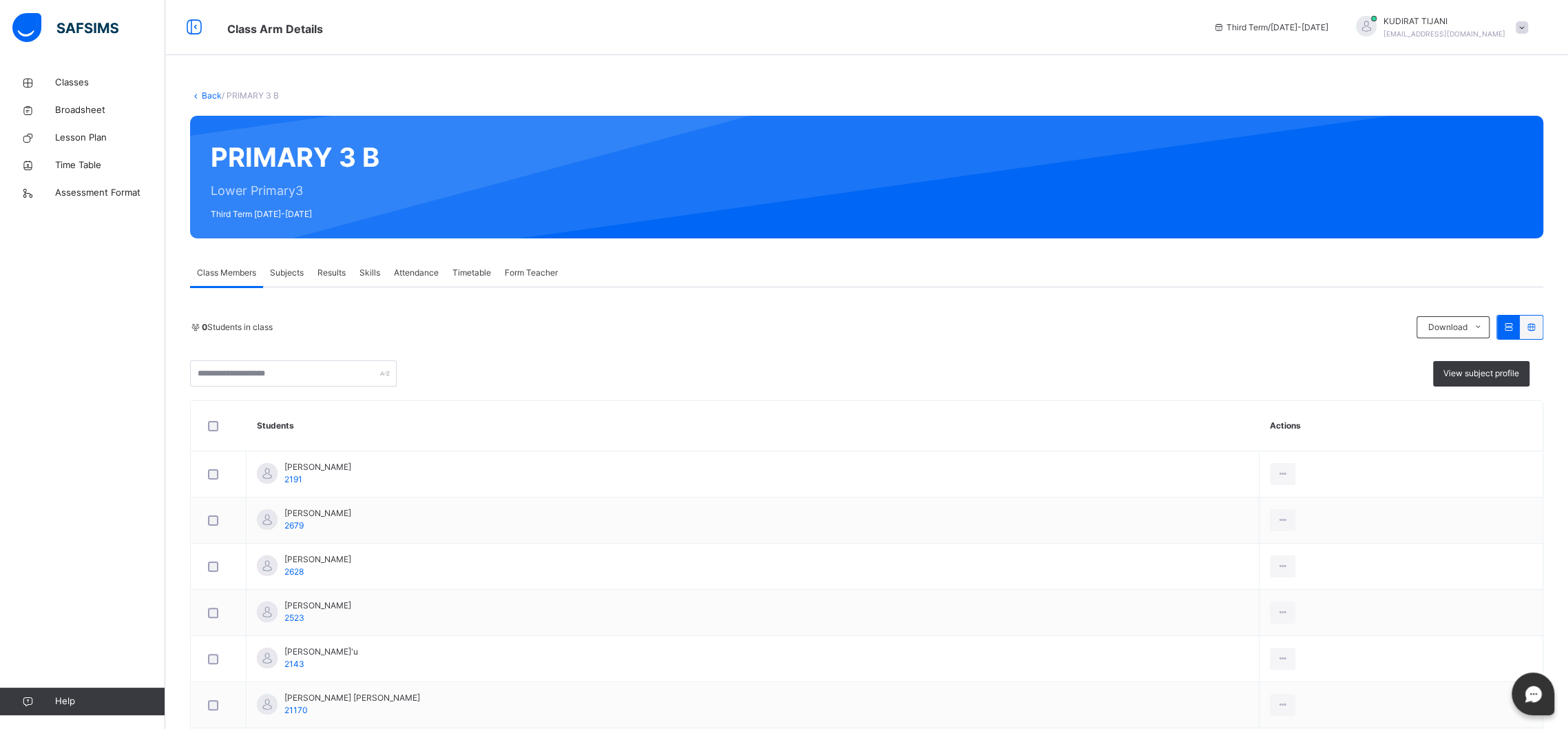 click on "Attendance" at bounding box center [416, 273] 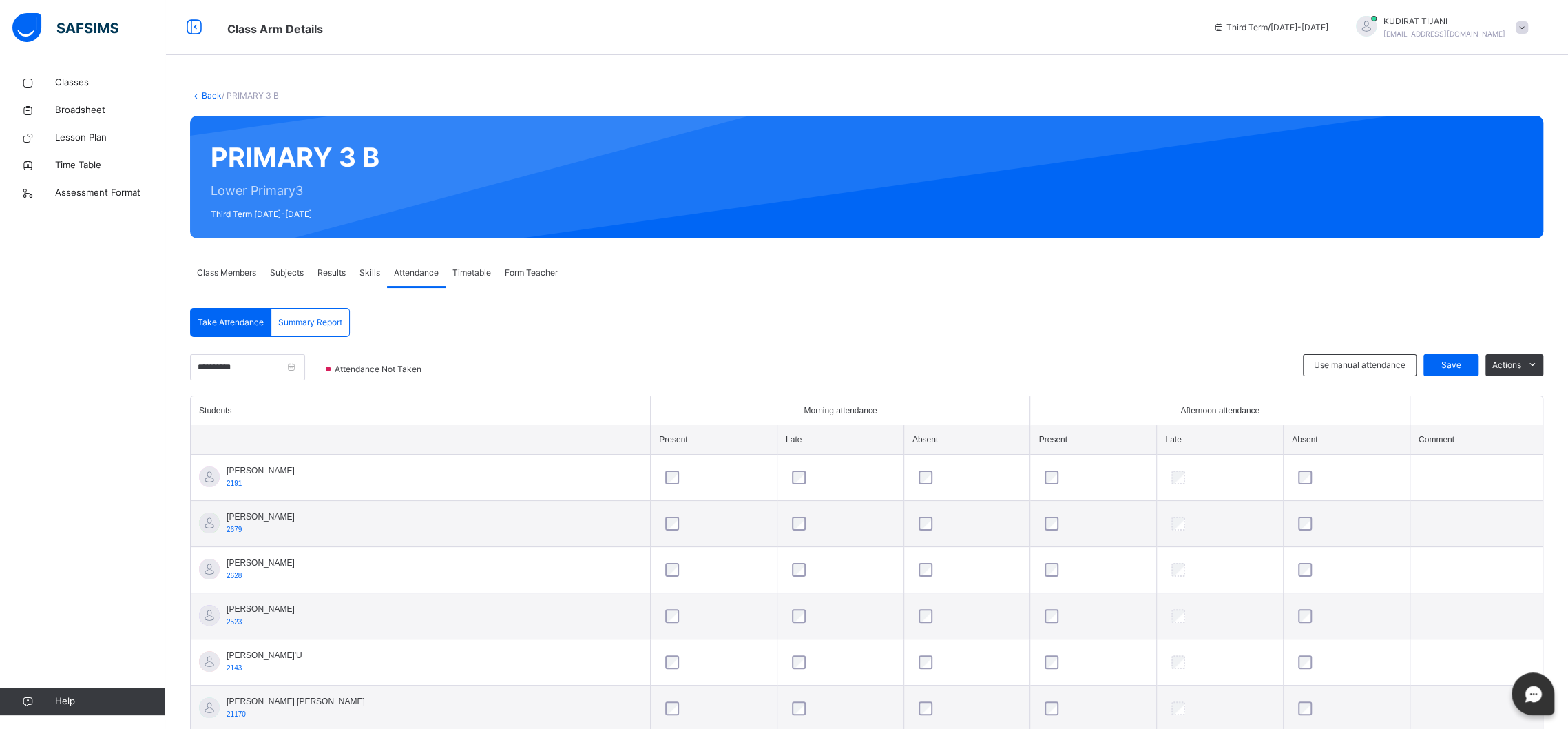 click on "Take Attendance" at bounding box center (231, 322) 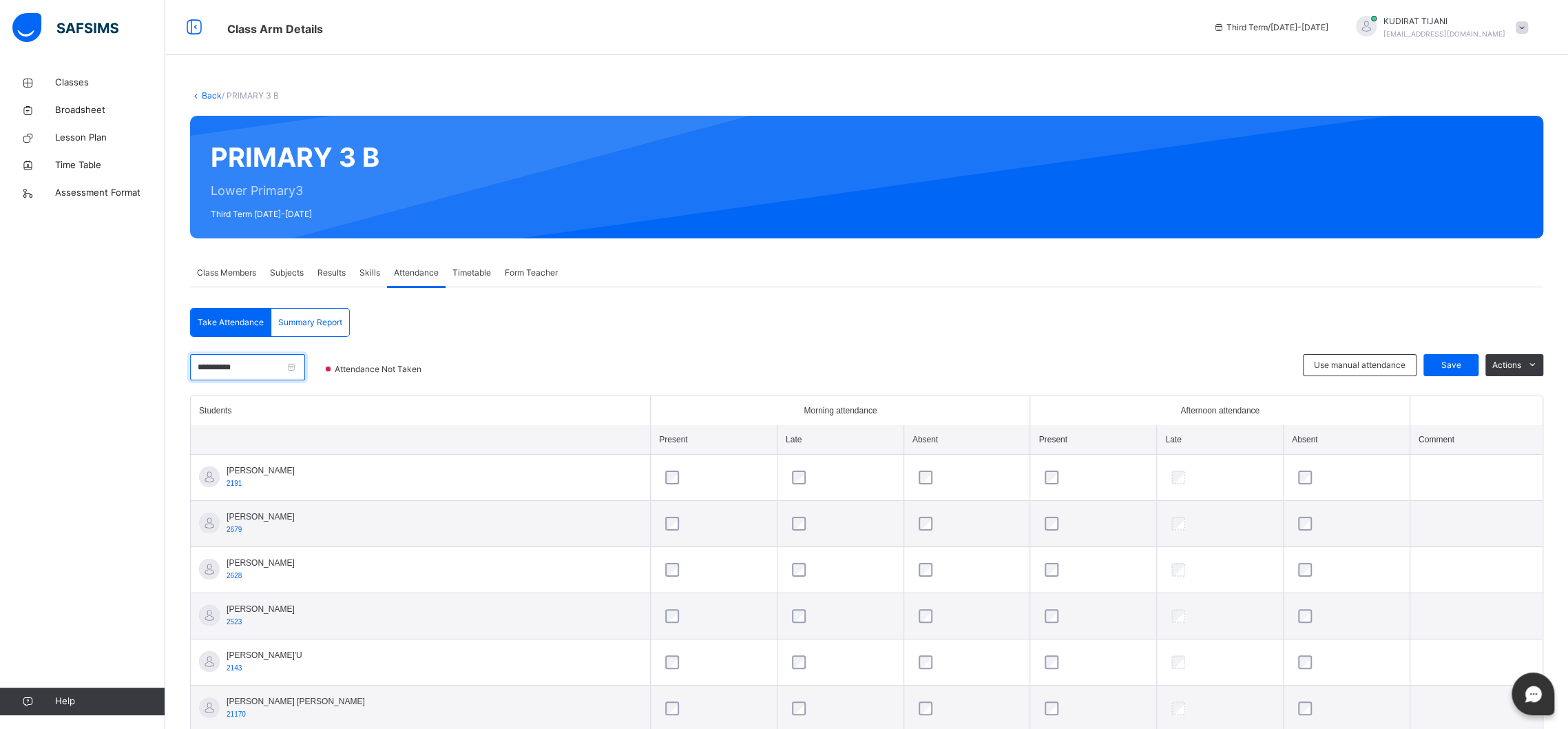 click on "**********" at bounding box center (247, 367) 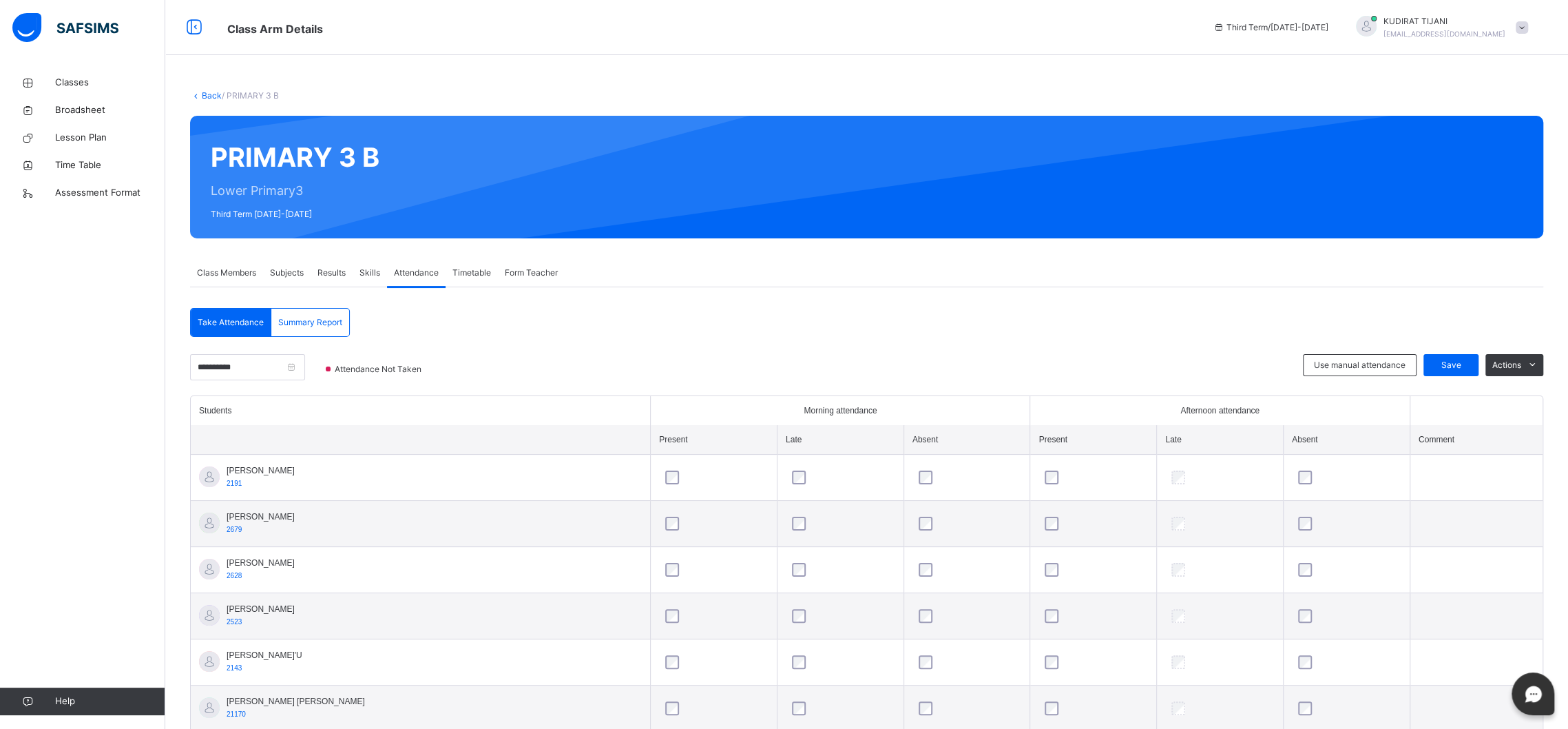 click on "**********" at bounding box center (289, 373) 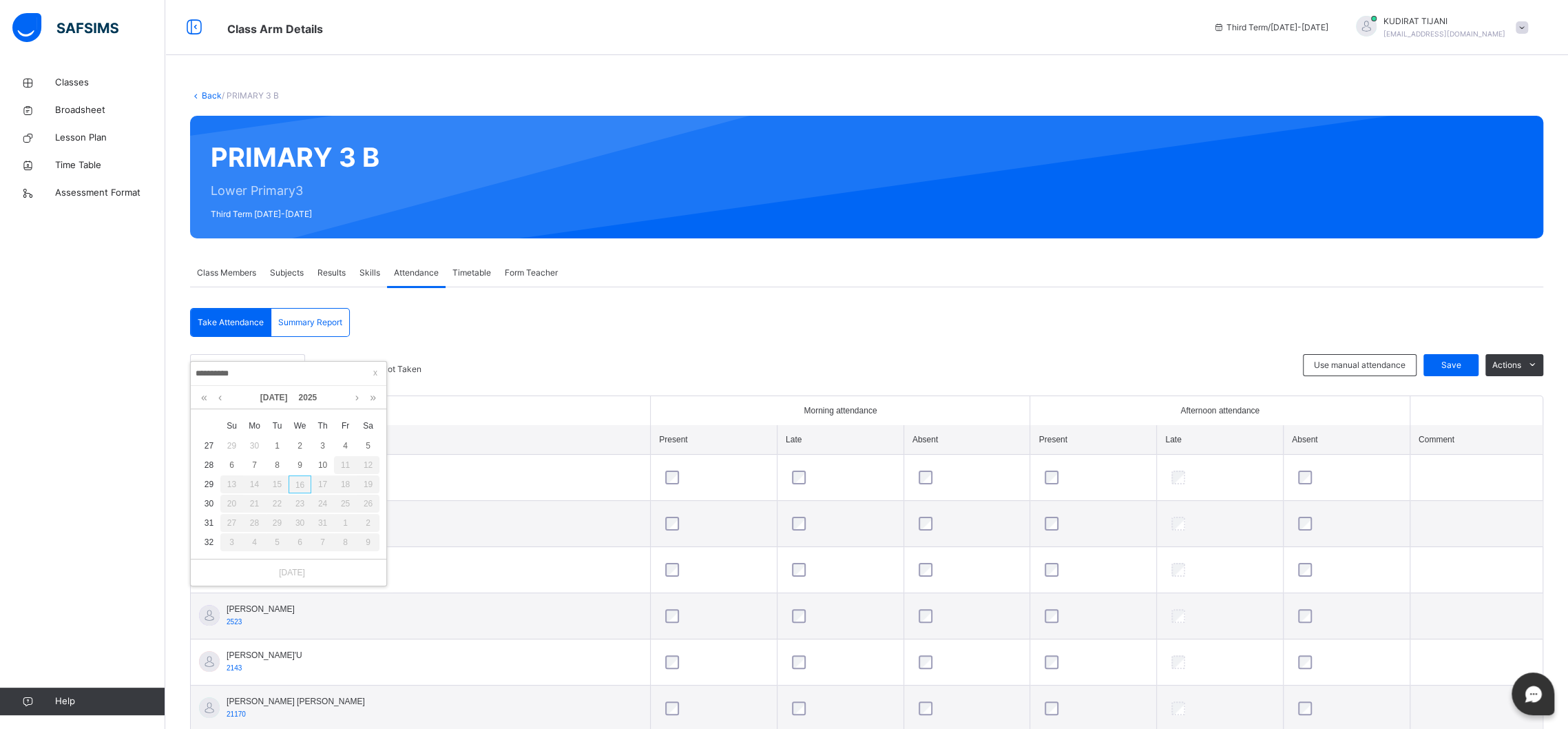 click on "11" at bounding box center (345, 465) 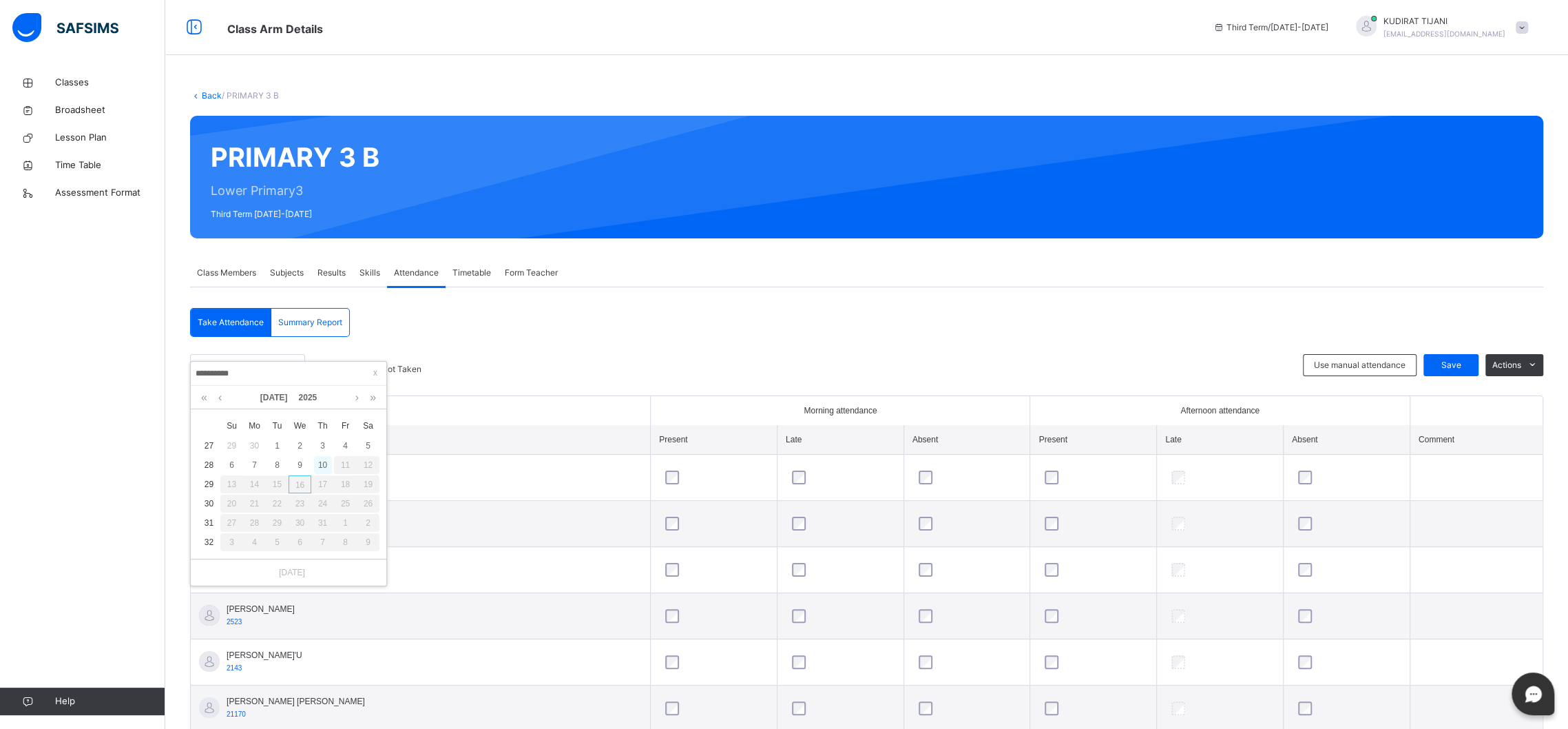 click on "10" at bounding box center (323, 465) 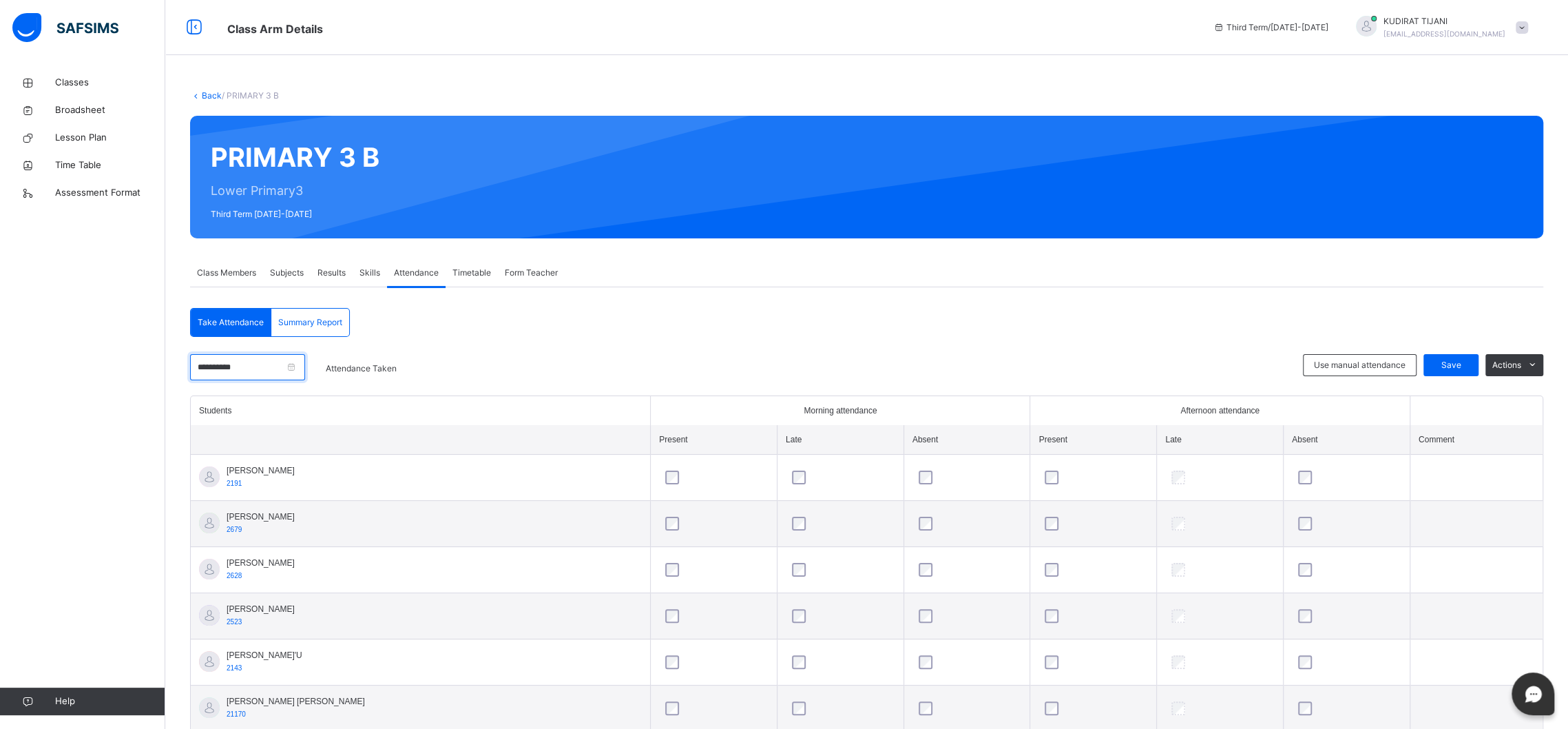 click on "**********" at bounding box center [247, 367] 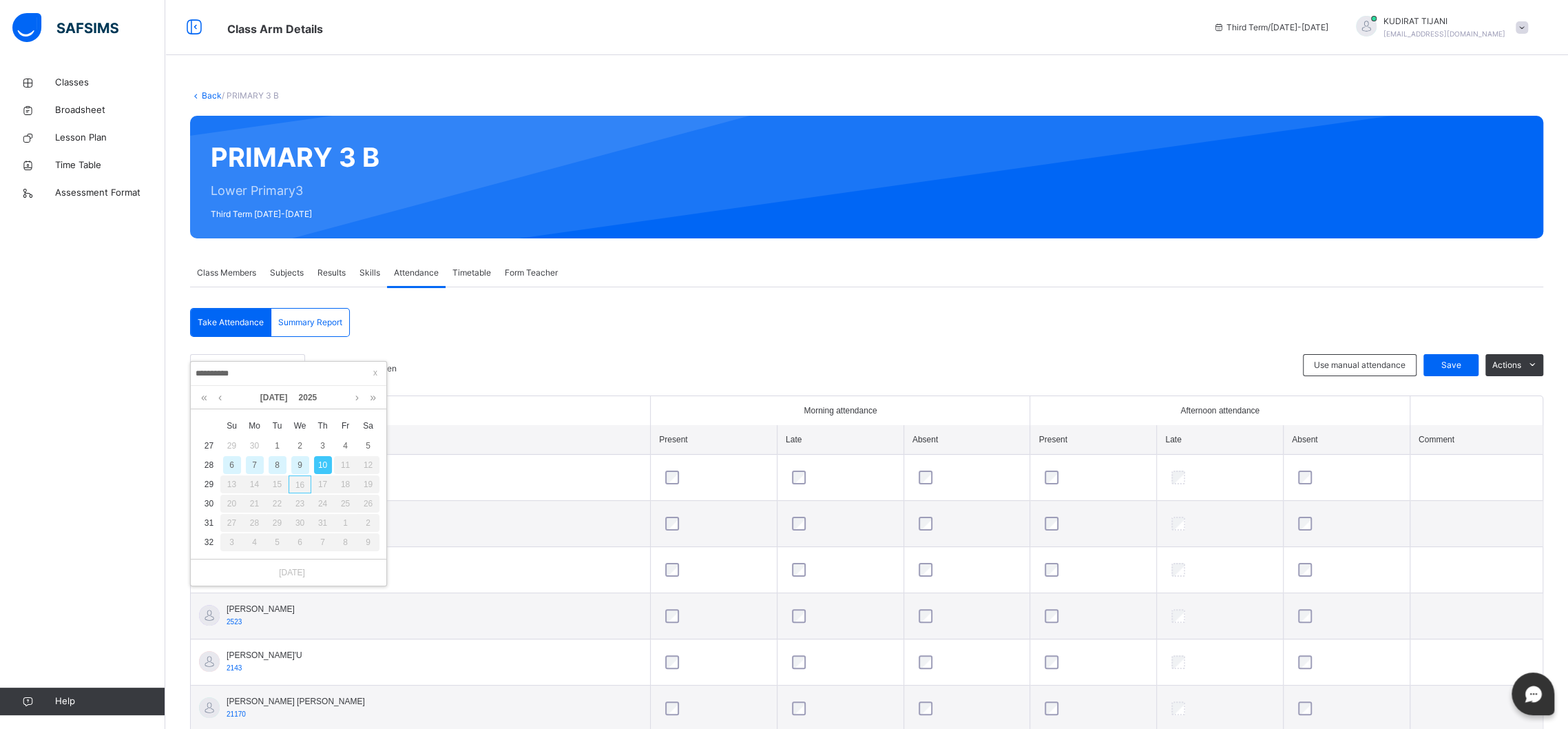click on "11" at bounding box center (345, 465) 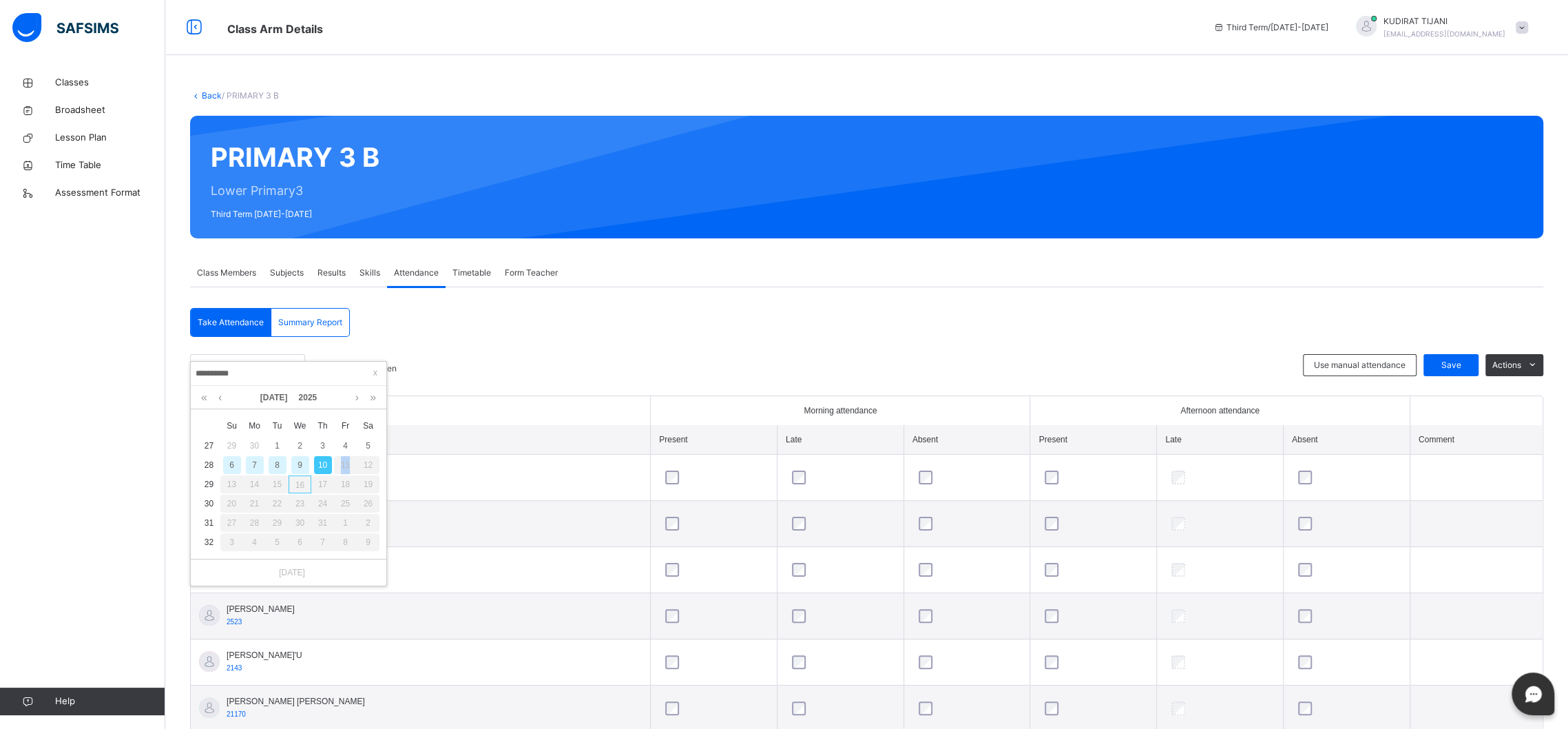 click on "11" at bounding box center (345, 465) 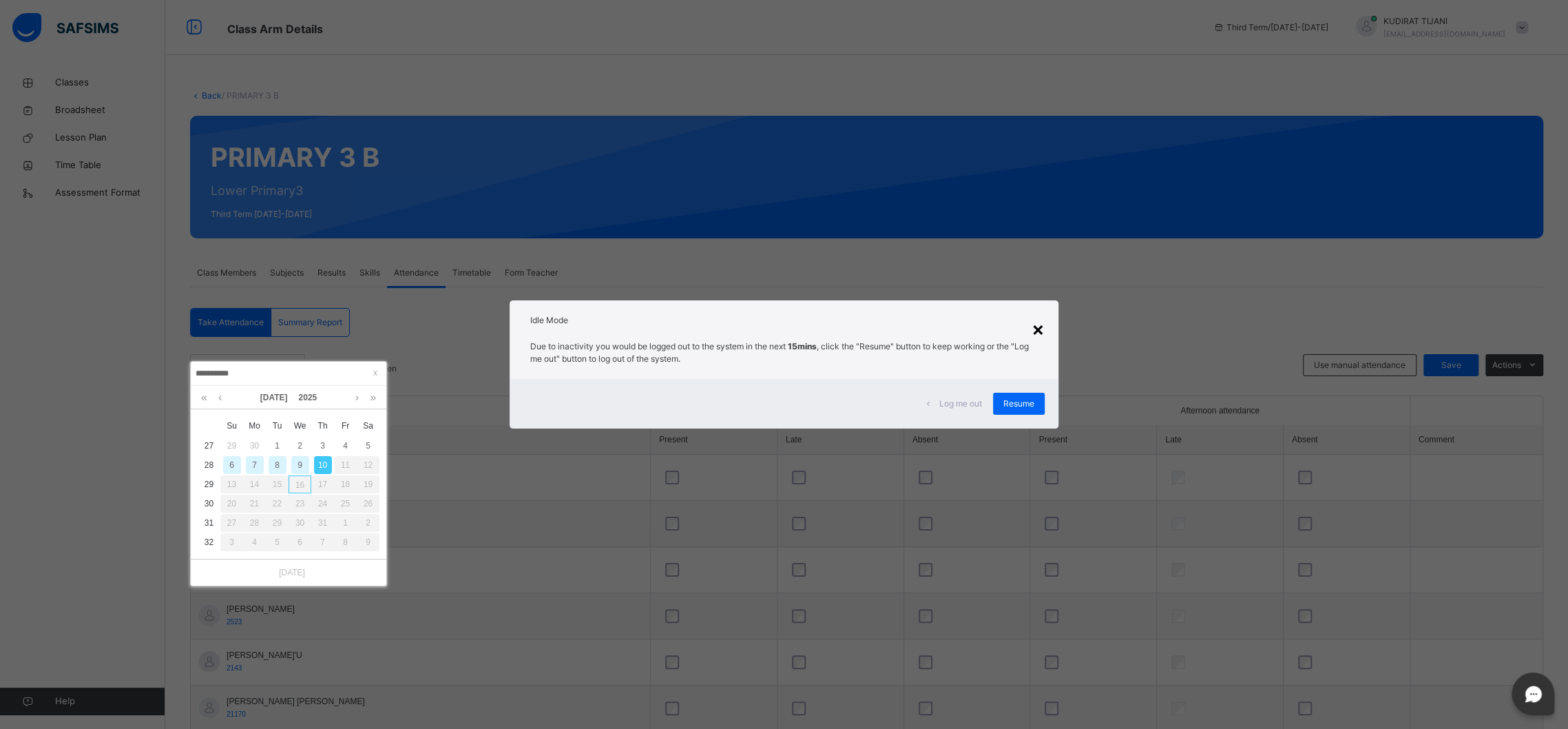 click on "×" at bounding box center (1038, 329) 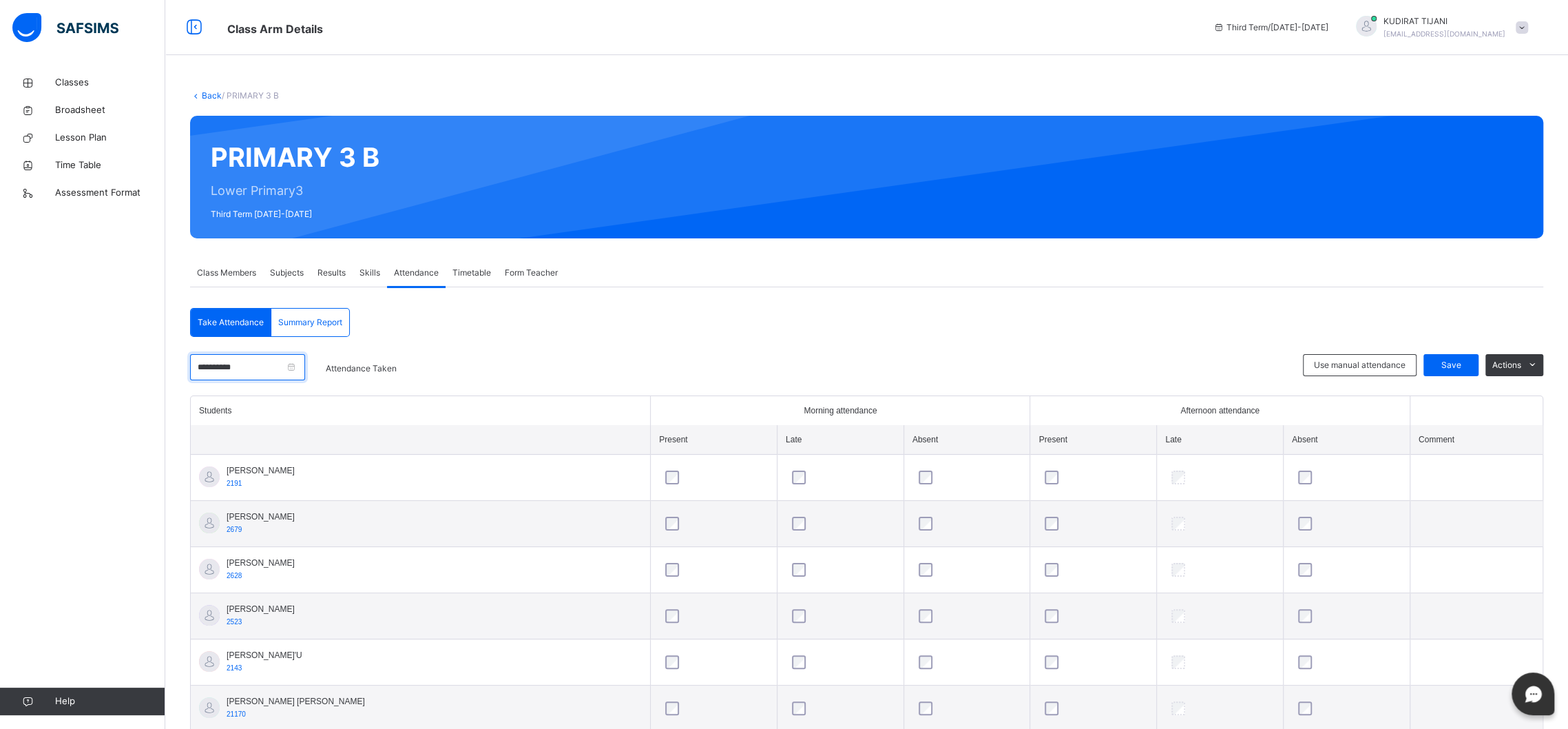 click on "**********" at bounding box center [247, 367] 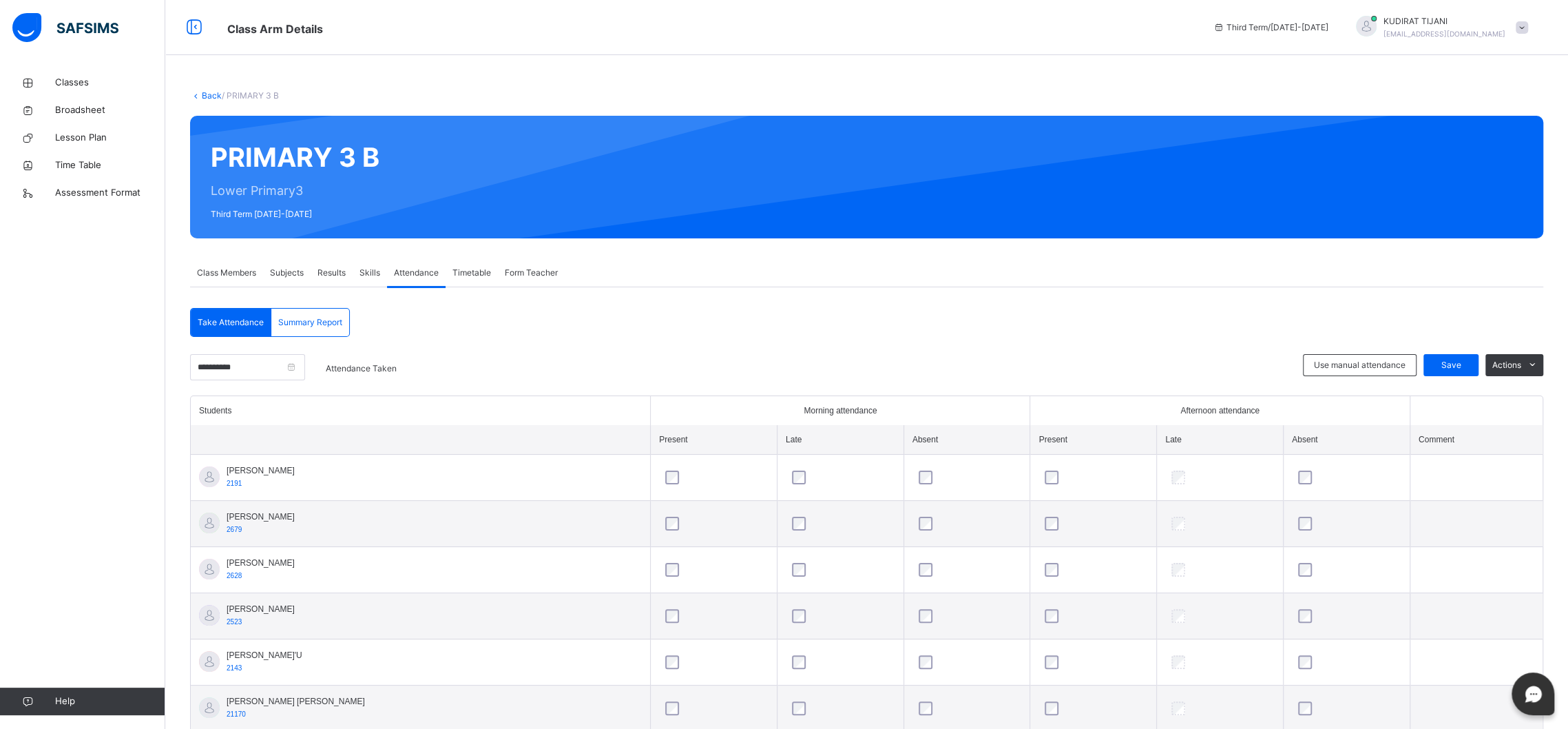 click on "Students" at bounding box center (421, 411) 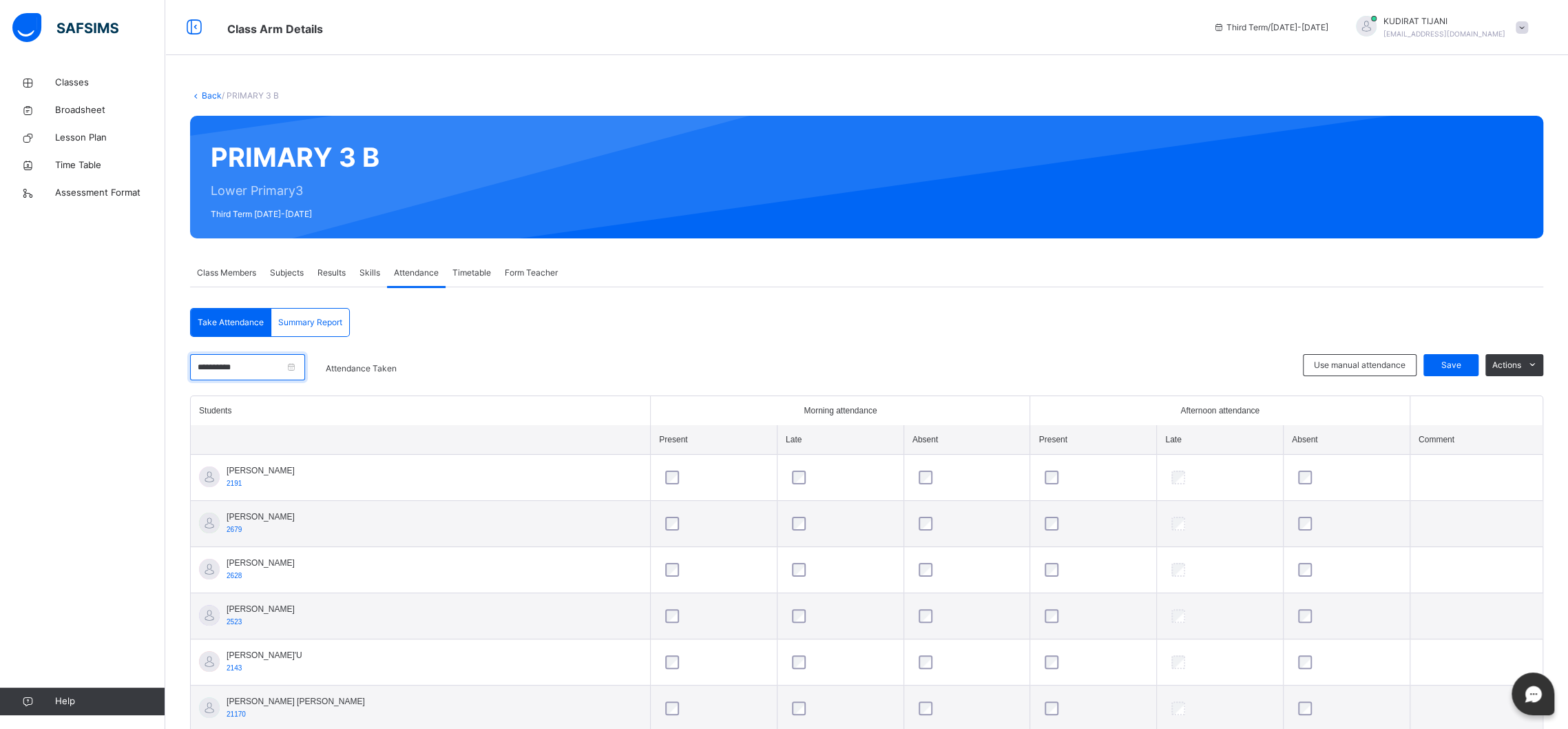click on "**********" at bounding box center (247, 367) 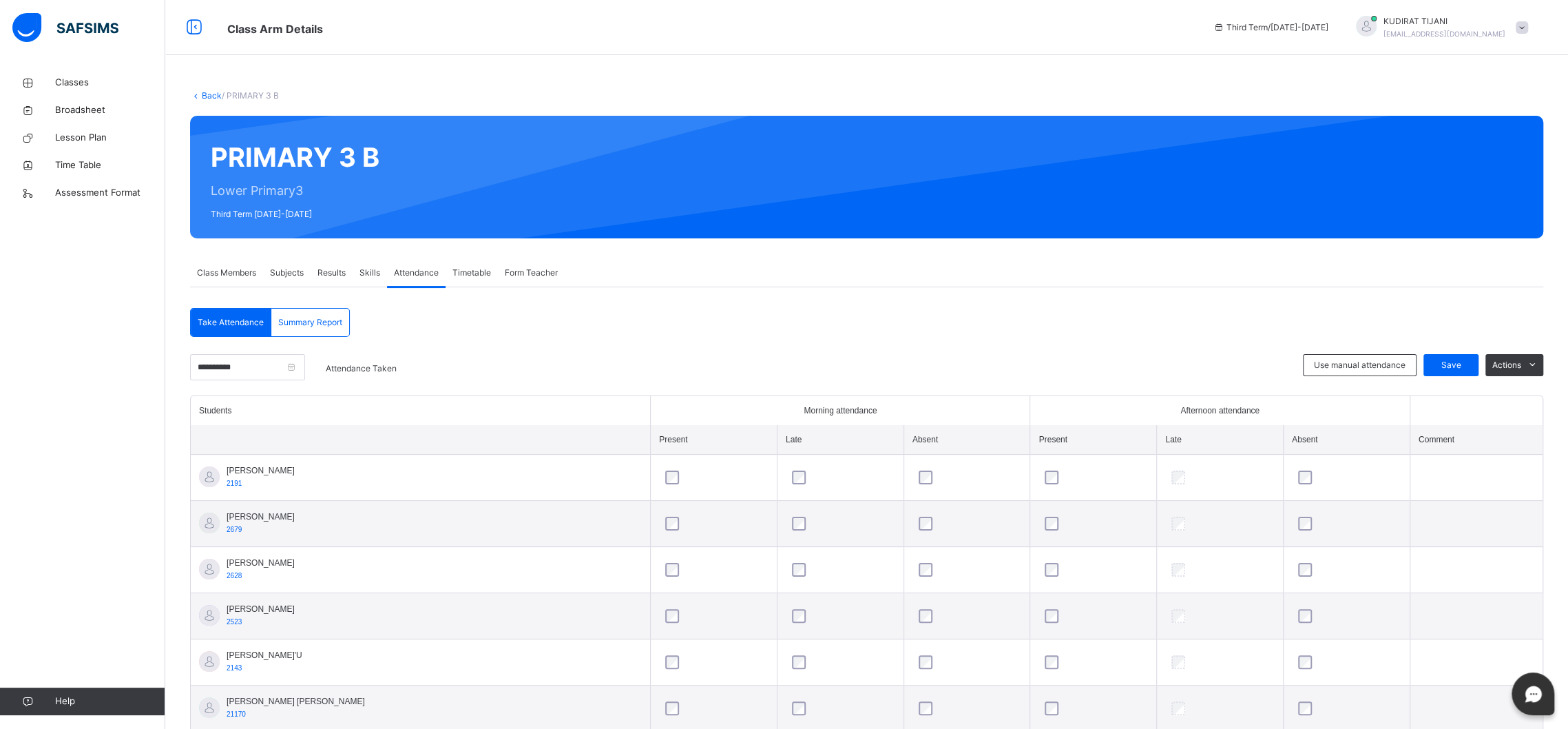 click on "Take Attendance" at bounding box center [231, 322] 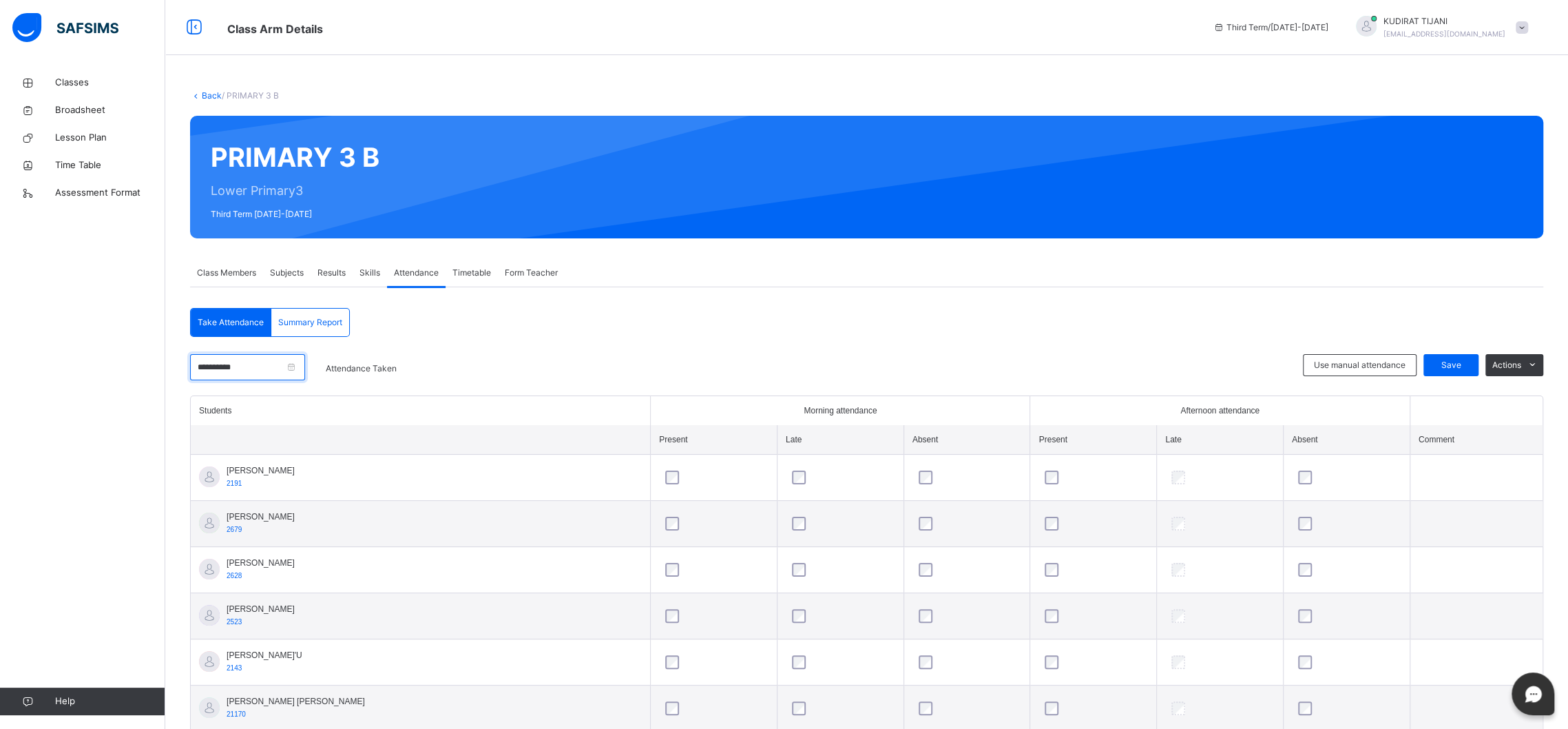 click on "**********" at bounding box center [247, 367] 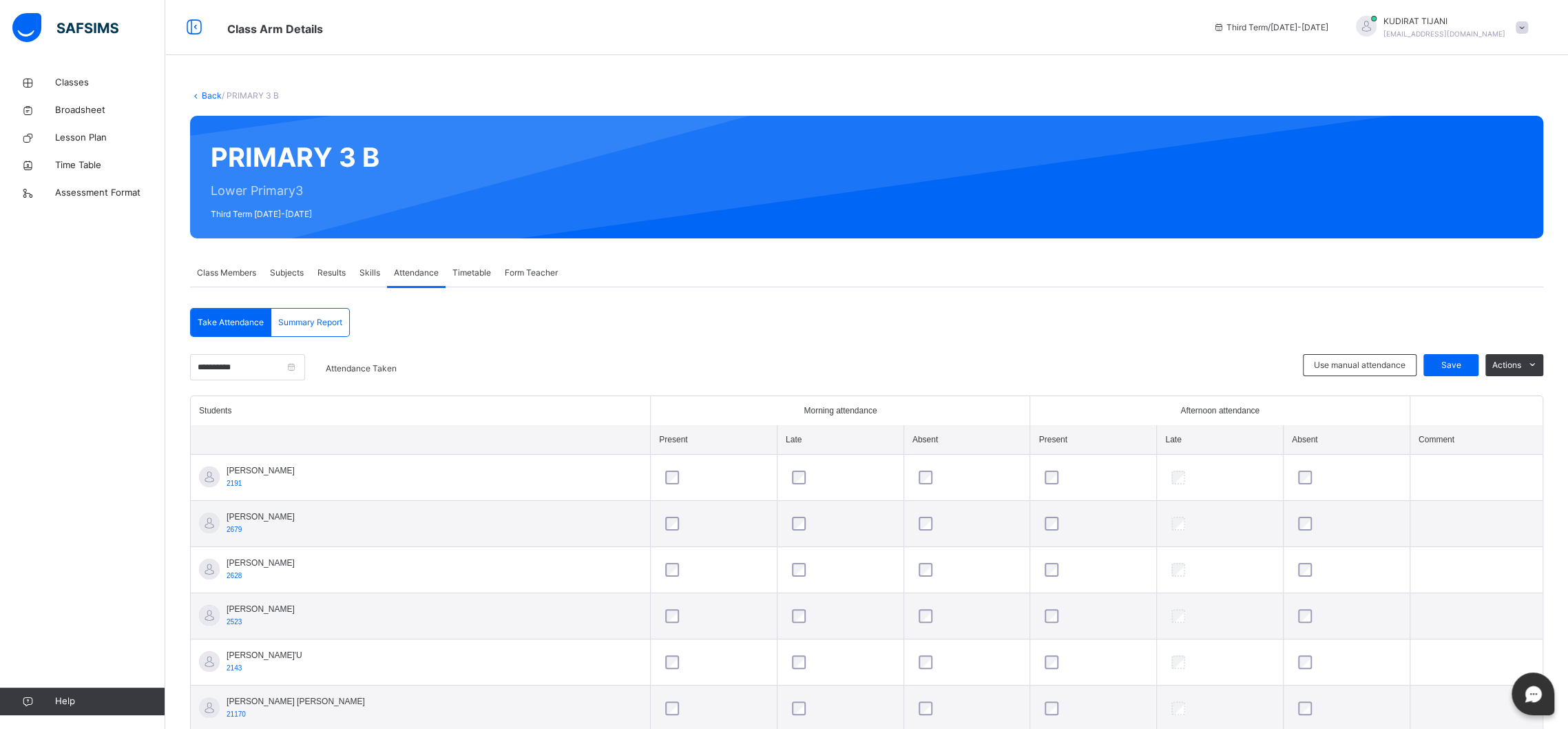 click on "Take Attendance" at bounding box center (231, 322) 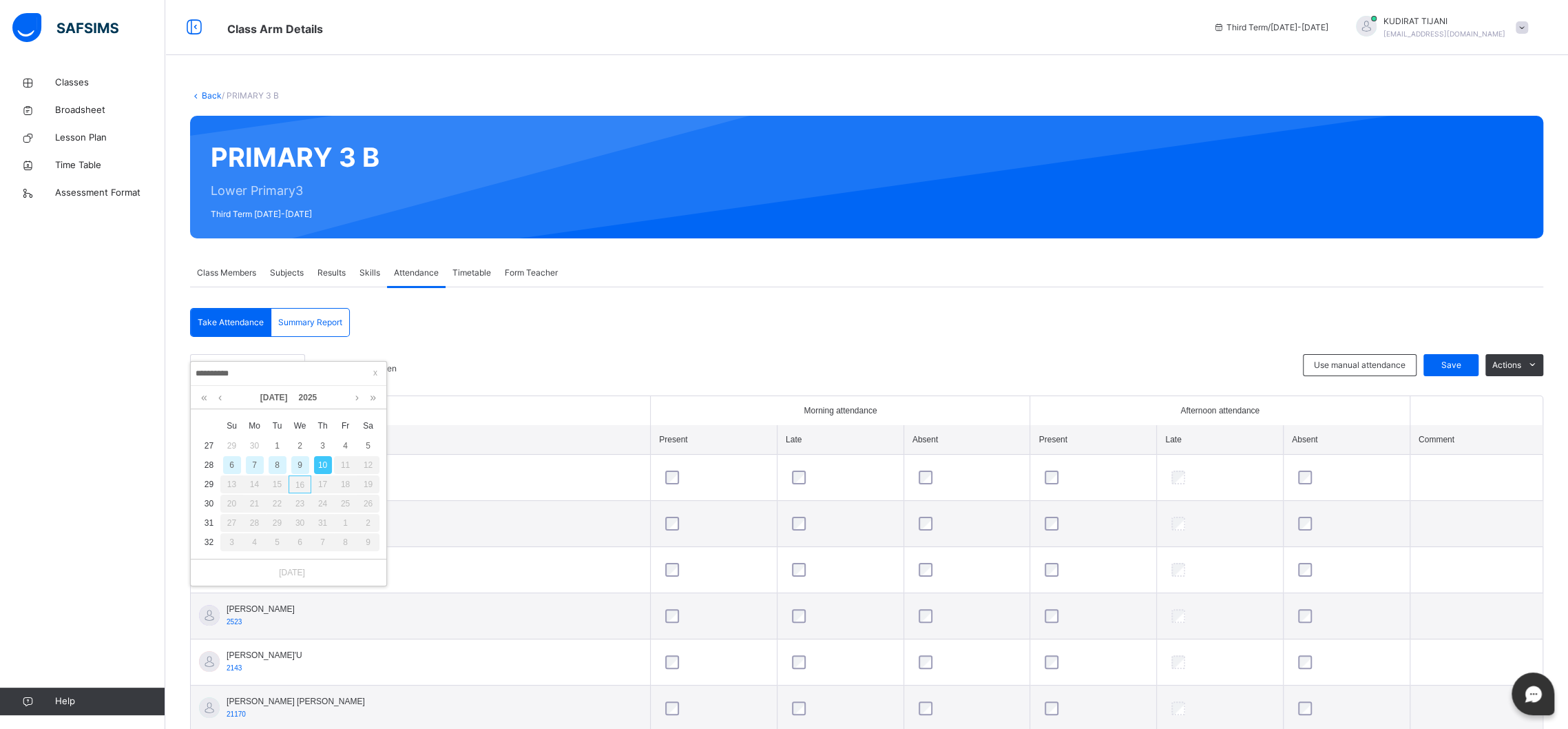 click on "Take Attendance" at bounding box center (231, 322) 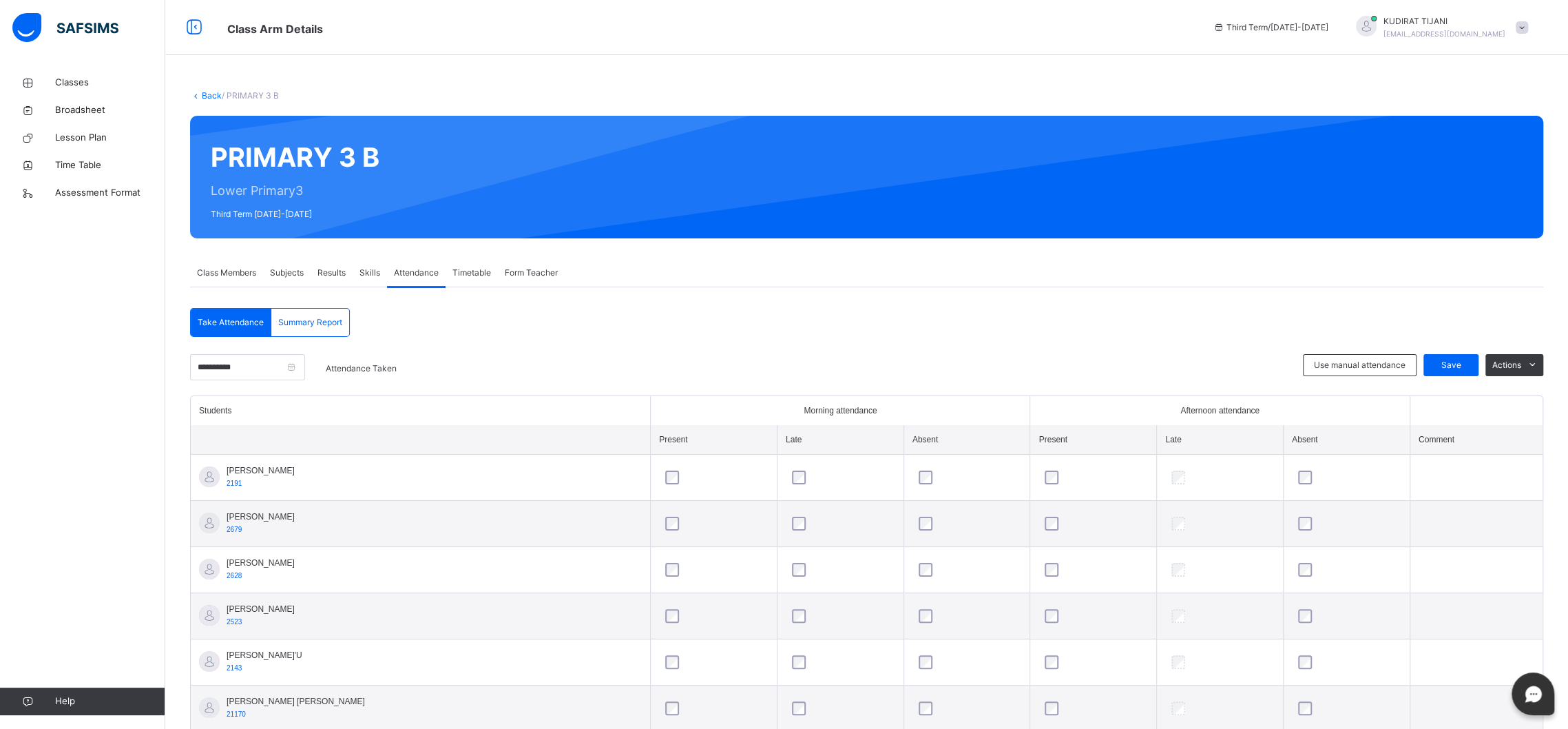 click on "Take Attendance" at bounding box center [231, 322] 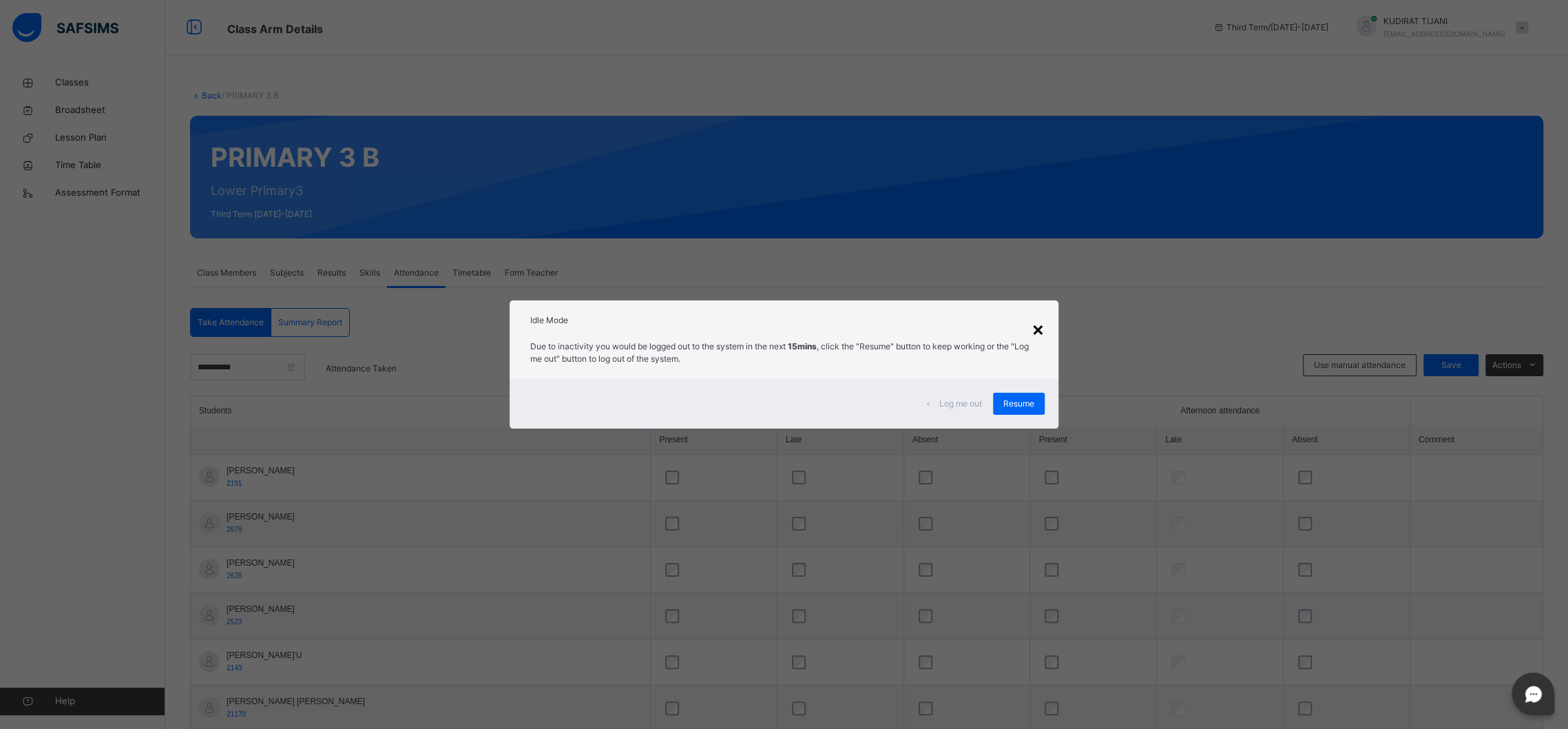 click on "×" at bounding box center (1038, 329) 